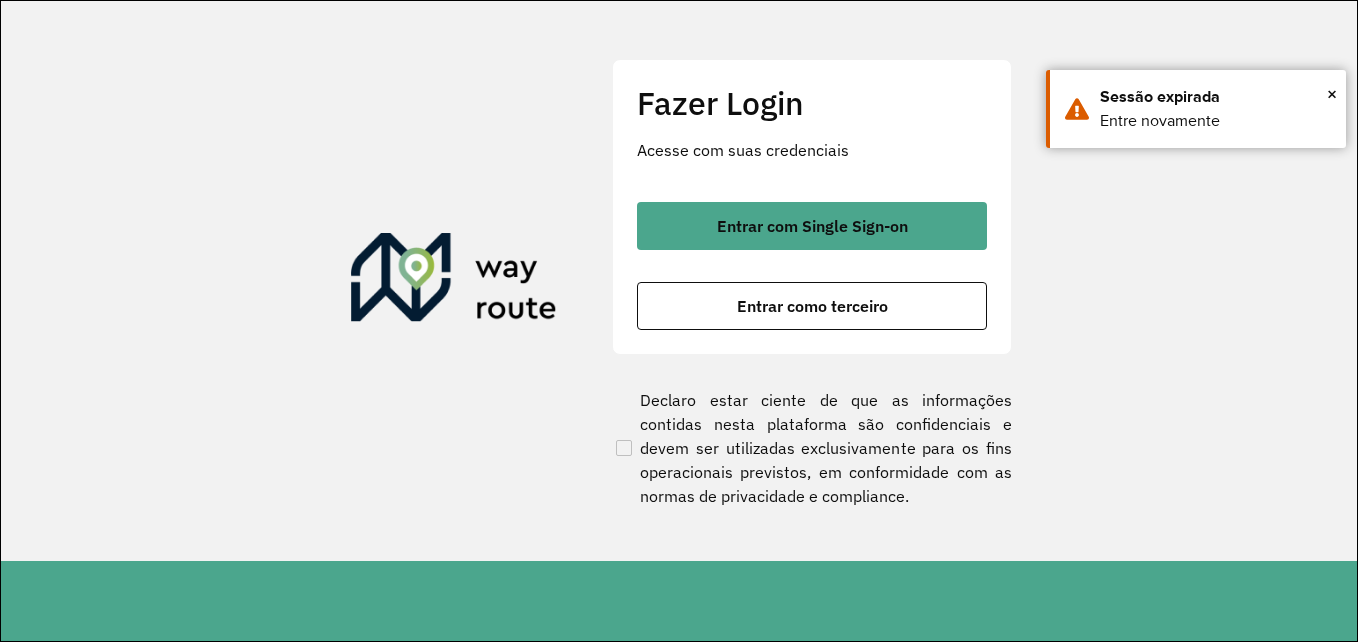 scroll, scrollTop: 0, scrollLeft: 0, axis: both 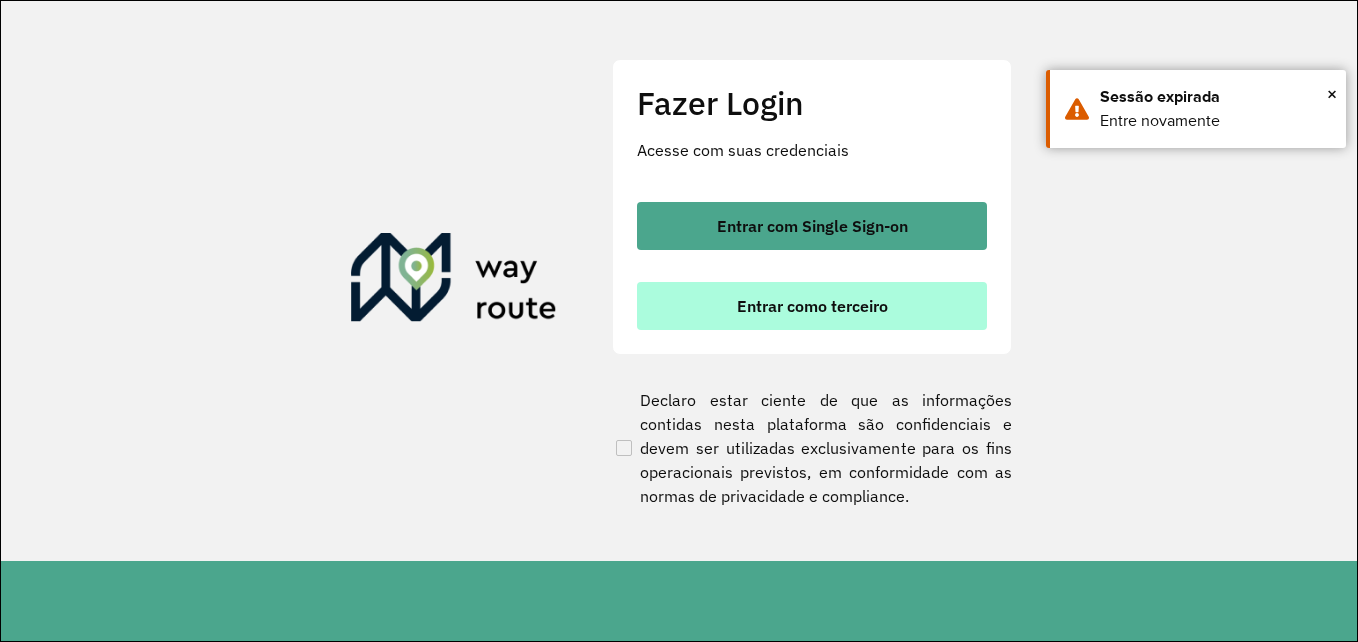 click on "Entrar como terceiro" at bounding box center [812, 306] 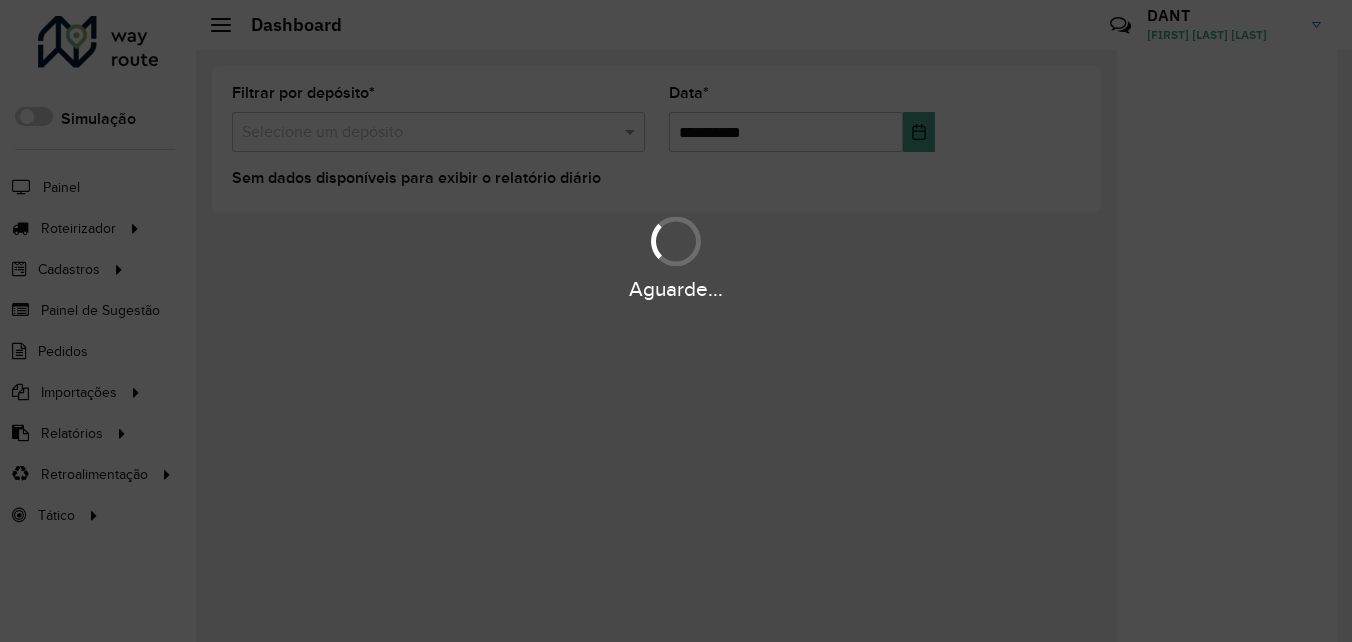 scroll, scrollTop: 0, scrollLeft: 0, axis: both 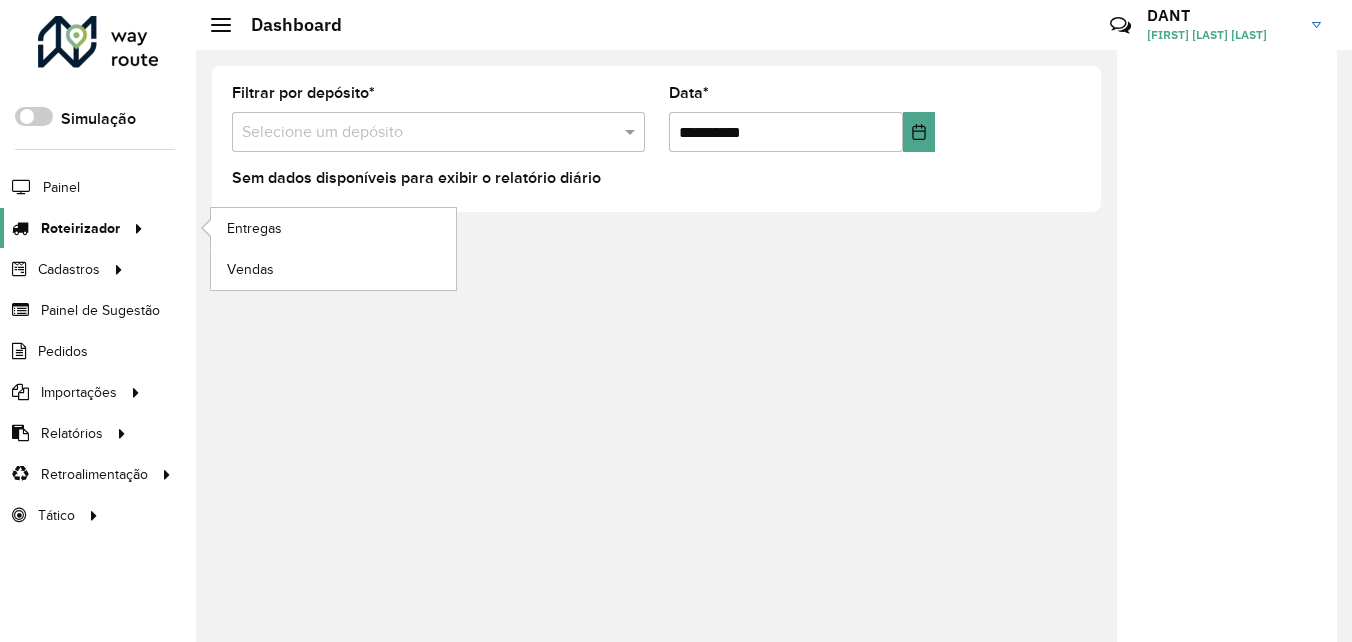 click on "Roteirizador" 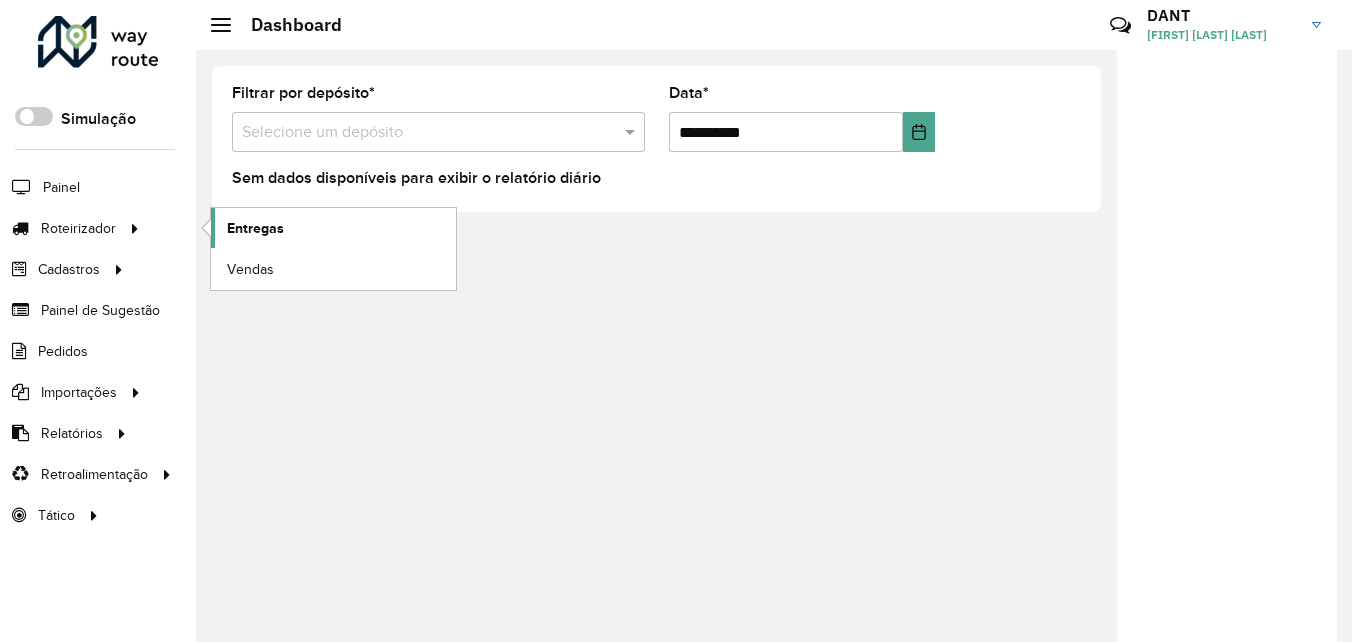 click on "Entregas" 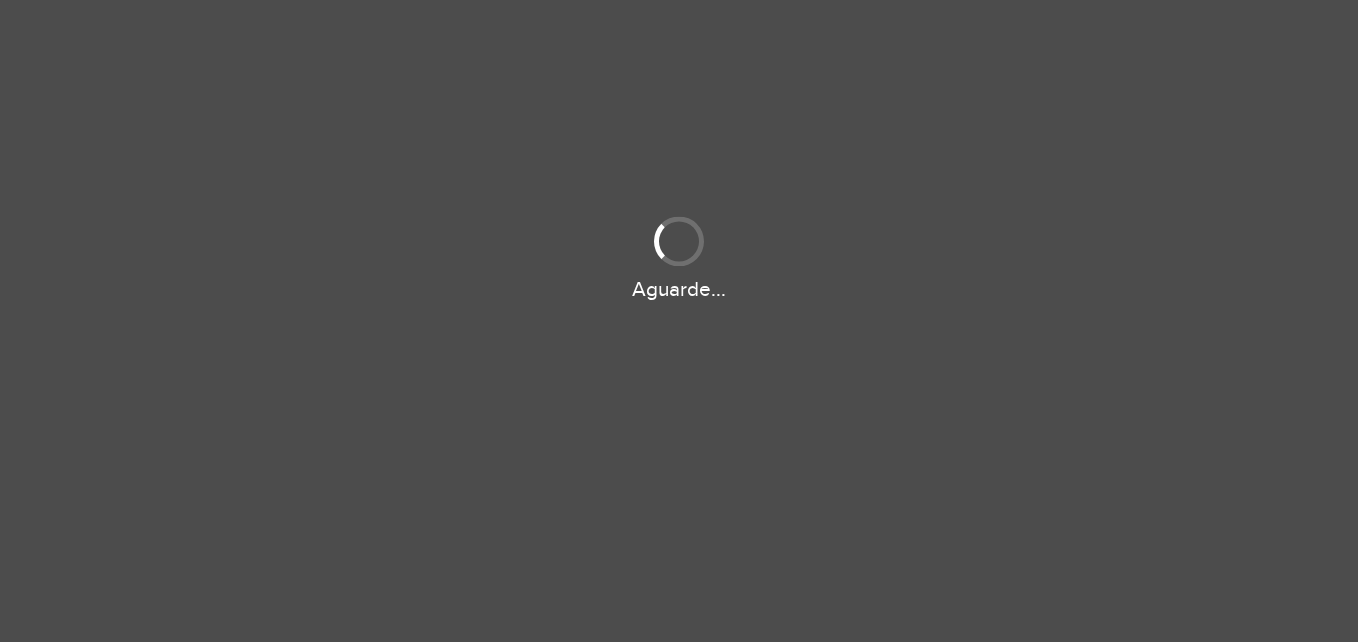 scroll, scrollTop: 0, scrollLeft: 0, axis: both 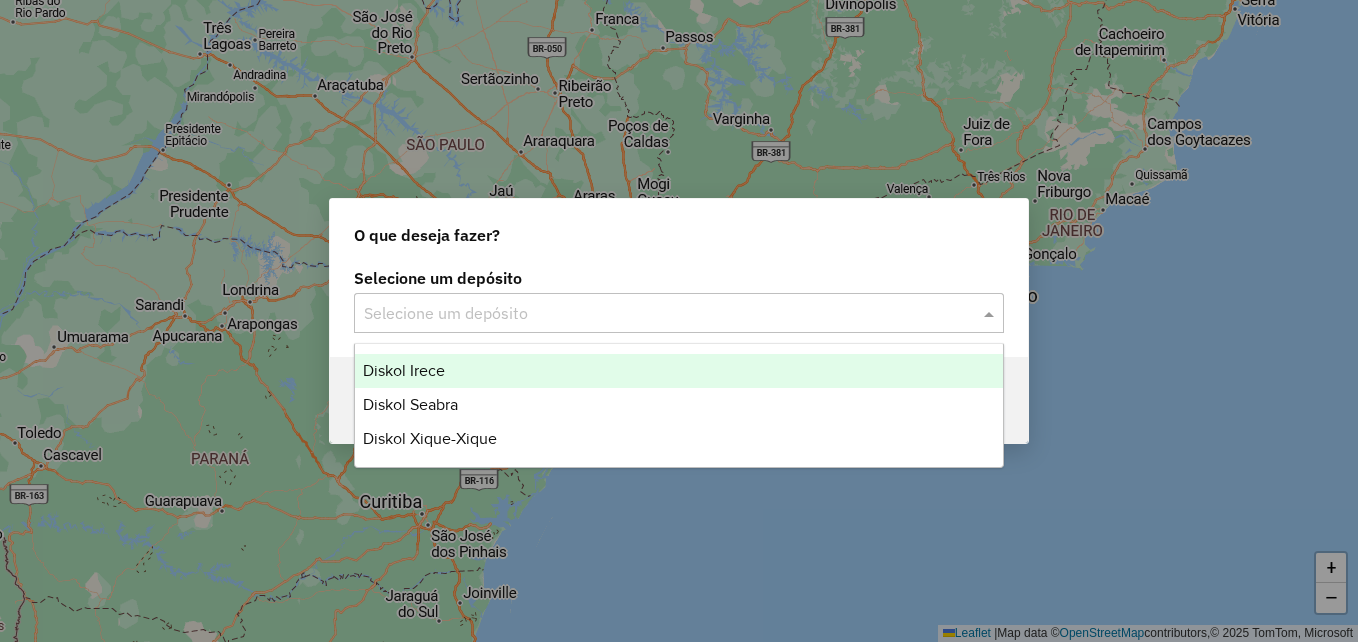click 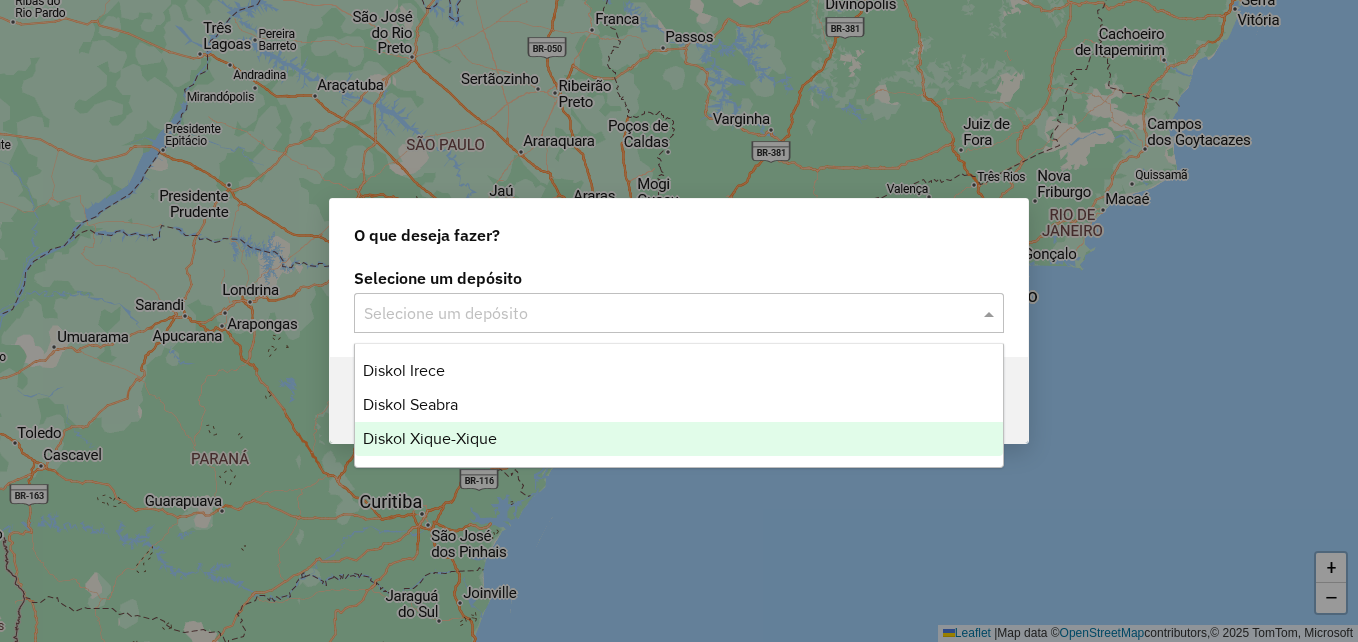 click on "Diskol Xique-Xique" at bounding box center (679, 439) 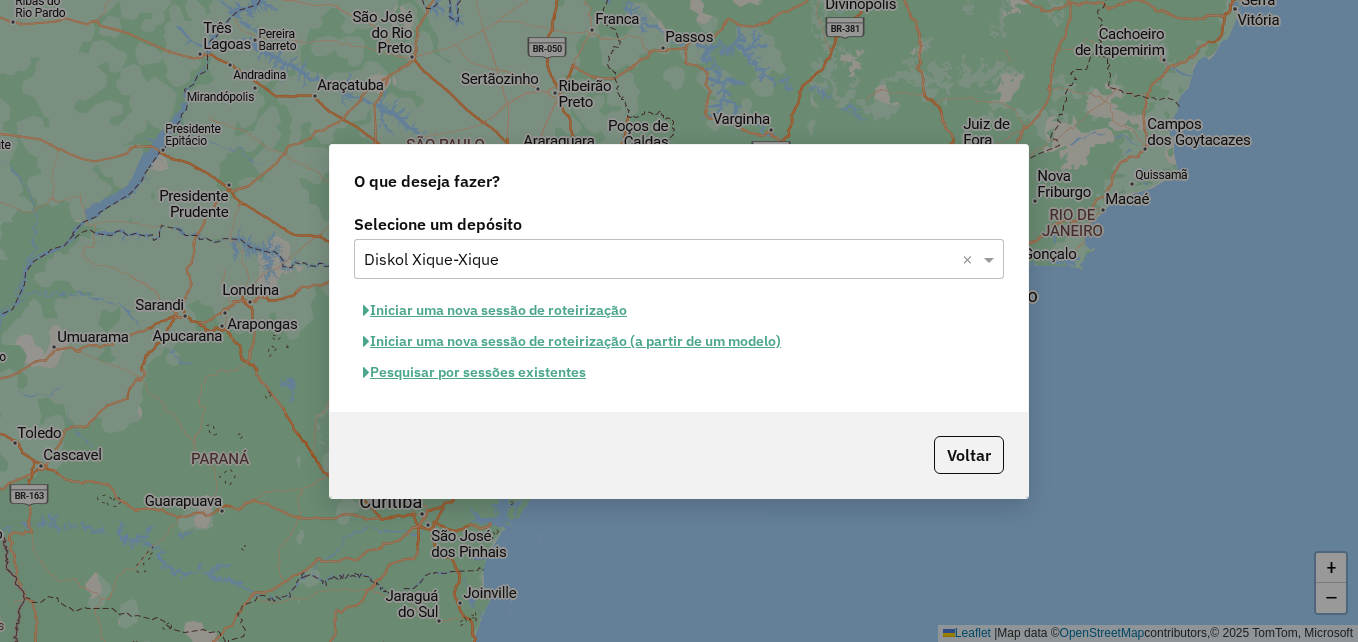 click on "Iniciar uma nova sessão de roteirização" 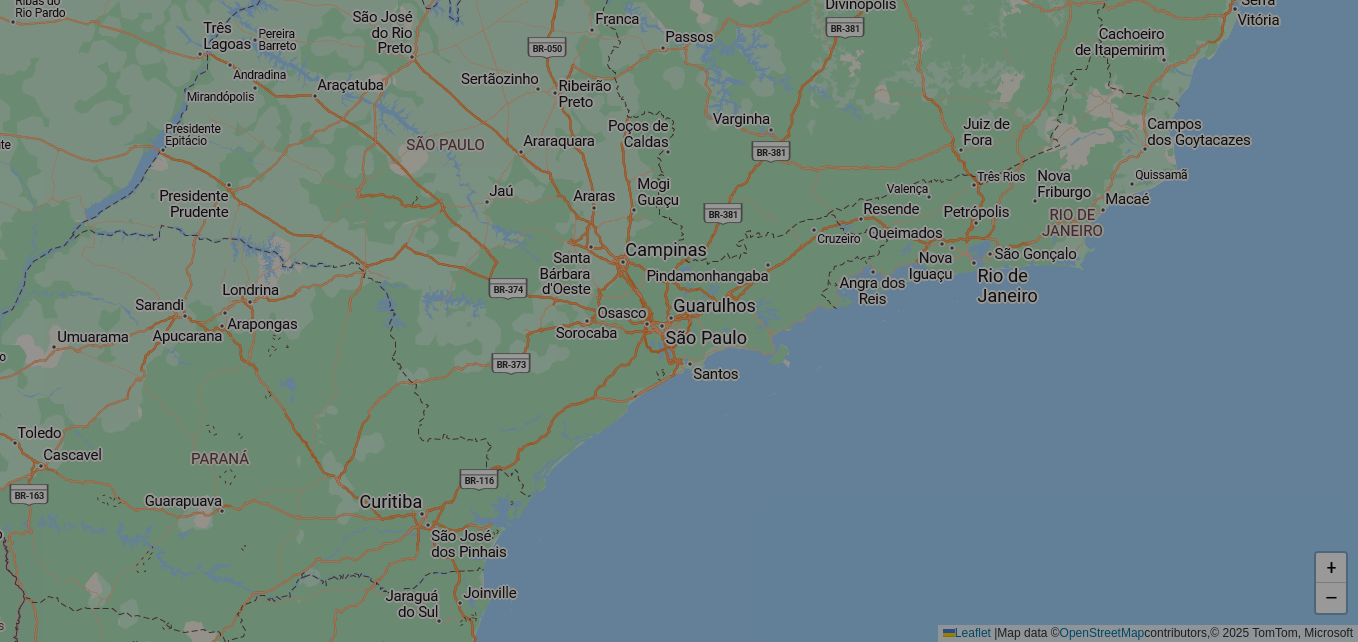 select on "*" 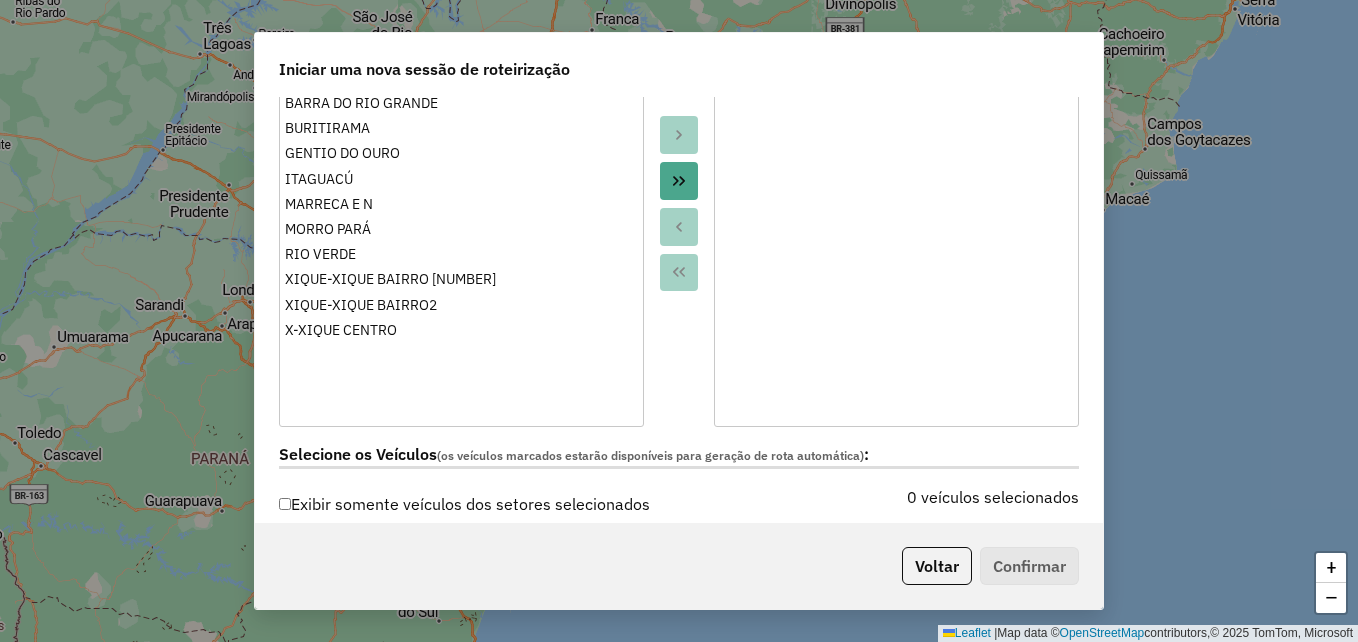 scroll, scrollTop: 600, scrollLeft: 0, axis: vertical 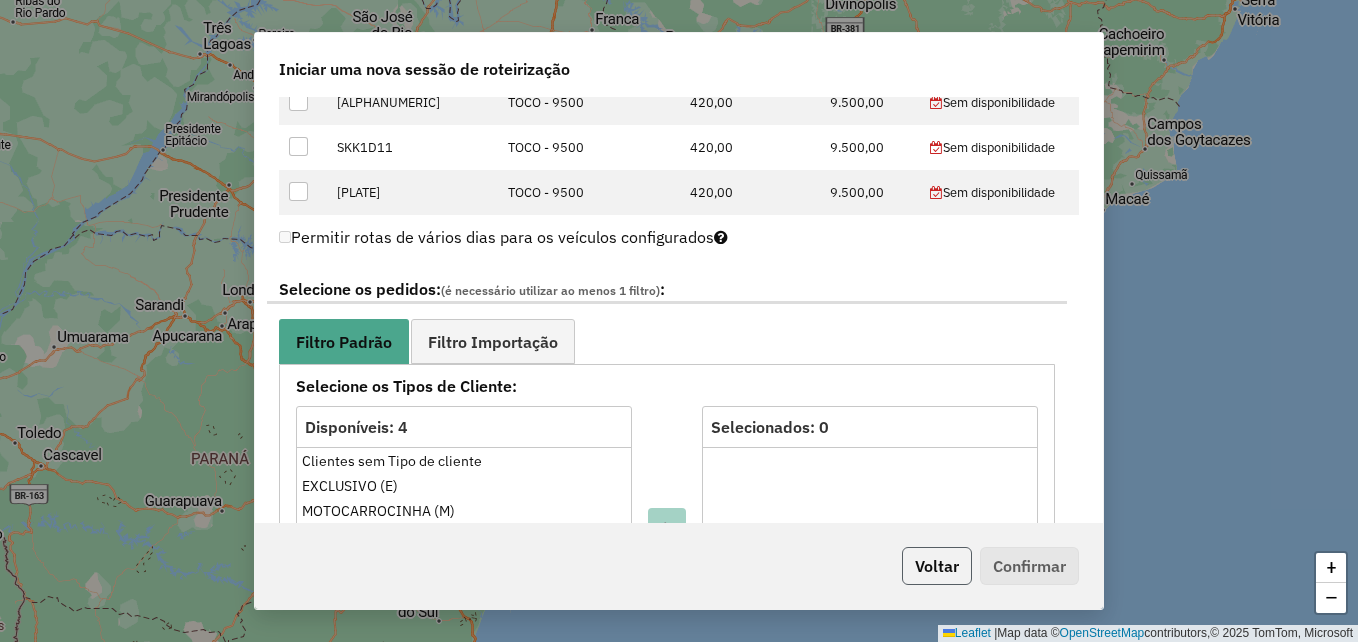 click on "Voltar" 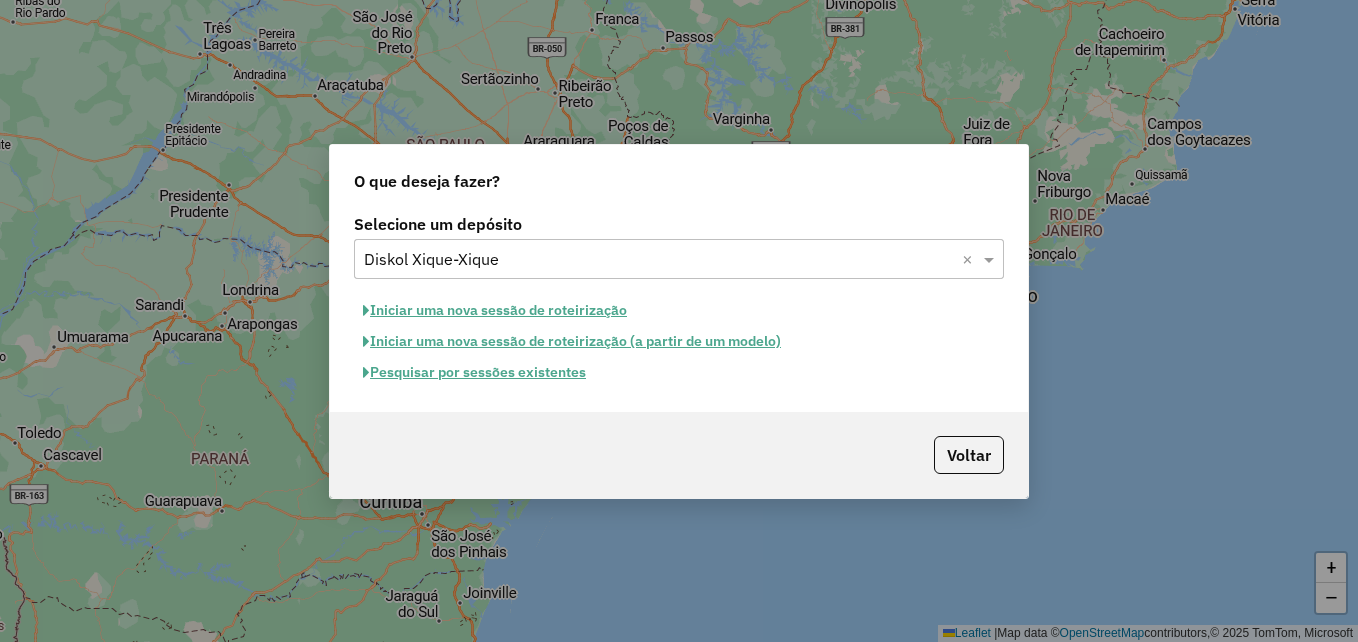 click on "Iniciar uma nova sessão de roteirização" 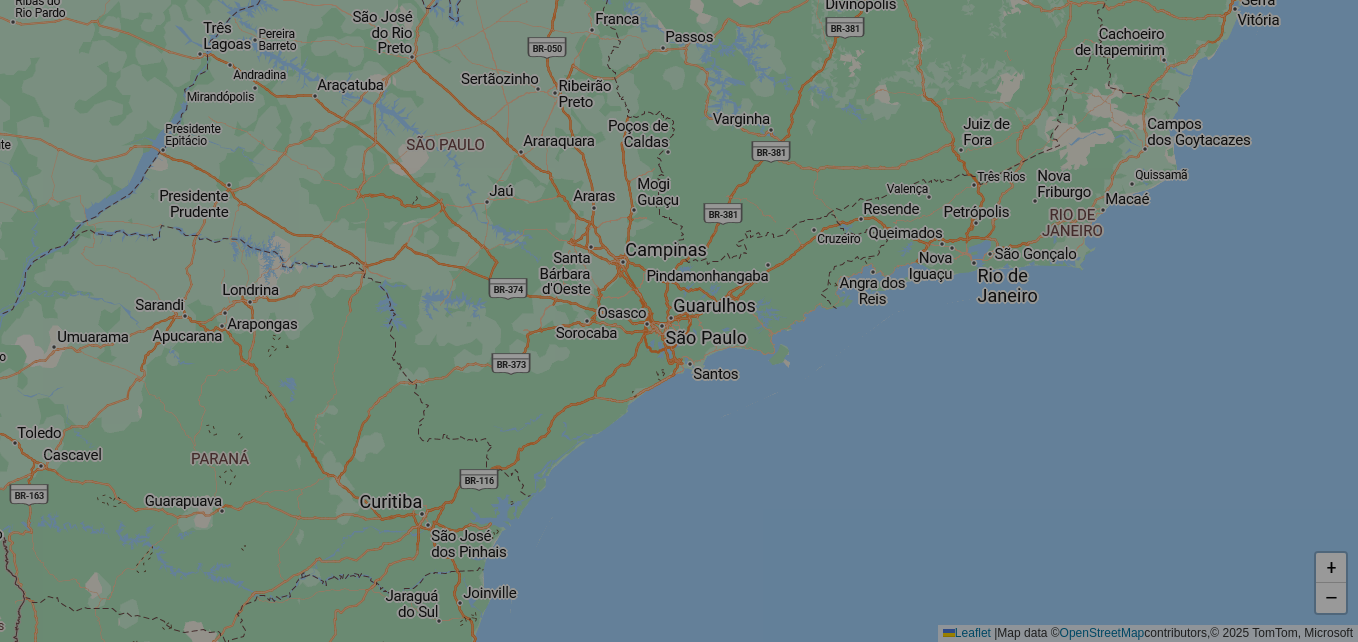 select on "*" 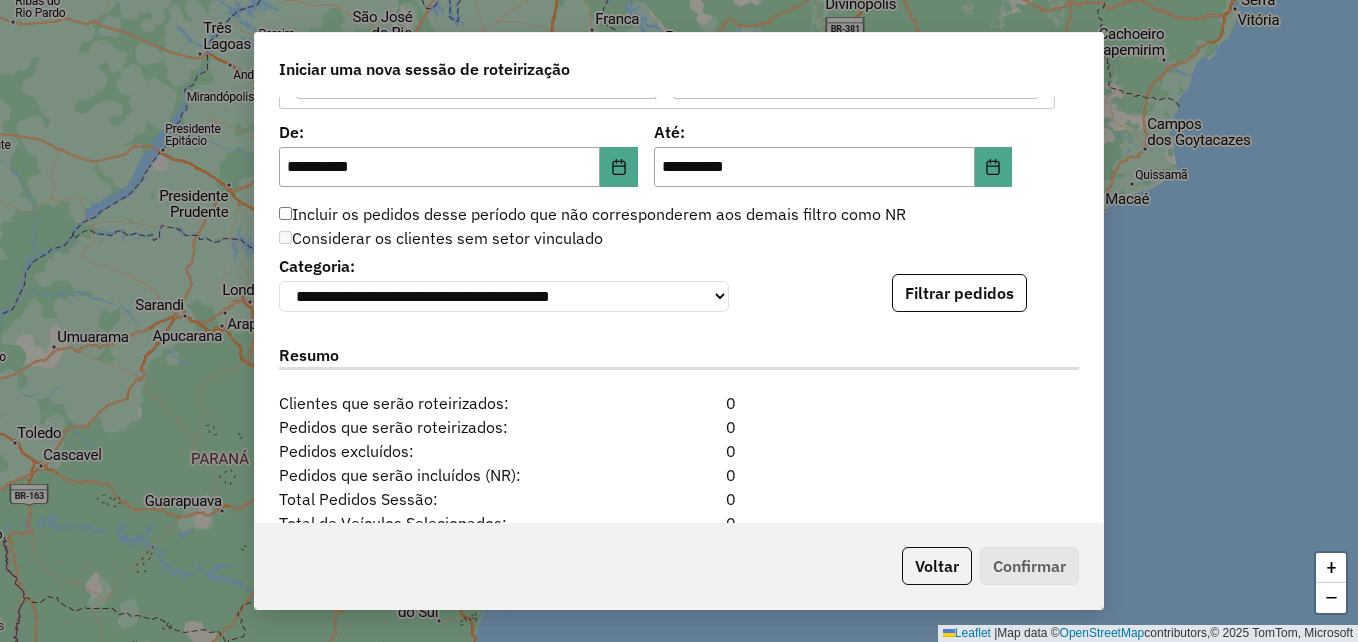 scroll, scrollTop: 2010, scrollLeft: 0, axis: vertical 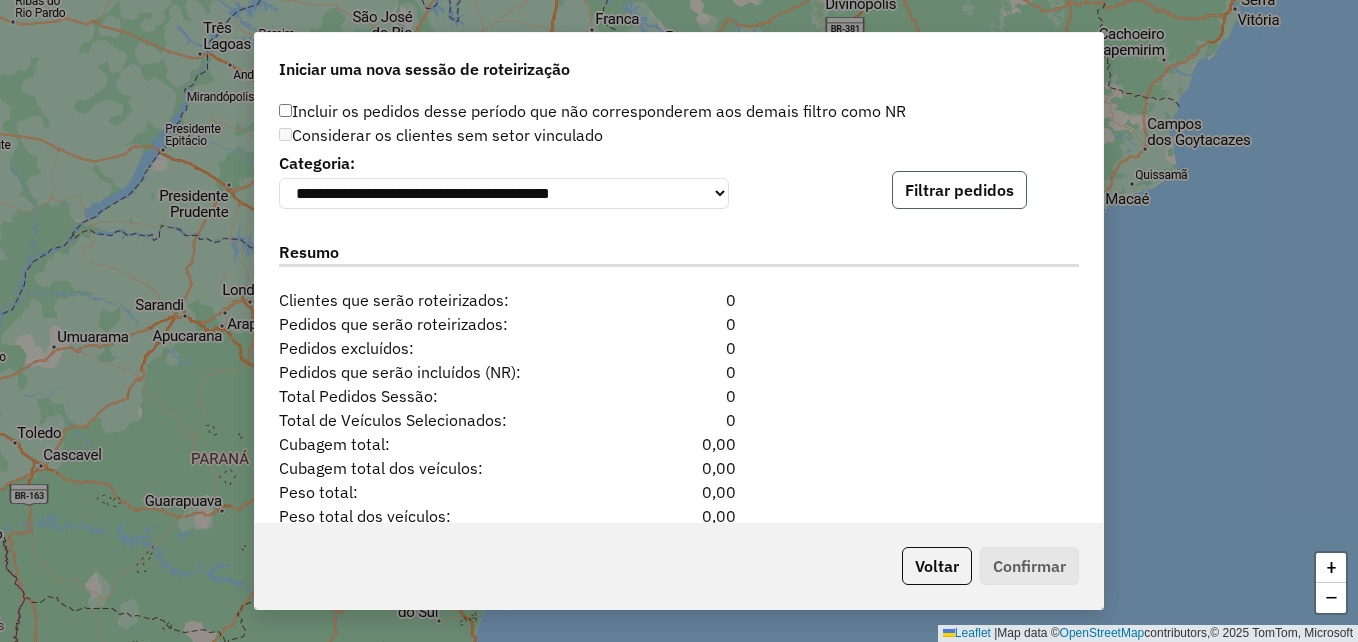 click on "Filtrar pedidos" 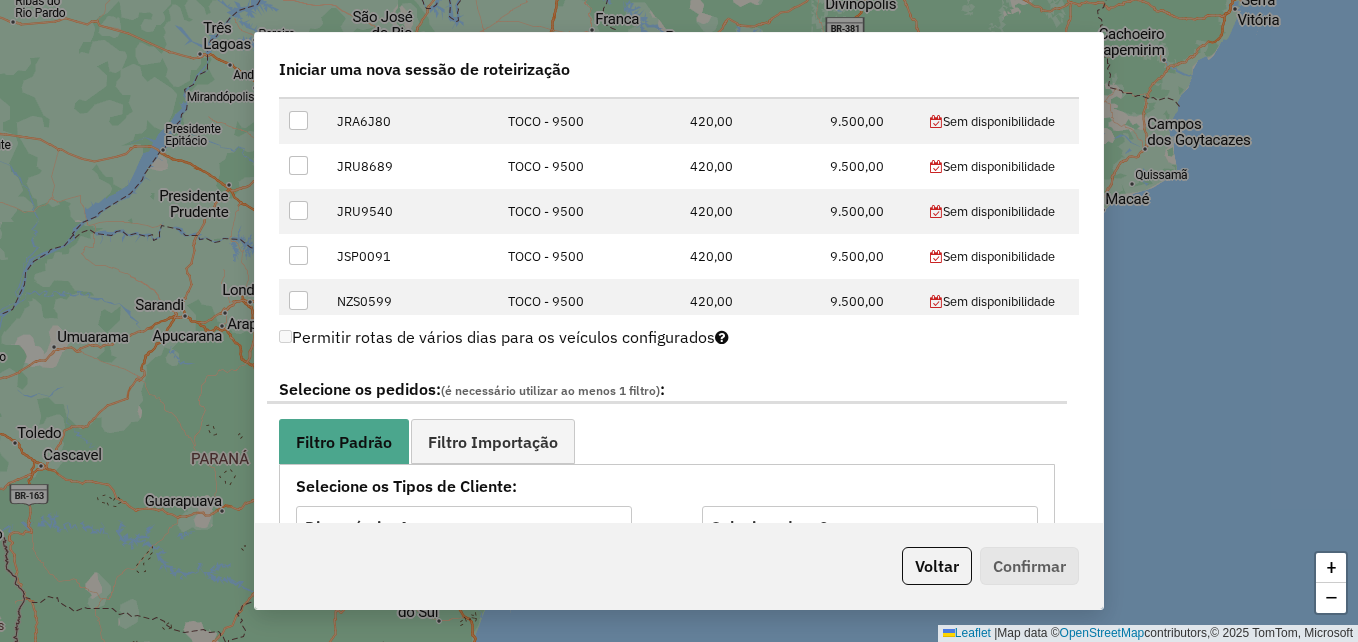 scroll, scrollTop: 410, scrollLeft: 0, axis: vertical 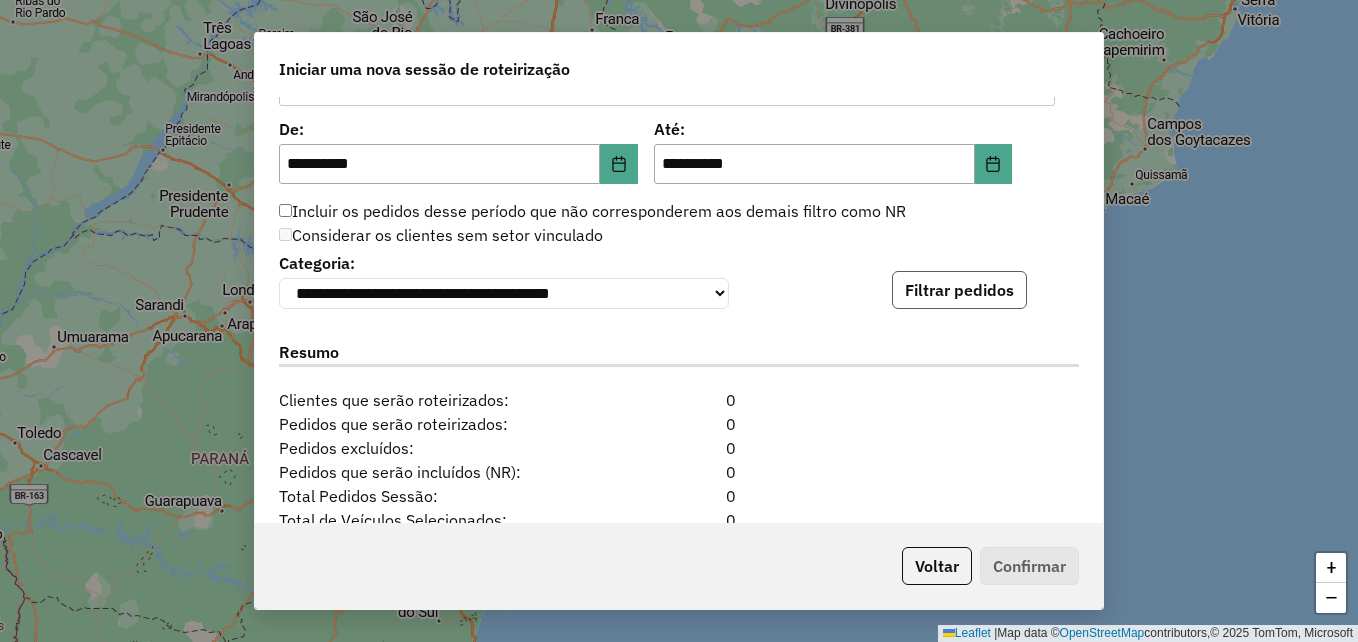 click on "Filtrar pedidos" 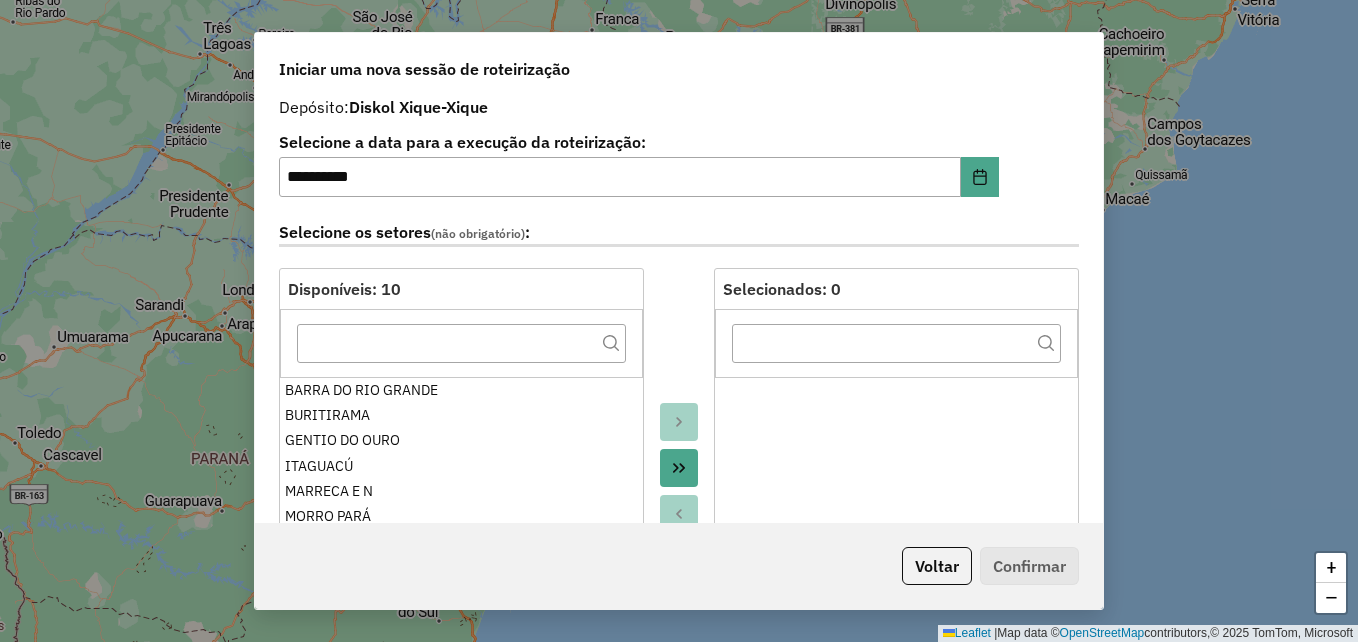 scroll, scrollTop: 0, scrollLeft: 0, axis: both 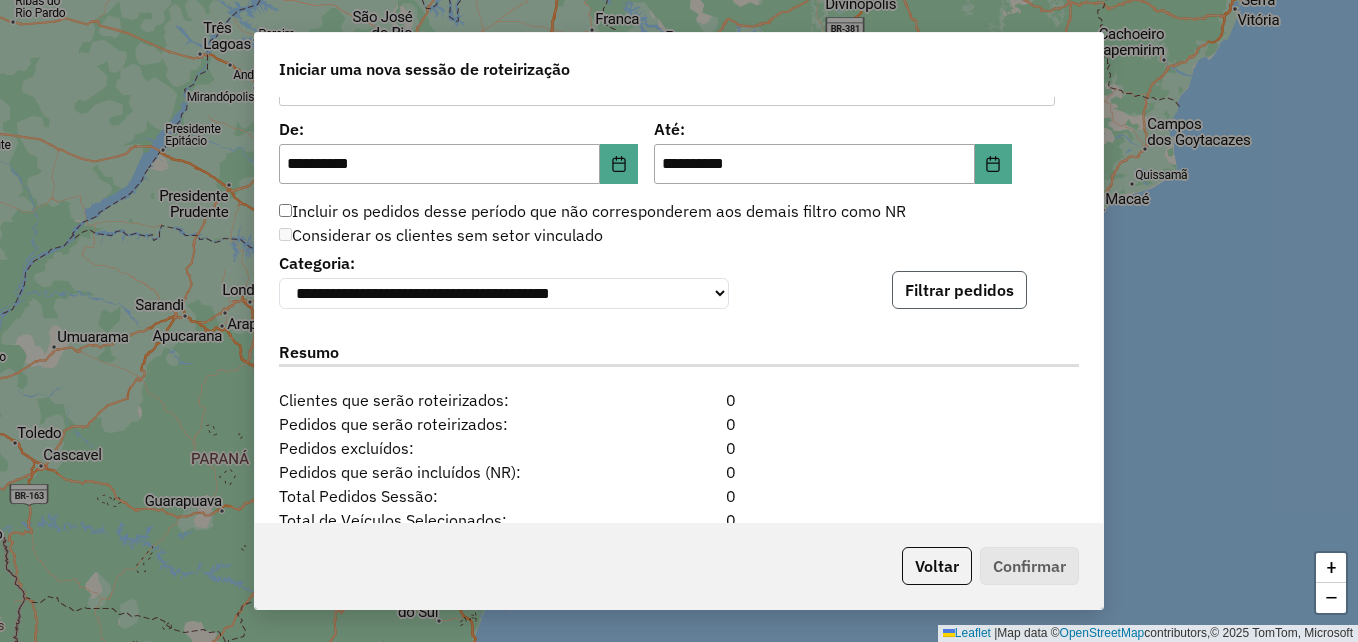 click on "Filtrar pedidos" 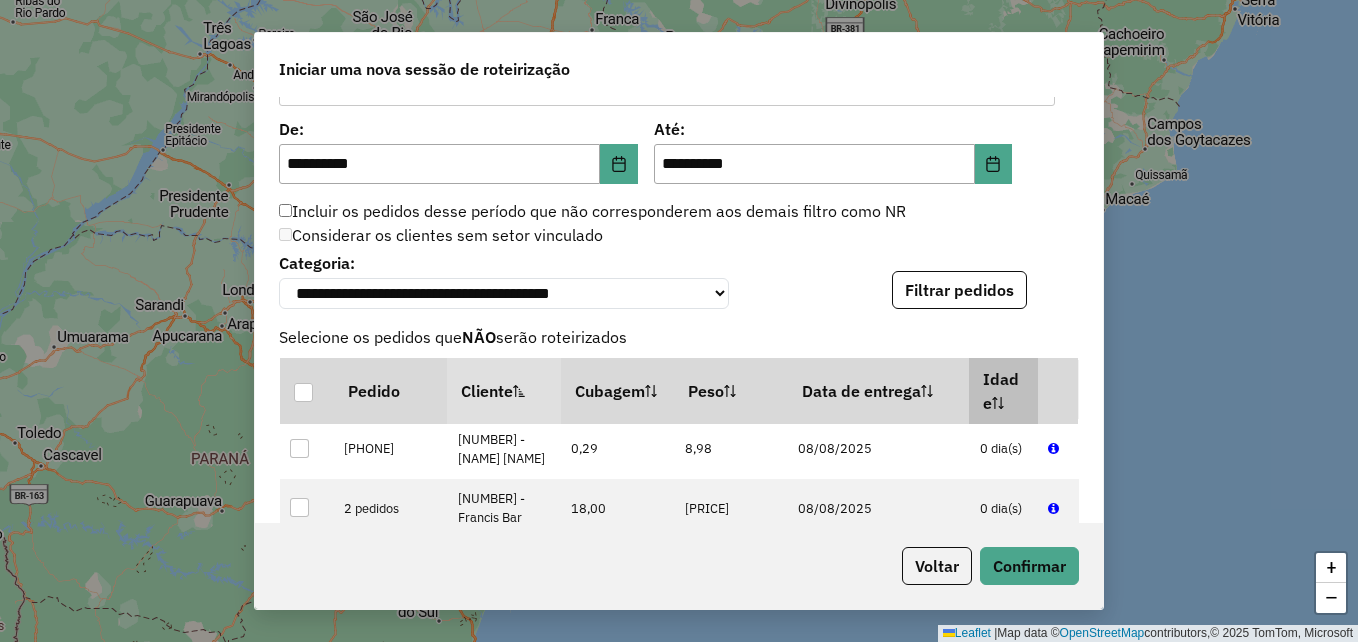 scroll, scrollTop: 500, scrollLeft: 0, axis: vertical 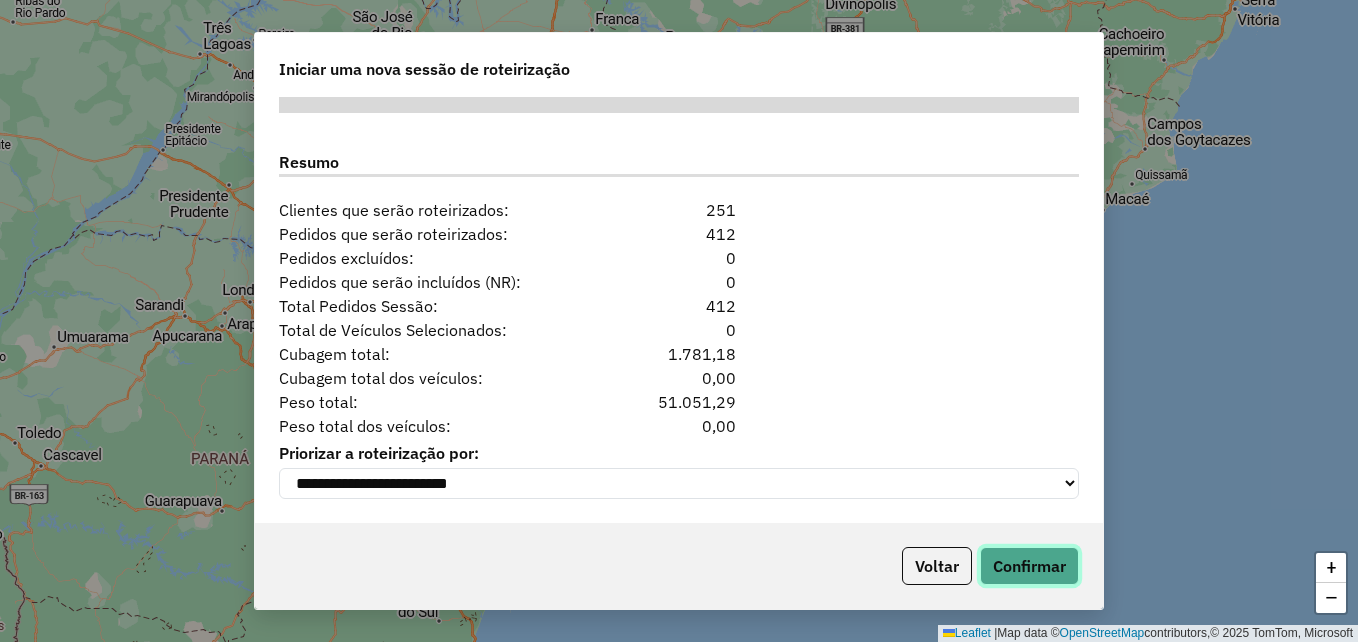 click on "Confirmar" 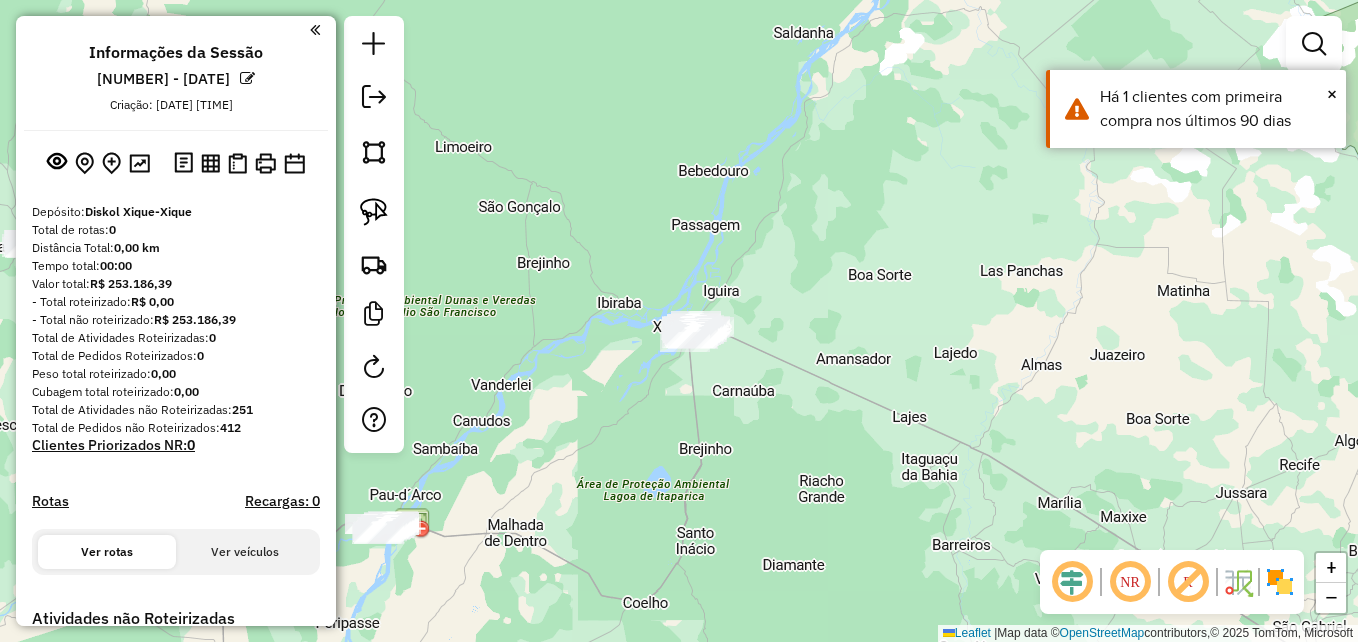 drag, startPoint x: 597, startPoint y: 397, endPoint x: 783, endPoint y: 303, distance: 208.40346 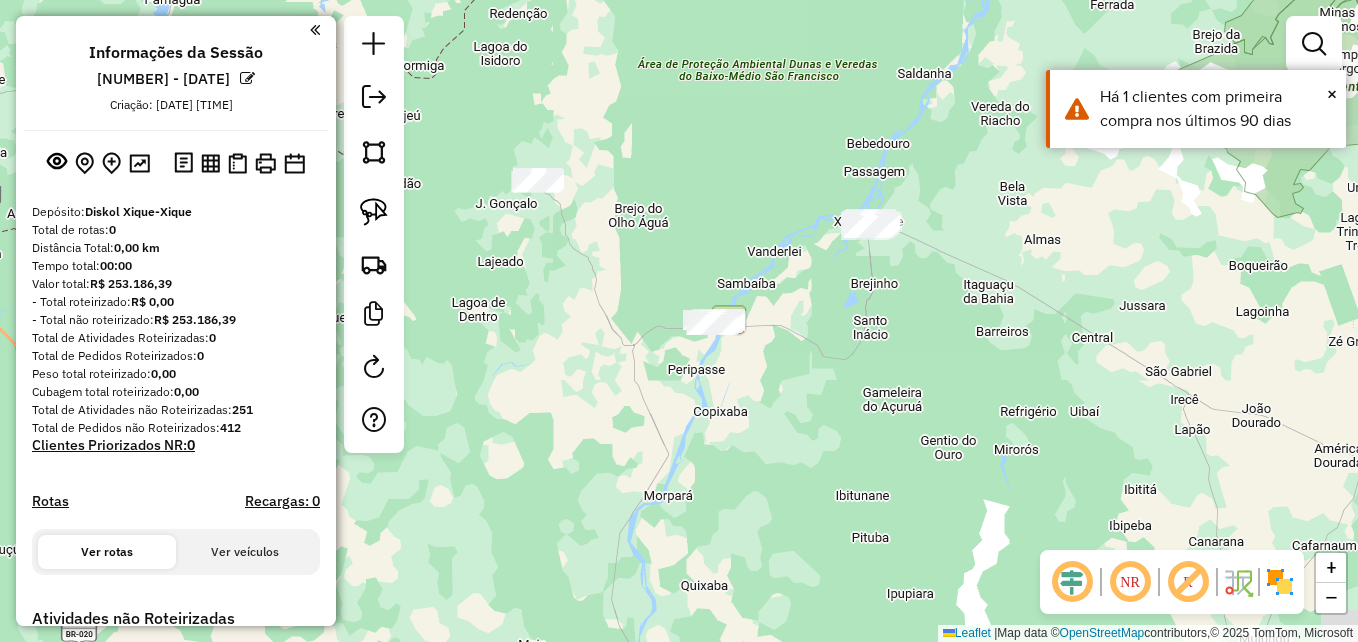 drag, startPoint x: 537, startPoint y: 211, endPoint x: 662, endPoint y: 485, distance: 301.16608 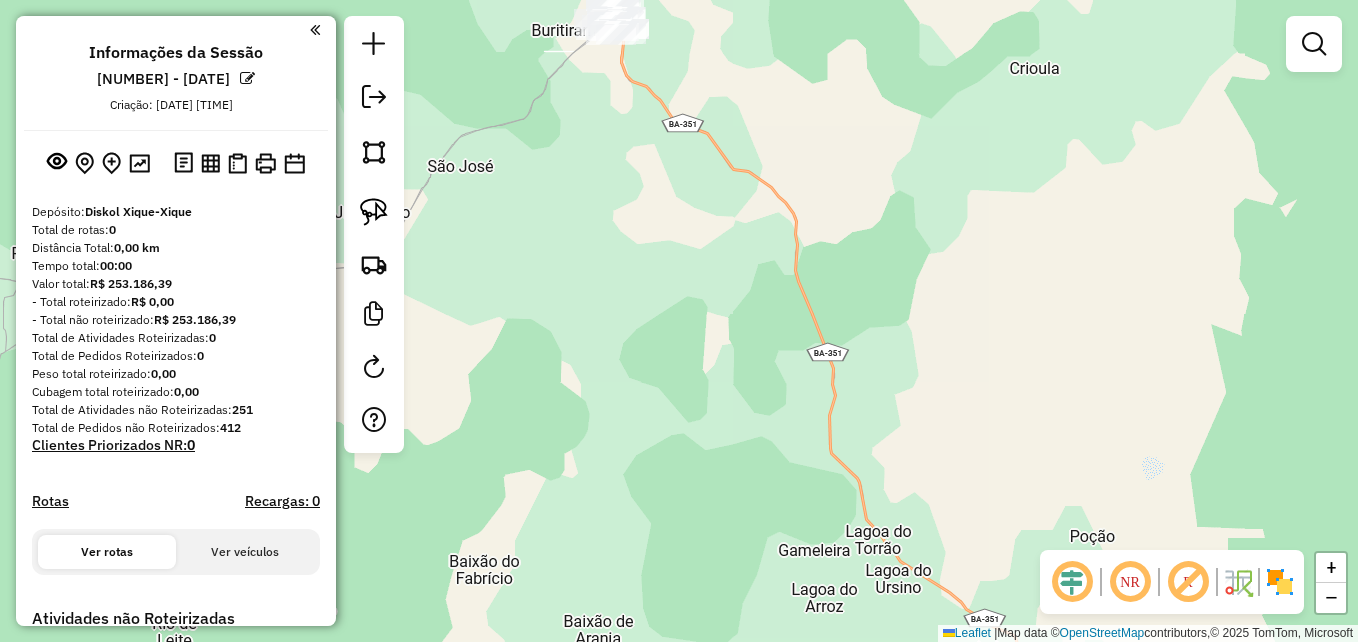 drag, startPoint x: 627, startPoint y: 253, endPoint x: 692, endPoint y: 613, distance: 365.82098 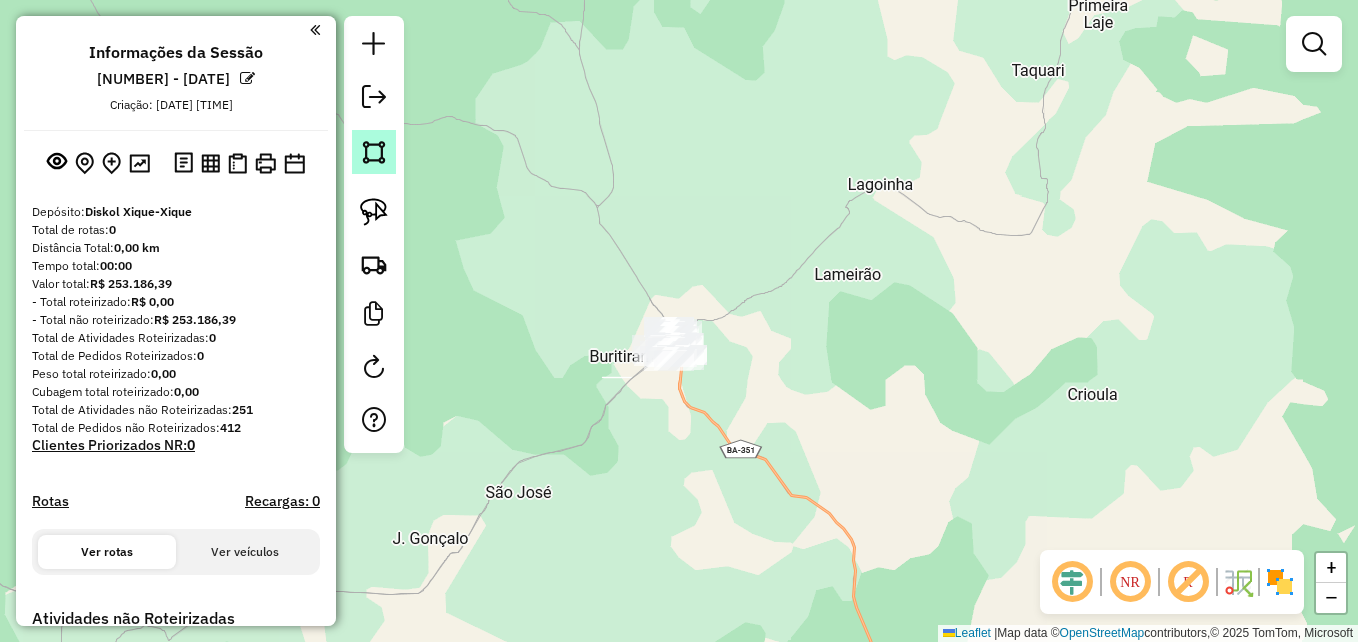 click 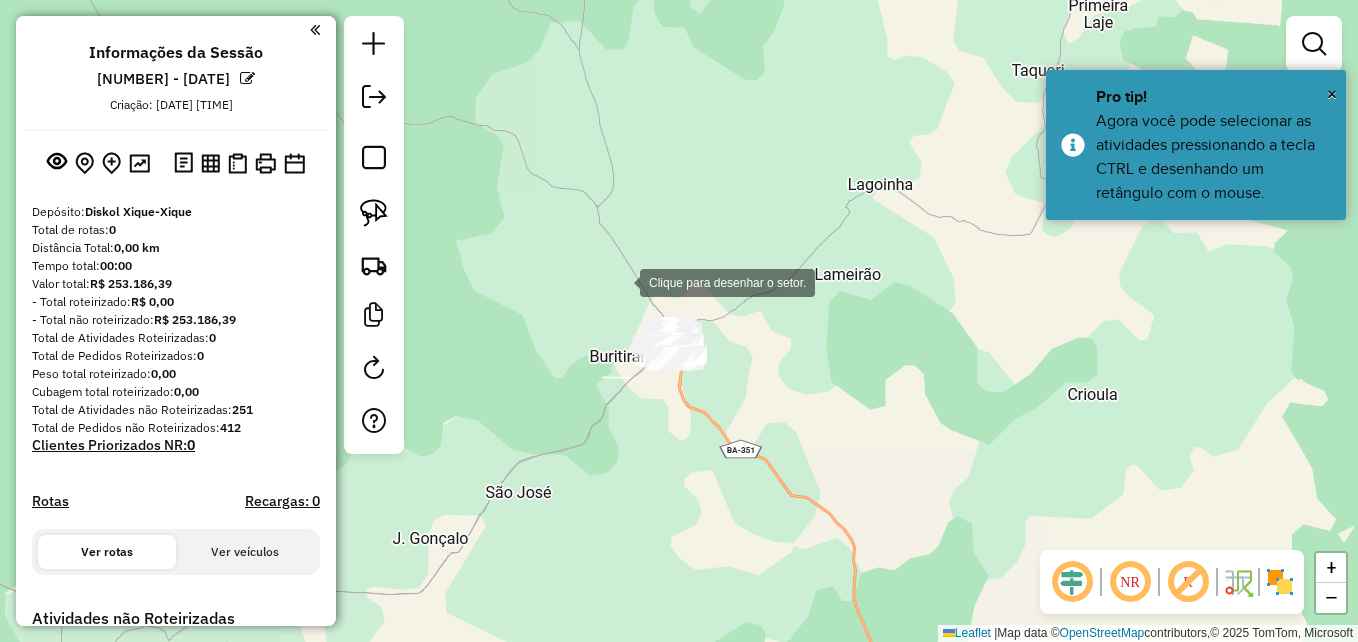 click 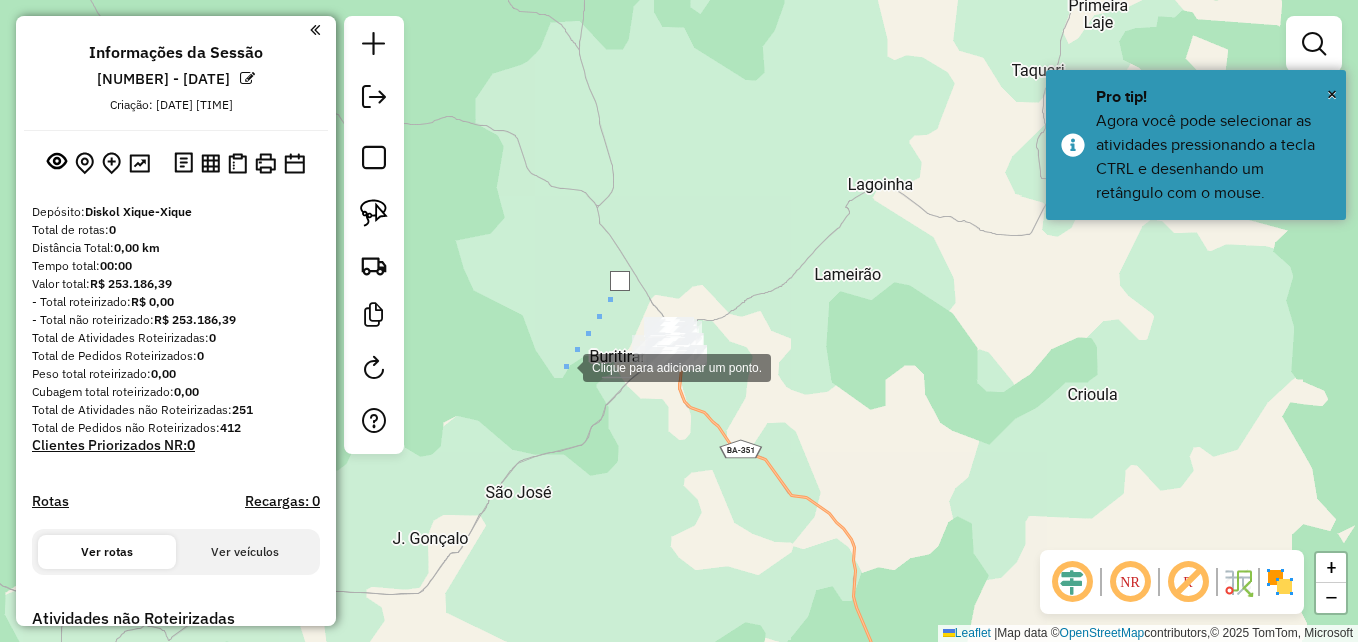 click 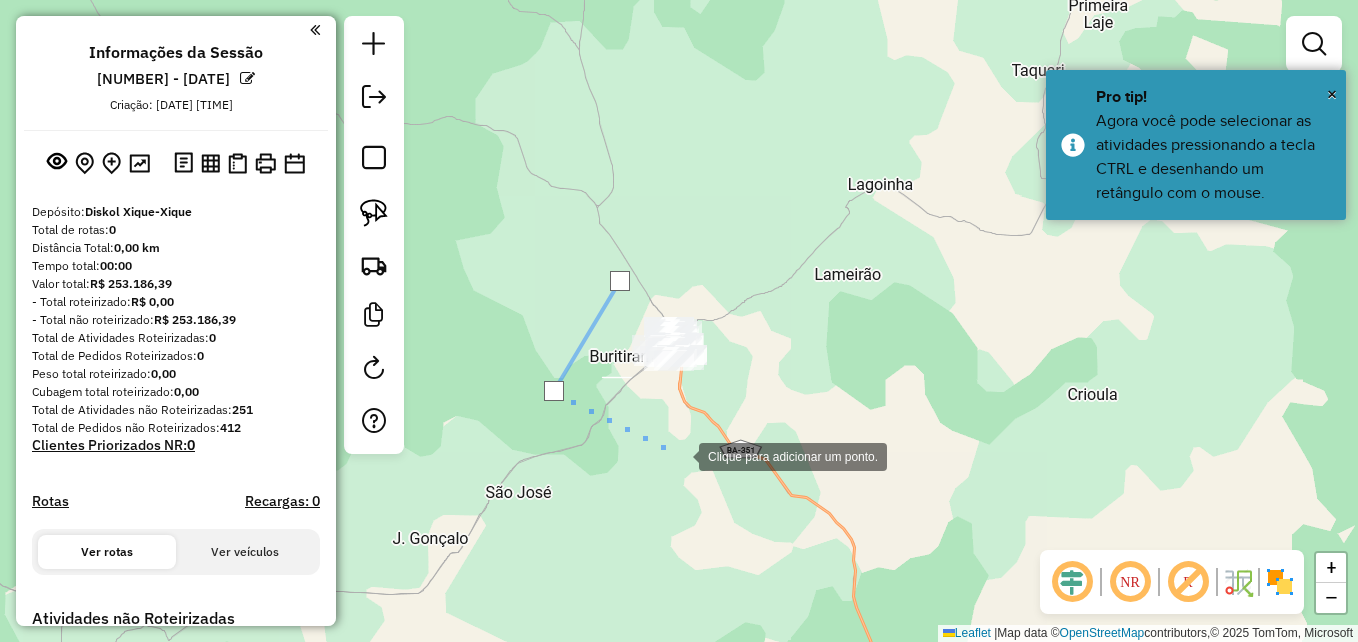 click 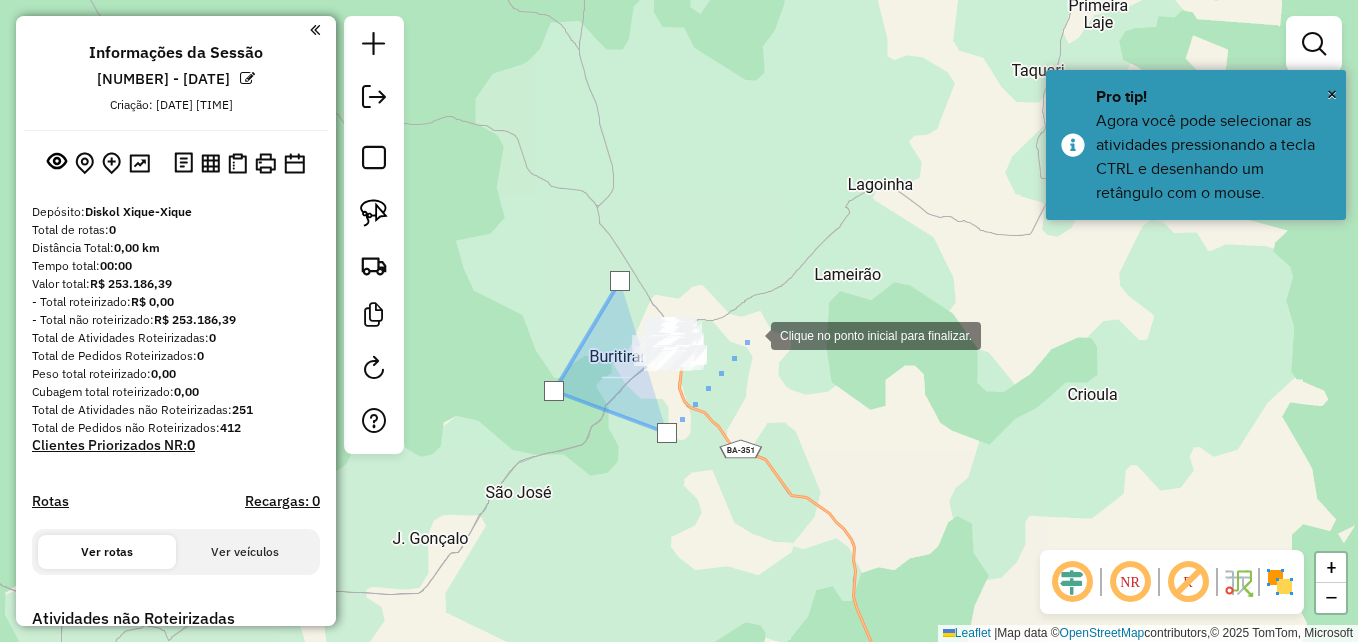 click 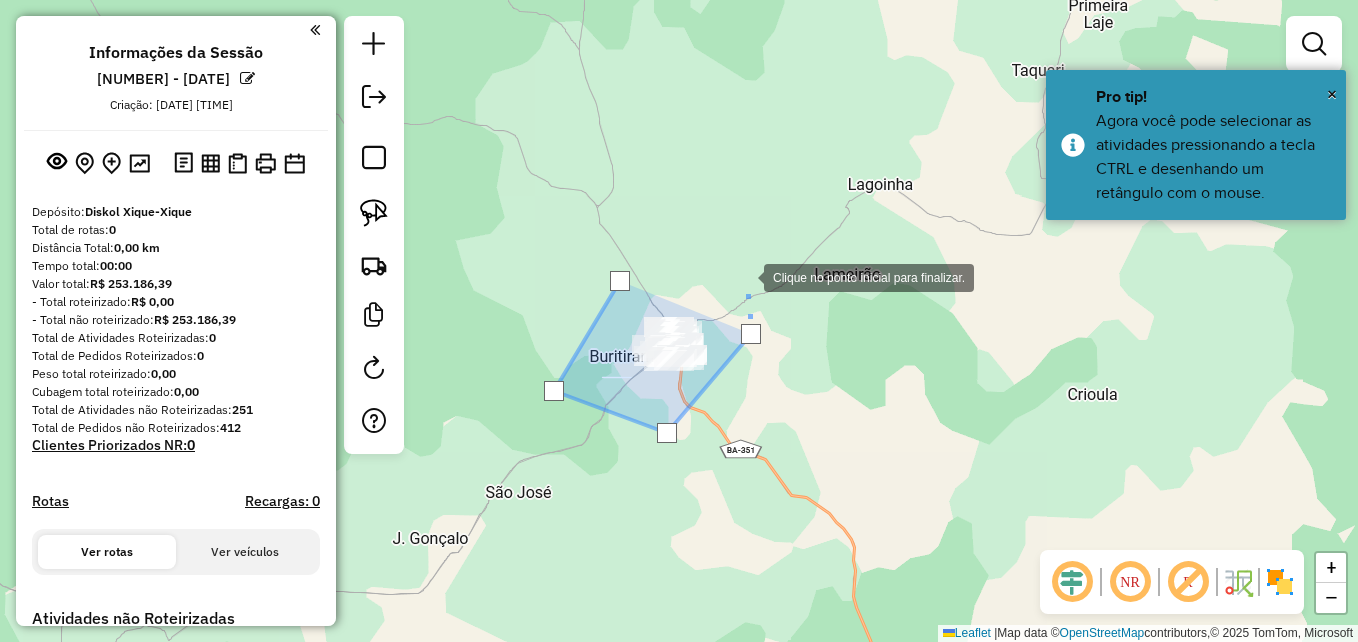 click 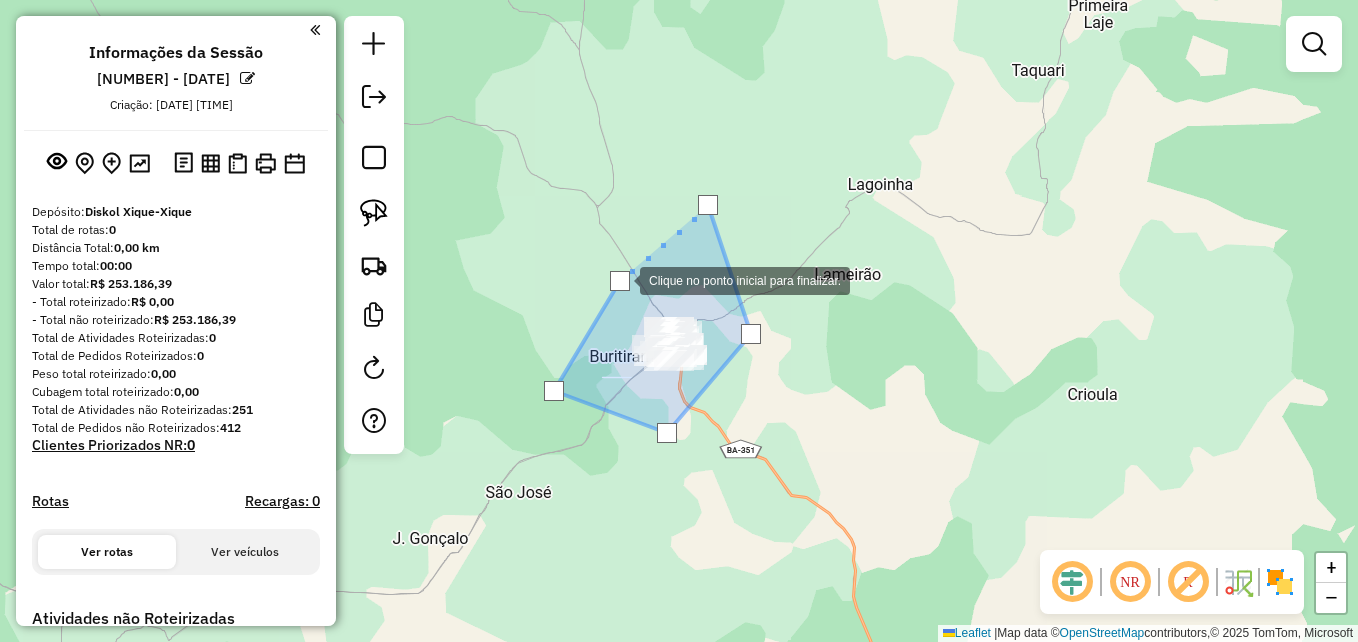click 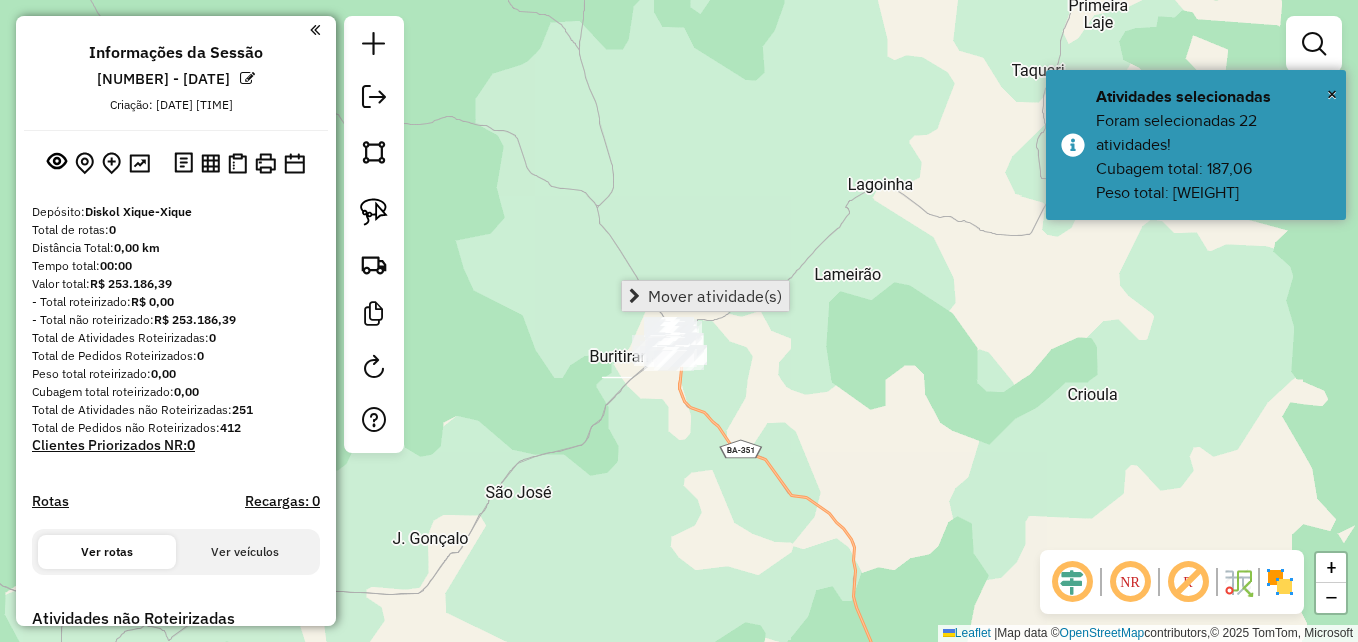 click on "Mover atividade(s)" at bounding box center (715, 296) 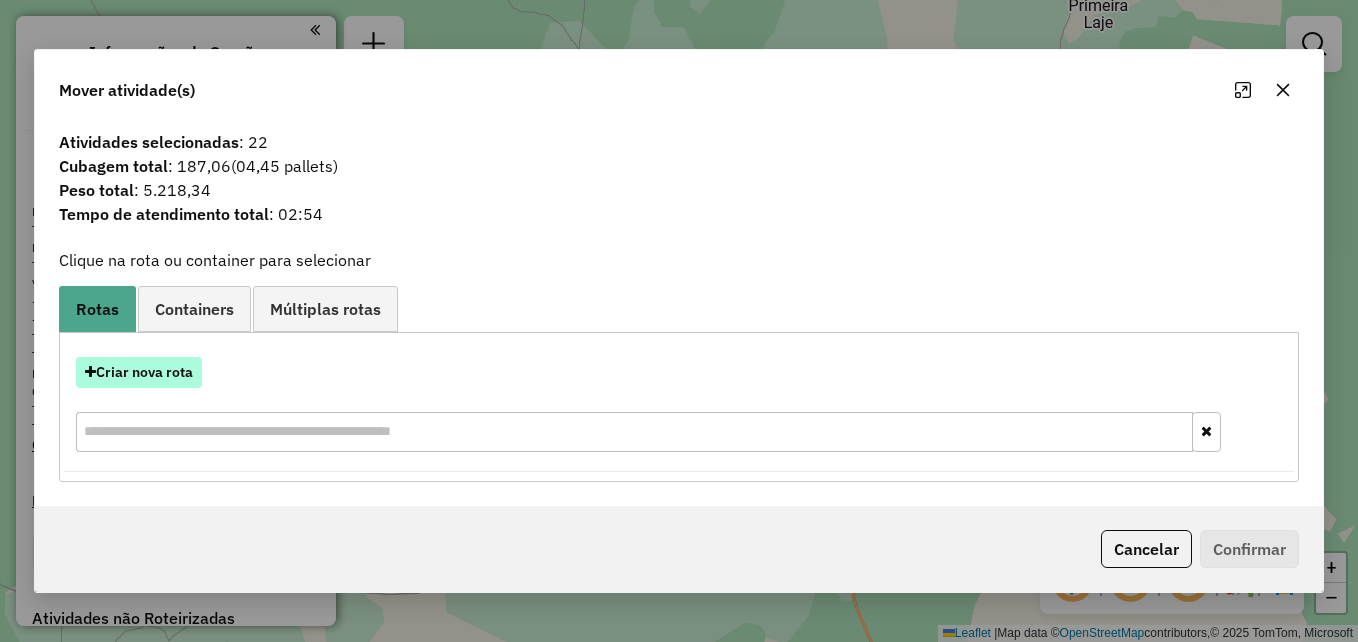 click on "Criar nova rota" at bounding box center (139, 372) 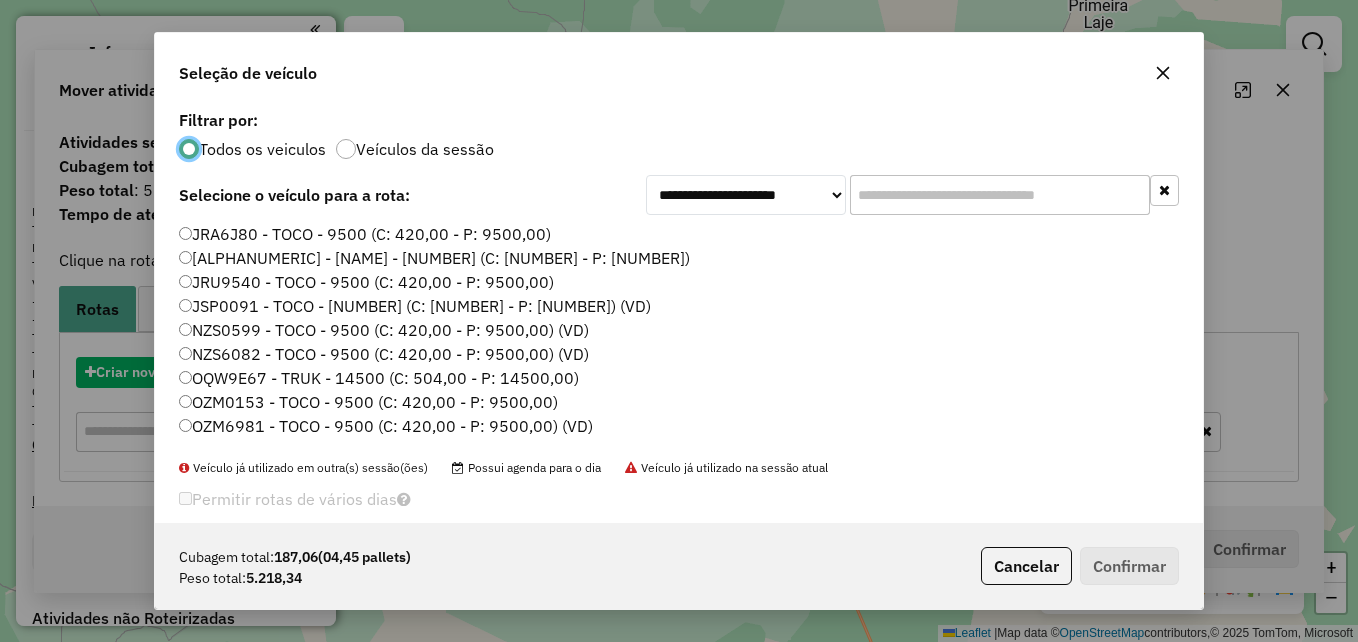 scroll, scrollTop: 11, scrollLeft: 6, axis: both 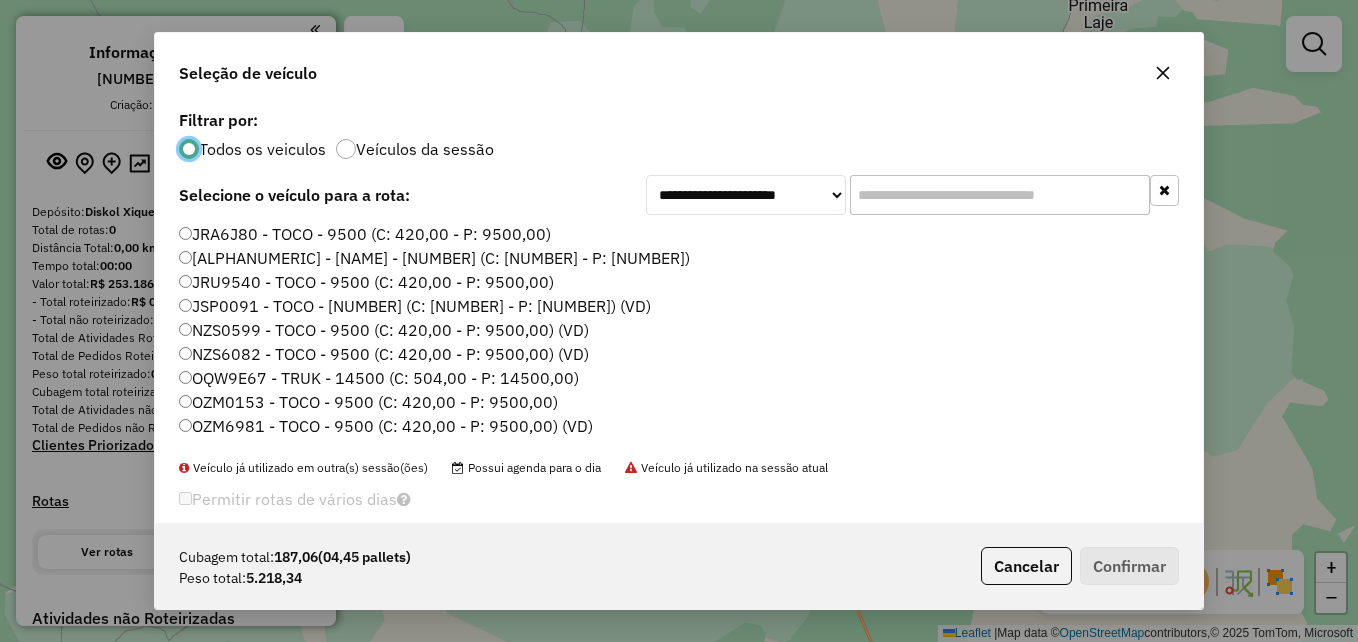 click 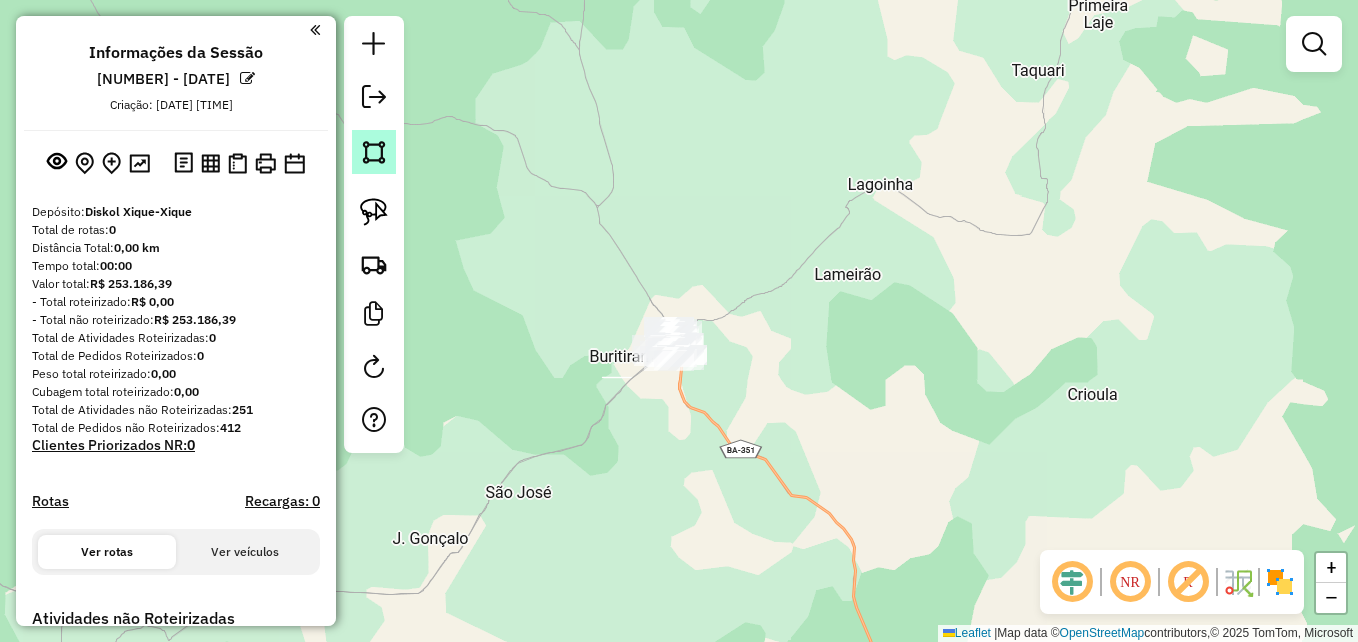 click 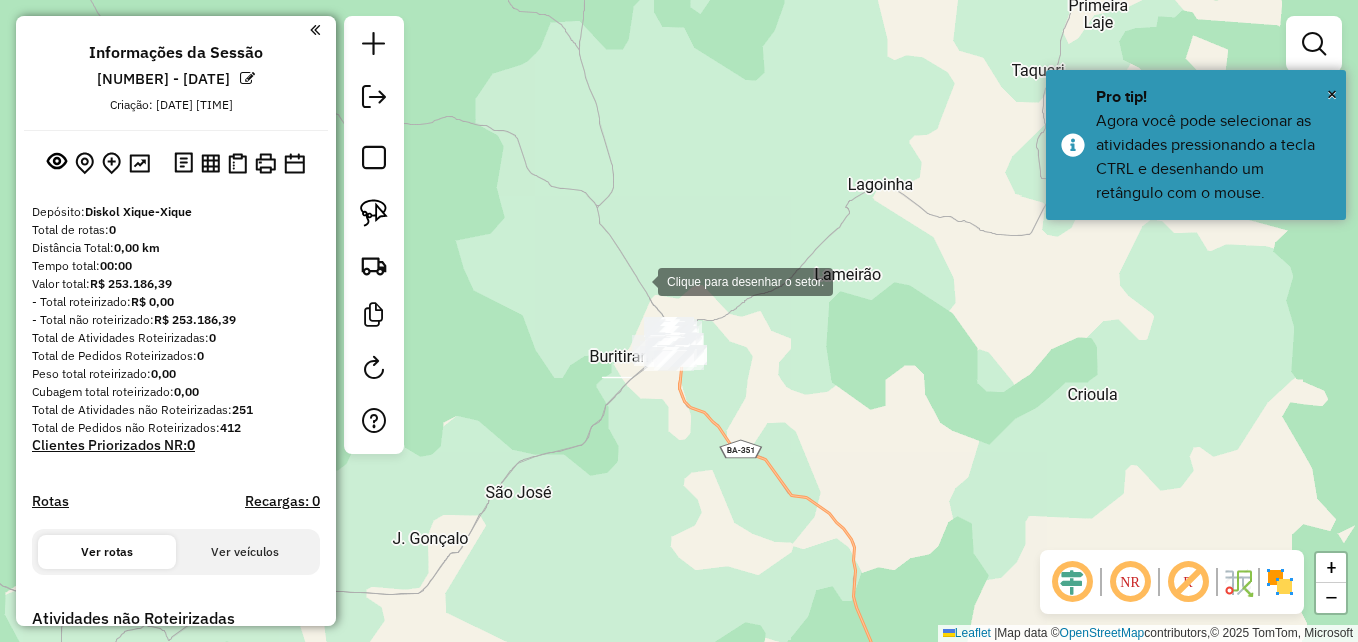 click 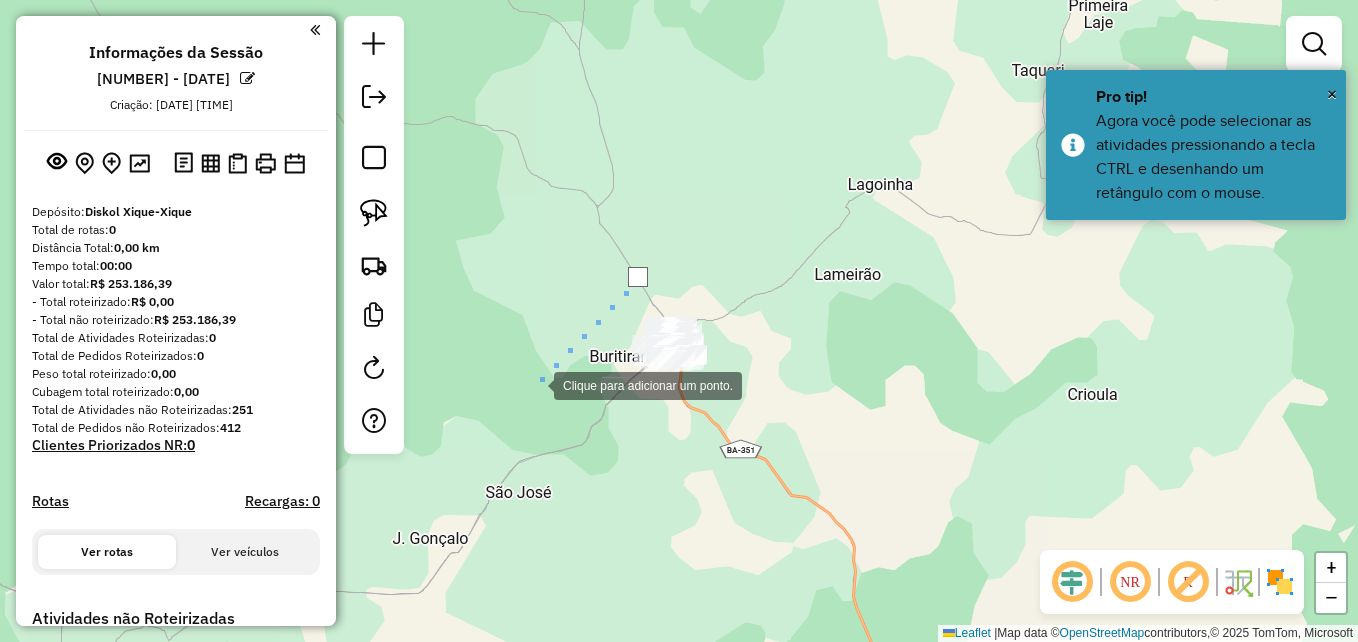 click 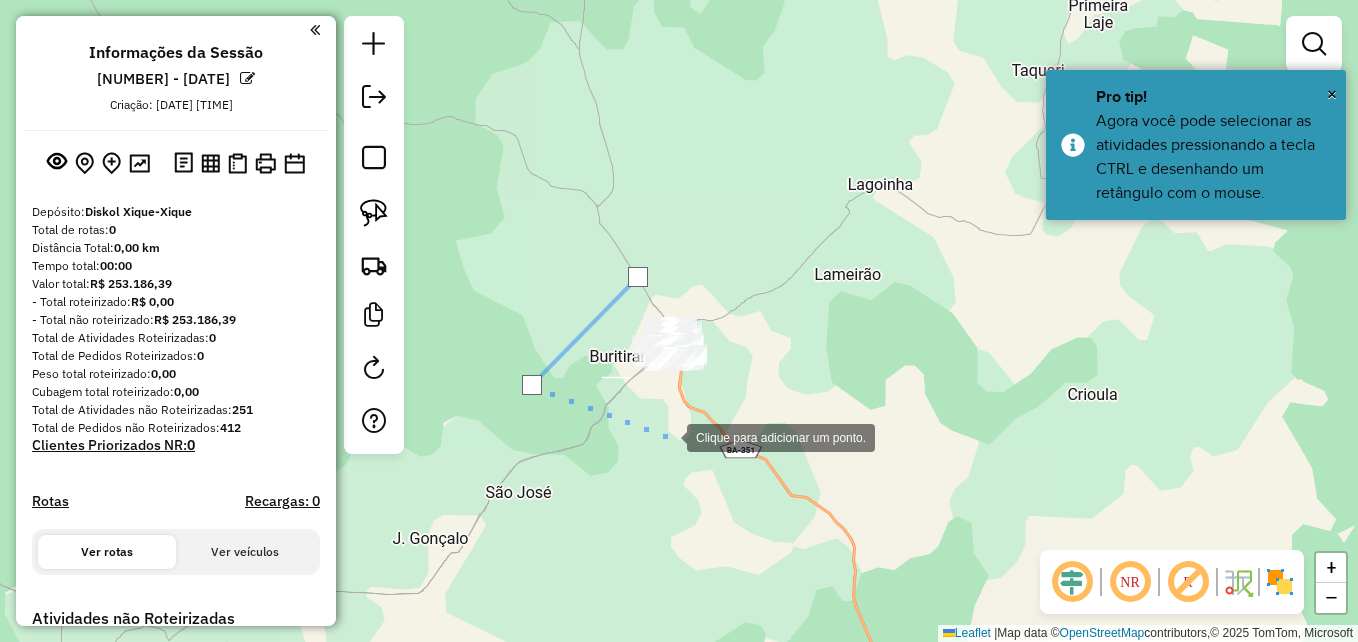 click 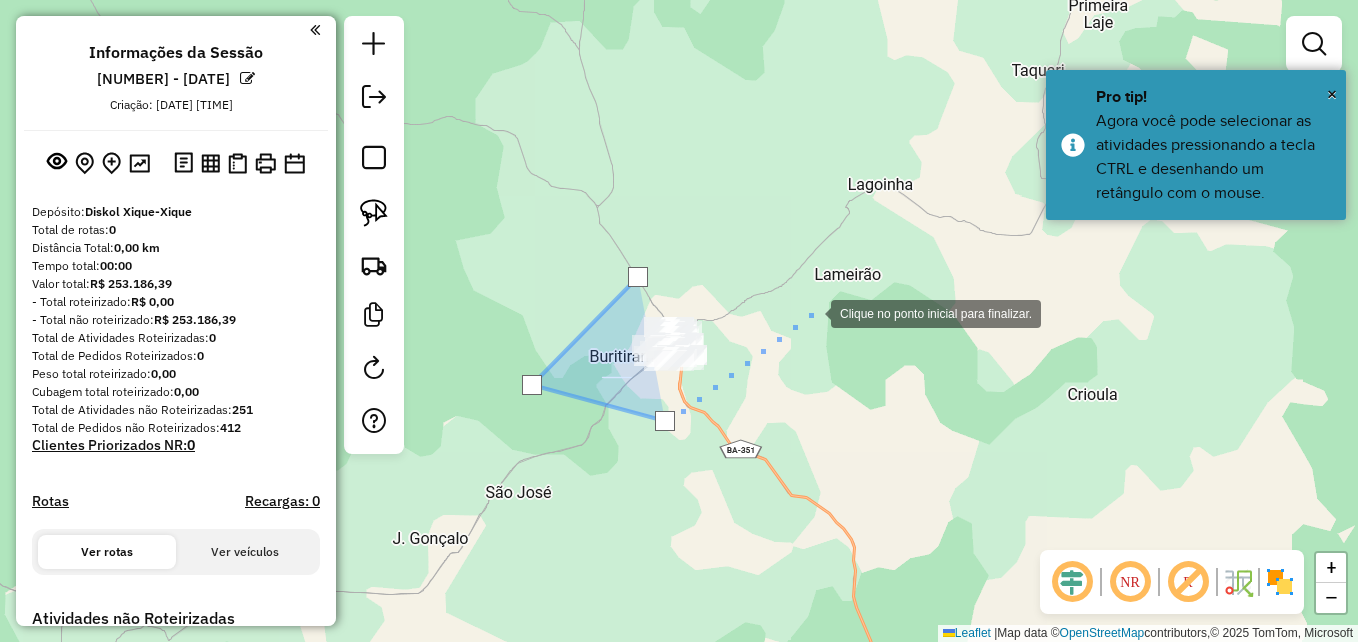click 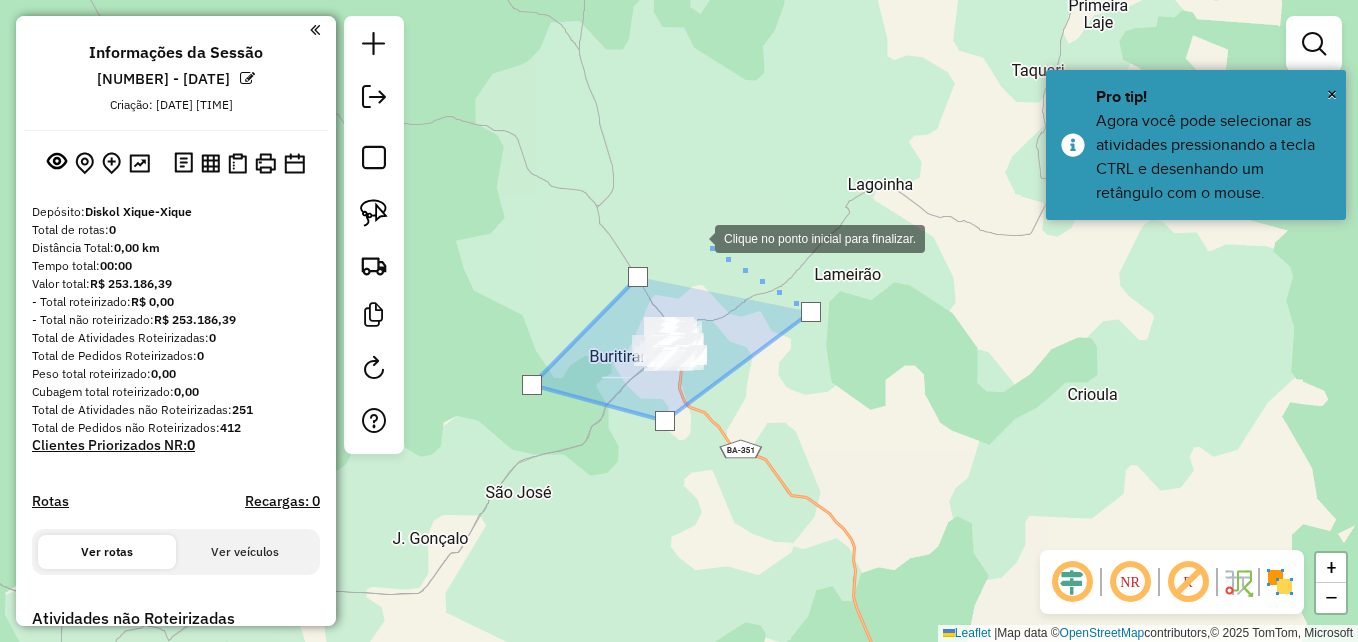 click 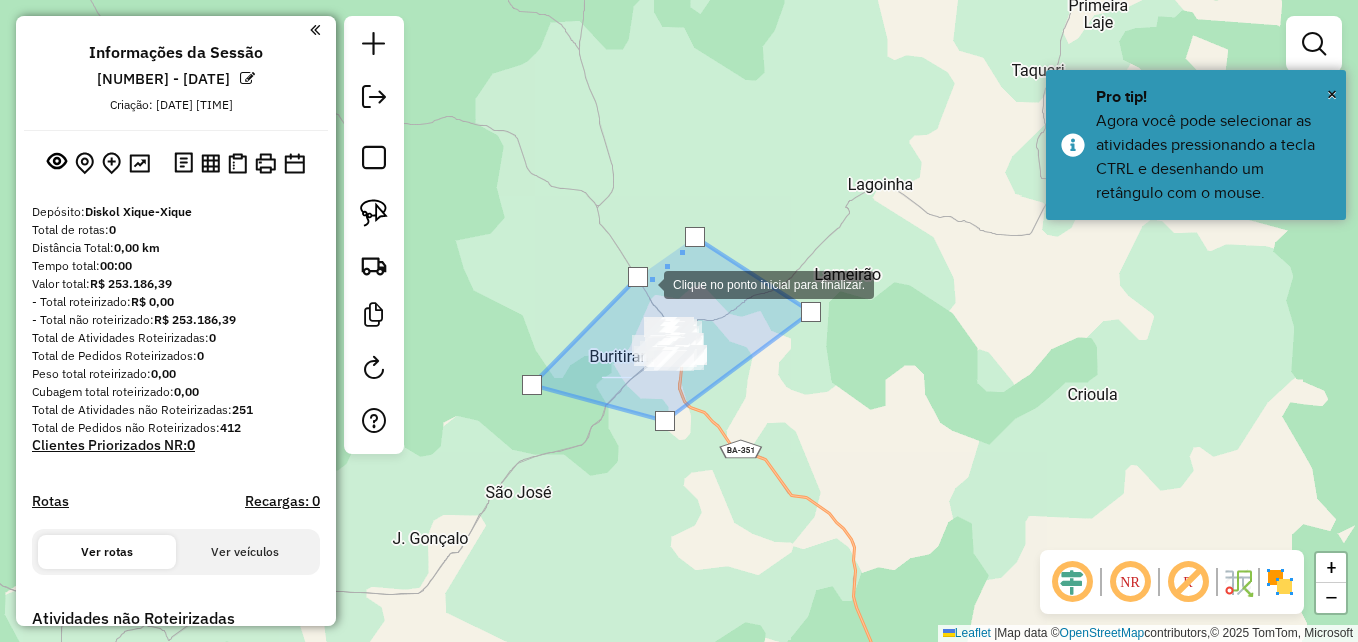 click 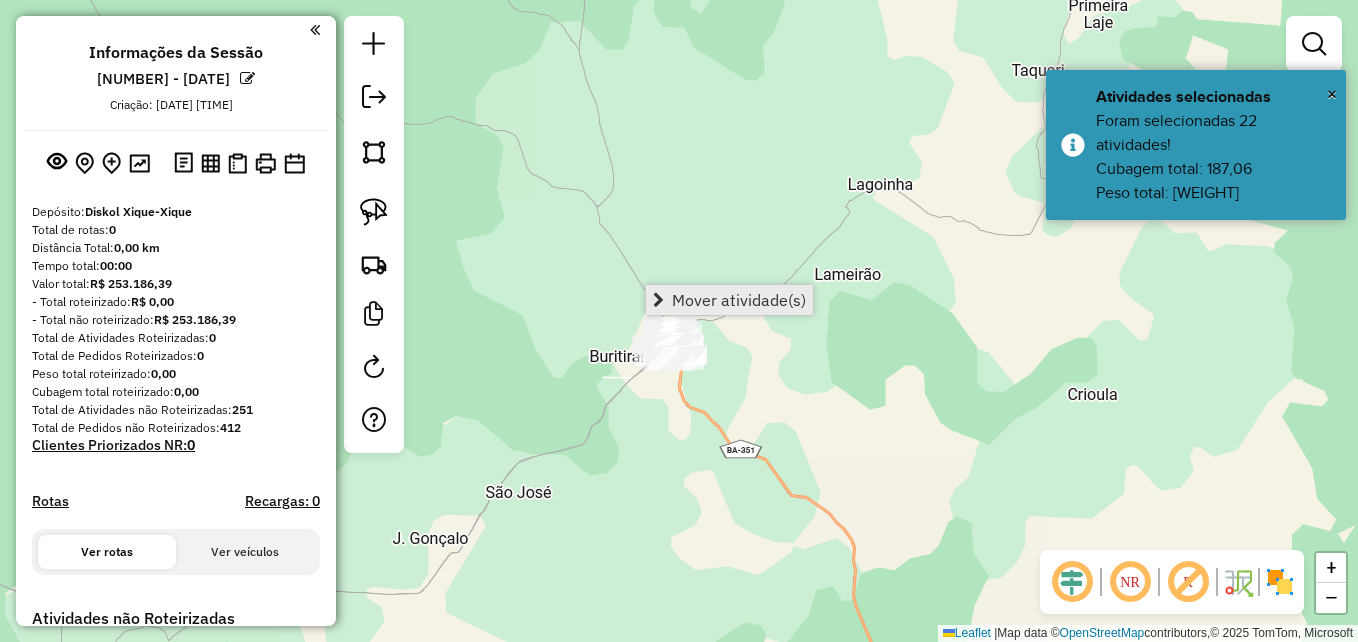 click on "Mover atividade(s)" at bounding box center [739, 300] 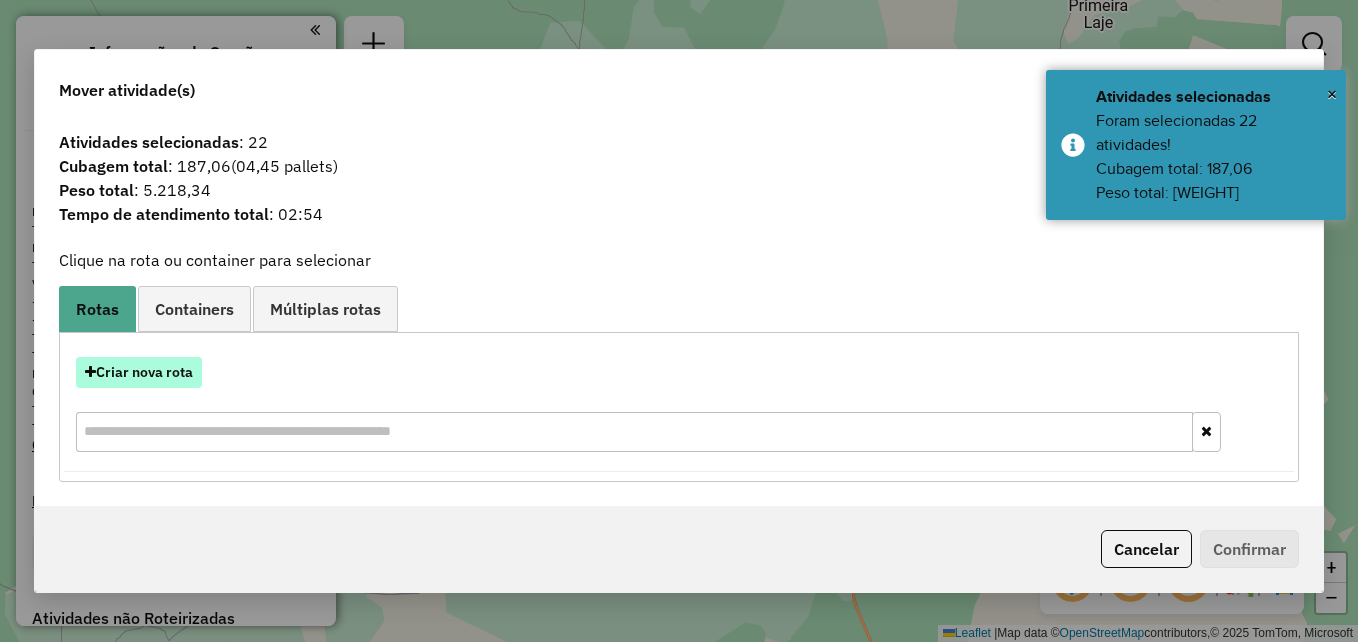 click on "Criar nova rota" at bounding box center (139, 372) 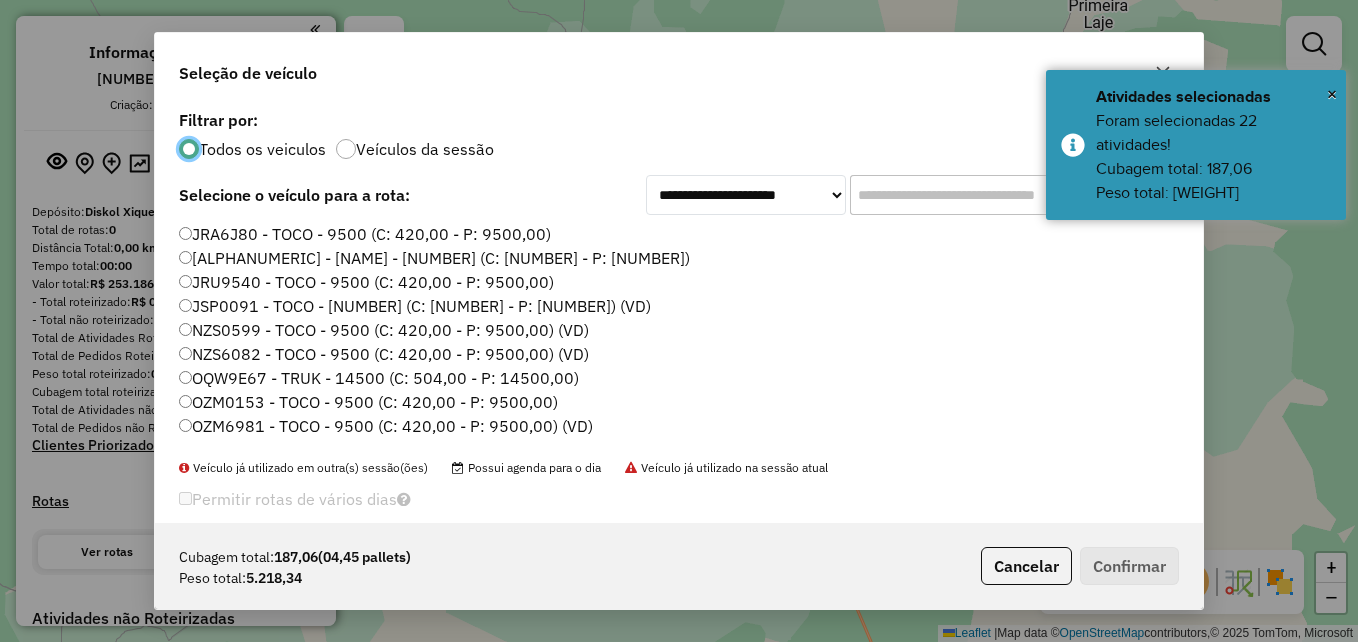 scroll, scrollTop: 11, scrollLeft: 6, axis: both 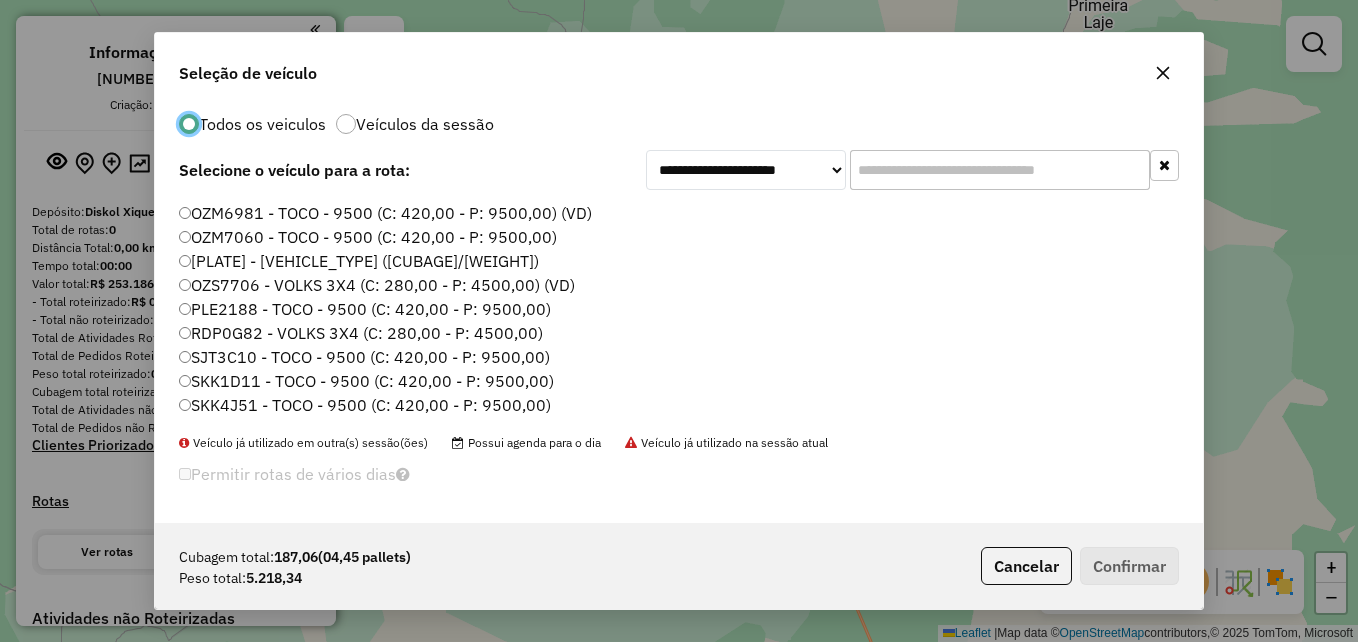 click on "SKK4J51 - TOCO - 9500 (C: 420,00 - P: 9500,00)" 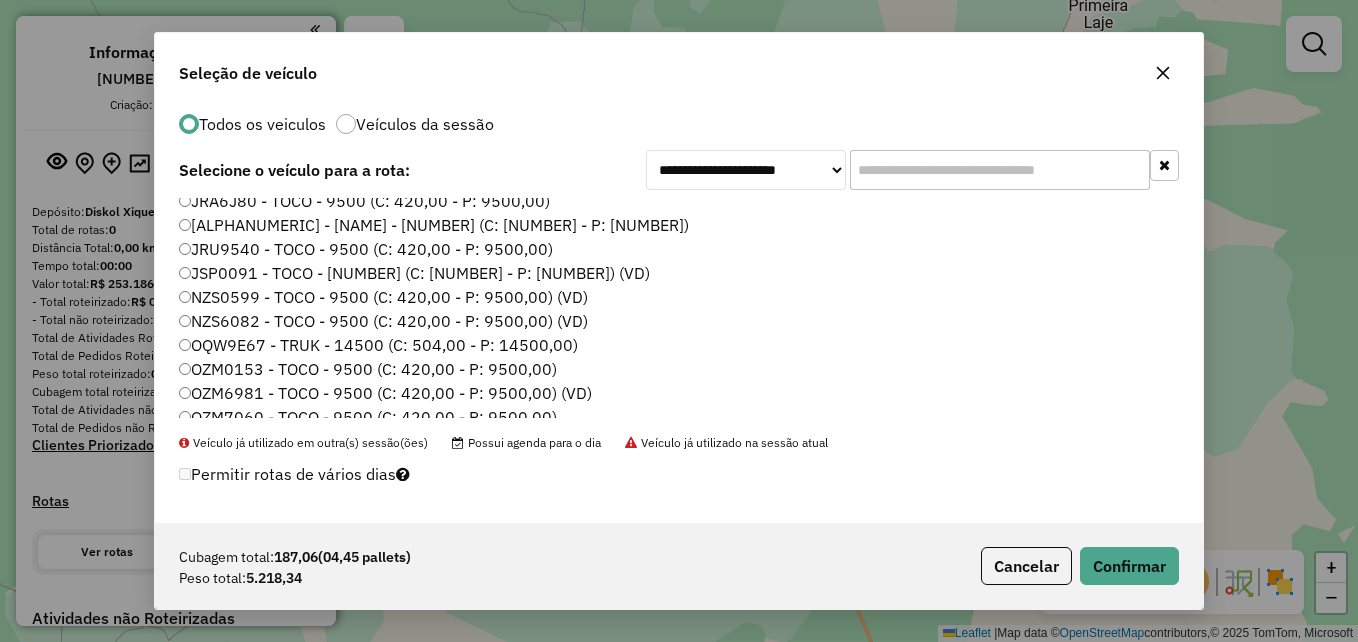 scroll, scrollTop: 0, scrollLeft: 0, axis: both 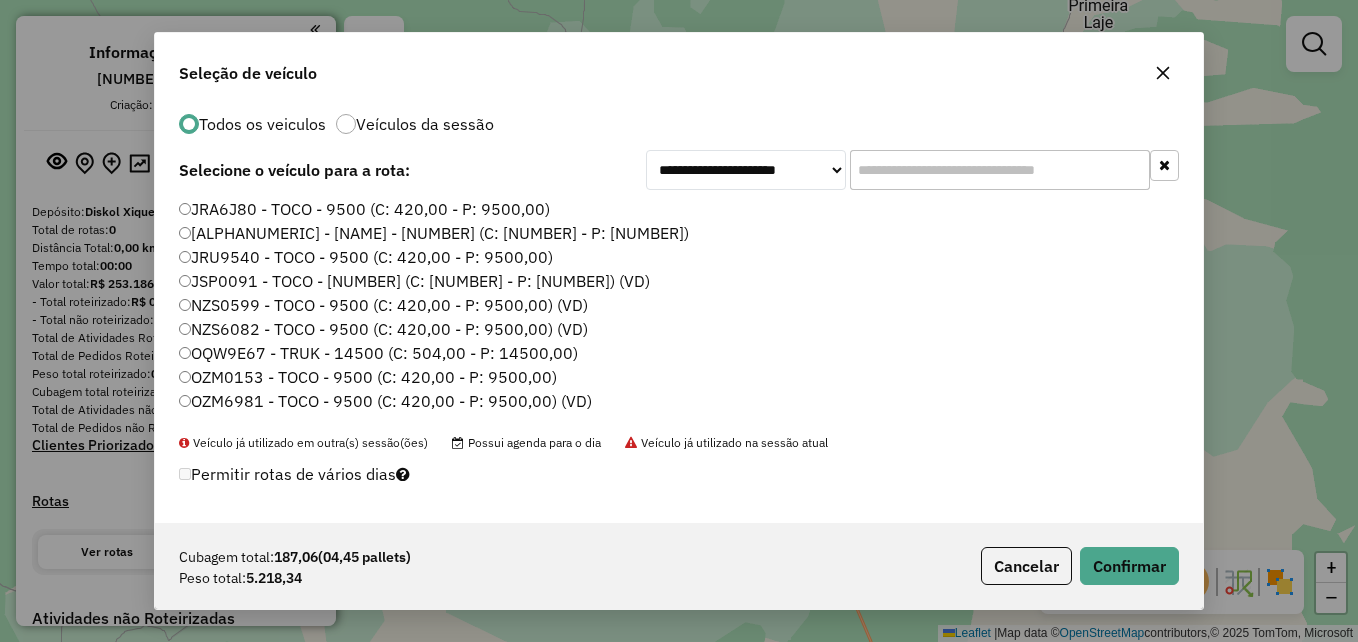 click on "OZM6981 - TOCO - 9500 (C: 420,00 - P: 9500,00) (VD)" 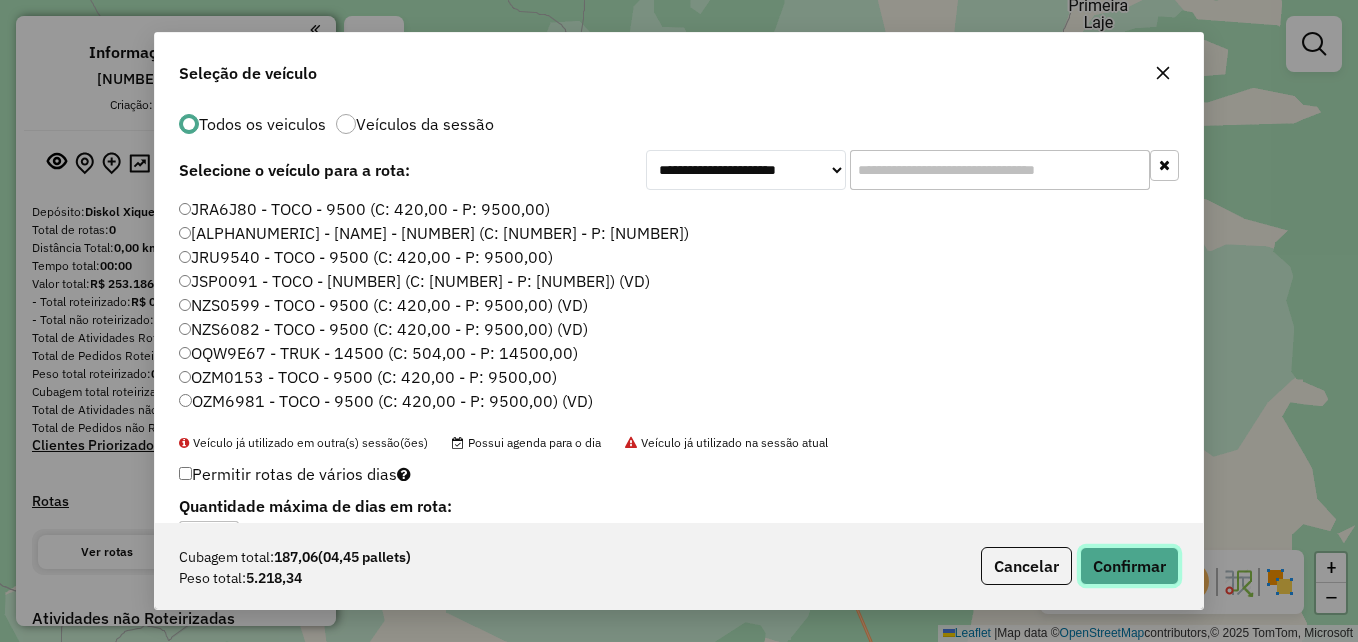 click on "Confirmar" 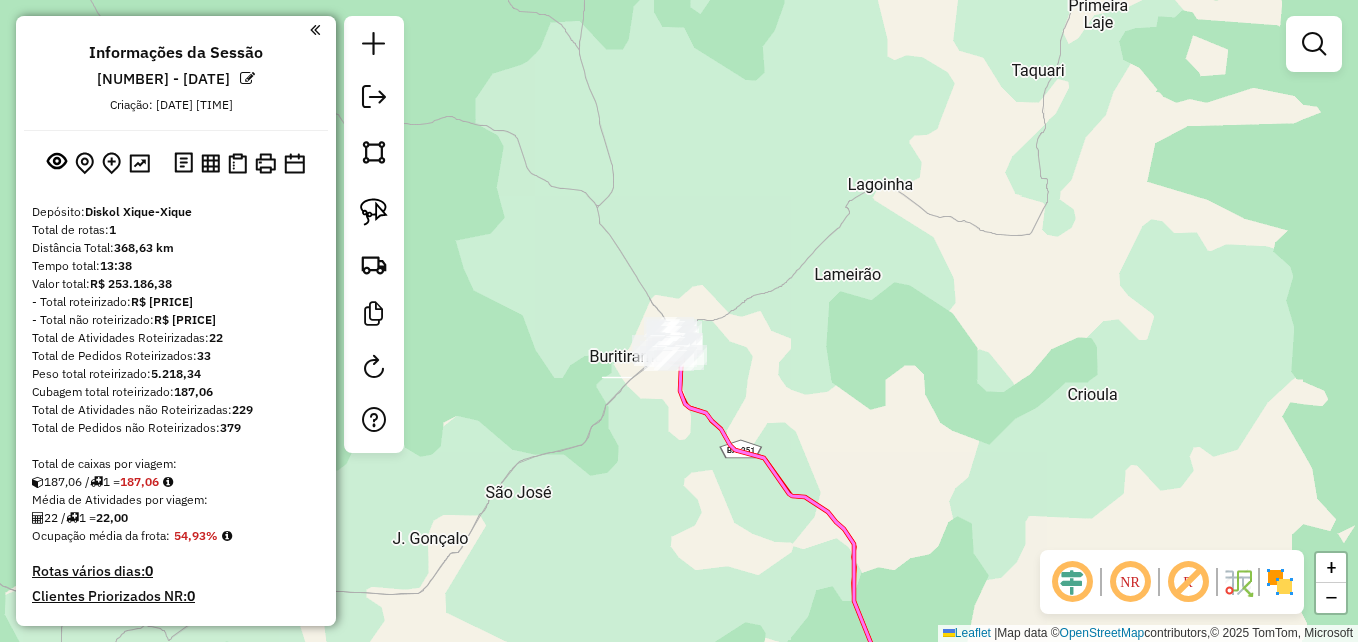 scroll, scrollTop: 0, scrollLeft: 0, axis: both 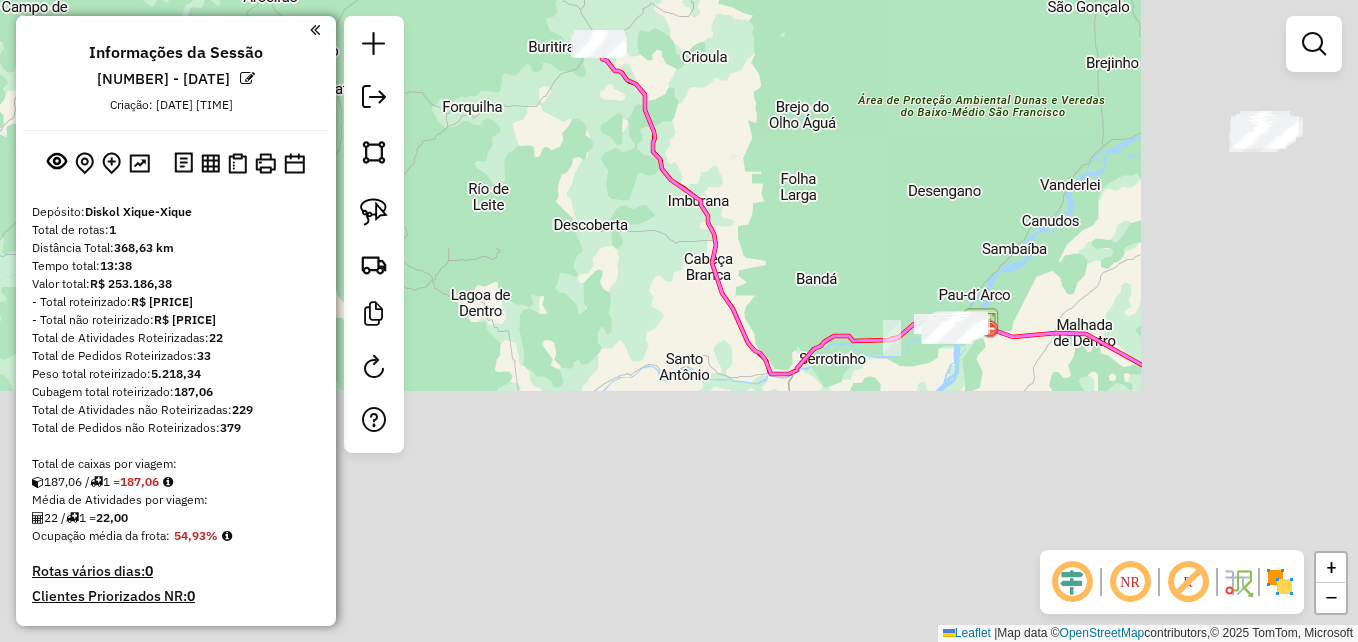 drag, startPoint x: 1093, startPoint y: 415, endPoint x: 677, endPoint y: 69, distance: 541.0841 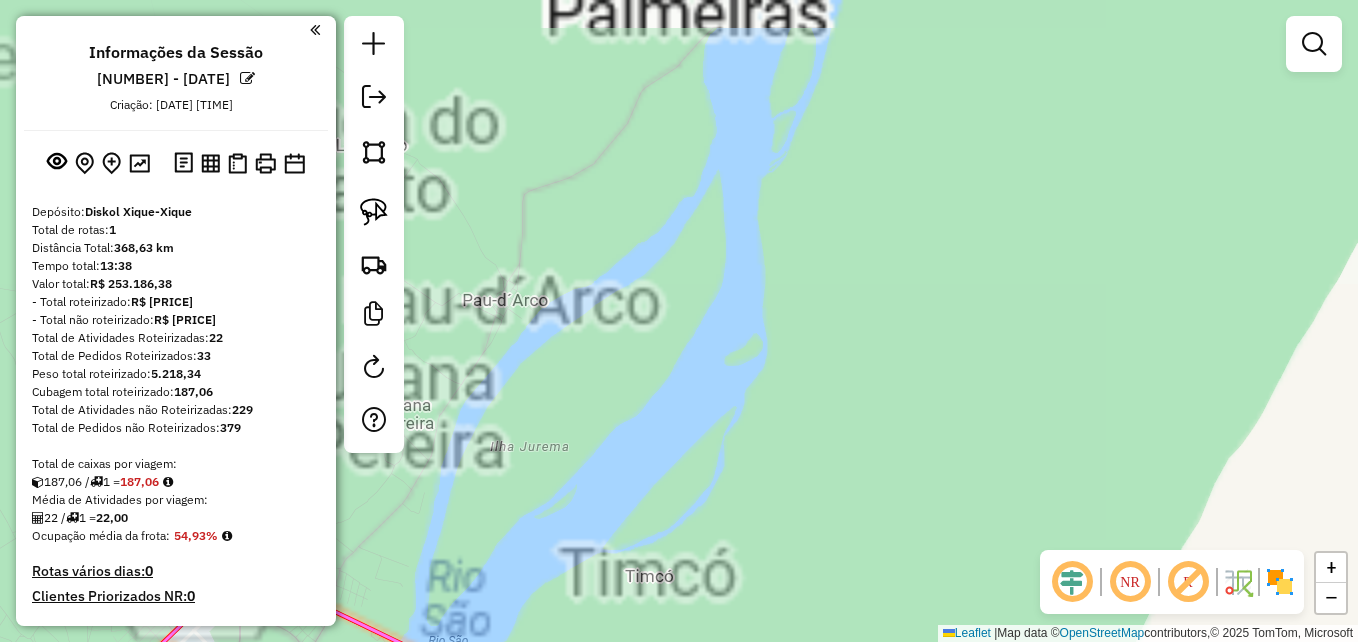 drag, startPoint x: 830, startPoint y: 457, endPoint x: 1128, endPoint y: 35, distance: 516.61206 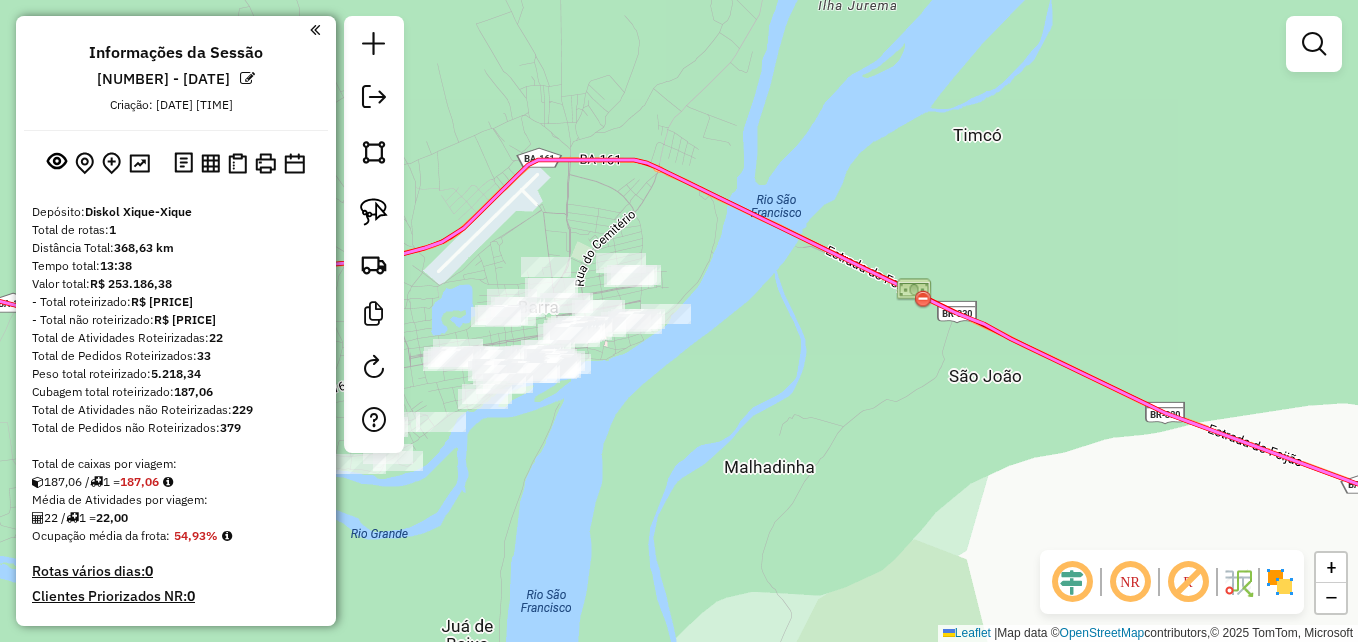 drag, startPoint x: 663, startPoint y: 392, endPoint x: 960, endPoint y: 239, distance: 334.0928 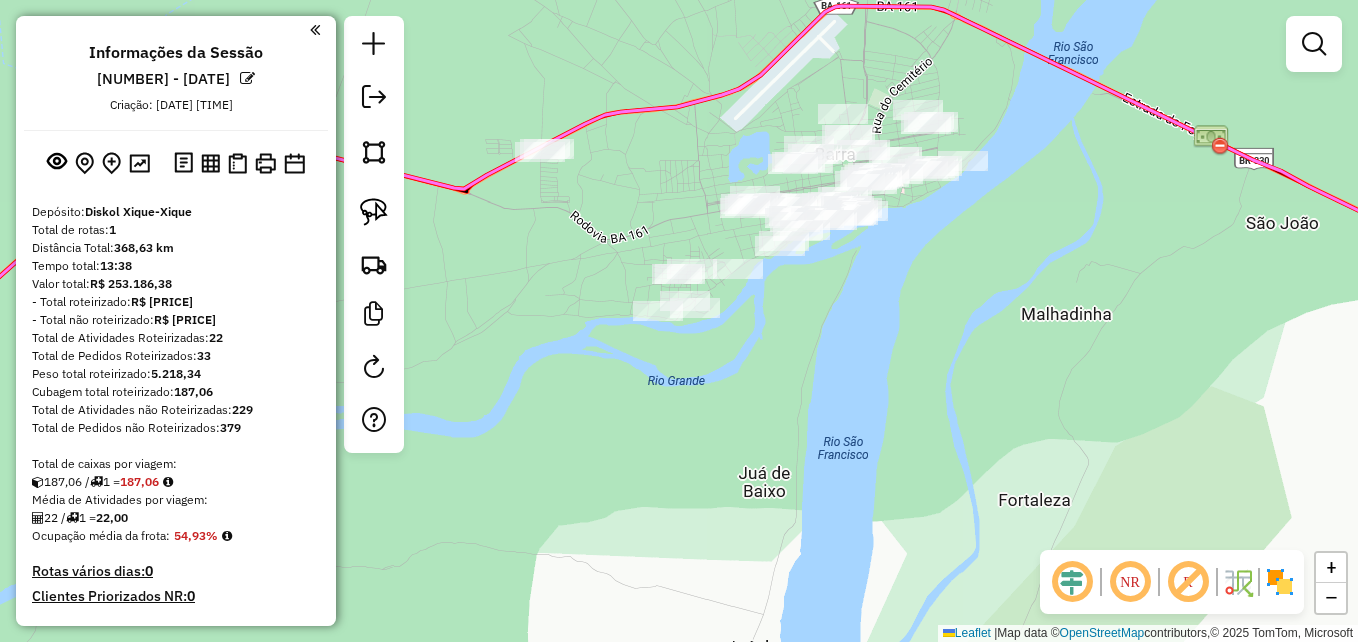 click 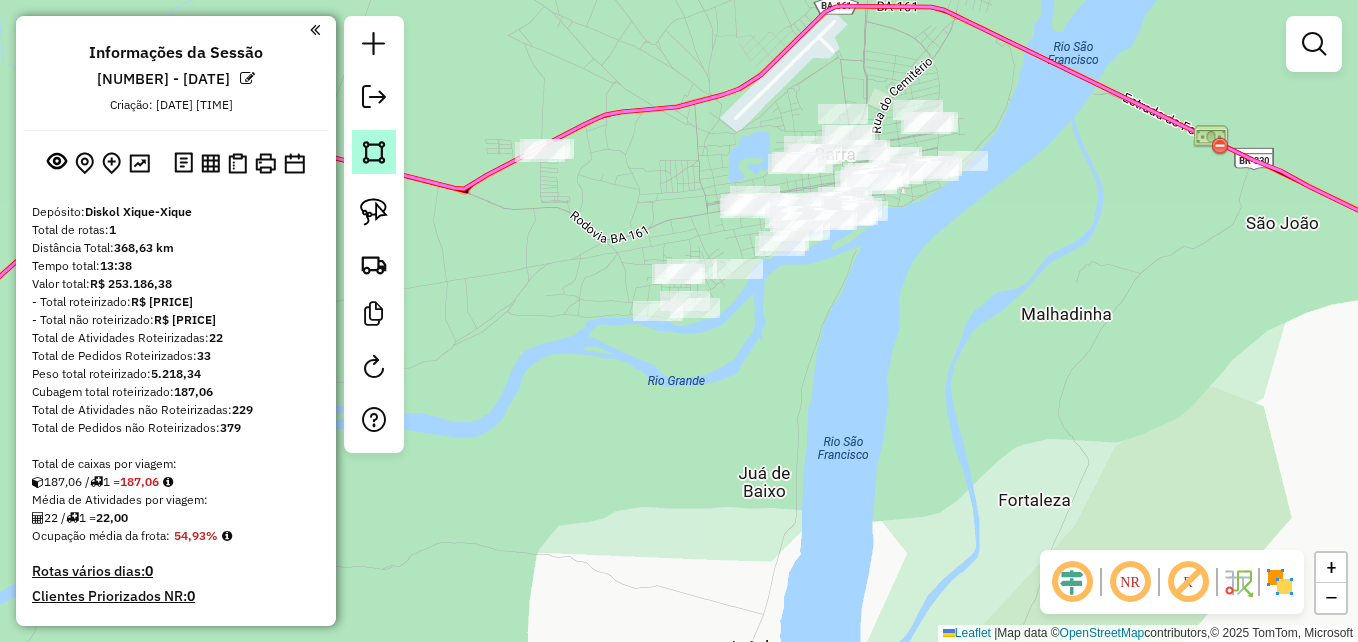 click 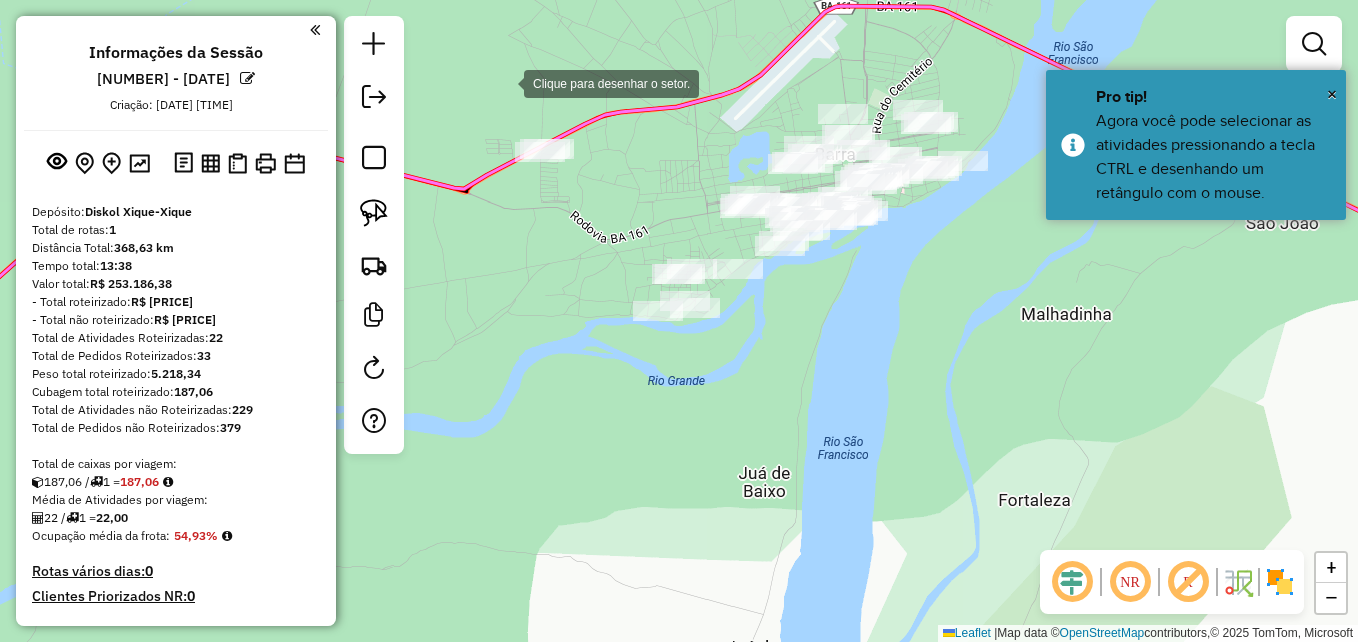 click 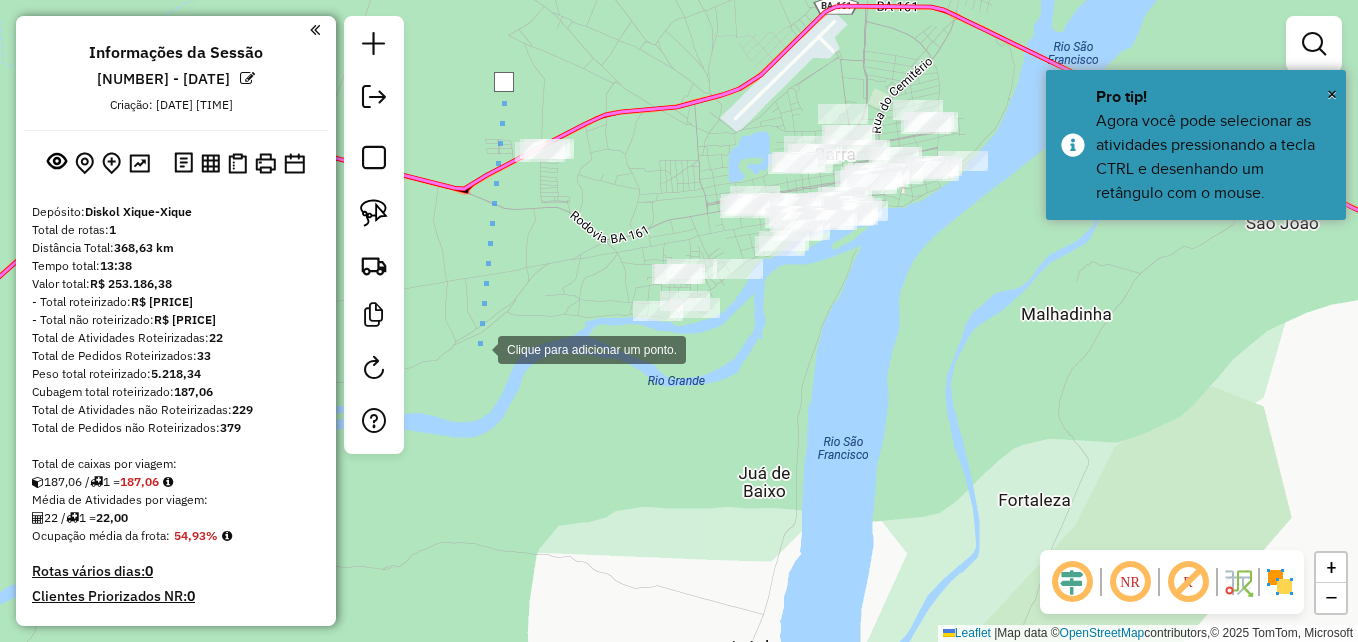 drag, startPoint x: 478, startPoint y: 348, endPoint x: 597, endPoint y: 401, distance: 130.26895 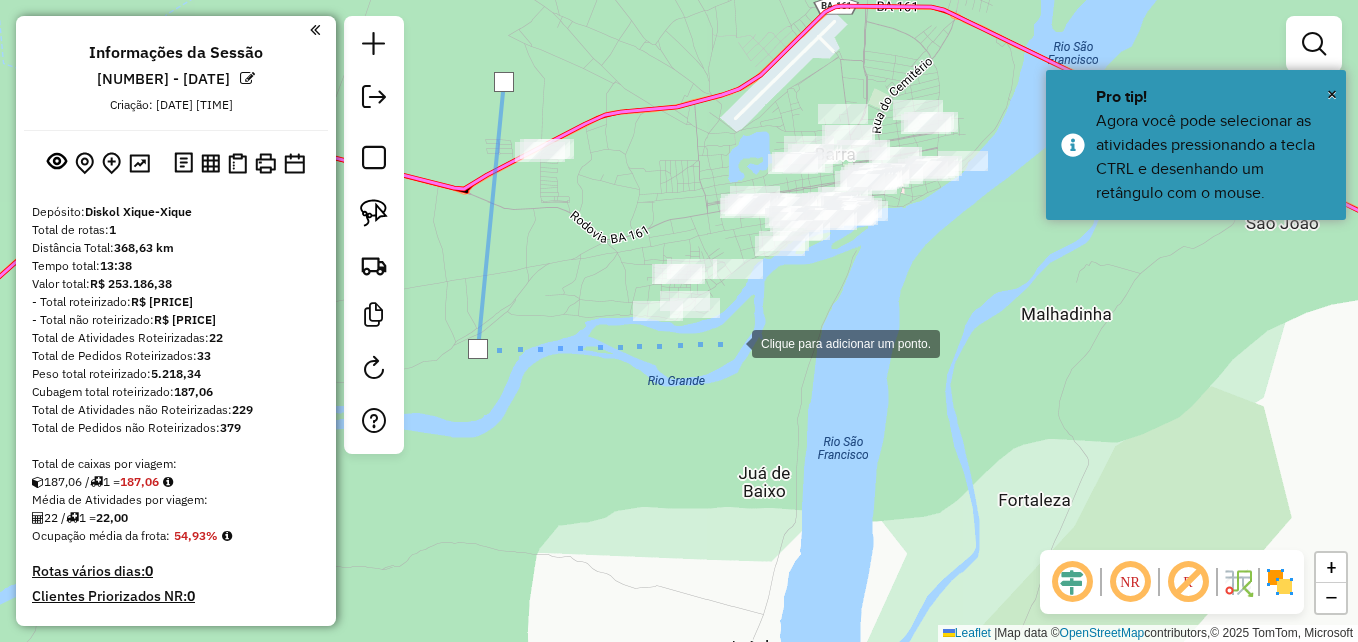 click 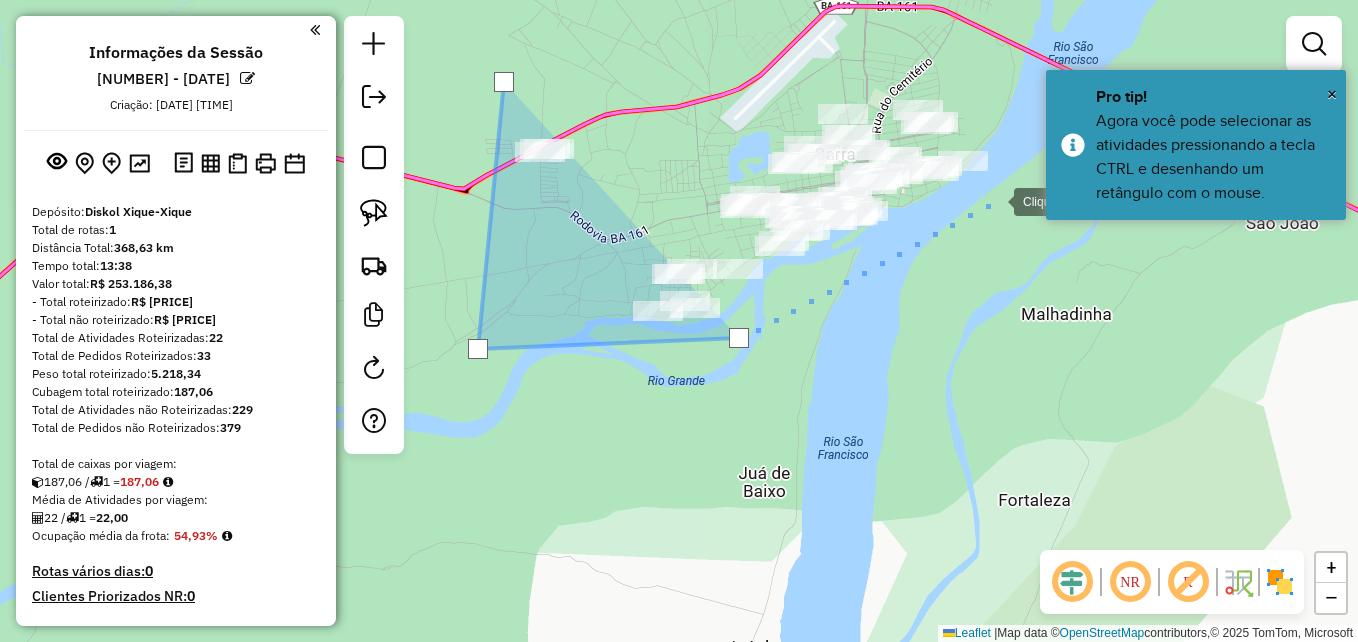click 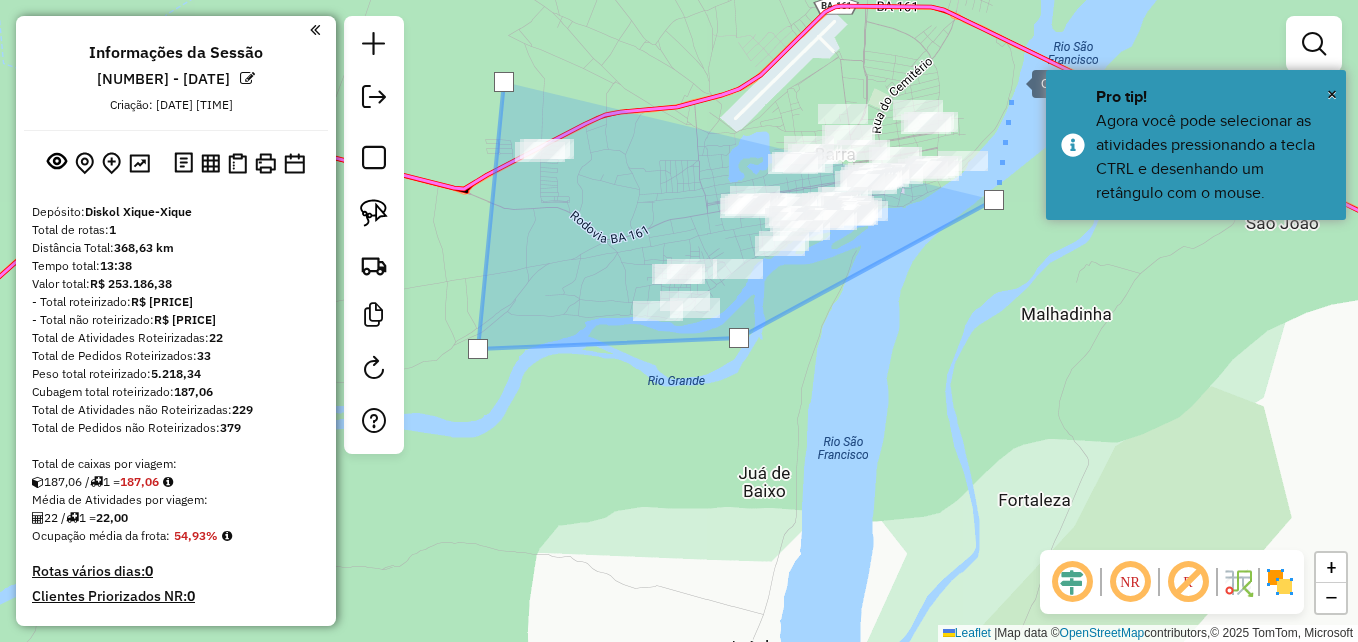 click 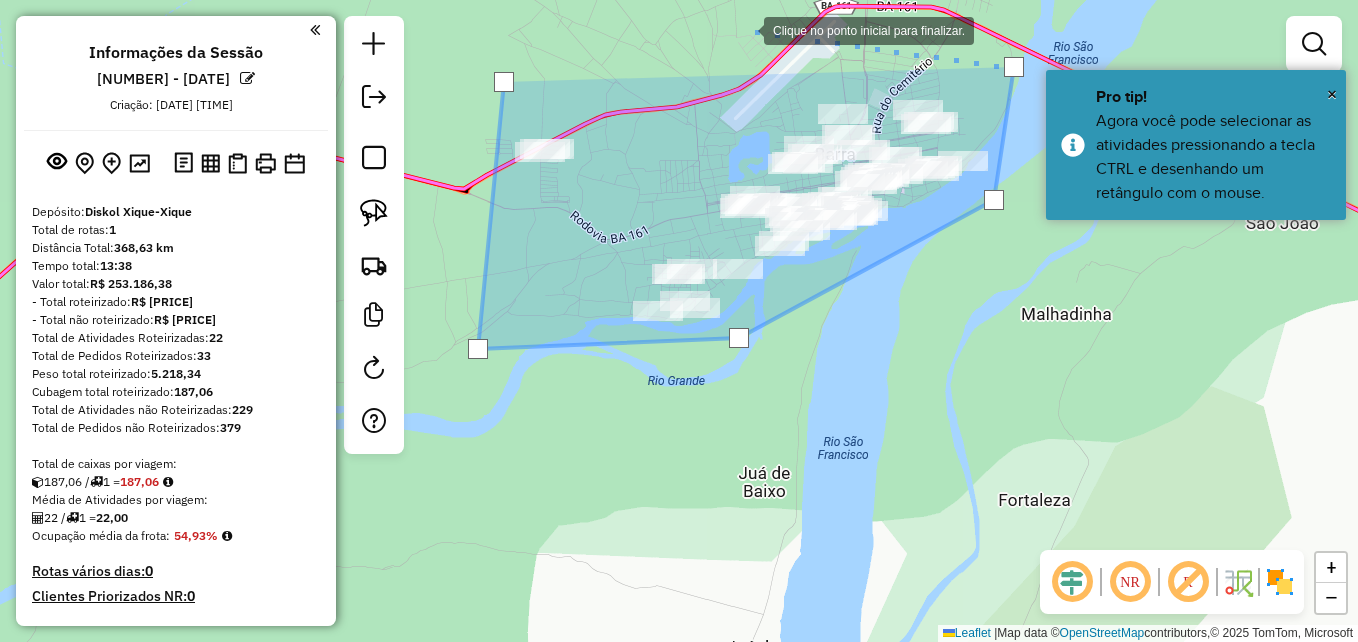 click 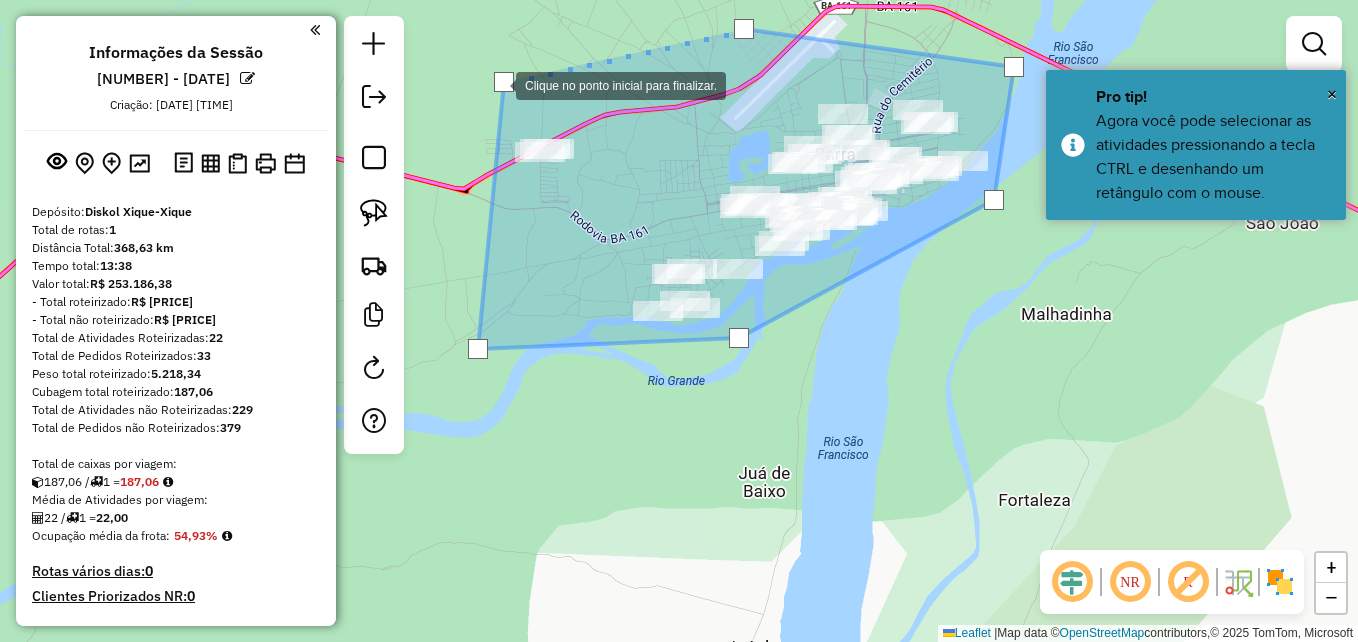 click 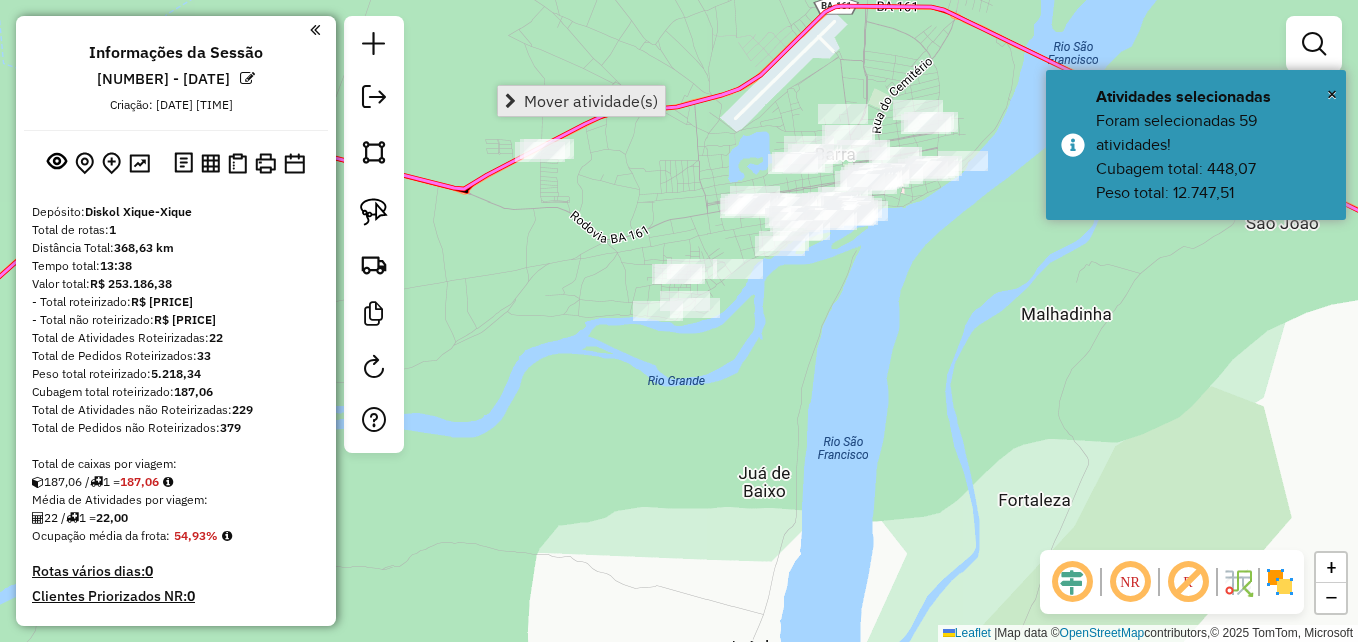 click on "Mover atividade(s)" at bounding box center (591, 101) 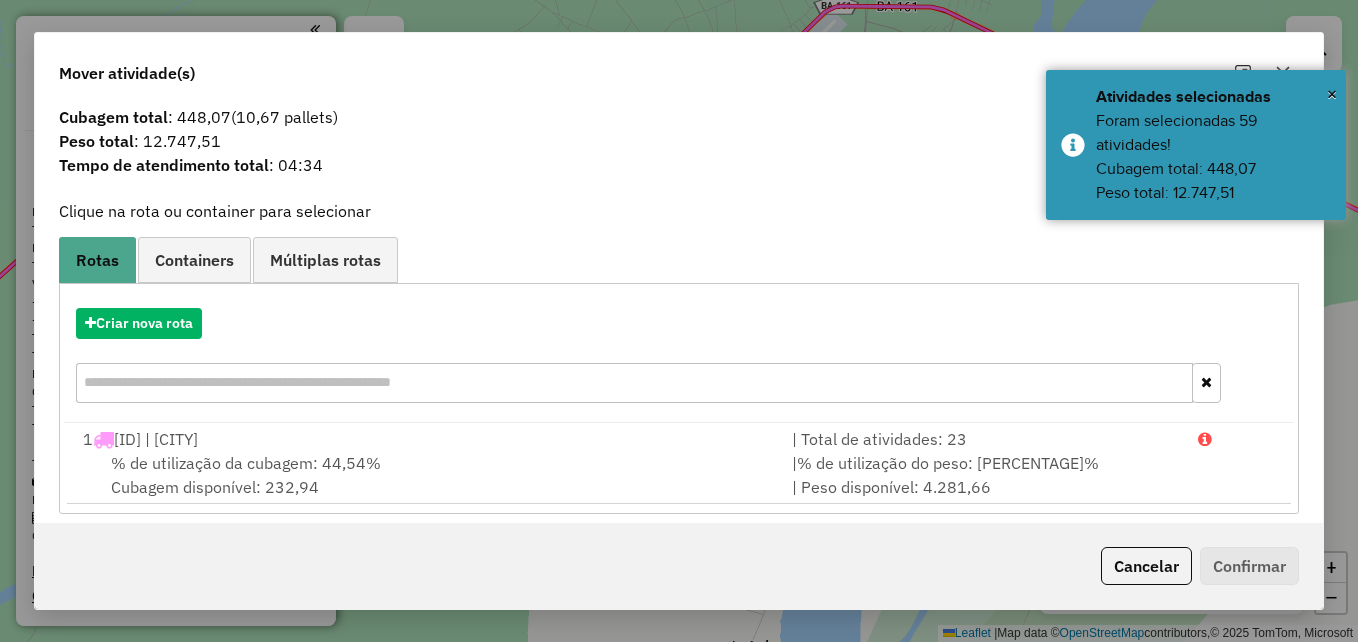 scroll, scrollTop: 47, scrollLeft: 0, axis: vertical 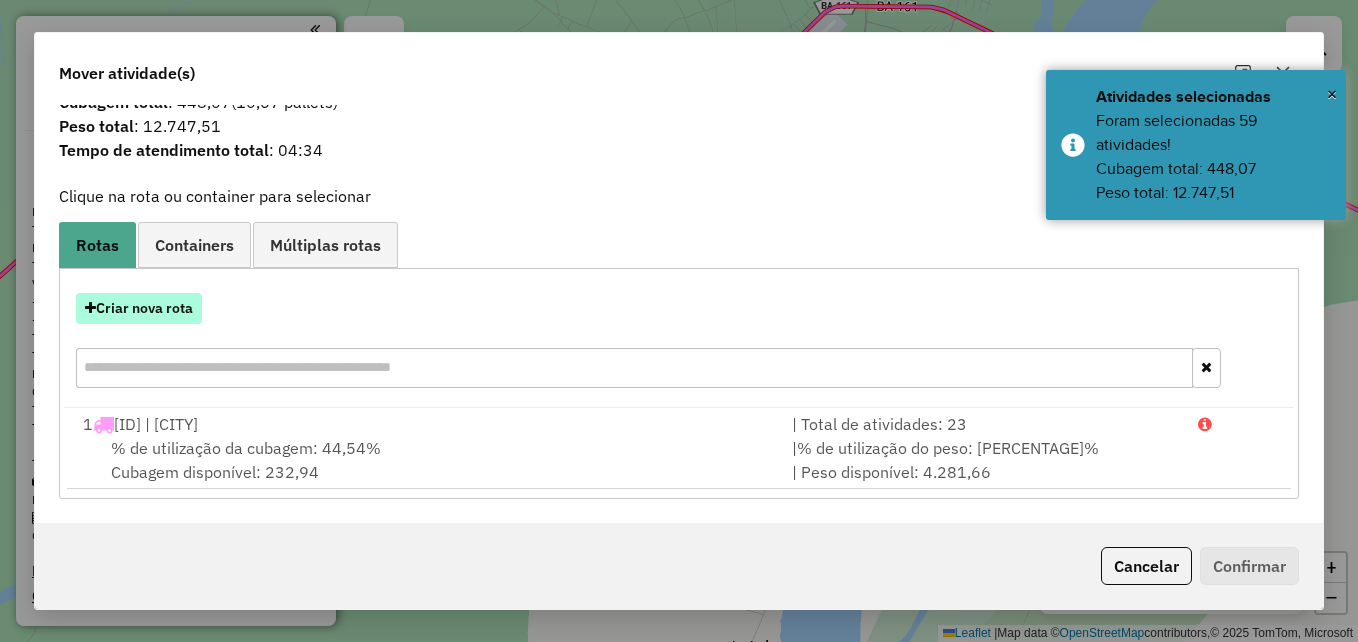 click on "Criar nova rota" at bounding box center [139, 308] 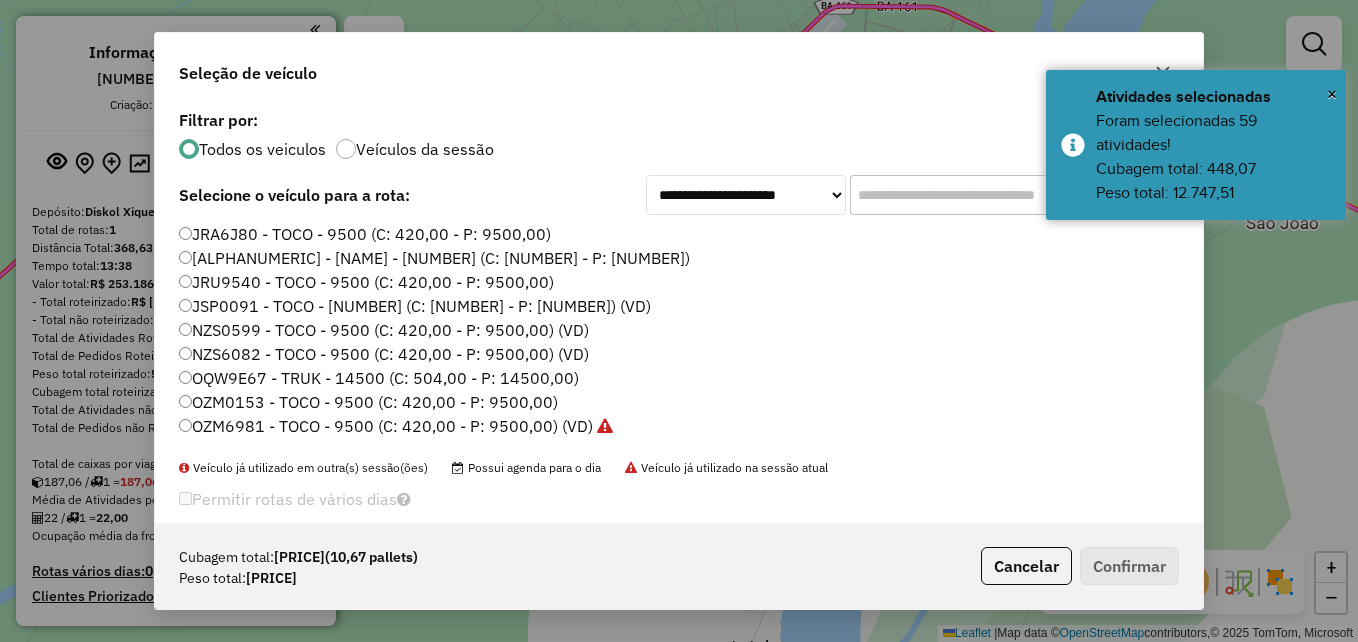scroll, scrollTop: 11, scrollLeft: 6, axis: both 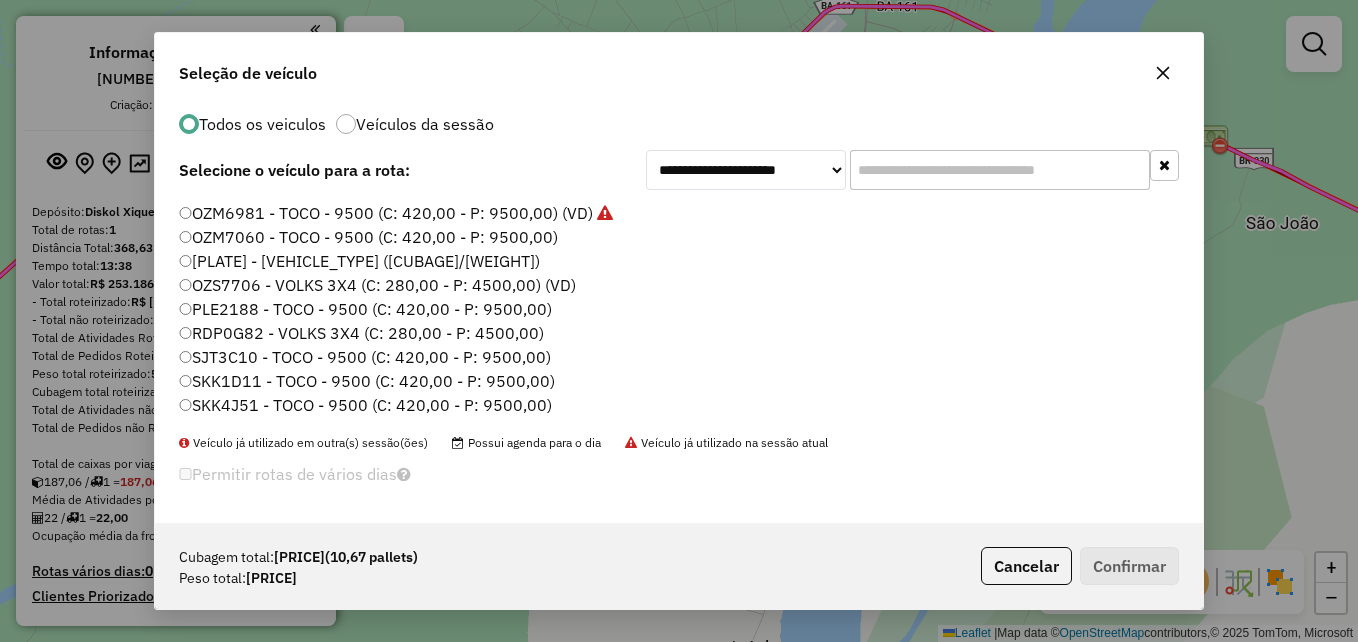 click on "SKK1D11 - TOCO - 9500 (C: 420,00 - P: 9500,00)" 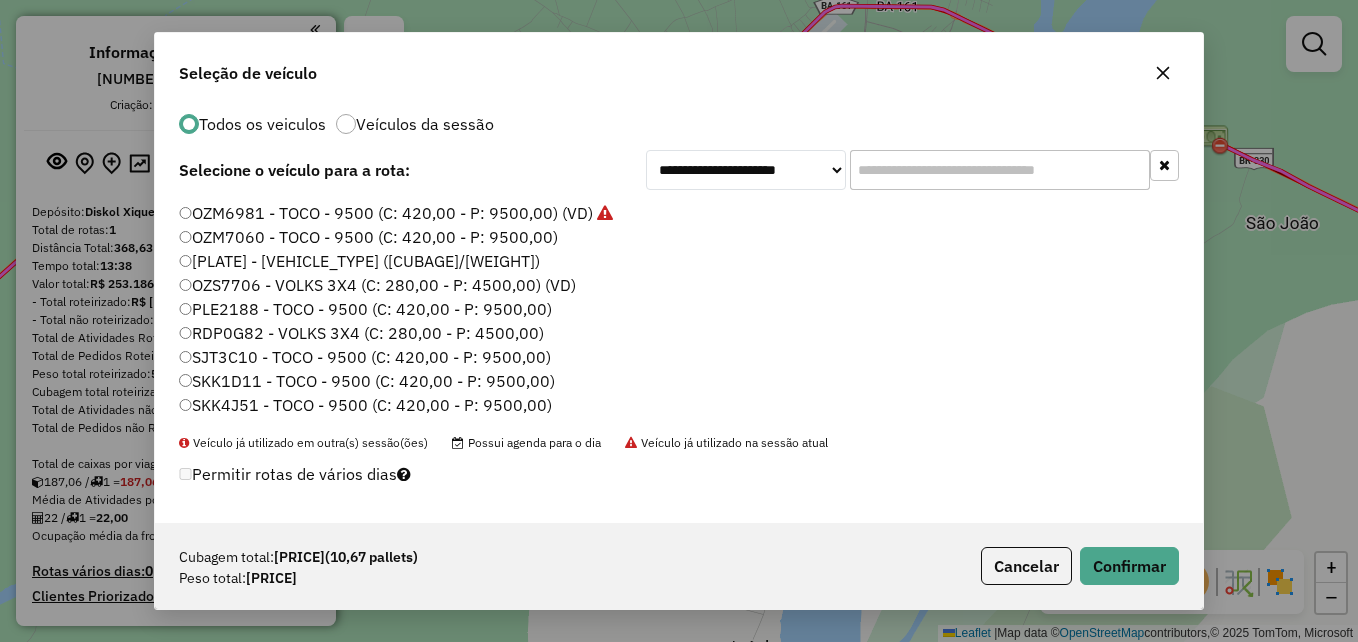 click 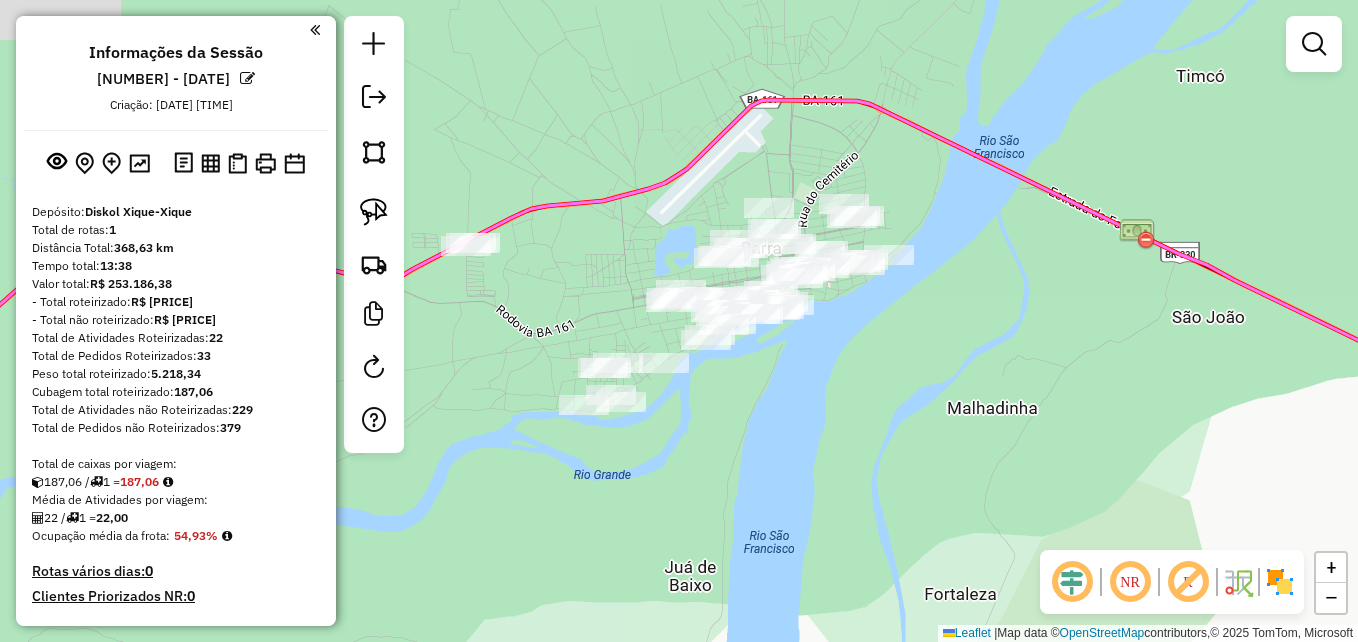 drag, startPoint x: 995, startPoint y: 303, endPoint x: 919, endPoint y: 398, distance: 121.65936 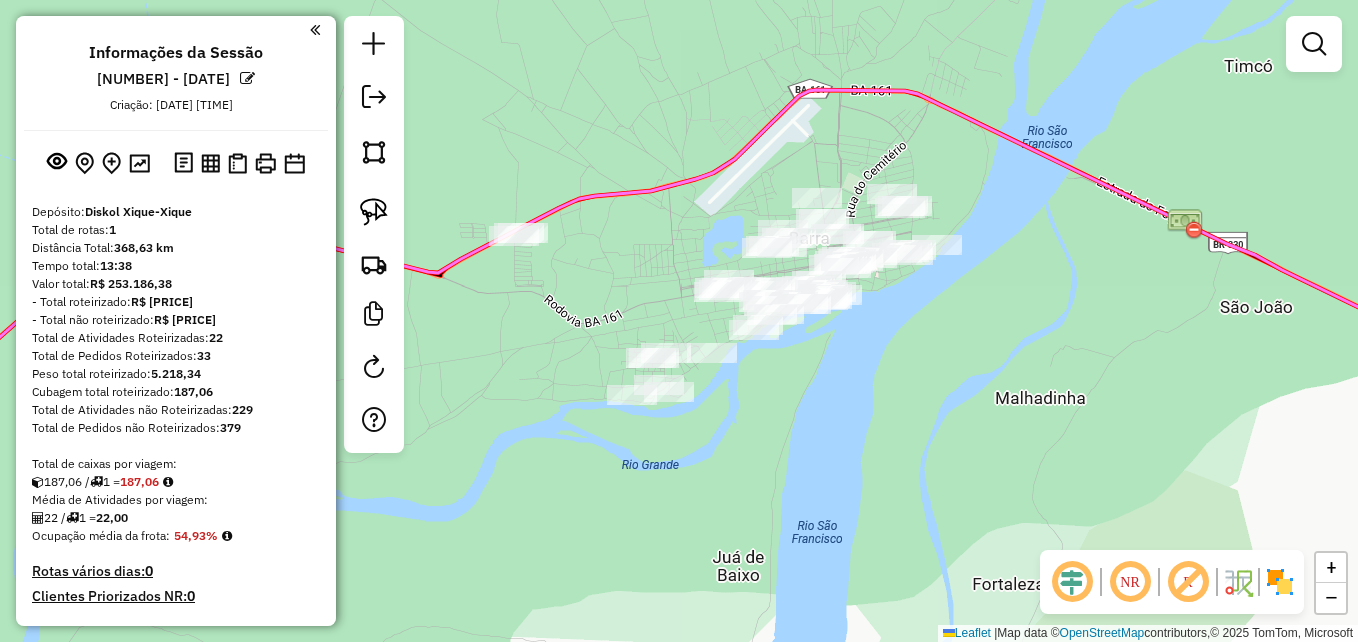drag, startPoint x: 505, startPoint y: 349, endPoint x: 555, endPoint y: 338, distance: 51.1957 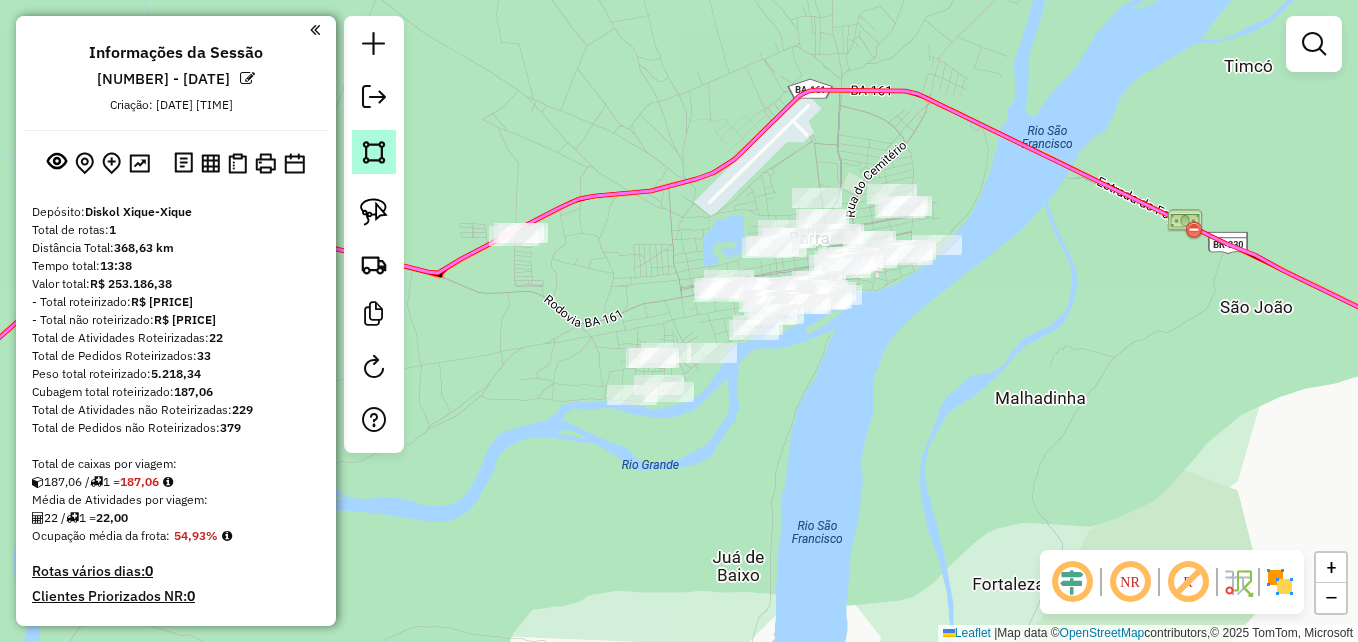 click 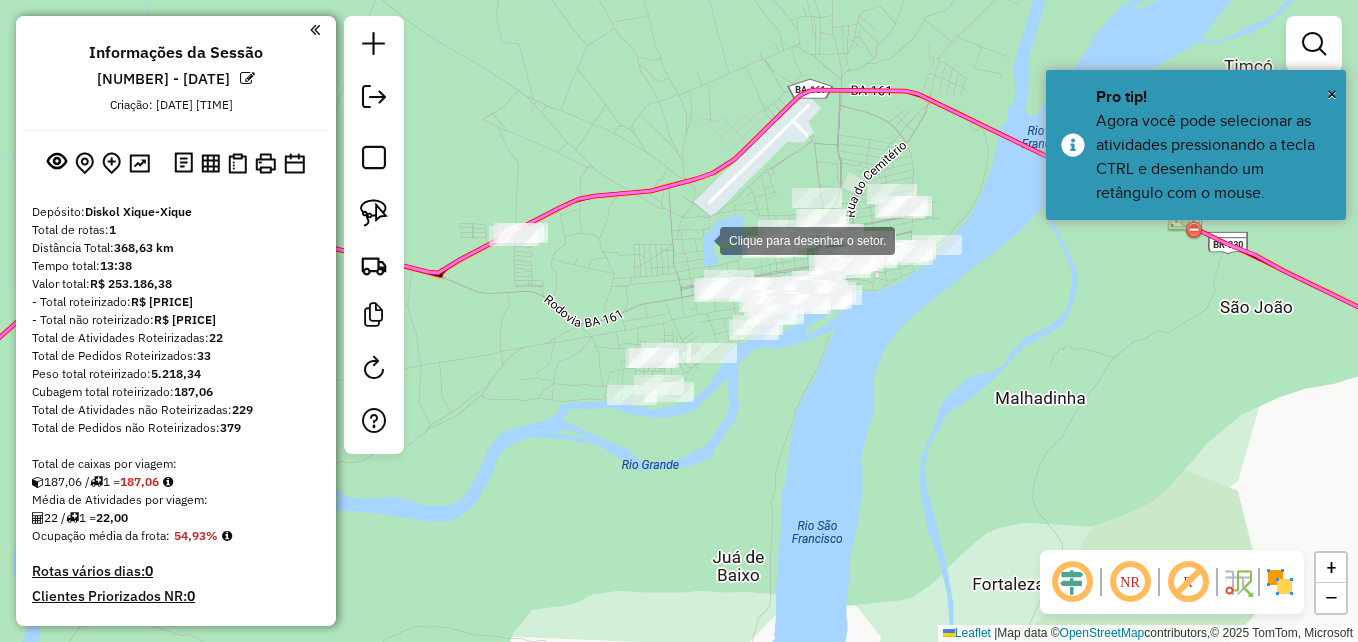 click 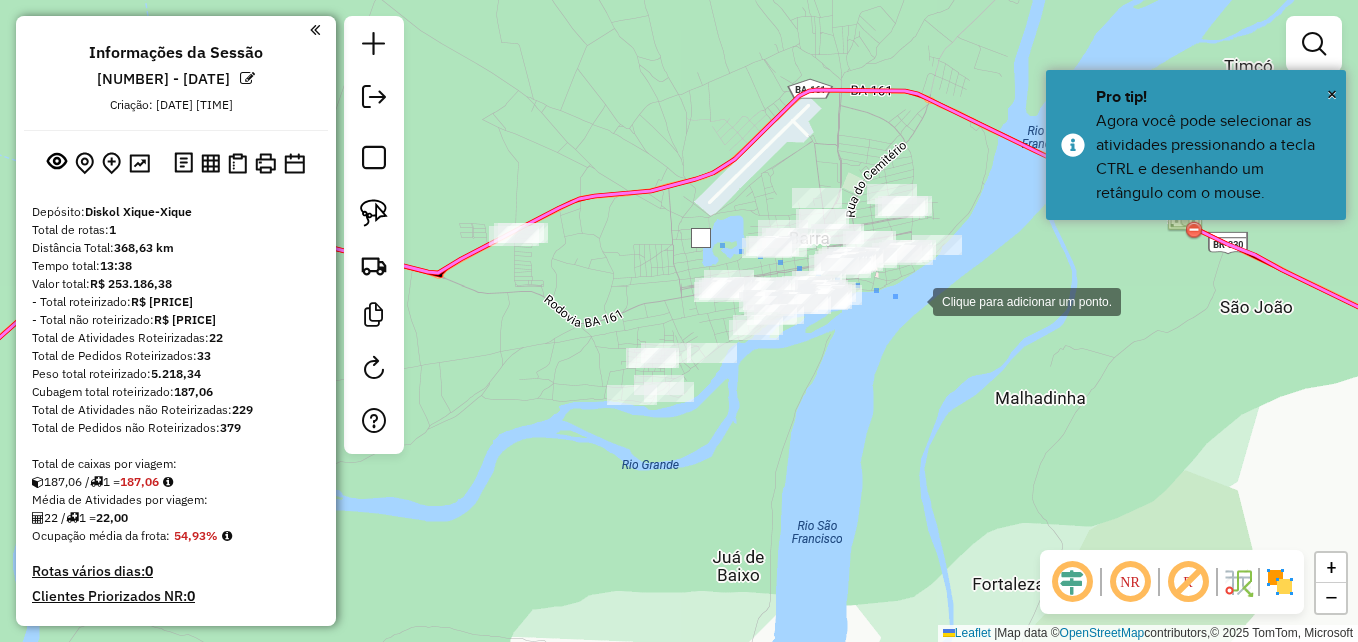 click 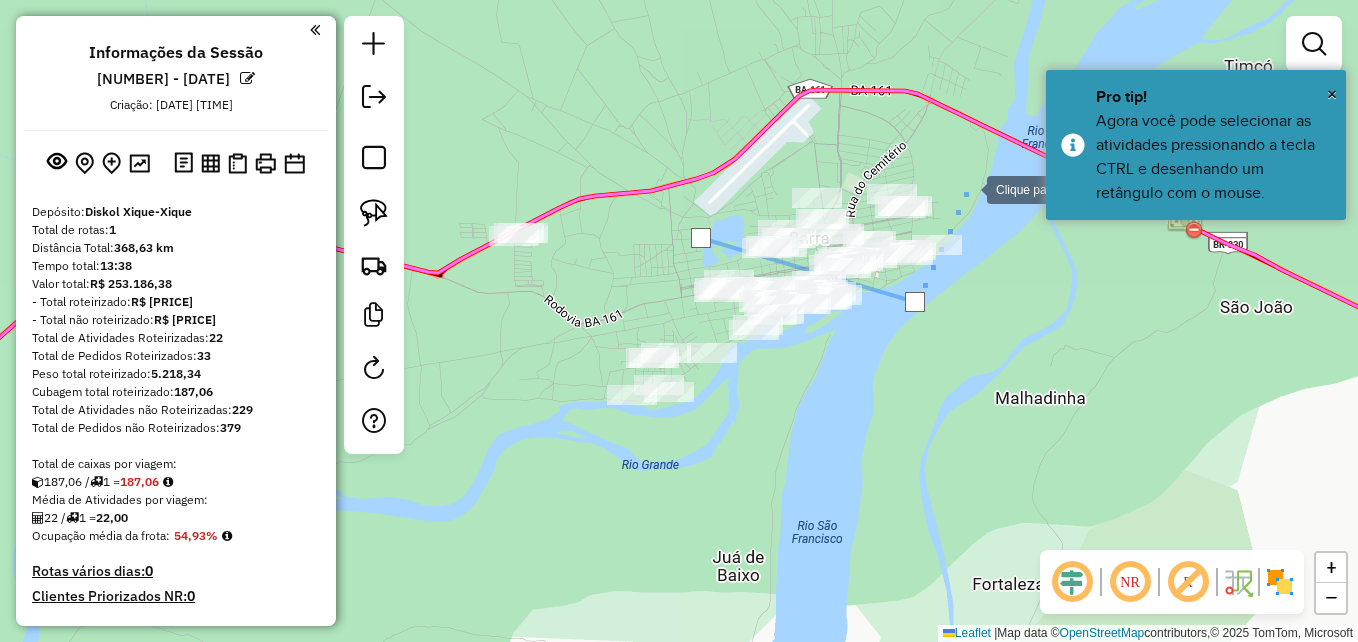 click 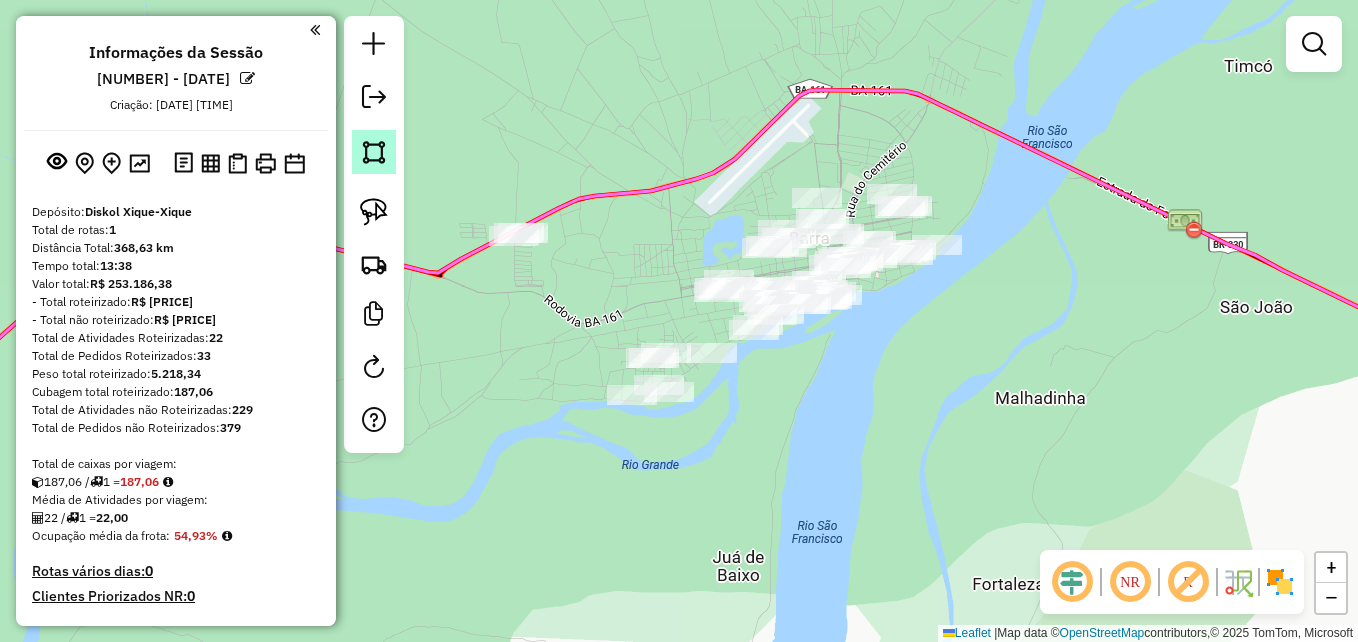 click 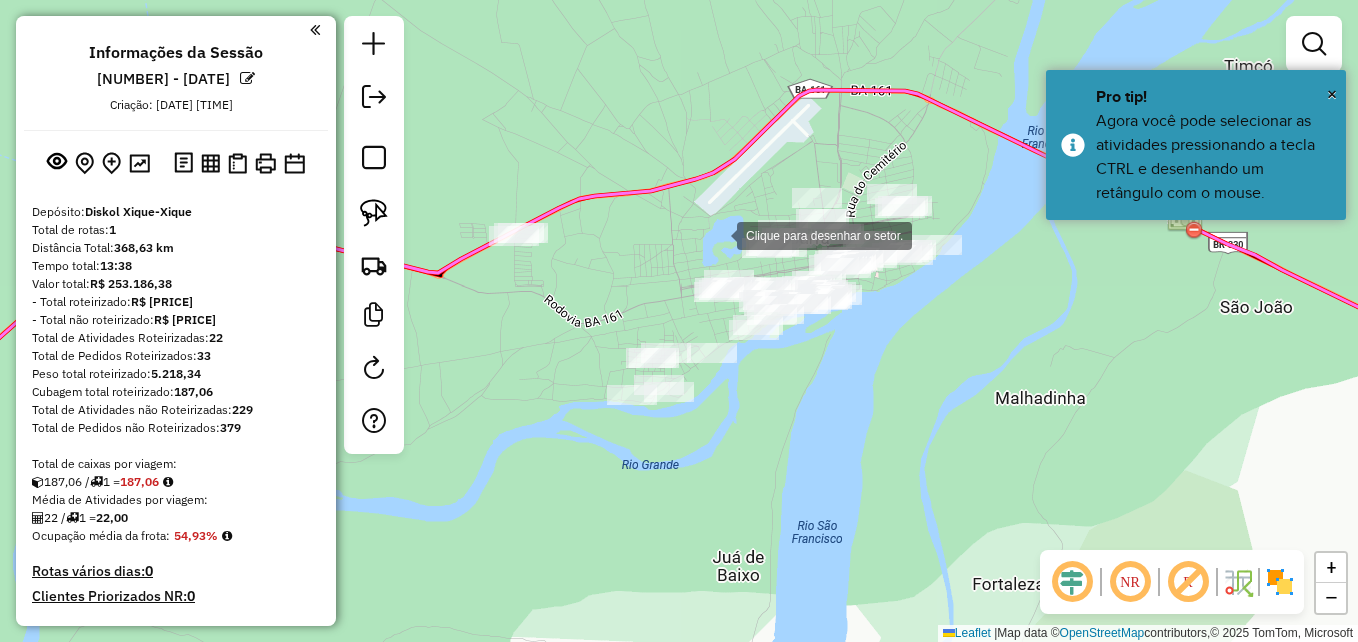 click 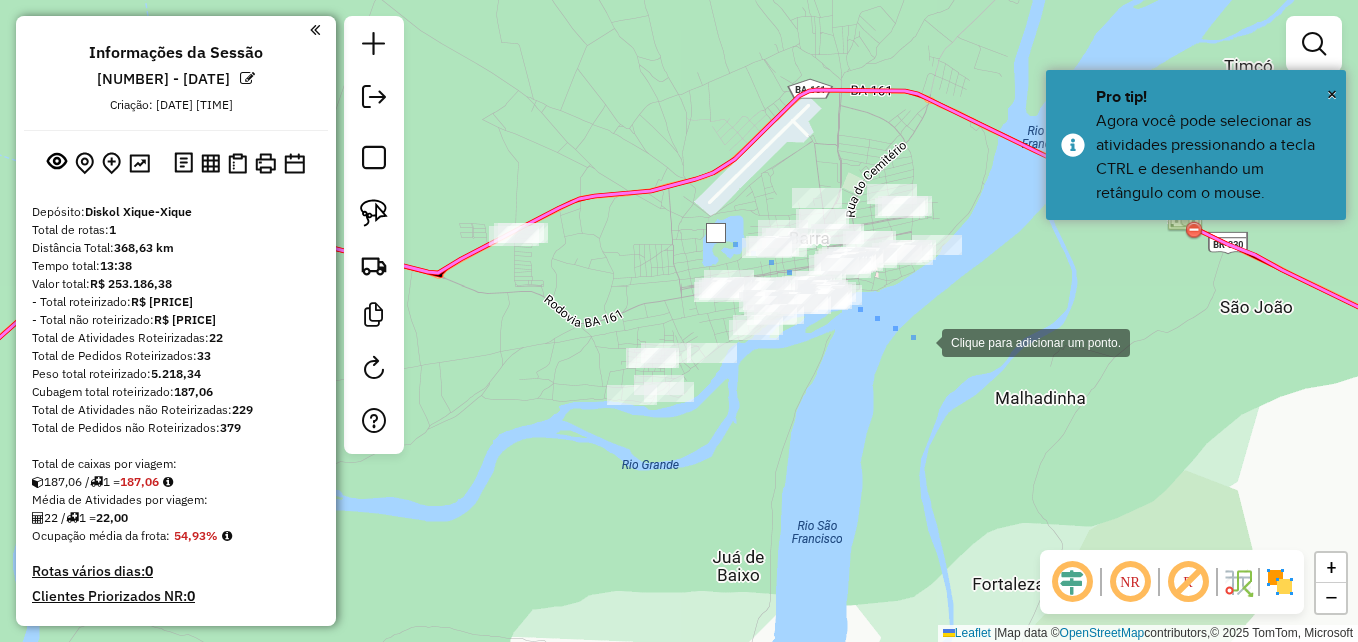 click 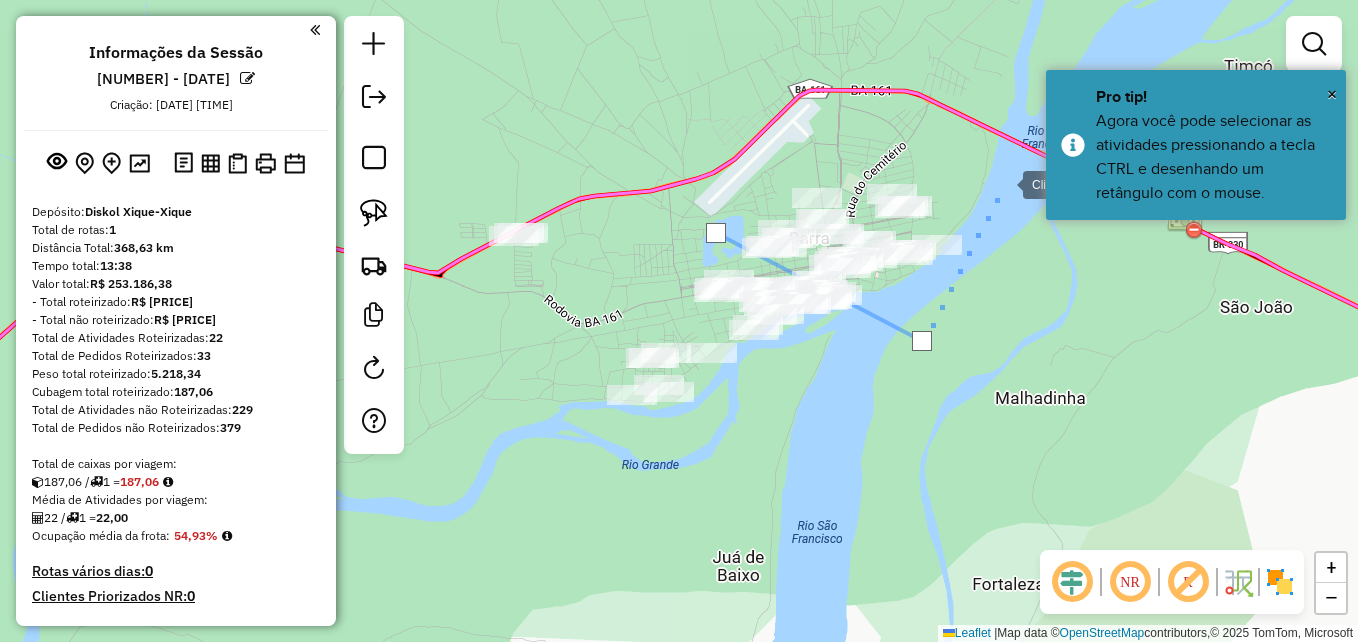 click 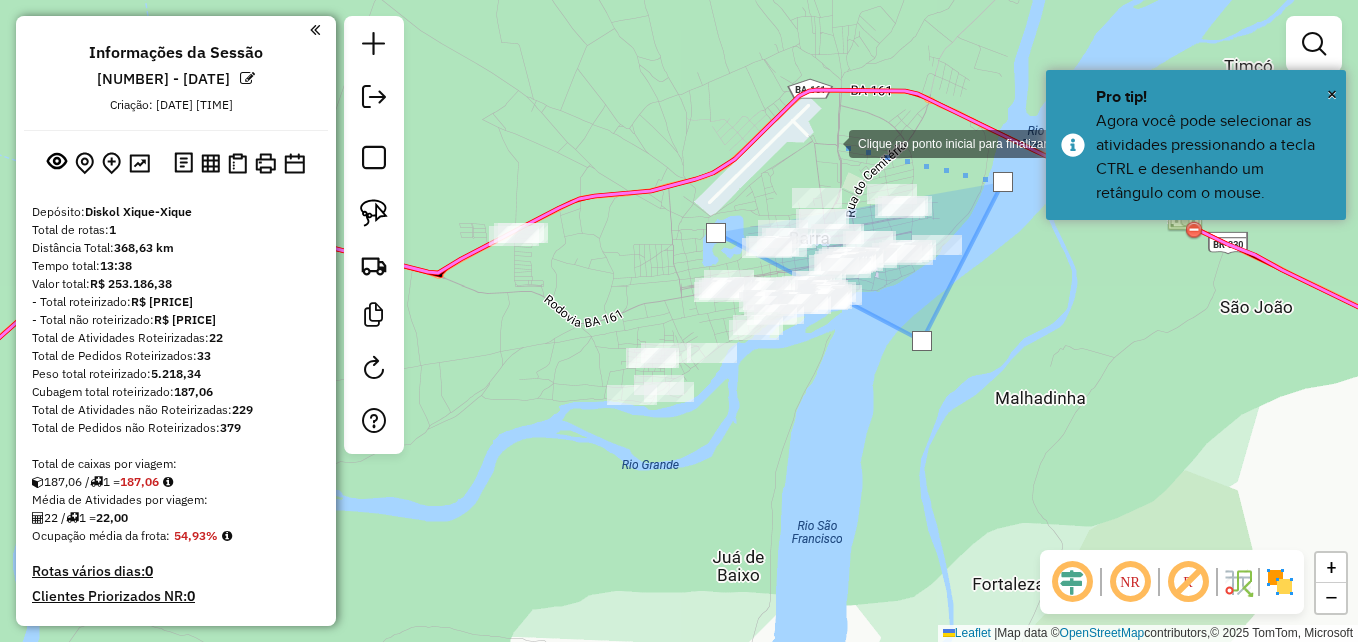 click 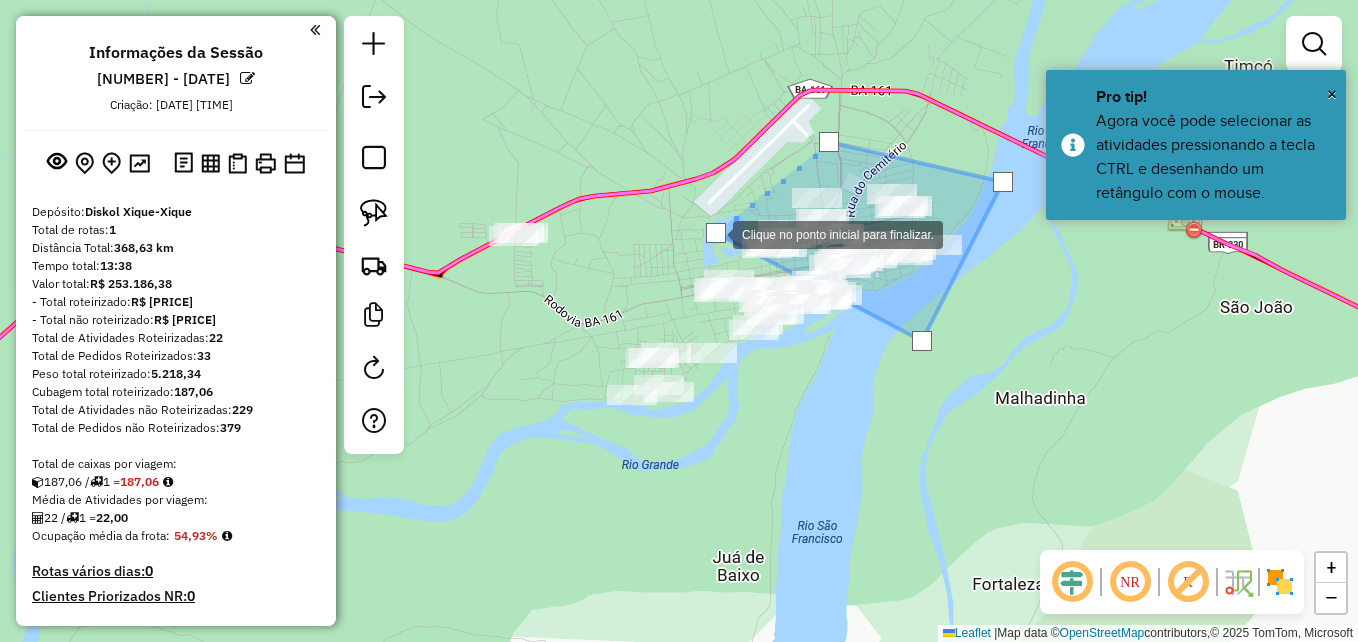 click 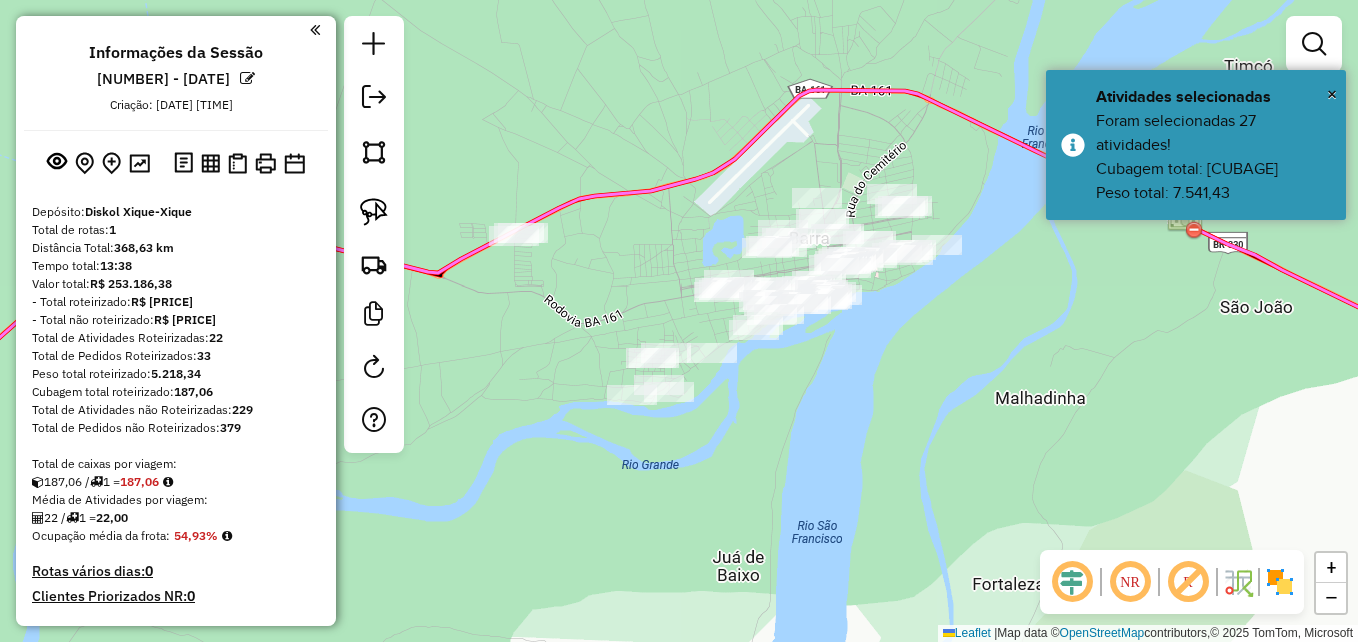 click on "Janela de atendimento Grade de atendimento Capacidade Transportadoras Veículos Cliente Pedidos  Rotas Selecione os dias de semana para filtrar as janelas de atendimento  Seg   Ter   Qua   Qui   Sex   Sáb   Dom  Informe o período da janela de atendimento: De: Até:  Filtrar exatamente a janela do cliente  Considerar janela de atendimento padrão  Selecione os dias de semana para filtrar as grades de atendimento  Seg   Ter   Qua   Qui   Sex   Sáb   Dom   Considerar clientes sem dia de atendimento cadastrado  Clientes fora do dia de atendimento selecionado Filtrar as atividades entre os valores definidos abaixo:  Peso mínimo:   Peso máximo:   Cubagem mínima:   Cubagem máxima:   De:   Até:  Filtrar as atividades entre o tempo de atendimento definido abaixo:  De:   Até:   Considerar capacidade total dos clientes não roteirizados Transportadora: Selecione um ou mais itens Tipo de veículo: Selecione um ou mais itens Veículo: Selecione um ou mais itens Motorista: Selecione um ou mais itens Nome: Rótulo:" 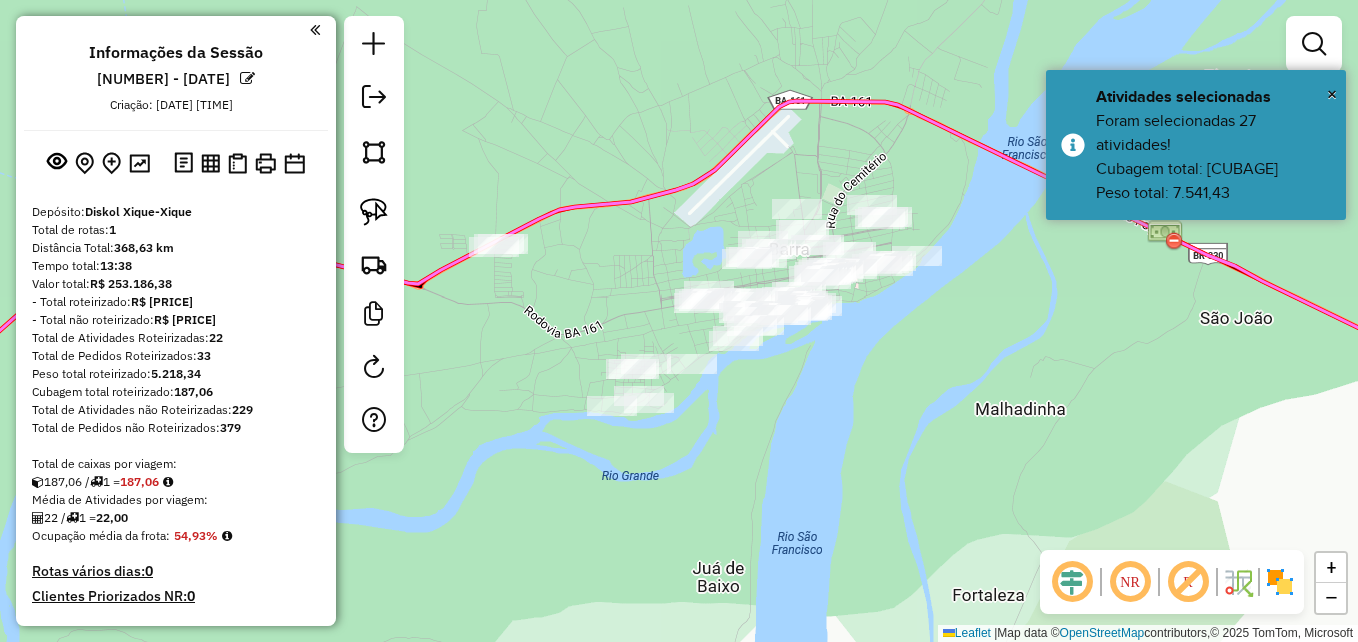drag, startPoint x: 990, startPoint y: 365, endPoint x: 904, endPoint y: 402, distance: 93.62158 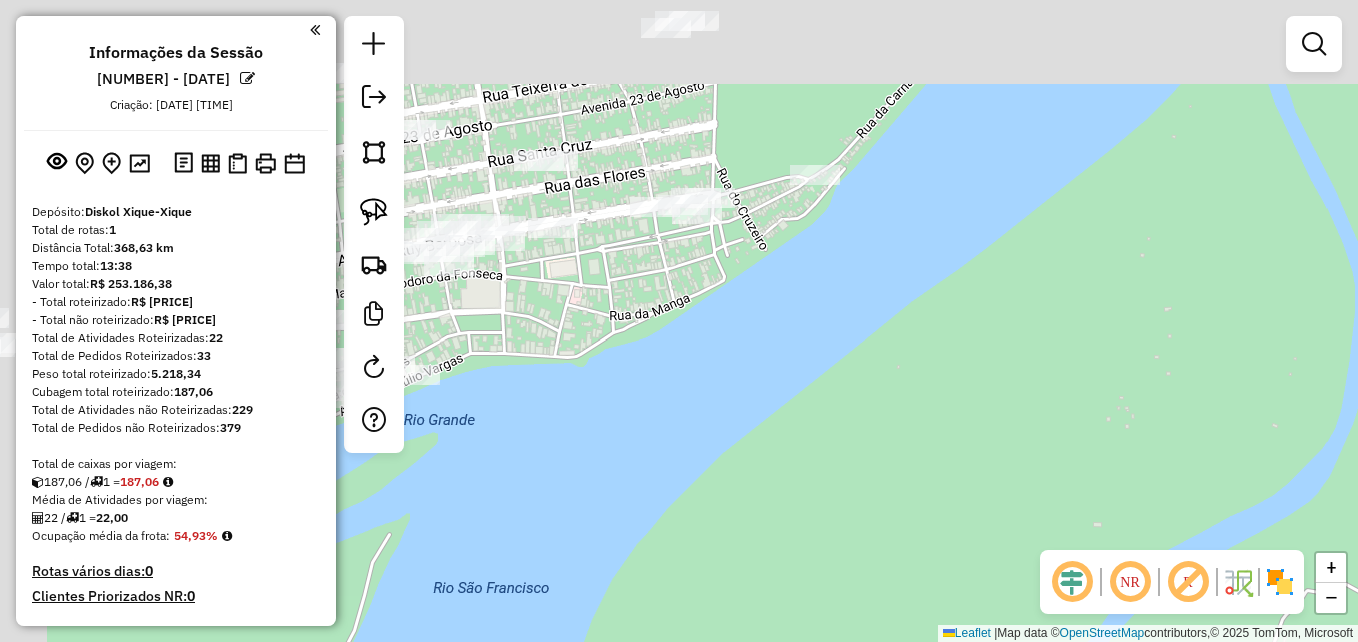 drag, startPoint x: 781, startPoint y: 275, endPoint x: 1041, endPoint y: 443, distance: 309.5545 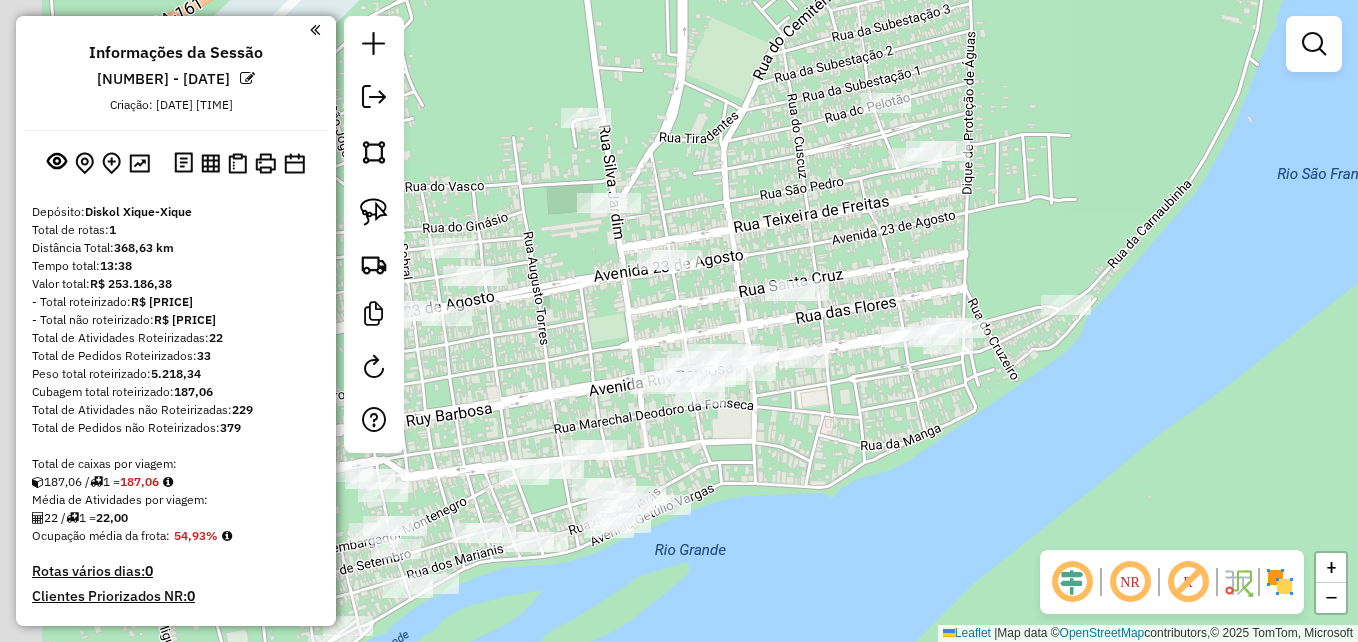 drag, startPoint x: 866, startPoint y: 334, endPoint x: 1181, endPoint y: 470, distance: 343.10495 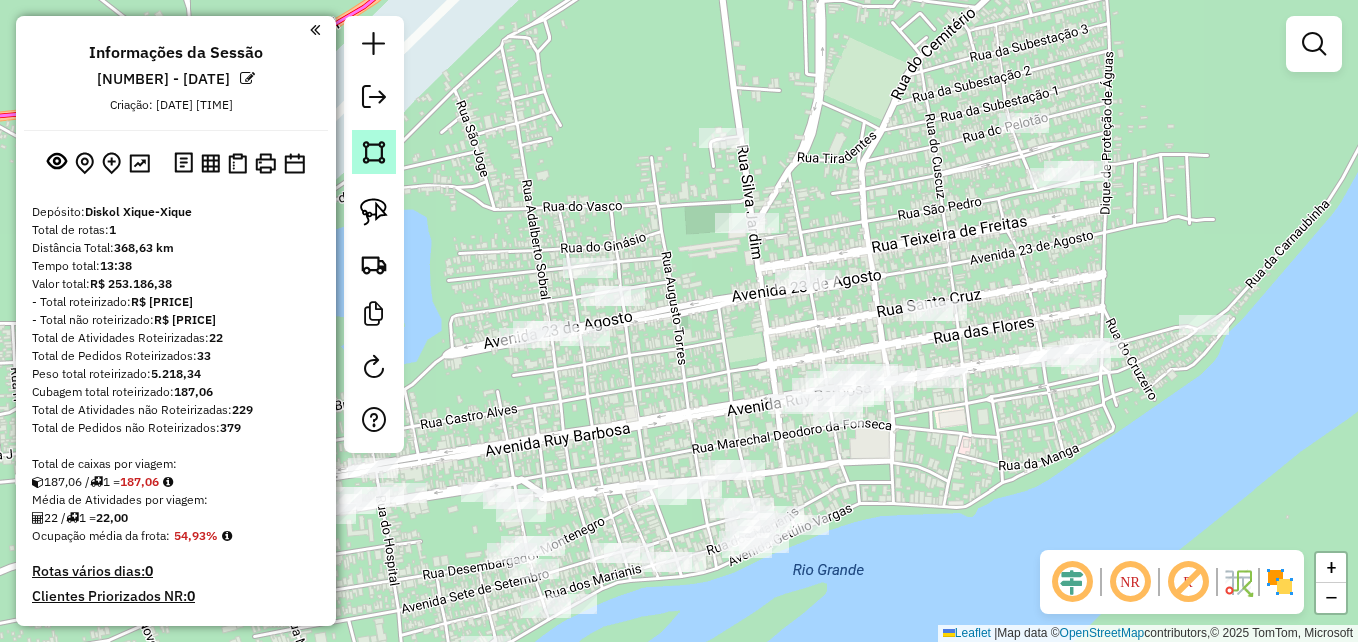 click 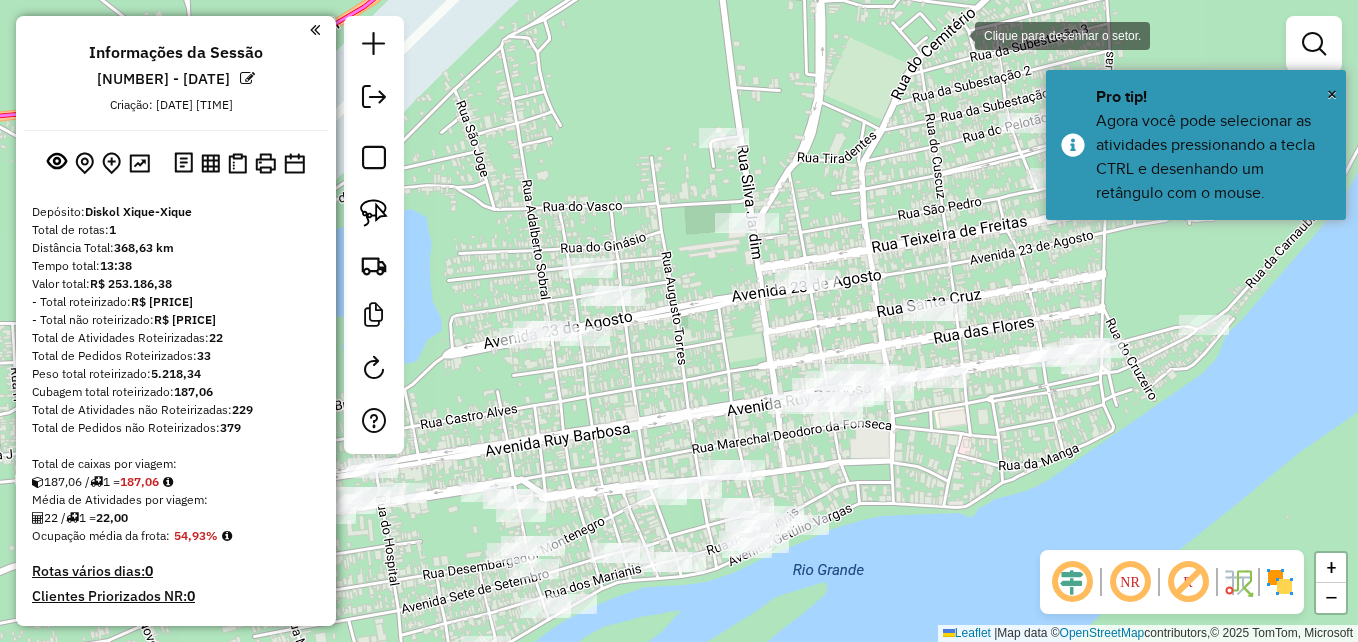 click 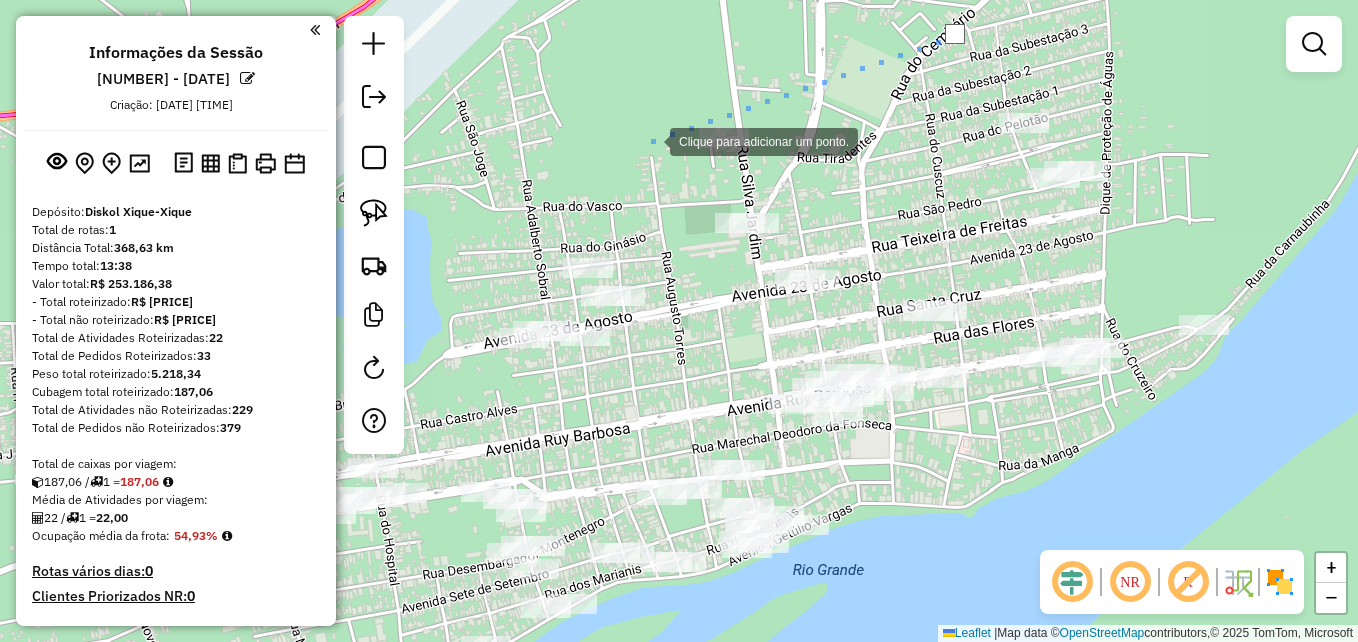 click 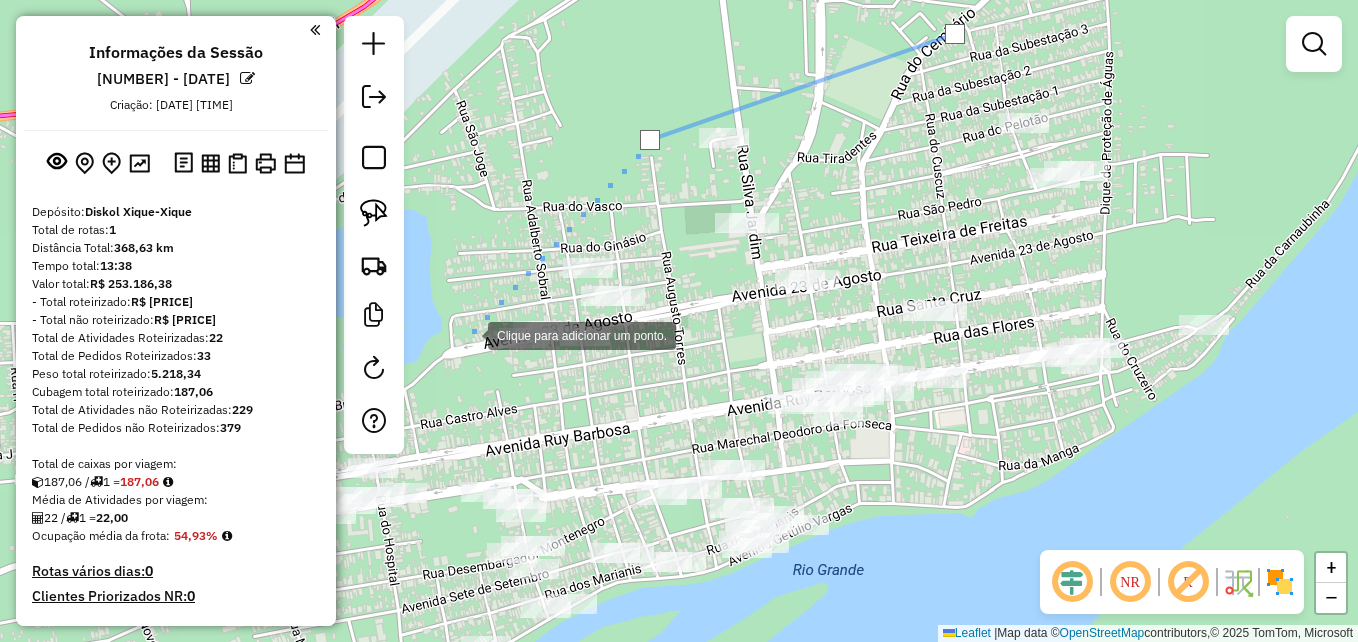 click 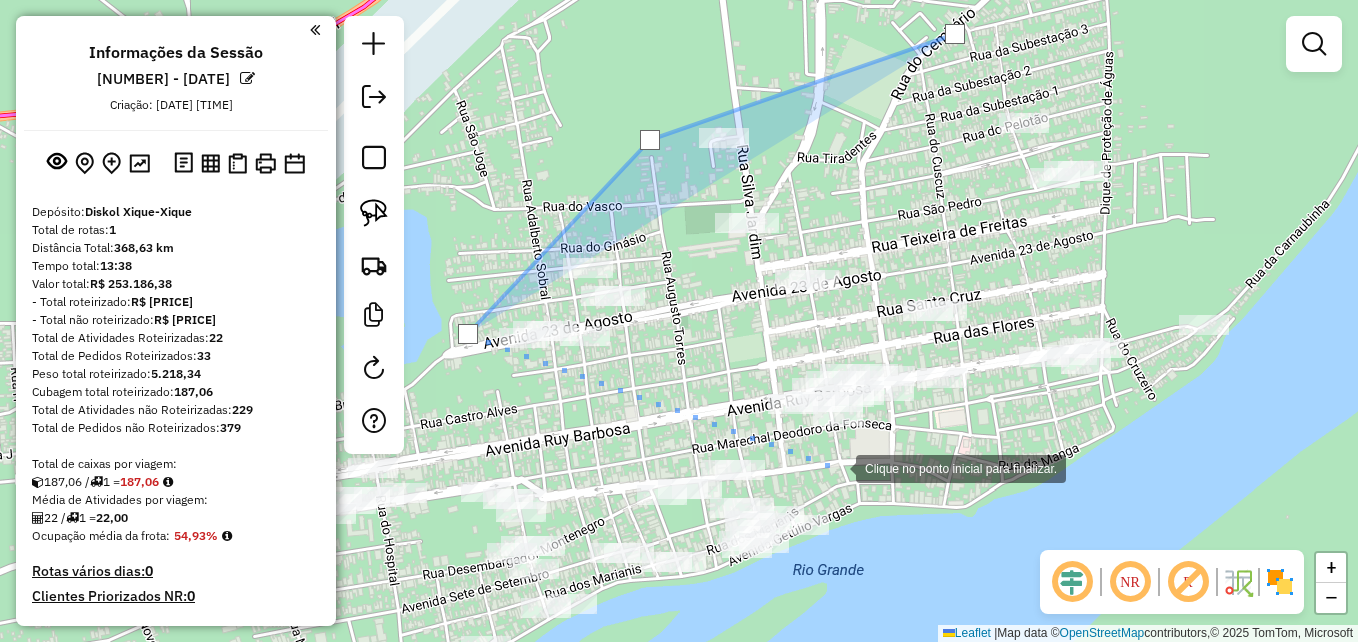 click 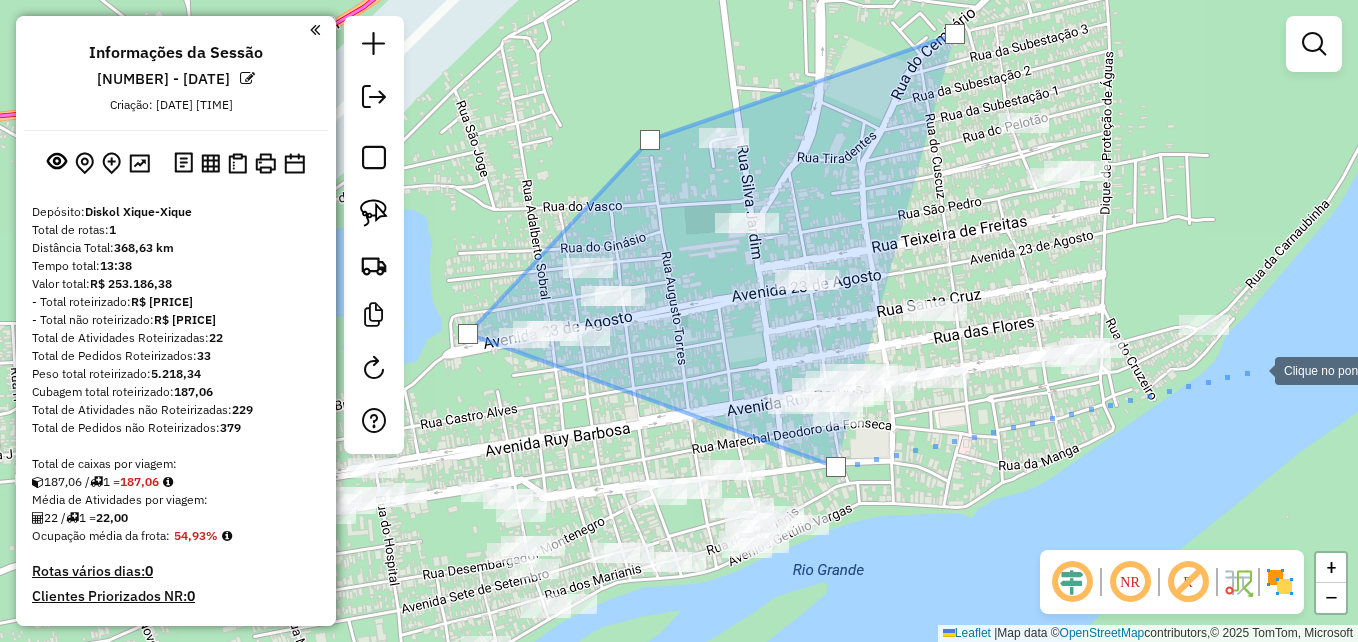 click 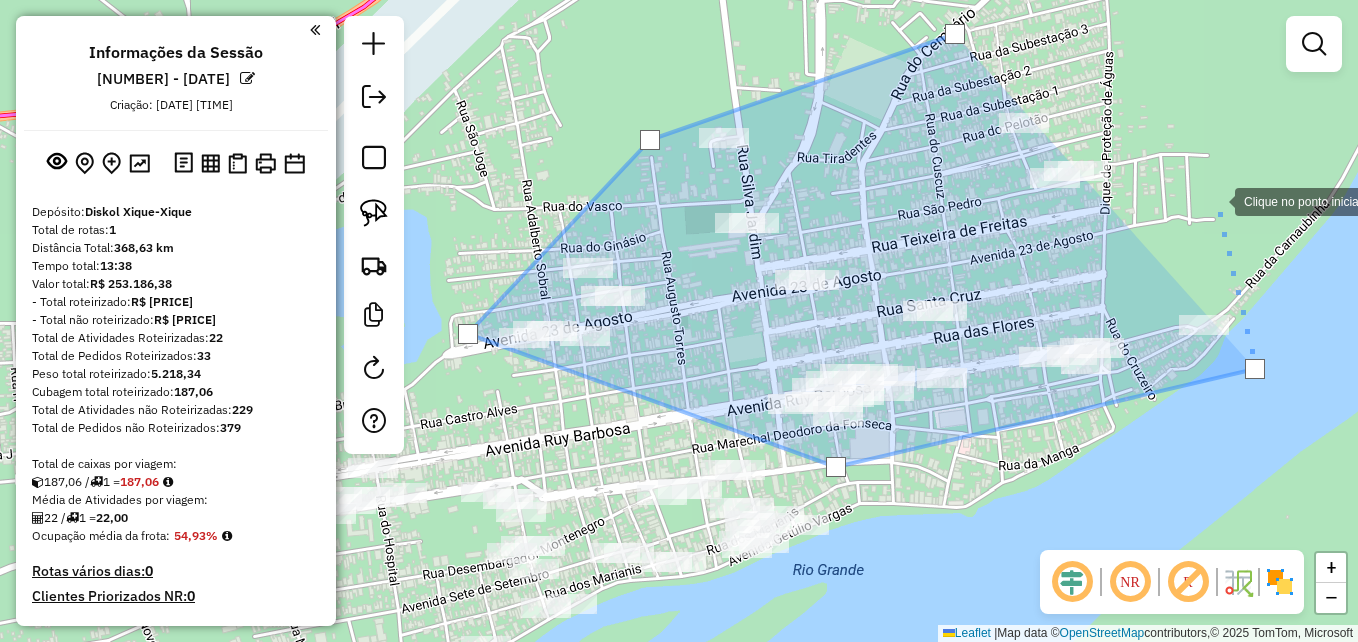 click 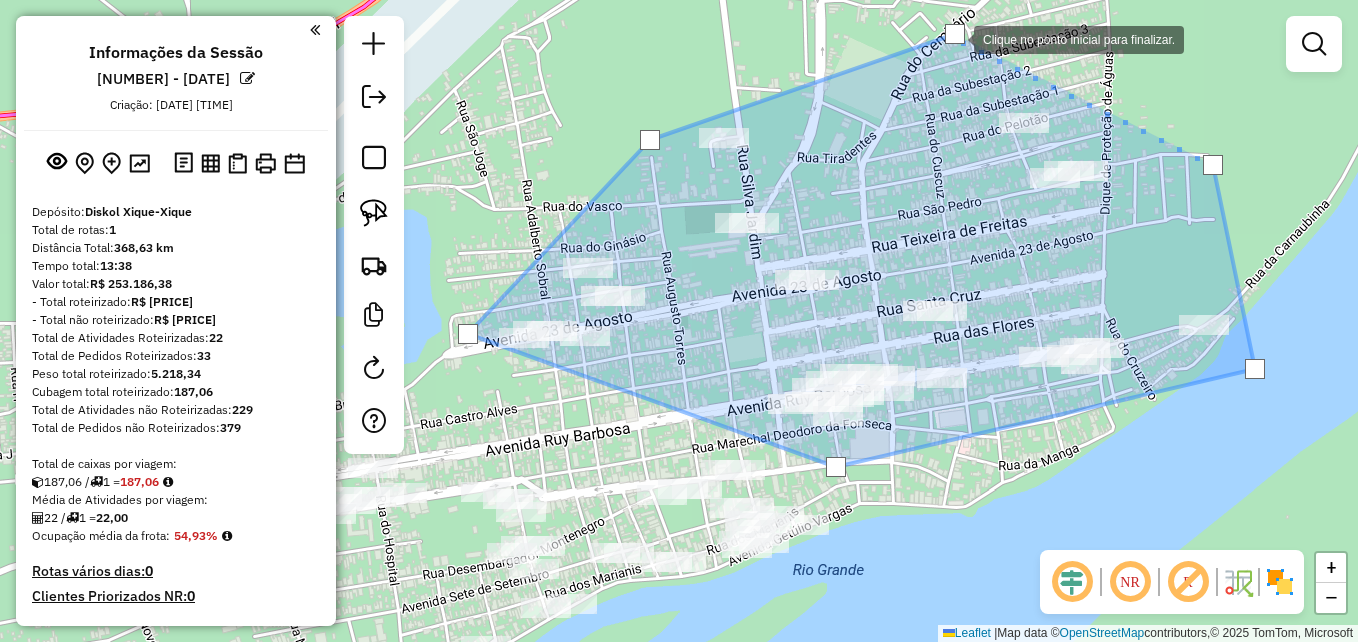 click 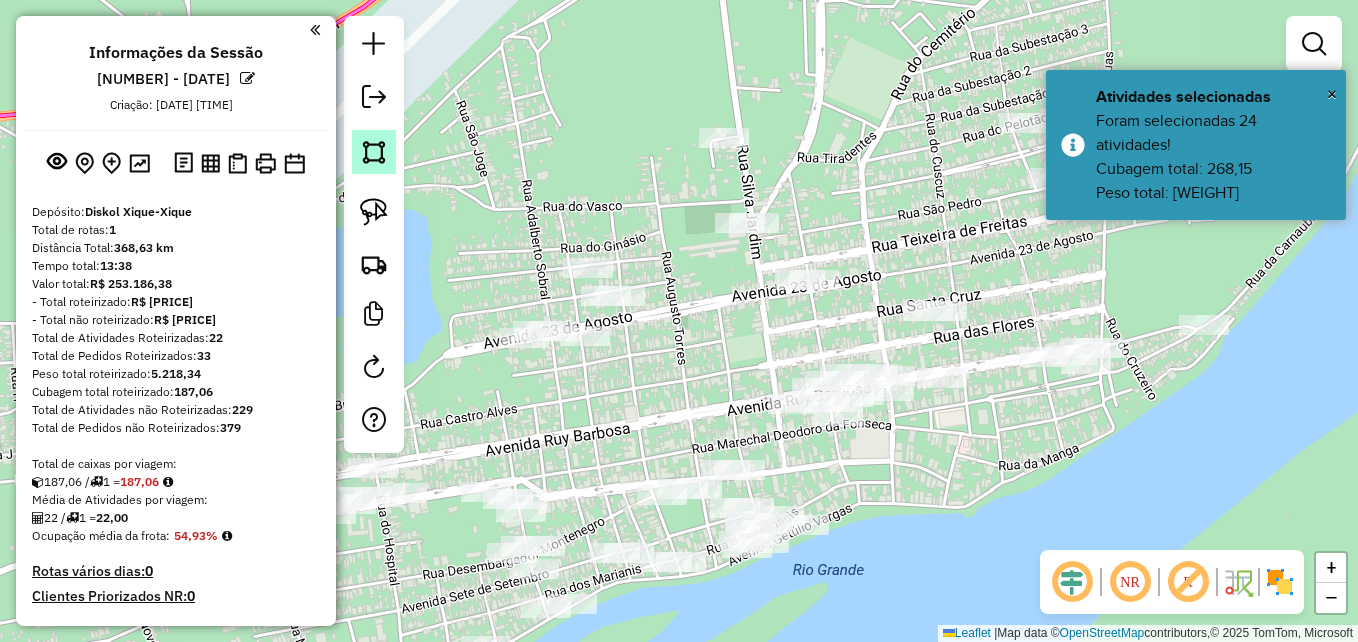click 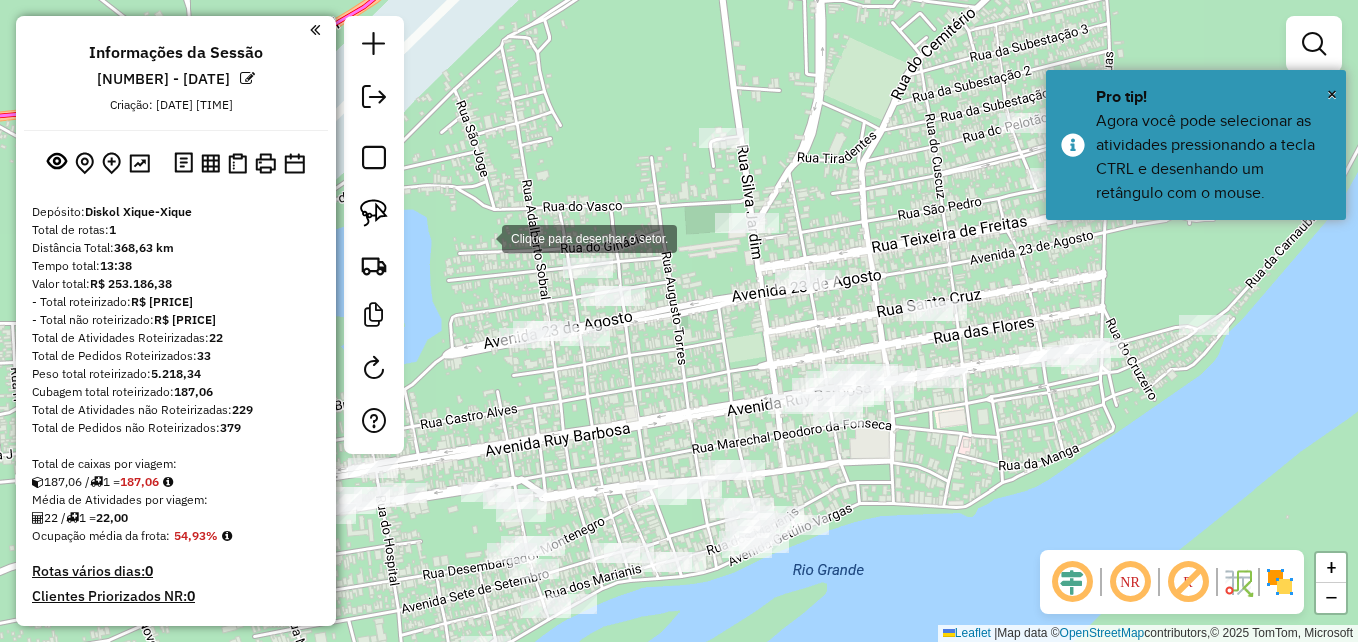 click 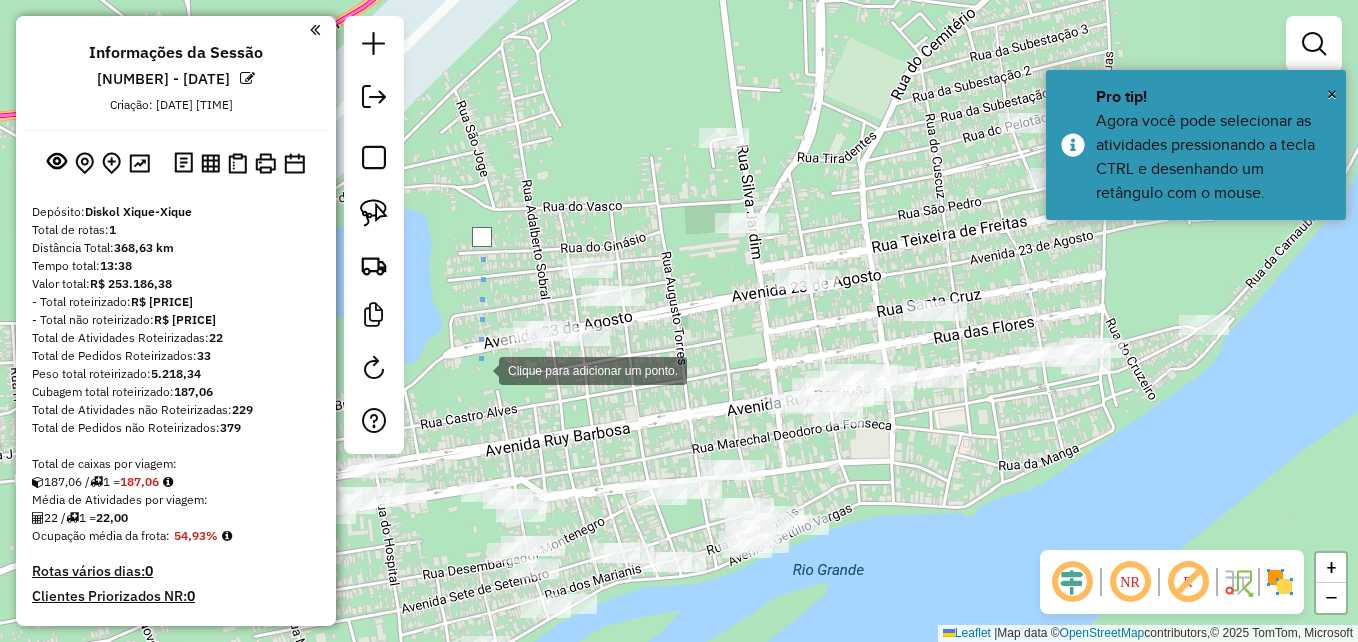 click 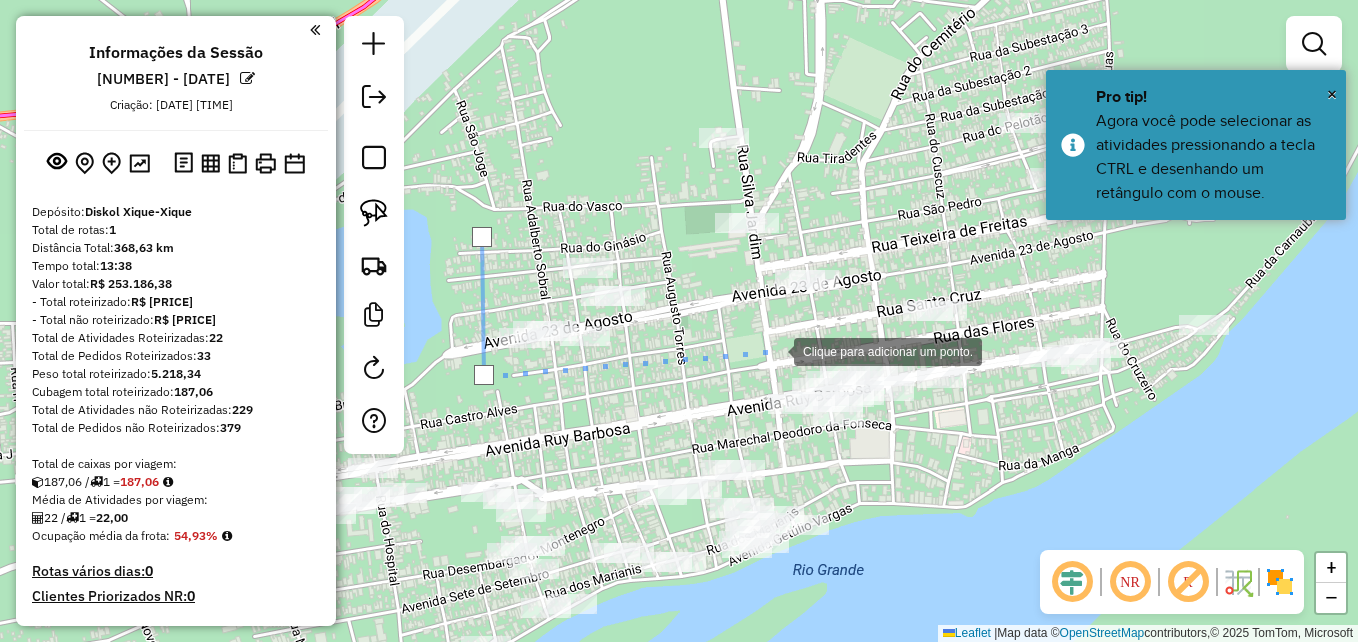 click 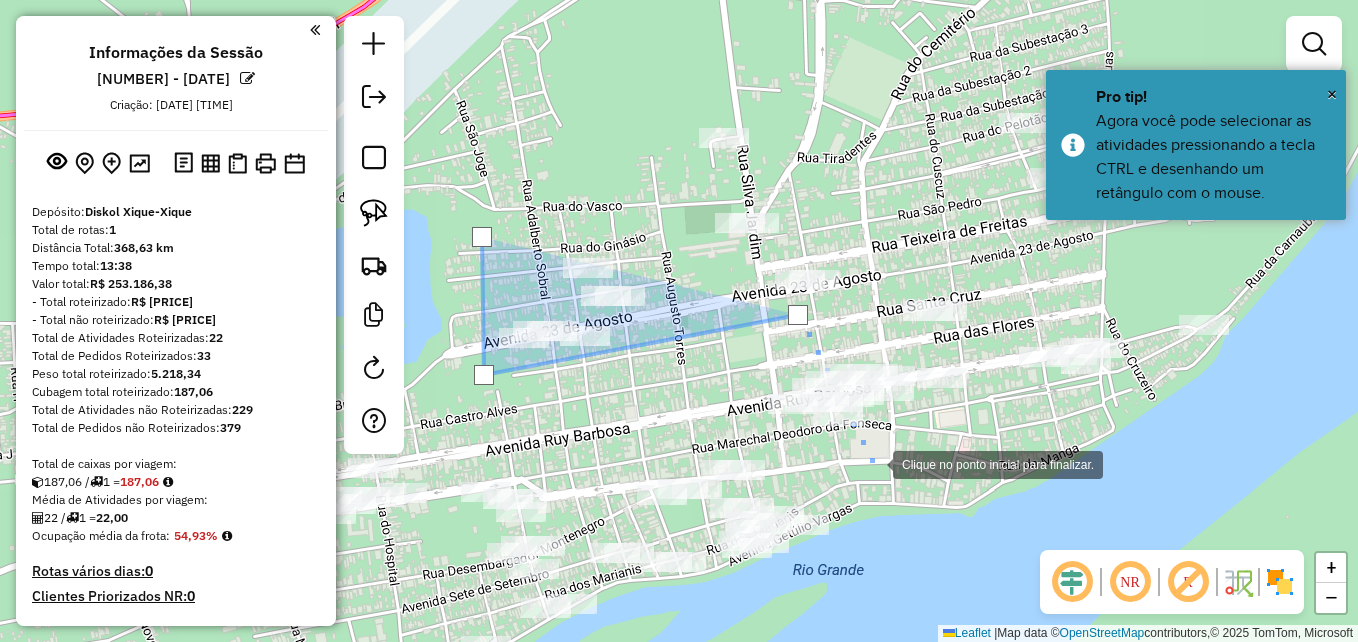 click 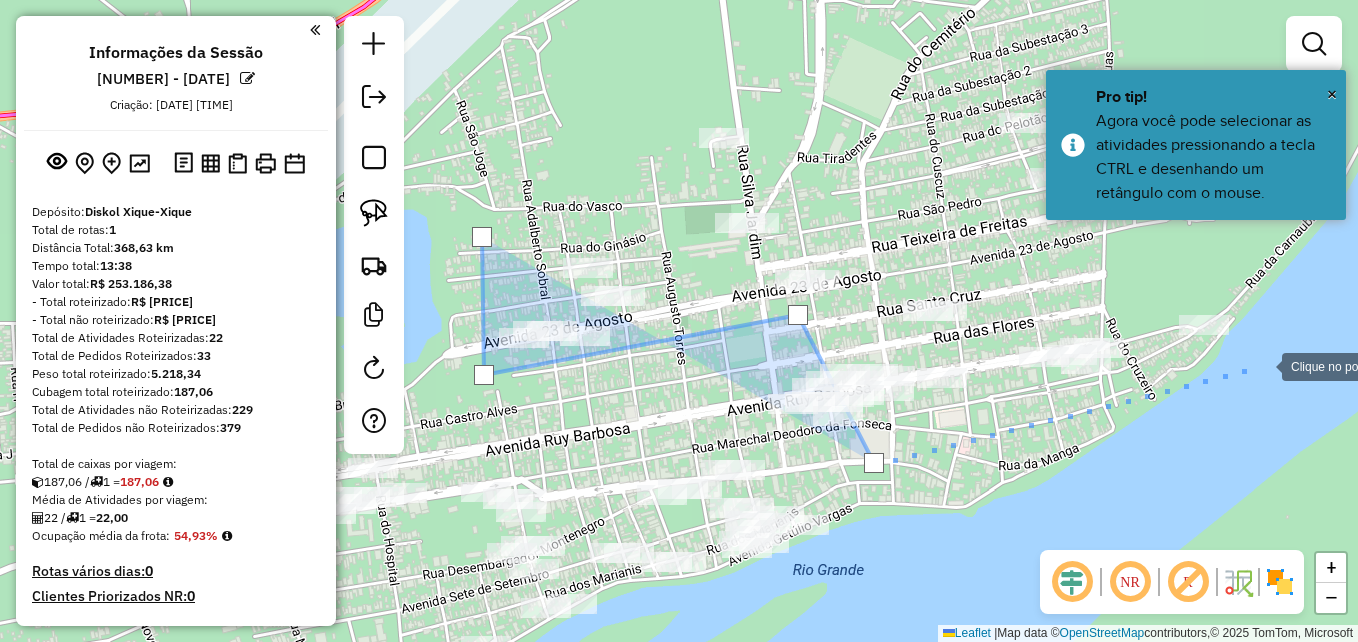 click 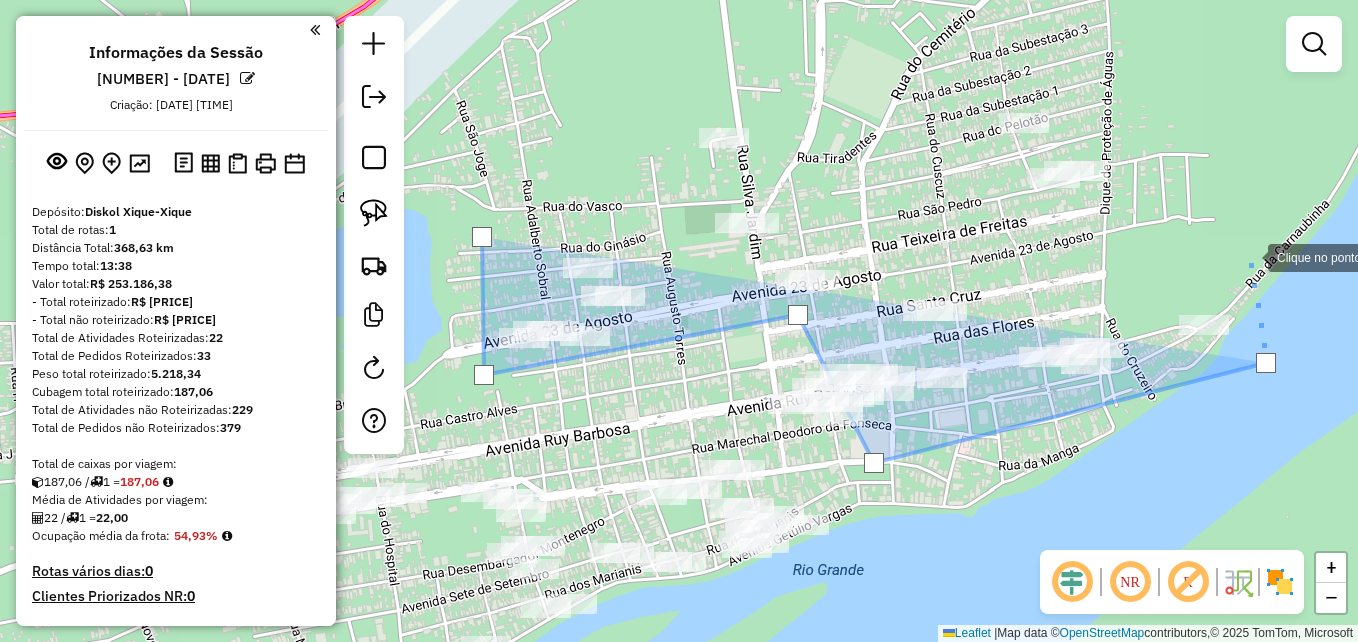 click 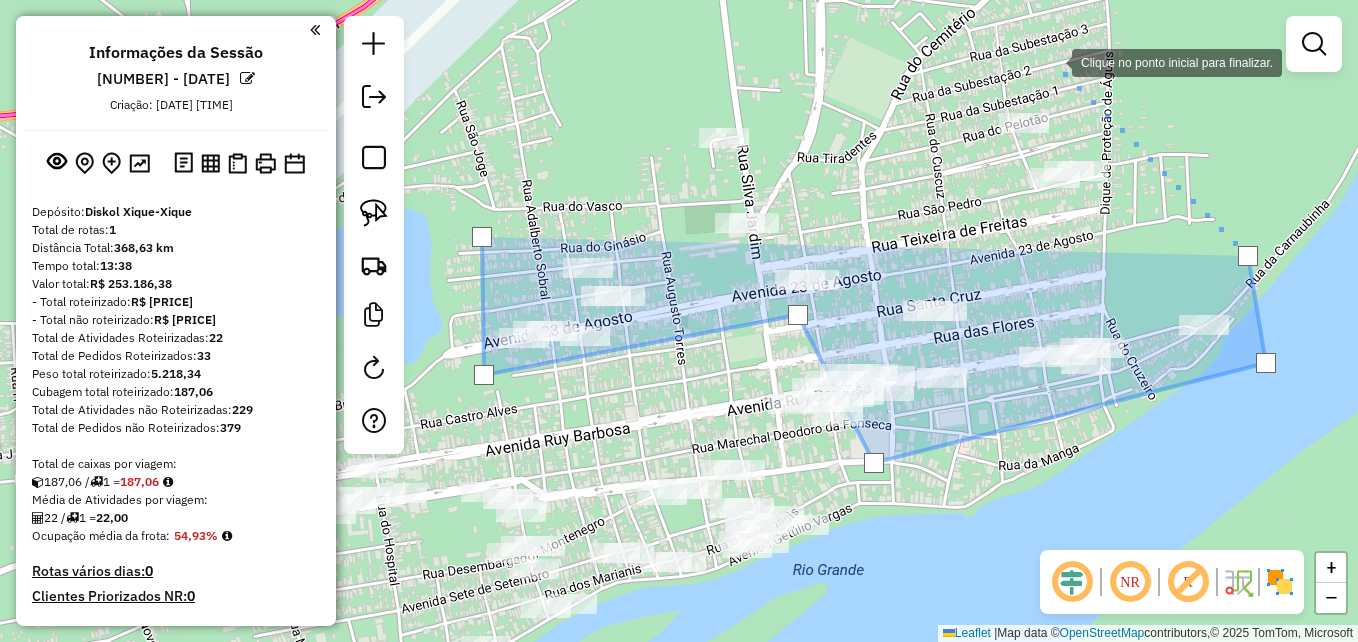 click 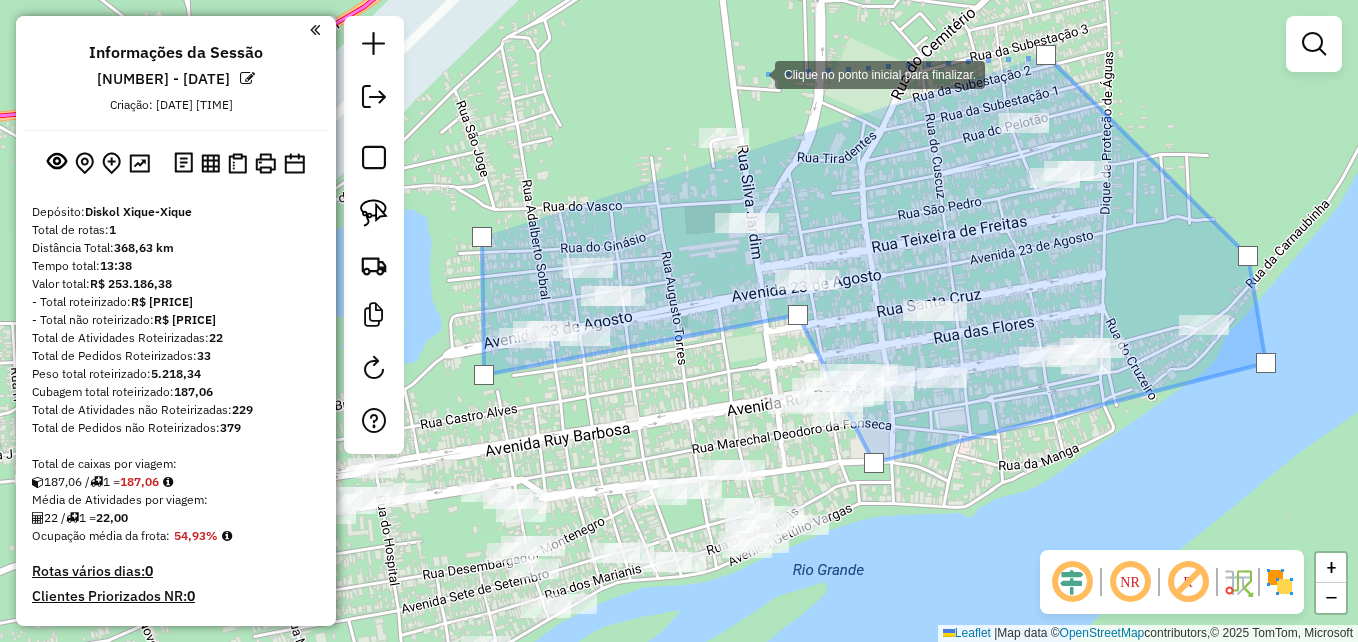 click 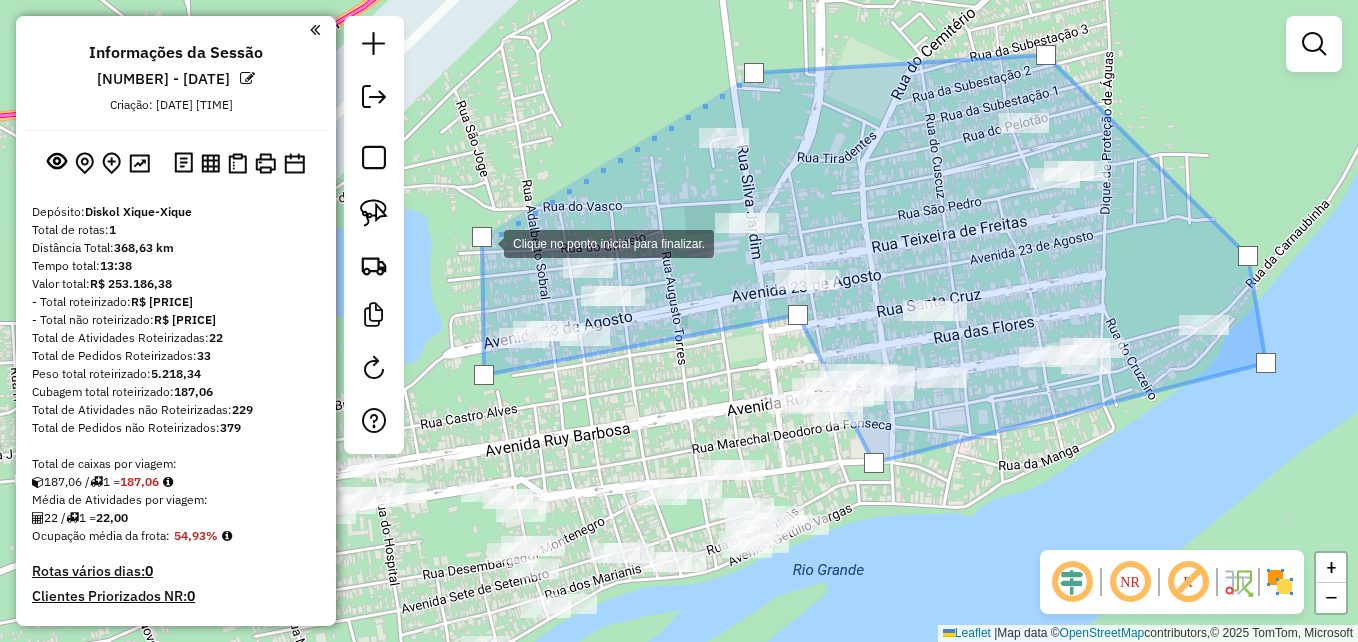 click 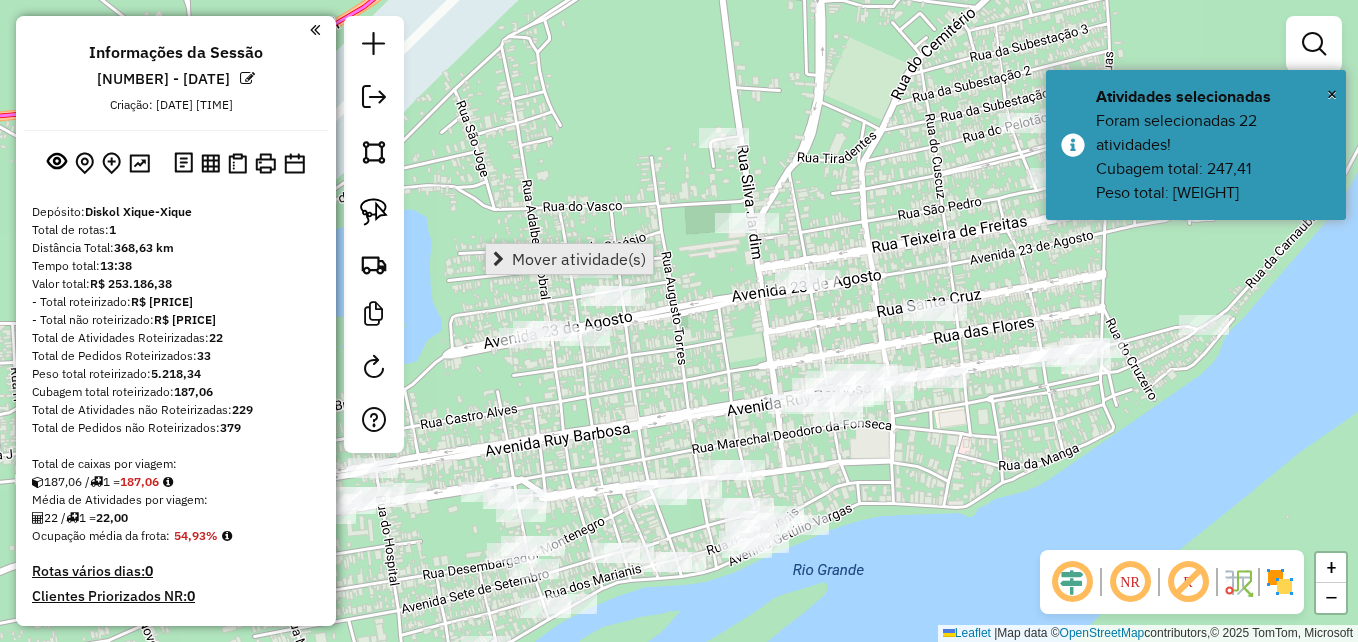 click on "Mover atividade(s)" at bounding box center [579, 259] 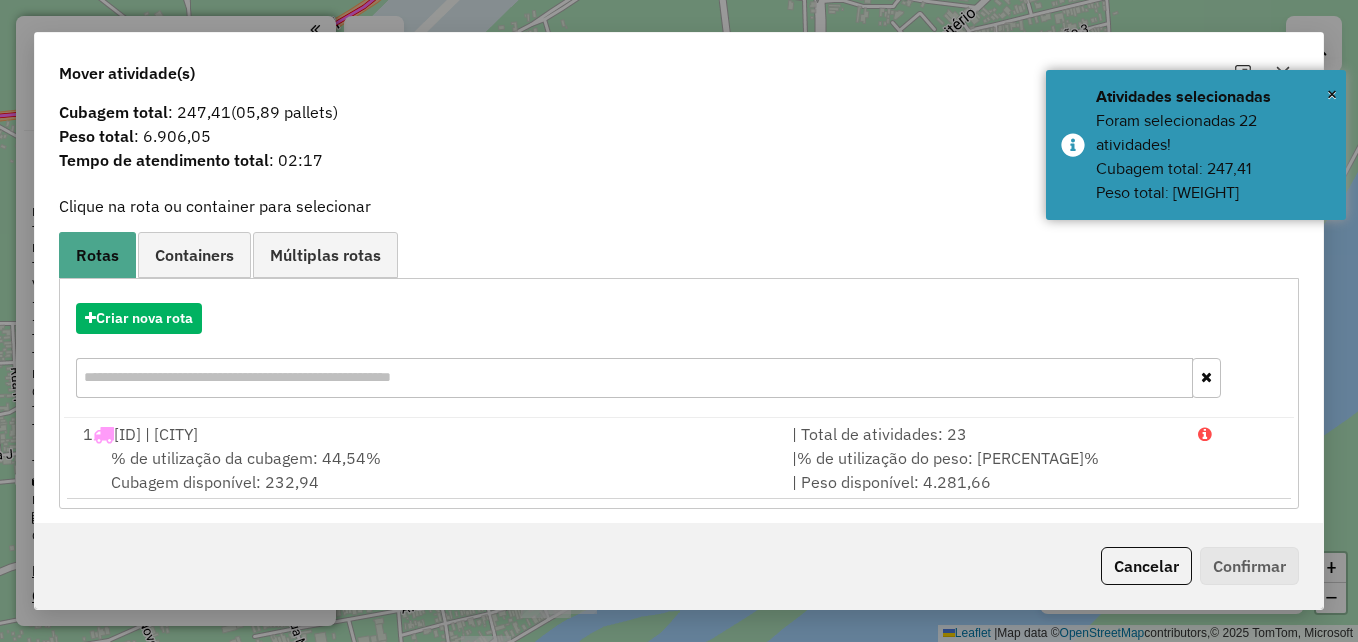 scroll, scrollTop: 47, scrollLeft: 0, axis: vertical 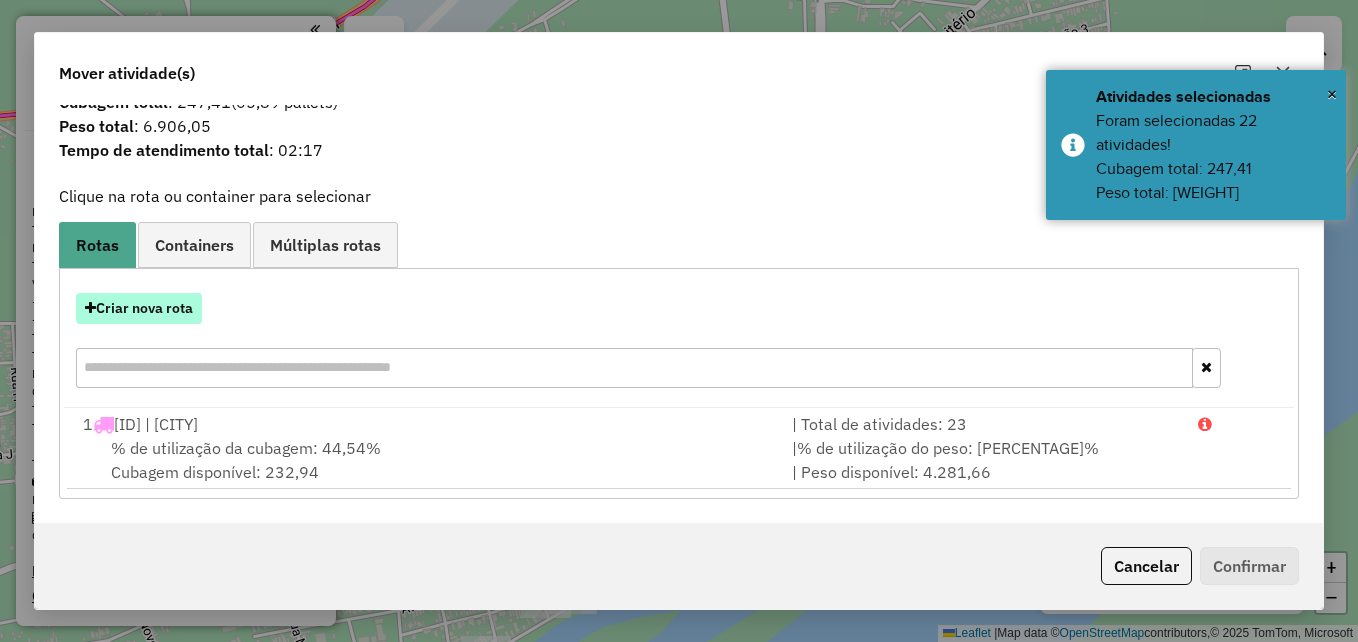 click on "Criar nova rota" at bounding box center (139, 308) 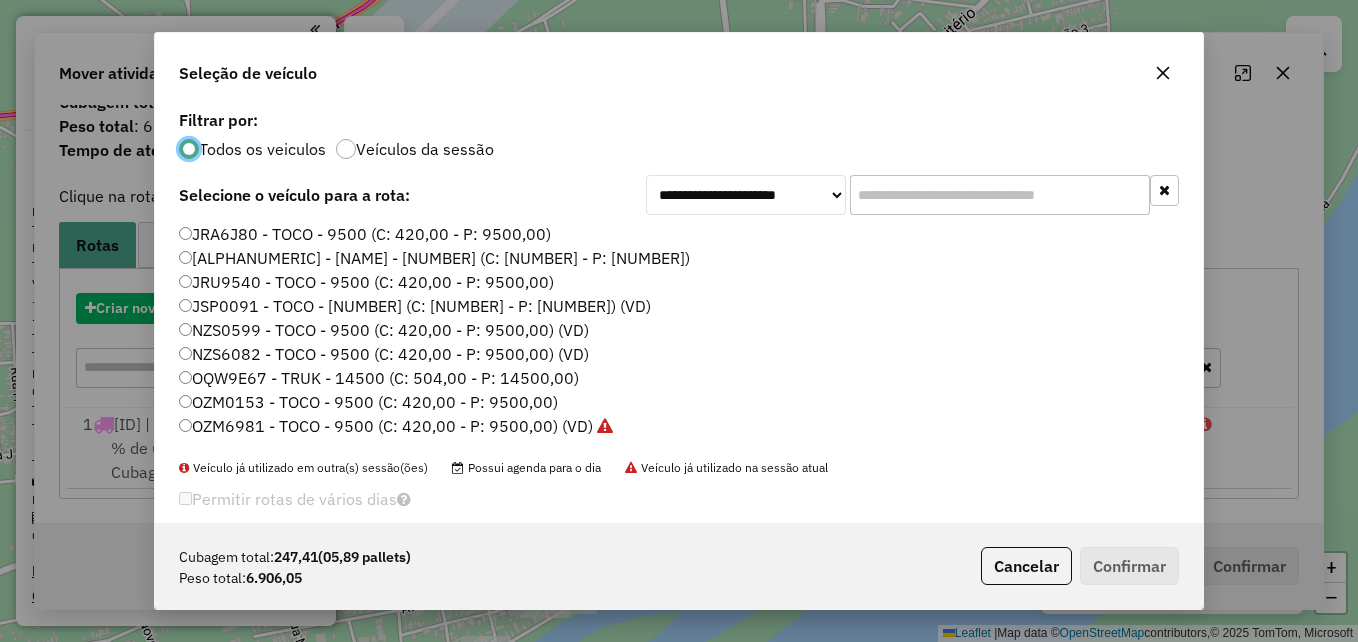 scroll, scrollTop: 11, scrollLeft: 6, axis: both 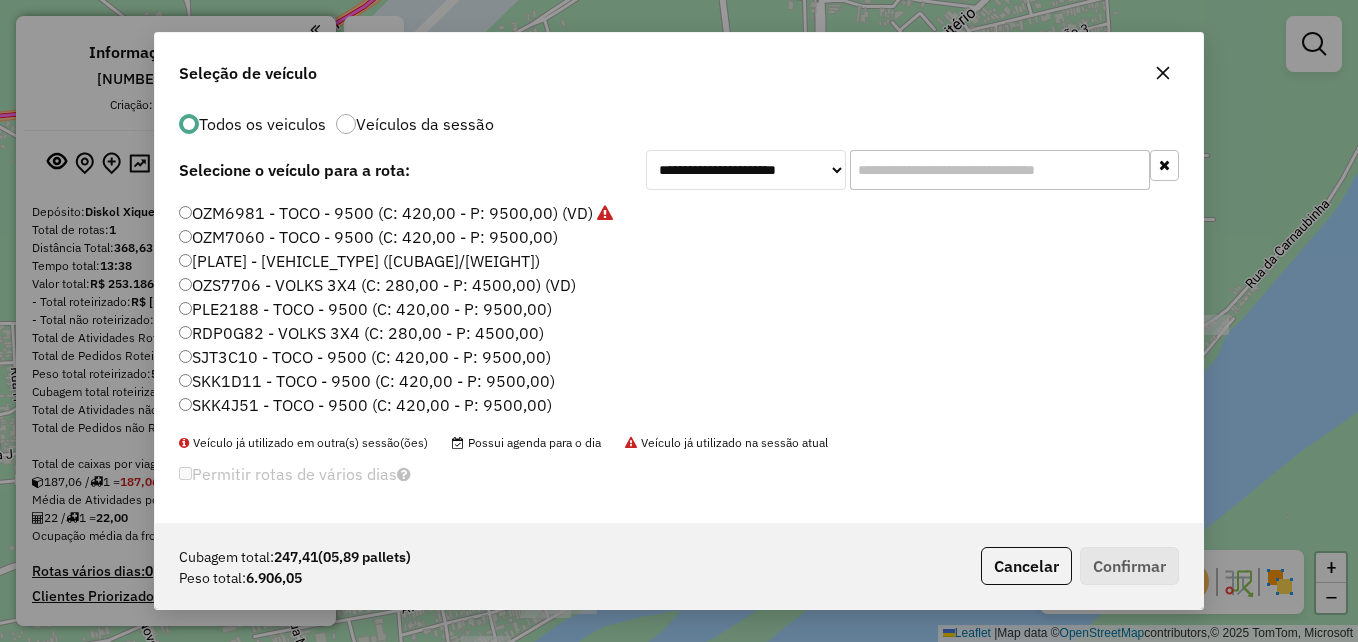 click on "SKK4J51 - TOCO - 9500 (C: 420,00 - P: 9500,00)" 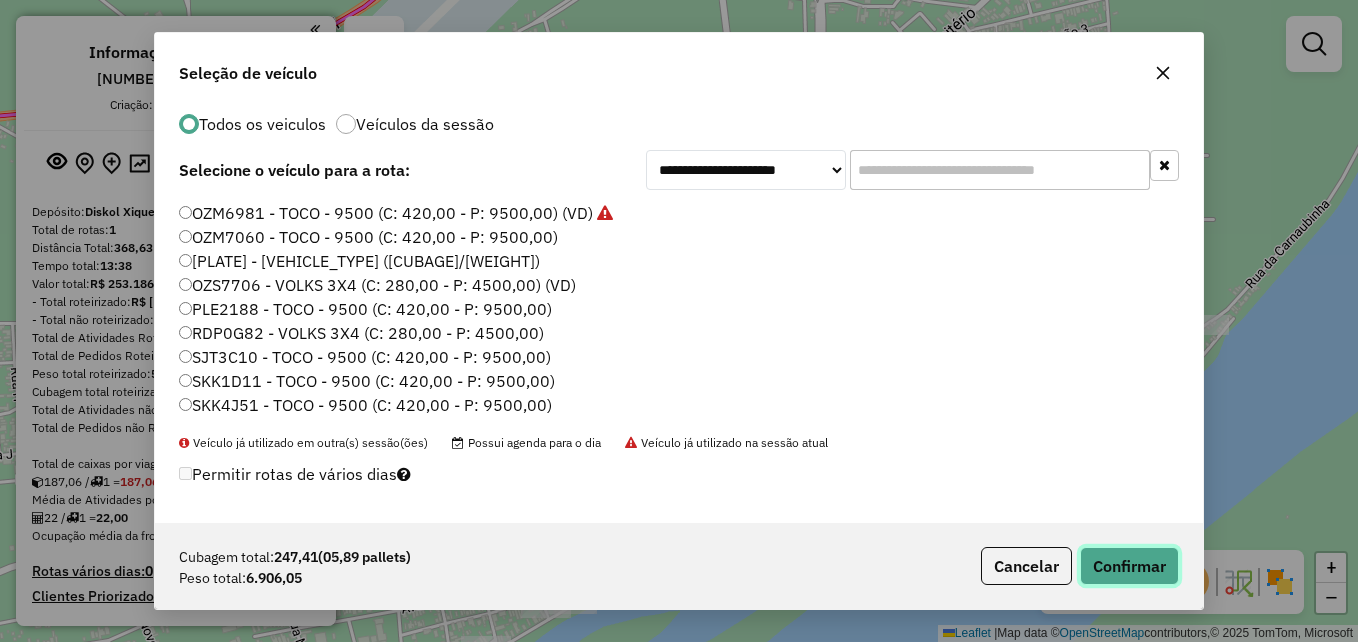 click on "Confirmar" 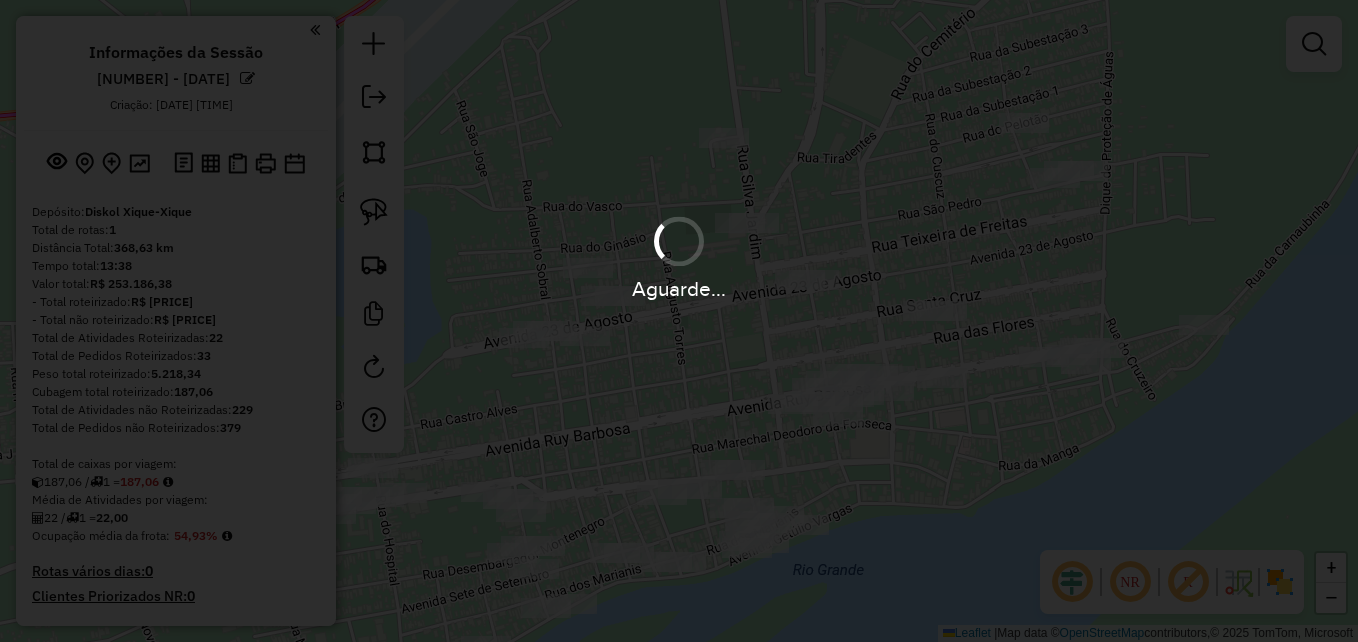 scroll, scrollTop: 0, scrollLeft: 0, axis: both 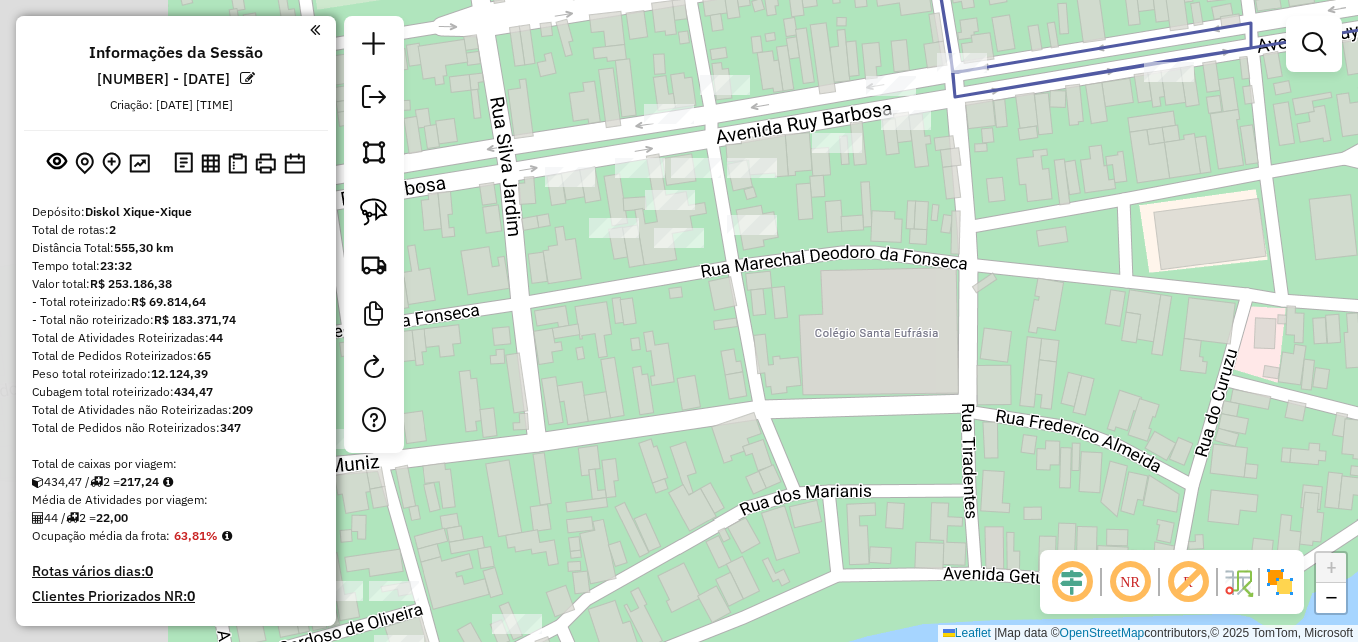 drag, startPoint x: 792, startPoint y: 287, endPoint x: 1020, endPoint y: 245, distance: 231.83615 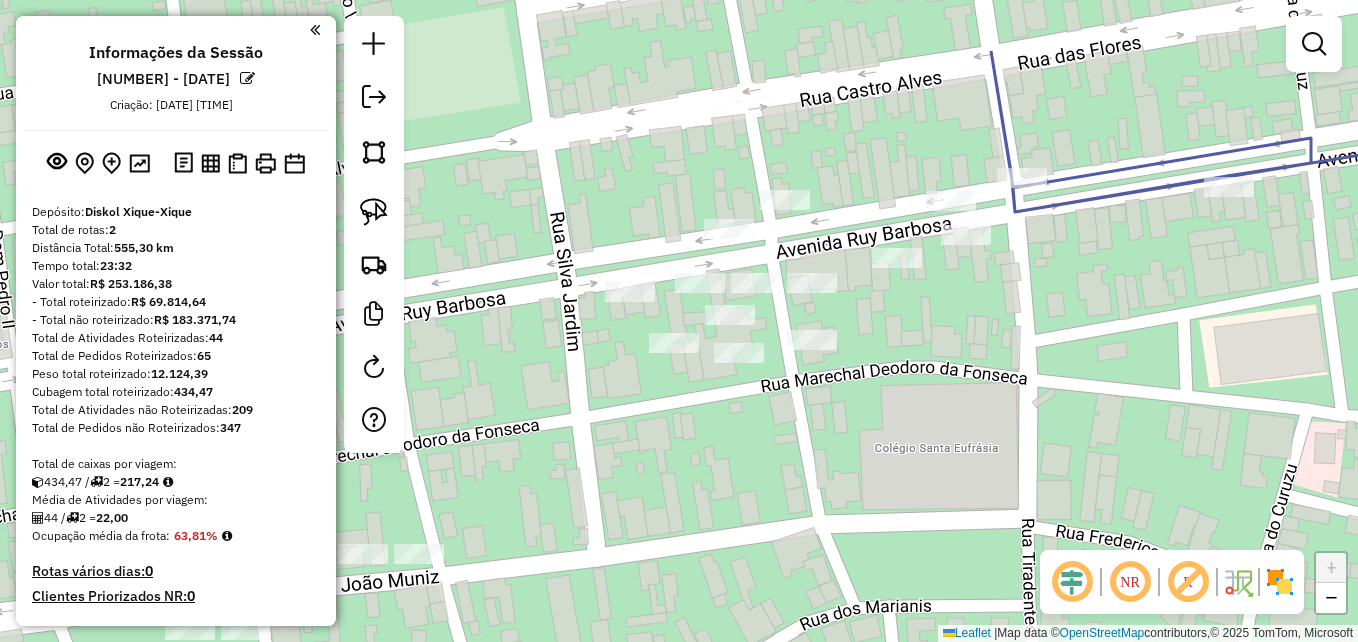 drag, startPoint x: 853, startPoint y: 329, endPoint x: 895, endPoint y: 411, distance: 92.13034 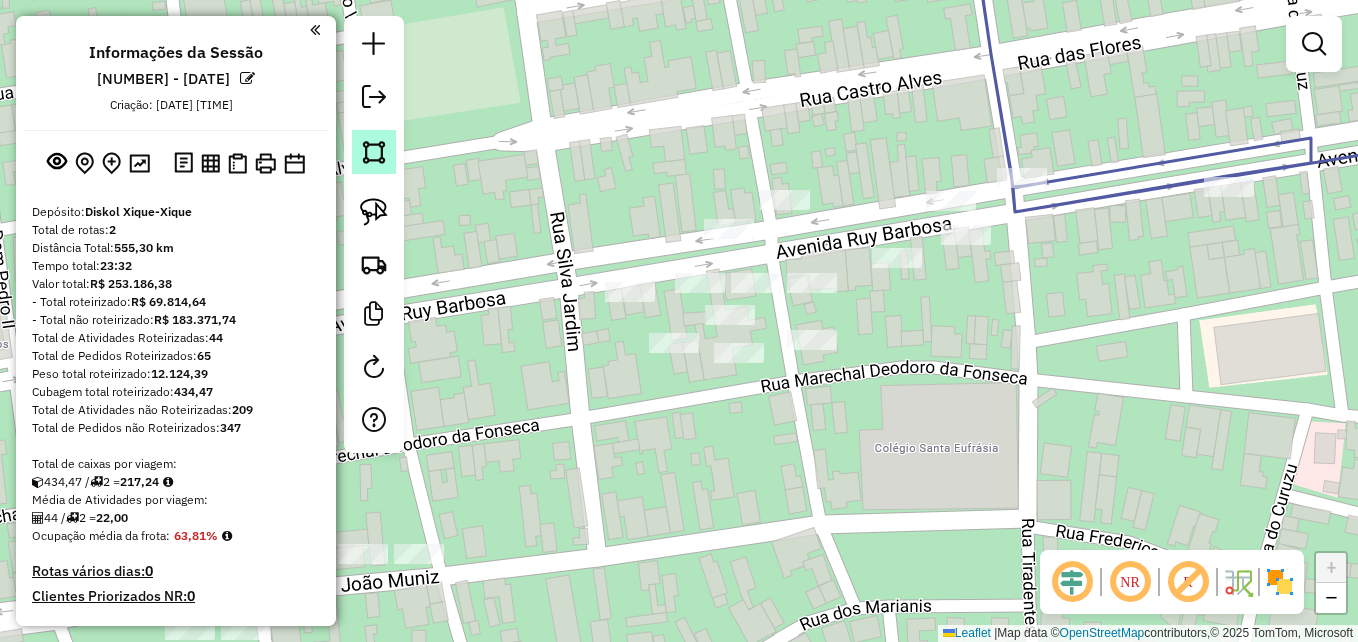 click 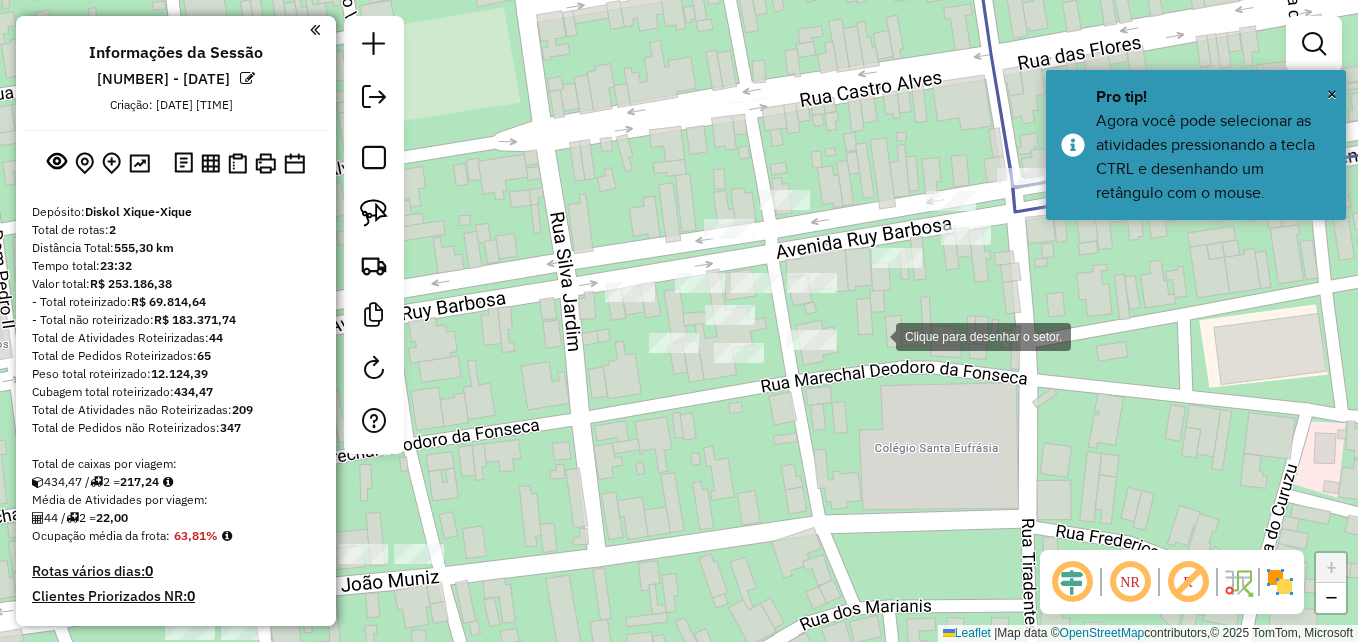 click 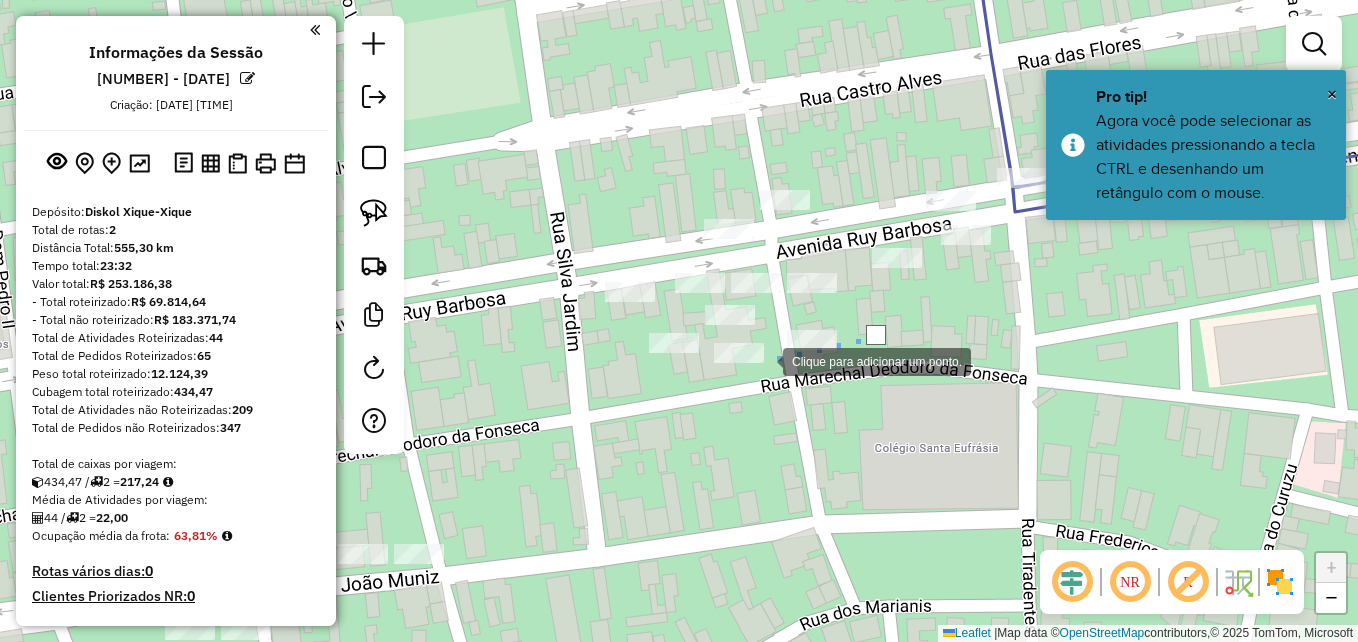 click 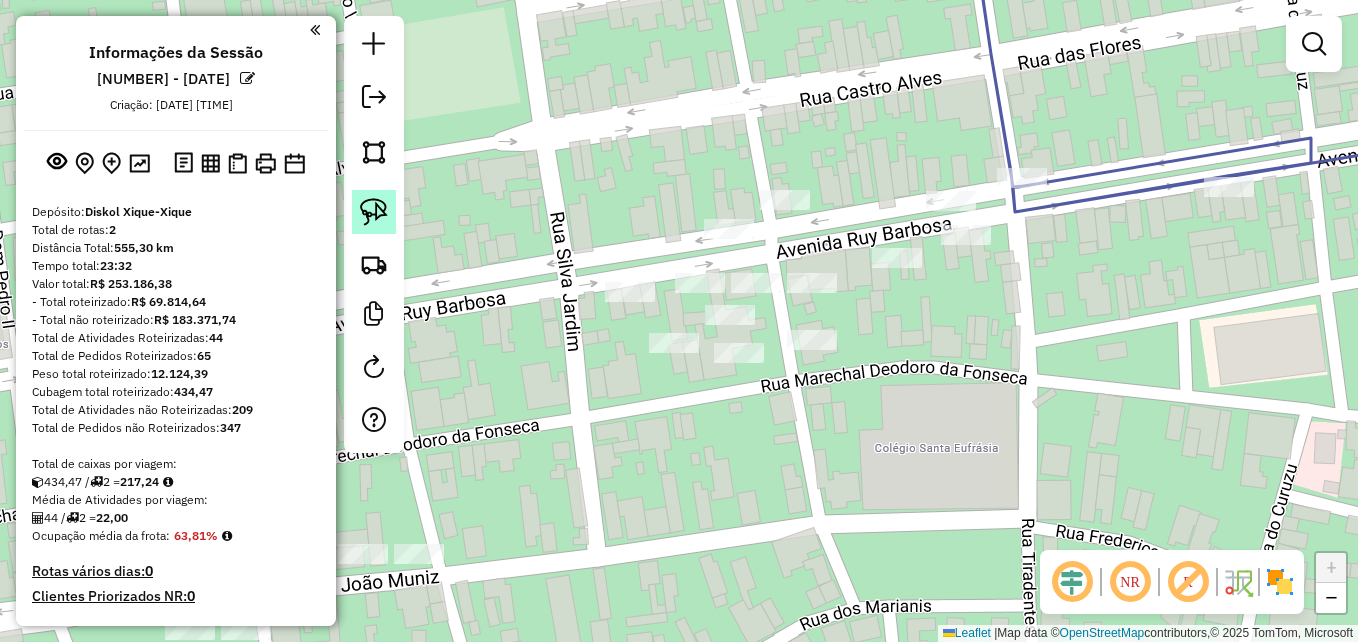 click 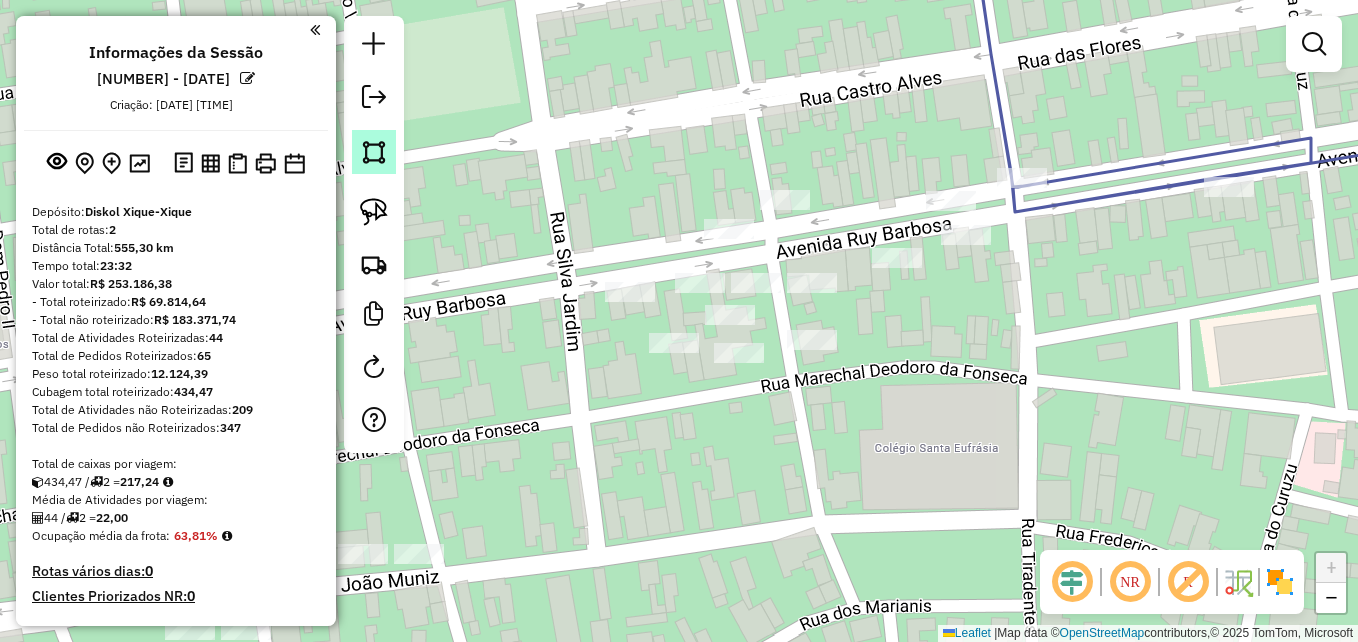 click 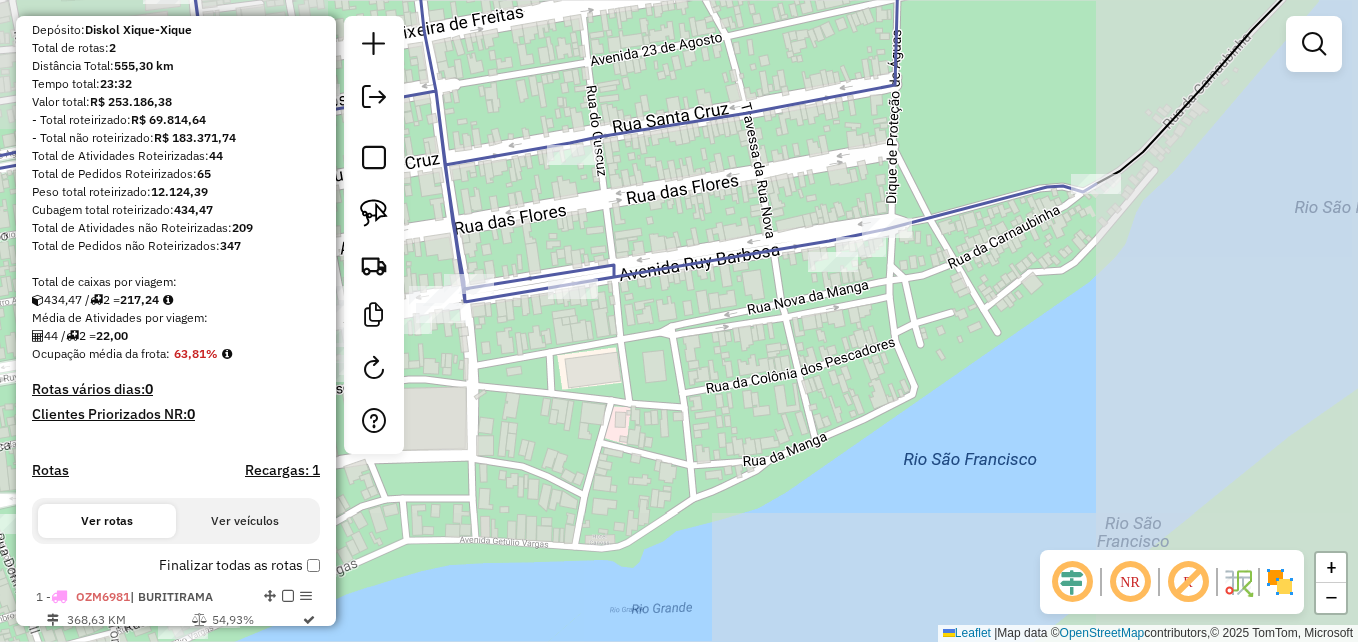 scroll, scrollTop: 400, scrollLeft: 0, axis: vertical 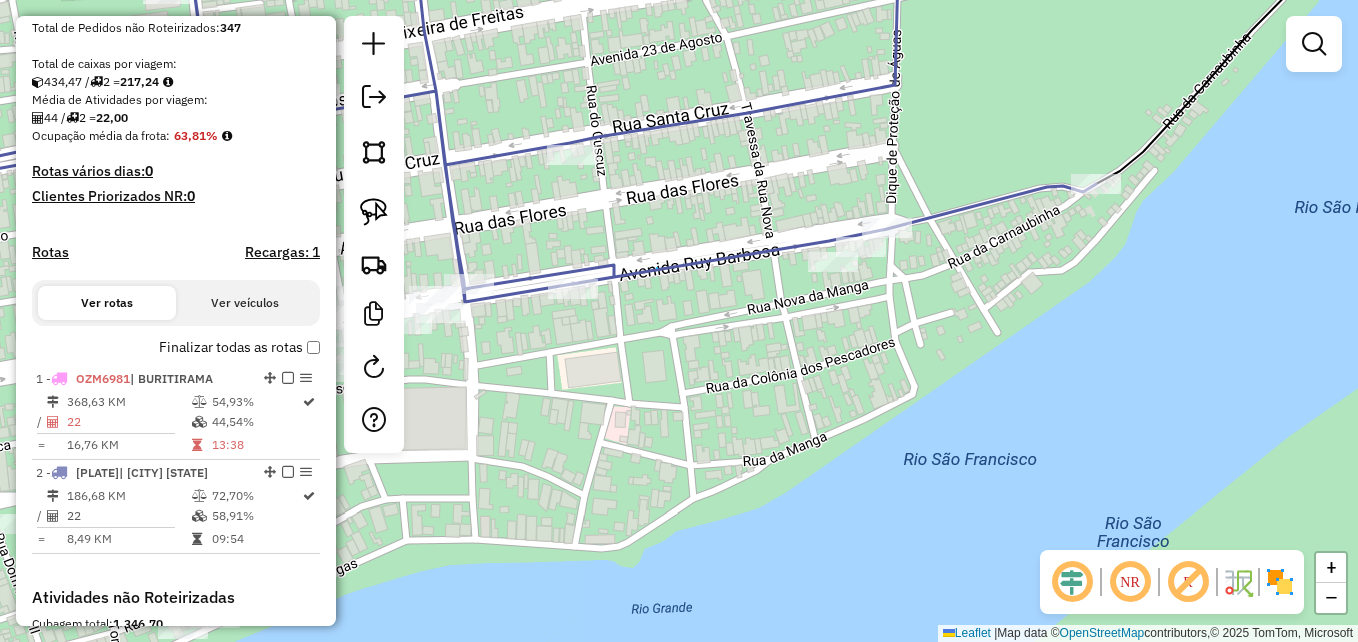 select on "**********" 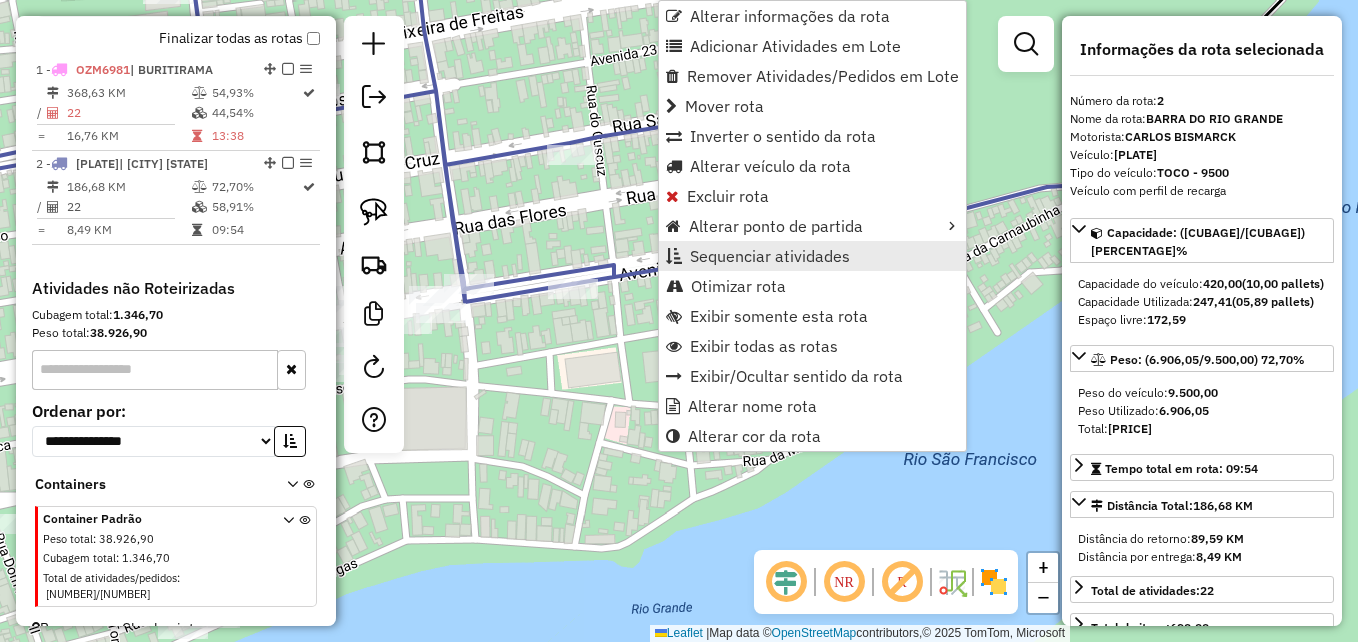 scroll, scrollTop: 739, scrollLeft: 0, axis: vertical 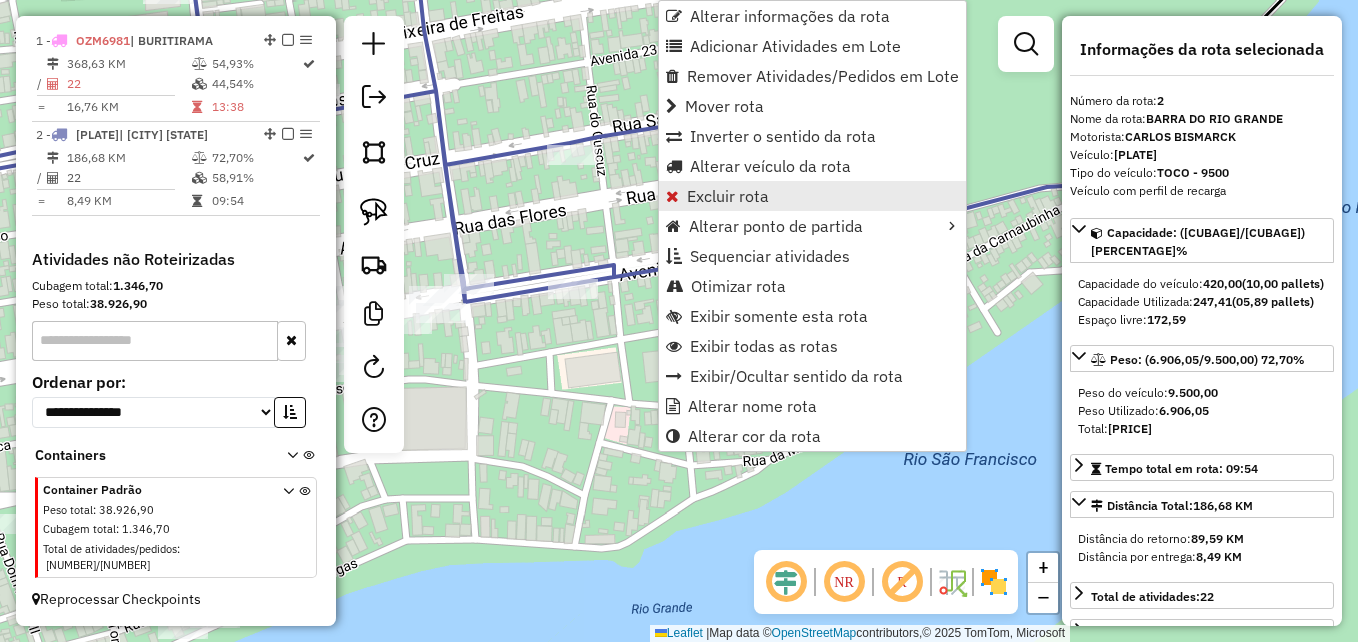 click on "Excluir rota" at bounding box center [728, 196] 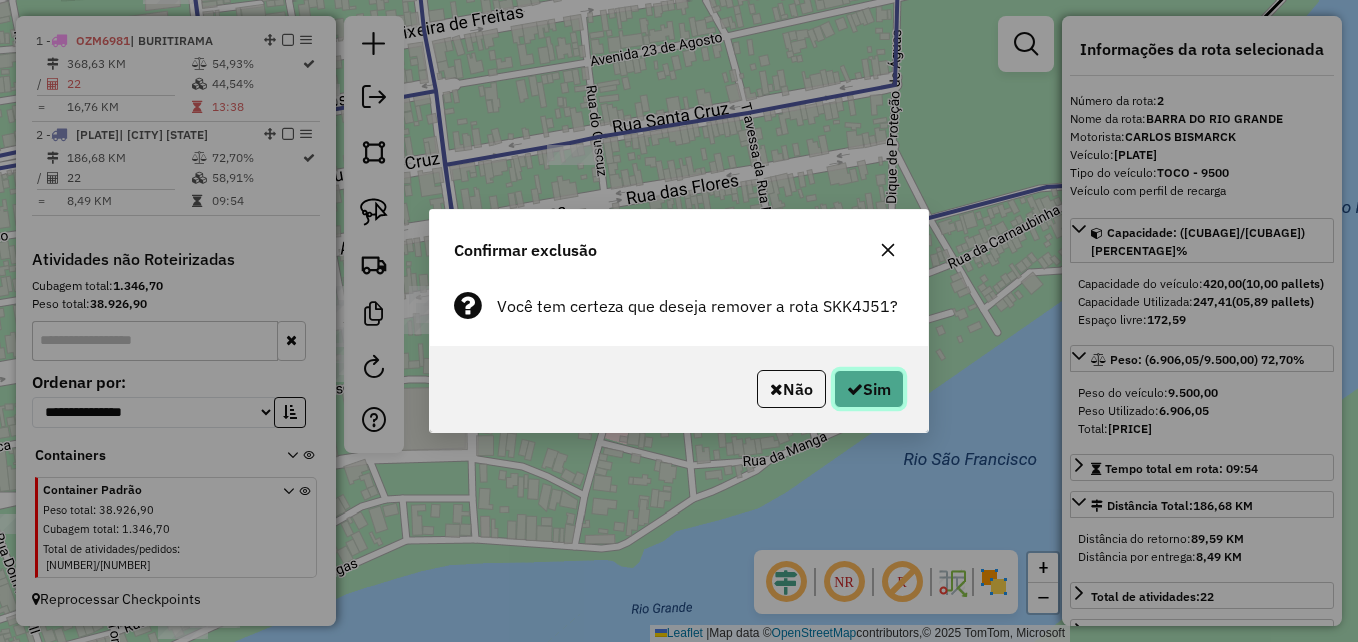 click on "Sim" 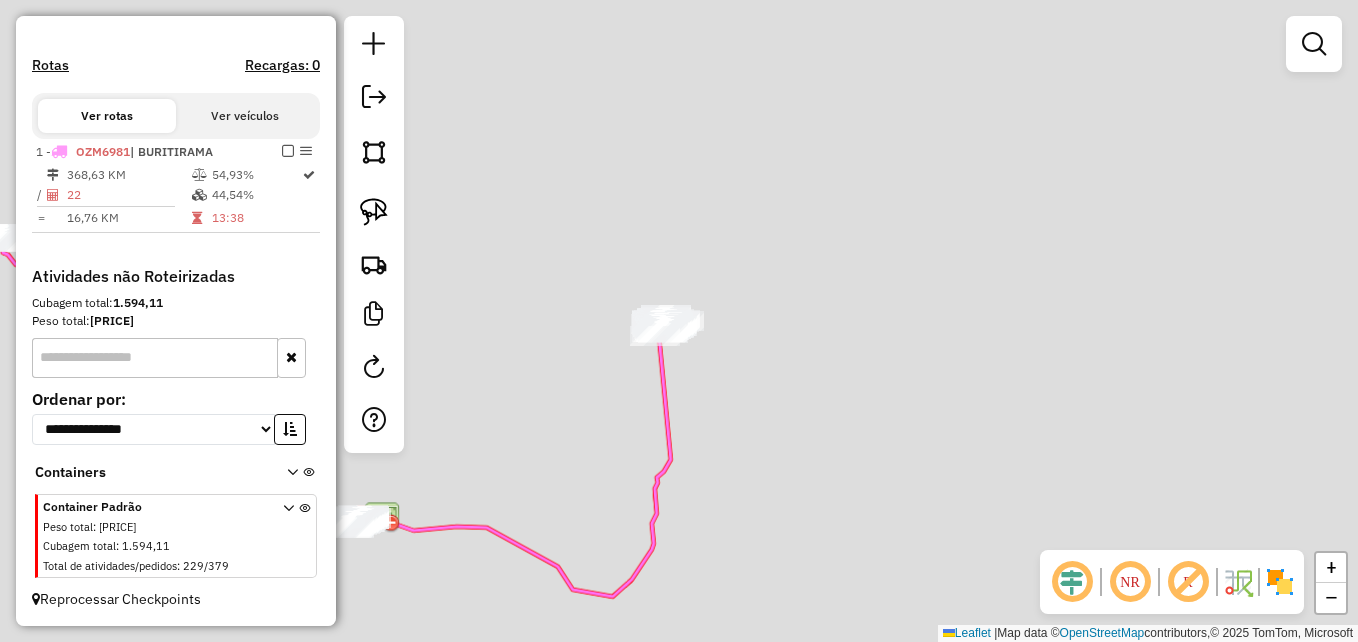 scroll, scrollTop: 587, scrollLeft: 0, axis: vertical 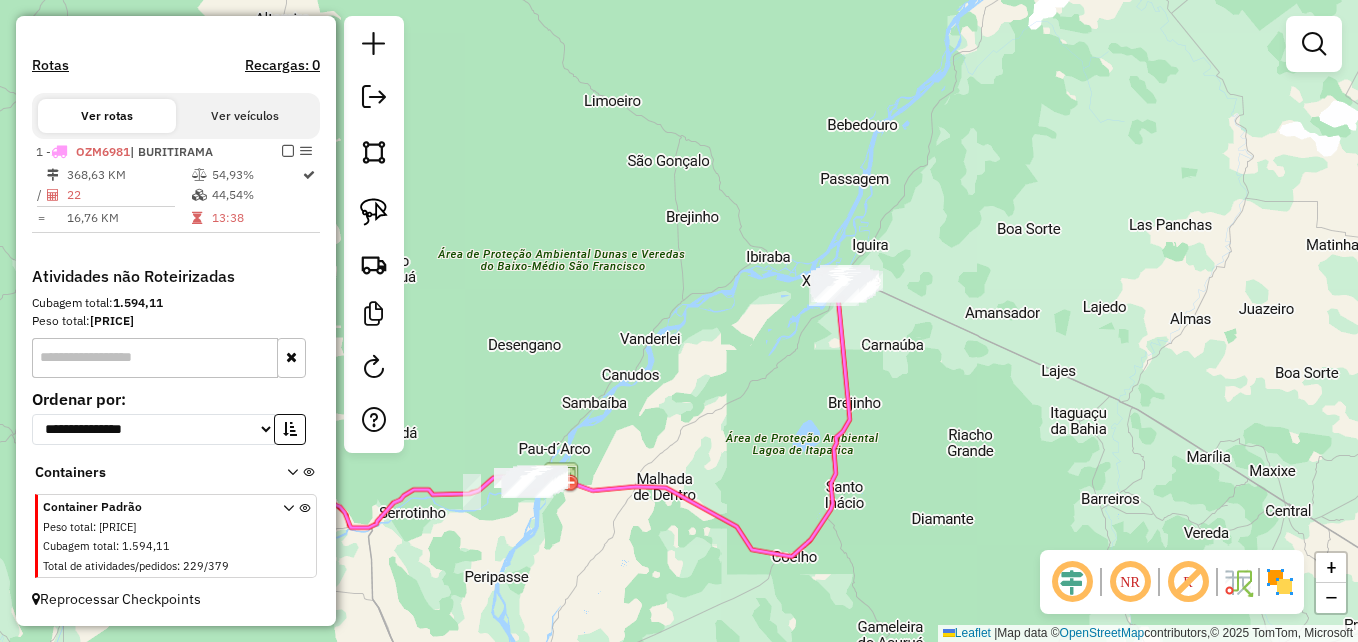 drag, startPoint x: 549, startPoint y: 438, endPoint x: 891, endPoint y: 338, distance: 356.32007 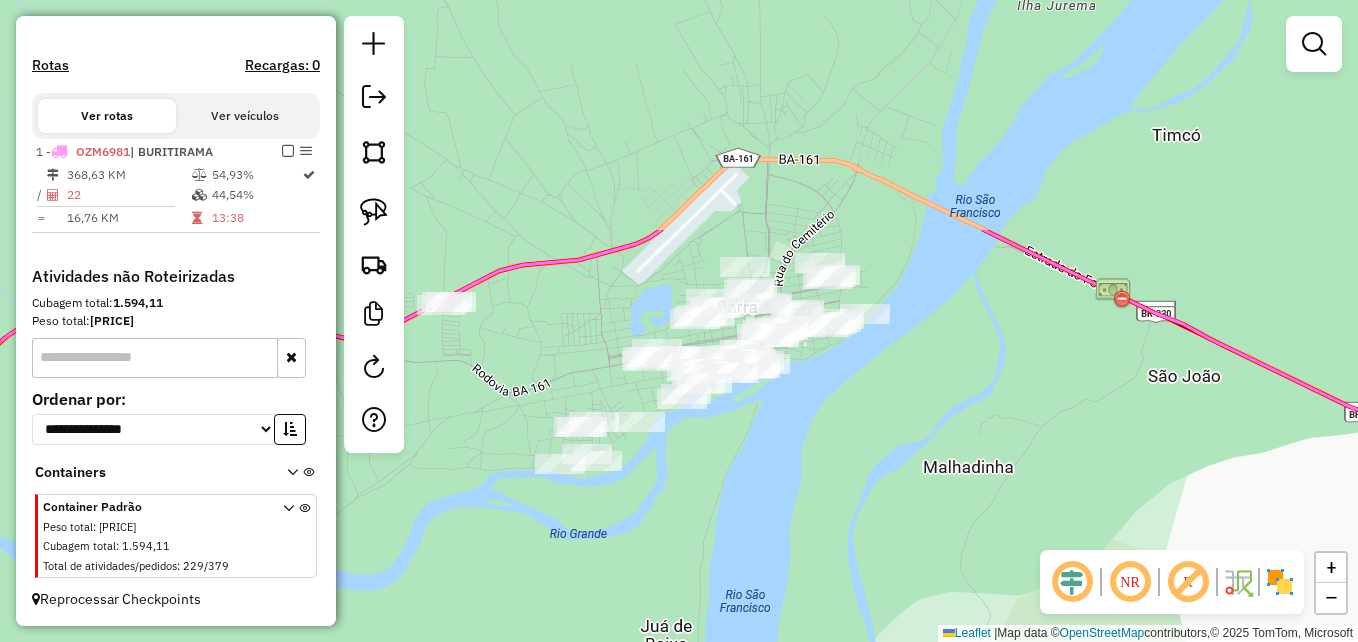 drag, startPoint x: 644, startPoint y: 248, endPoint x: 777, endPoint y: 544, distance: 324.50732 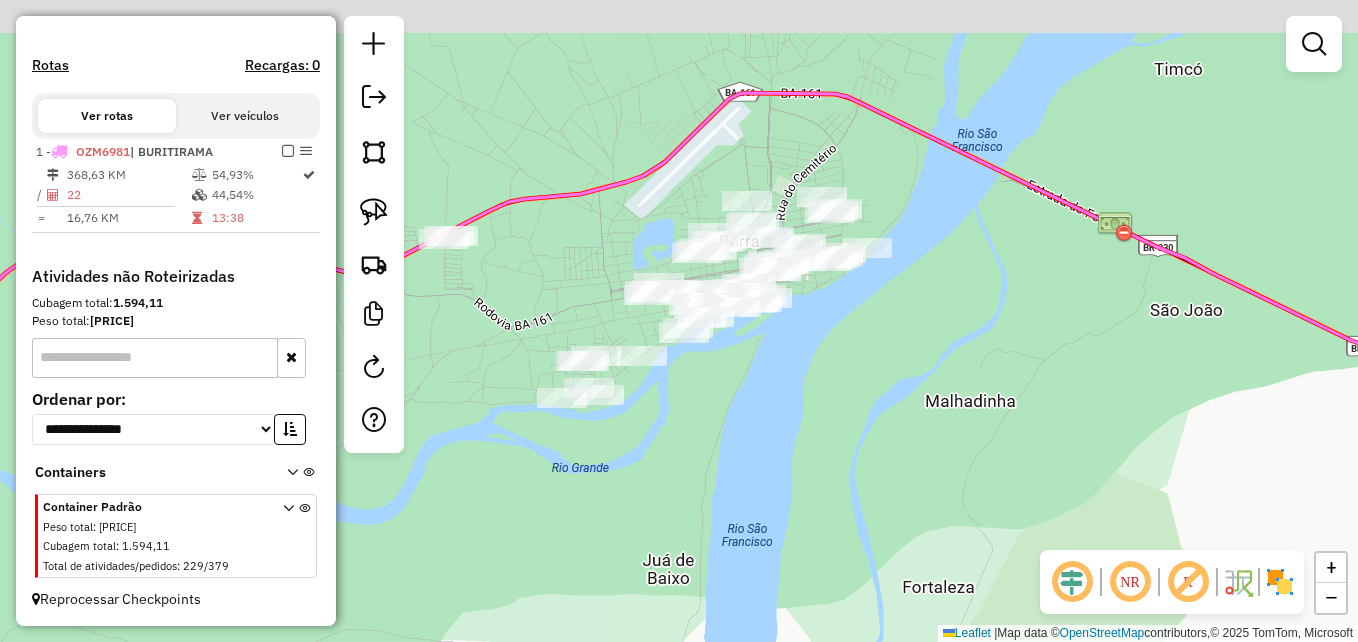 drag, startPoint x: 771, startPoint y: 333, endPoint x: 746, endPoint y: 438, distance: 107.935165 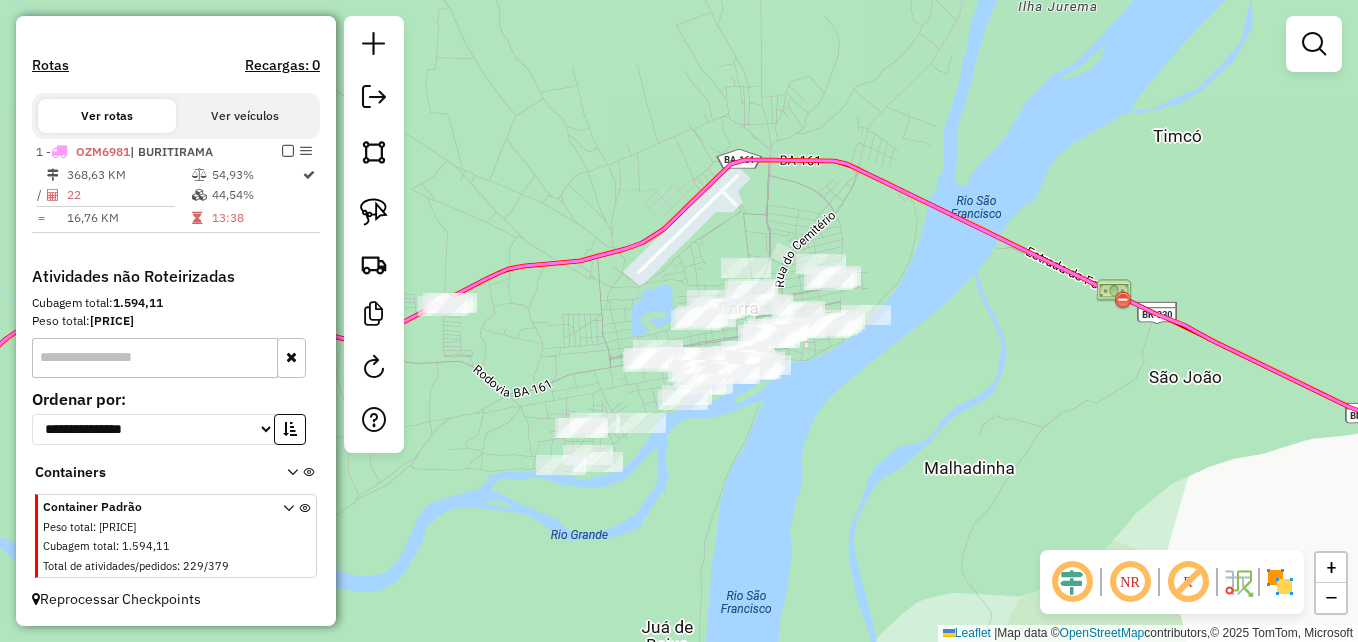 click on "Janela de atendimento Grade de atendimento Capacidade Transportadoras Veículos Cliente Pedidos  Rotas Selecione os dias de semana para filtrar as janelas de atendimento  Seg   Ter   Qua   Qui   Sex   Sáb   Dom  Informe o período da janela de atendimento: De: Até:  Filtrar exatamente a janela do cliente  Considerar janela de atendimento padrão  Selecione os dias de semana para filtrar as grades de atendimento  Seg   Ter   Qua   Qui   Sex   Sáb   Dom   Considerar clientes sem dia de atendimento cadastrado  Clientes fora do dia de atendimento selecionado Filtrar as atividades entre os valores definidos abaixo:  Peso mínimo:   Peso máximo:   Cubagem mínima:   Cubagem máxima:   De:   Até:  Filtrar as atividades entre o tempo de atendimento definido abaixo:  De:   Até:   Considerar capacidade total dos clientes não roteirizados Transportadora: Selecione um ou mais itens Tipo de veículo: Selecione um ou mais itens Veículo: Selecione um ou mais itens Motorista: Selecione um ou mais itens Nome: Rótulo:" 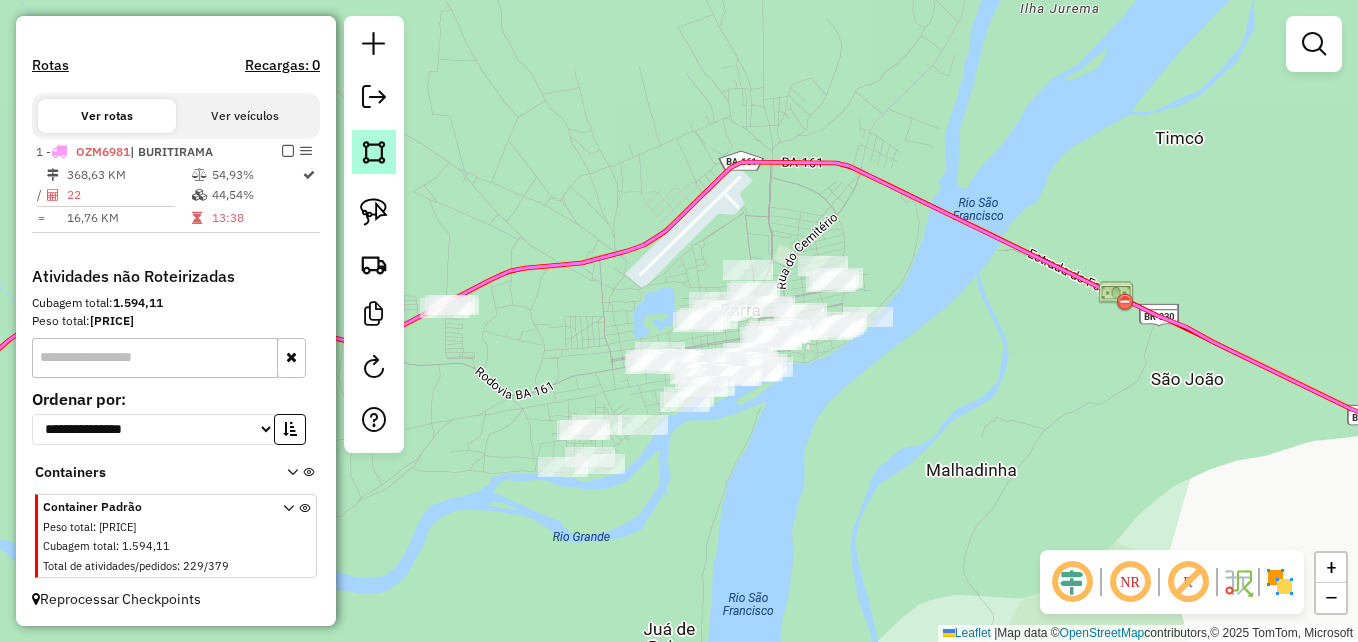 click 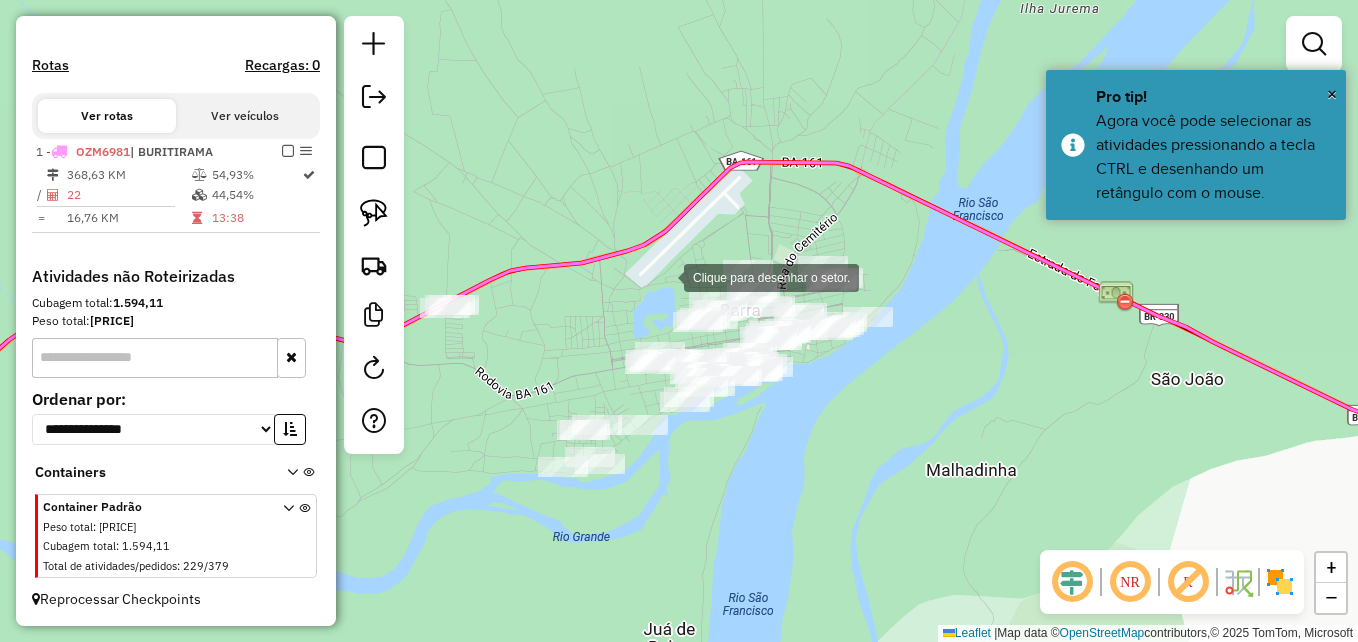 click 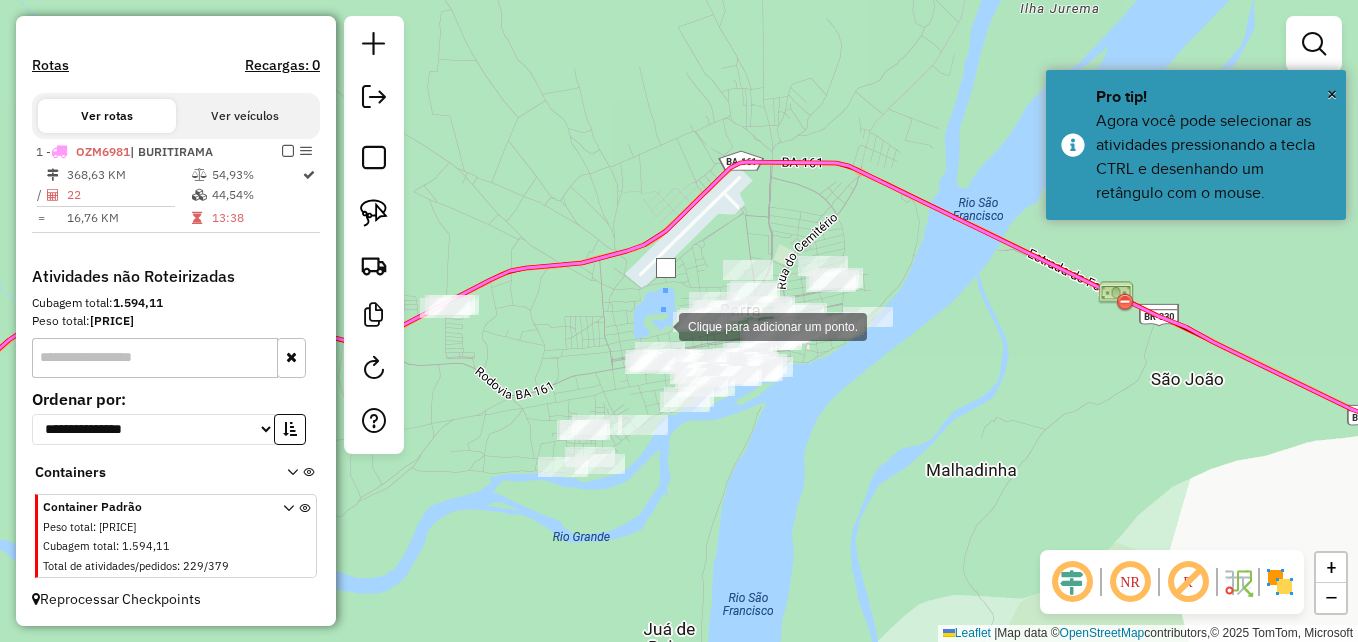 click 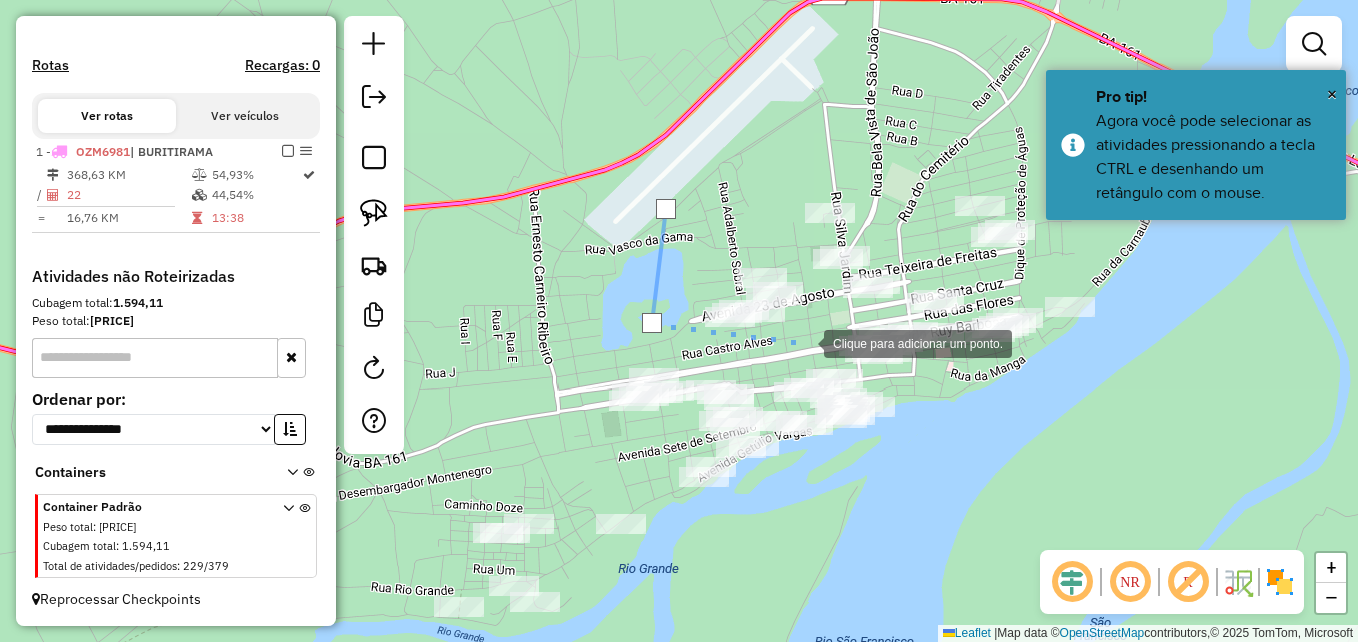 click 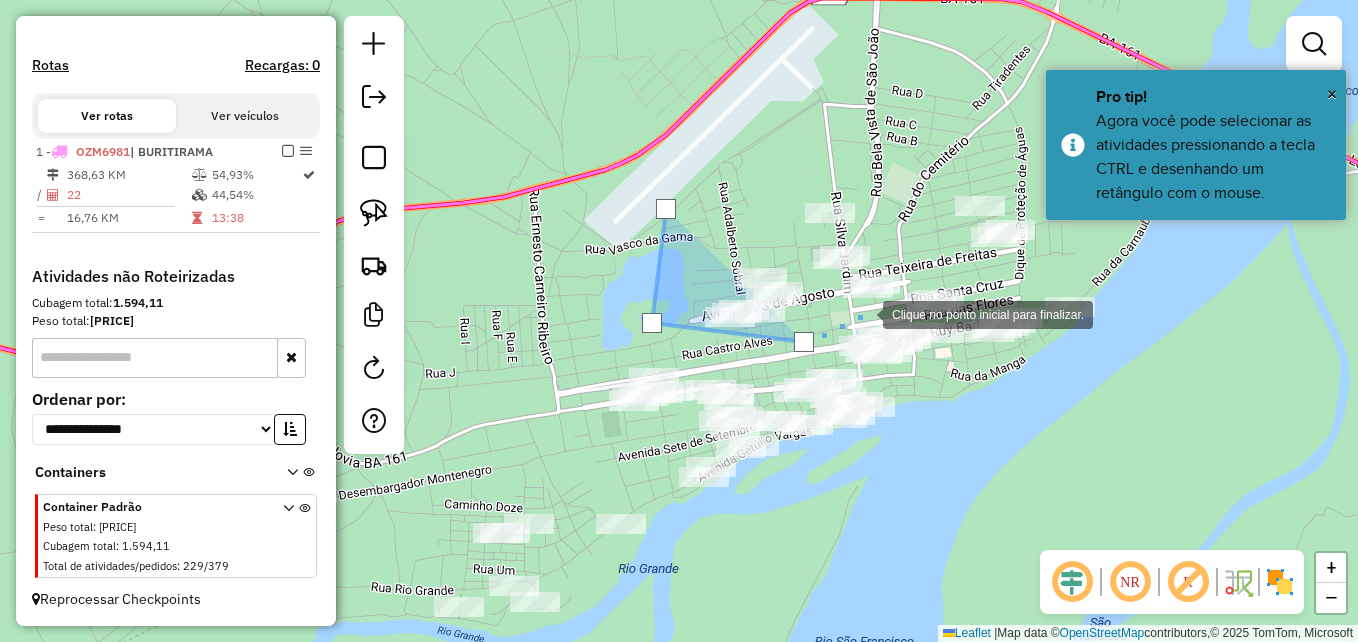 click 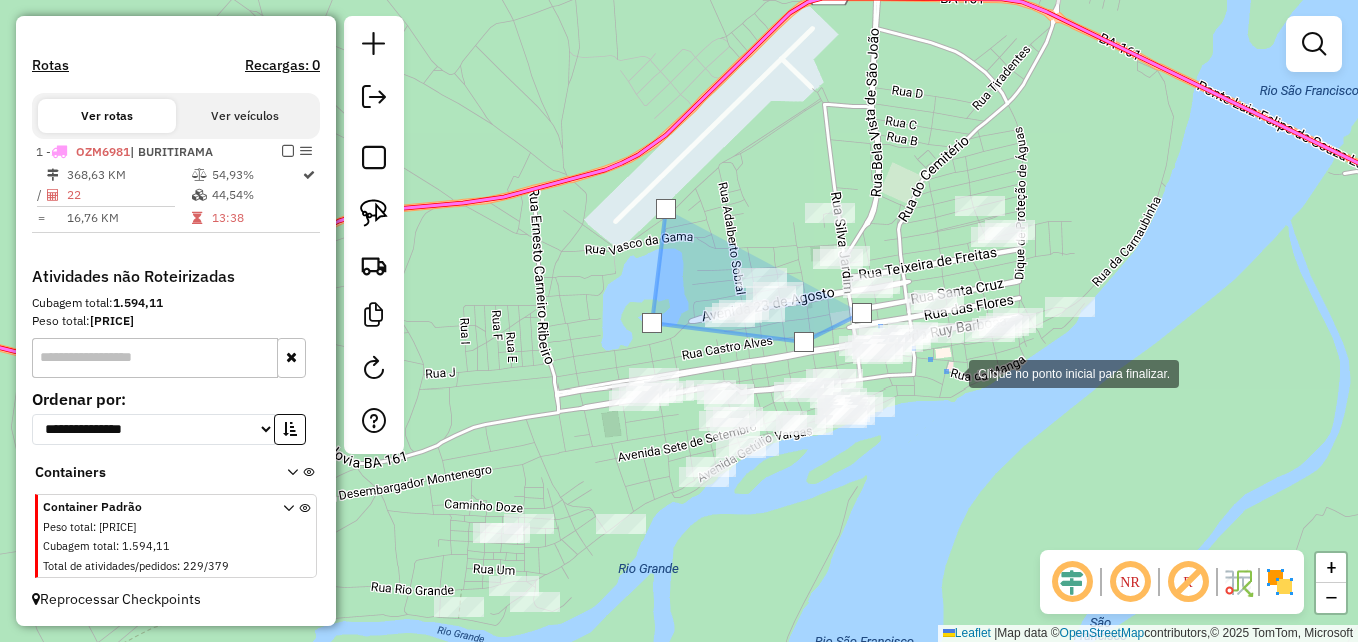 click 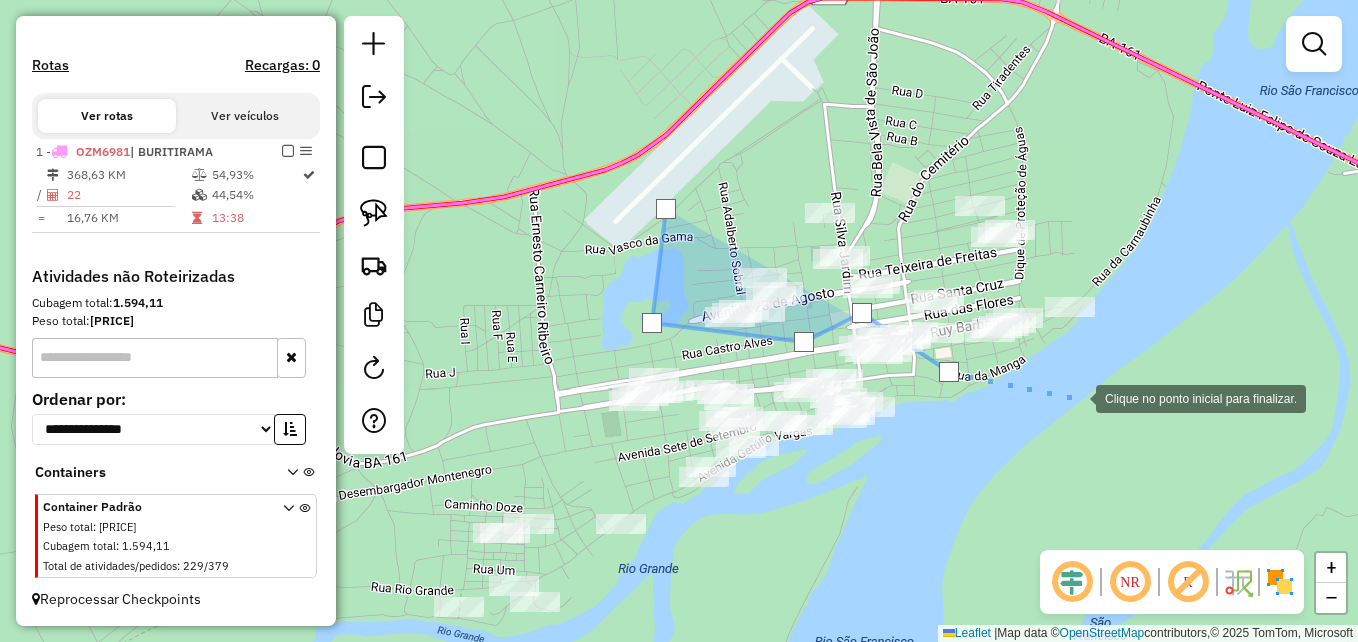 click 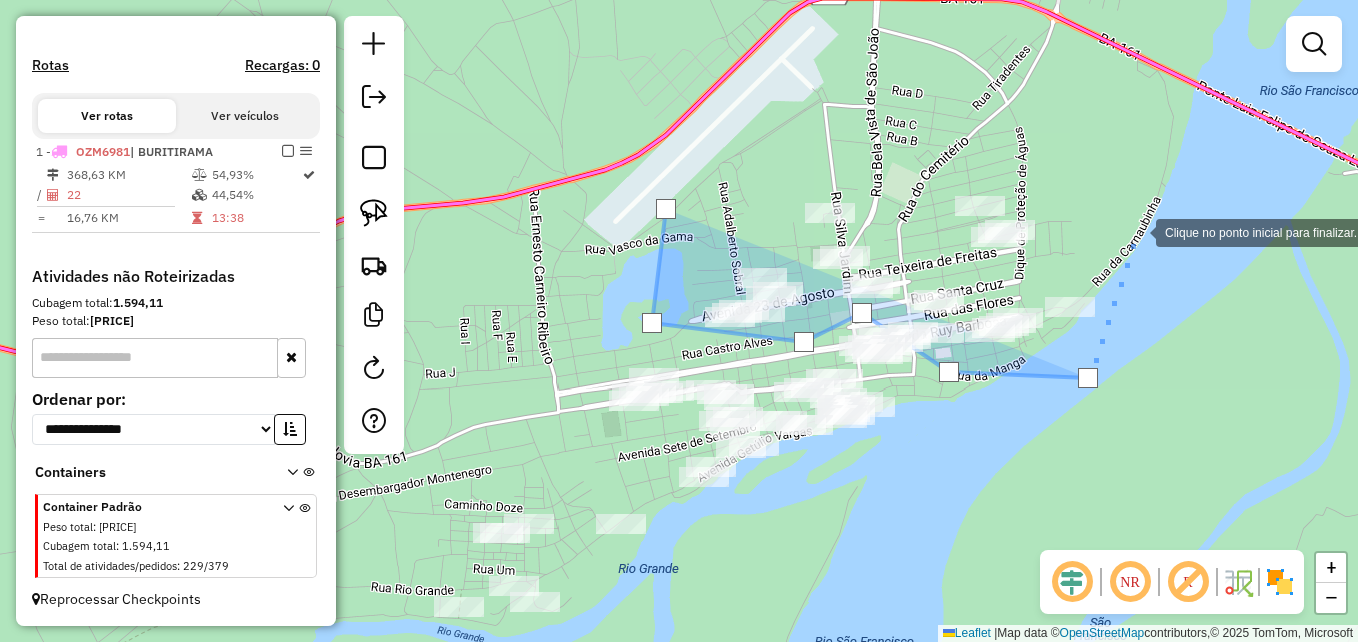 click 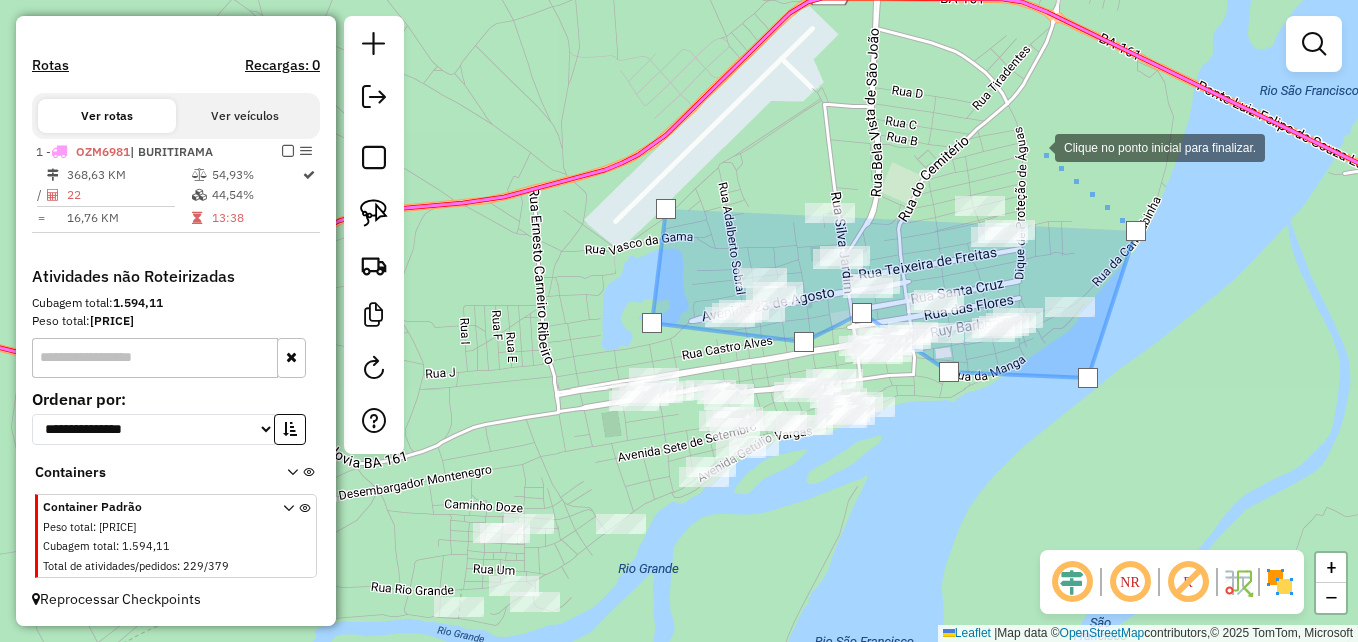 click 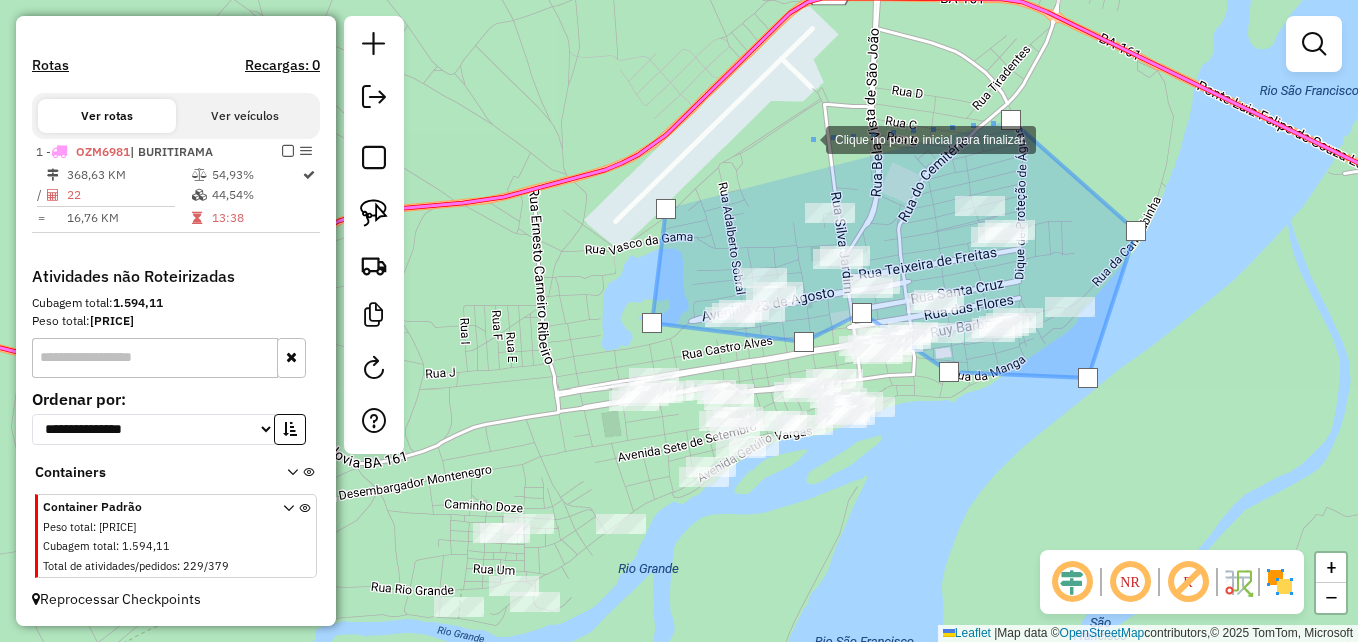 click 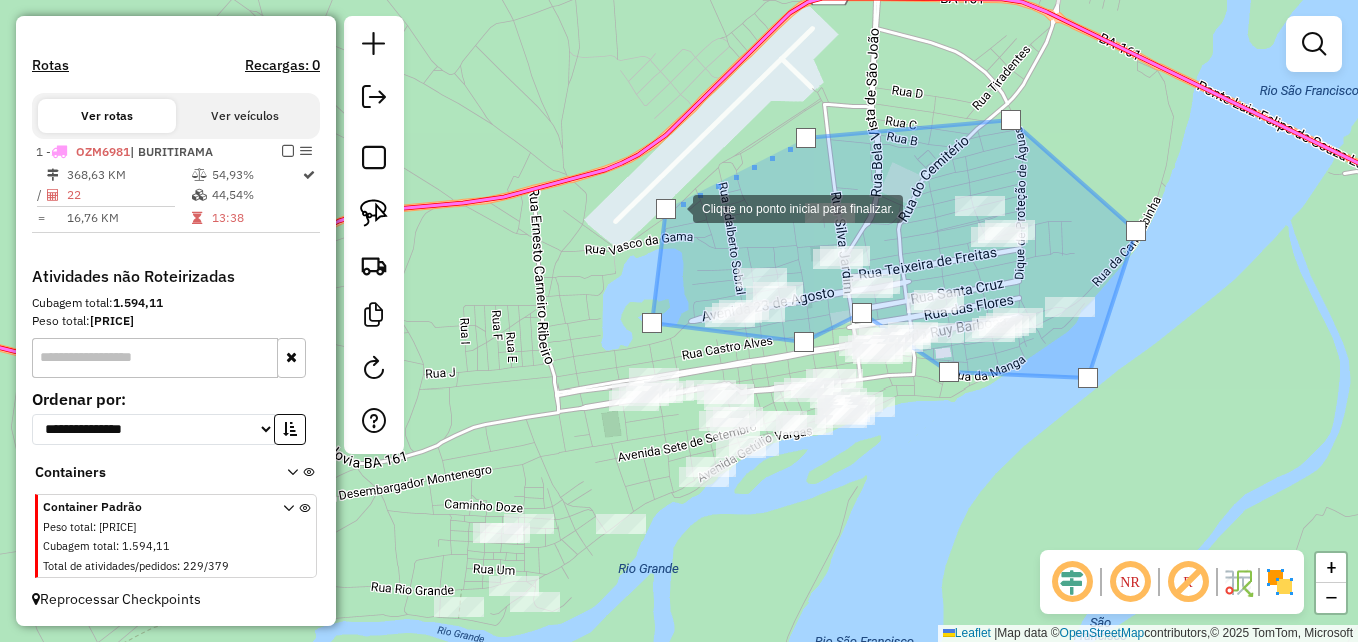 click 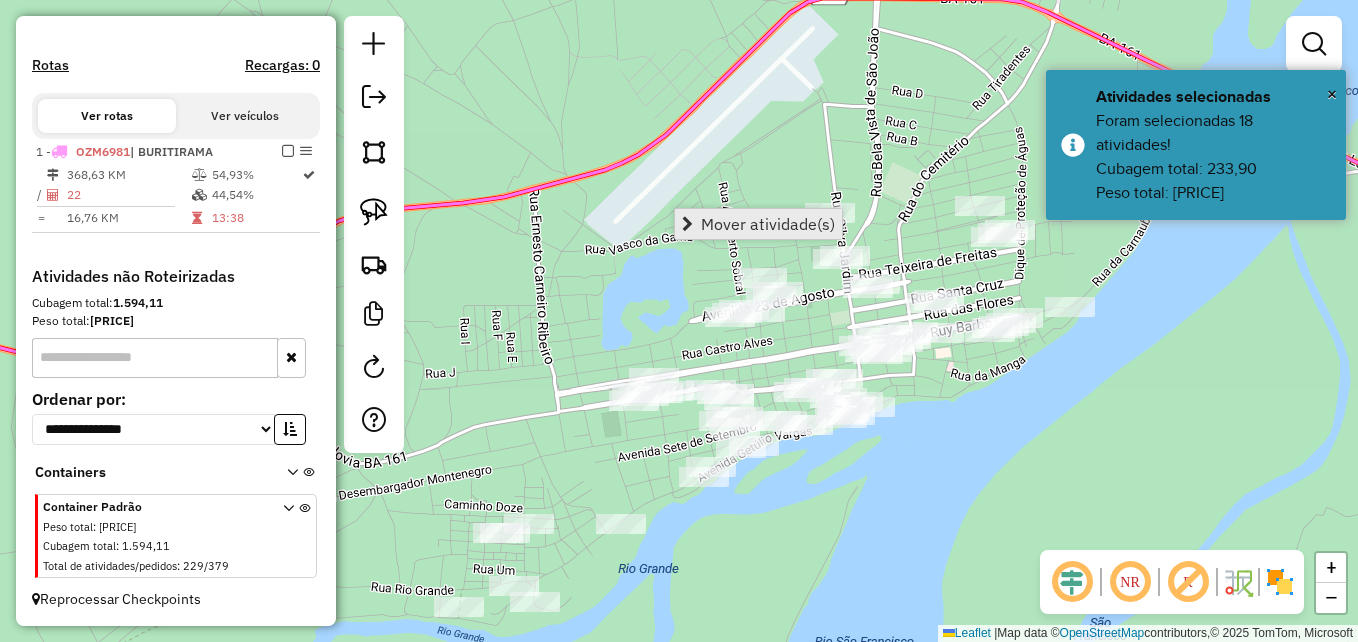 click on "Mover atividade(s)" at bounding box center [768, 224] 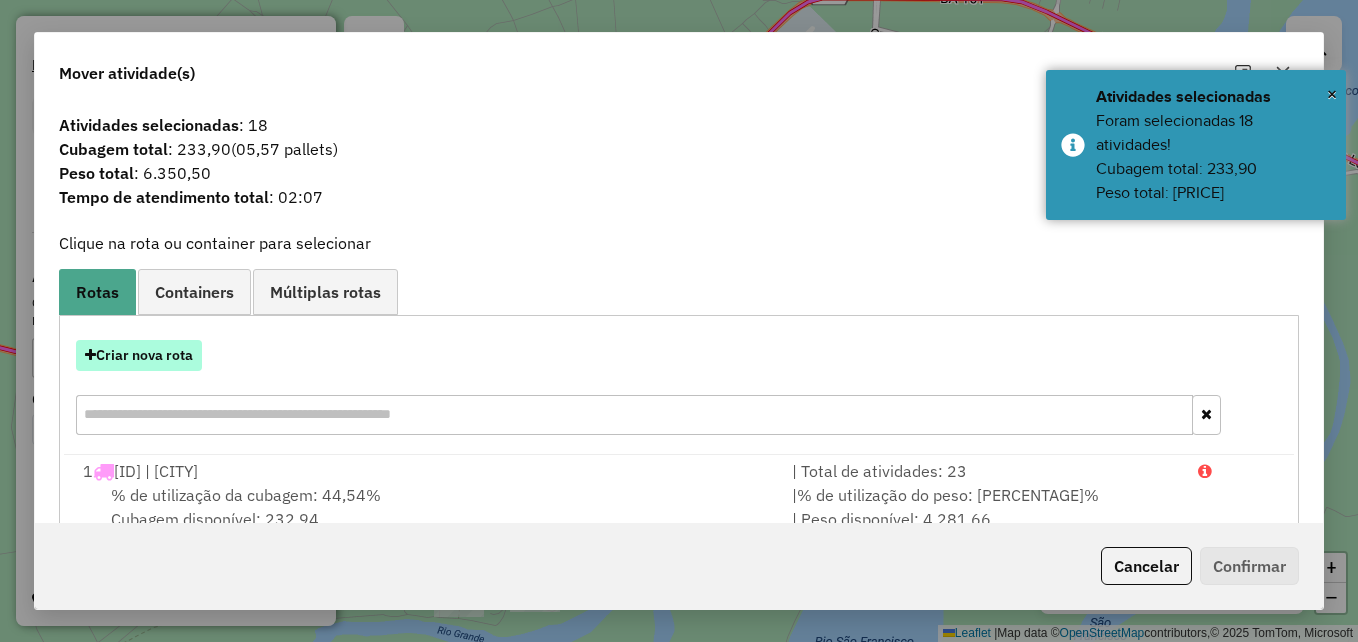 click on "Criar nova rota" at bounding box center [139, 355] 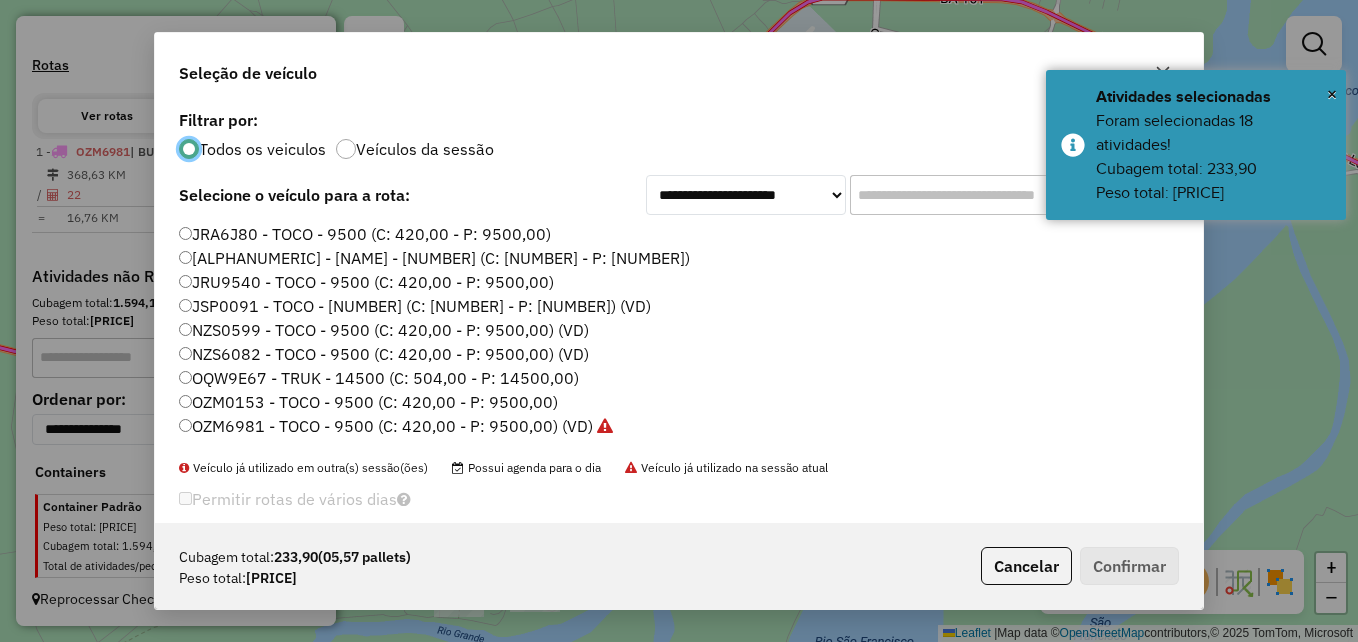 scroll, scrollTop: 11, scrollLeft: 6, axis: both 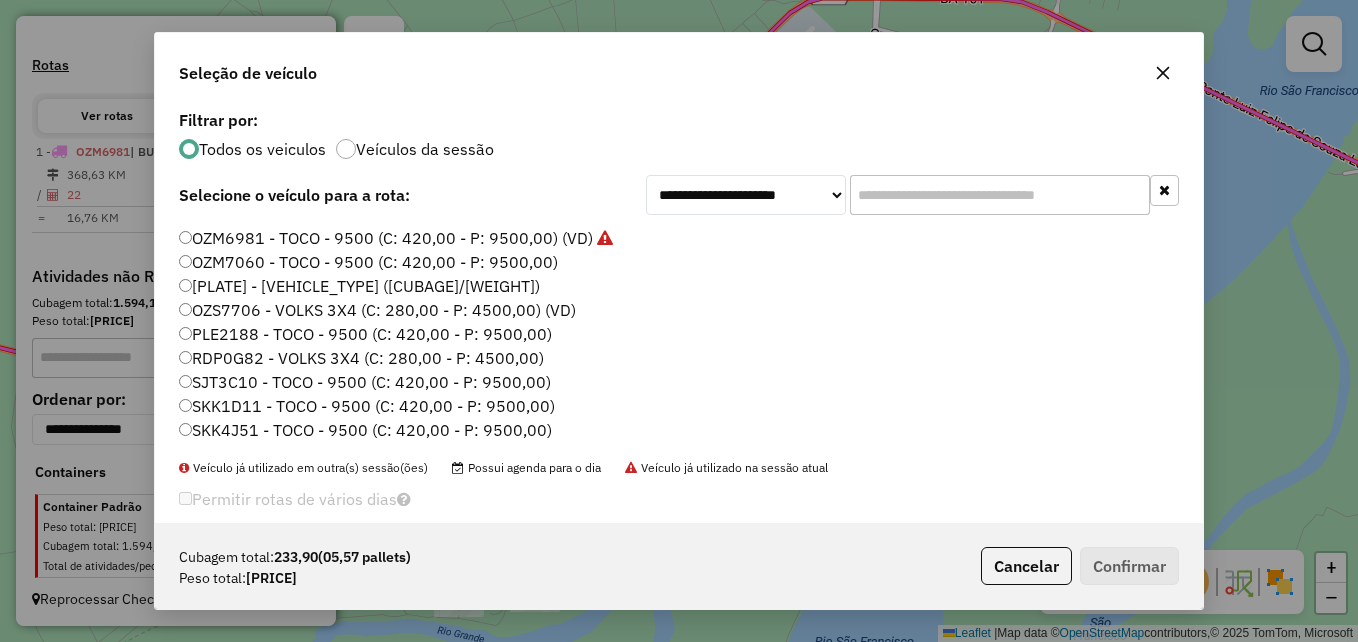 click on "SKK4J51 - TOCO - 9500 (C: 420,00 - P: 9500,00)" 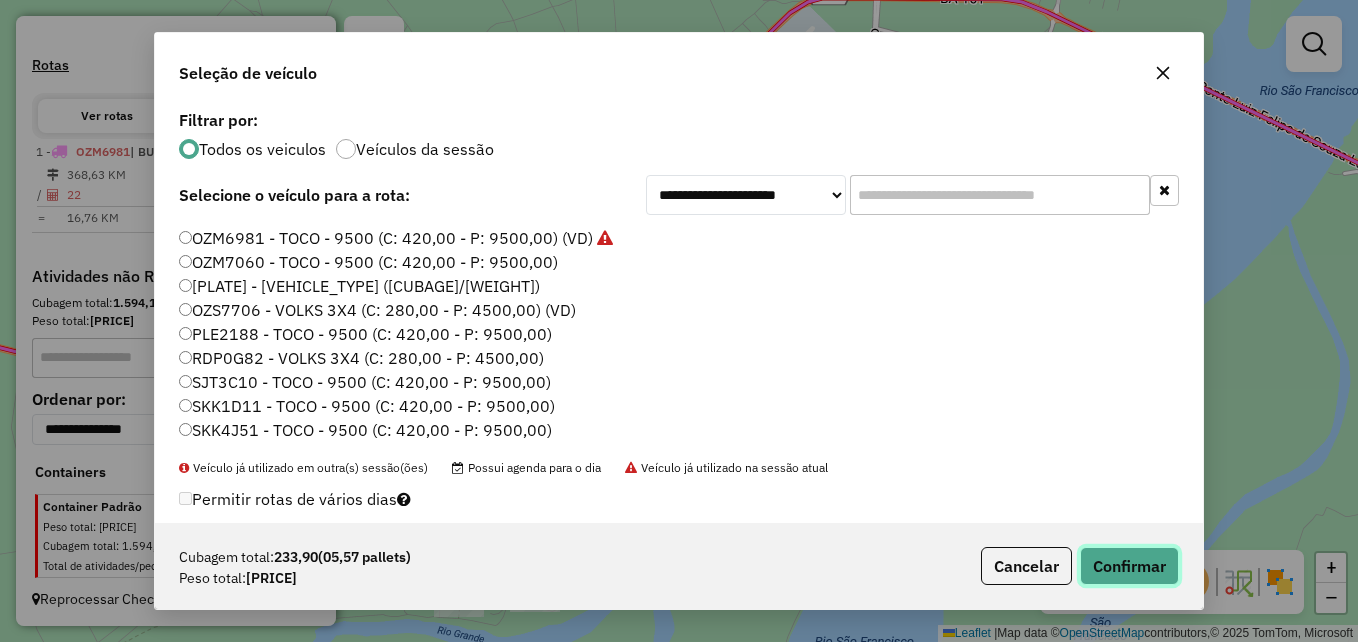 click on "Confirmar" 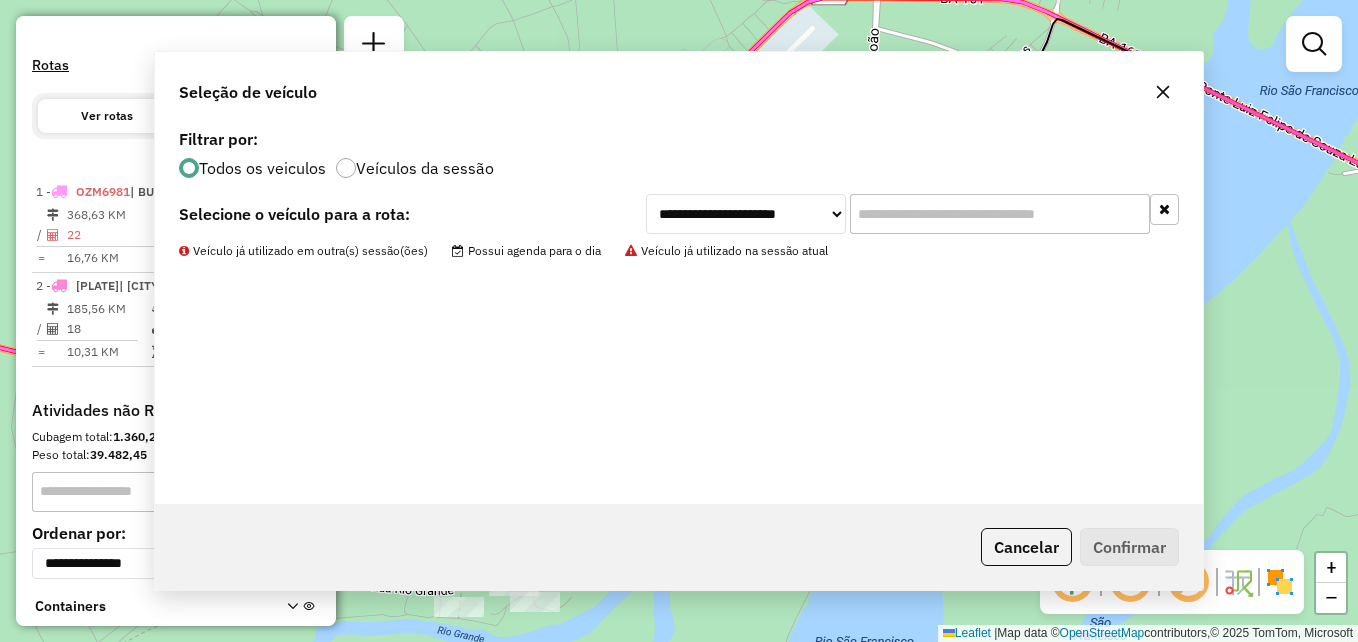 scroll, scrollTop: 739, scrollLeft: 0, axis: vertical 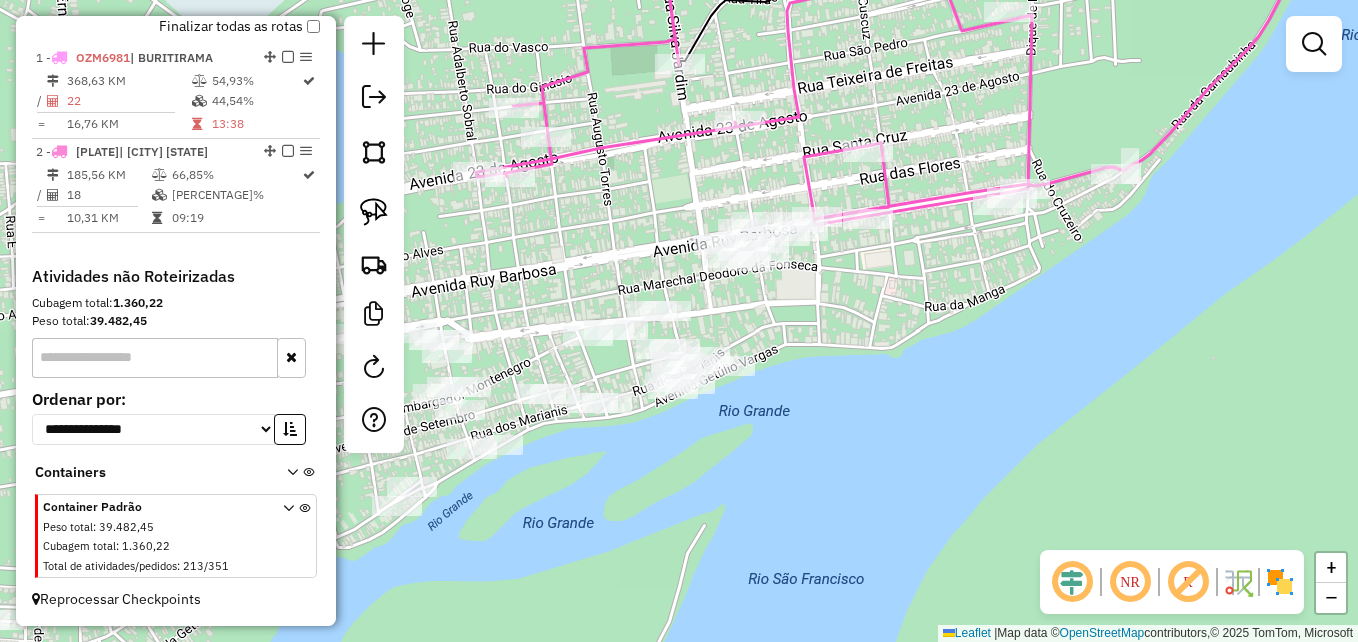 drag, startPoint x: 944, startPoint y: 276, endPoint x: 941, endPoint y: 376, distance: 100.04499 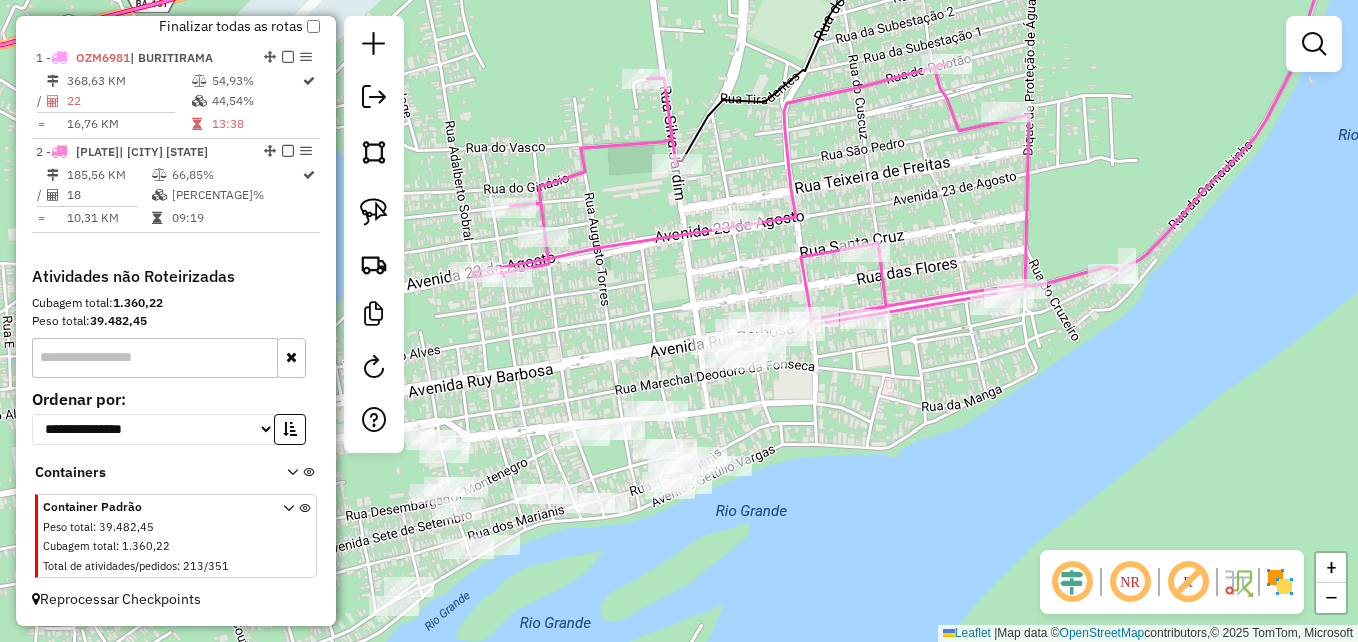 scroll, scrollTop: 639, scrollLeft: 0, axis: vertical 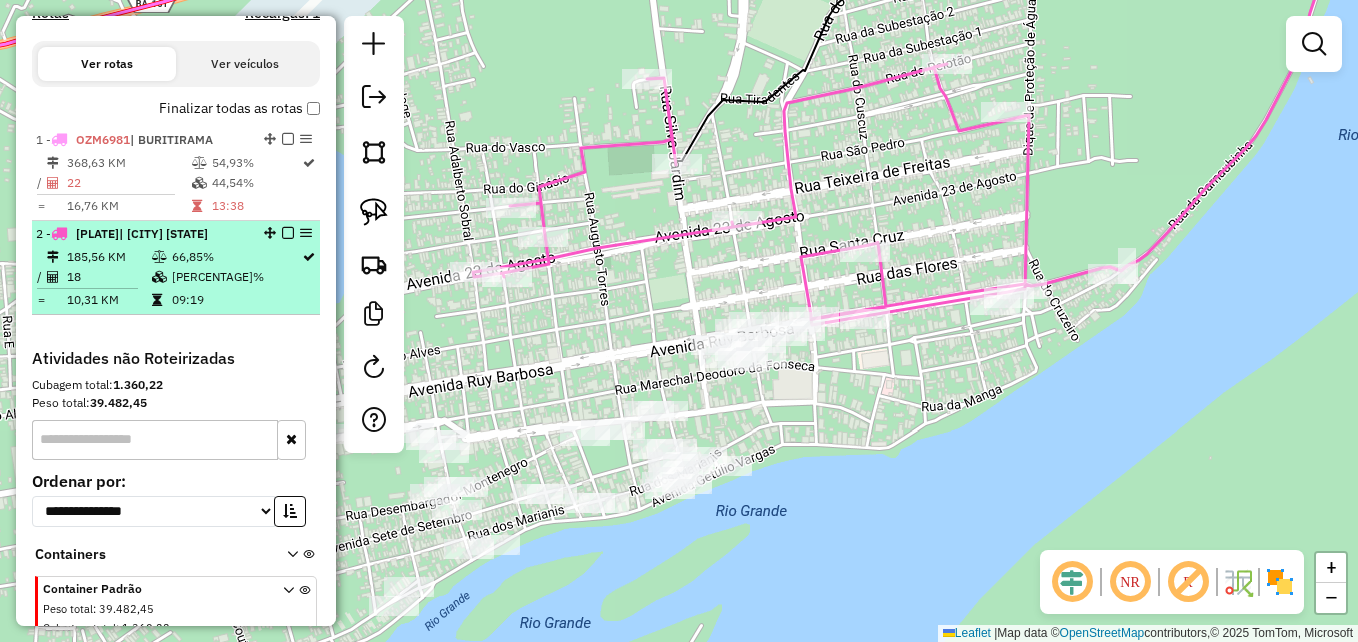 click on "10,31 KM" at bounding box center (108, 300) 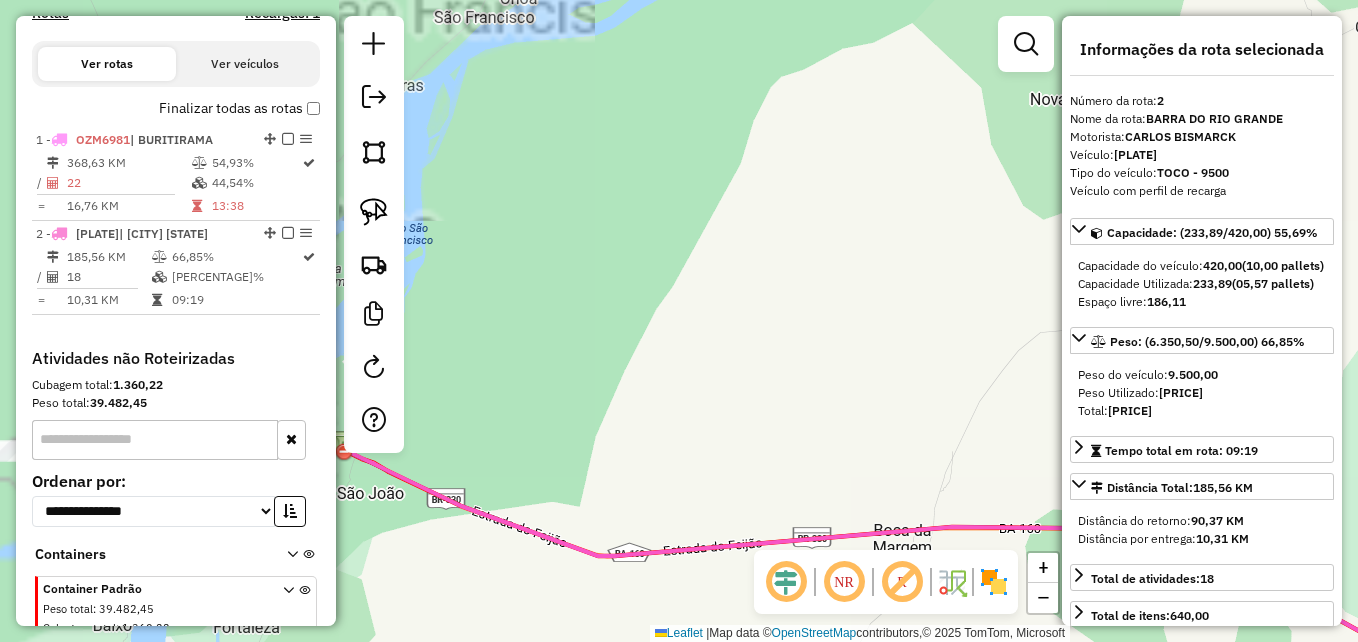 drag, startPoint x: 459, startPoint y: 370, endPoint x: 976, endPoint y: 186, distance: 548.7668 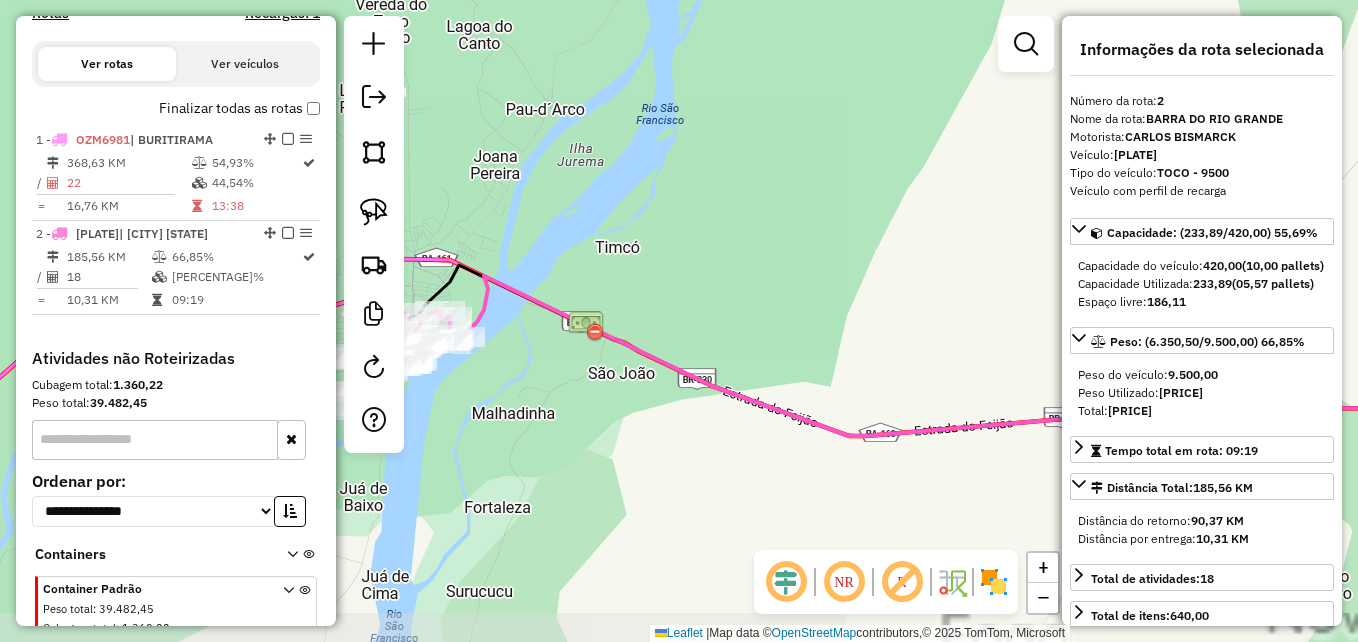 drag, startPoint x: 709, startPoint y: 260, endPoint x: 887, endPoint y: 202, distance: 187.2111 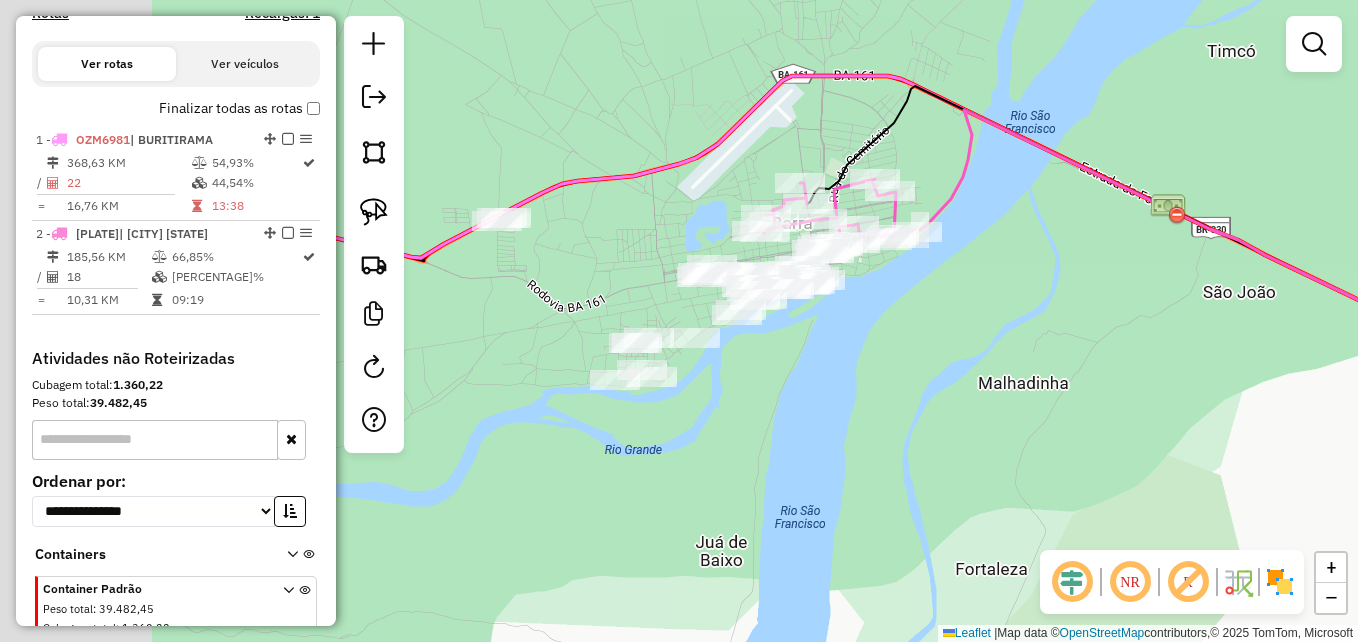 drag, startPoint x: 601, startPoint y: 343, endPoint x: 807, endPoint y: 352, distance: 206.1965 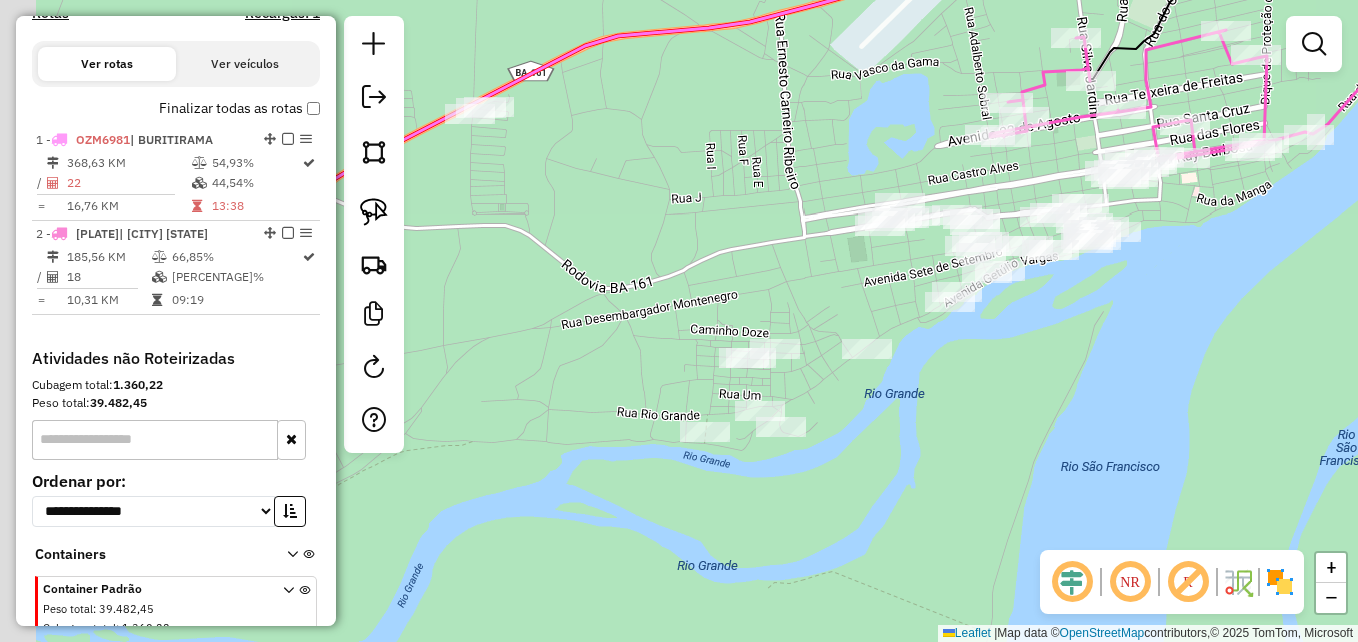 drag, startPoint x: 782, startPoint y: 346, endPoint x: 1067, endPoint y: 373, distance: 286.2761 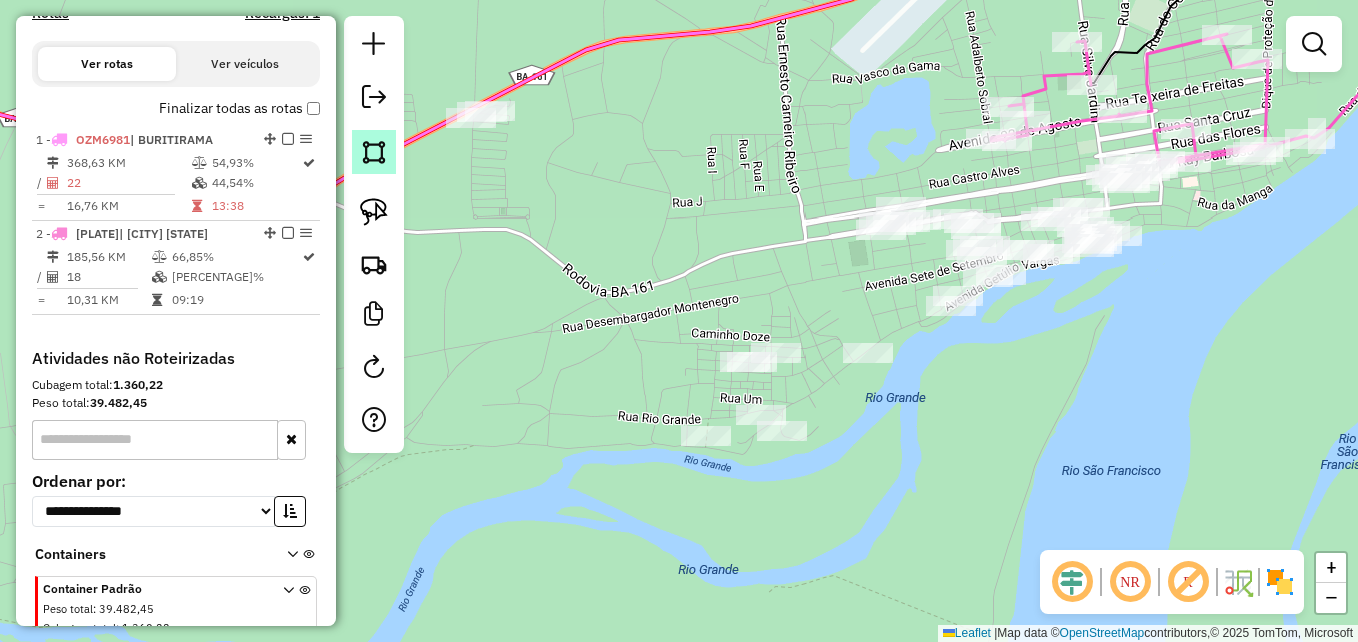 click 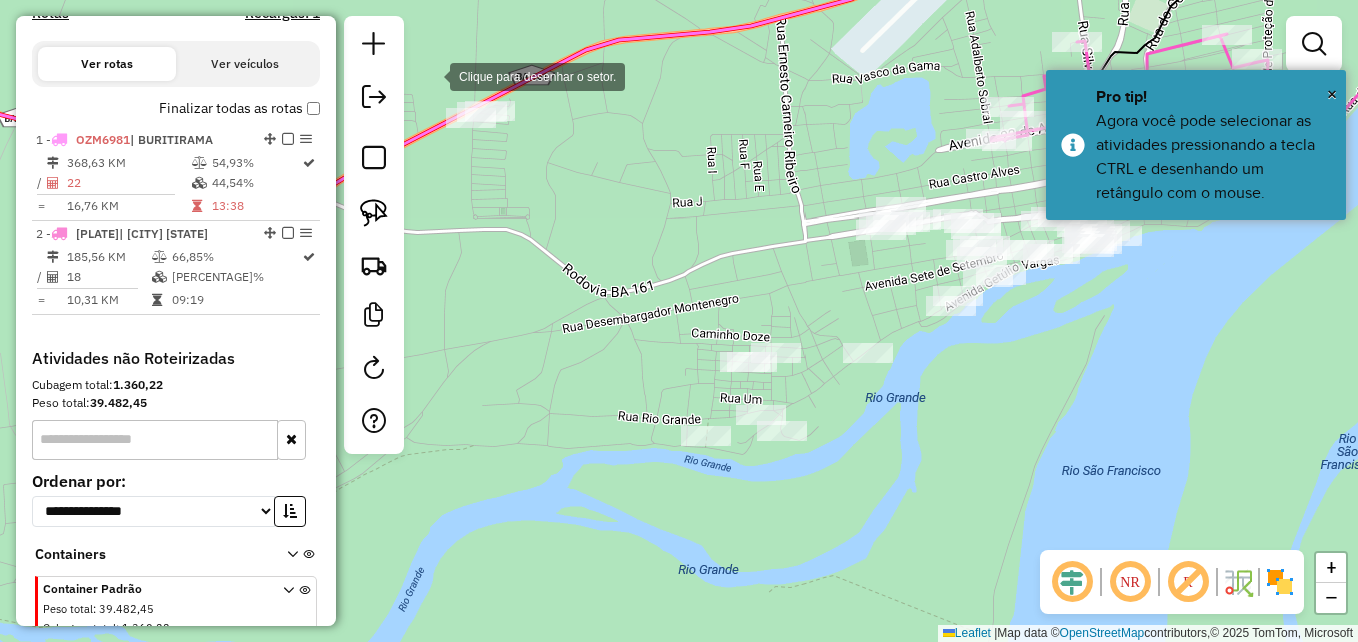 click 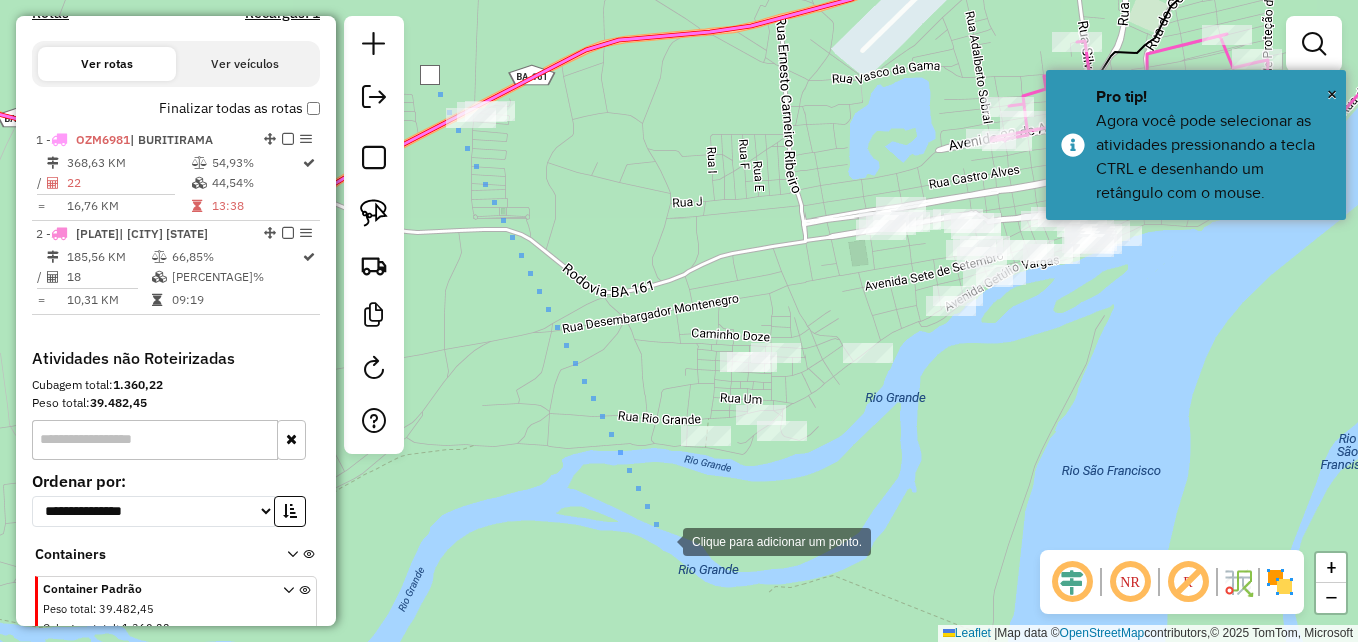 drag, startPoint x: 663, startPoint y: 540, endPoint x: 818, endPoint y: 514, distance: 157.16551 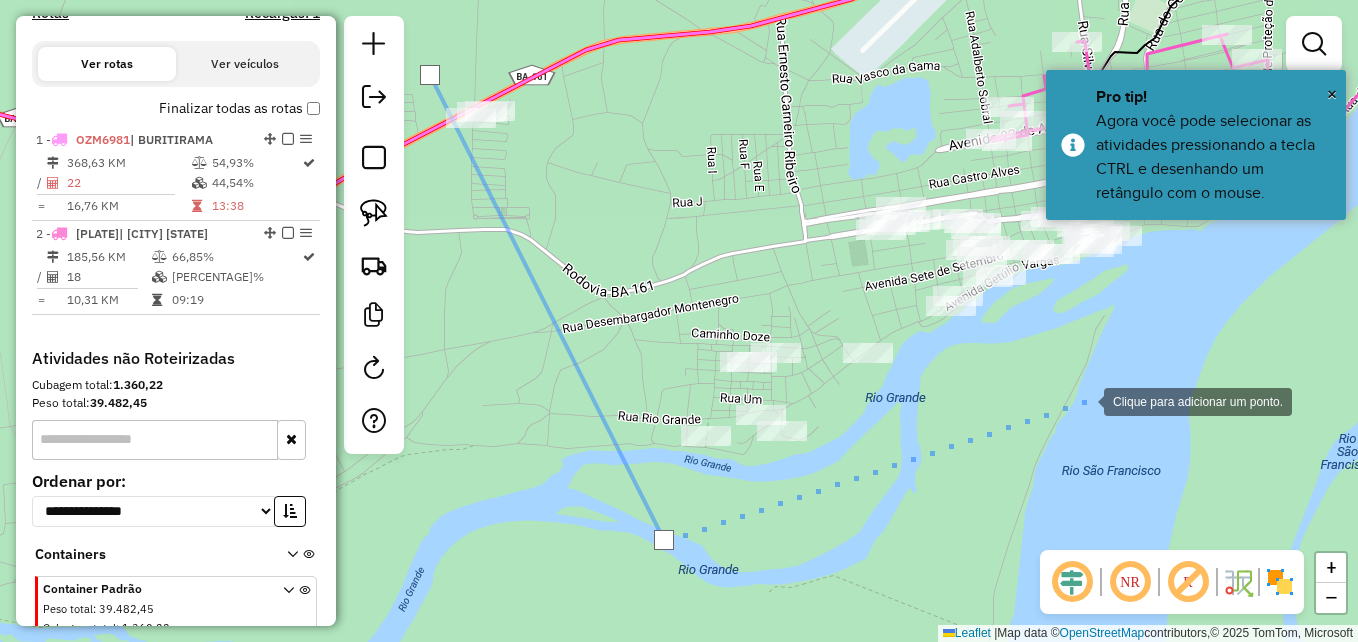 click 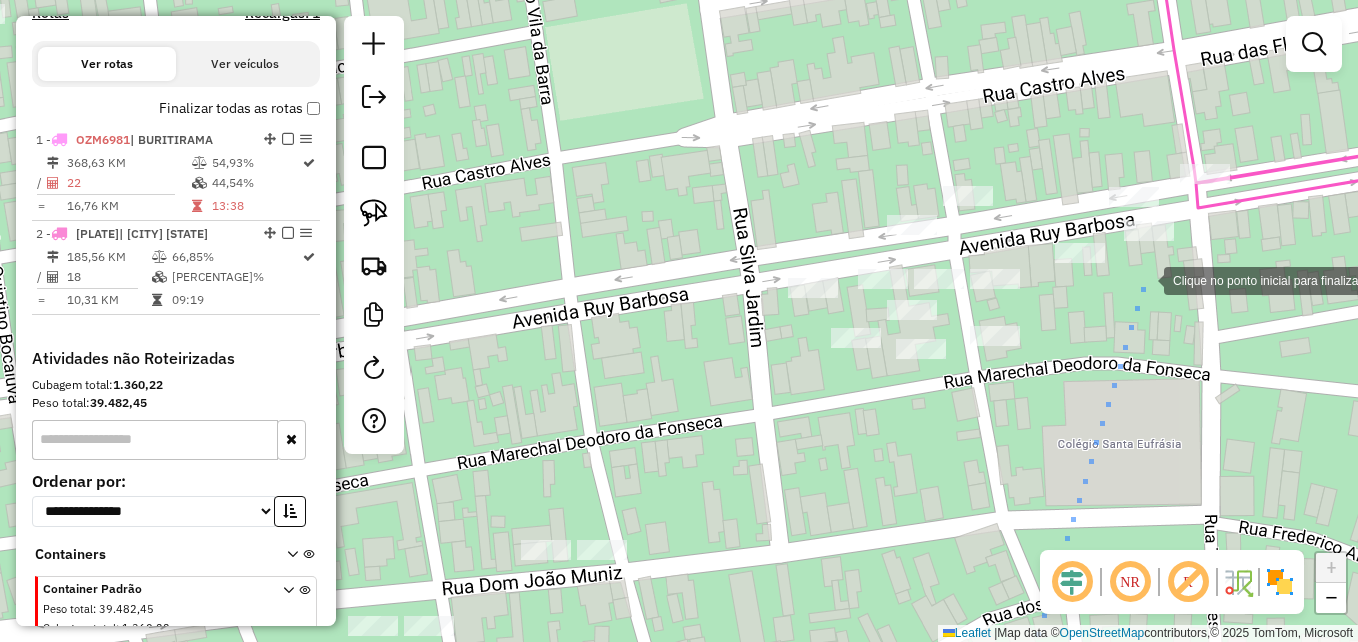 click 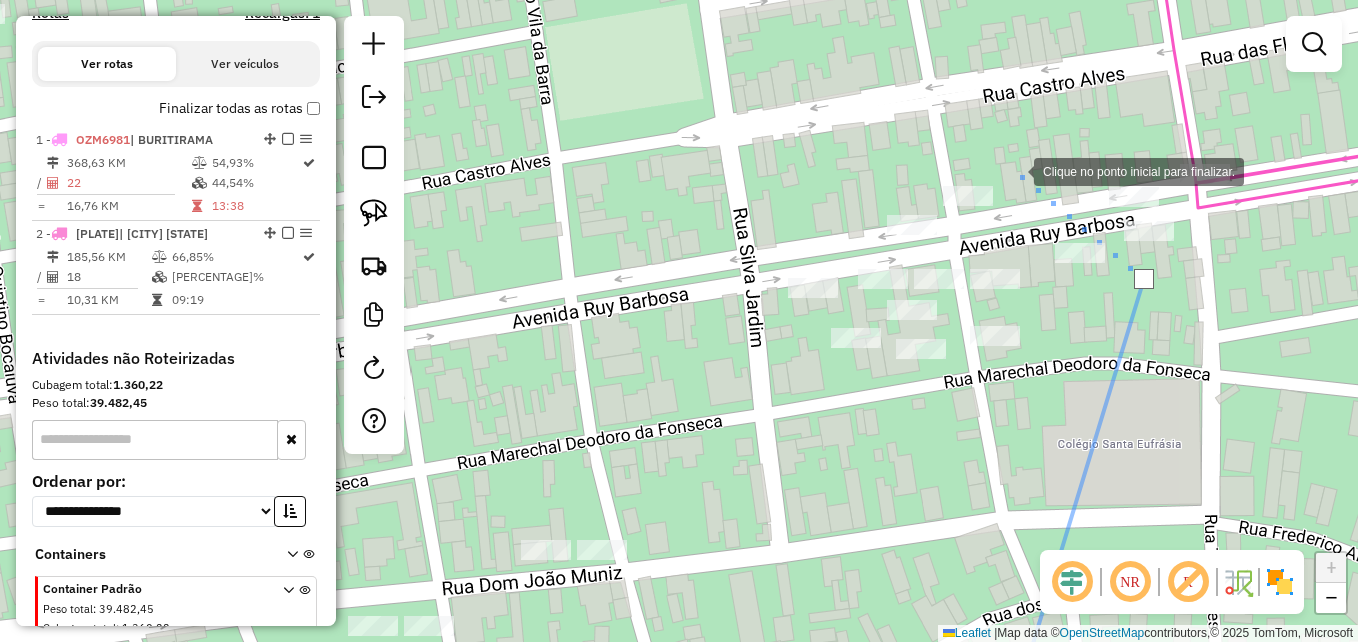 click 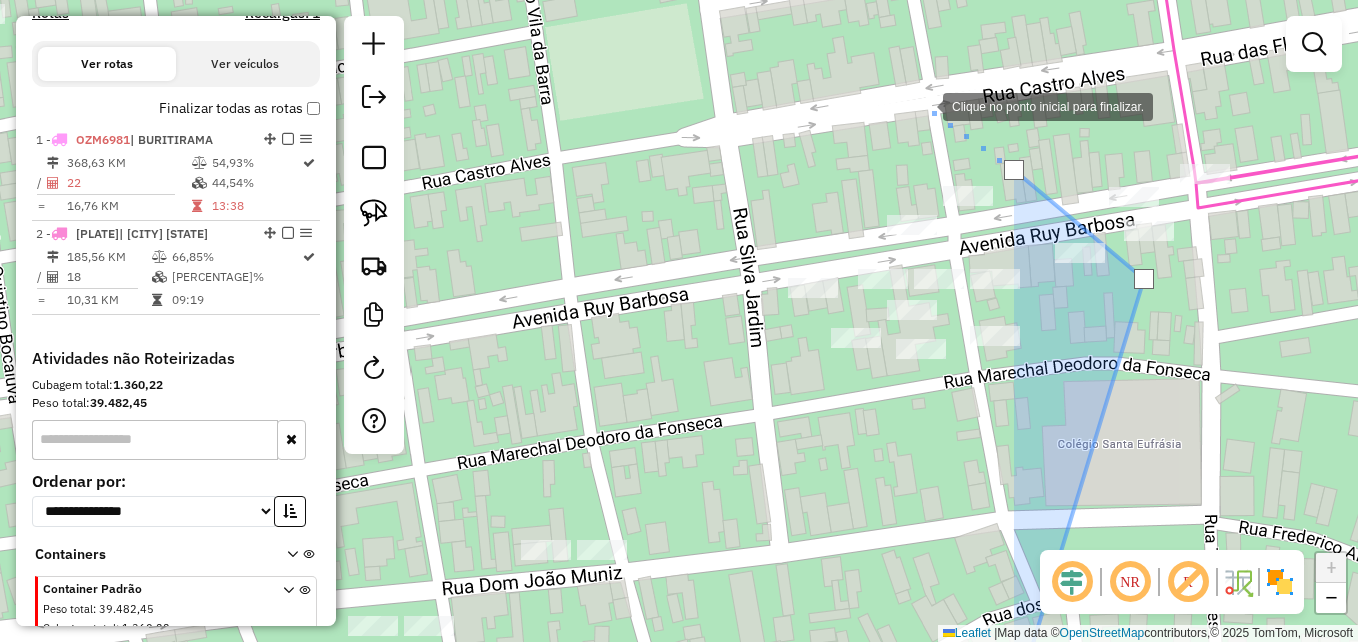click 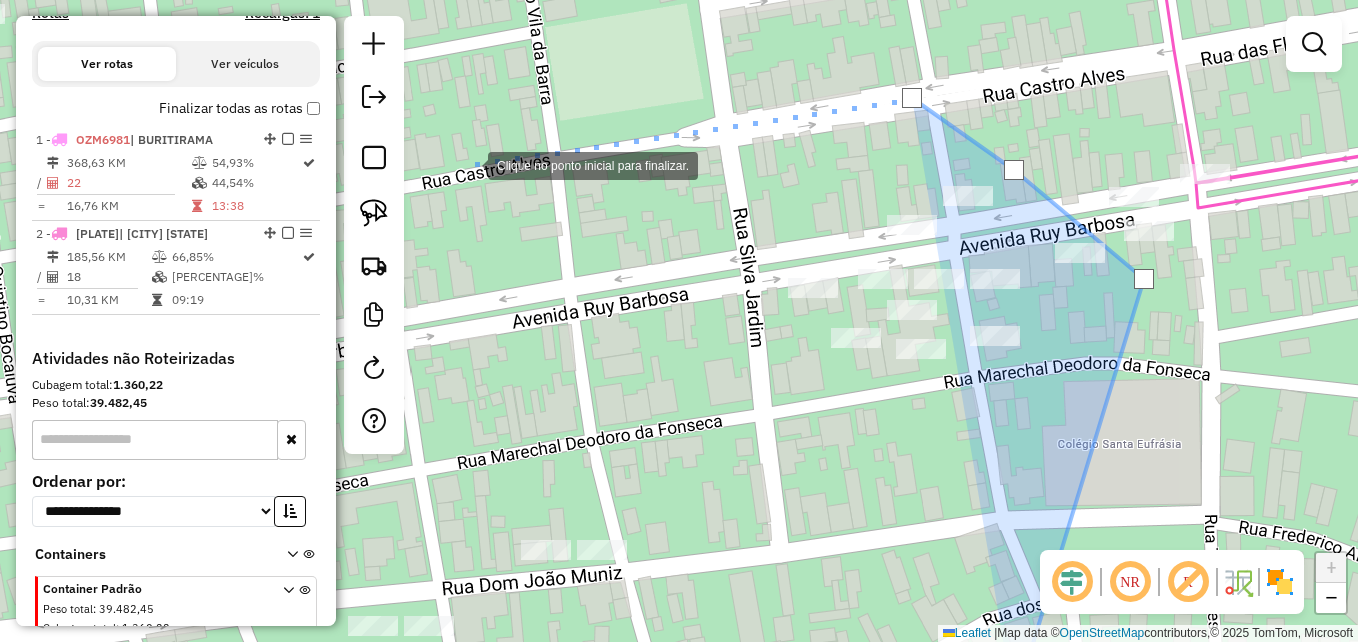 click 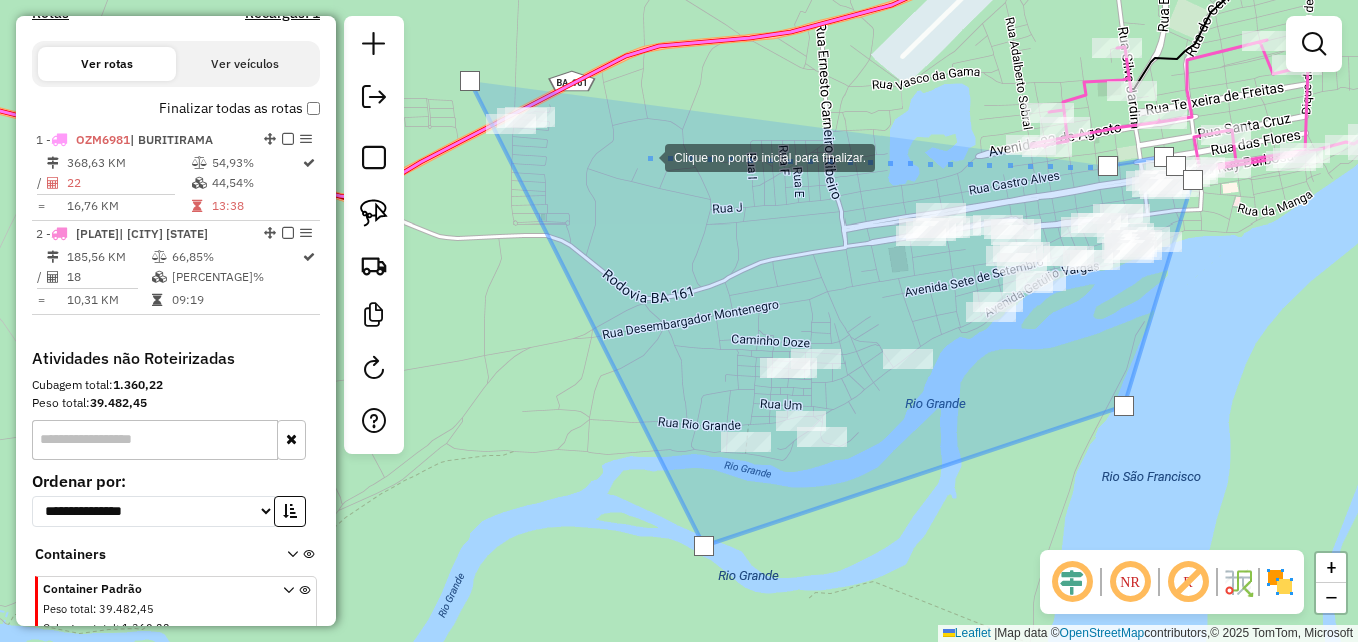 click 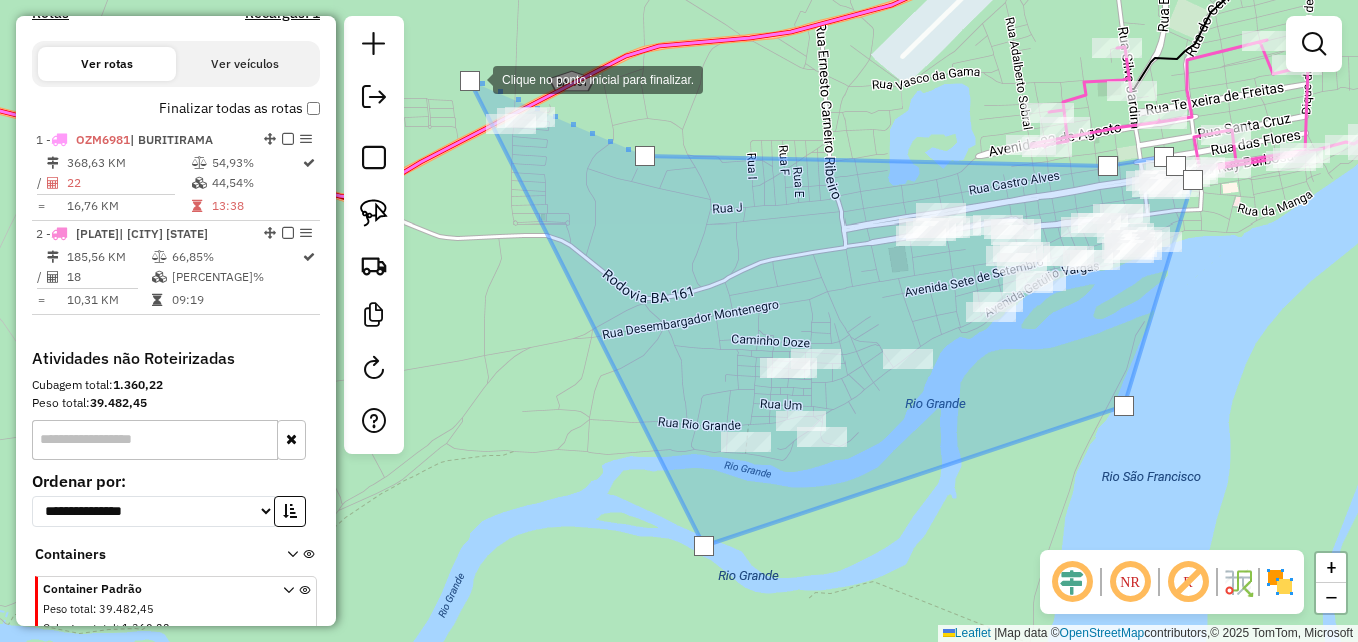 click 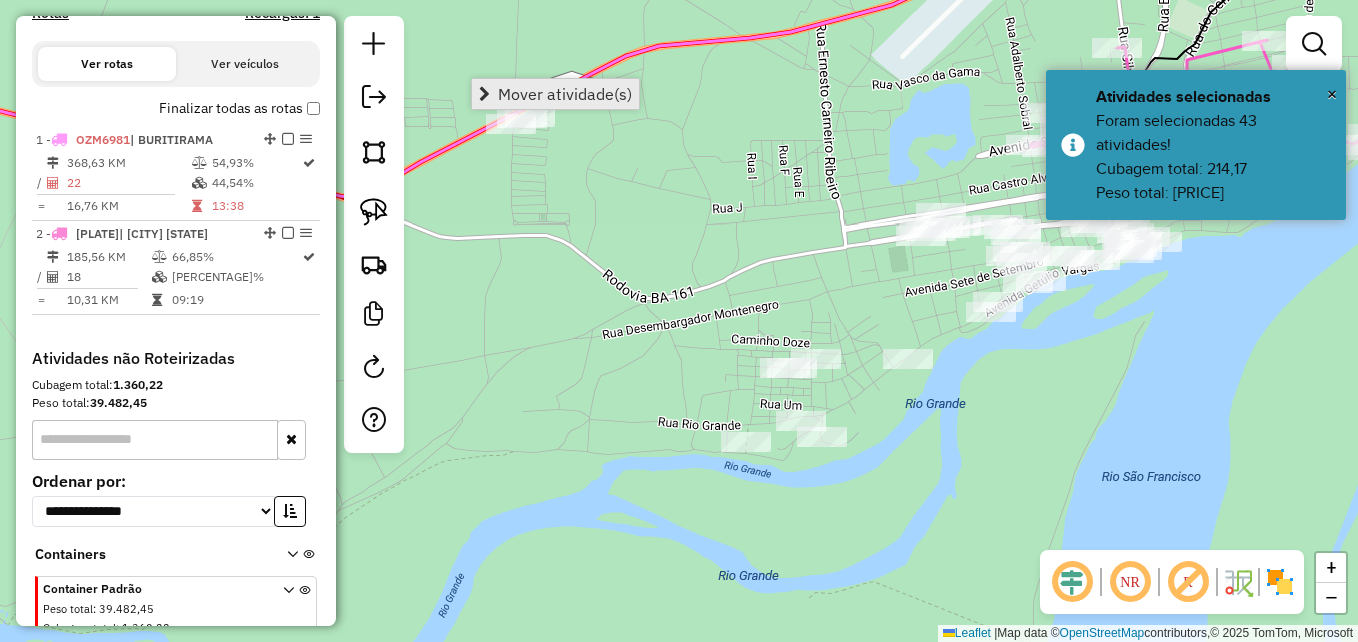 click on "Mover atividade(s)" at bounding box center (565, 94) 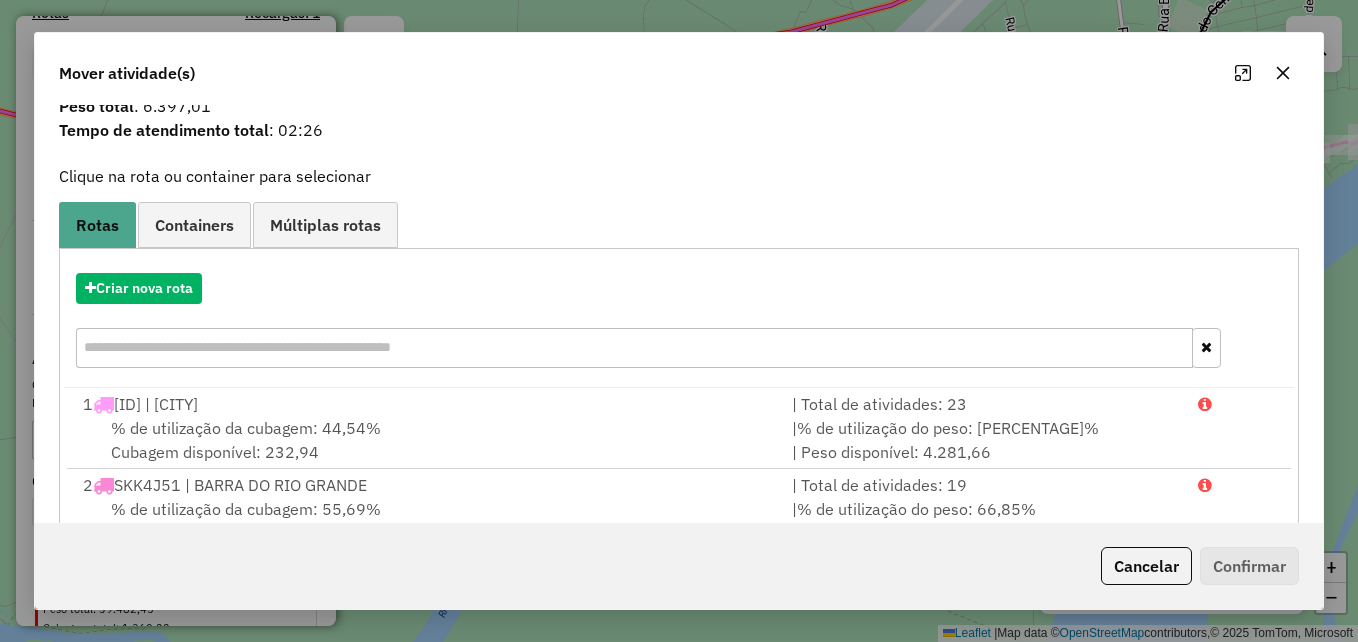 scroll, scrollTop: 128, scrollLeft: 0, axis: vertical 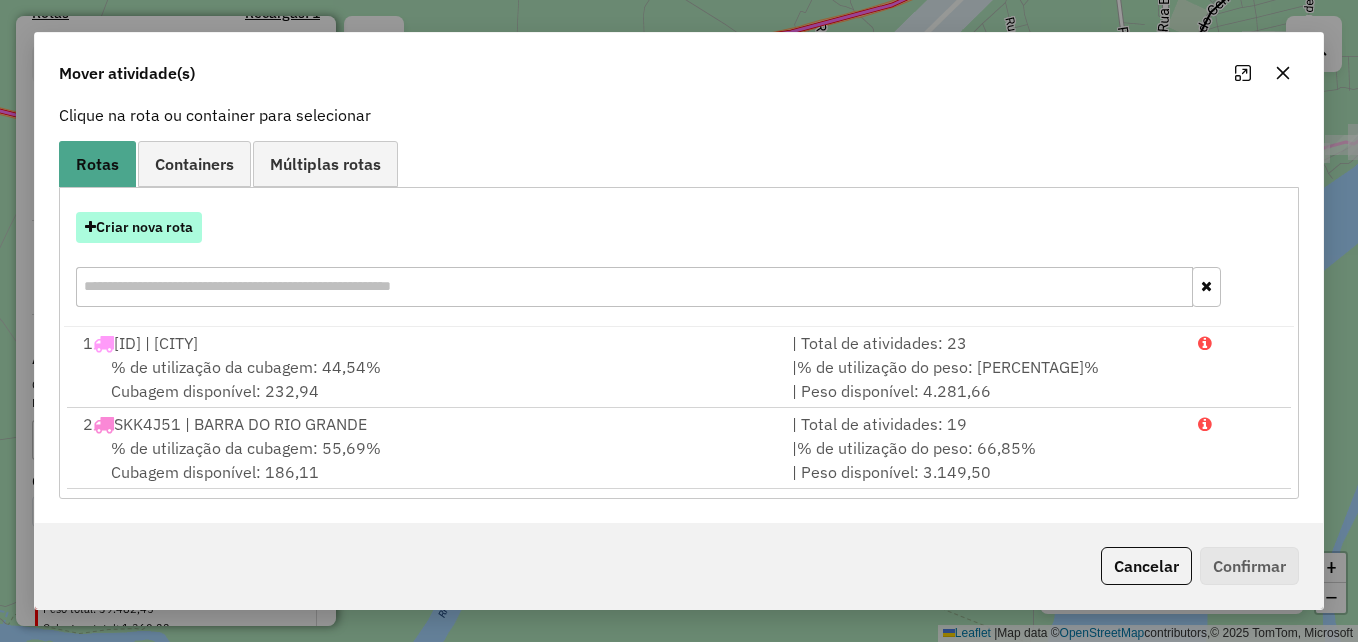 click on "Criar nova rota" at bounding box center [139, 227] 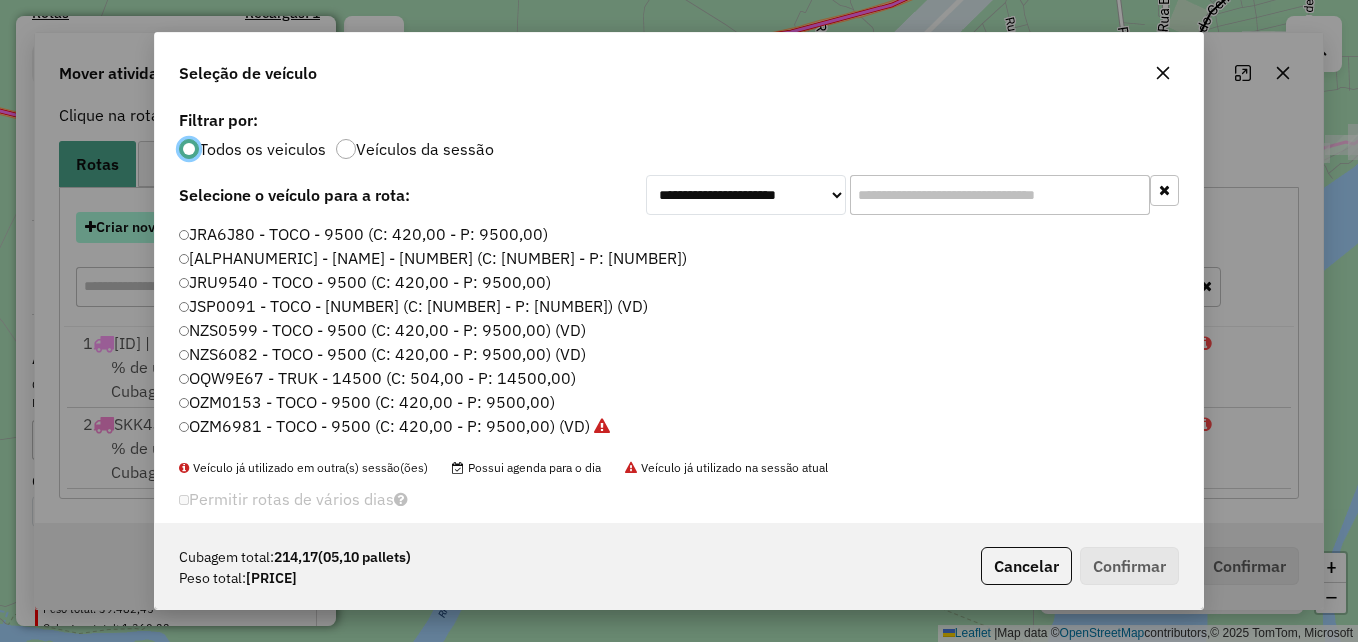 scroll, scrollTop: 11, scrollLeft: 6, axis: both 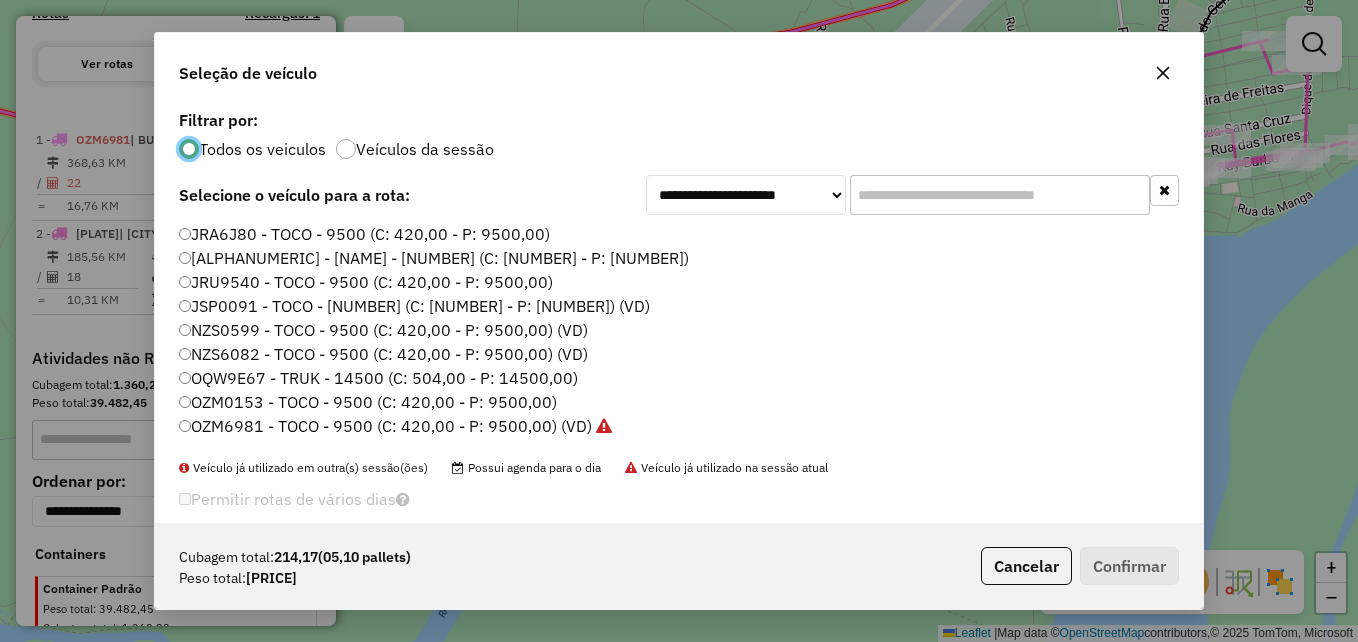 click on "OZM0153 - TOCO - 9500 (C: 420,00 - P: 9500,00)" 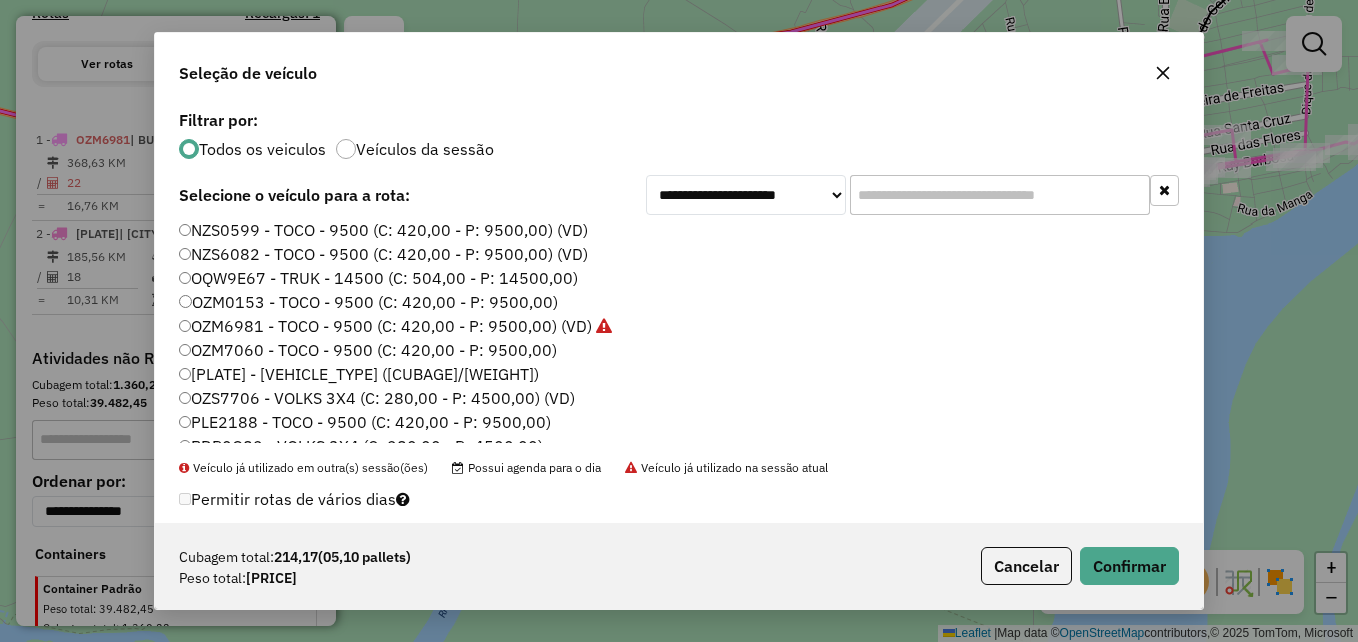 scroll, scrollTop: 188, scrollLeft: 0, axis: vertical 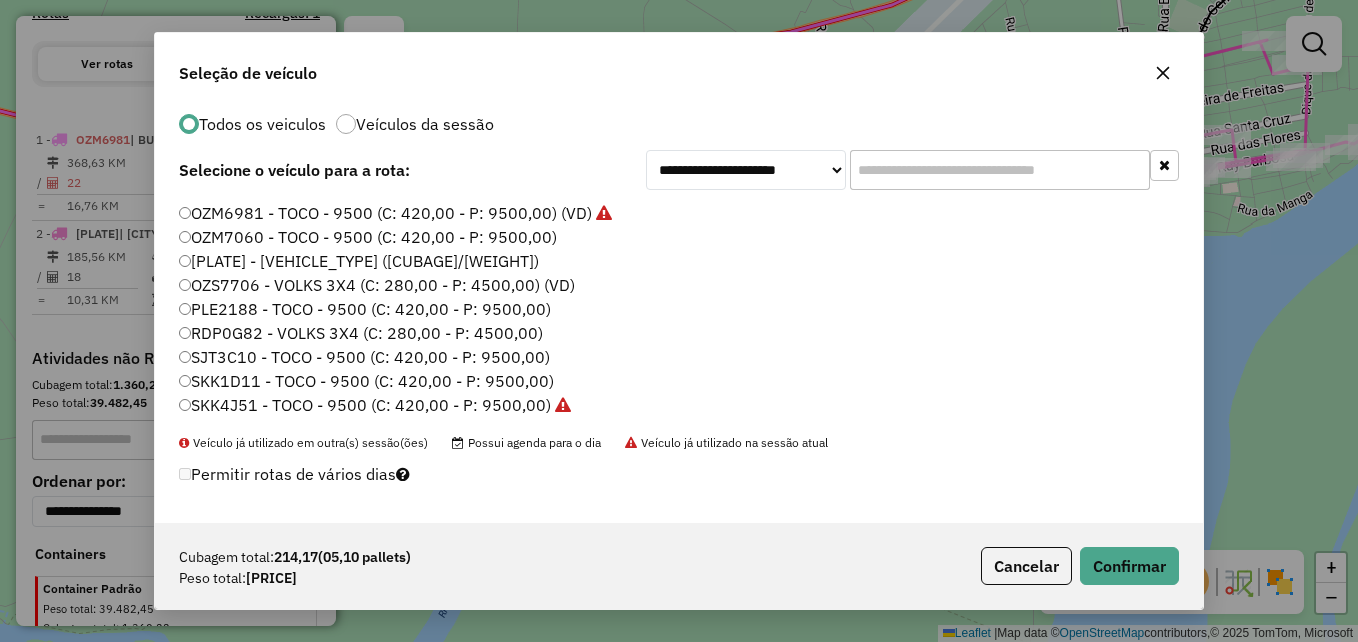 click on "SKK1D11 - TOCO - 9500 (C: 420,00 - P: 9500,00)" 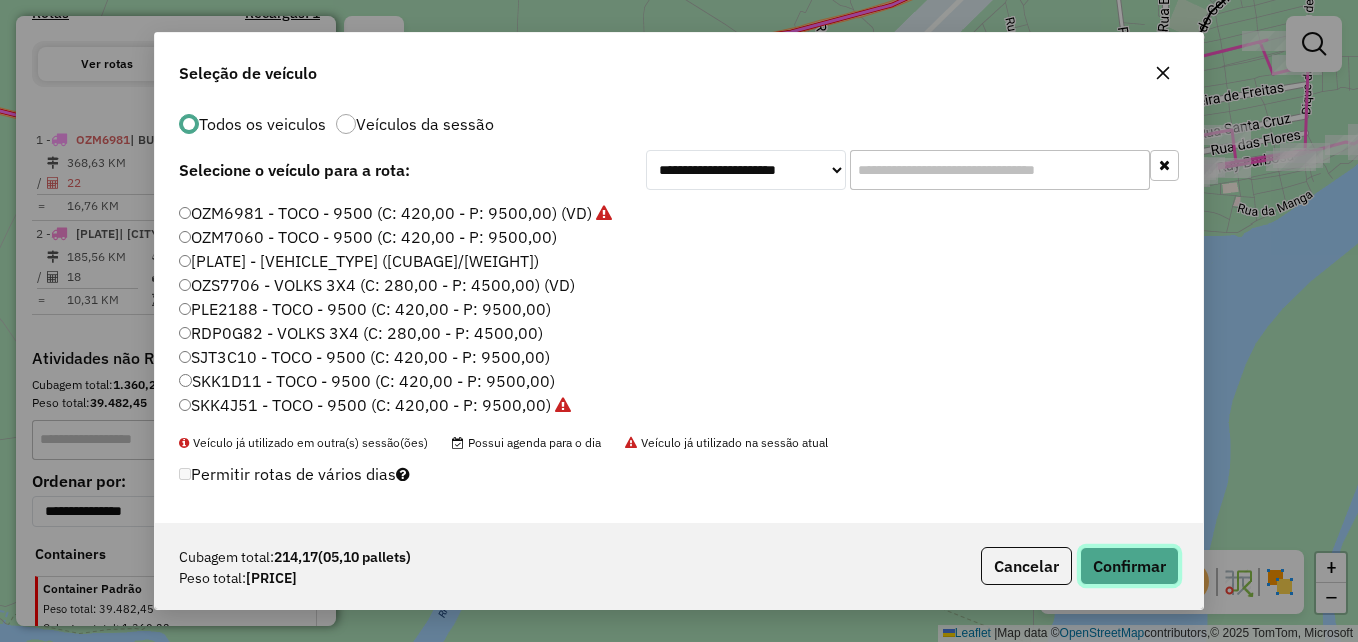 click on "Confirmar" 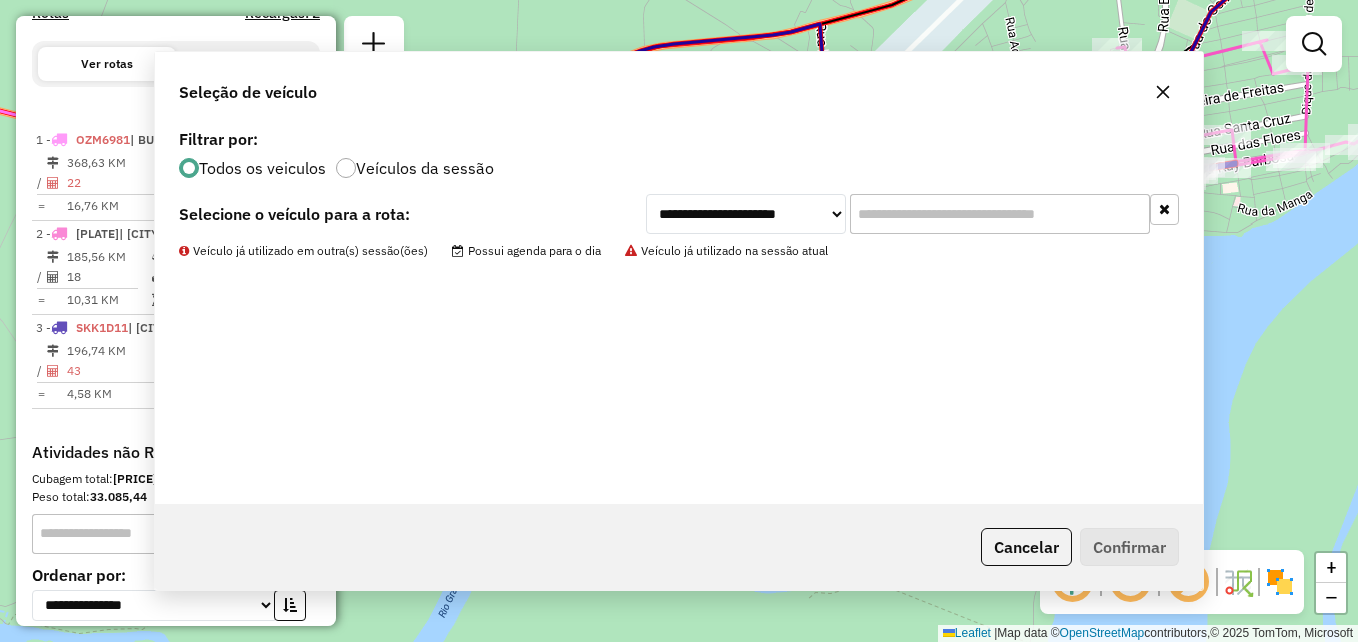 scroll, scrollTop: 0, scrollLeft: 0, axis: both 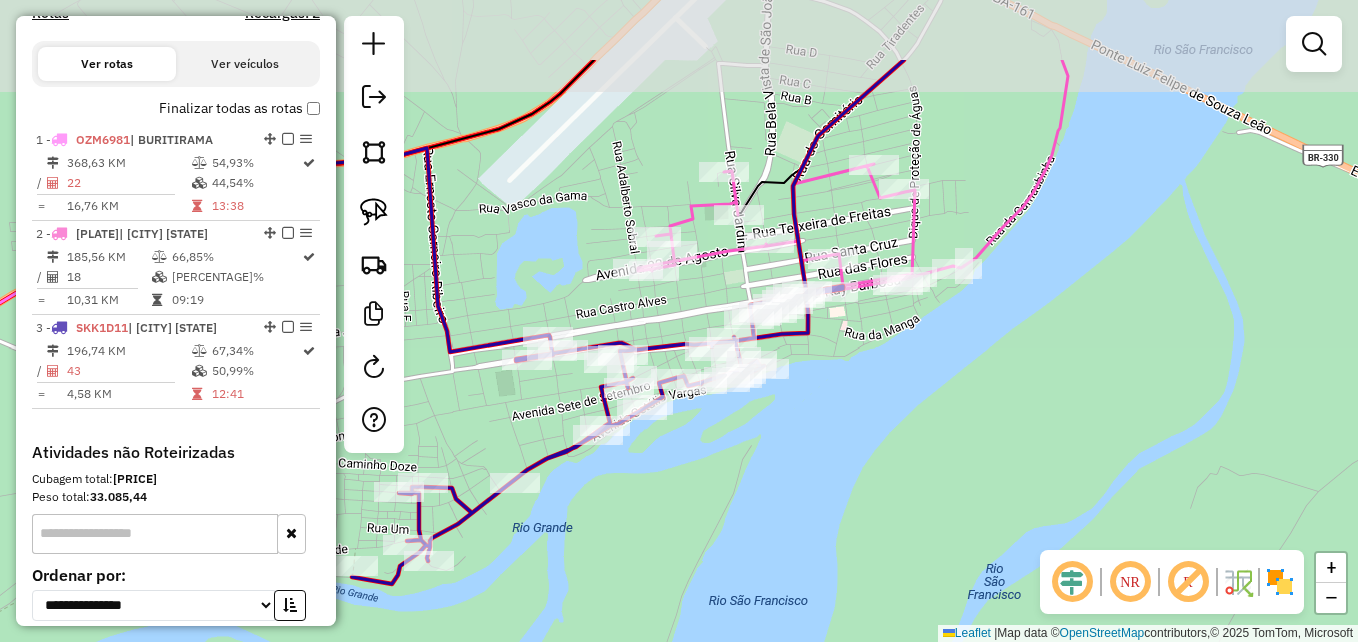 drag, startPoint x: 1179, startPoint y: 484, endPoint x: 860, endPoint y: 572, distance: 330.9154 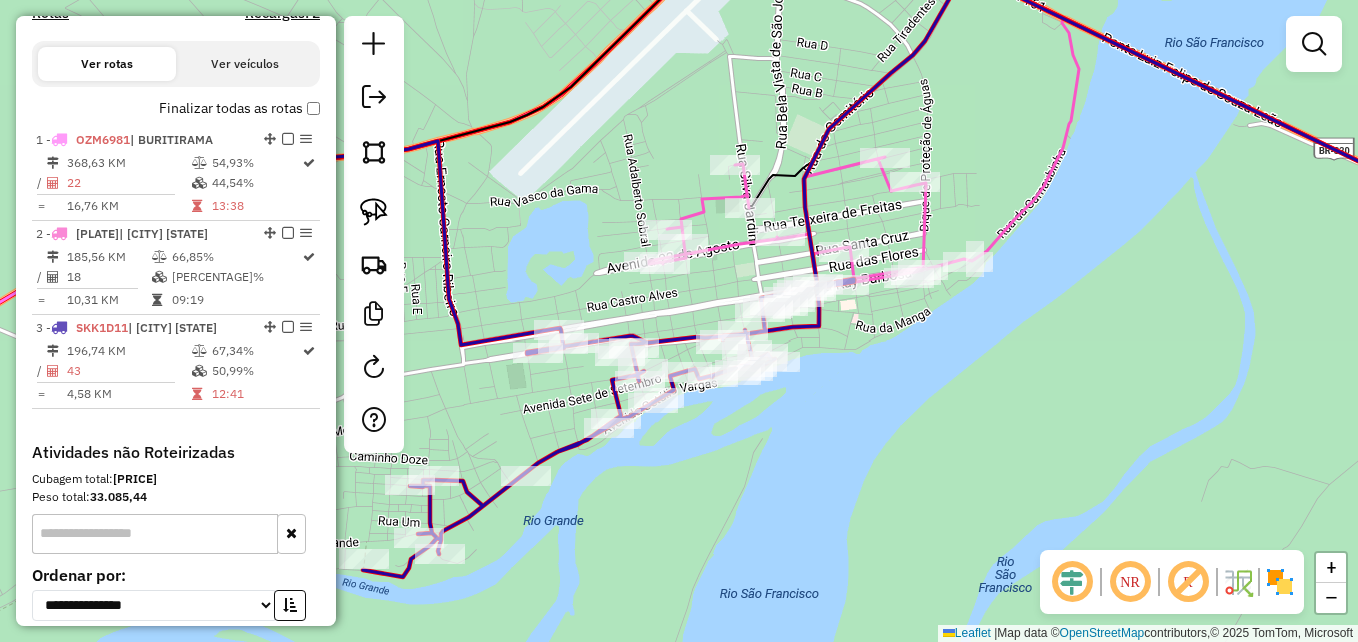 drag, startPoint x: 834, startPoint y: 433, endPoint x: 864, endPoint y: 410, distance: 37.802116 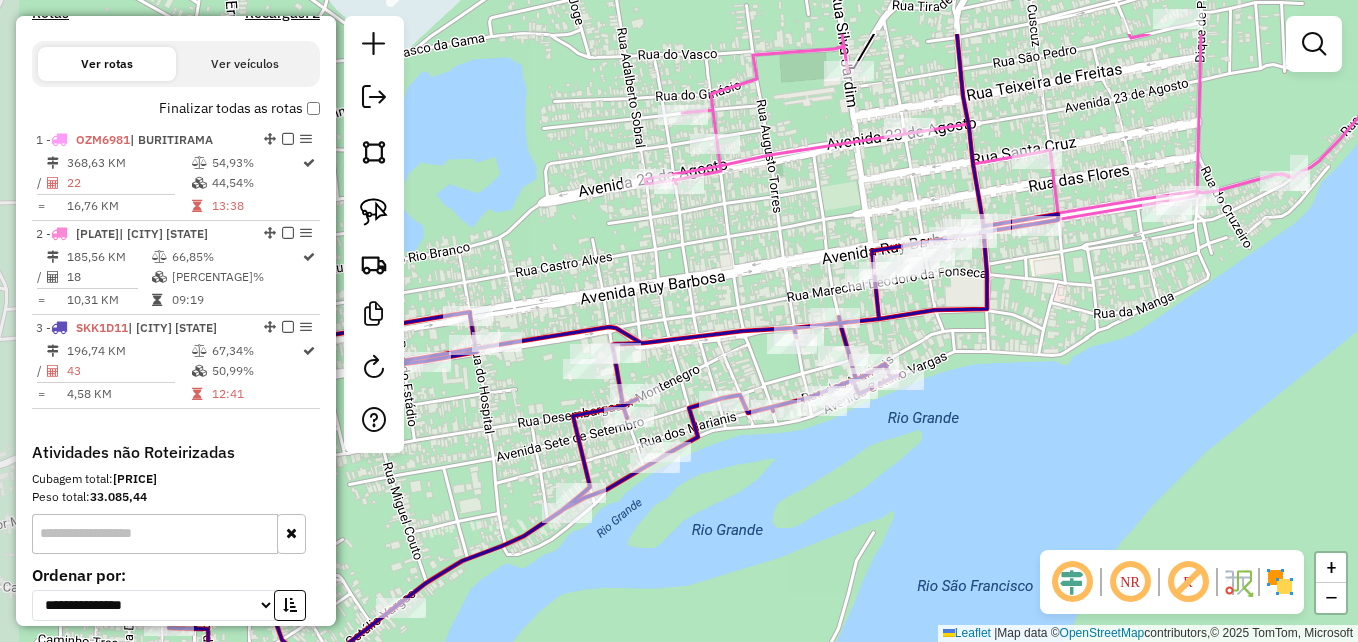 drag, startPoint x: 803, startPoint y: 478, endPoint x: 940, endPoint y: 484, distance: 137.13132 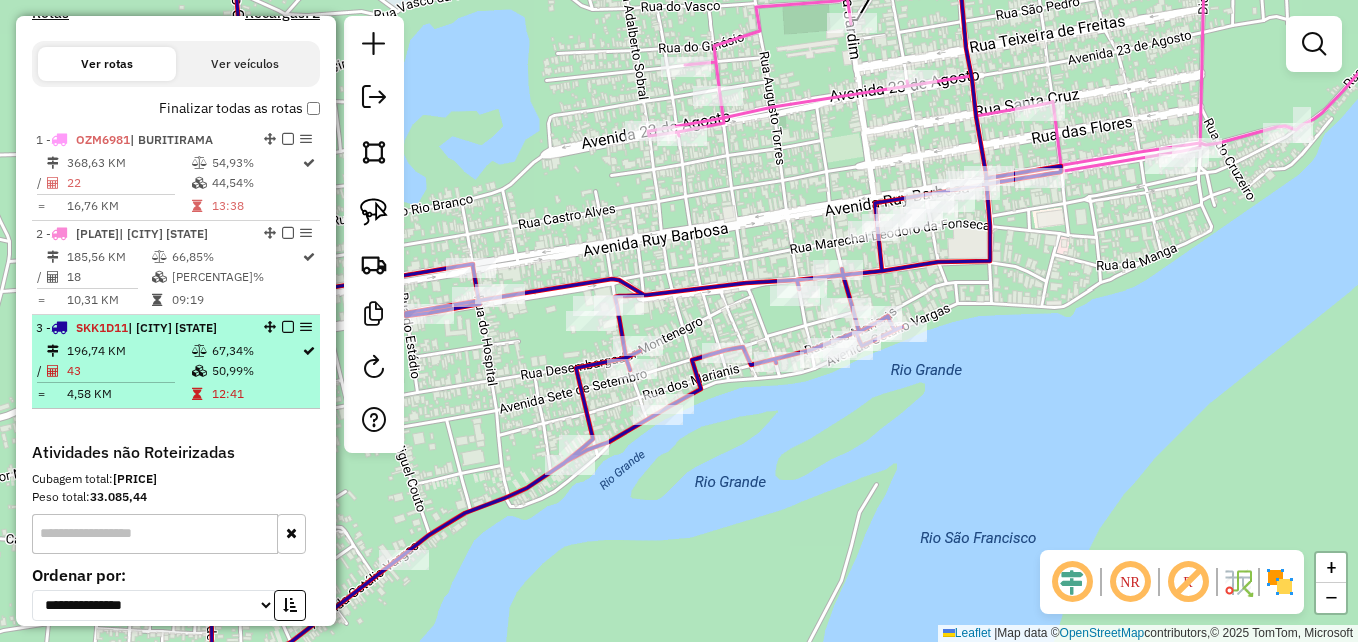 click on "196,74 KM" at bounding box center (128, 351) 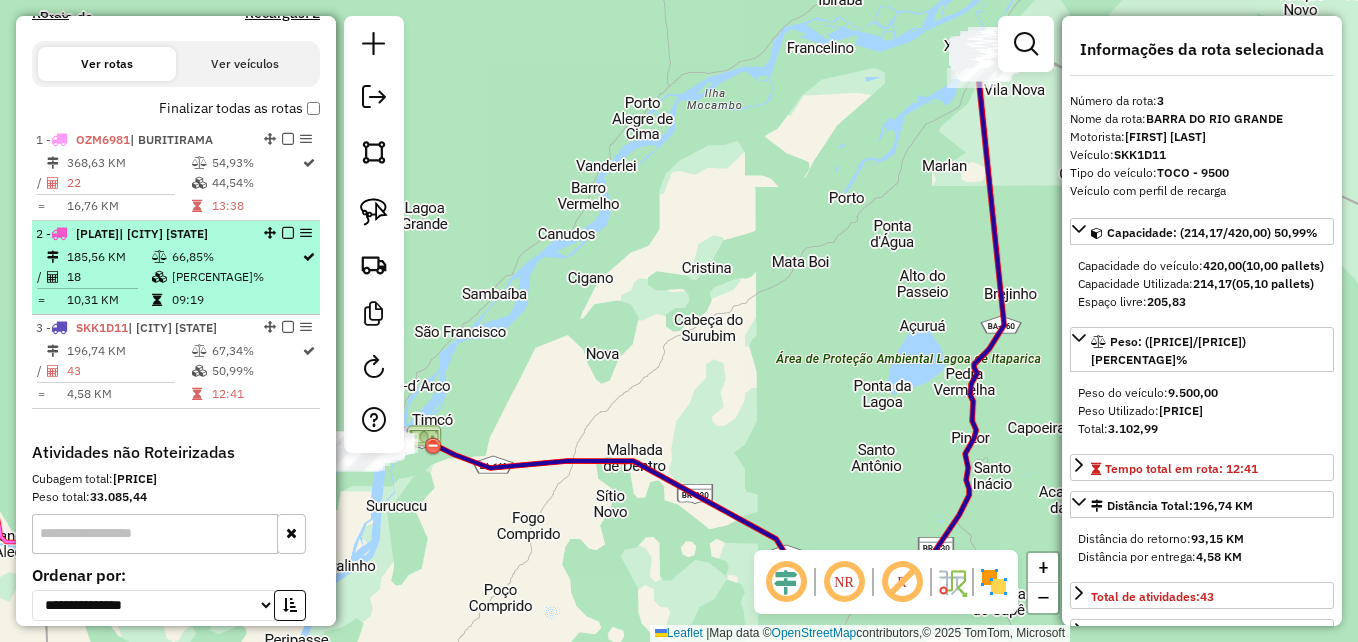click on "18" at bounding box center [108, 277] 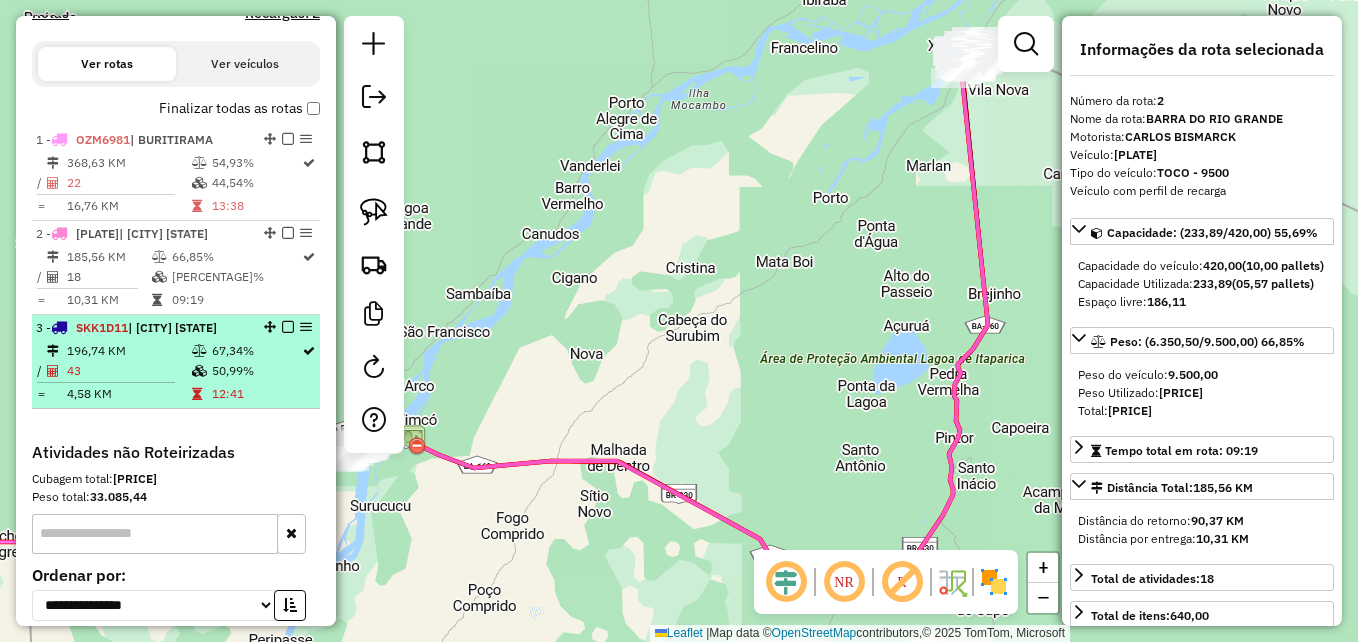 click on "196,74 KM" at bounding box center [128, 351] 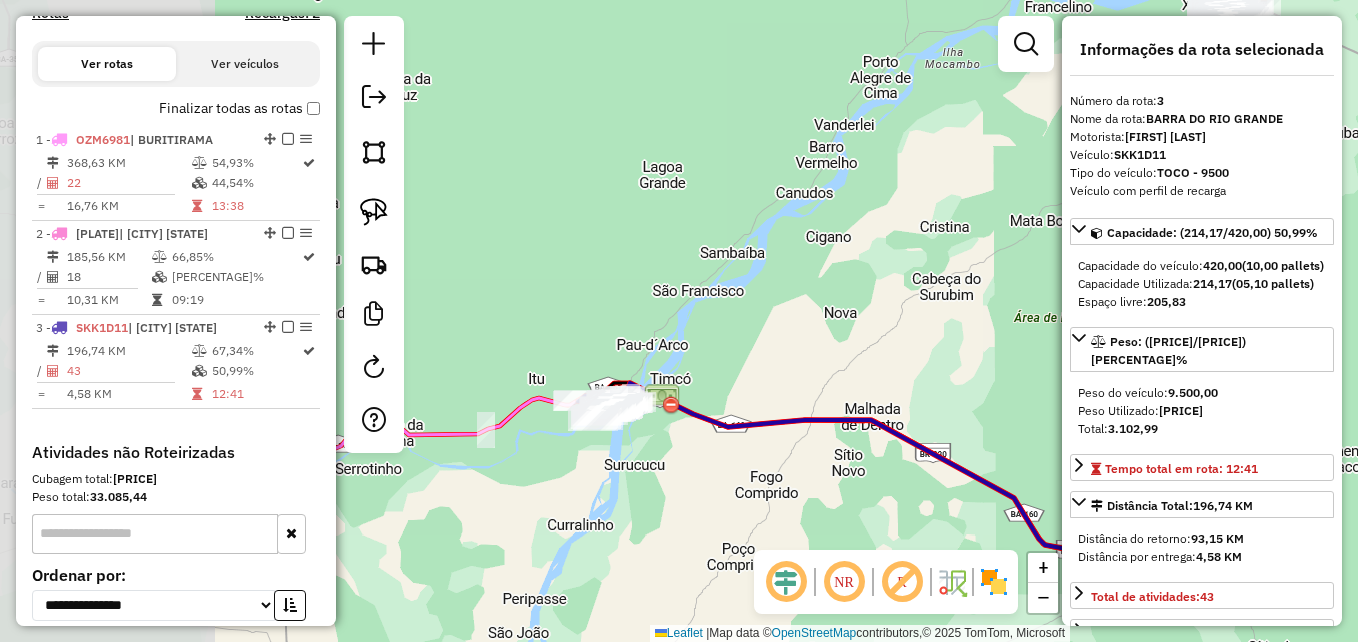 drag, startPoint x: 545, startPoint y: 359, endPoint x: 824, endPoint y: 302, distance: 284.76306 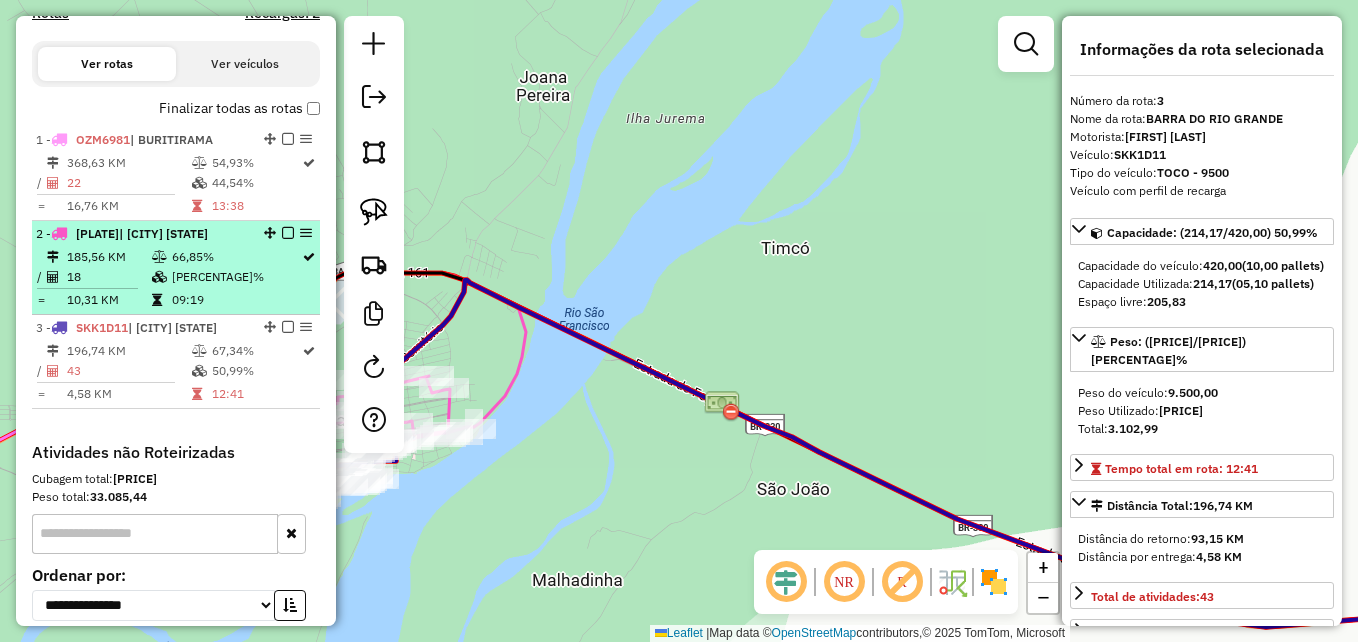 click on "18" at bounding box center (108, 277) 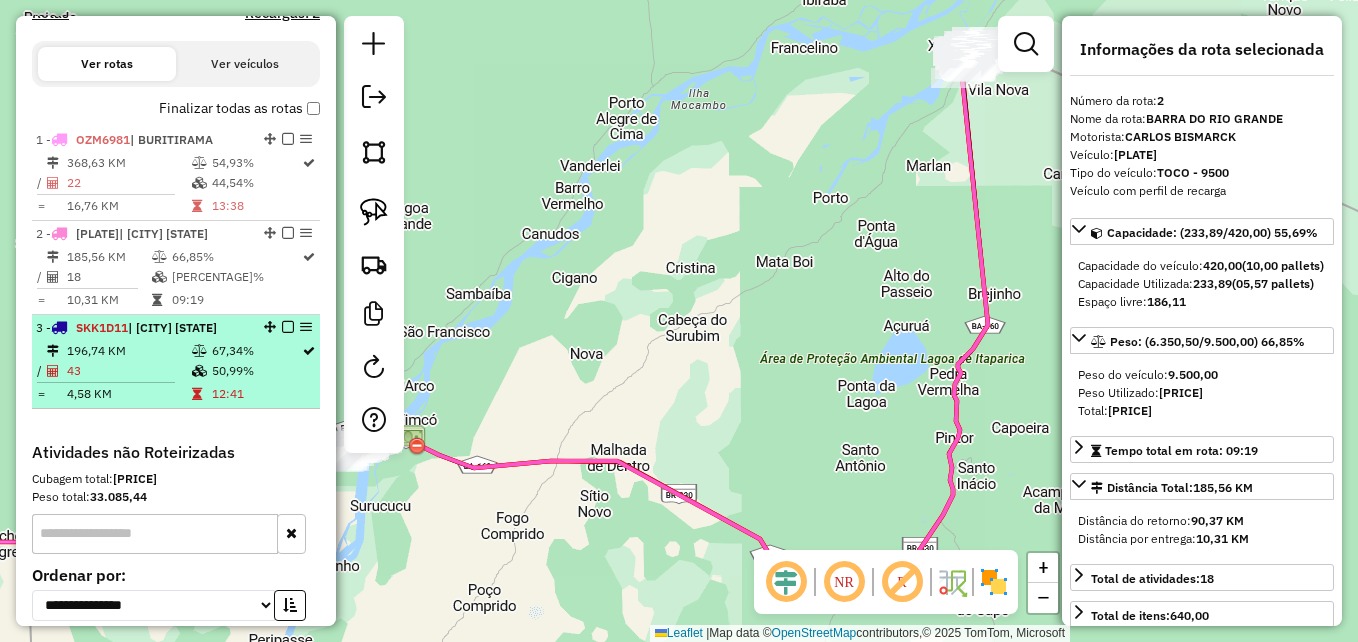 click on "196,74 KM" at bounding box center [128, 351] 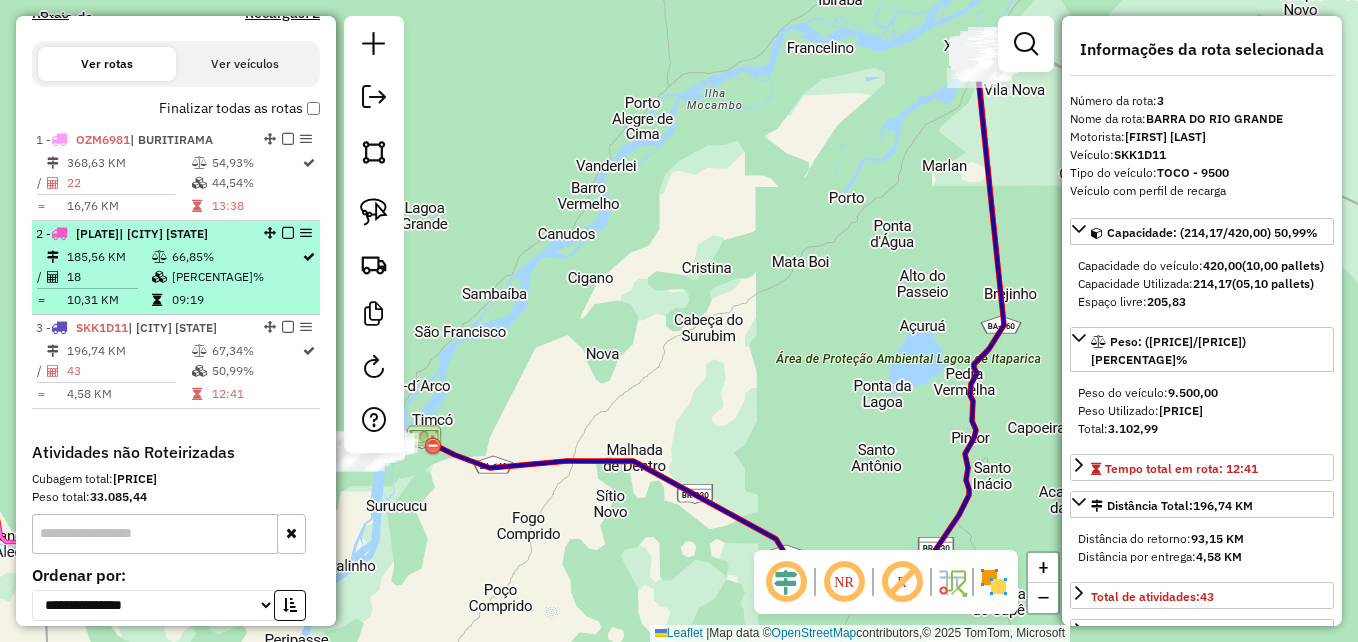 click on "185,56 KM" at bounding box center [108, 257] 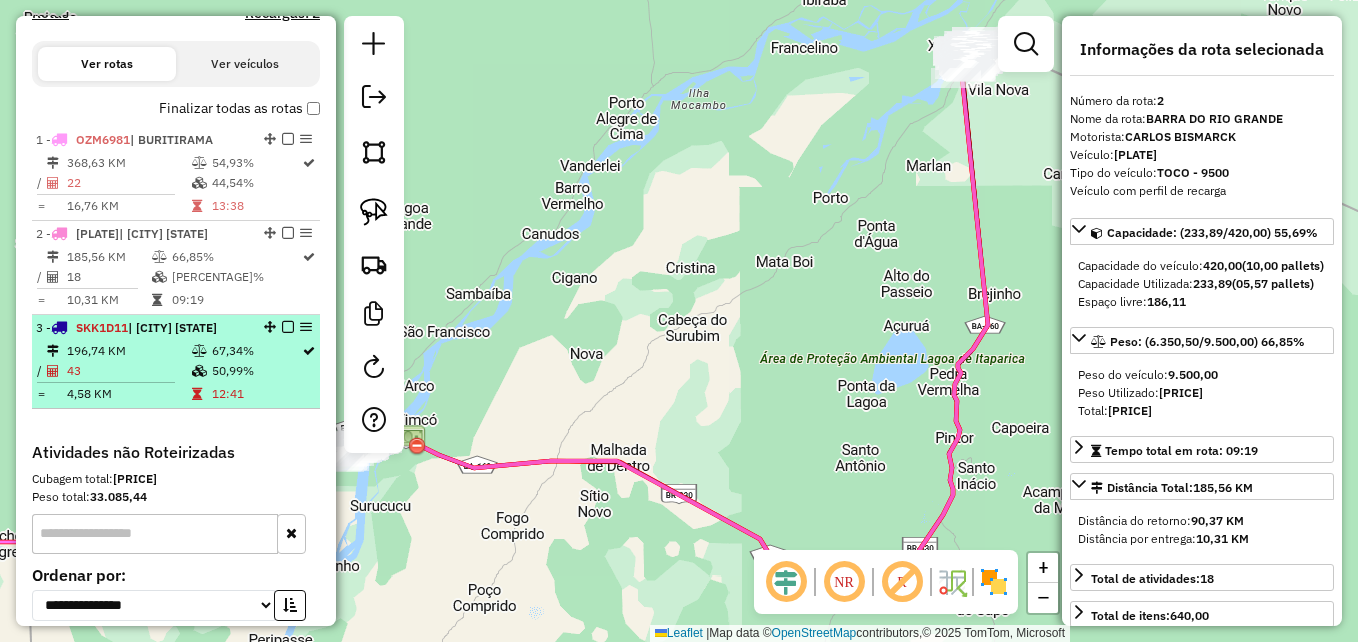 click on "196,74 KM" at bounding box center (128, 351) 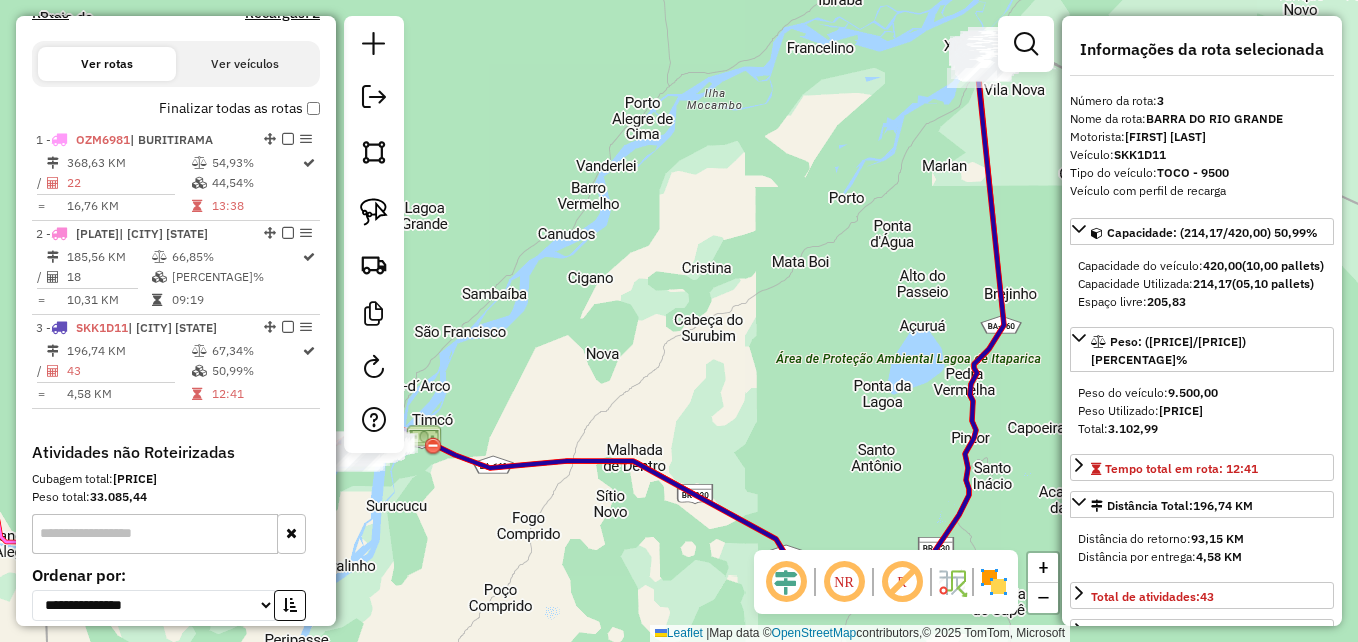 drag, startPoint x: 572, startPoint y: 375, endPoint x: 755, endPoint y: 324, distance: 189.97368 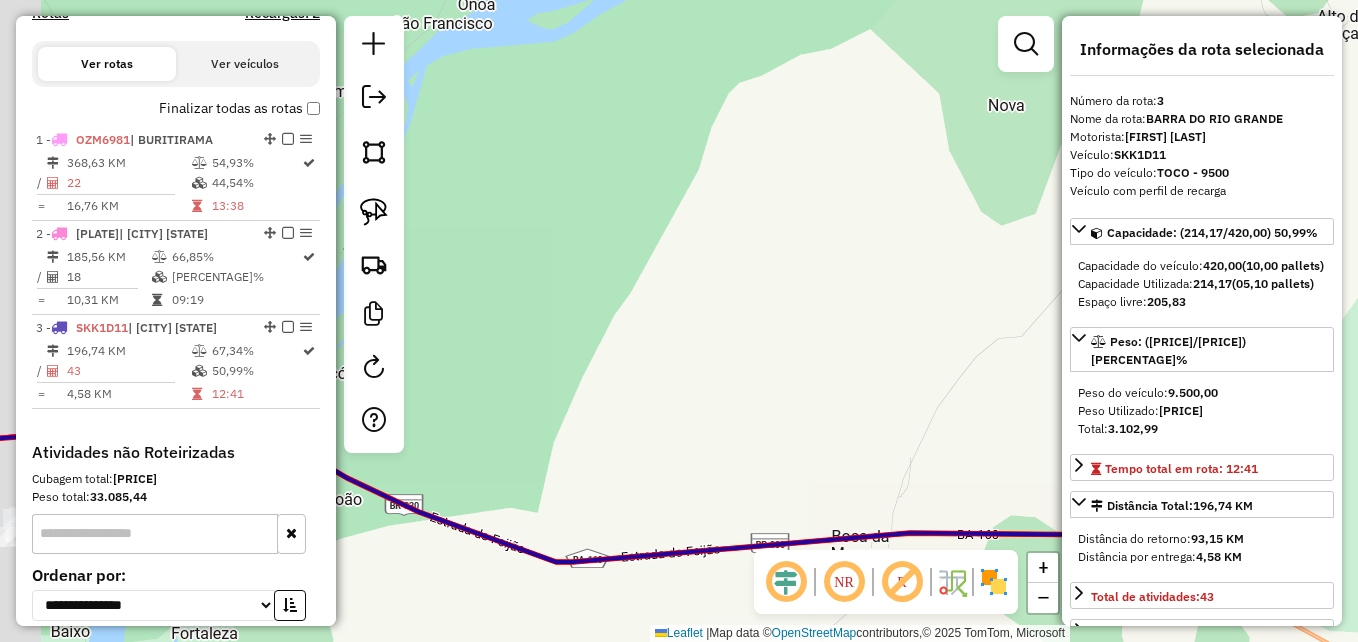 drag, startPoint x: 625, startPoint y: 467, endPoint x: 825, endPoint y: 165, distance: 362.22092 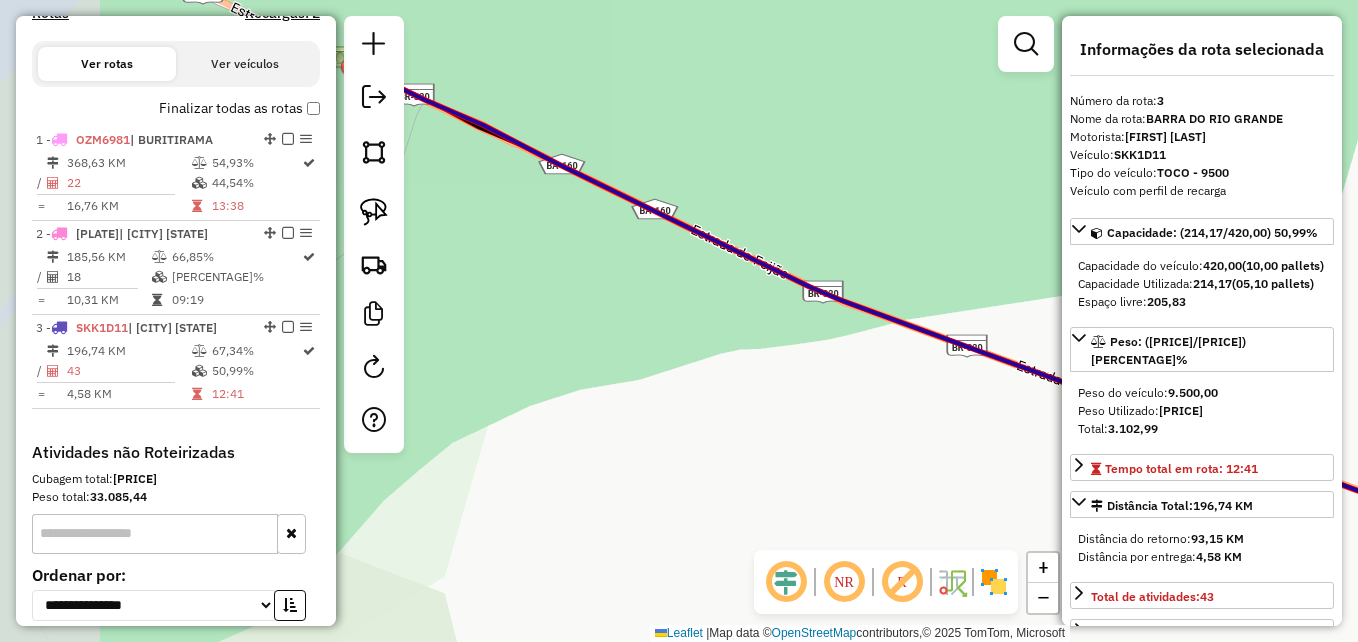 drag, startPoint x: 518, startPoint y: 426, endPoint x: 799, endPoint y: 347, distance: 291.89383 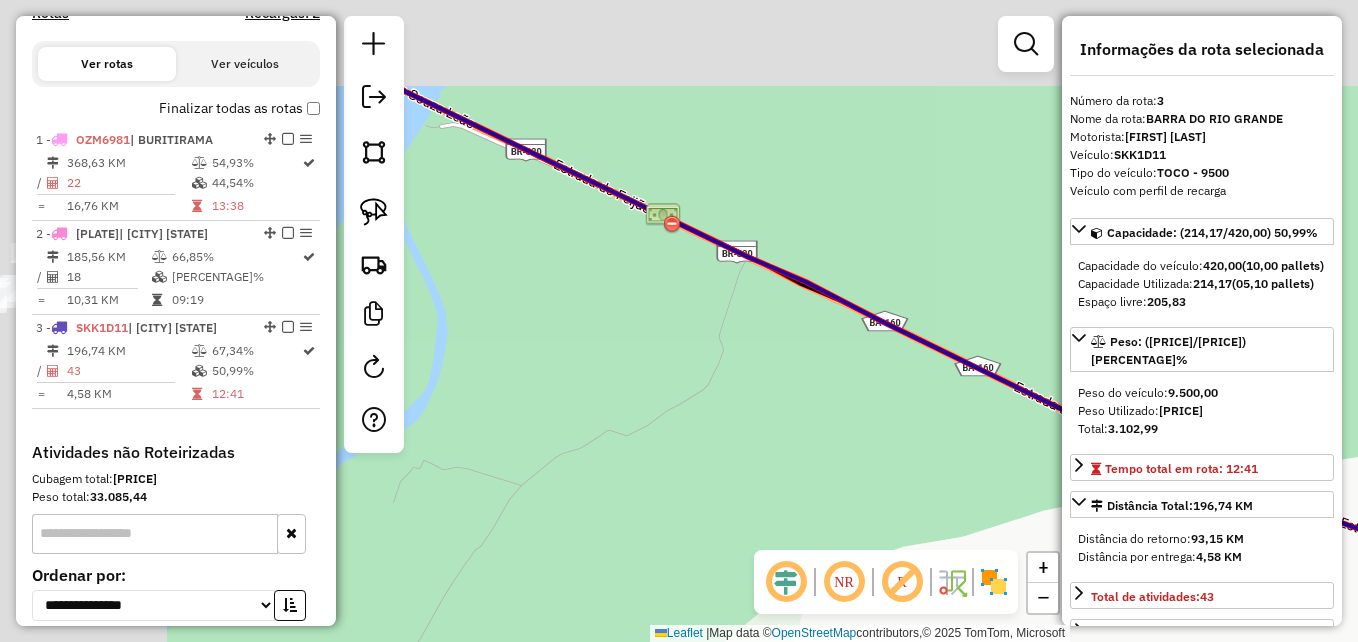 drag, startPoint x: 429, startPoint y: 235, endPoint x: 745, endPoint y: 374, distance: 345.2202 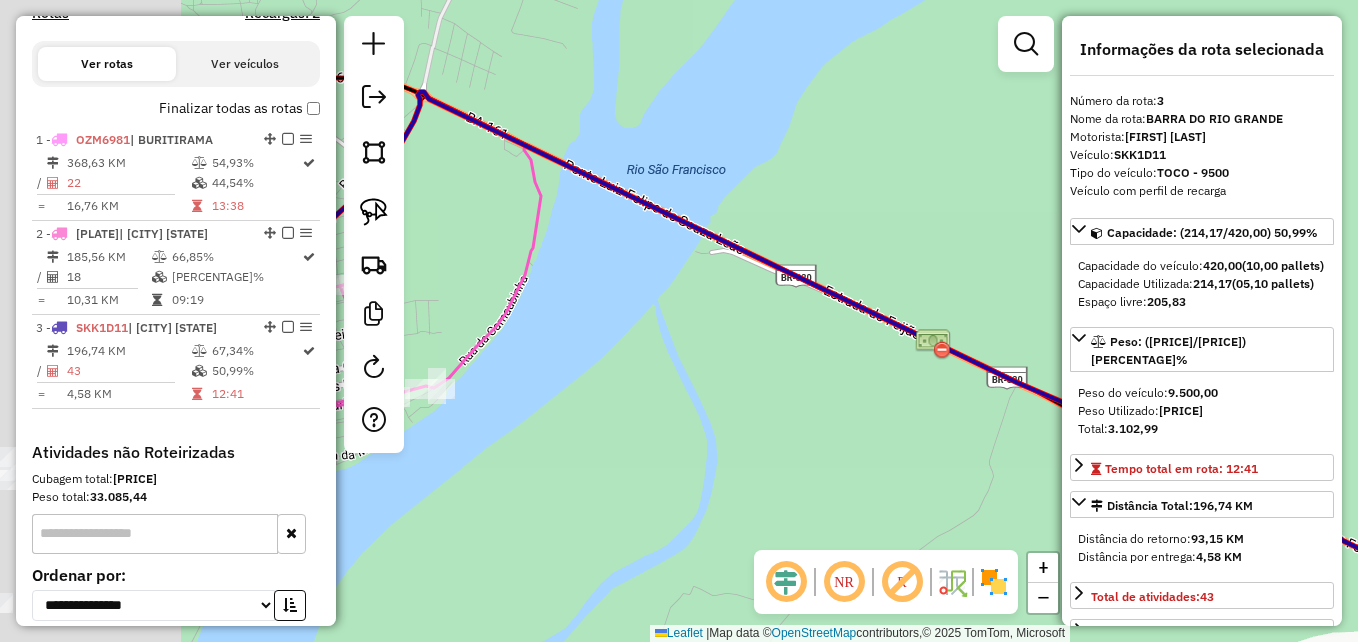 drag, startPoint x: 758, startPoint y: 391, endPoint x: 824, endPoint y: 402, distance: 66.910385 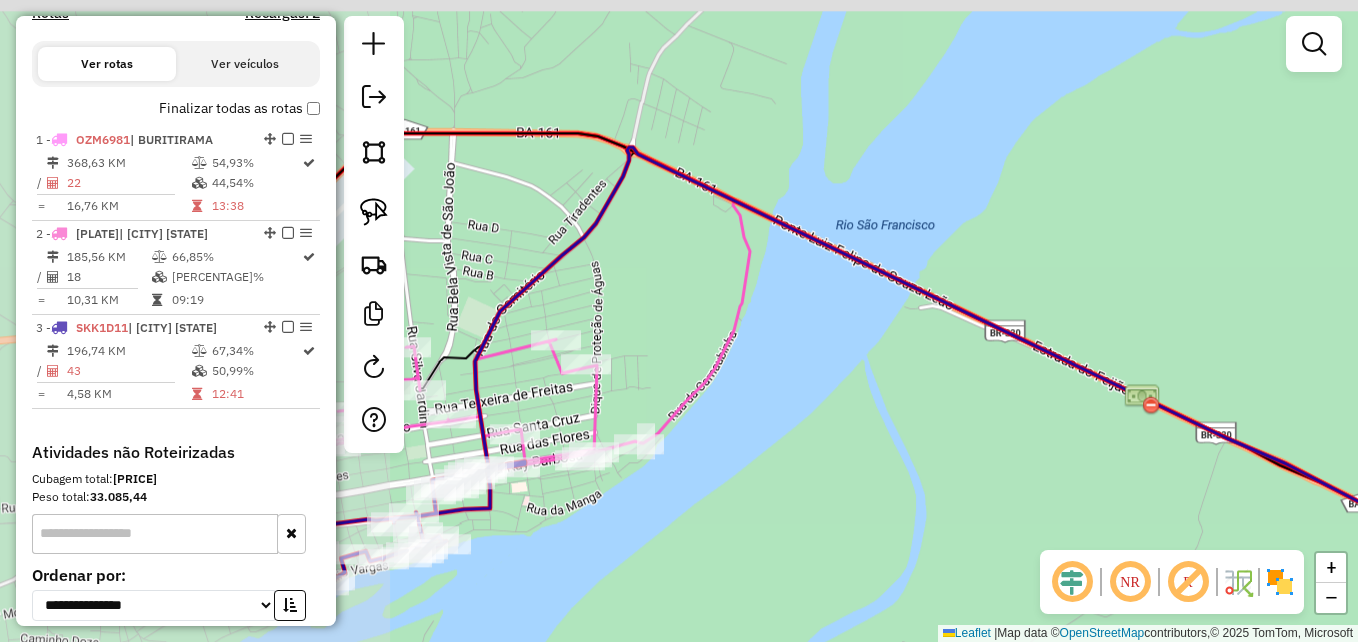 drag, startPoint x: 833, startPoint y: 394, endPoint x: 859, endPoint y: 395, distance: 26.019224 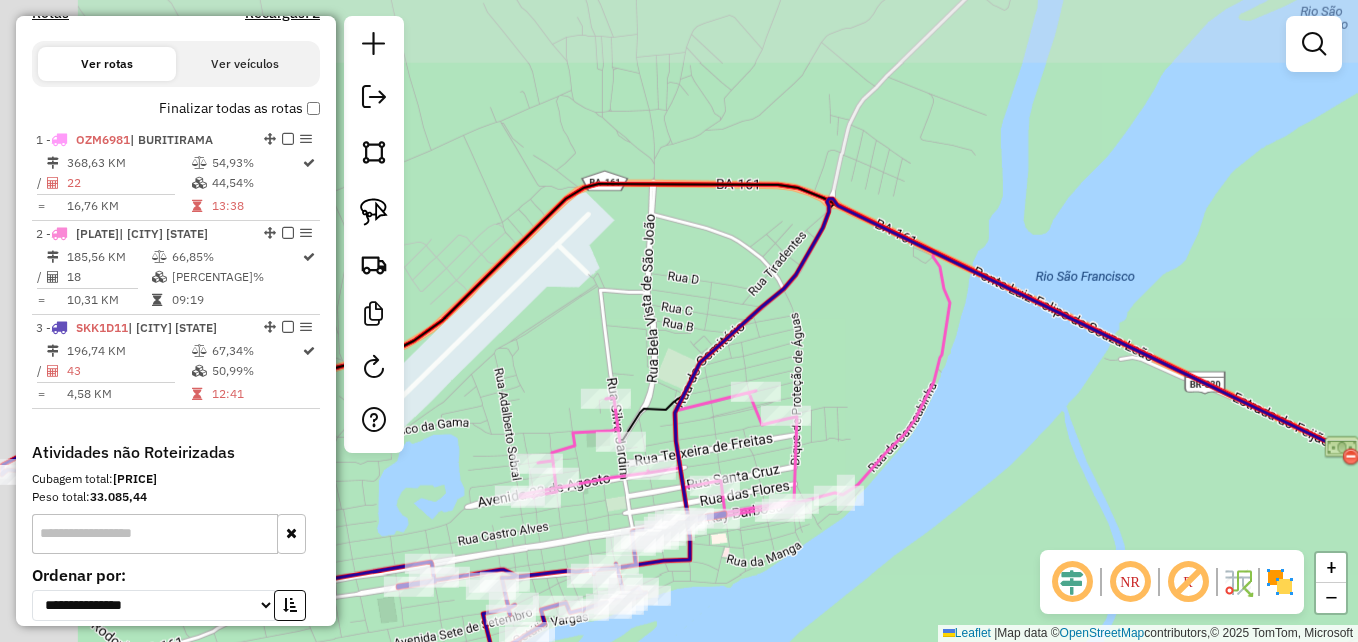 click on "Janela de atendimento Grade de atendimento Capacidade Transportadoras Veículos Cliente Pedidos  Rotas Selecione os dias de semana para filtrar as janelas de atendimento  Seg   Ter   Qua   Qui   Sex   Sáb   Dom  Informe o período da janela de atendimento: De: Até:  Filtrar exatamente a janela do cliente  Considerar janela de atendimento padrão  Selecione os dias de semana para filtrar as grades de atendimento  Seg   Ter   Qua   Qui   Sex   Sáb   Dom   Considerar clientes sem dia de atendimento cadastrado  Clientes fora do dia de atendimento selecionado Filtrar as atividades entre os valores definidos abaixo:  Peso mínimo:   Peso máximo:   Cubagem mínima:   Cubagem máxima:   De:   Até:  Filtrar as atividades entre o tempo de atendimento definido abaixo:  De:   Até:   Considerar capacidade total dos clientes não roteirizados Transportadora: Selecione um ou mais itens Tipo de veículo: Selecione um ou mais itens Veículo: Selecione um ou mais itens Motorista: Selecione um ou mais itens Nome: Rótulo:" 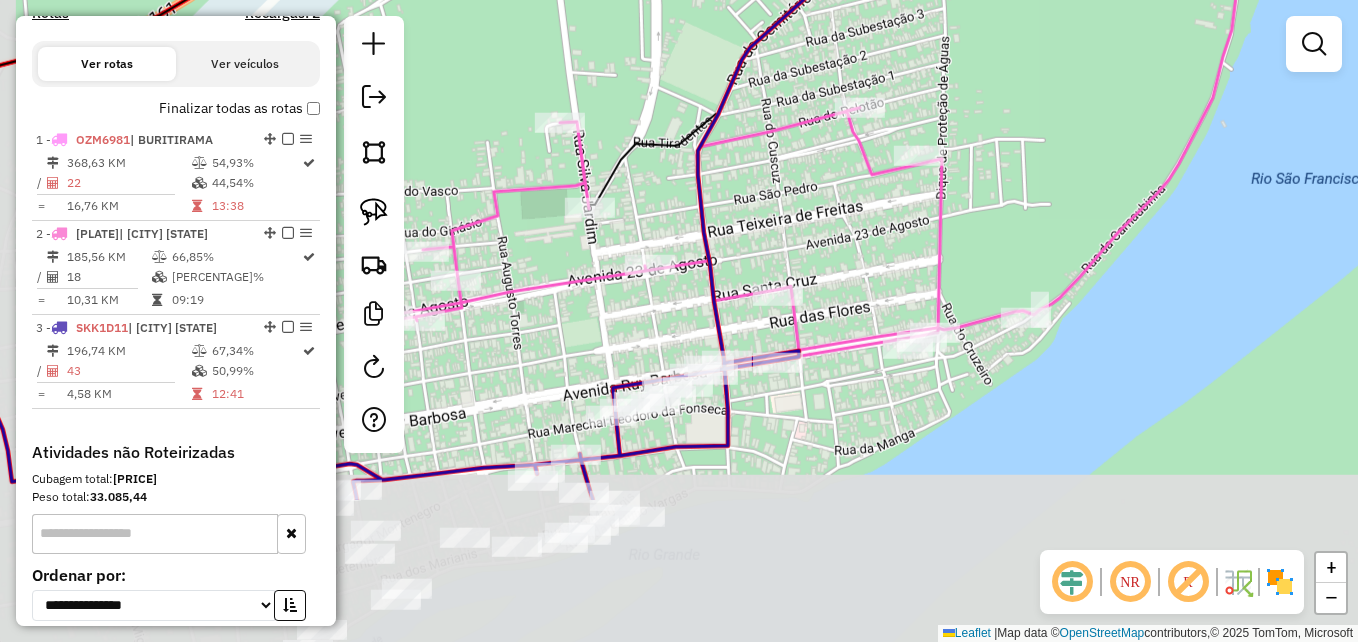 drag, startPoint x: 736, startPoint y: 468, endPoint x: 659, endPoint y: 494, distance: 81.27115 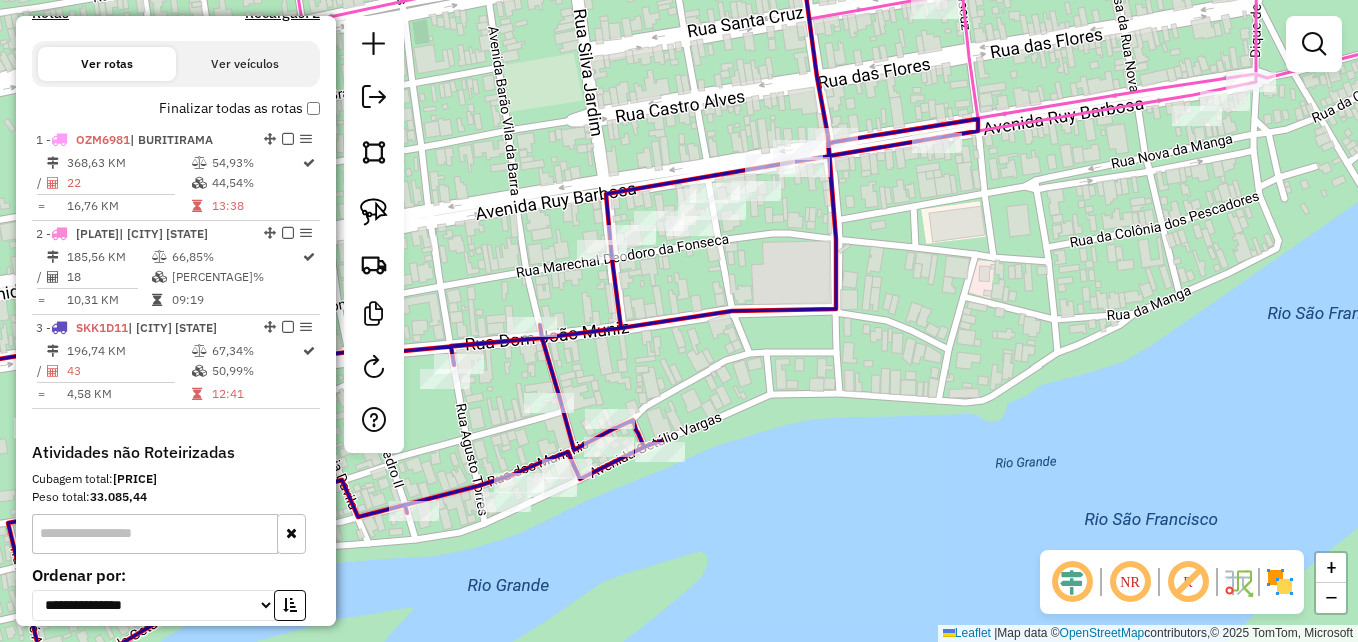 click 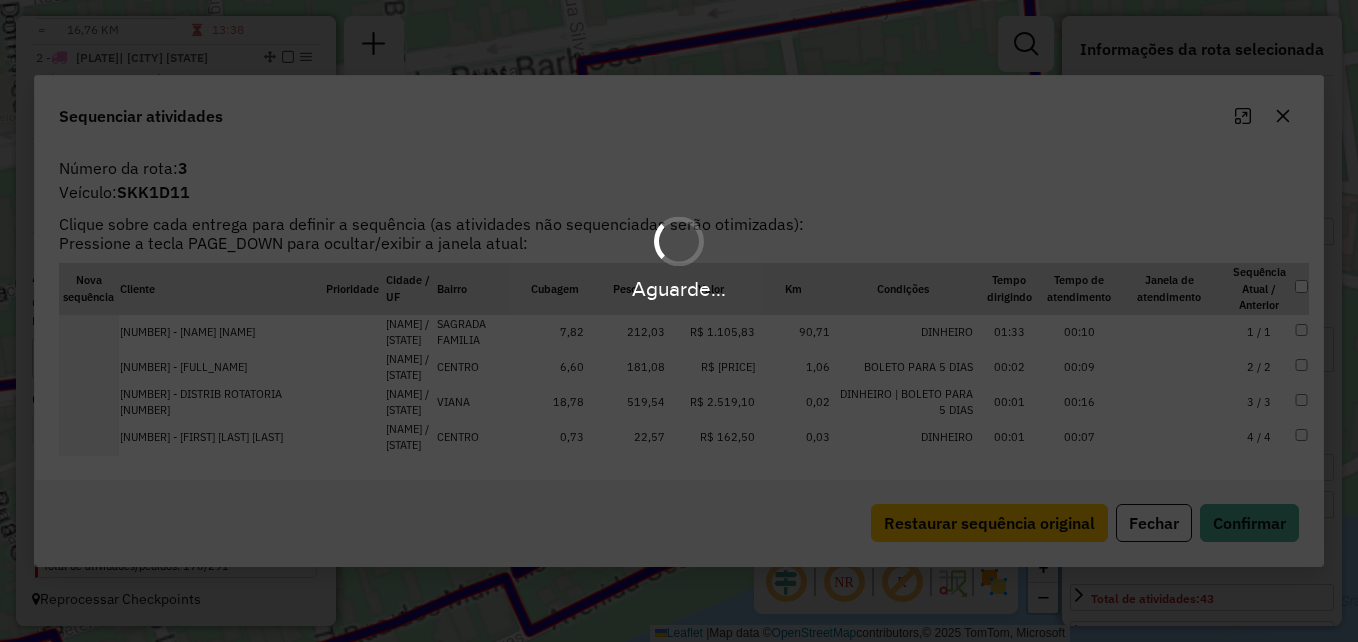 scroll, scrollTop: 851, scrollLeft: 0, axis: vertical 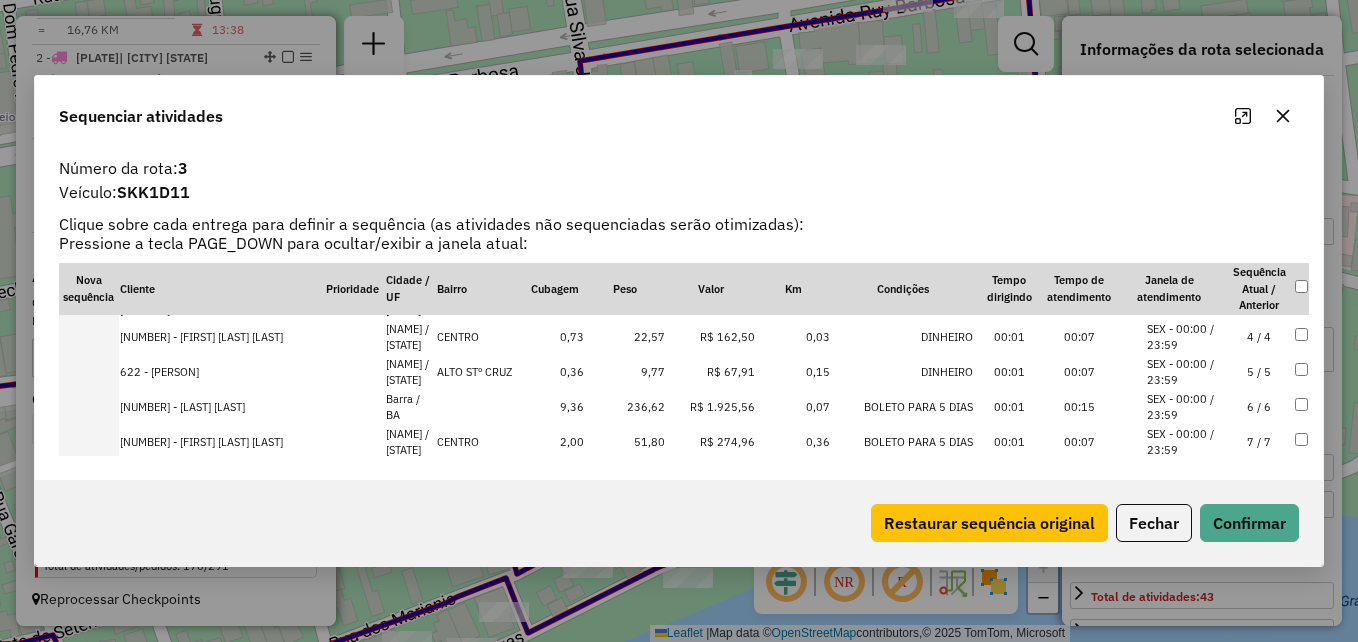 click on "9,77" at bounding box center [625, 372] 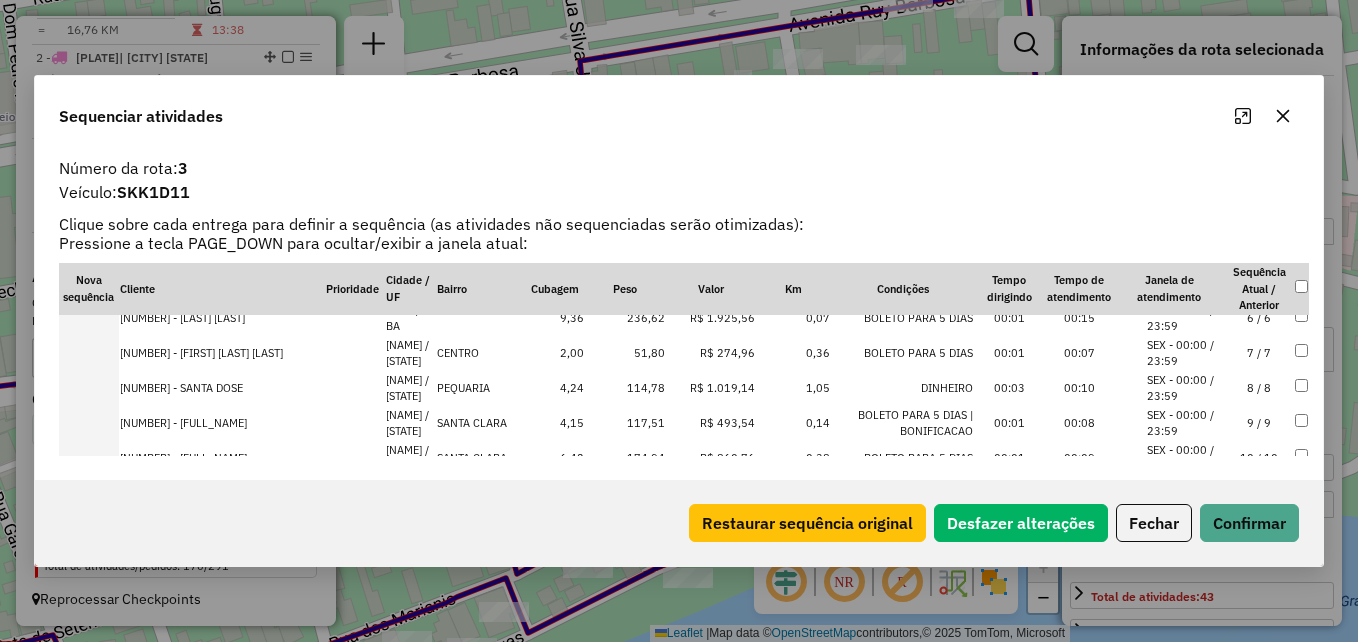 scroll, scrollTop: 235, scrollLeft: 0, axis: vertical 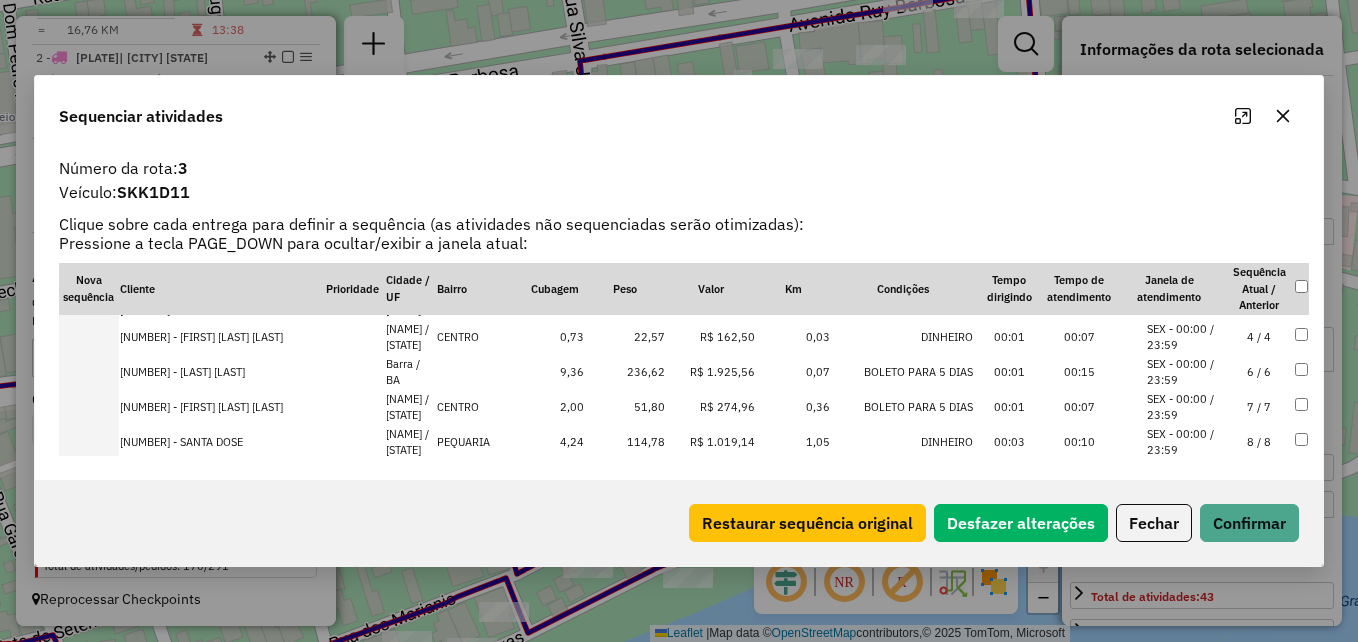click on "51,80" at bounding box center (625, 407) 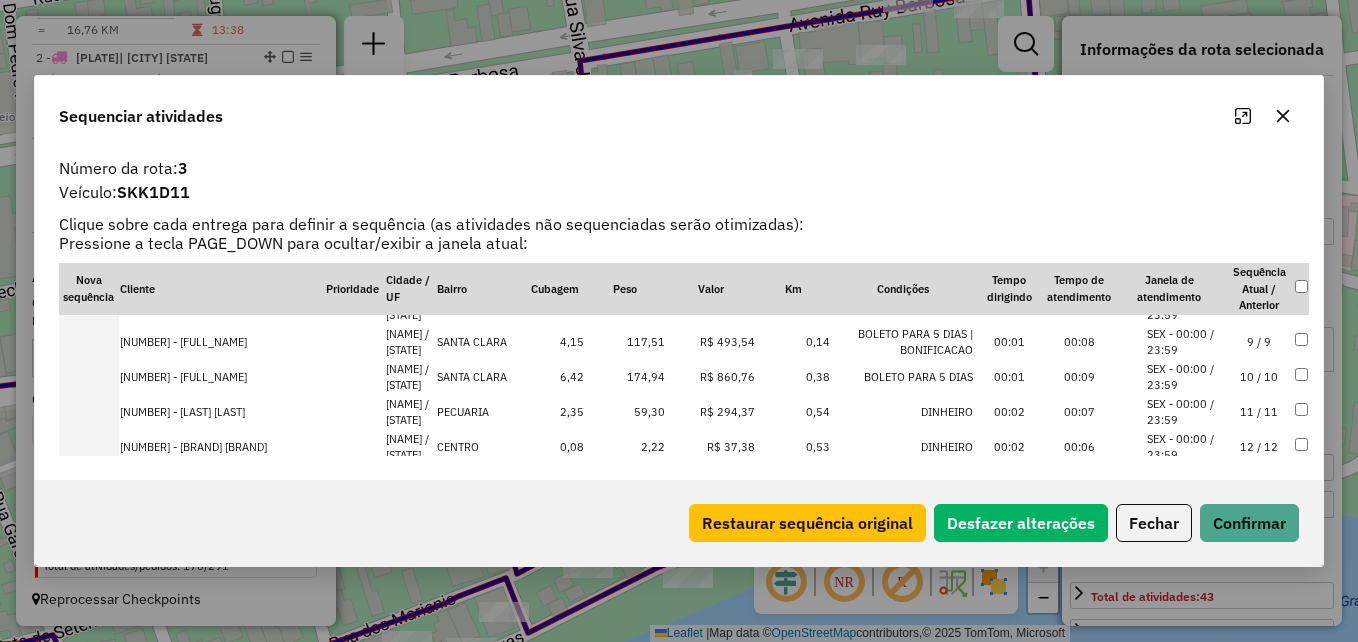 scroll, scrollTop: 170, scrollLeft: 0, axis: vertical 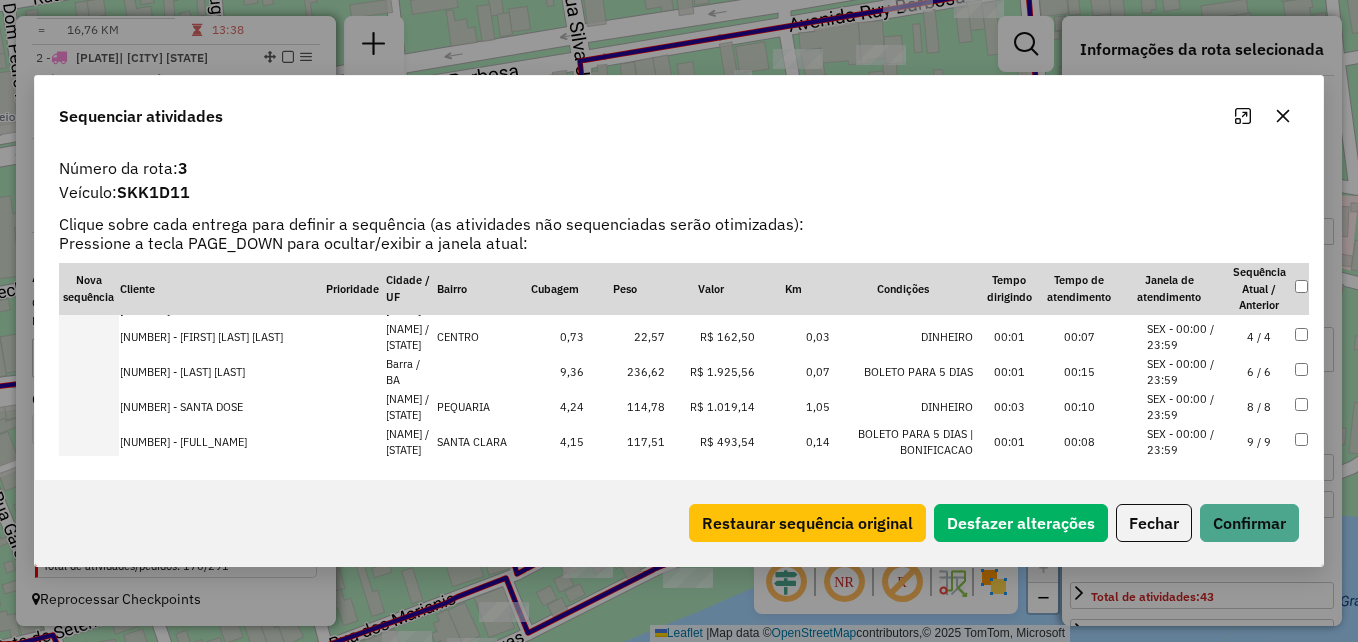 click on "22,57" at bounding box center [625, 337] 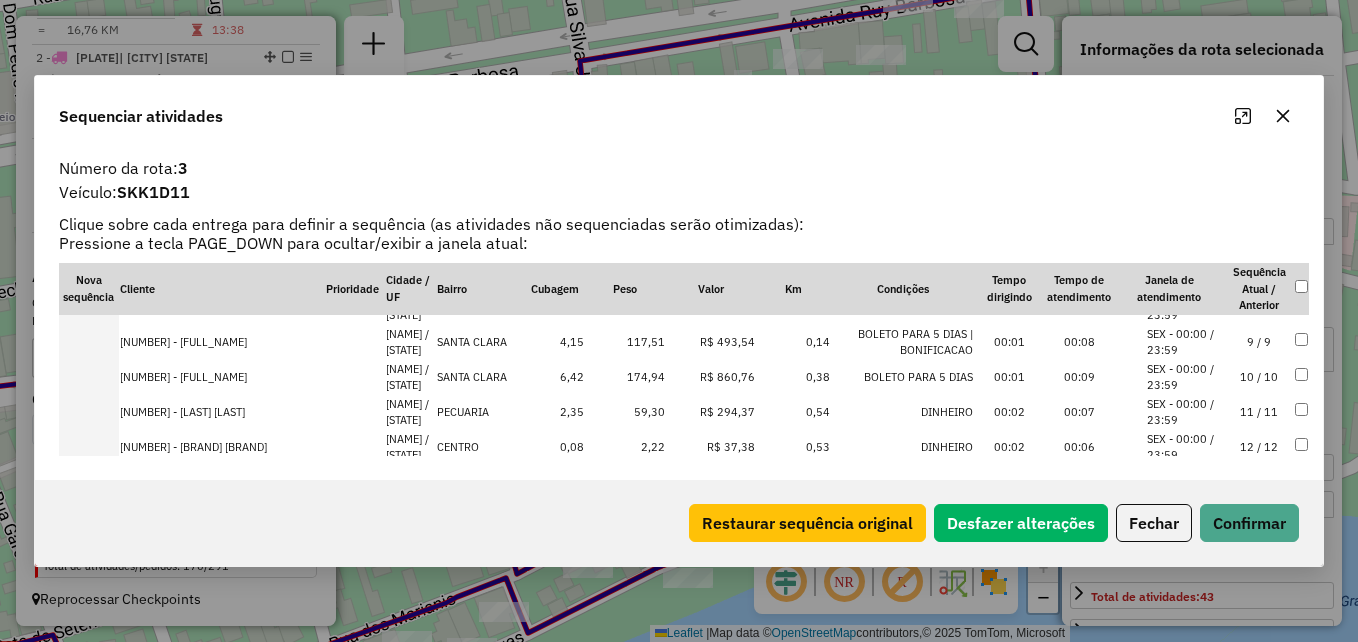 scroll, scrollTop: 305, scrollLeft: 0, axis: vertical 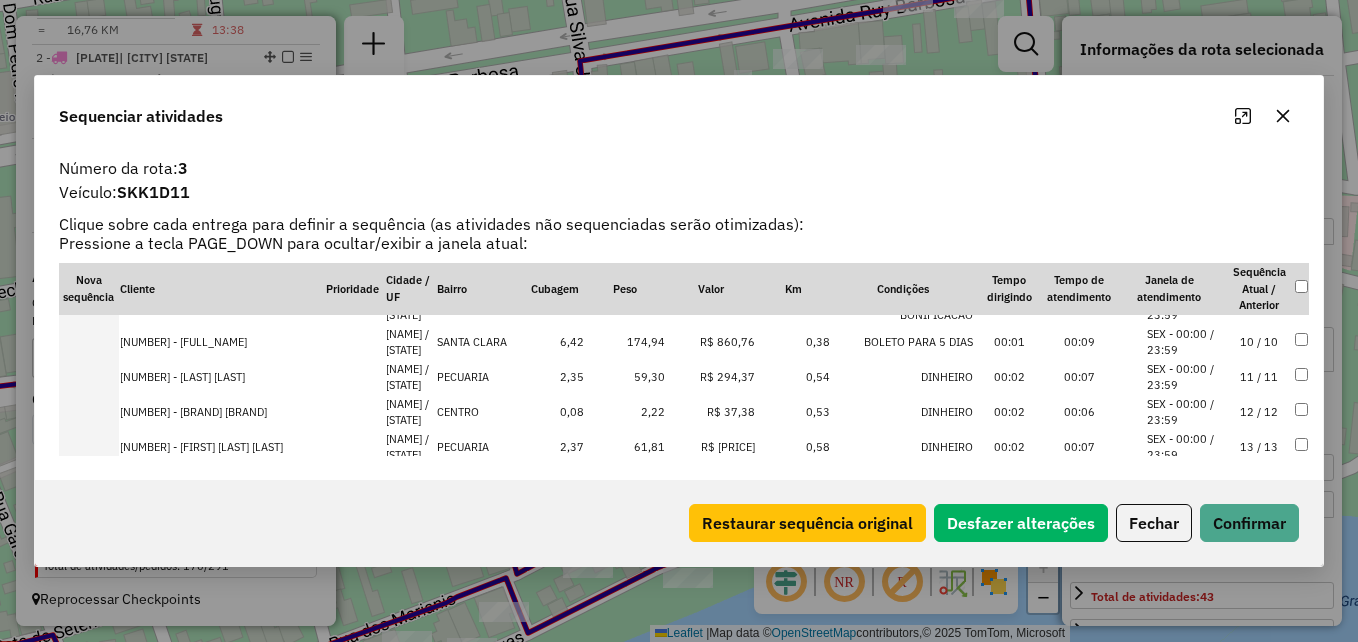 click on "2,22" at bounding box center (625, 412) 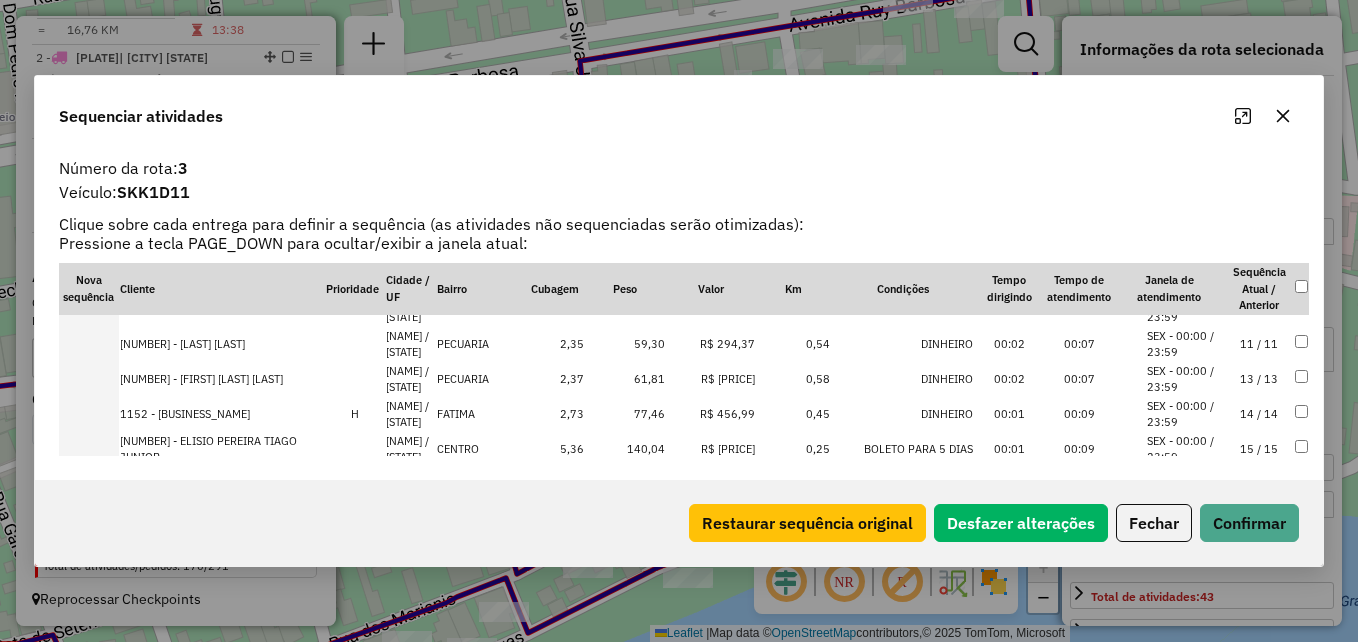 scroll, scrollTop: 340, scrollLeft: 0, axis: vertical 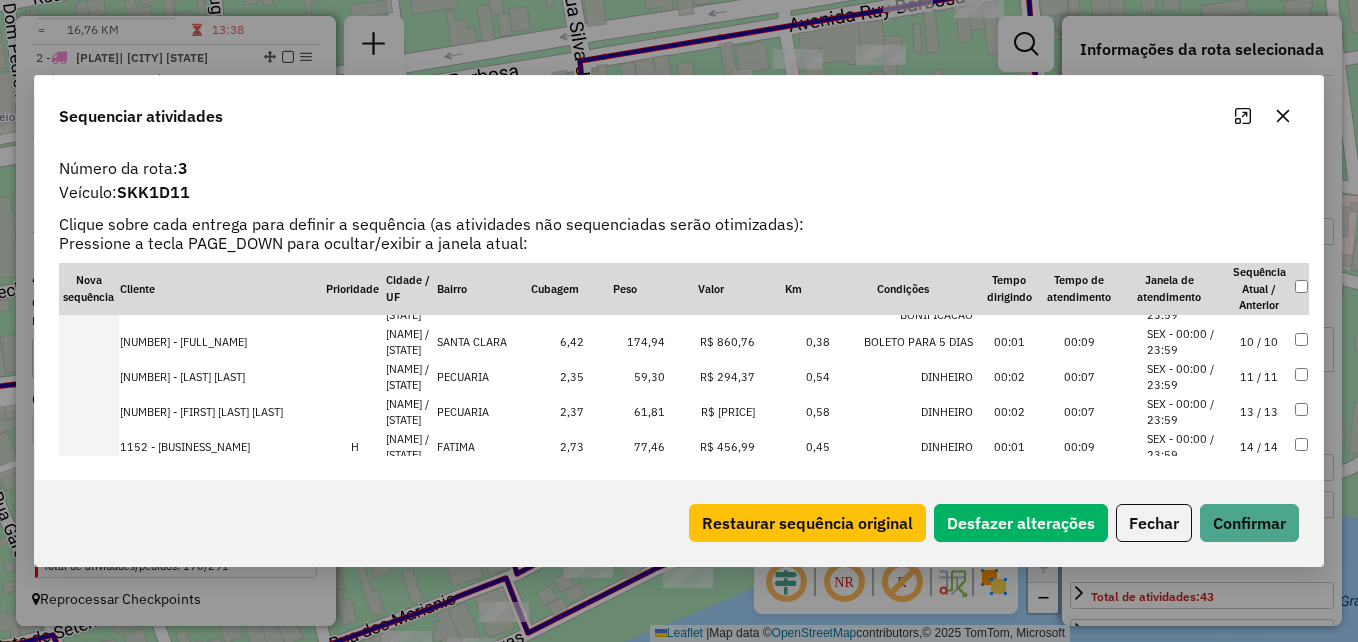 click on "59,30" at bounding box center [625, 377] 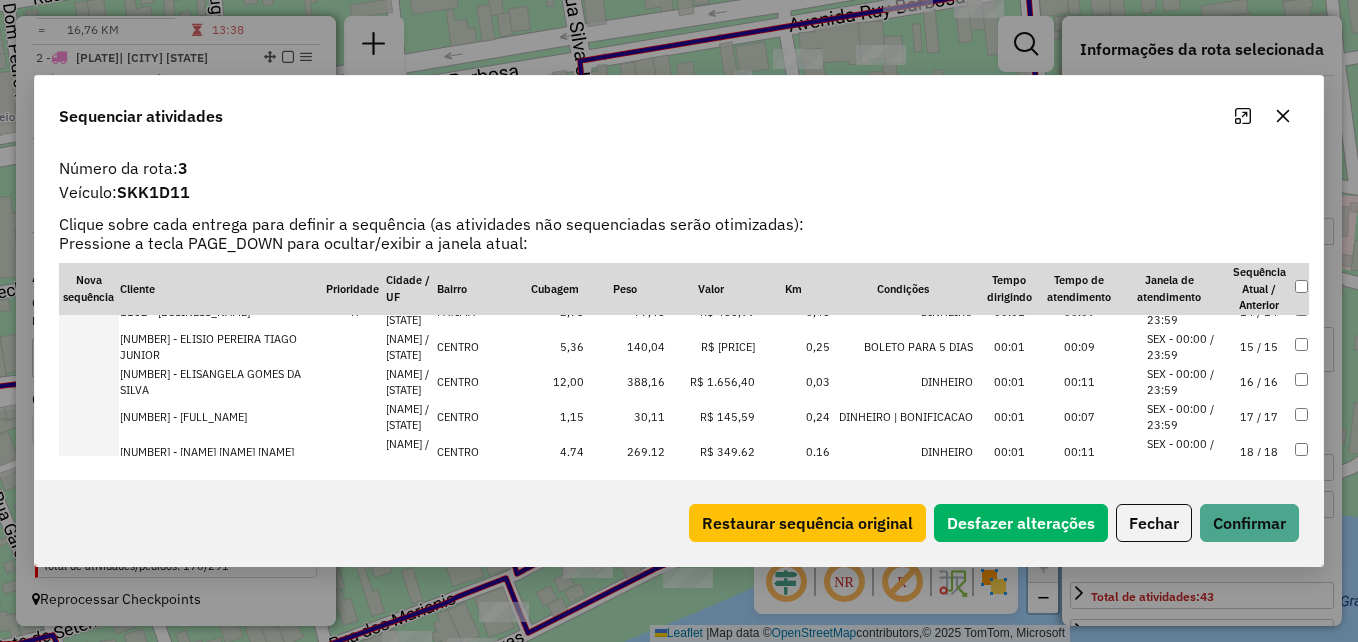 click on "30,11" at bounding box center (625, 417) 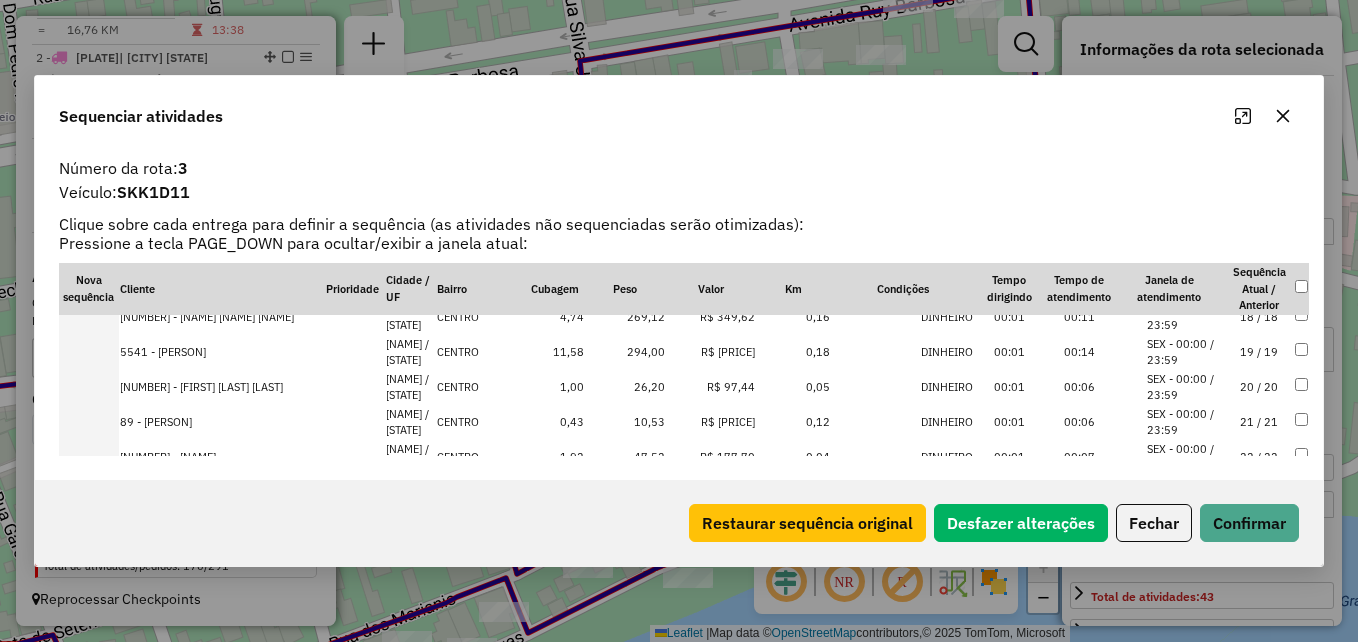click on "26,20" at bounding box center [625, 387] 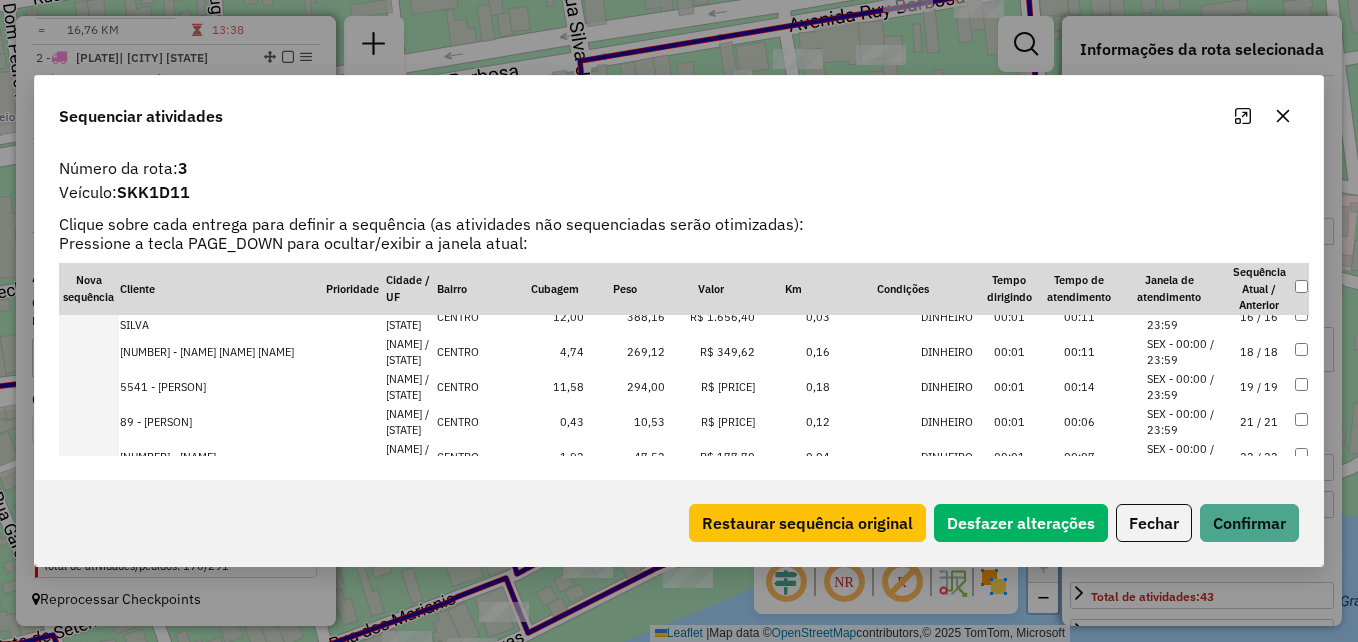 scroll, scrollTop: 645, scrollLeft: 0, axis: vertical 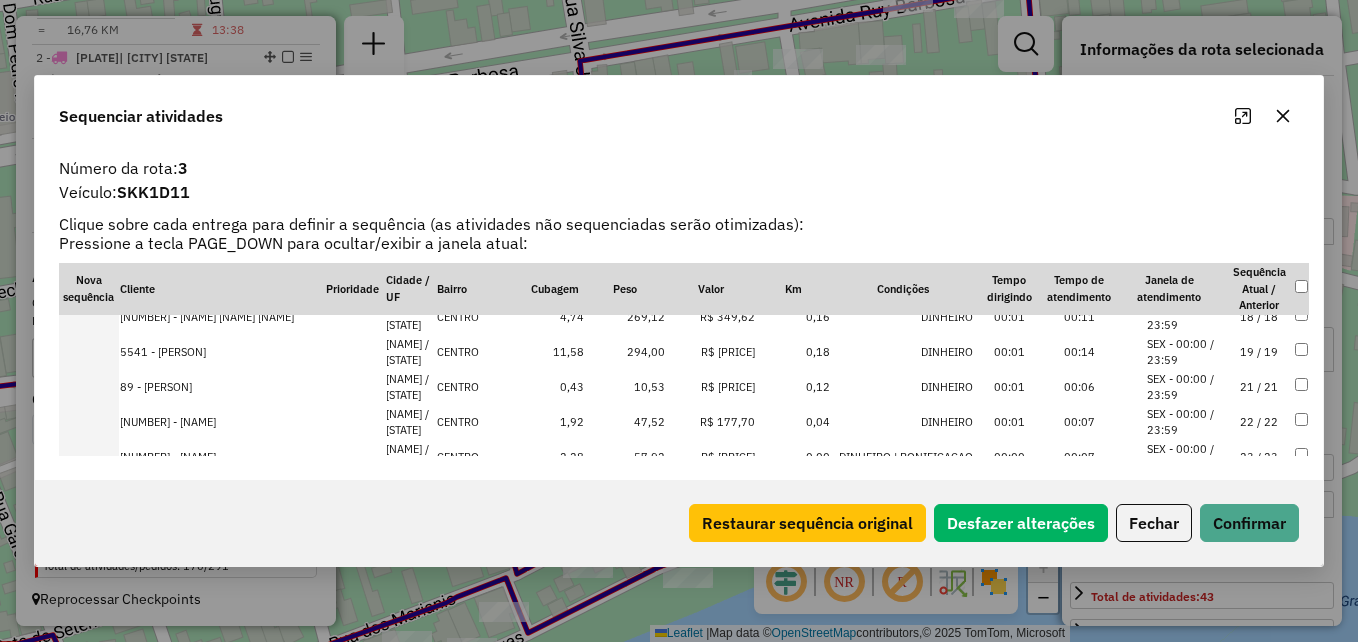 click on "10,53" at bounding box center (625, 387) 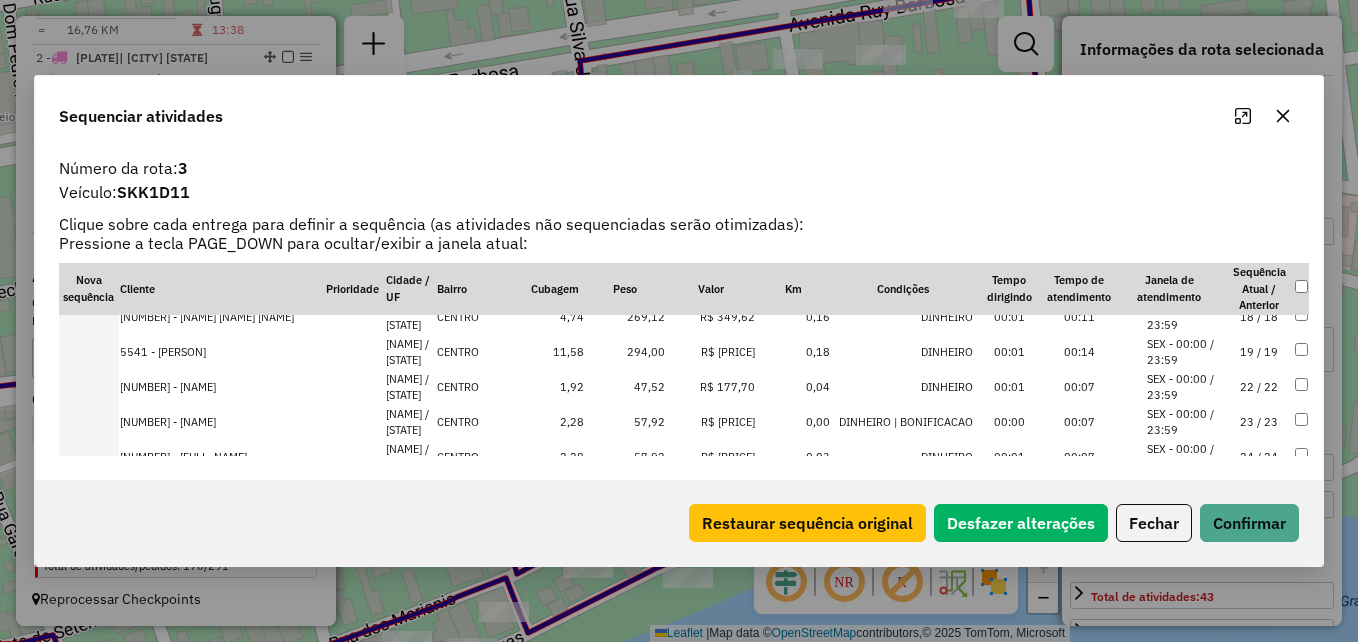 scroll, scrollTop: 880, scrollLeft: 0, axis: vertical 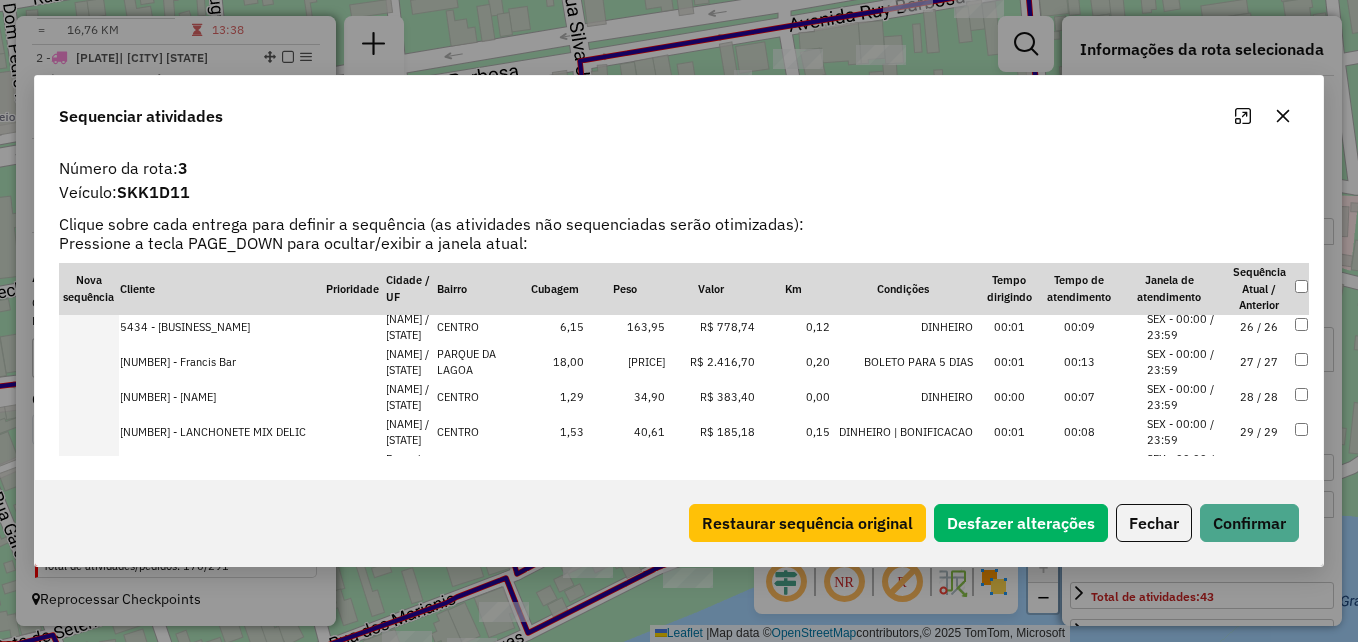 click on "R$ 383,40" at bounding box center (711, 397) 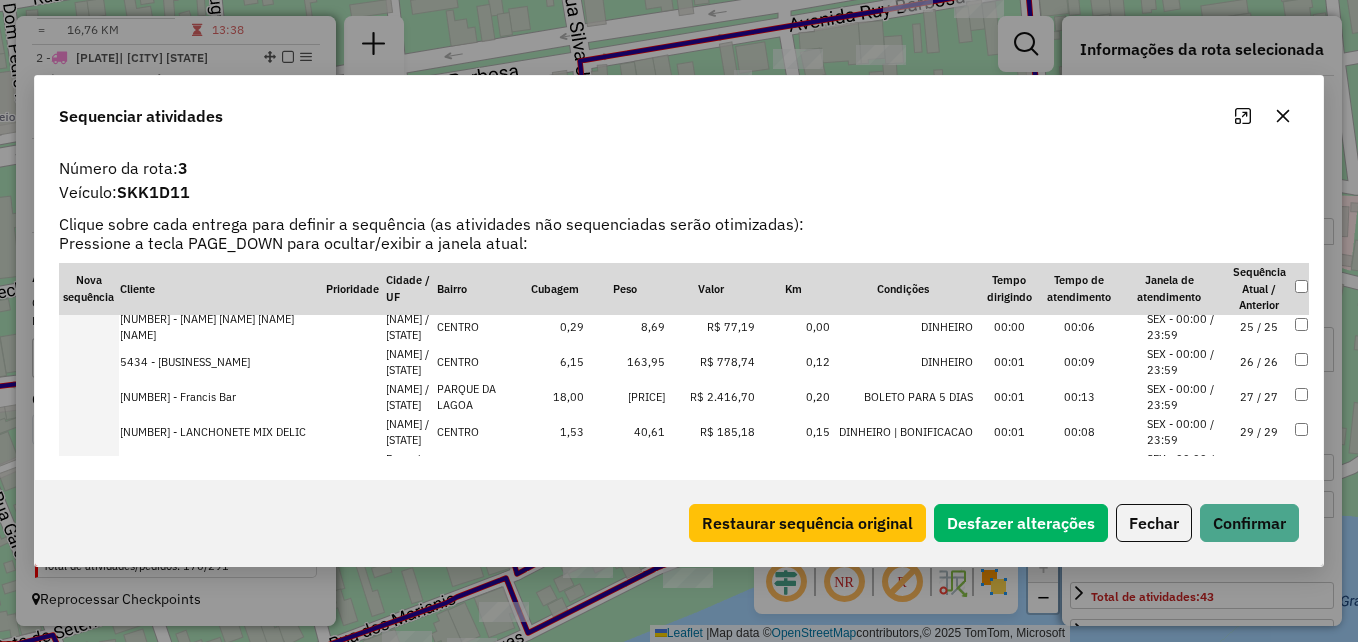 scroll, scrollTop: 915, scrollLeft: 0, axis: vertical 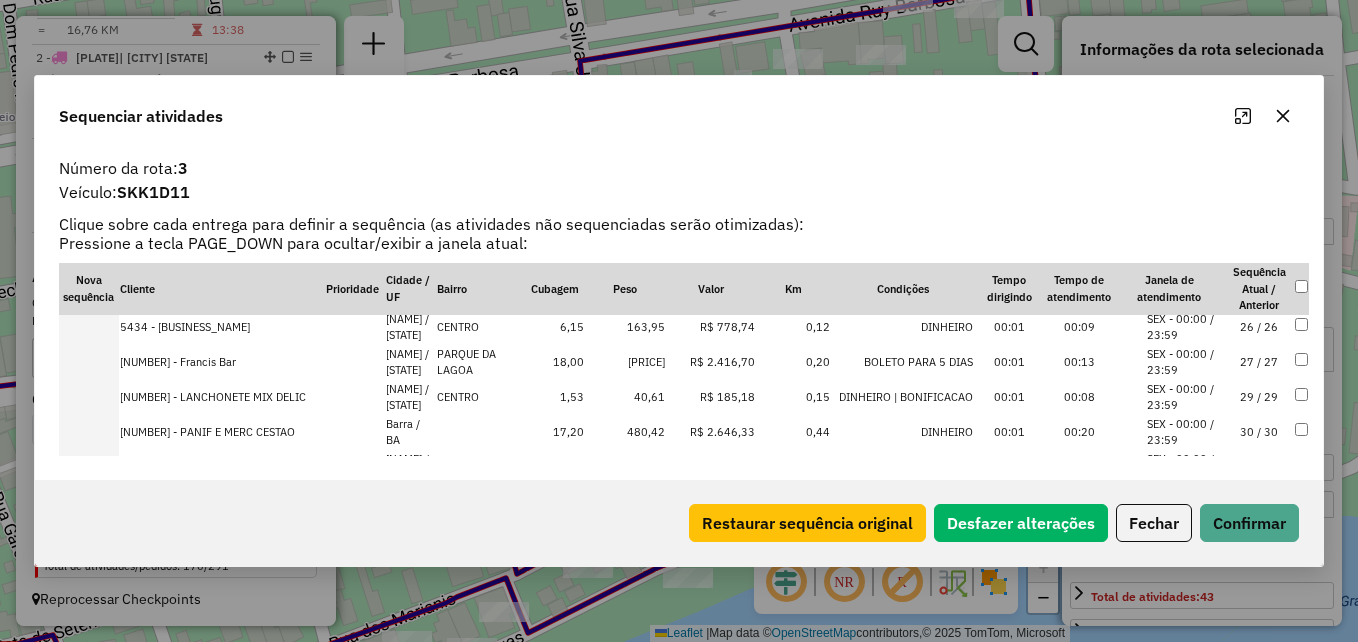 click on "40,61" at bounding box center [625, 397] 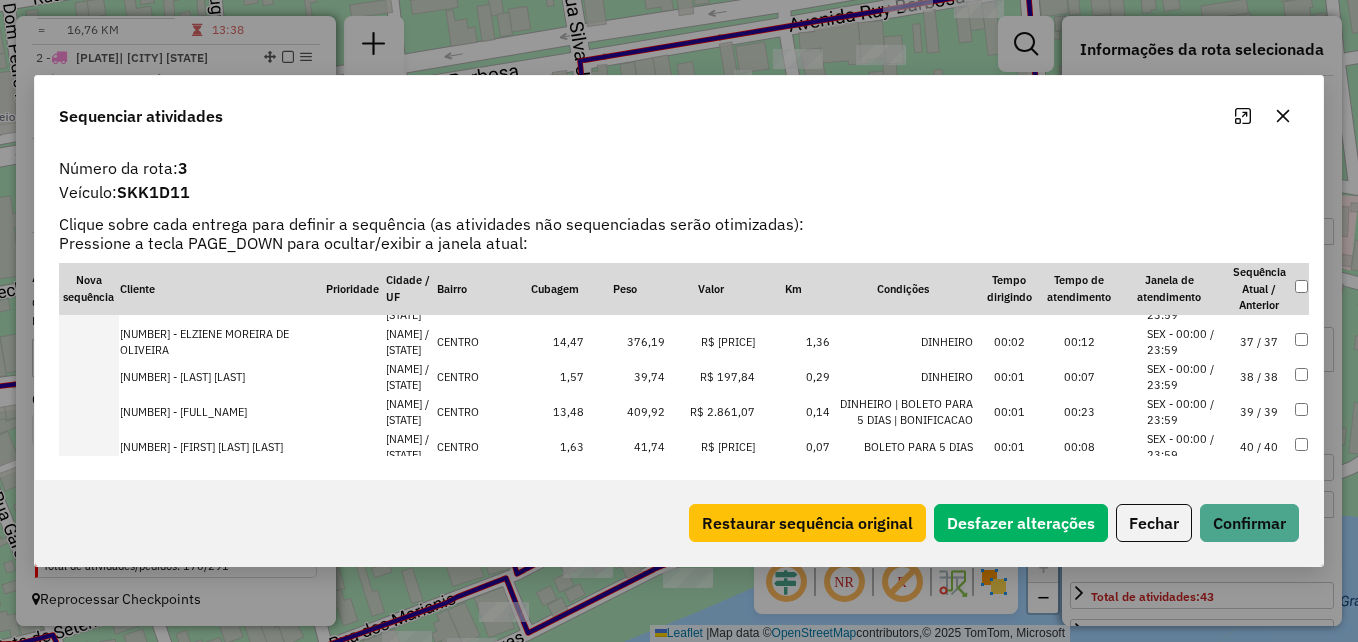 scroll, scrollTop: 1150, scrollLeft: 0, axis: vertical 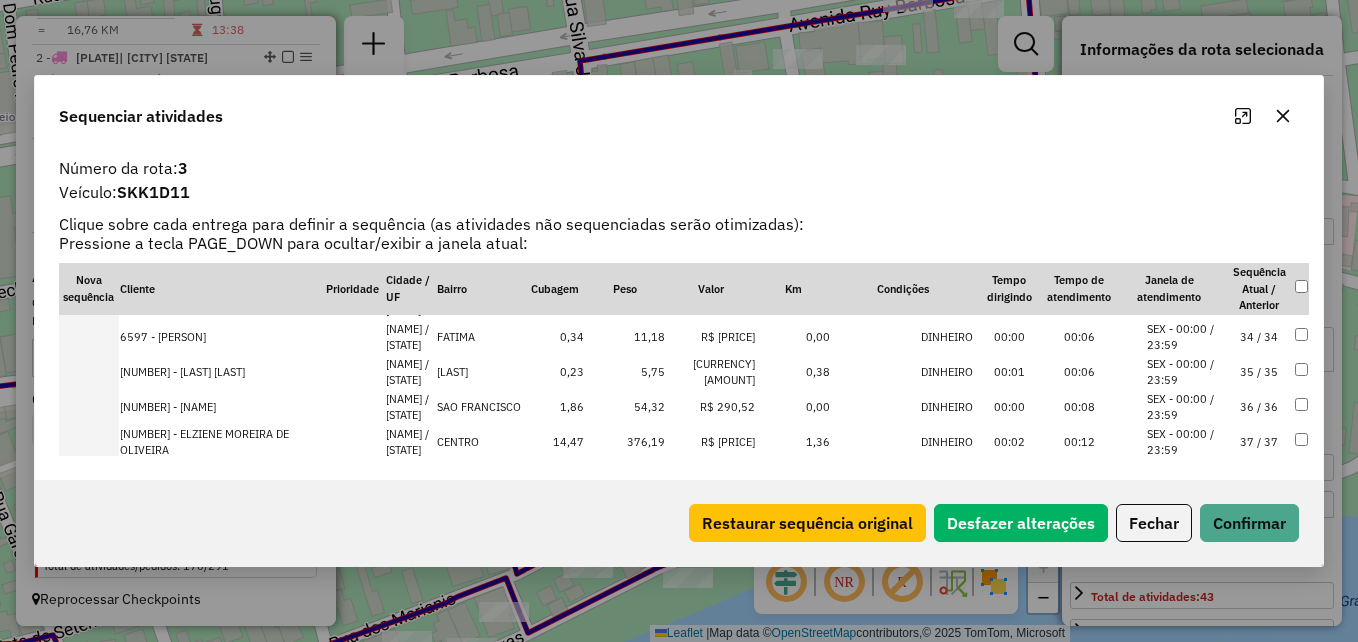 click on "5,75" at bounding box center (625, 372) 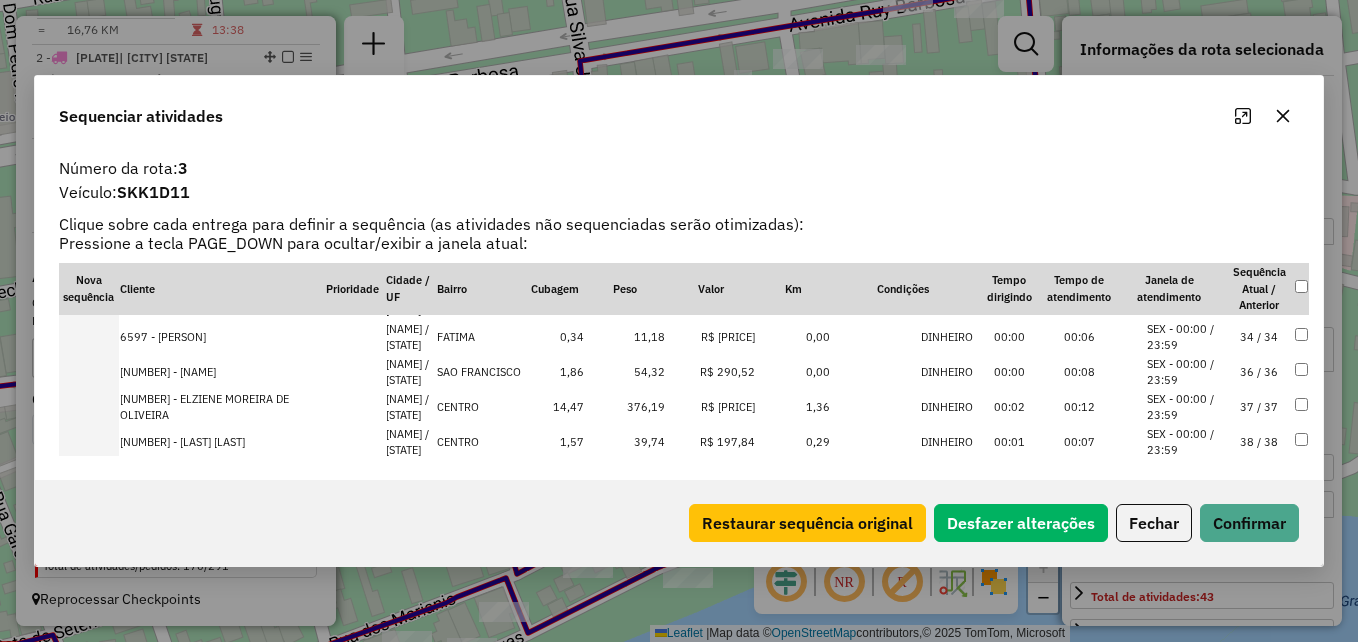 click on "11,18" at bounding box center [625, 337] 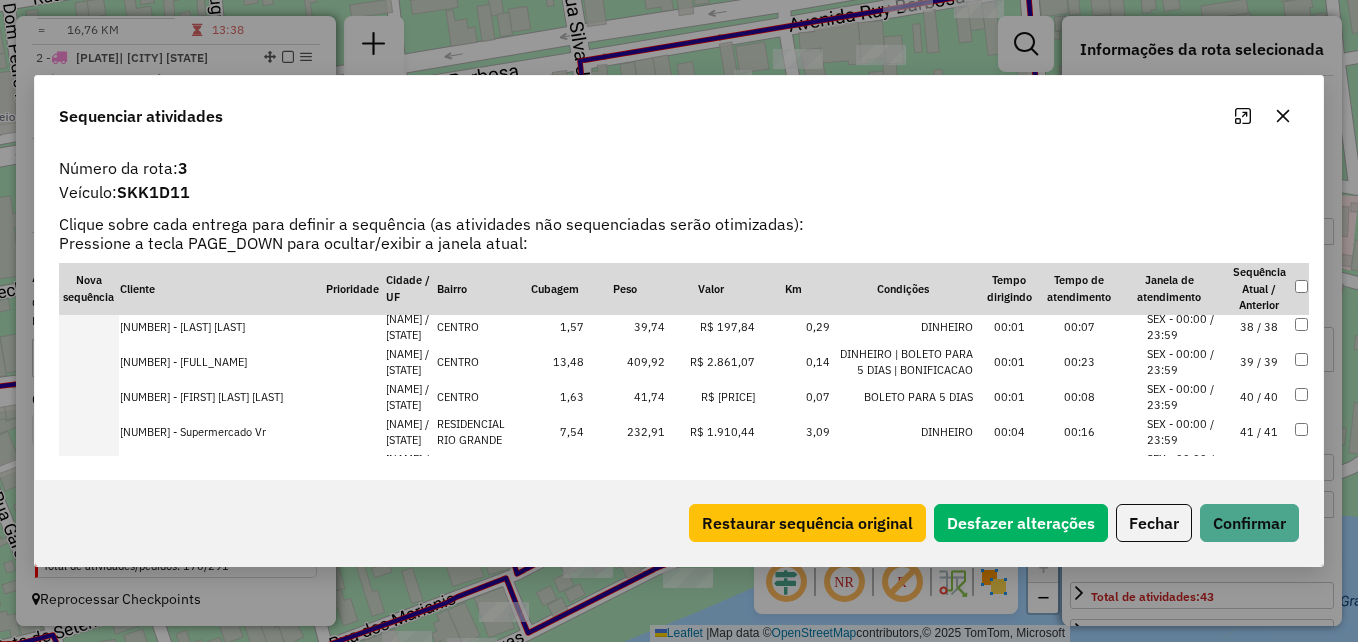 scroll, scrollTop: 1320, scrollLeft: 0, axis: vertical 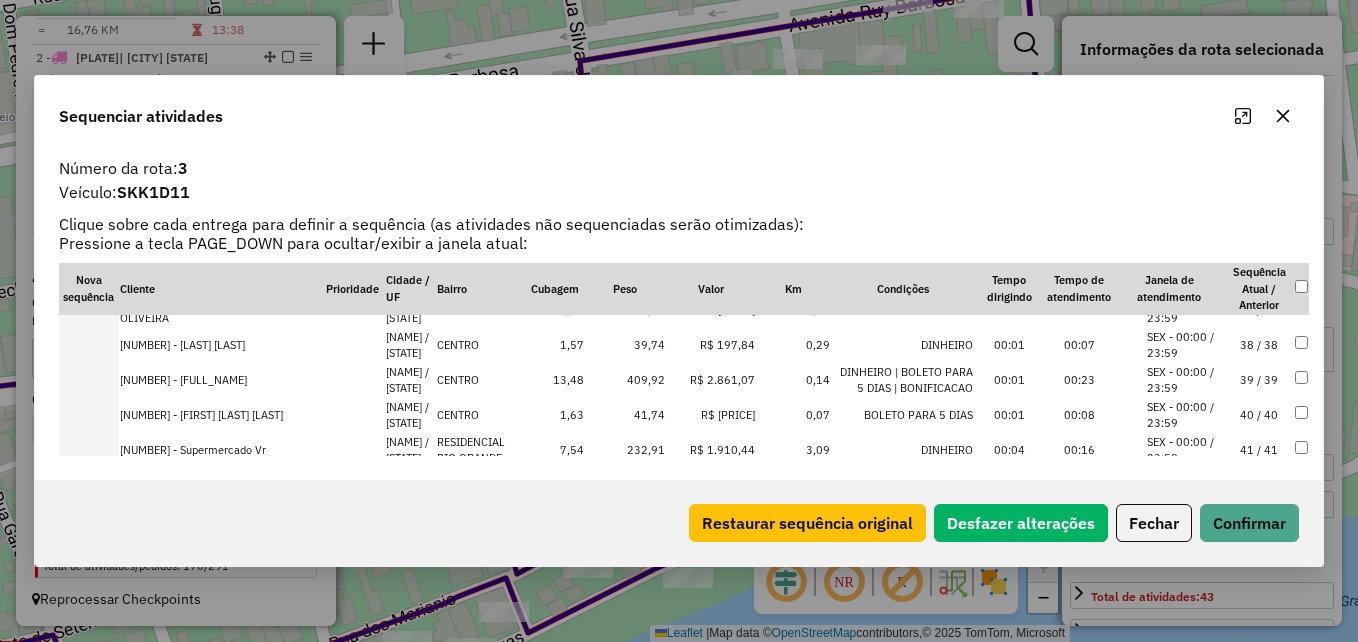 click on "41,74" at bounding box center [625, 415] 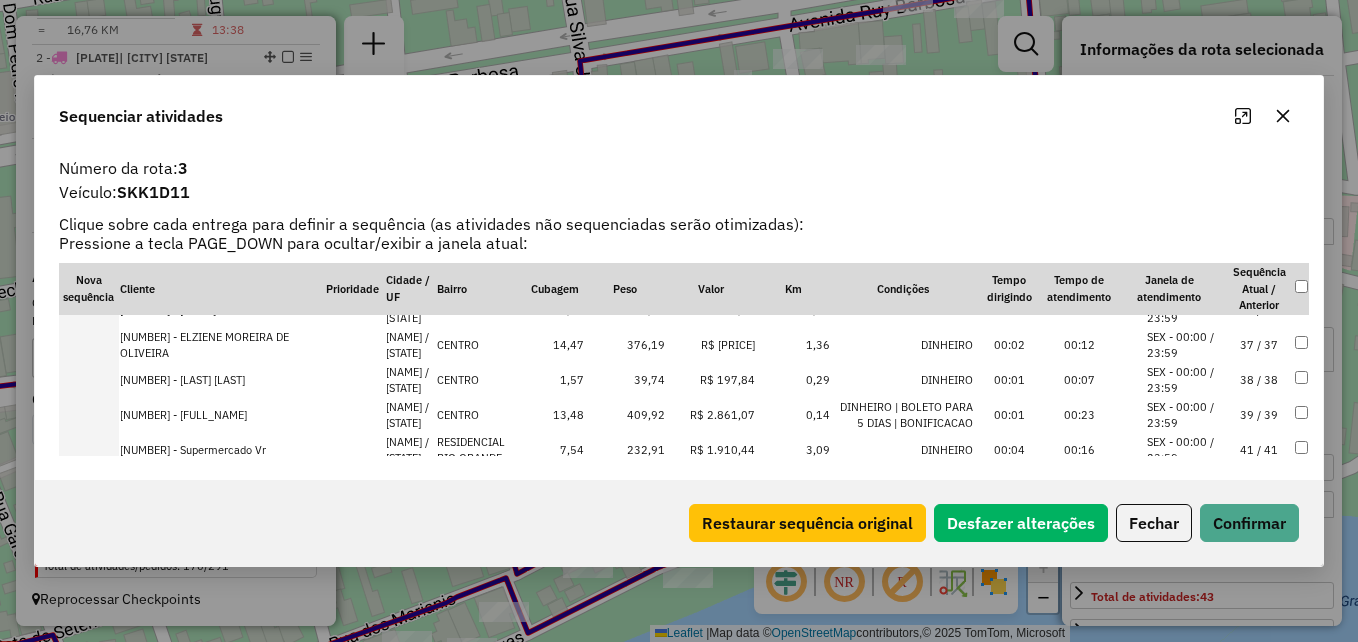 scroll, scrollTop: 1317, scrollLeft: 0, axis: vertical 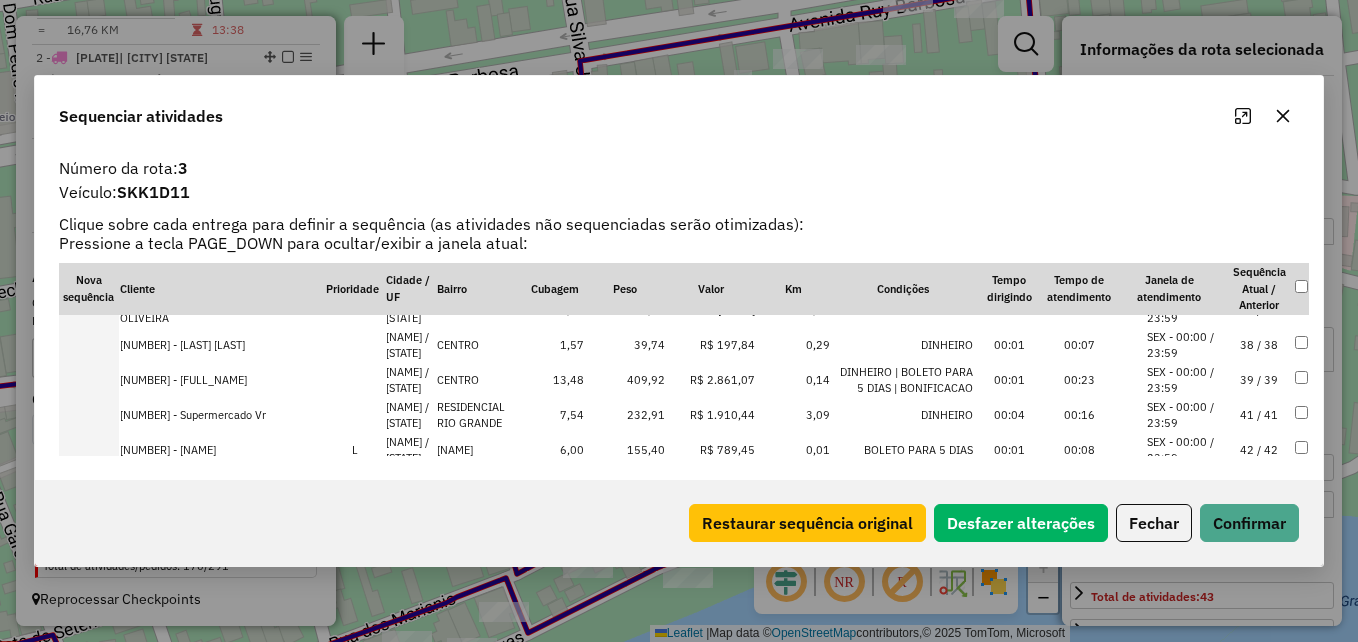 click on "39,74" at bounding box center [625, 345] 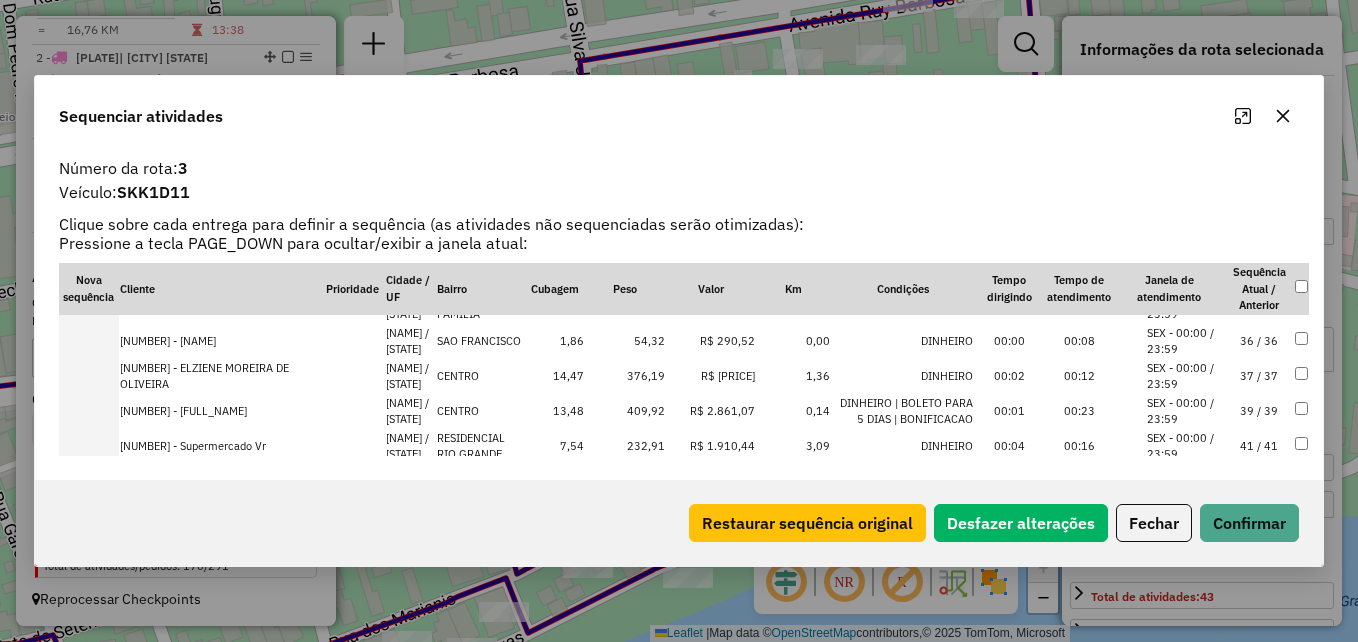 scroll, scrollTop: 1252, scrollLeft: 0, axis: vertical 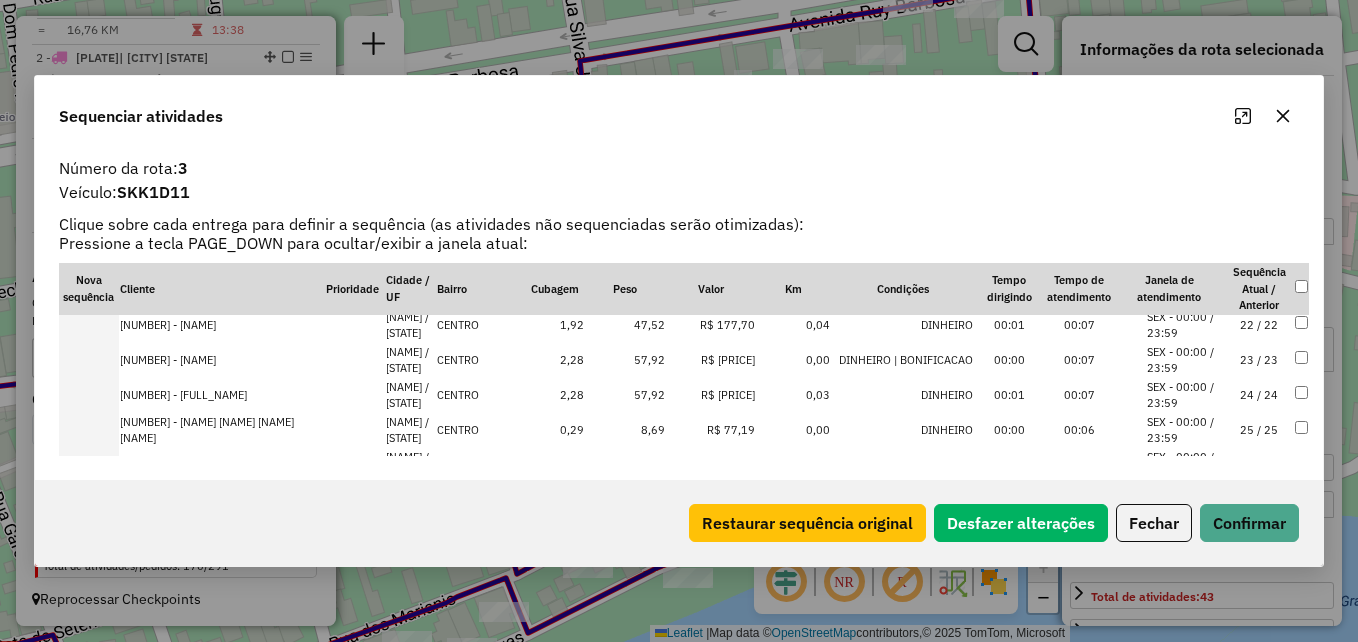 click on "8,69" at bounding box center (625, 430) 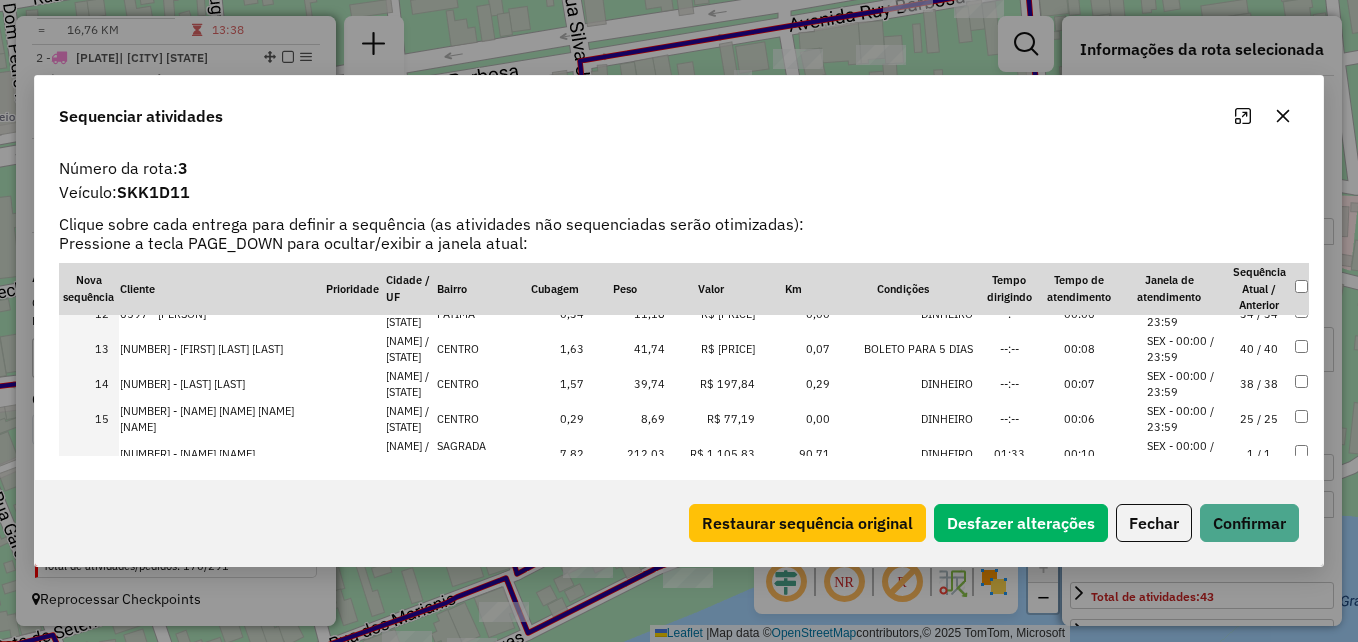 scroll, scrollTop: 487, scrollLeft: 0, axis: vertical 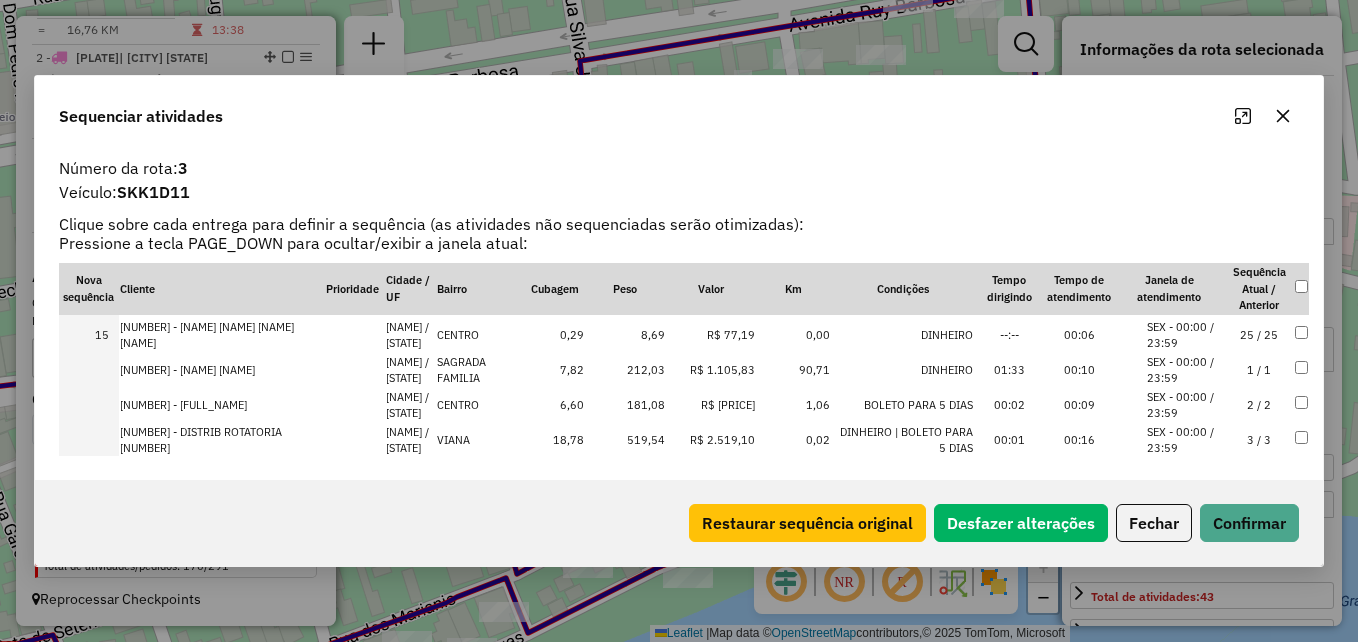 click on "8,69" at bounding box center (625, 335) 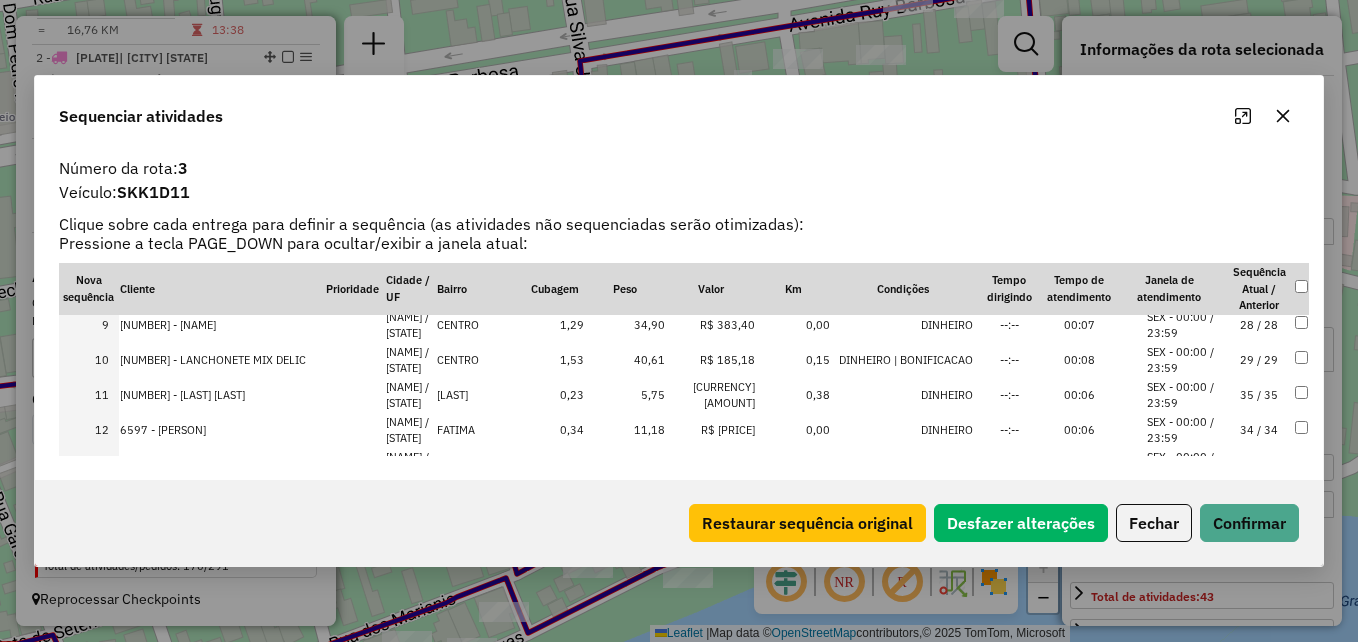 scroll, scrollTop: 0, scrollLeft: 0, axis: both 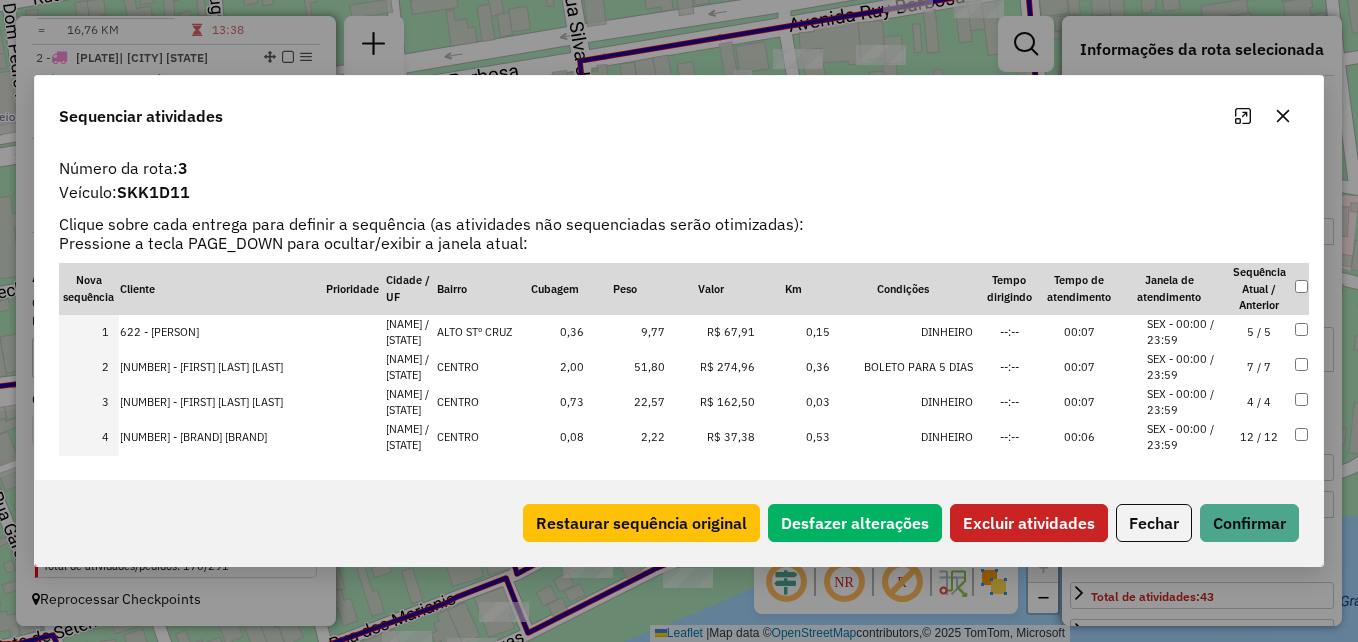click at bounding box center [1301, 402] 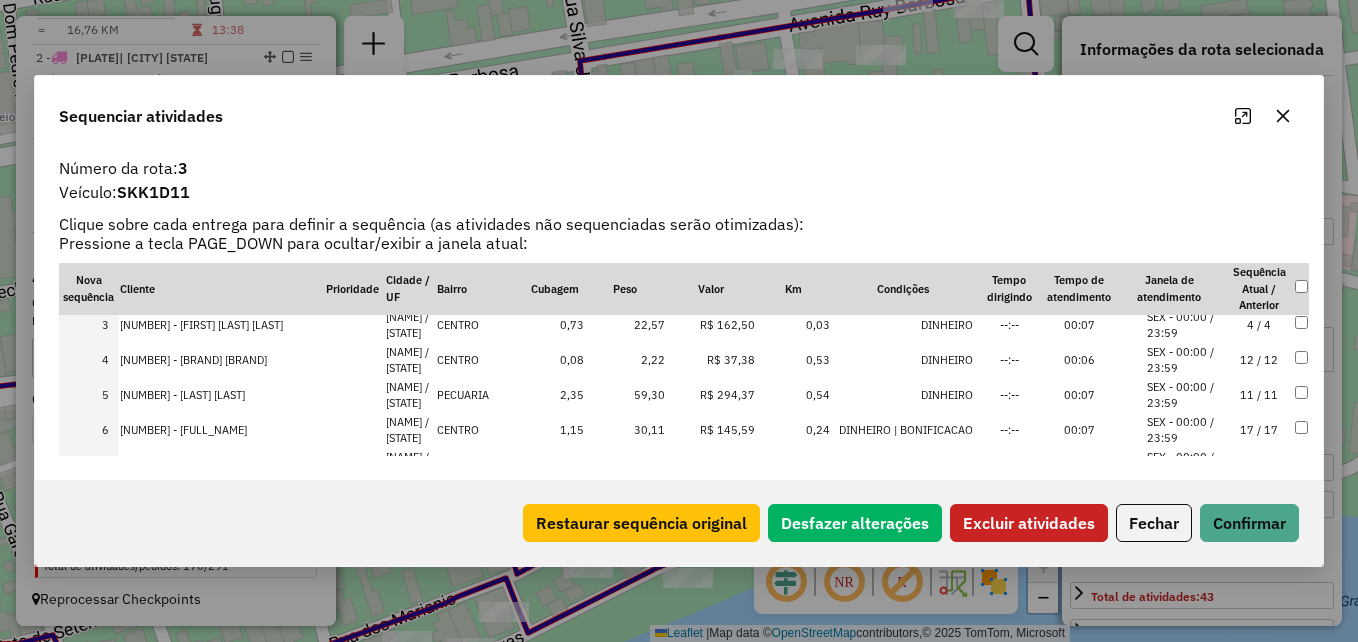 scroll, scrollTop: 100, scrollLeft: 0, axis: vertical 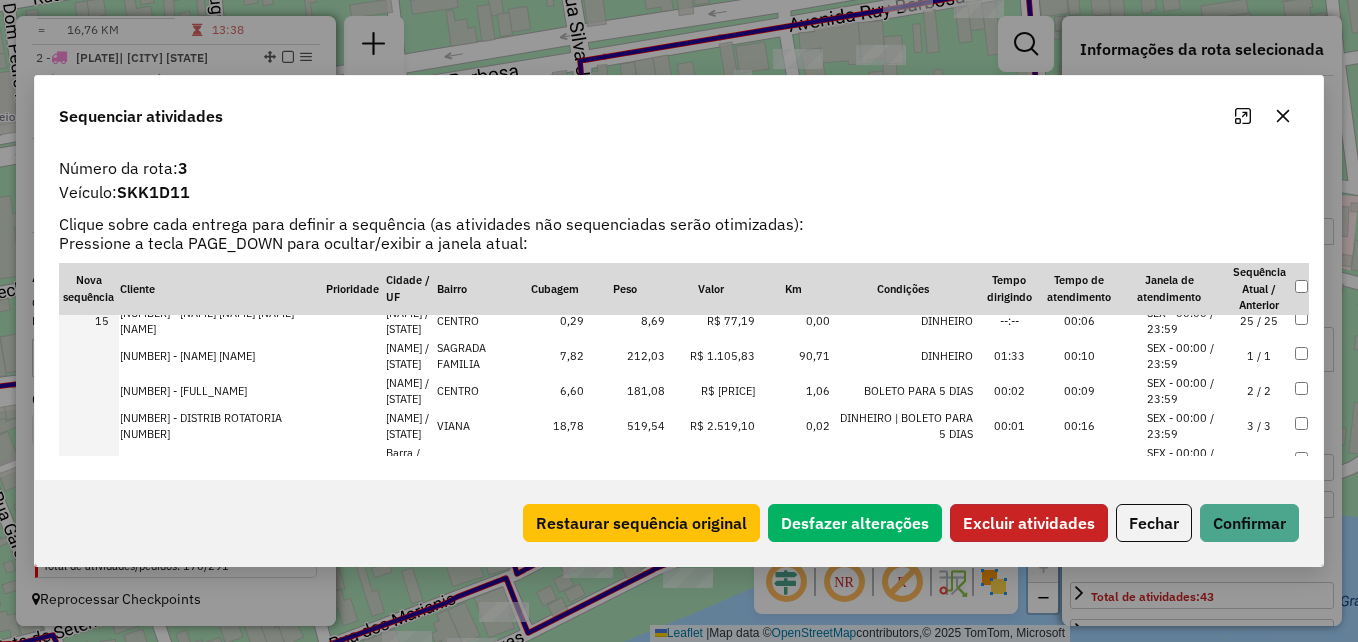click on "Excluir atividades" 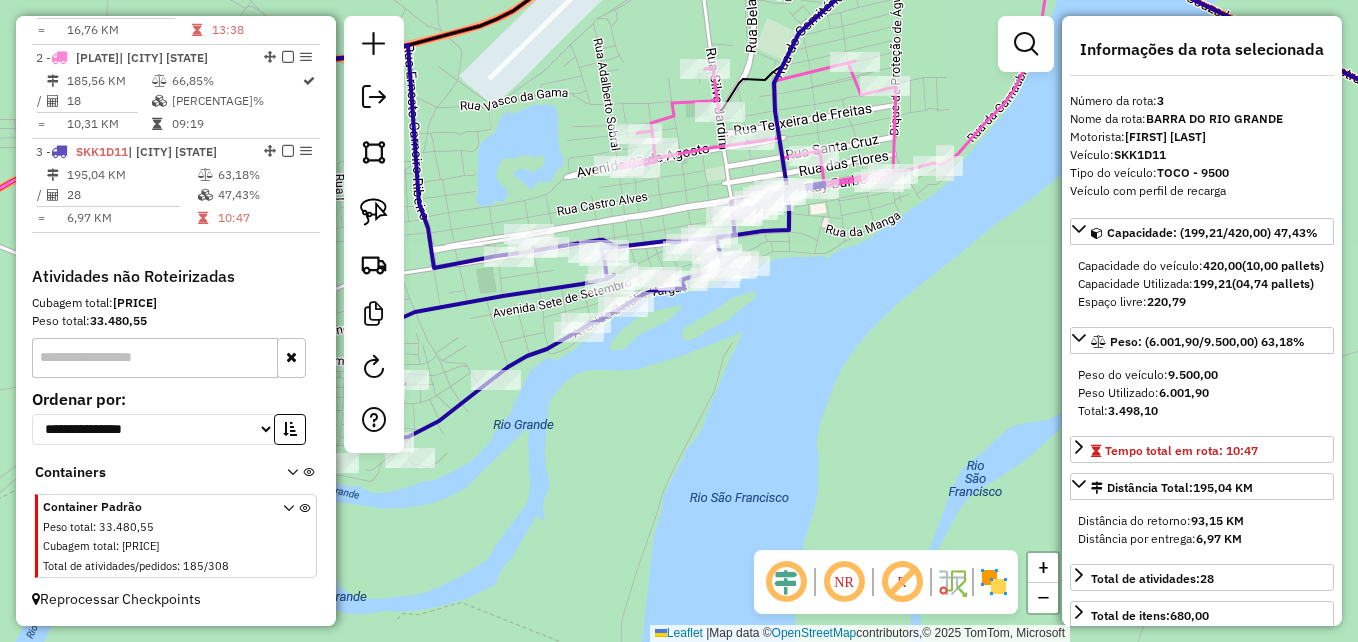 drag, startPoint x: 814, startPoint y: 467, endPoint x: 743, endPoint y: 351, distance: 136.00368 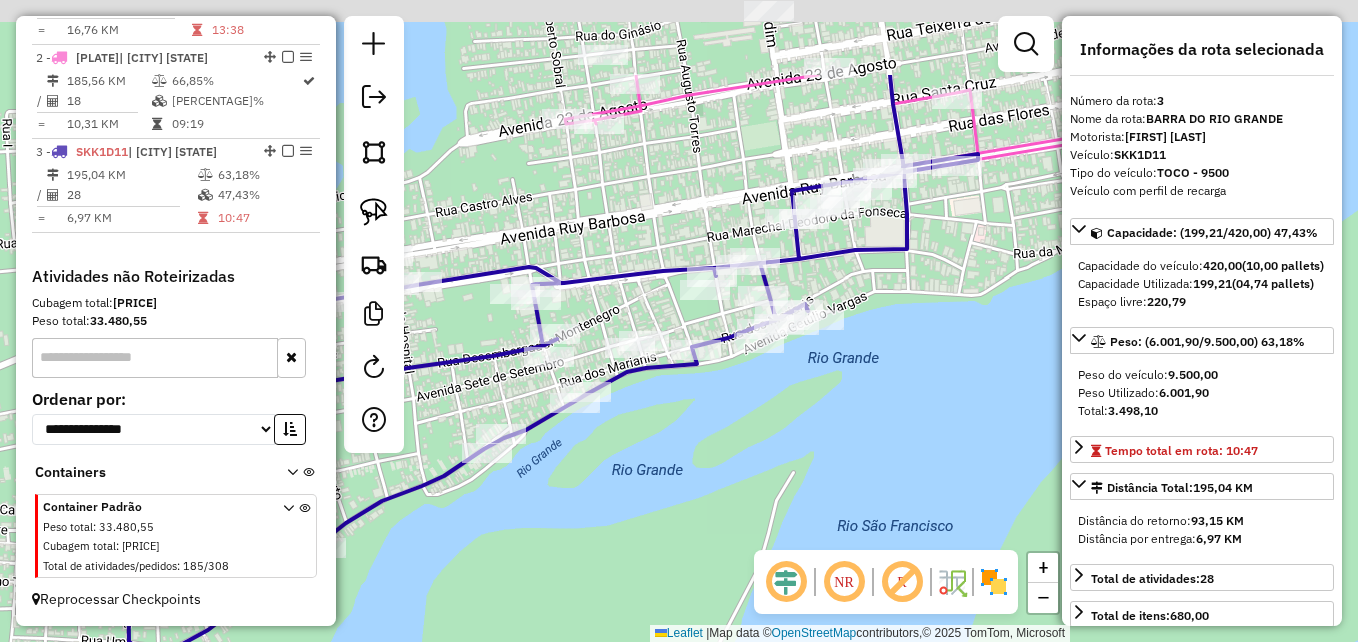drag, startPoint x: 700, startPoint y: 339, endPoint x: 779, endPoint y: 497, distance: 176.64937 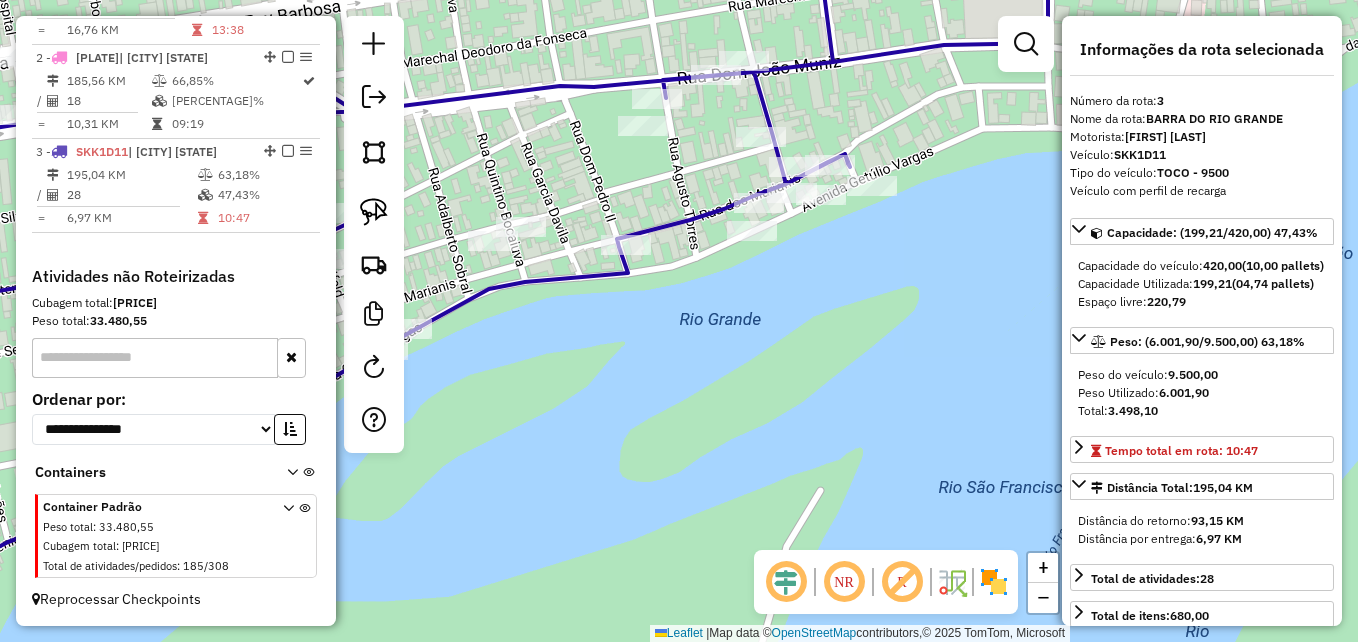 drag, startPoint x: 781, startPoint y: 375, endPoint x: 788, endPoint y: 509, distance: 134.18271 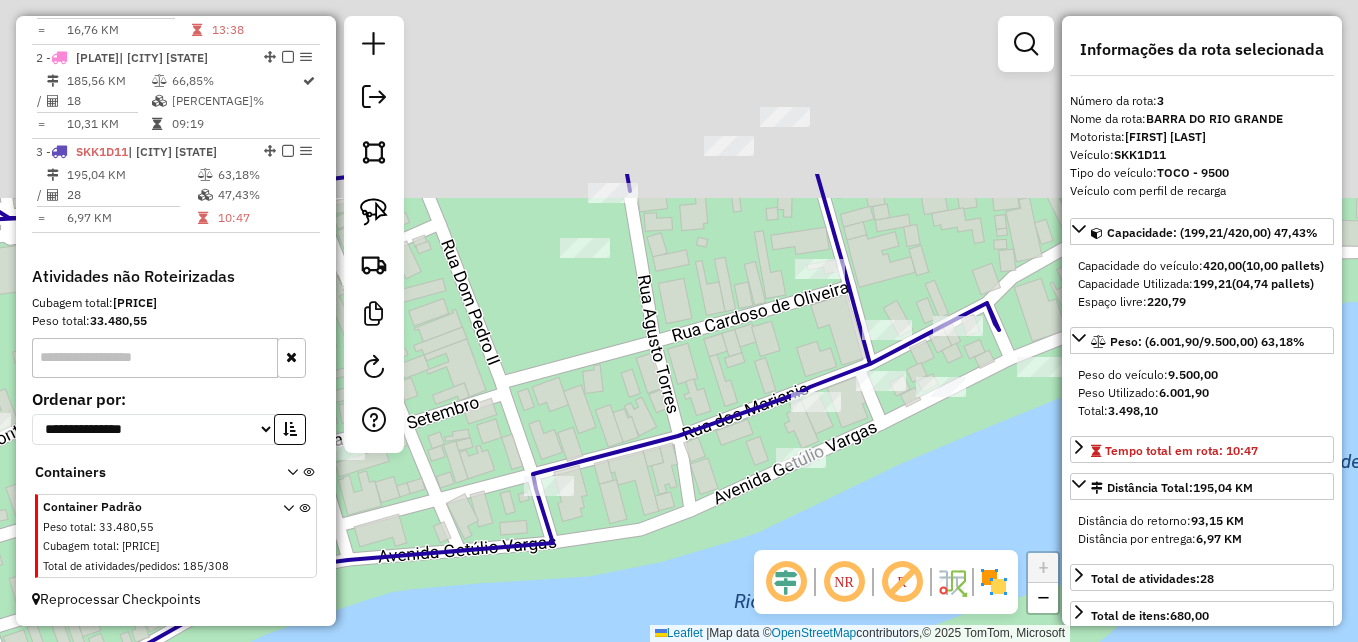 drag, startPoint x: 796, startPoint y: 329, endPoint x: 877, endPoint y: 606, distance: 288.60007 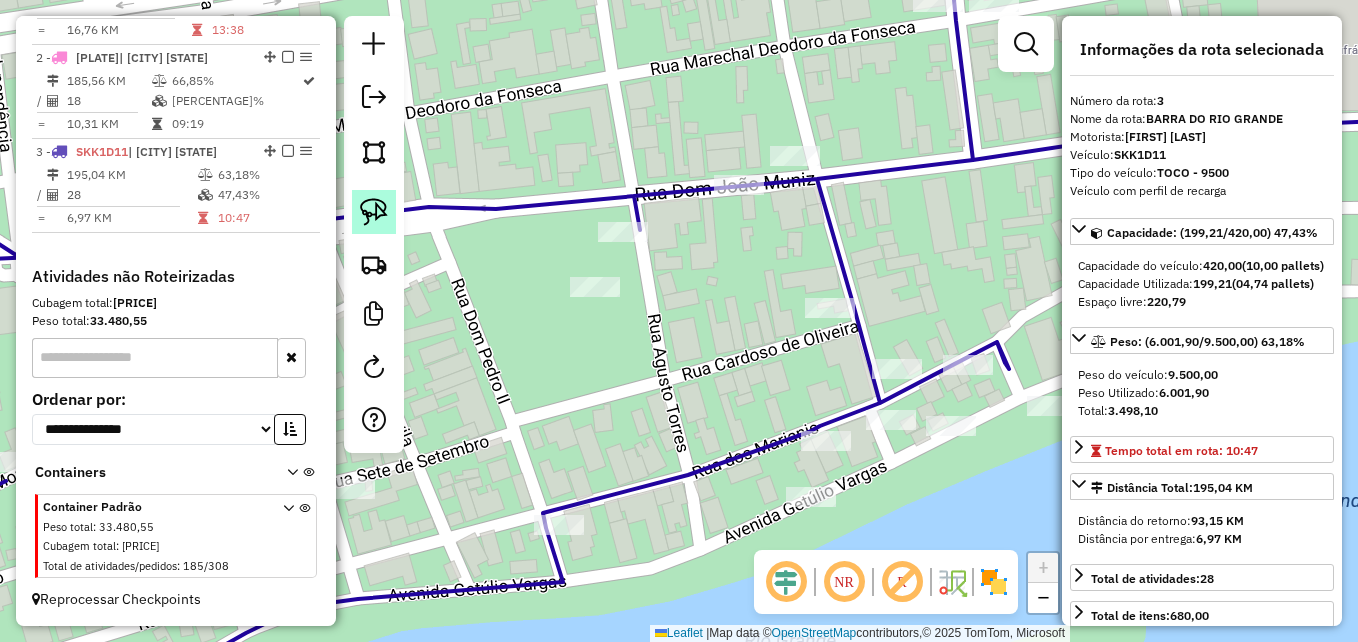 click 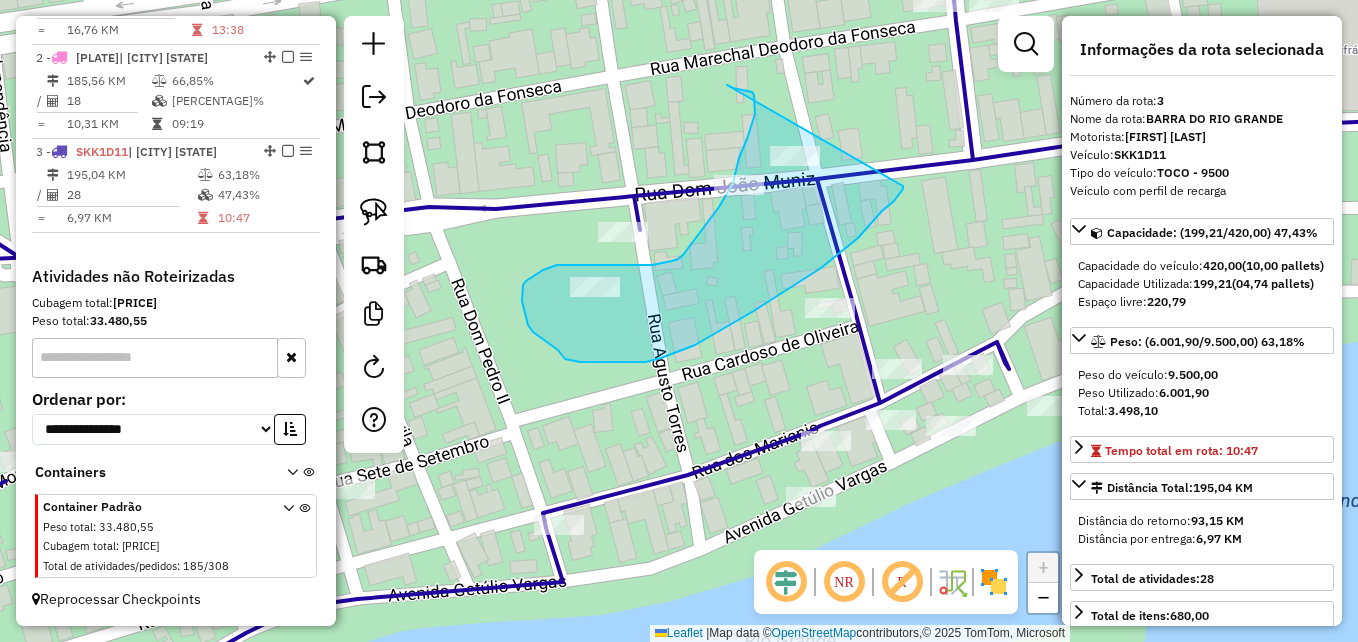 drag, startPoint x: 882, startPoint y: 211, endPoint x: 727, endPoint y: 85, distance: 199.75235 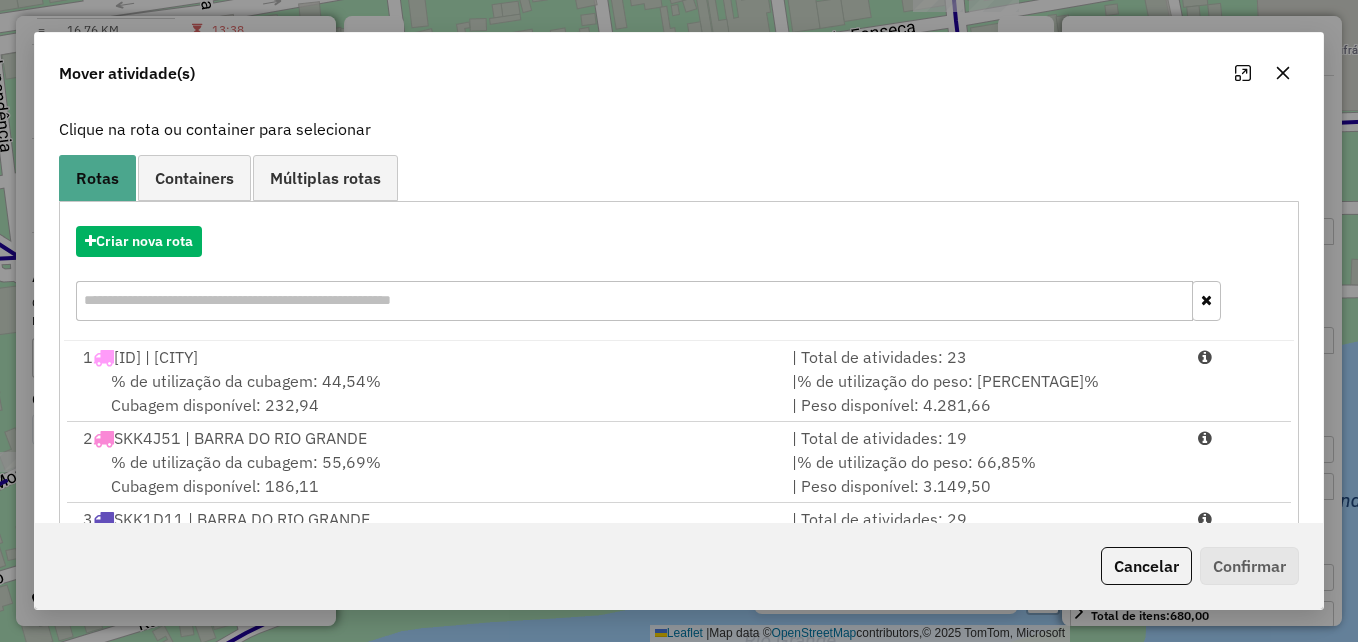 scroll, scrollTop: 209, scrollLeft: 0, axis: vertical 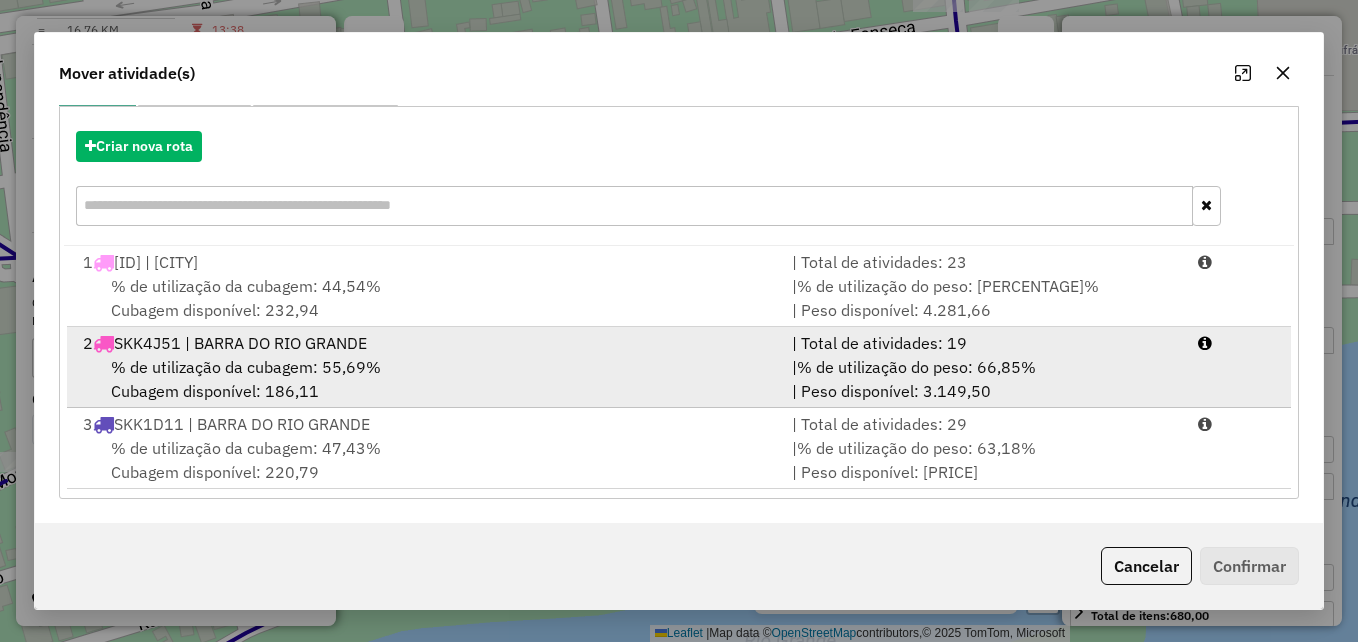 click on "% de utilização da cubagem: 55,69%  Cubagem disponível: 186,11" at bounding box center (425, 379) 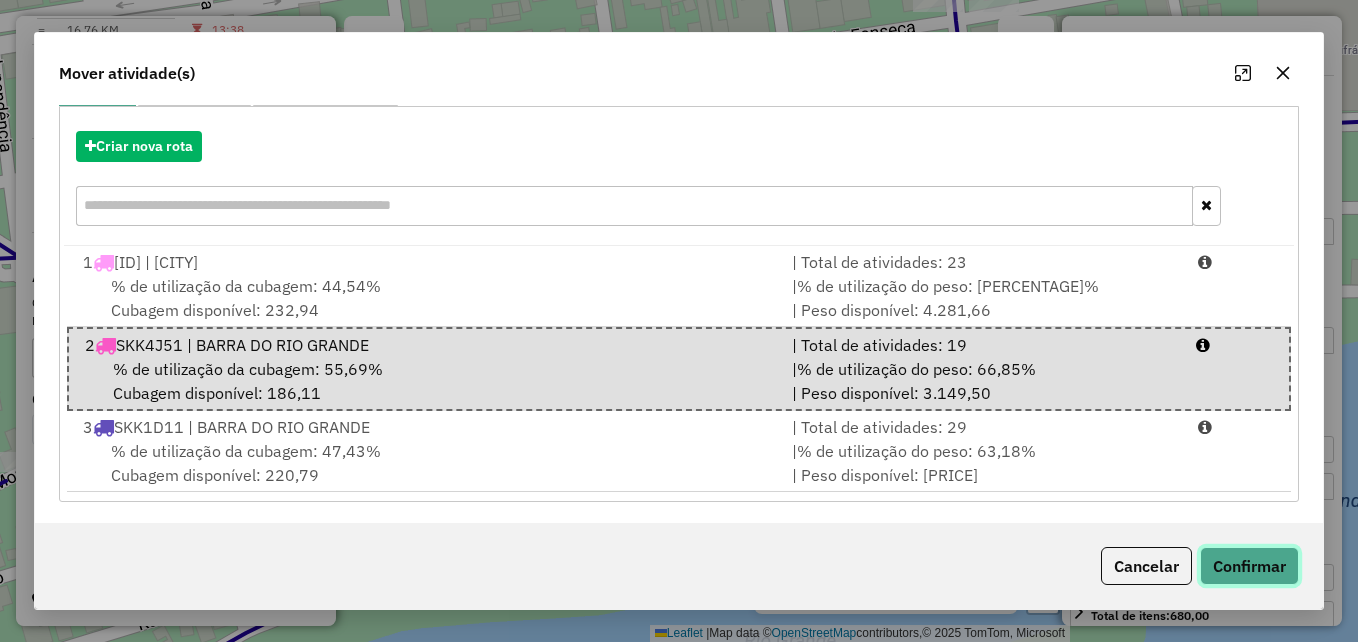 click on "Confirmar" 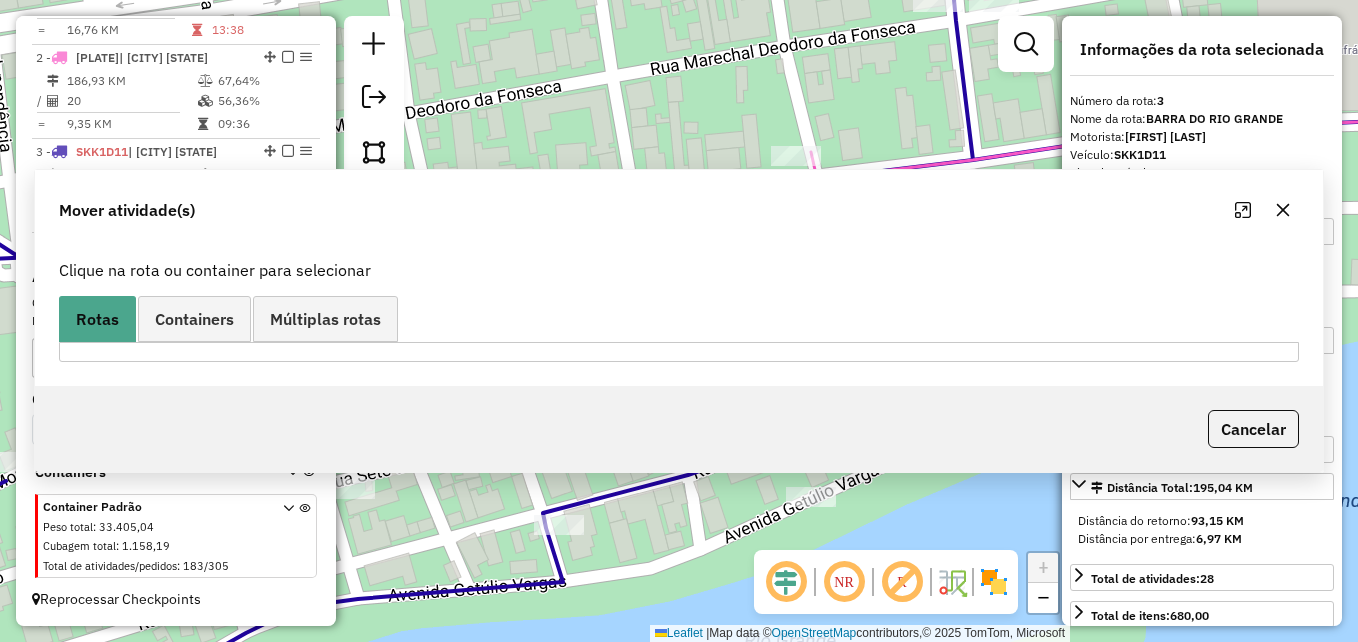 scroll, scrollTop: 0, scrollLeft: 0, axis: both 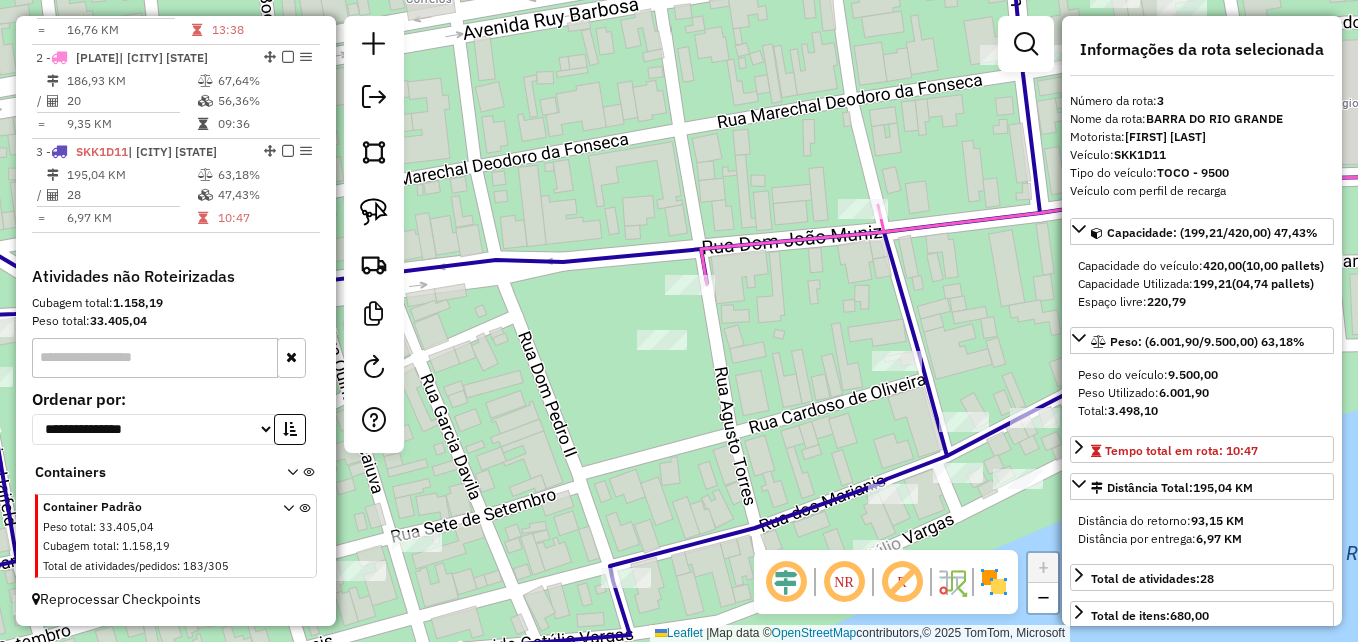 drag, startPoint x: 697, startPoint y: 339, endPoint x: 756, endPoint y: 341, distance: 59.03389 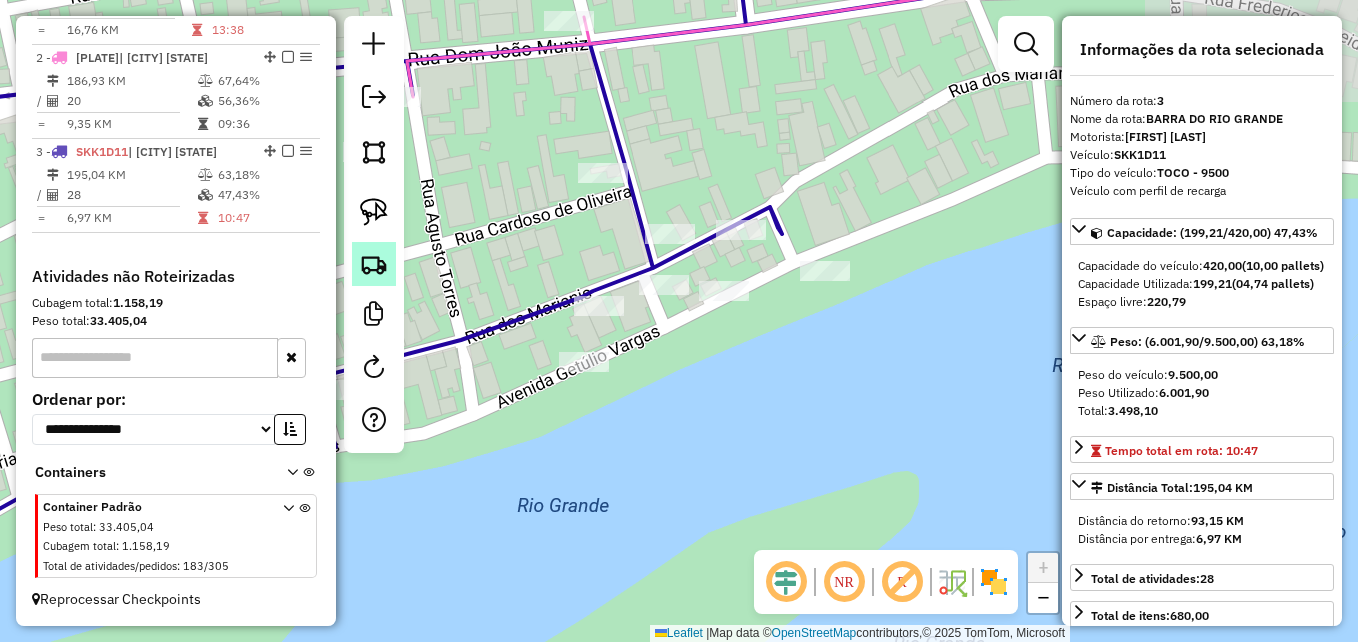 drag, startPoint x: 678, startPoint y: 439, endPoint x: 384, endPoint y: 251, distance: 348.9699 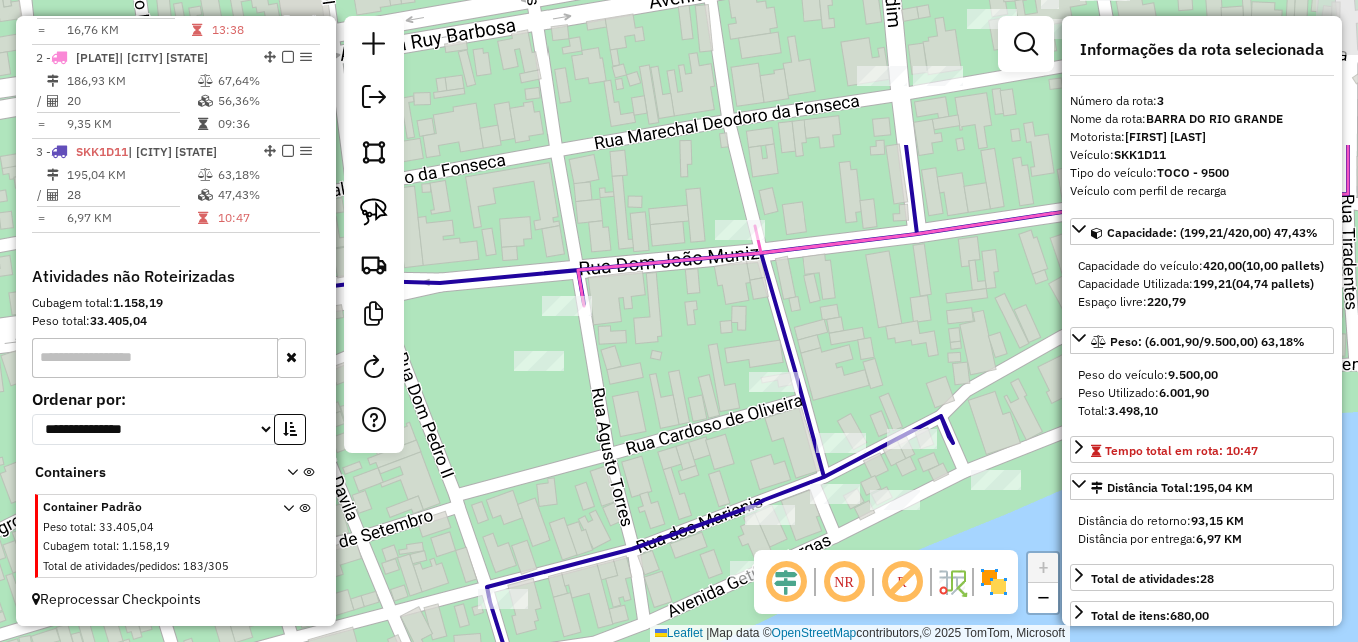drag, startPoint x: 533, startPoint y: 216, endPoint x: 704, endPoint y: 425, distance: 270.04074 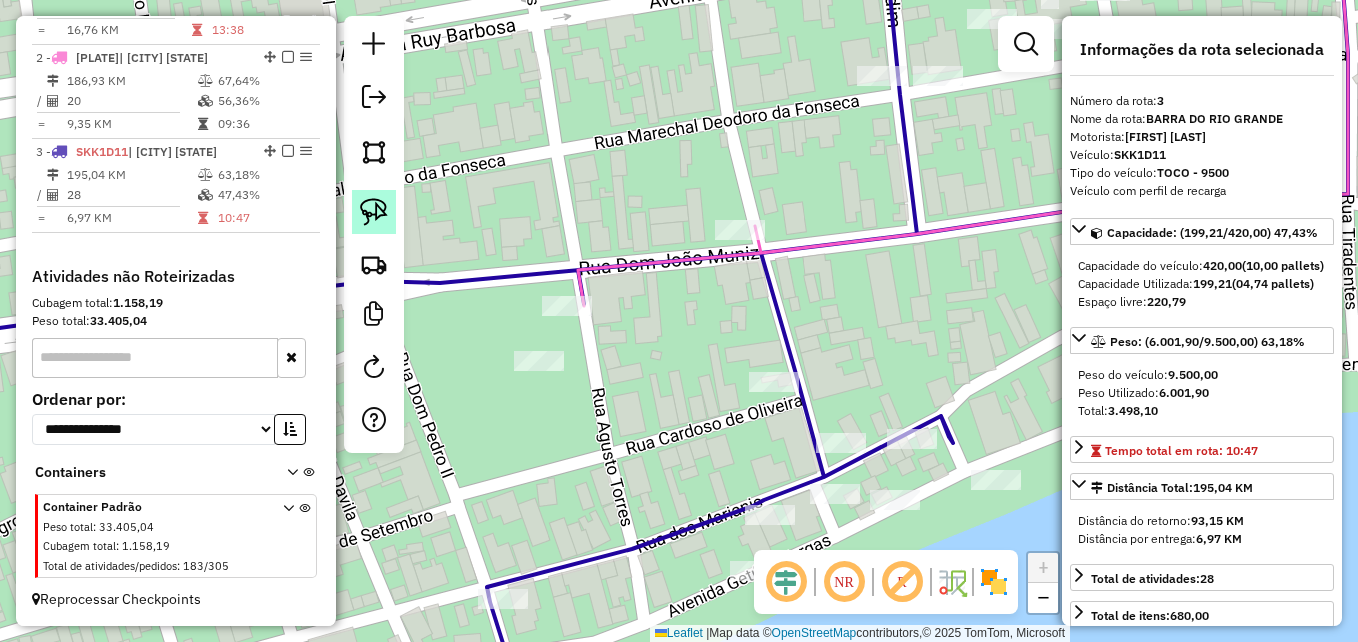 click 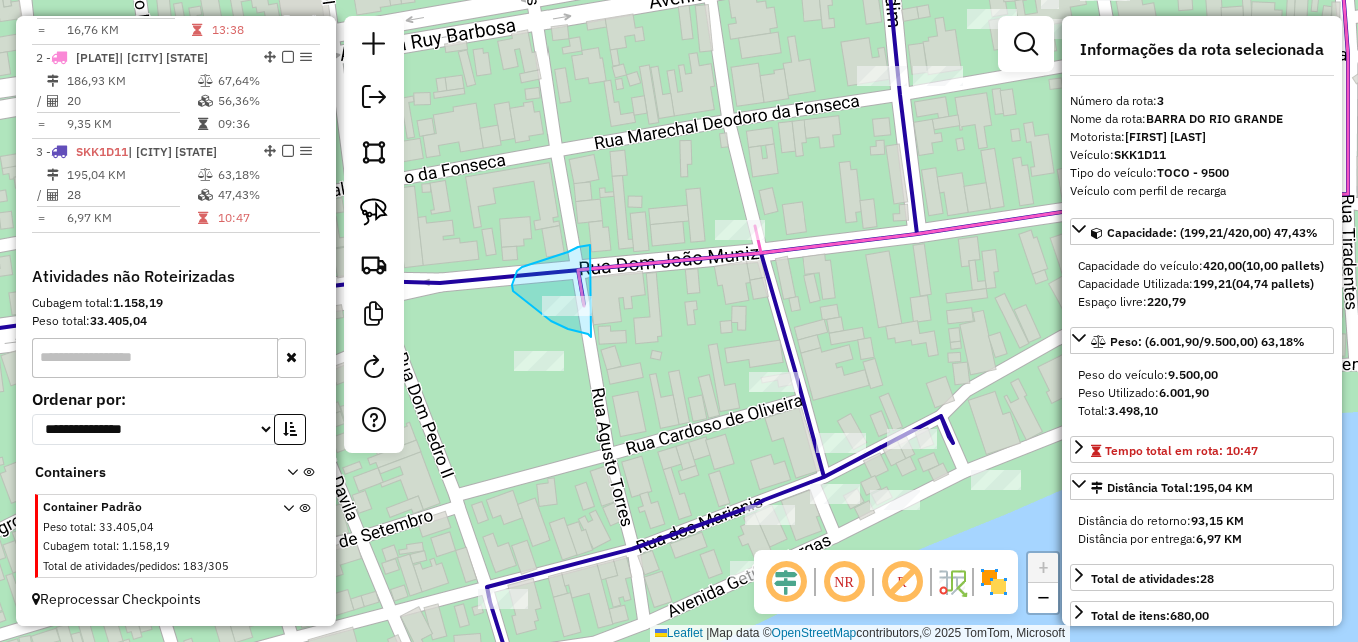 drag, startPoint x: 591, startPoint y: 337, endPoint x: 590, endPoint y: 245, distance: 92.00543 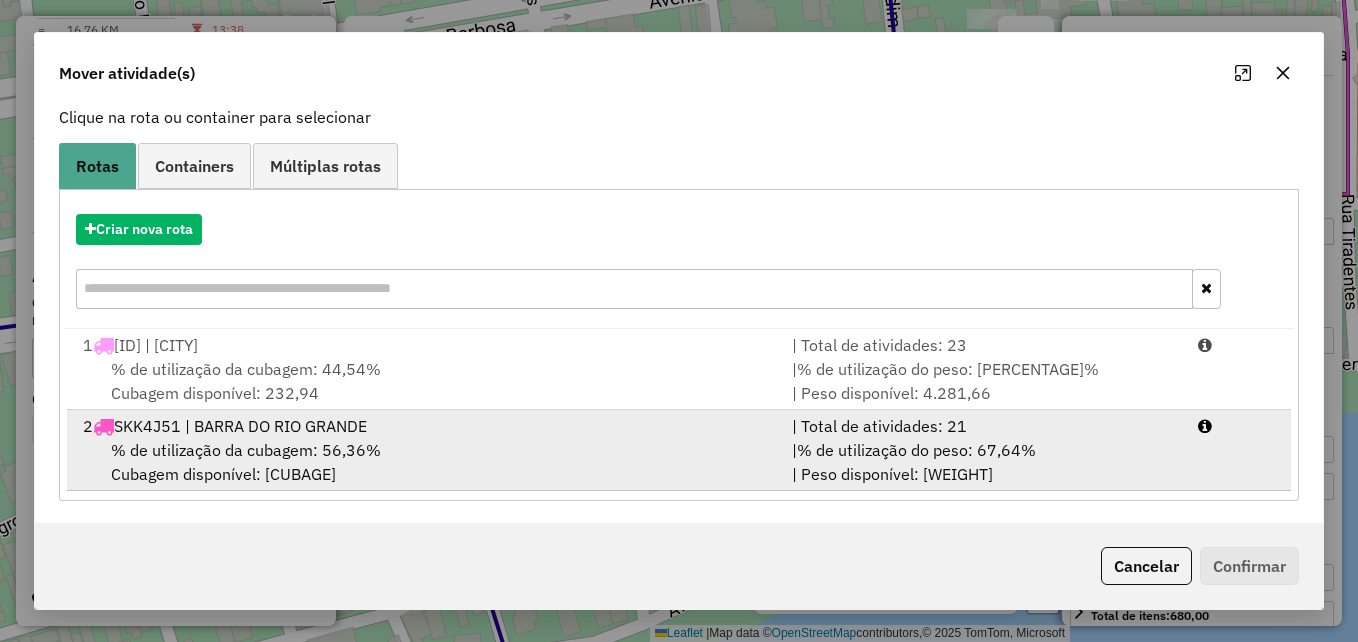 scroll, scrollTop: 128, scrollLeft: 0, axis: vertical 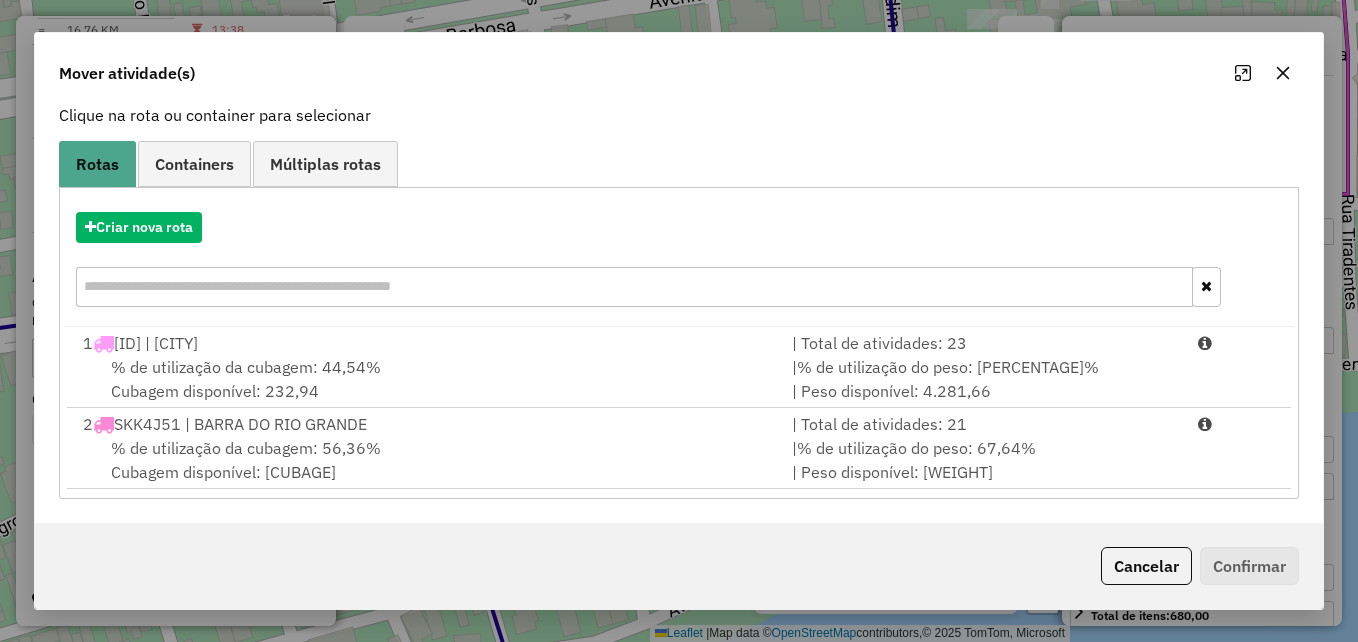 click 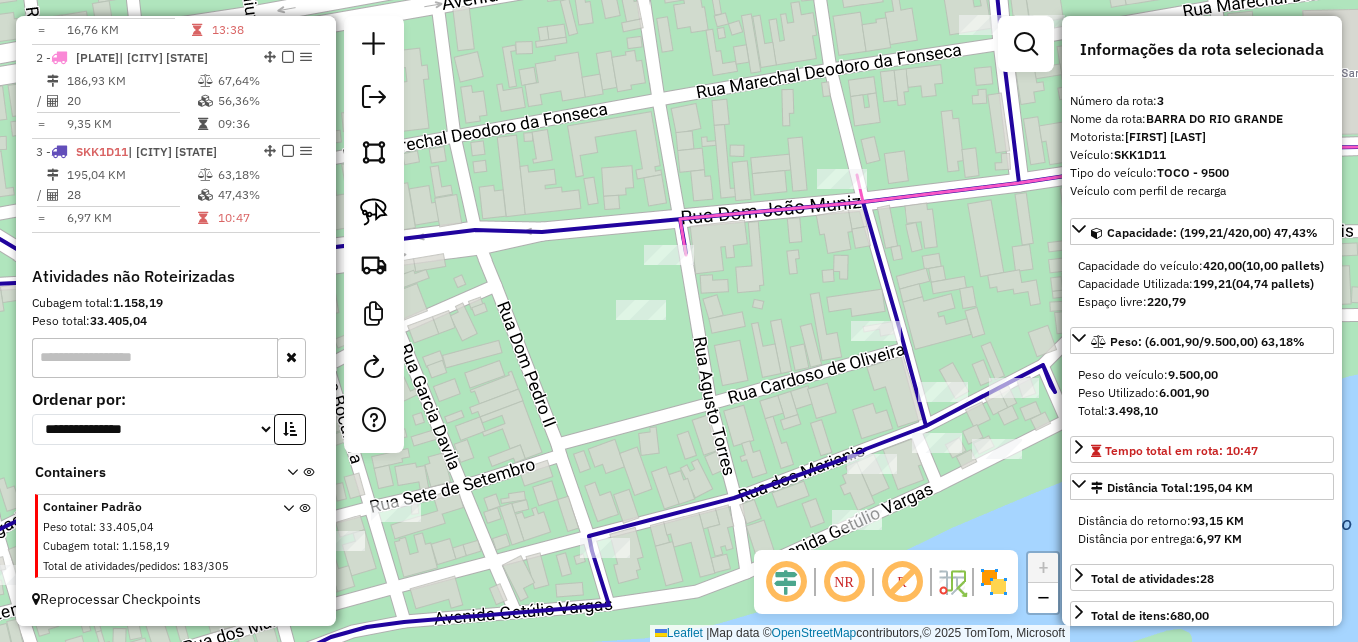 drag, startPoint x: 589, startPoint y: 420, endPoint x: 694, endPoint y: 362, distance: 119.954155 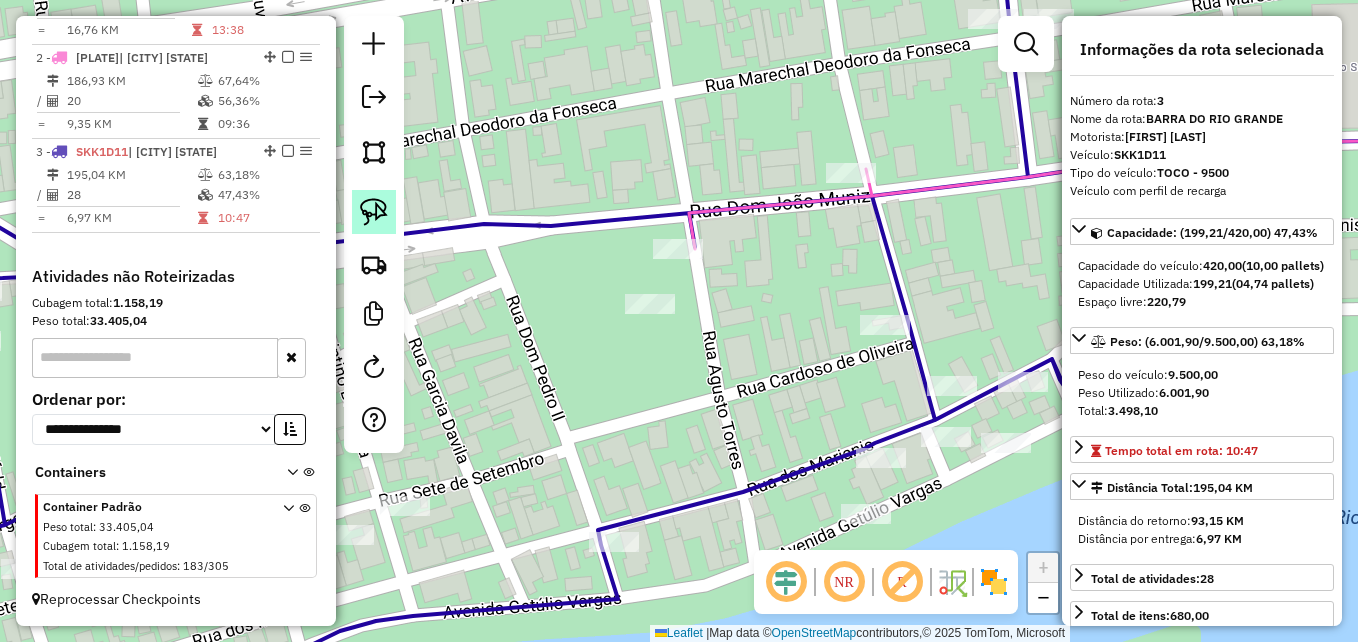click 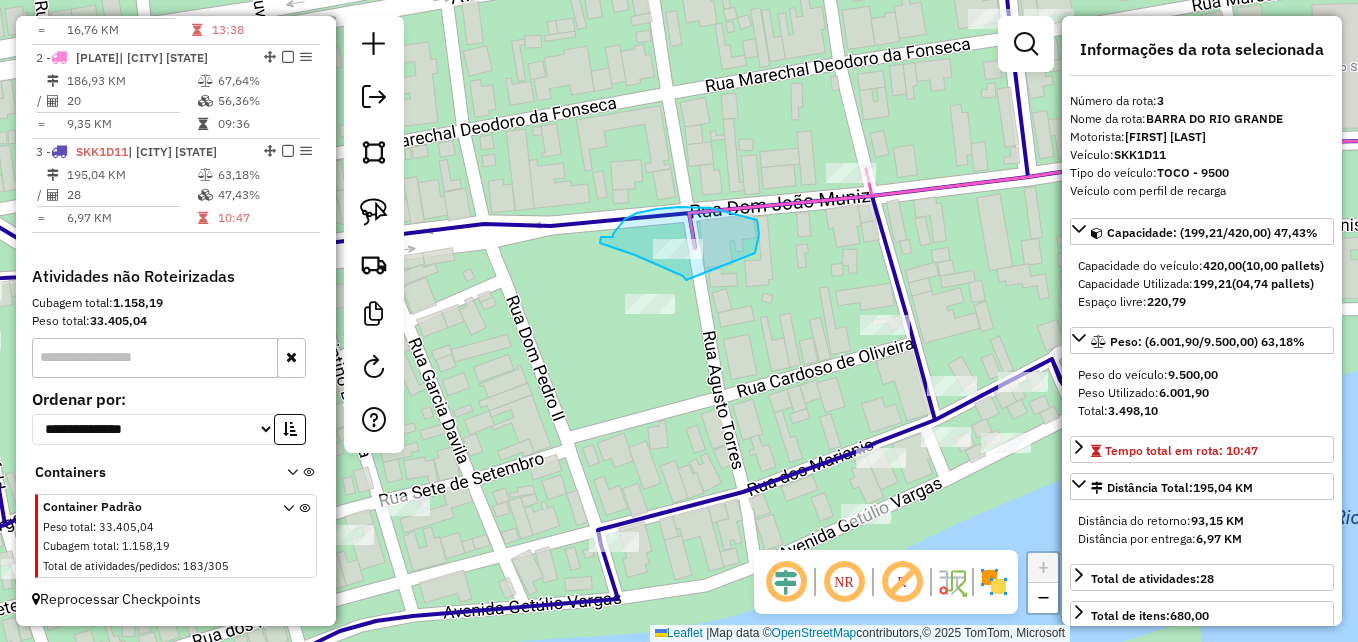 drag, startPoint x: 686, startPoint y: 280, endPoint x: 739, endPoint y: 266, distance: 54.81788 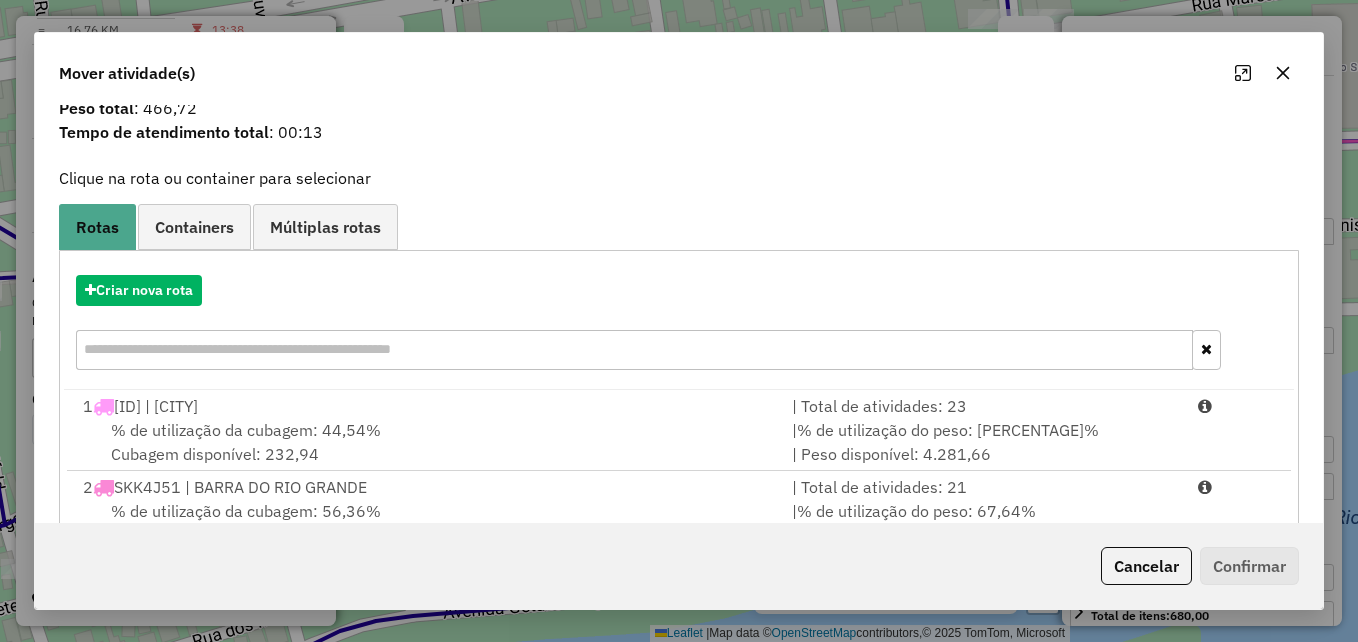 scroll, scrollTop: 128, scrollLeft: 0, axis: vertical 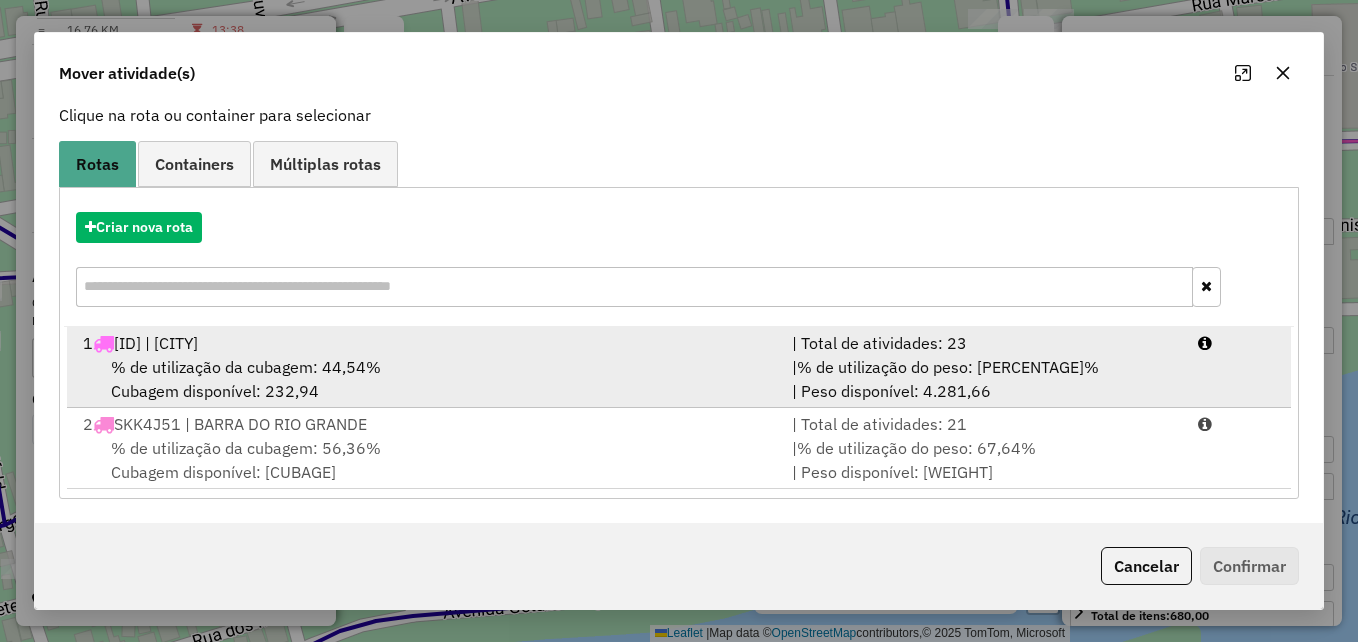 click on "% de utilização da cubagem: 44,54%  Cubagem disponível: 232,94" at bounding box center [425, 379] 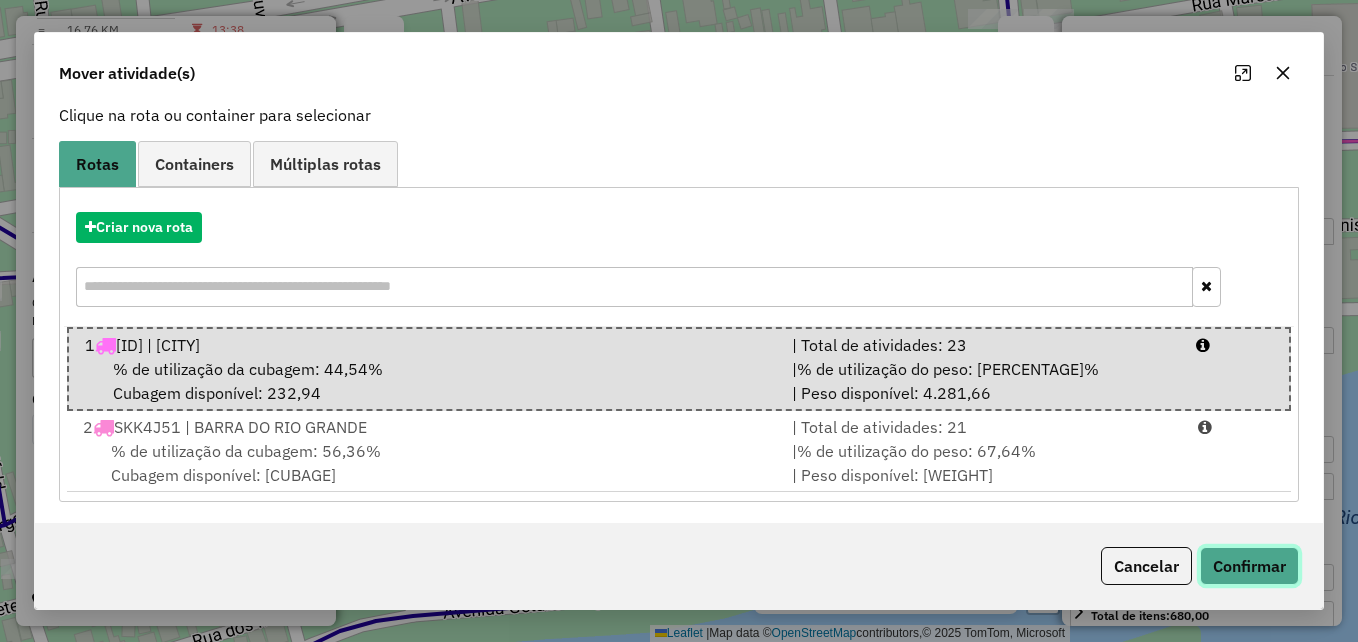 click on "Confirmar" 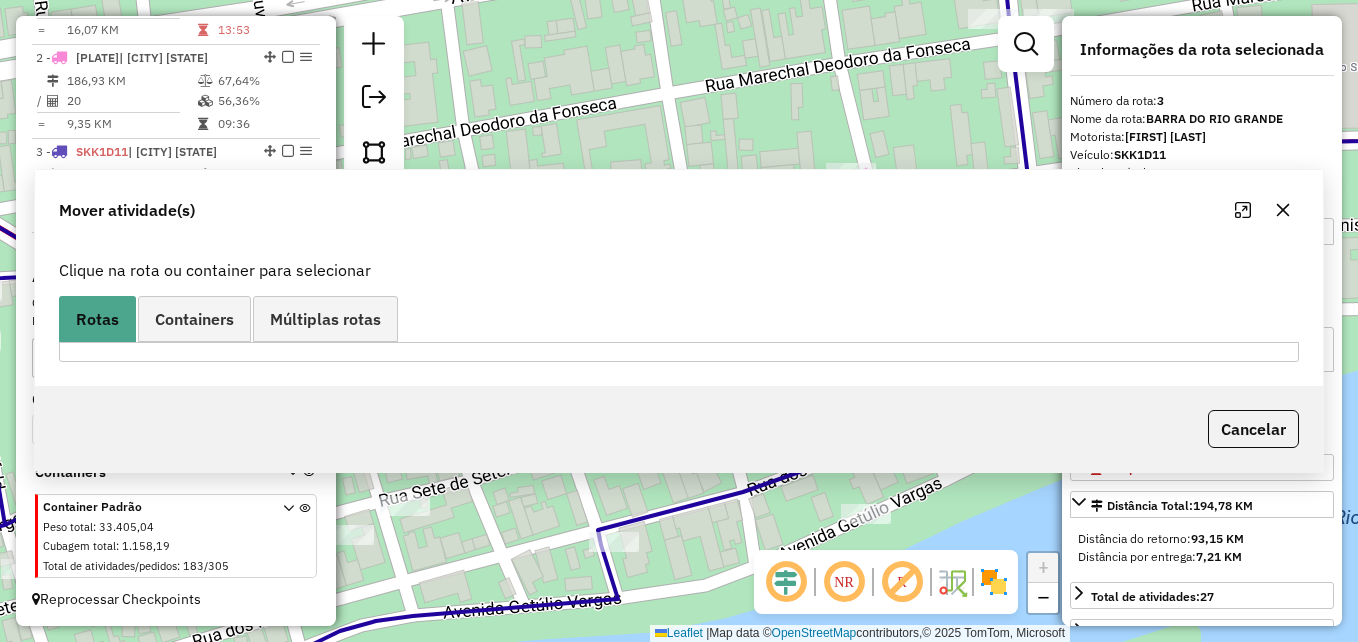 scroll, scrollTop: 0, scrollLeft: 0, axis: both 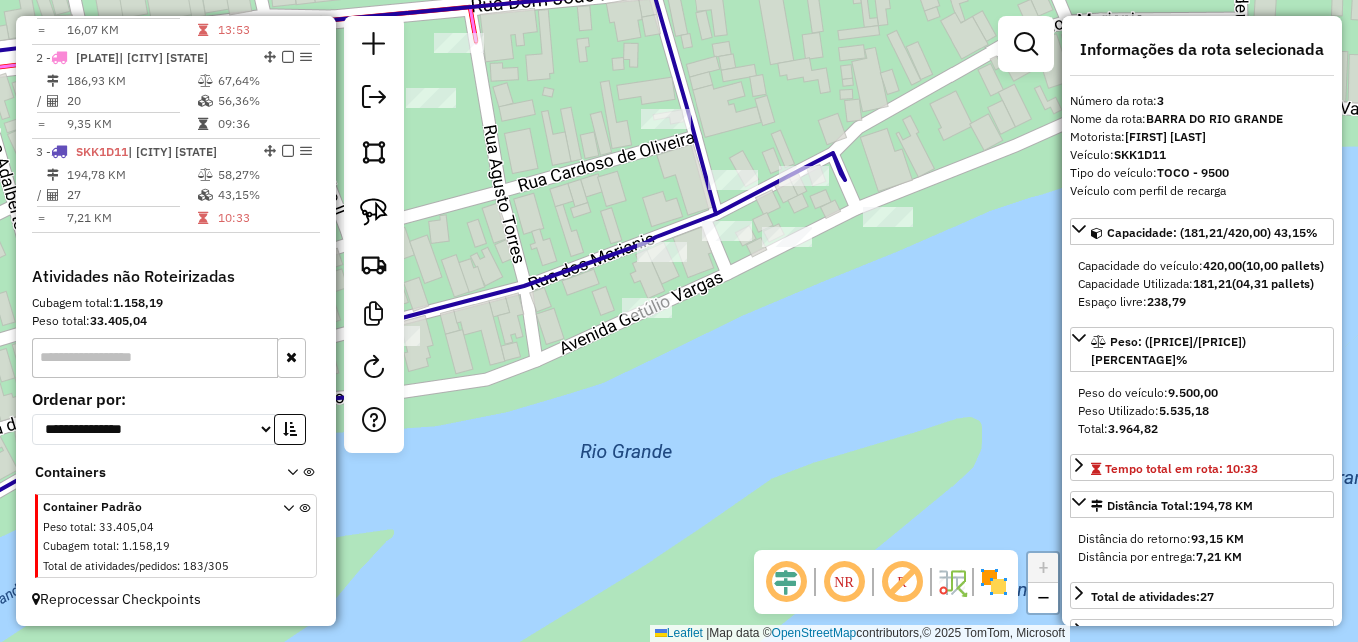 drag, startPoint x: 772, startPoint y: 420, endPoint x: 553, endPoint y: 214, distance: 300.66095 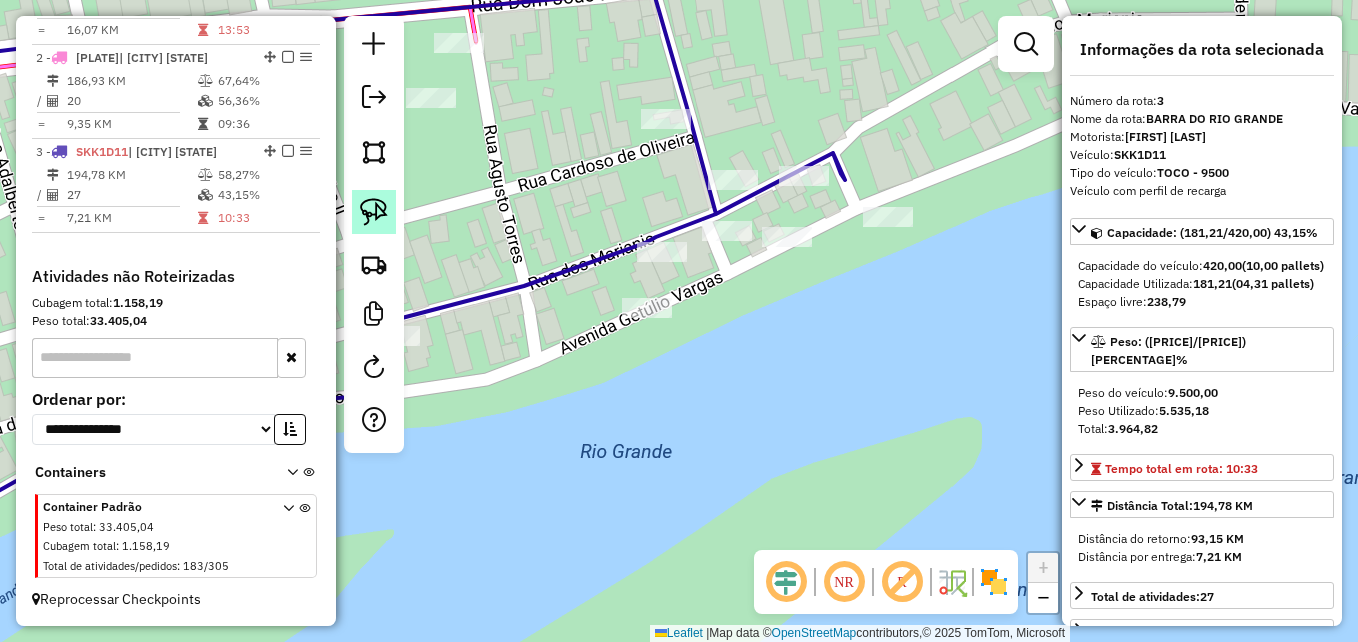 click 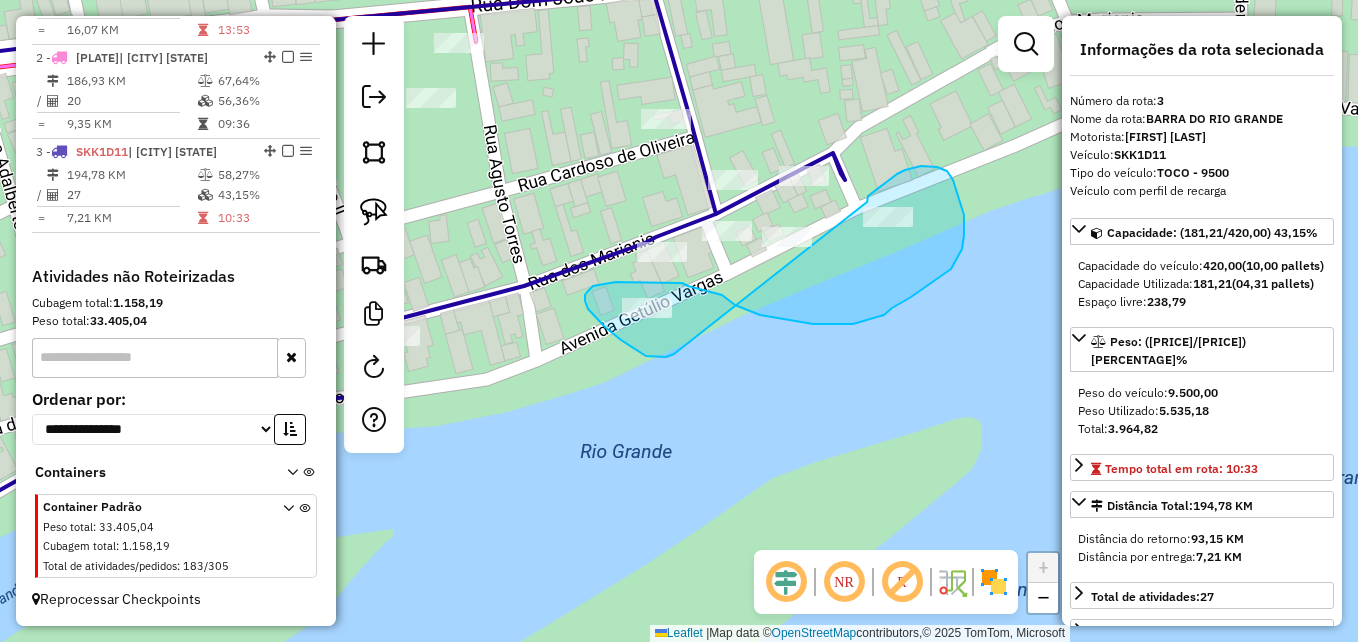 drag, startPoint x: 646, startPoint y: 356, endPoint x: 865, endPoint y: 205, distance: 266.0113 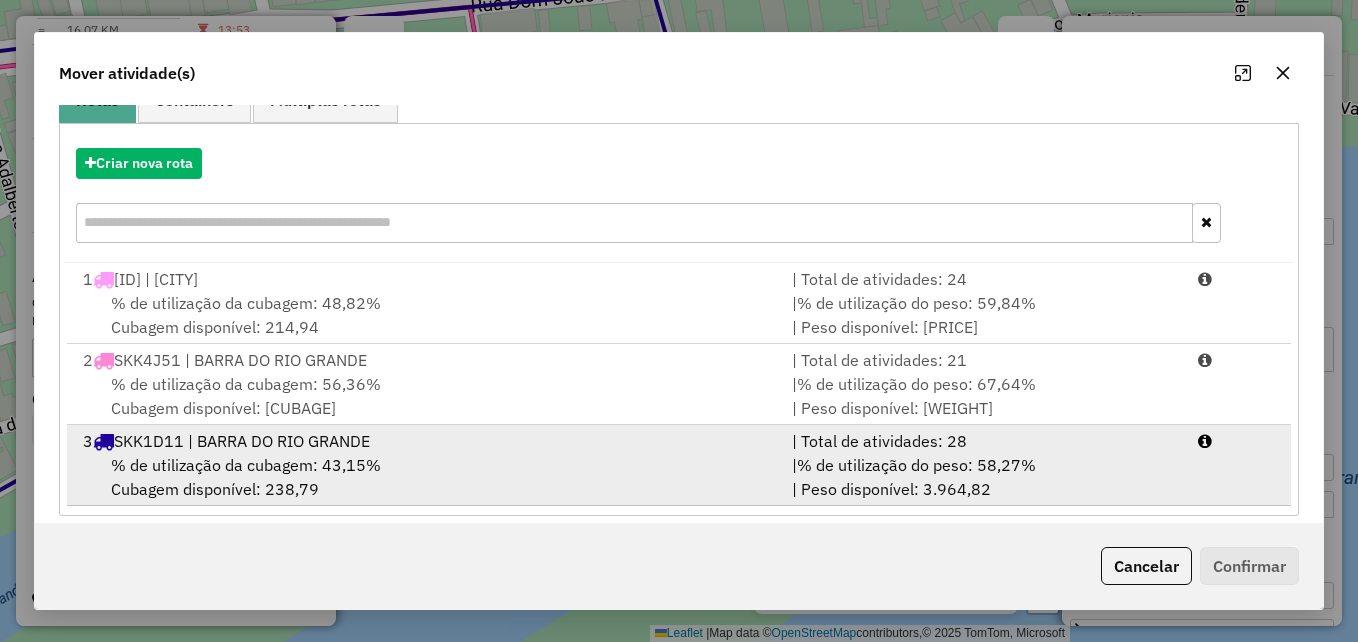 scroll, scrollTop: 209, scrollLeft: 0, axis: vertical 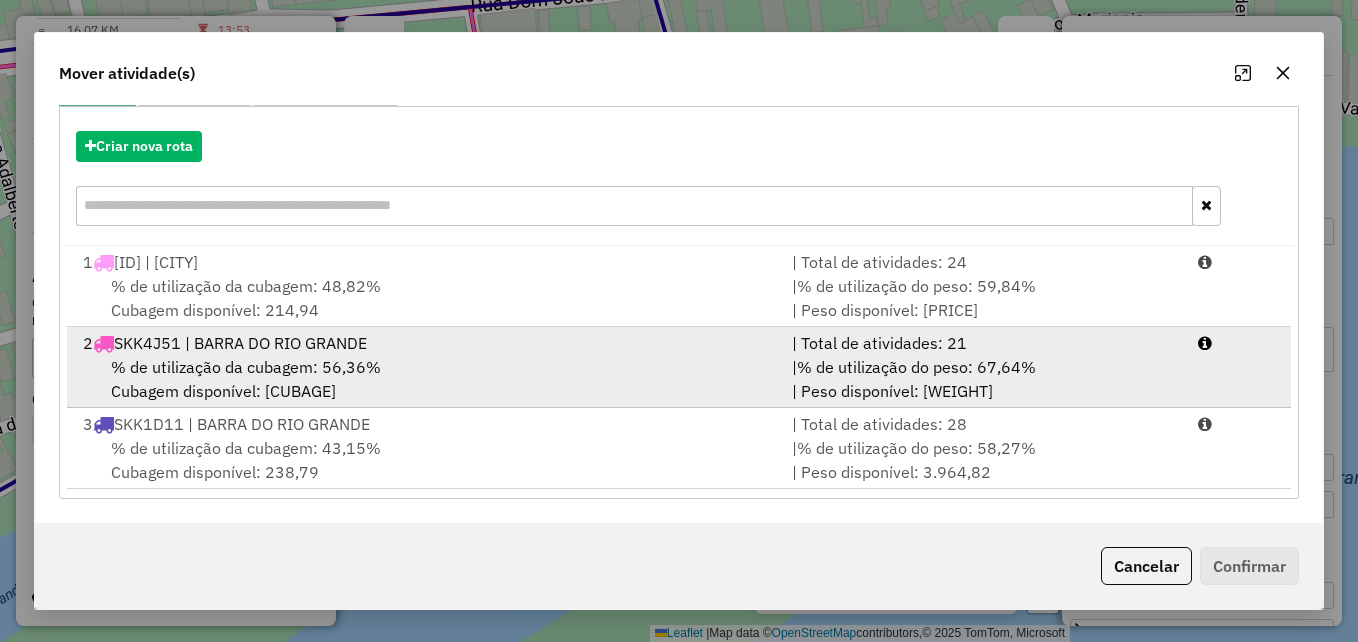 click on "% de utilização da cubagem: 56,36%  Cubagem disponível: 183,29" at bounding box center (425, 379) 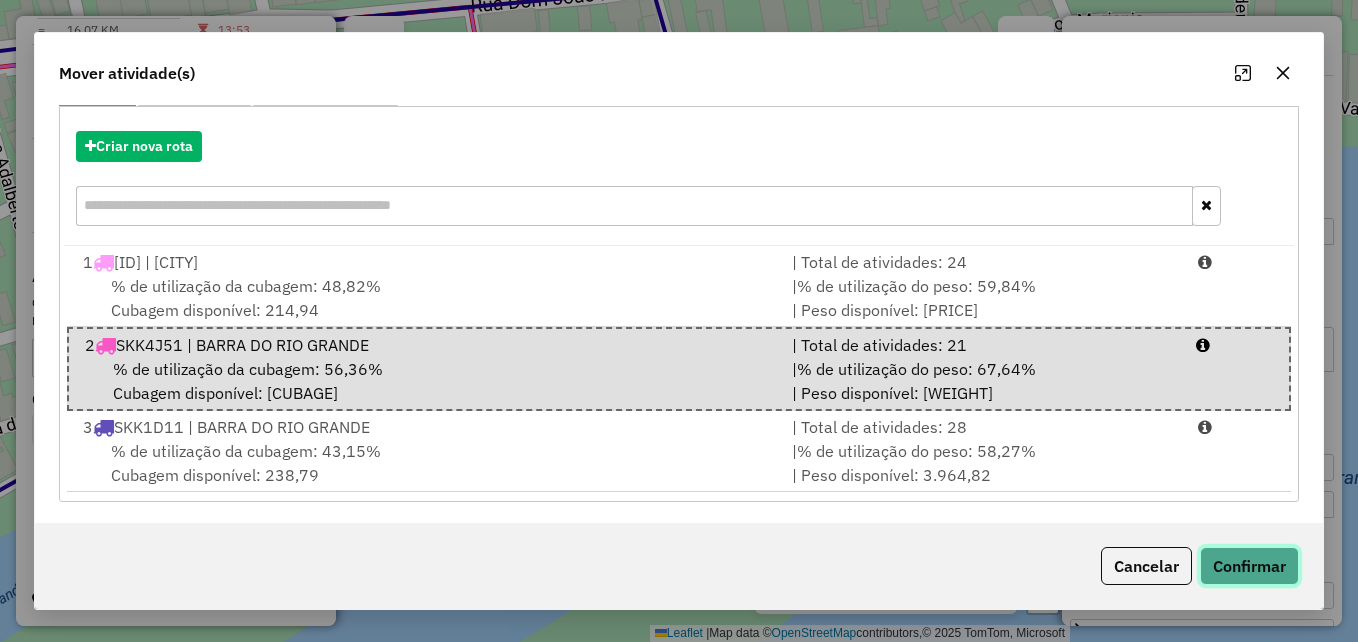 click on "Confirmar" 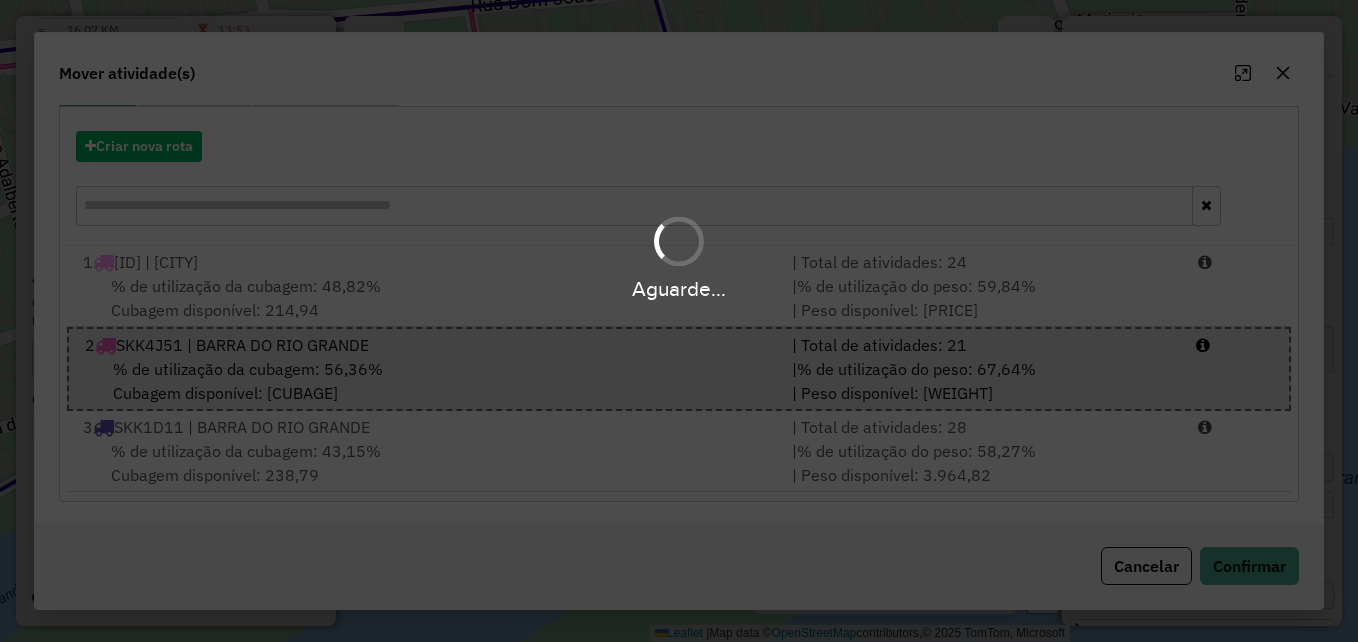scroll, scrollTop: 0, scrollLeft: 0, axis: both 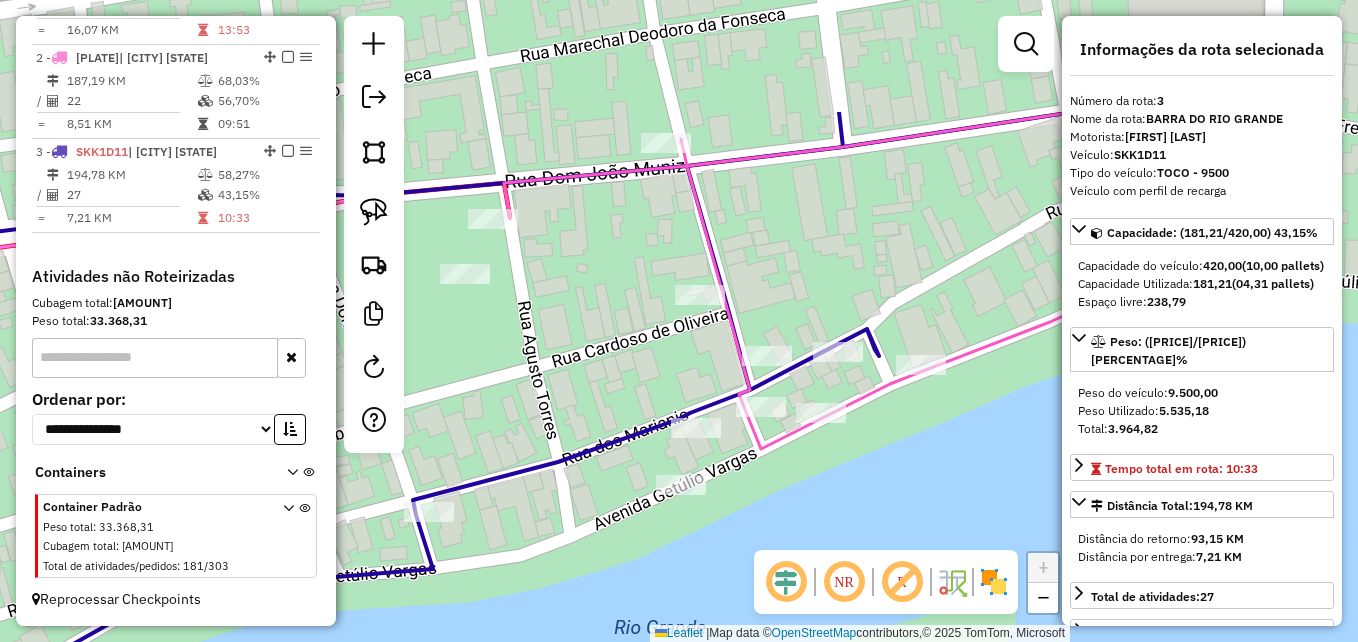 drag, startPoint x: 832, startPoint y: 359, endPoint x: 866, endPoint y: 535, distance: 179.25401 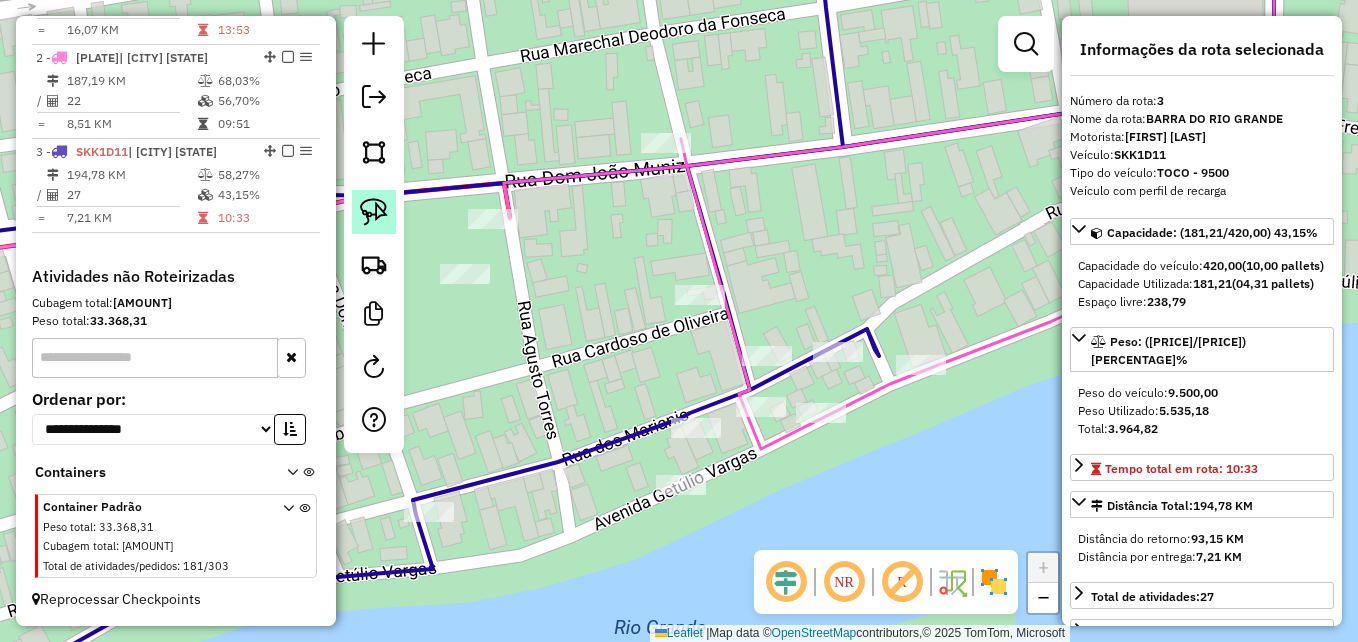 click 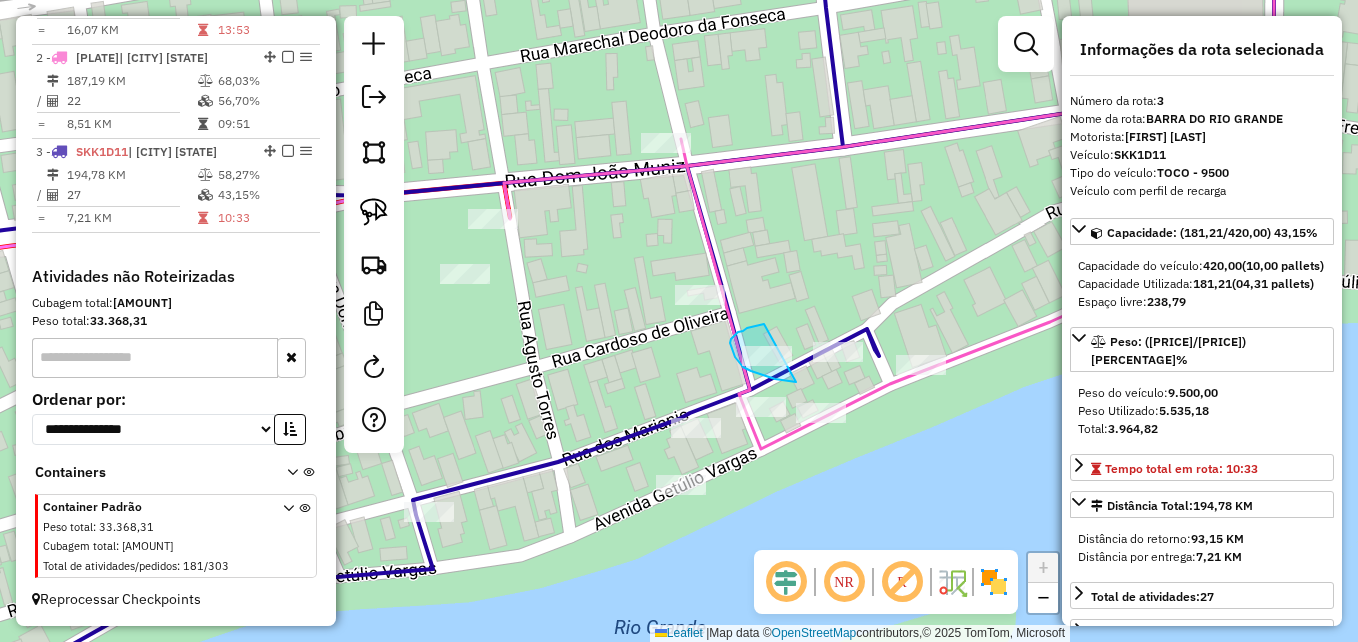 drag, startPoint x: 796, startPoint y: 382, endPoint x: 776, endPoint y: 317, distance: 68.007355 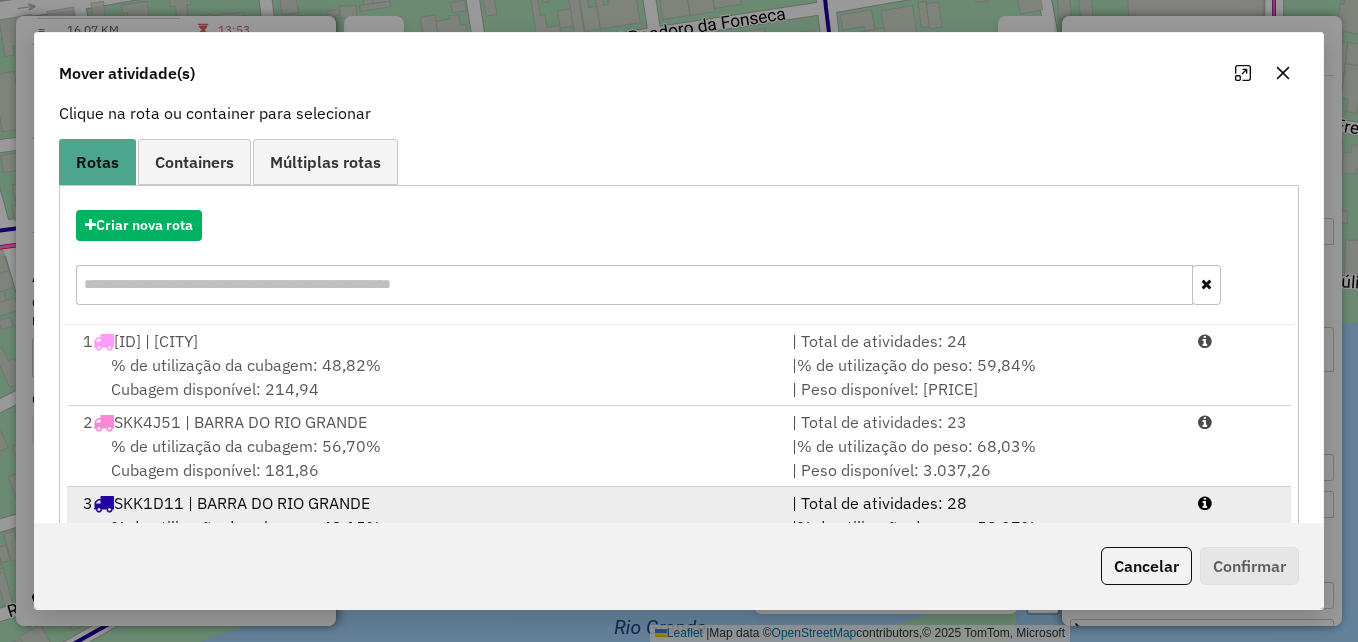 scroll, scrollTop: 209, scrollLeft: 0, axis: vertical 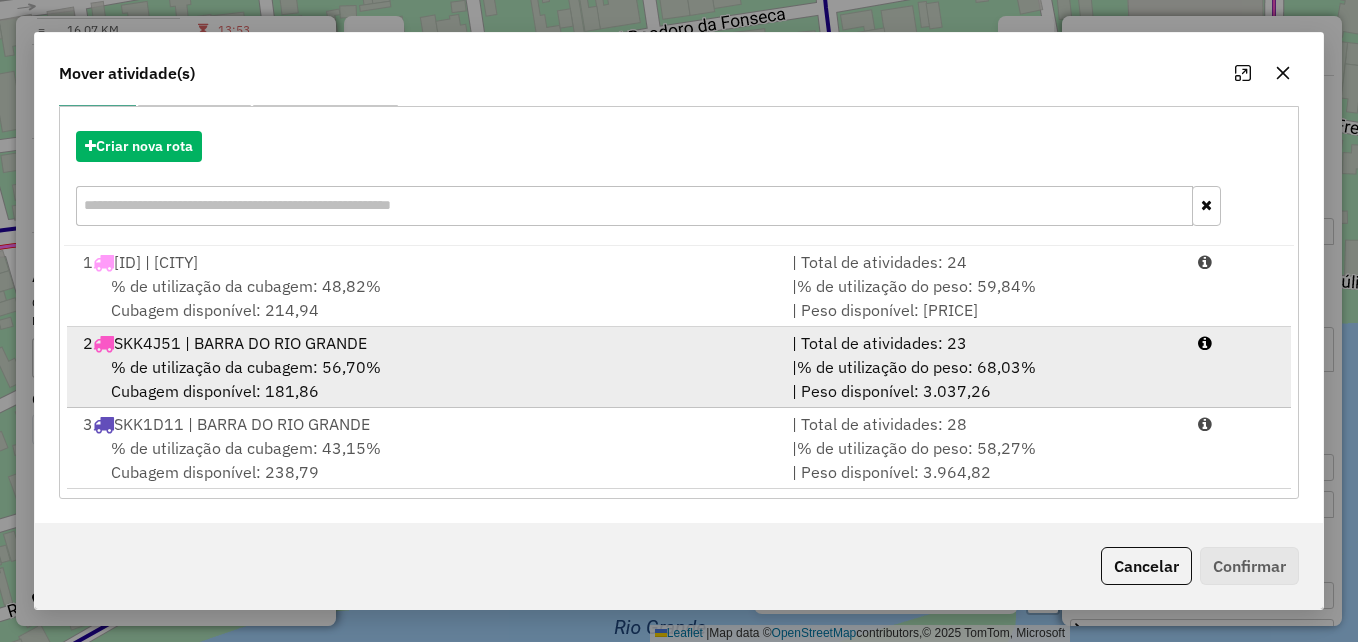 click on "2  SKK4J51 | BARRA DO RIO GRANDE" at bounding box center [425, 343] 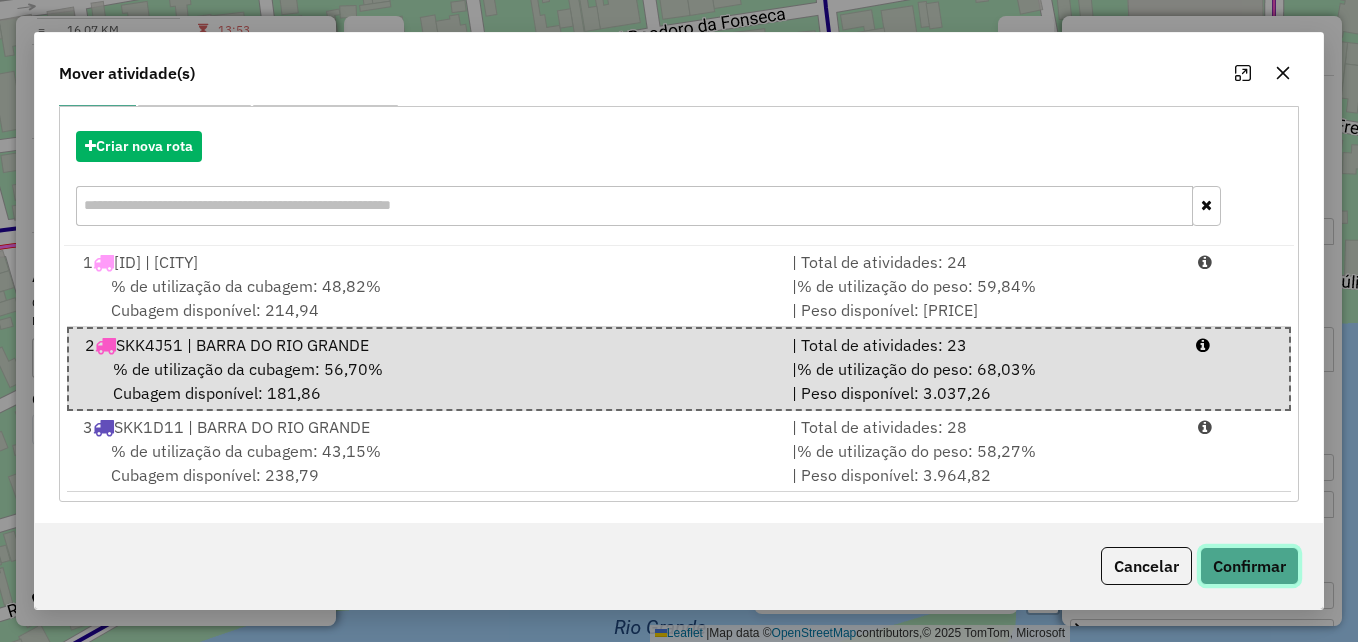 click on "Confirmar" 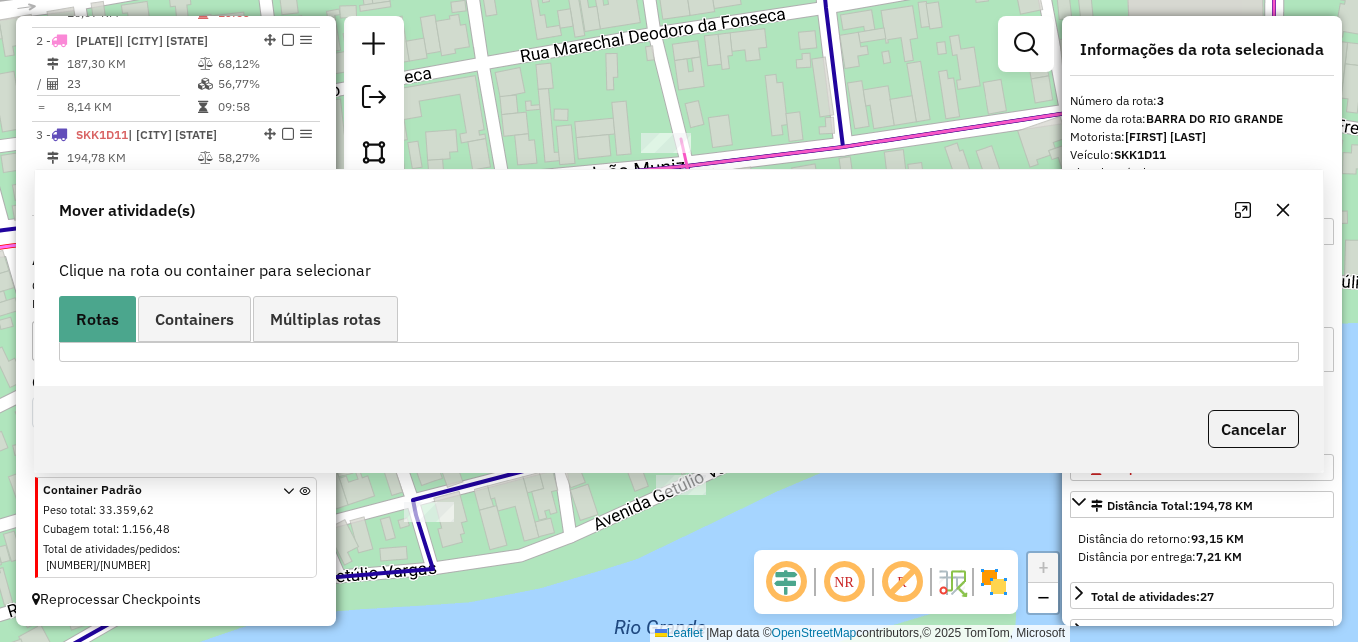 scroll, scrollTop: 0, scrollLeft: 0, axis: both 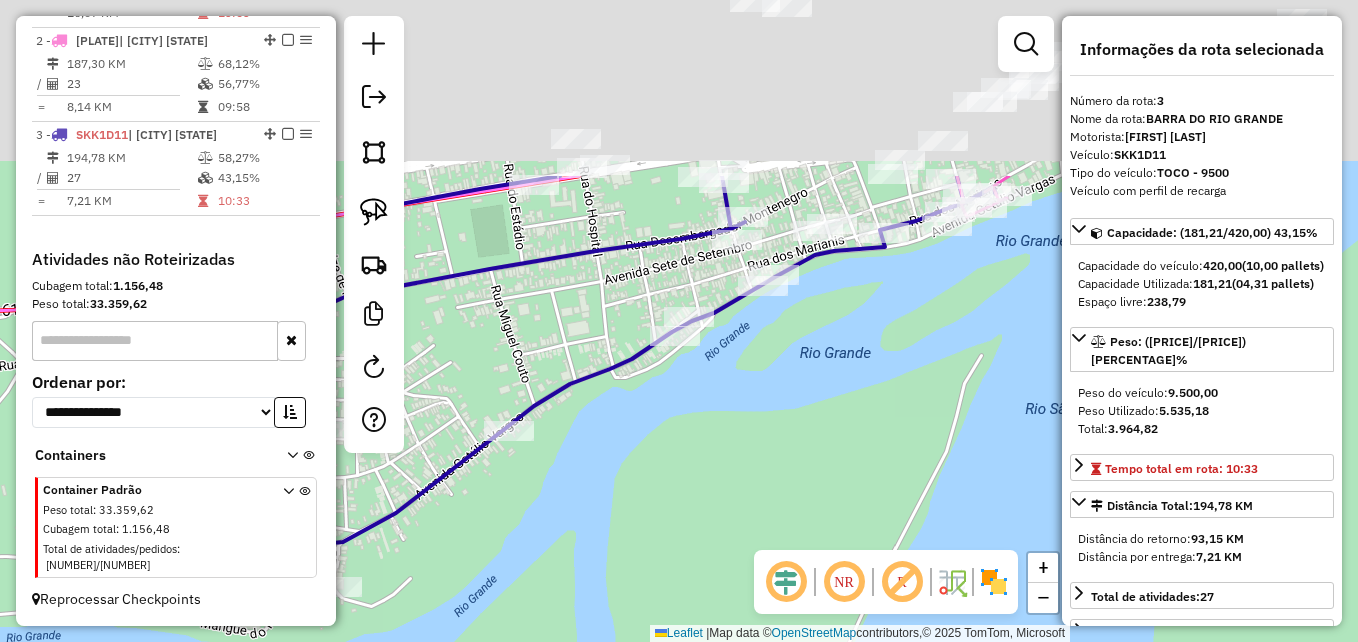 drag, startPoint x: 730, startPoint y: 260, endPoint x: 766, endPoint y: 514, distance: 256.53848 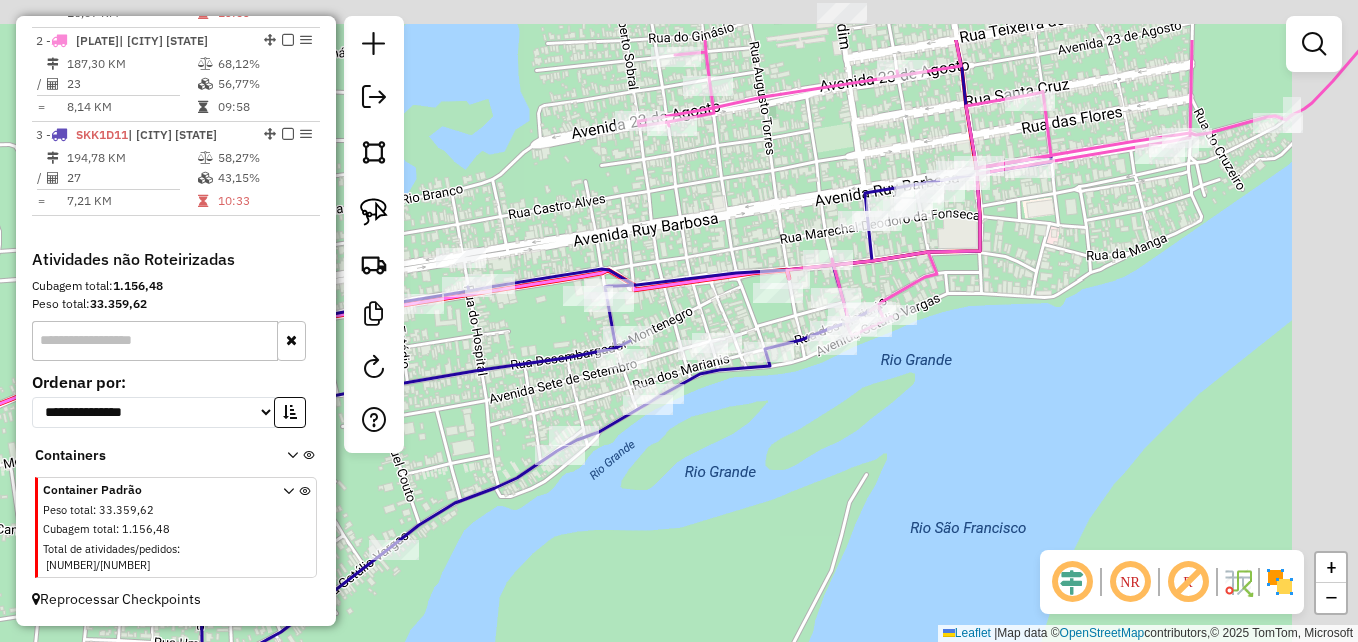 drag, startPoint x: 889, startPoint y: 350, endPoint x: 782, endPoint y: 454, distance: 149.21461 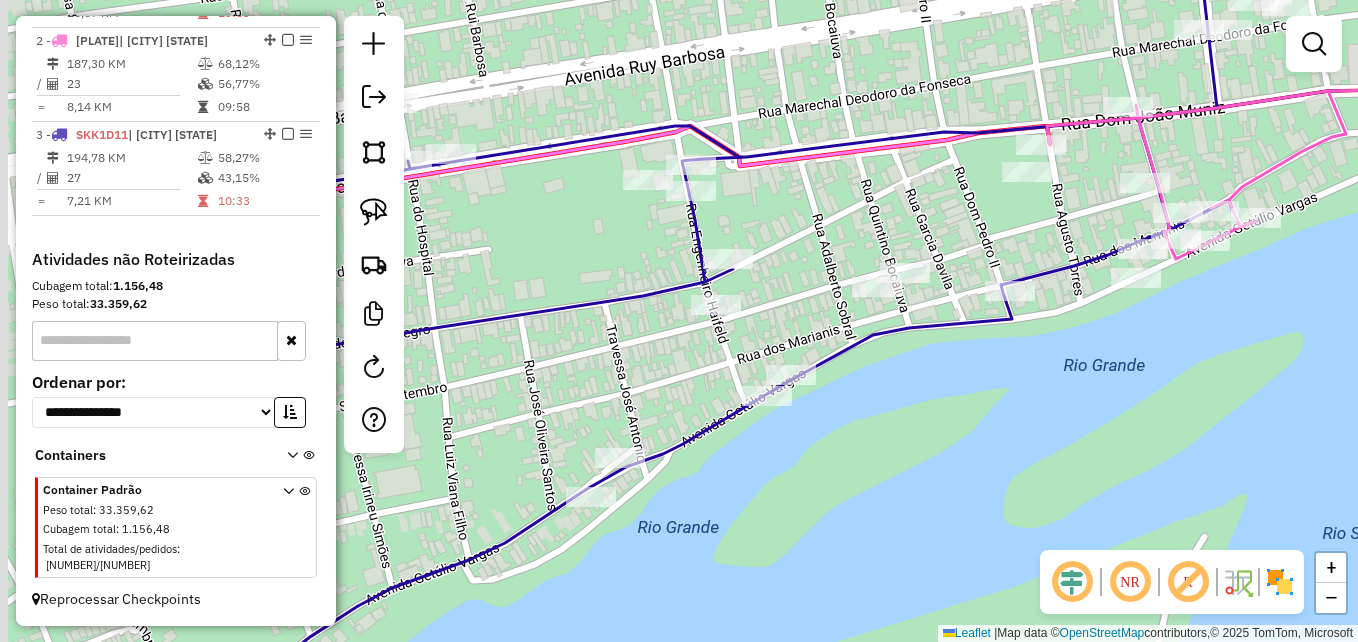 drag, startPoint x: 698, startPoint y: 393, endPoint x: 929, endPoint y: 425, distance: 233.20592 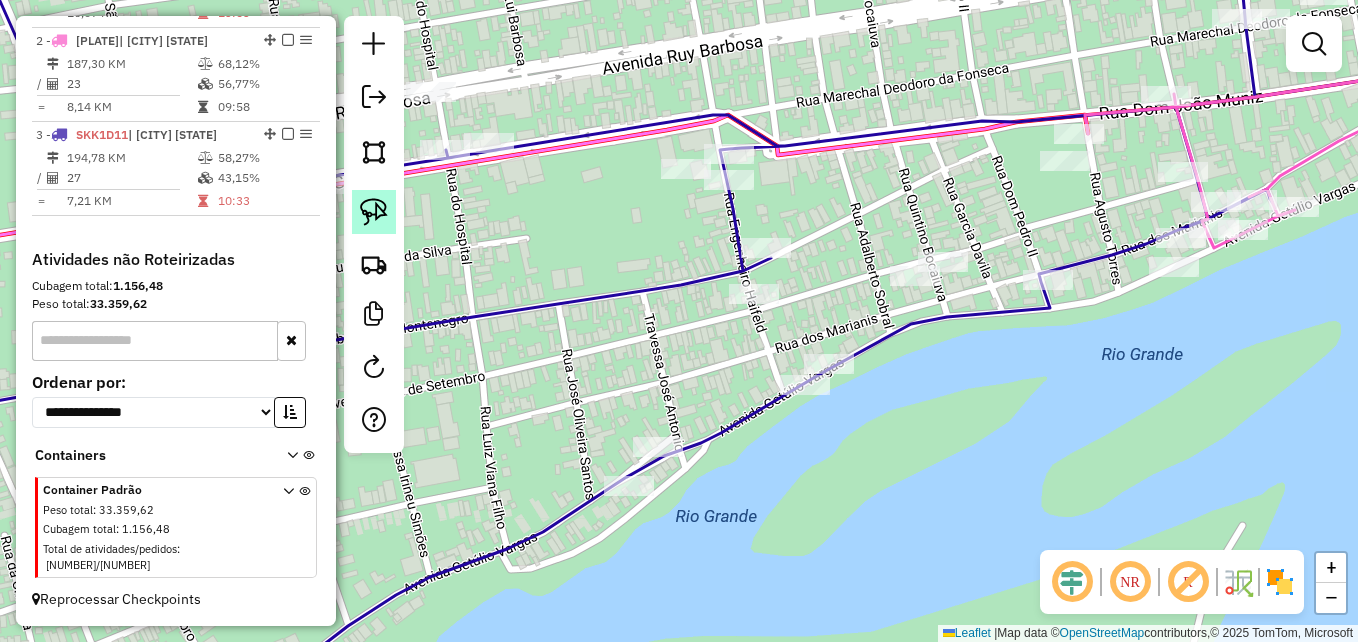 click 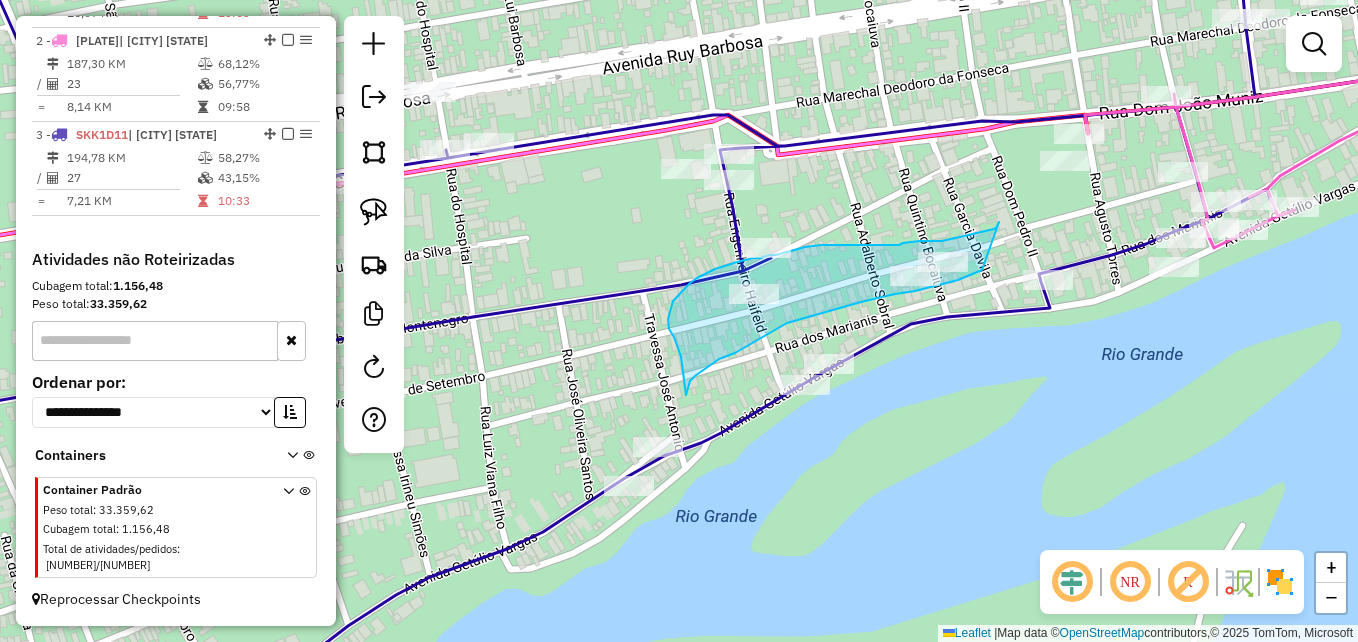 drag, startPoint x: 982, startPoint y: 270, endPoint x: 999, endPoint y: 222, distance: 50.92151 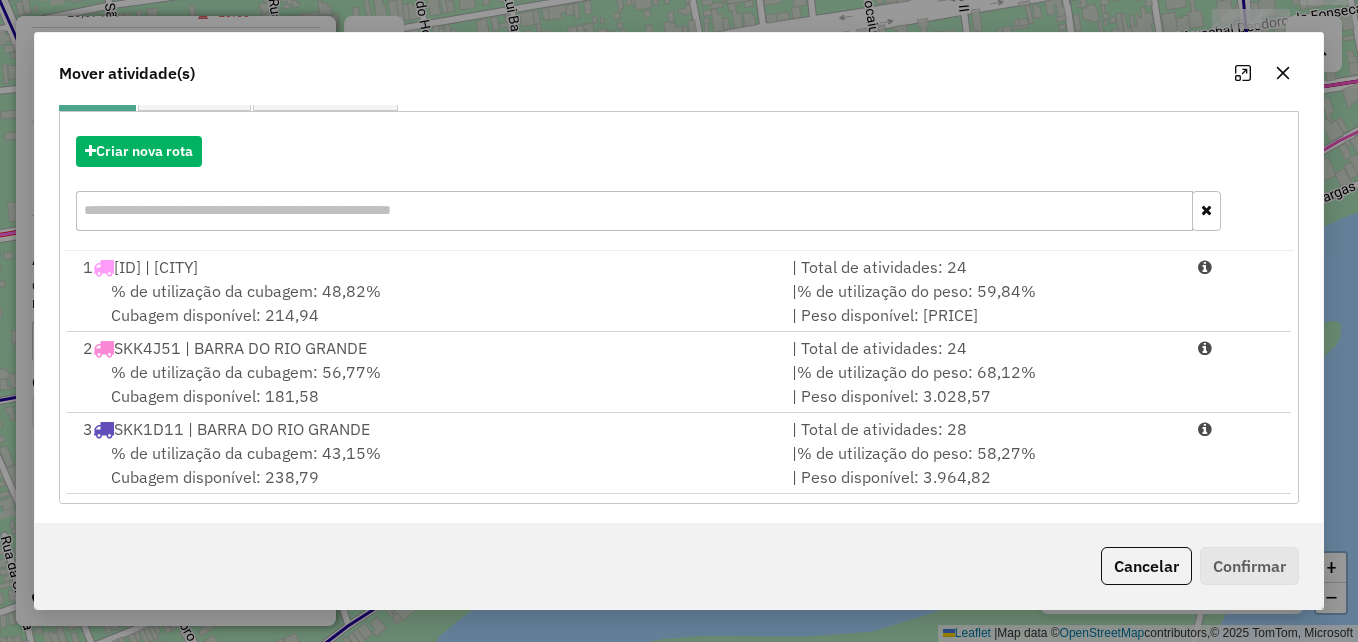 scroll, scrollTop: 209, scrollLeft: 0, axis: vertical 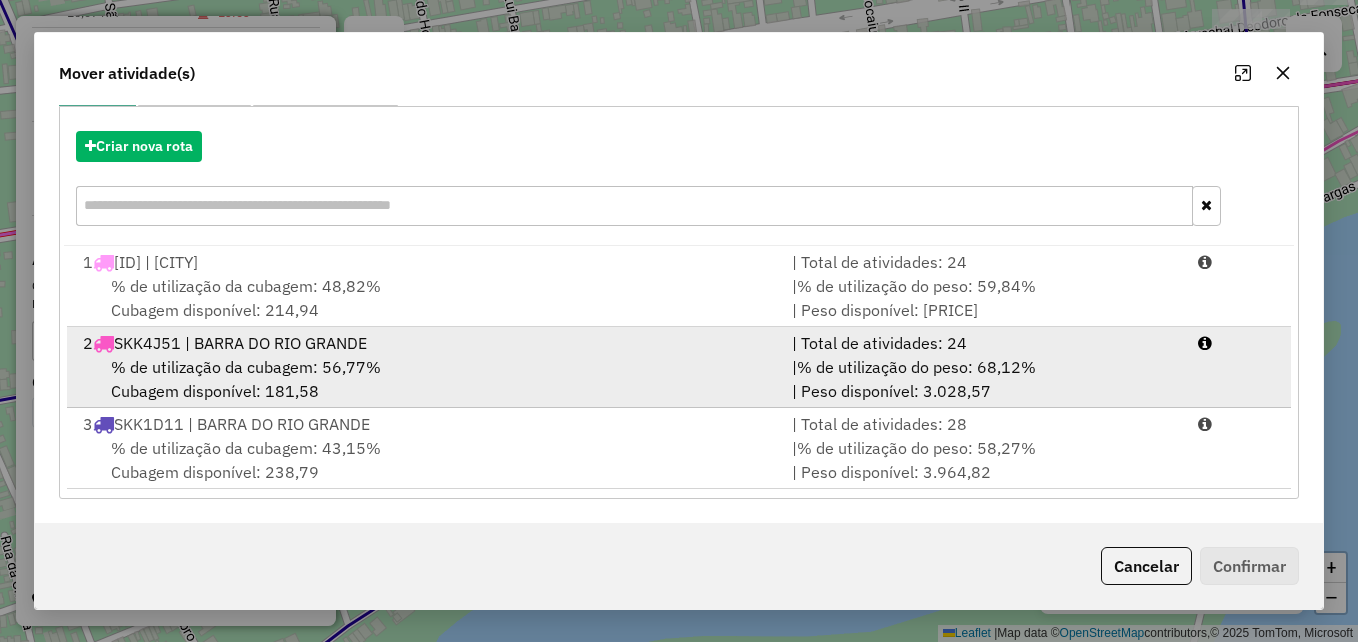 click on "% de utilização da cubagem: 56,77%  Cubagem disponível: 181,58" at bounding box center (425, 379) 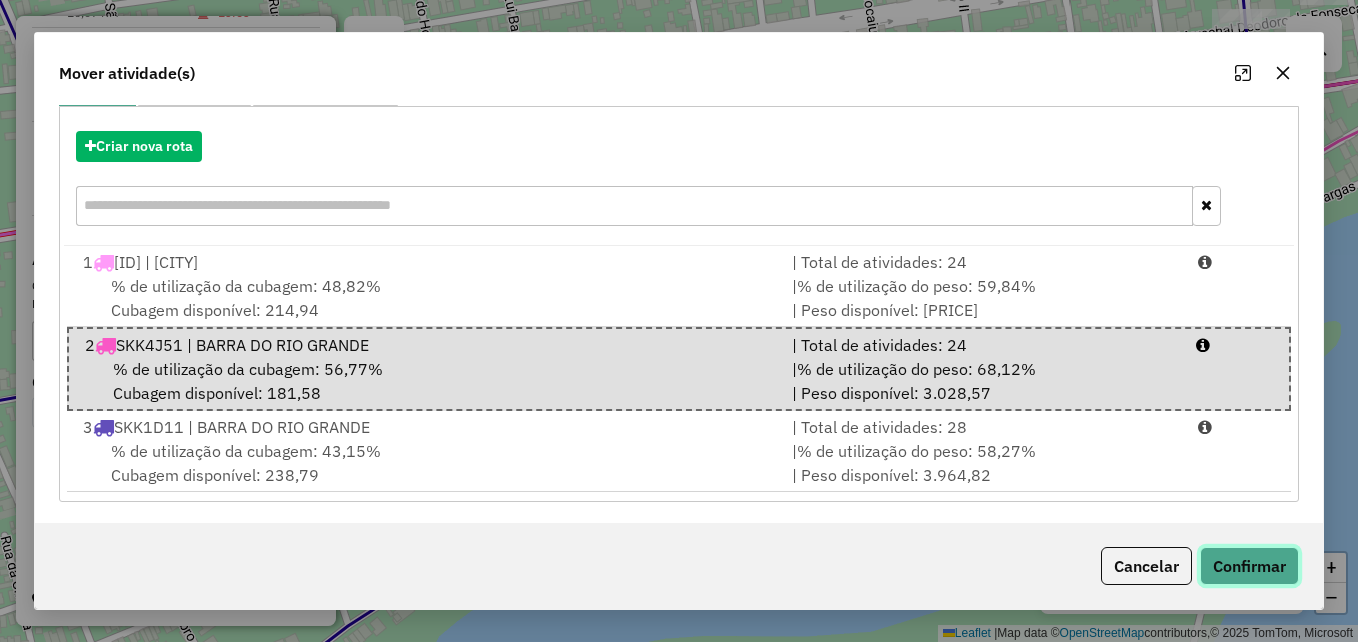 click on "Confirmar" 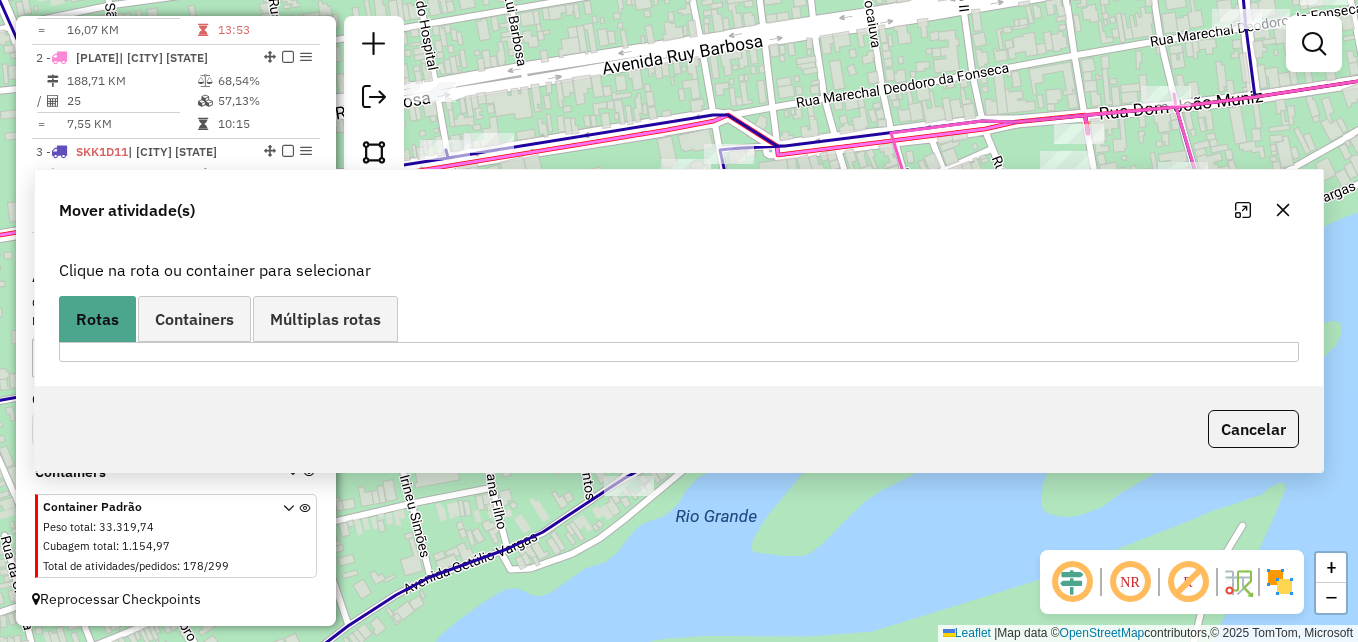 scroll, scrollTop: 0, scrollLeft: 0, axis: both 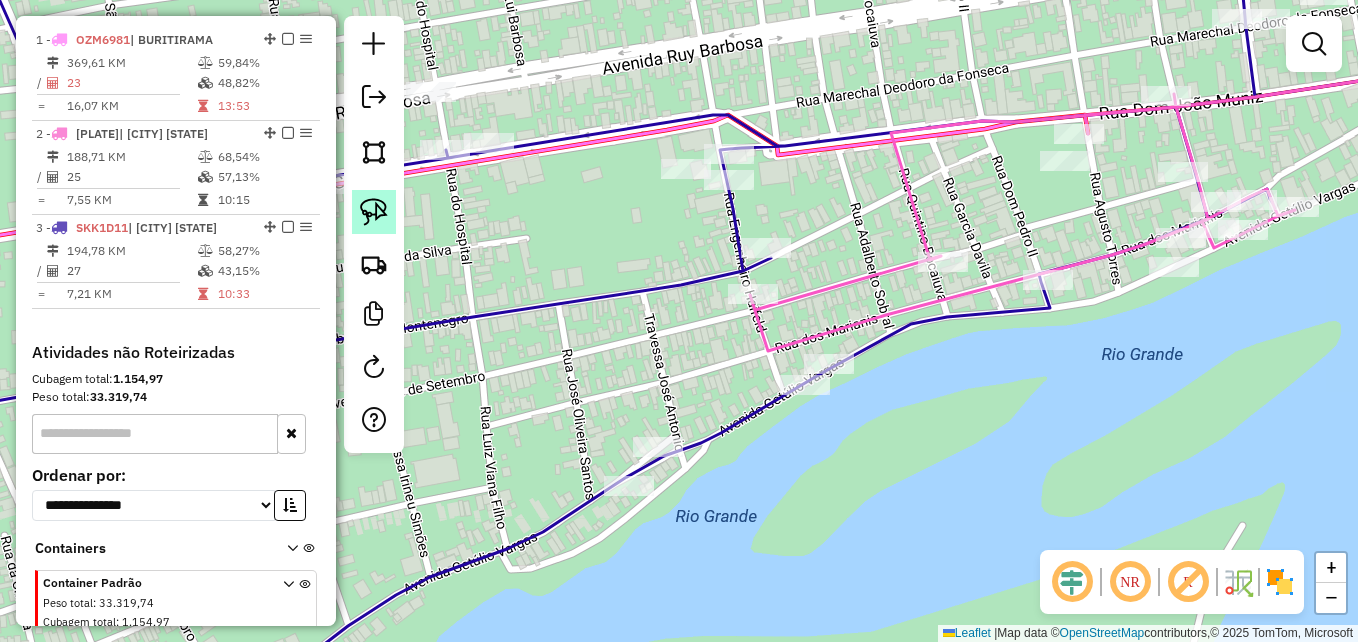 click 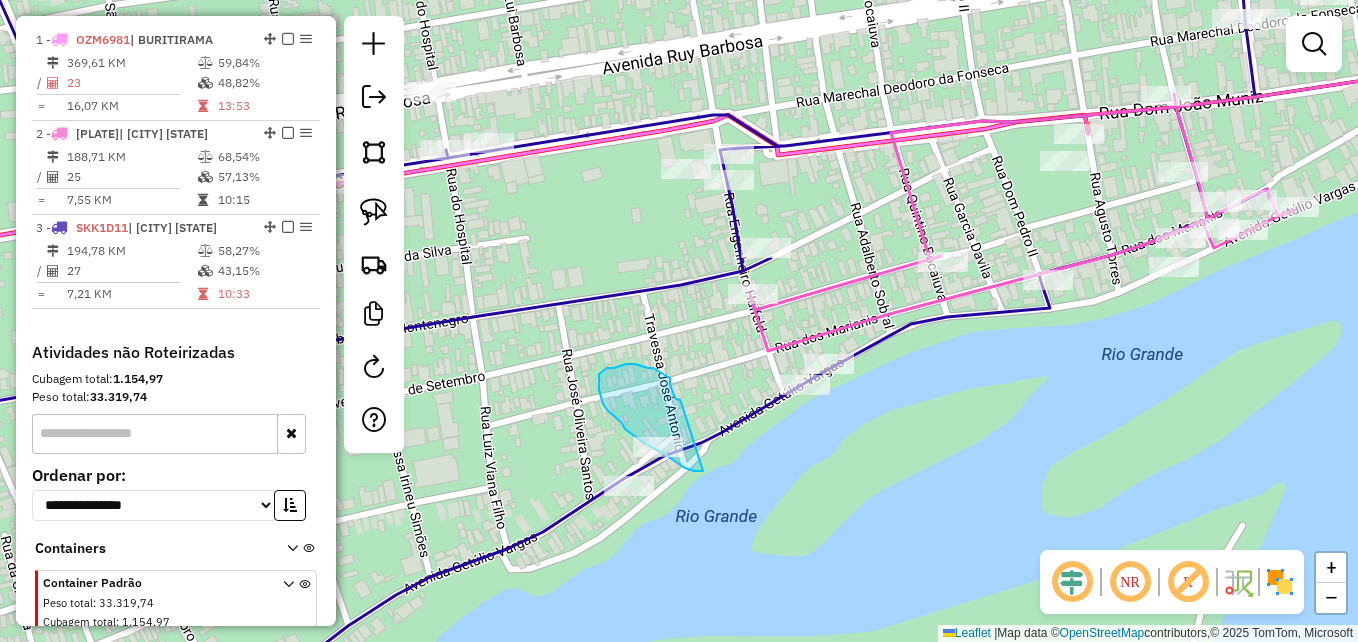 drag, startPoint x: 703, startPoint y: 471, endPoint x: 681, endPoint y: 402, distance: 72.42237 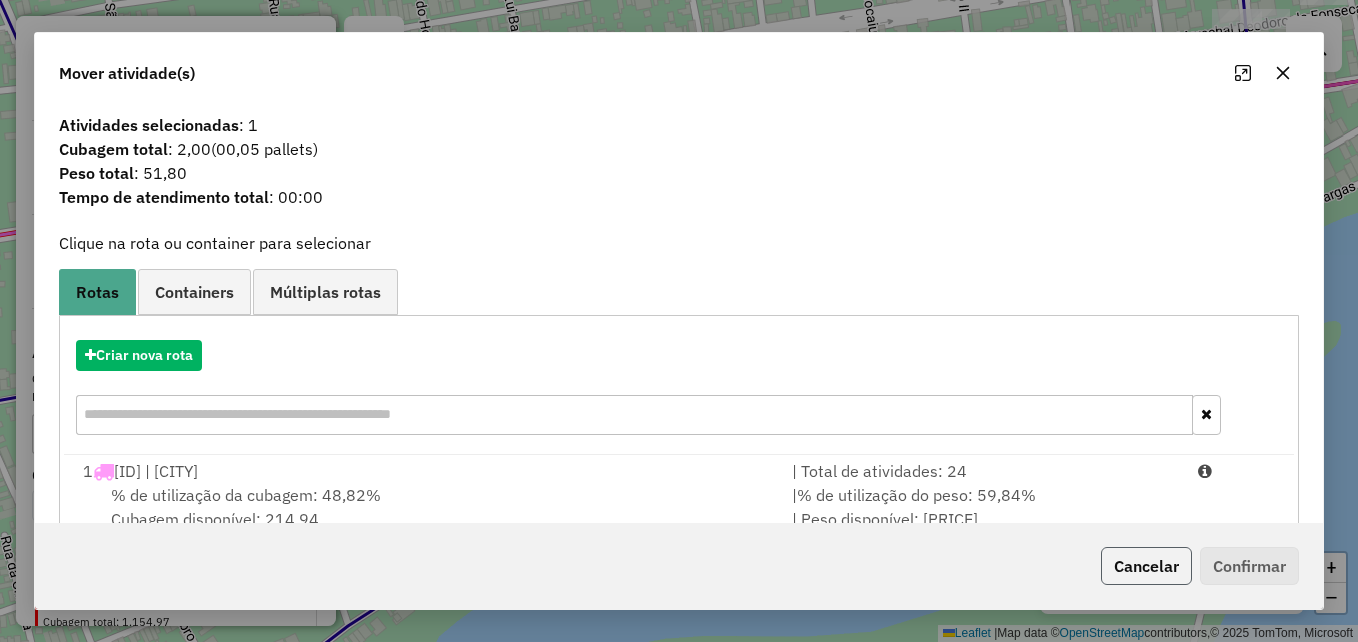 click on "Cancelar" 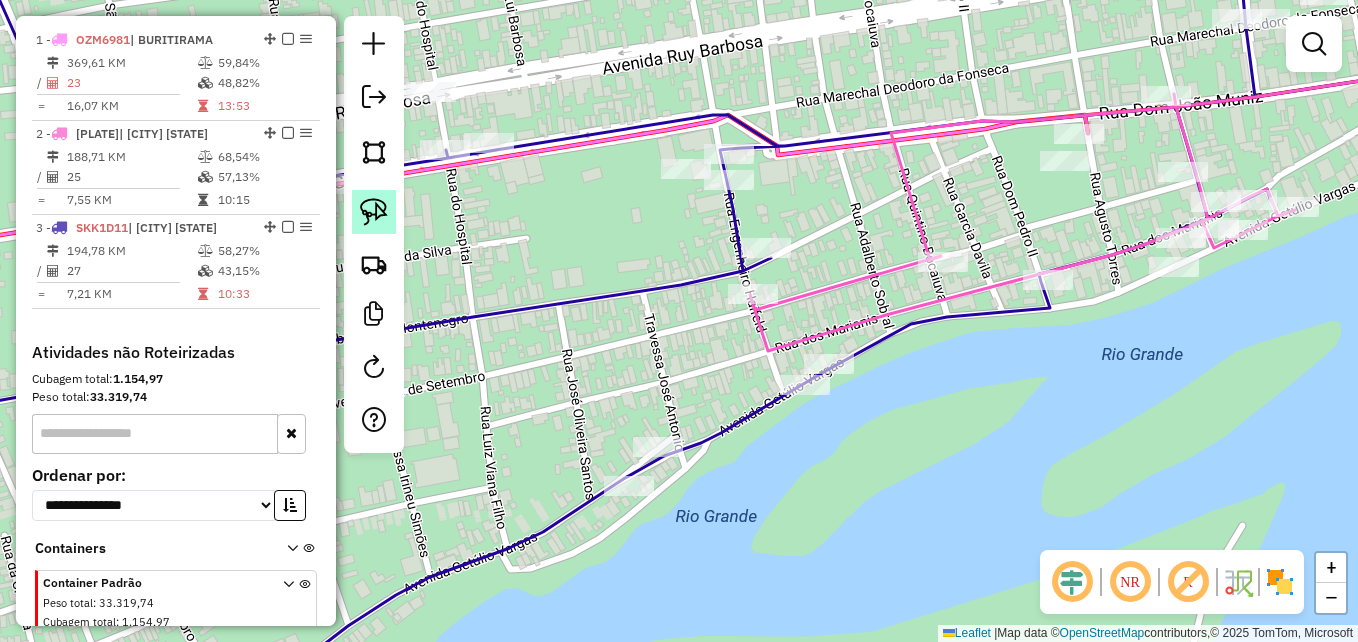 click 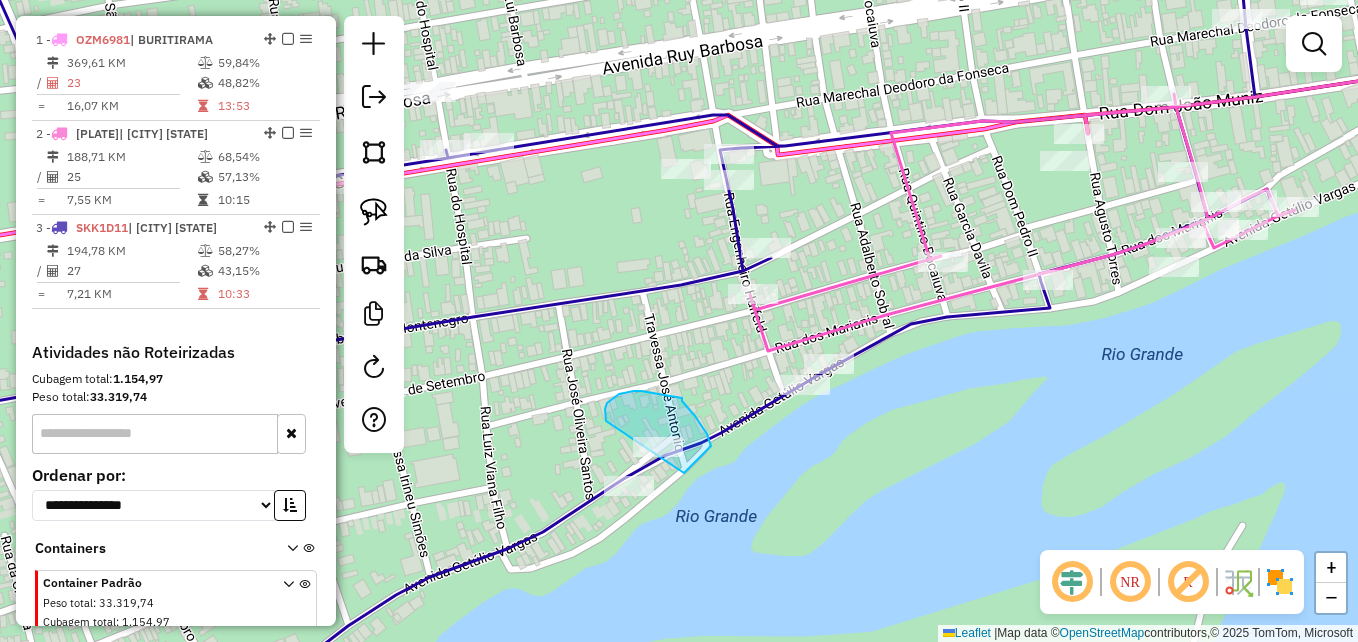 drag, startPoint x: 684, startPoint y: 473, endPoint x: 711, endPoint y: 446, distance: 38.183765 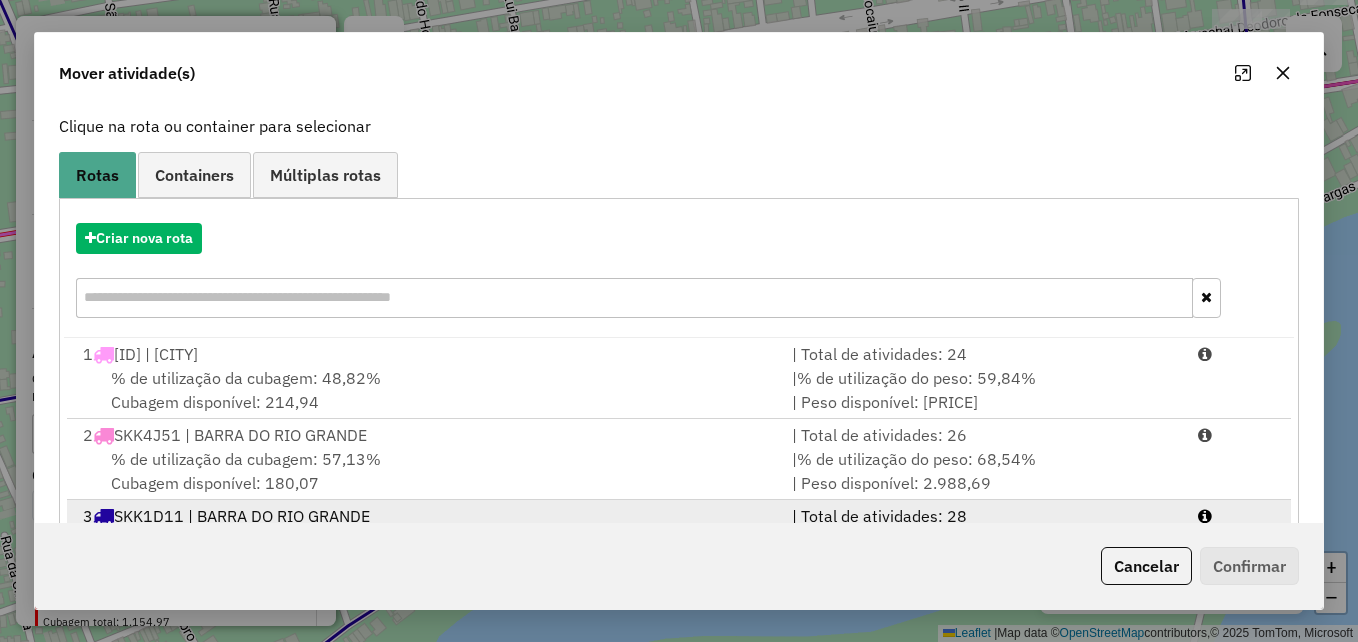 scroll, scrollTop: 209, scrollLeft: 0, axis: vertical 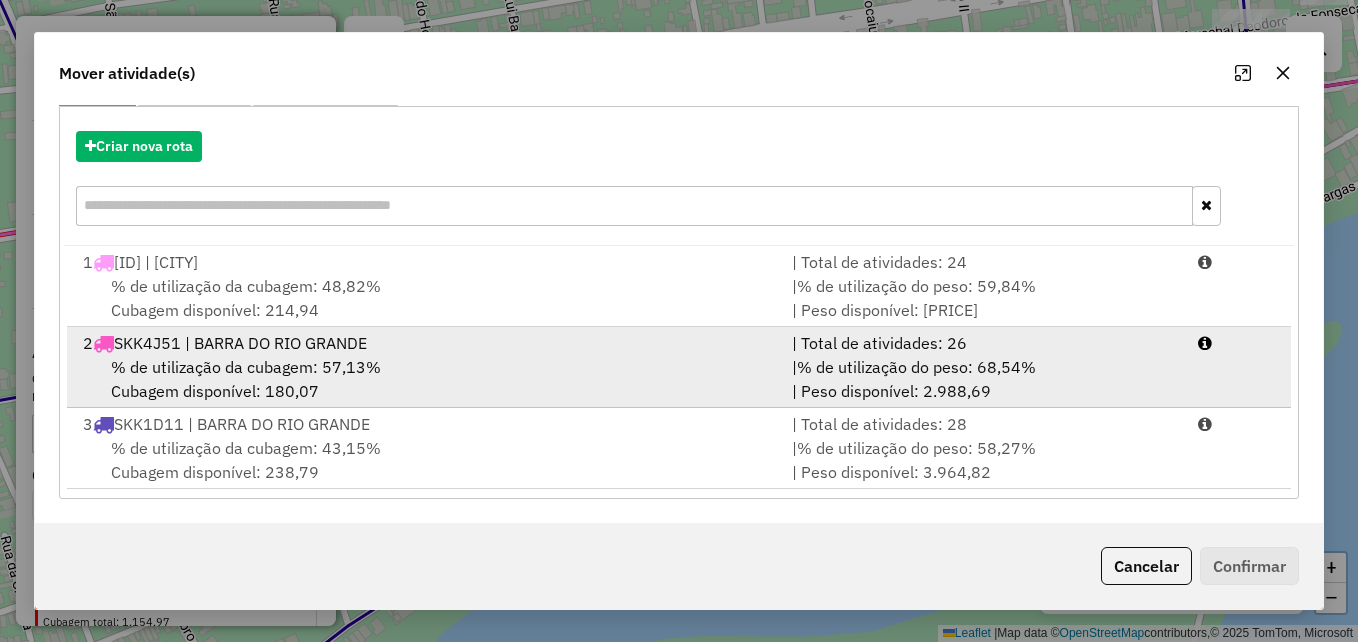 click on "% de utilização da cubagem: 57,13%  Cubagem disponível: 180,07" at bounding box center [425, 379] 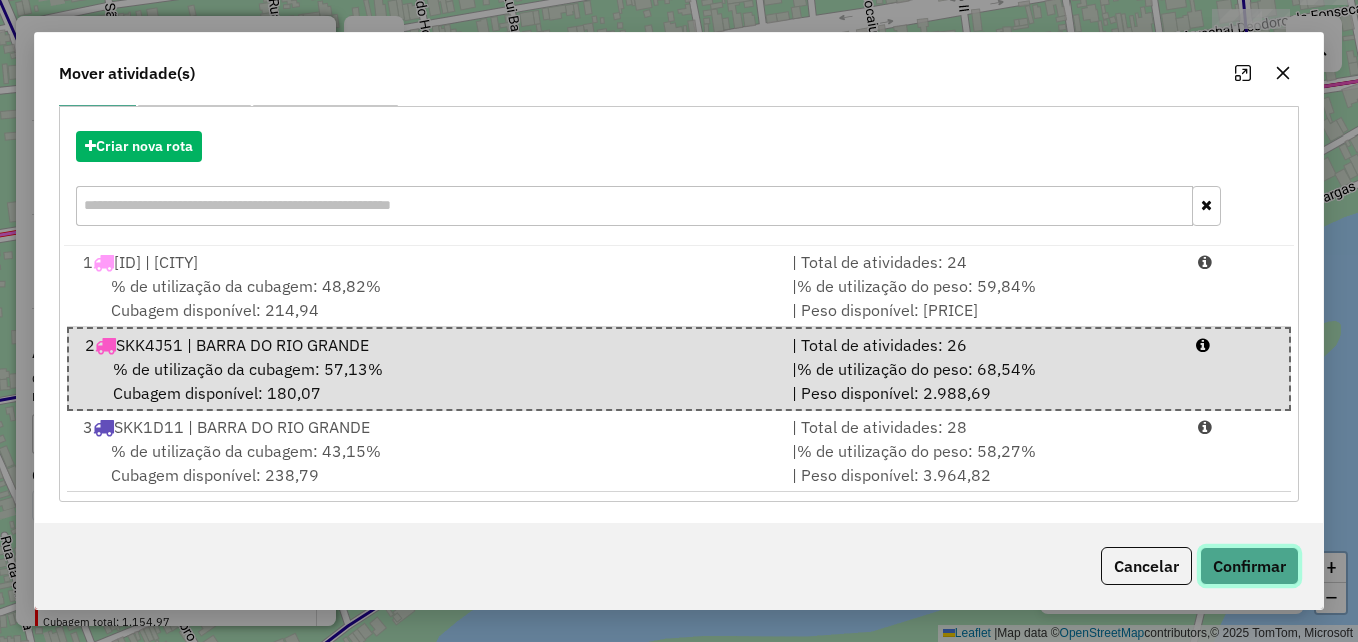 click on "Confirmar" 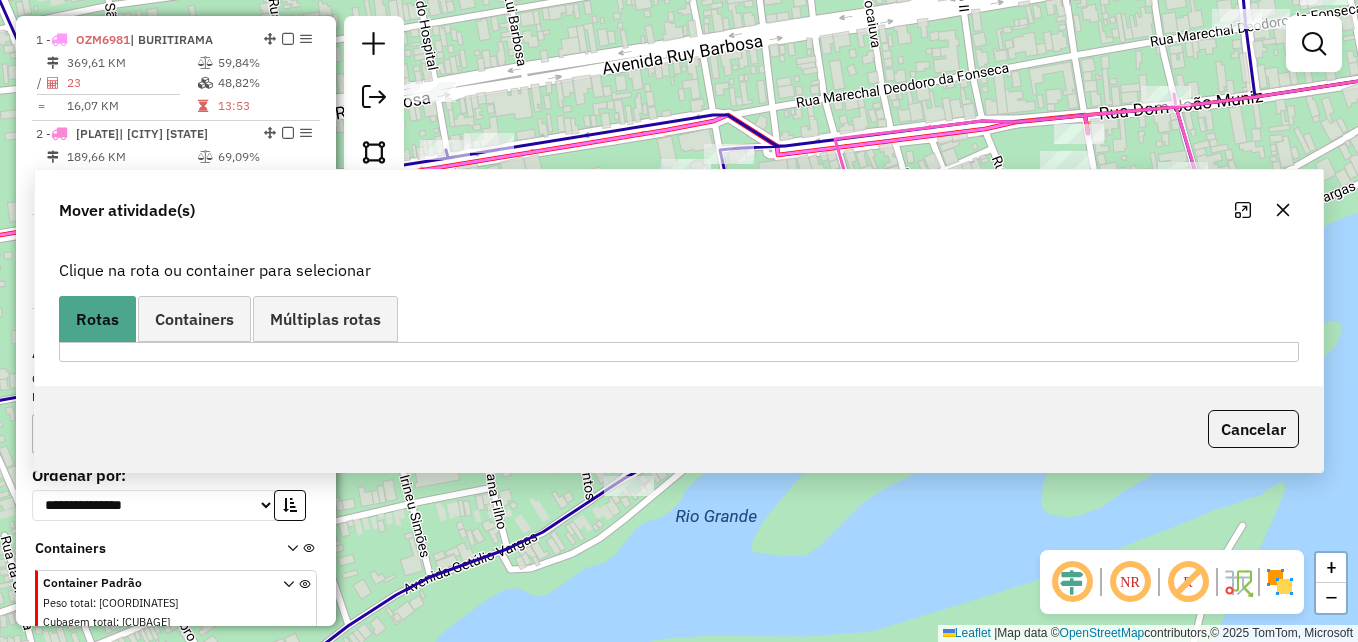 scroll, scrollTop: 0, scrollLeft: 0, axis: both 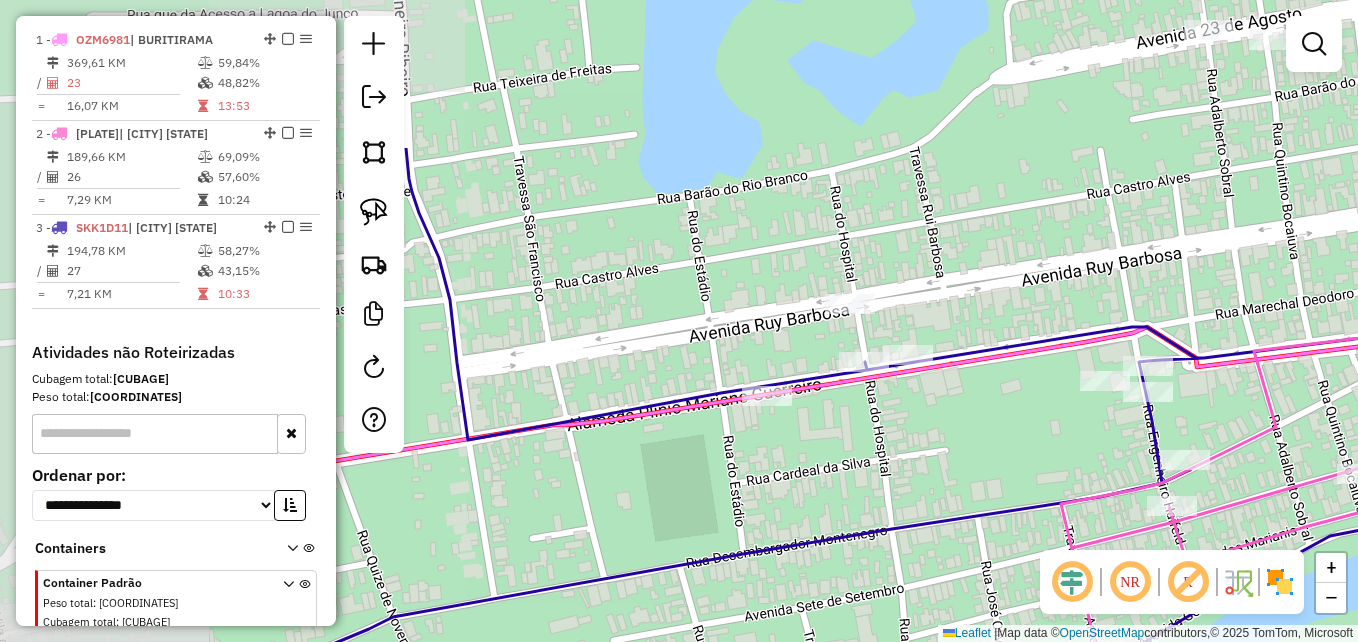 drag, startPoint x: 681, startPoint y: 330, endPoint x: 1085, endPoint y: 472, distance: 428.2289 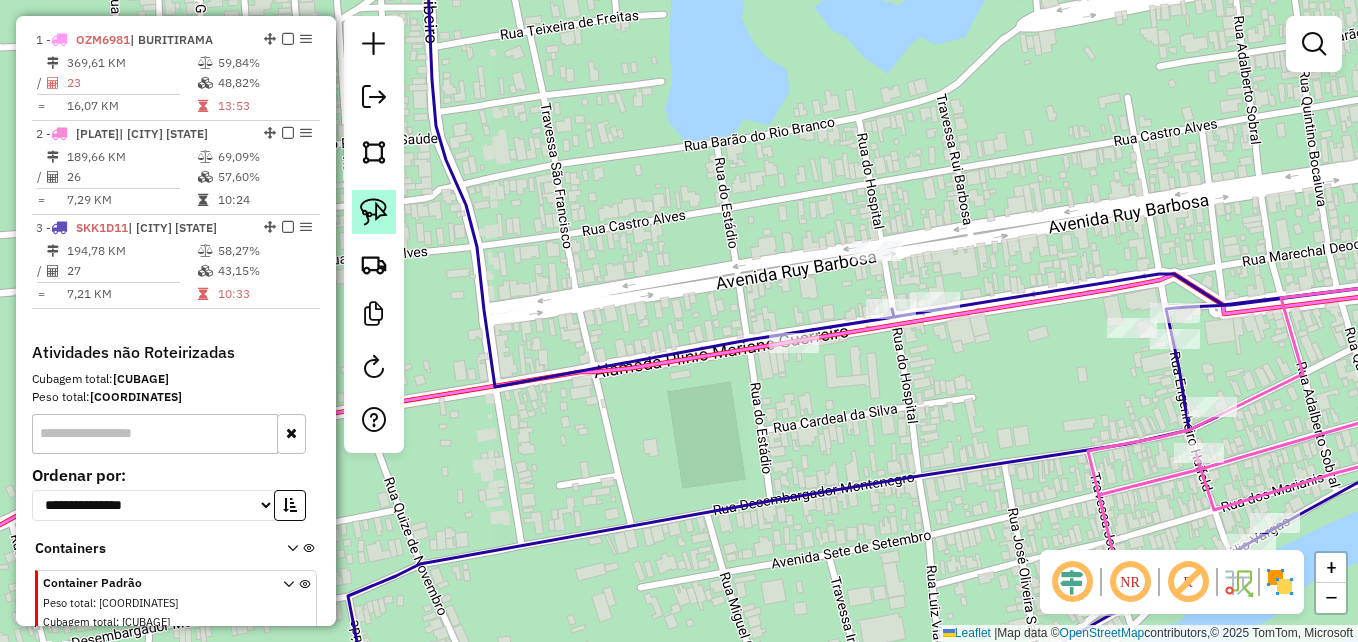 click 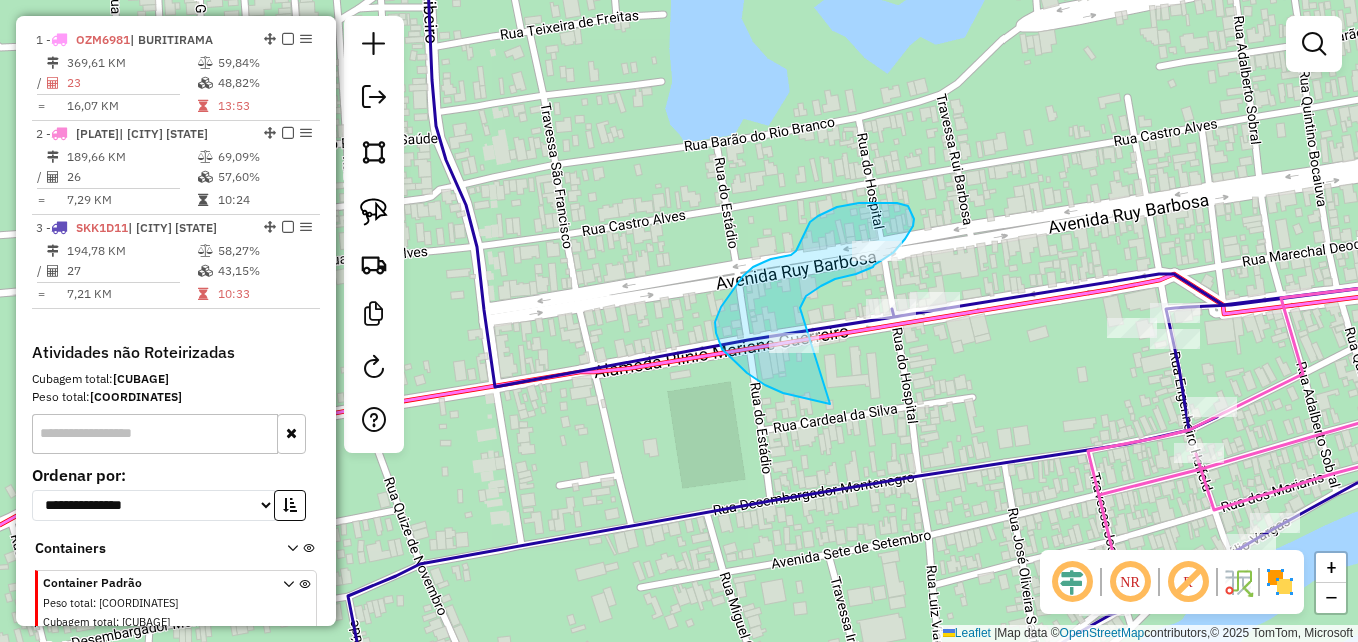 drag, startPoint x: 830, startPoint y: 404, endPoint x: 798, endPoint y: 325, distance: 85.23497 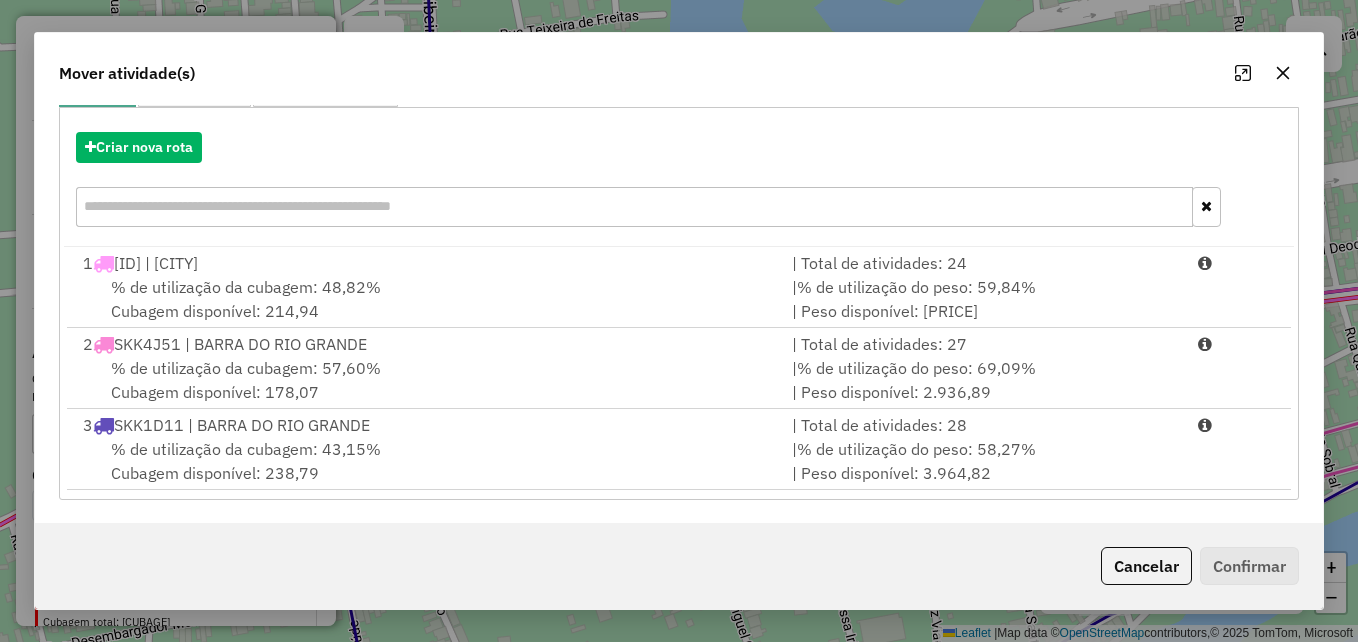 scroll, scrollTop: 209, scrollLeft: 0, axis: vertical 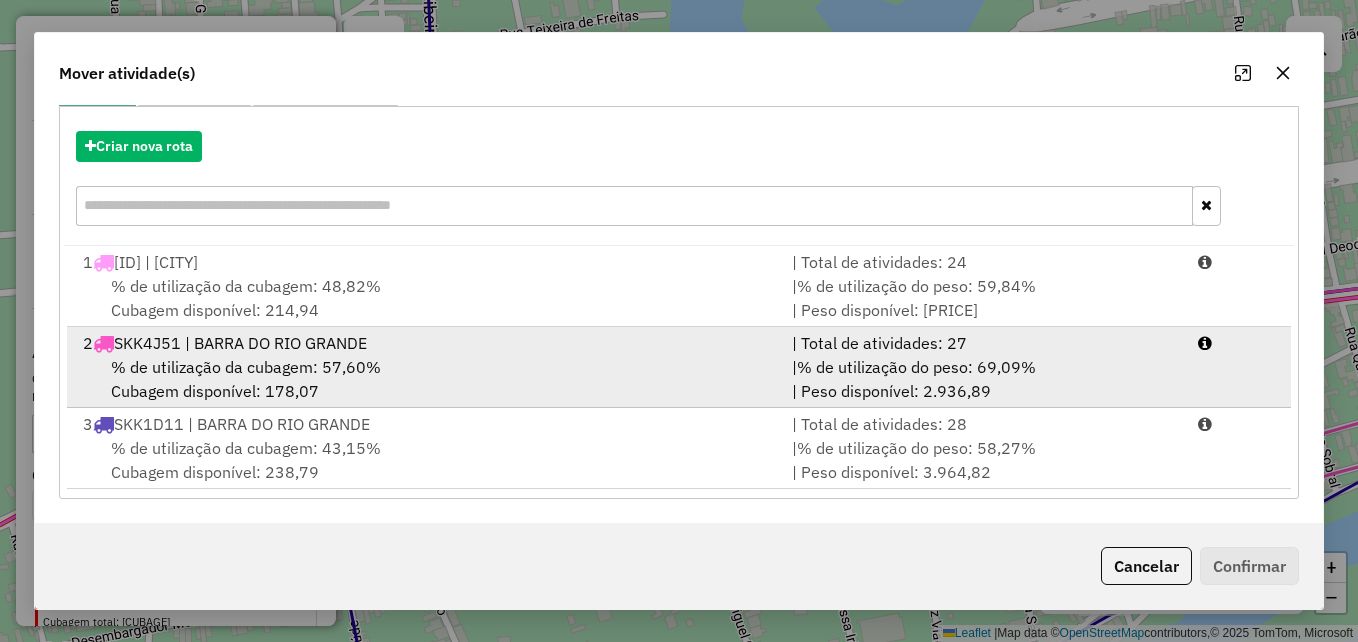 click on "% de utilização da cubagem: 57,60%  Cubagem disponível: 178,07" at bounding box center (425, 379) 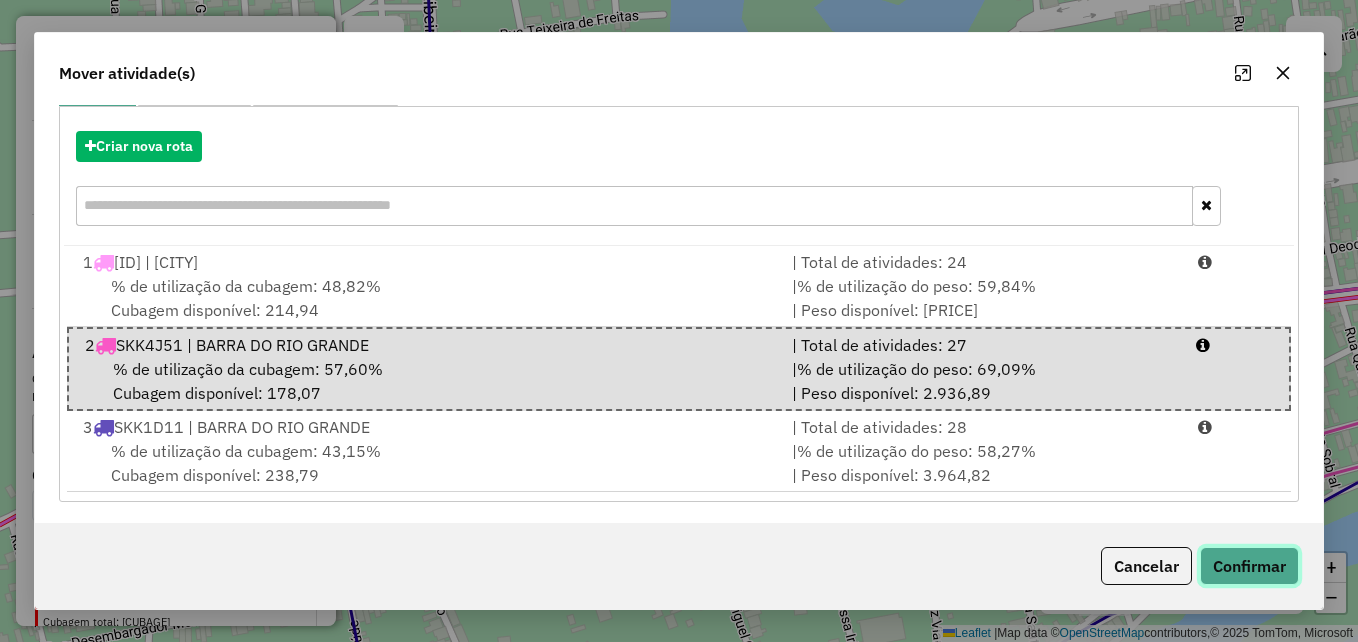 click on "Confirmar" 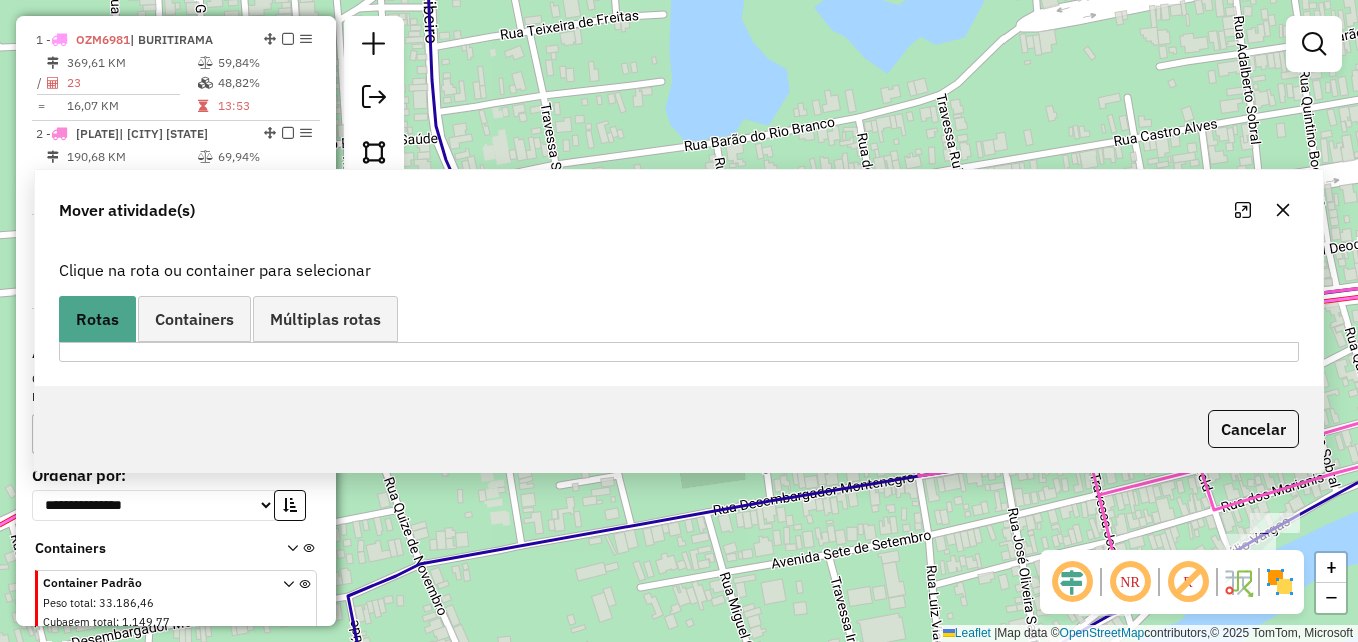 scroll, scrollTop: 0, scrollLeft: 0, axis: both 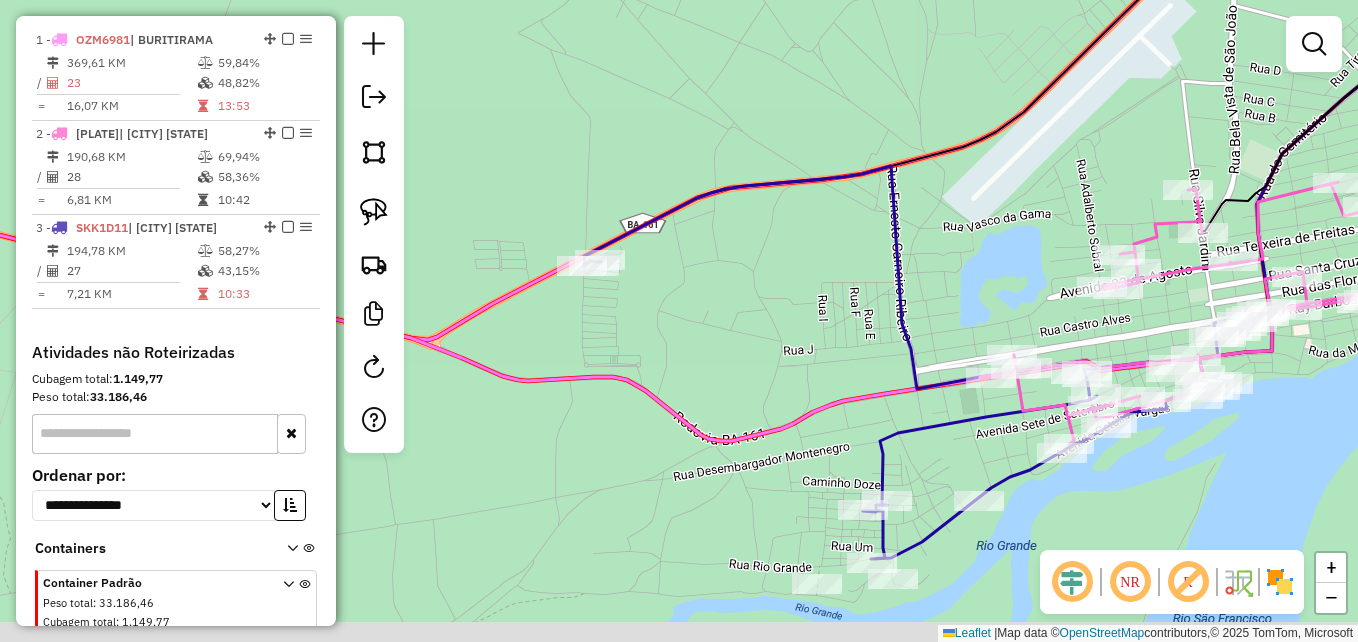 drag, startPoint x: 909, startPoint y: 501, endPoint x: 857, endPoint y: 281, distance: 226.06194 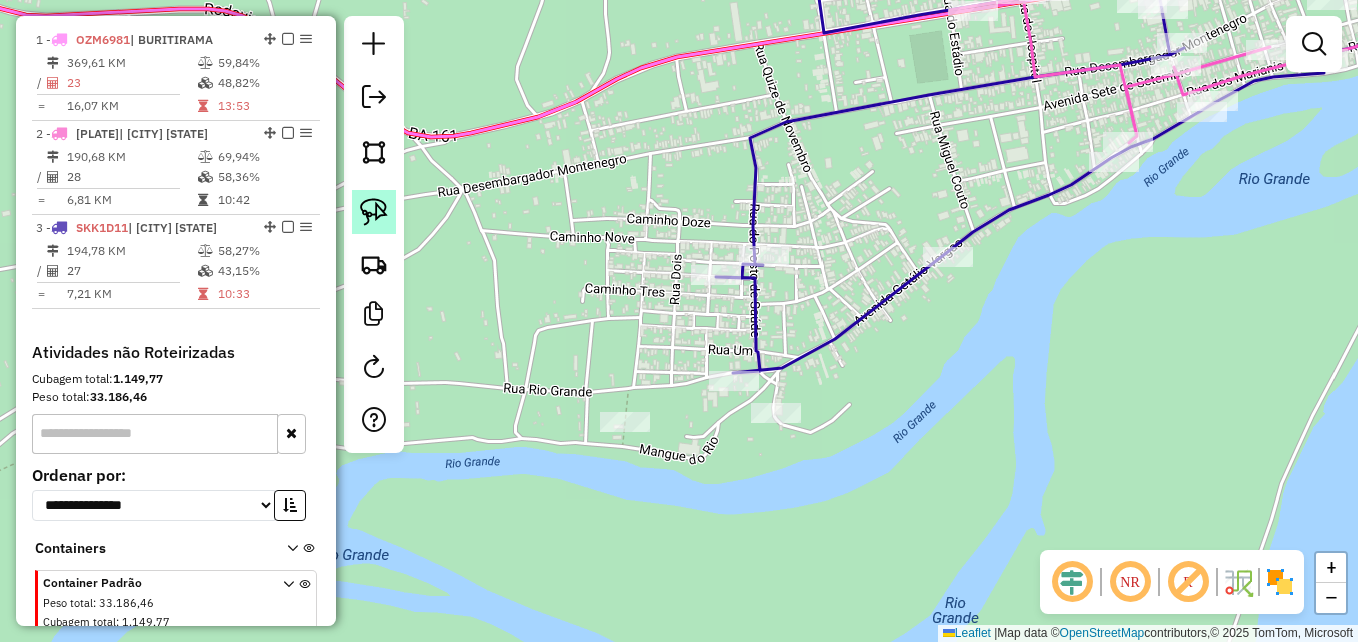 click 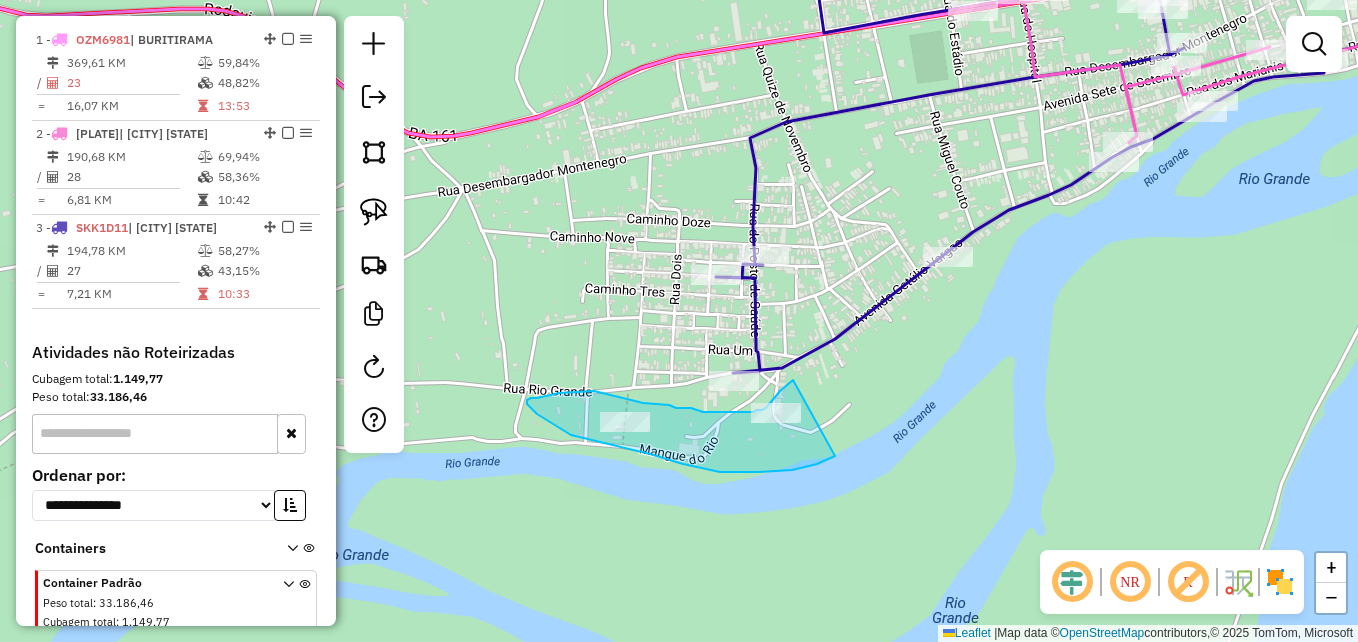 drag, startPoint x: 835, startPoint y: 456, endPoint x: 793, endPoint y: 380, distance: 86.833176 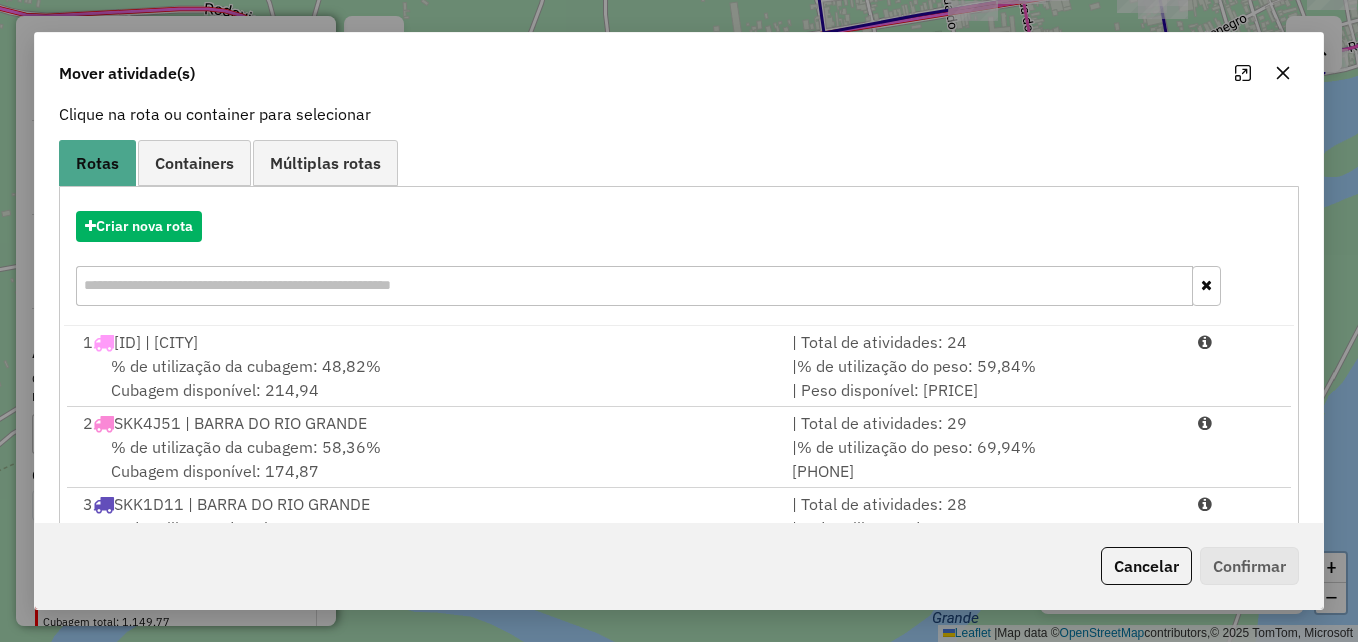 scroll, scrollTop: 209, scrollLeft: 0, axis: vertical 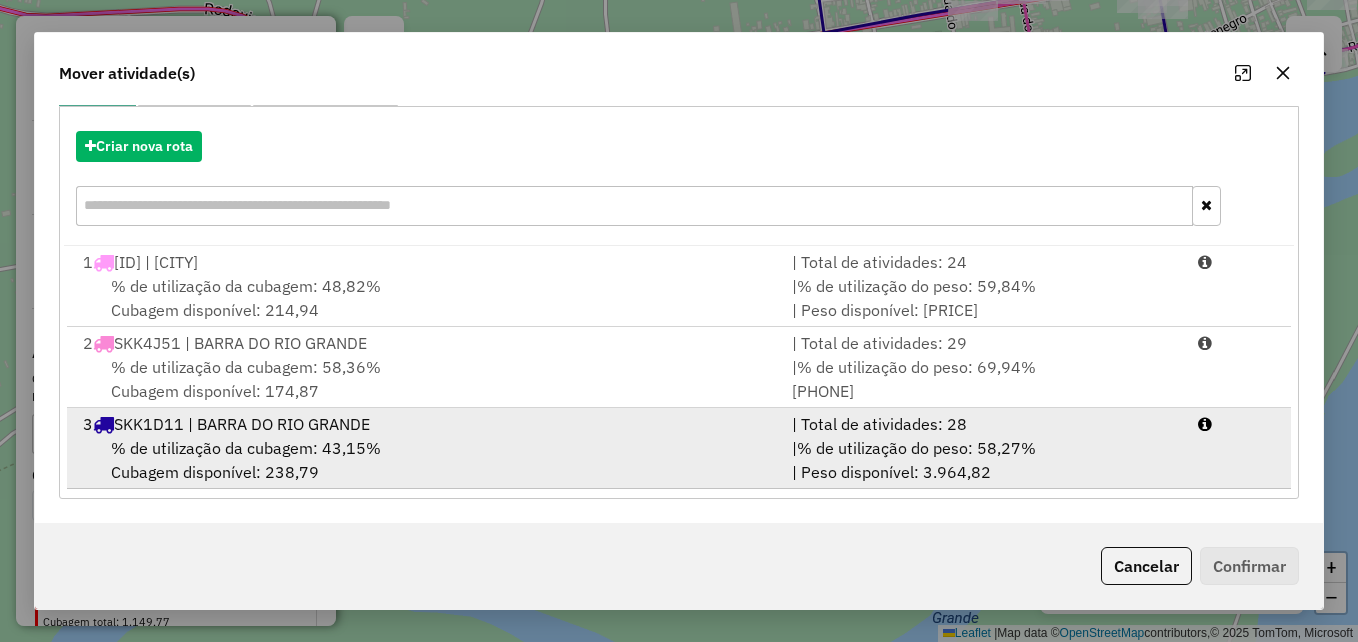 click on "% de utilização da cubagem: 43,15%  Cubagem disponível: 238,79" at bounding box center [425, 460] 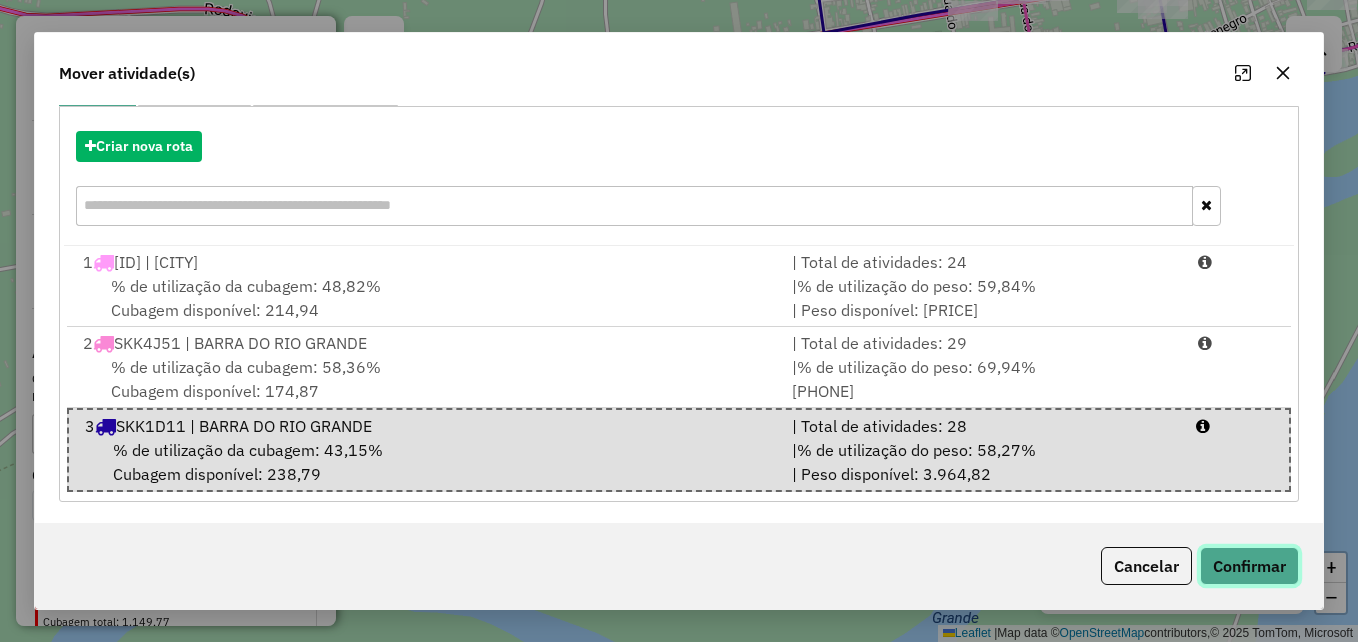 click on "Confirmar" 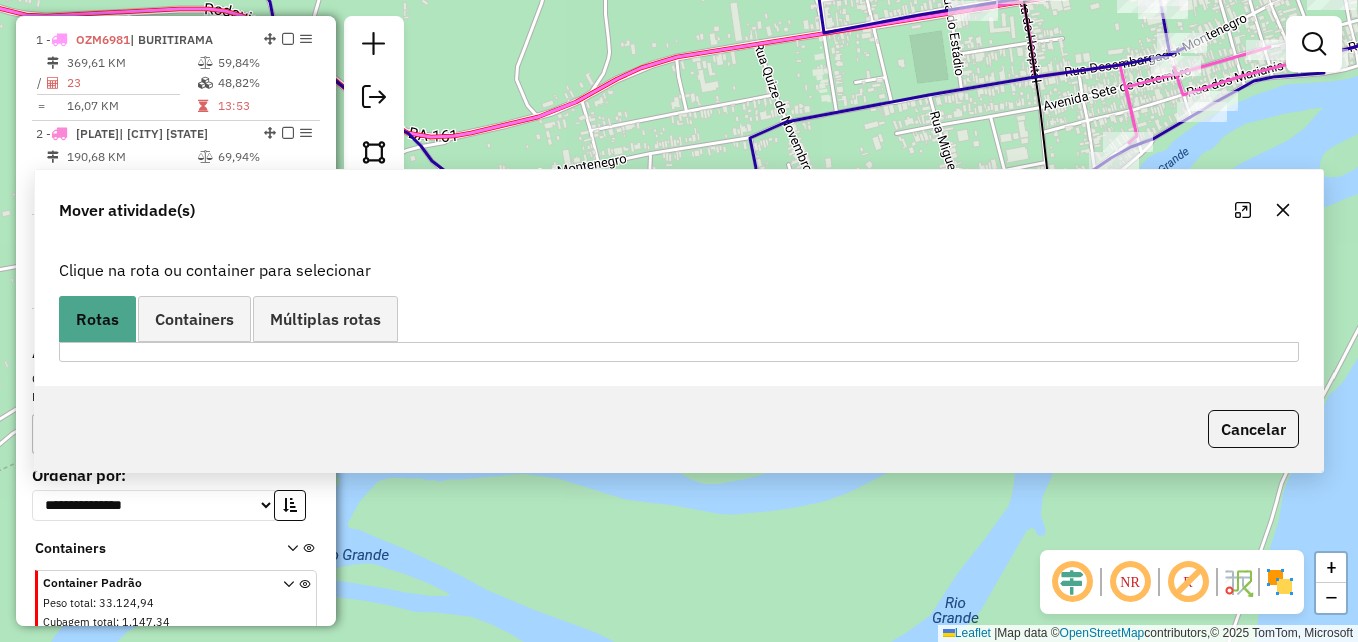 scroll, scrollTop: 0, scrollLeft: 0, axis: both 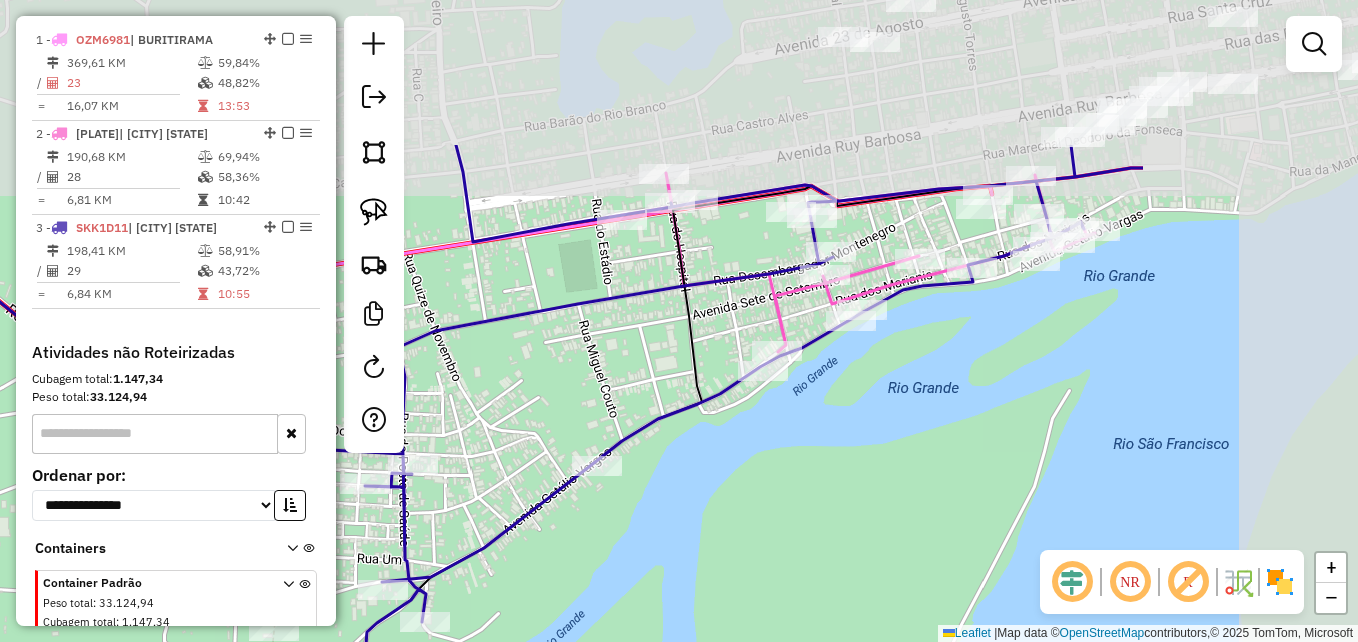 drag, startPoint x: 1094, startPoint y: 393, endPoint x: 769, endPoint y: 569, distance: 369.59573 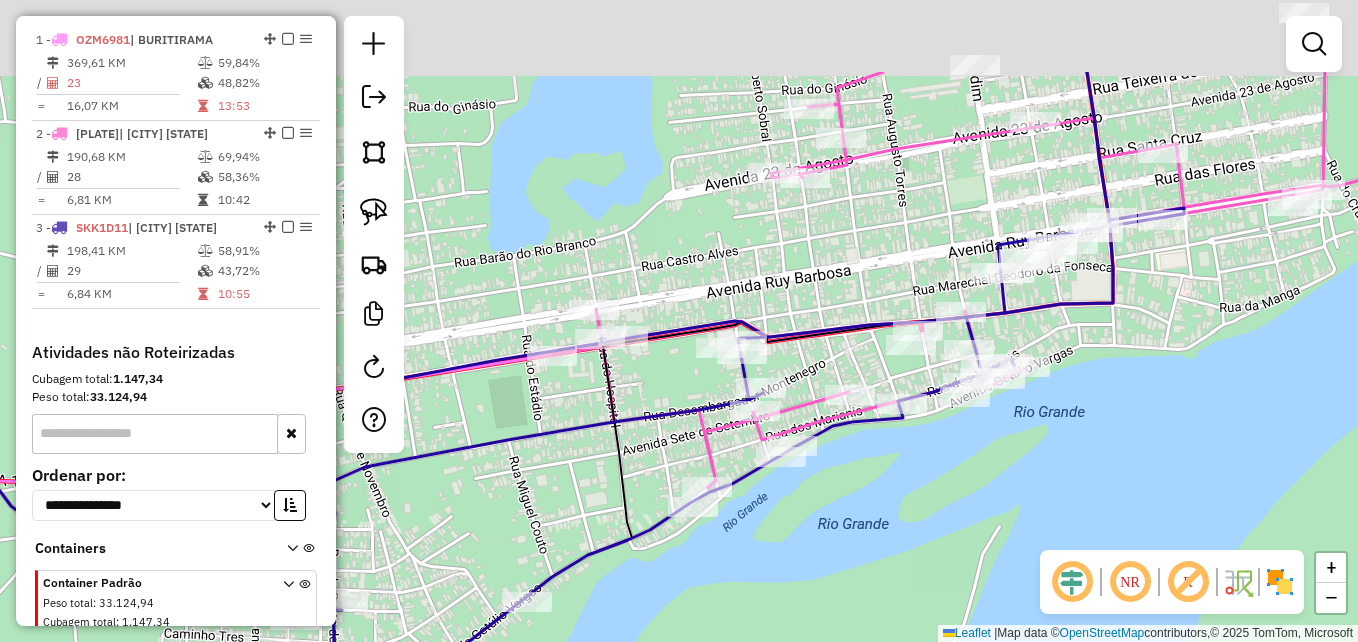 drag, startPoint x: 1070, startPoint y: 388, endPoint x: 980, endPoint y: 527, distance: 165.59288 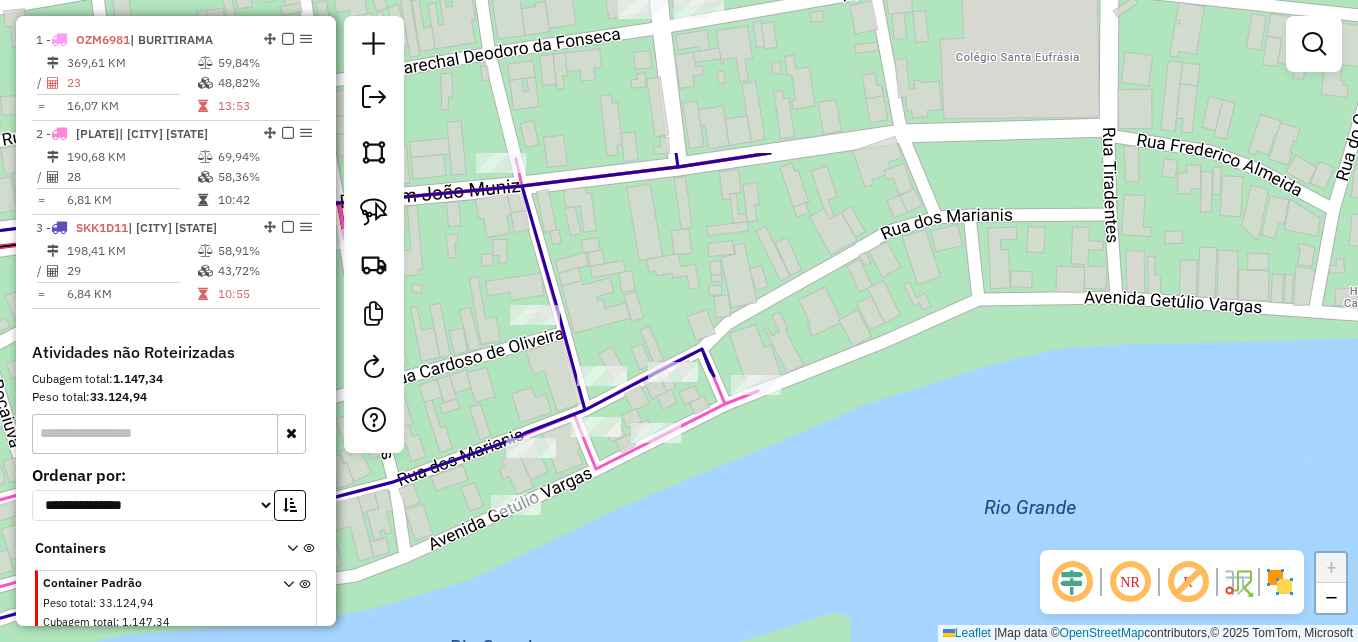 drag, startPoint x: 992, startPoint y: 176, endPoint x: 1080, endPoint y: 561, distance: 394.9291 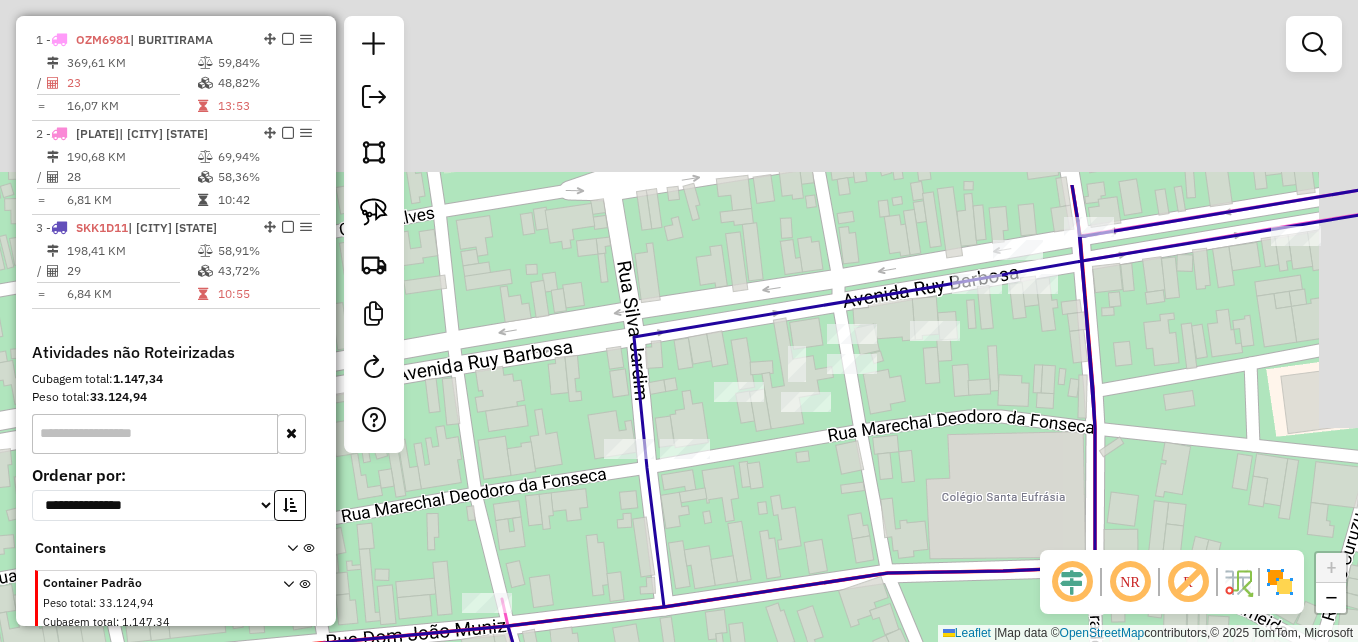 drag, startPoint x: 1010, startPoint y: 316, endPoint x: 953, endPoint y: 565, distance: 255.4408 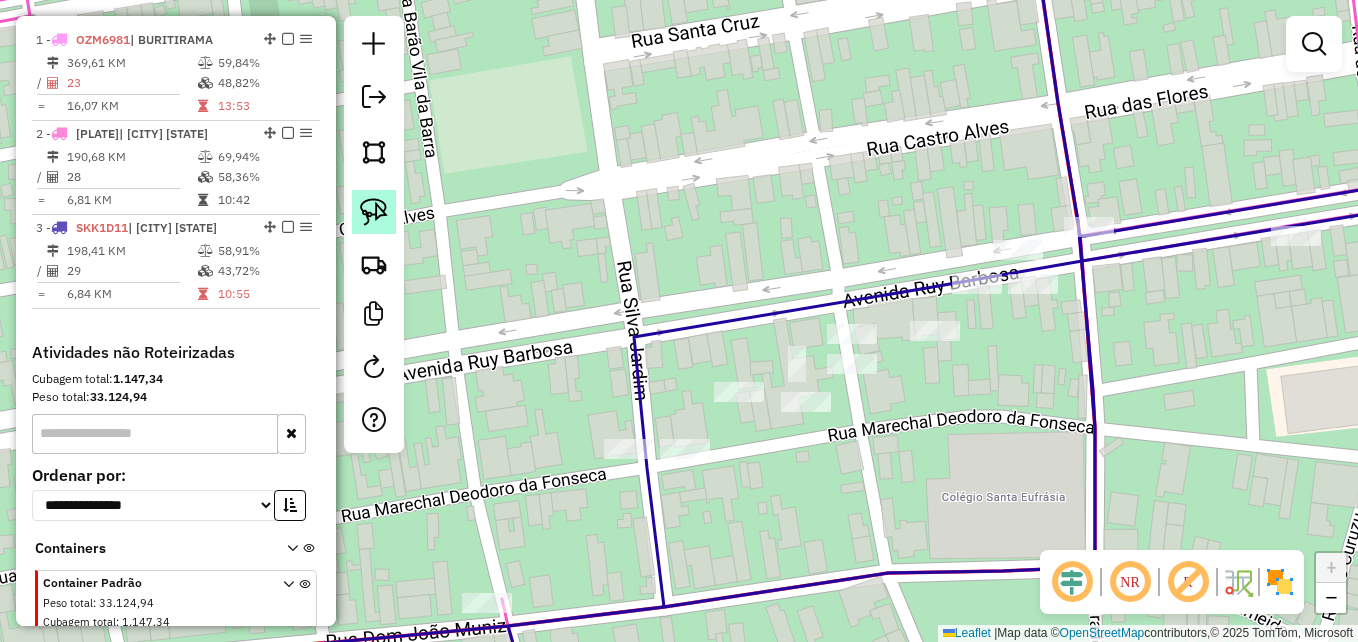click 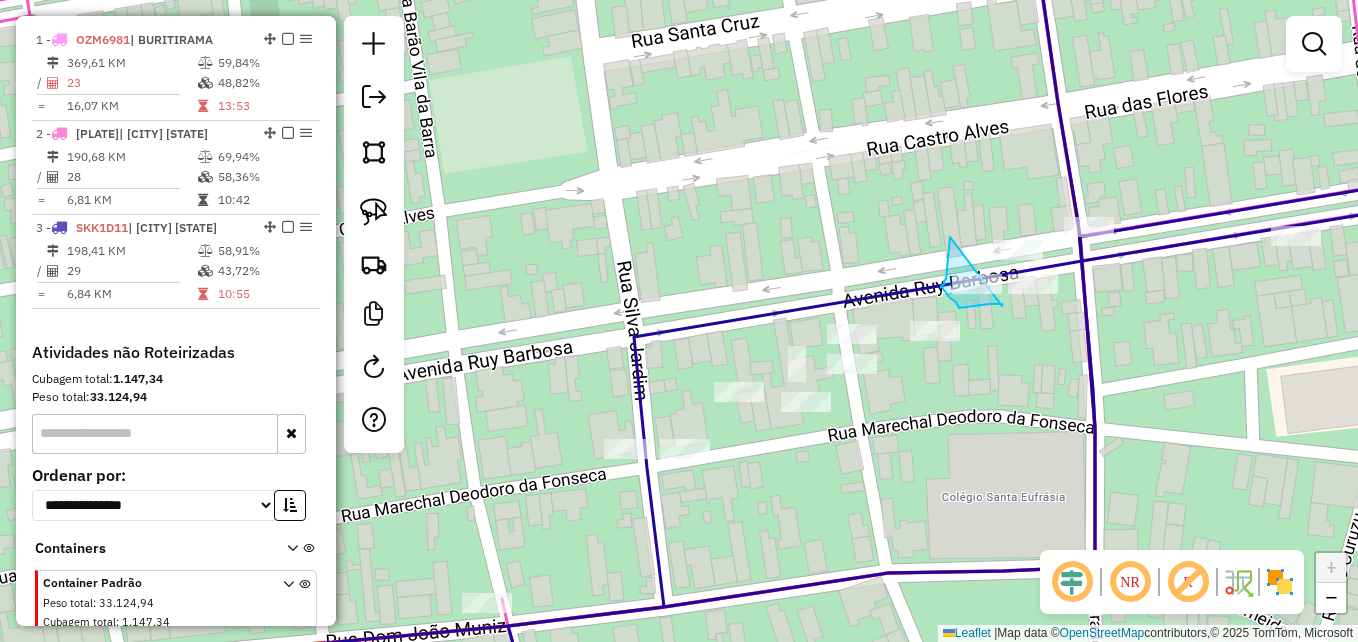 drag, startPoint x: 1002, startPoint y: 306, endPoint x: 950, endPoint y: 237, distance: 86.40023 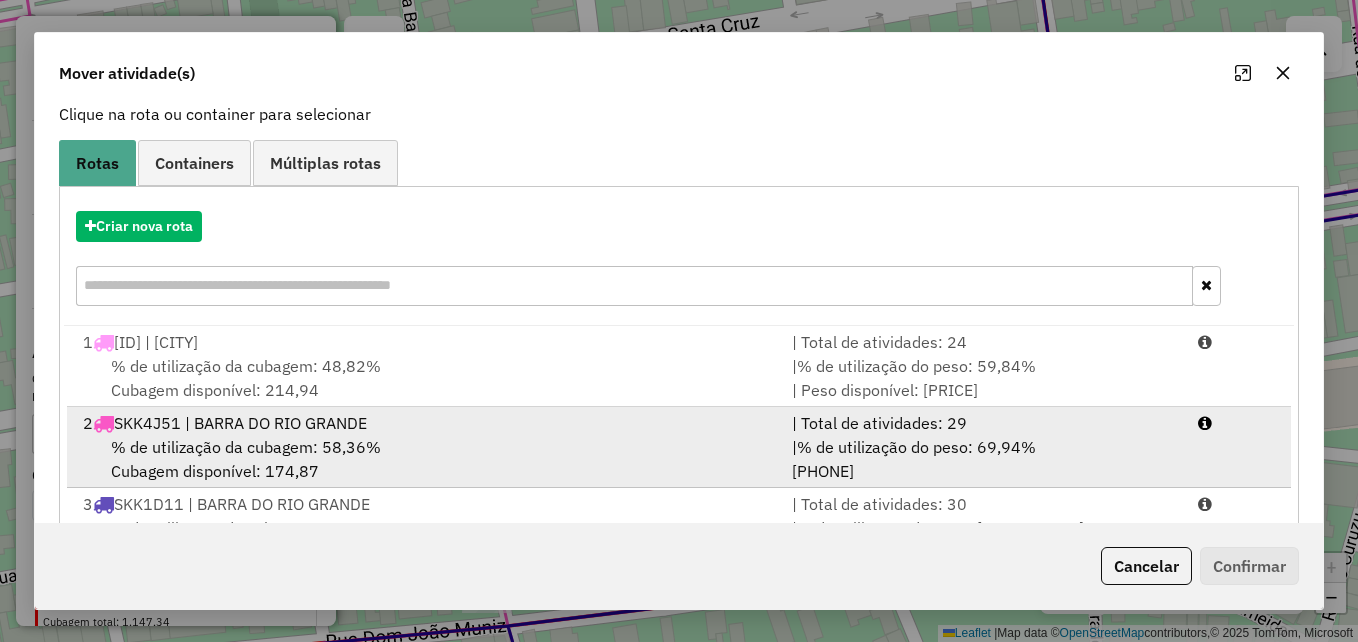 scroll, scrollTop: 209, scrollLeft: 0, axis: vertical 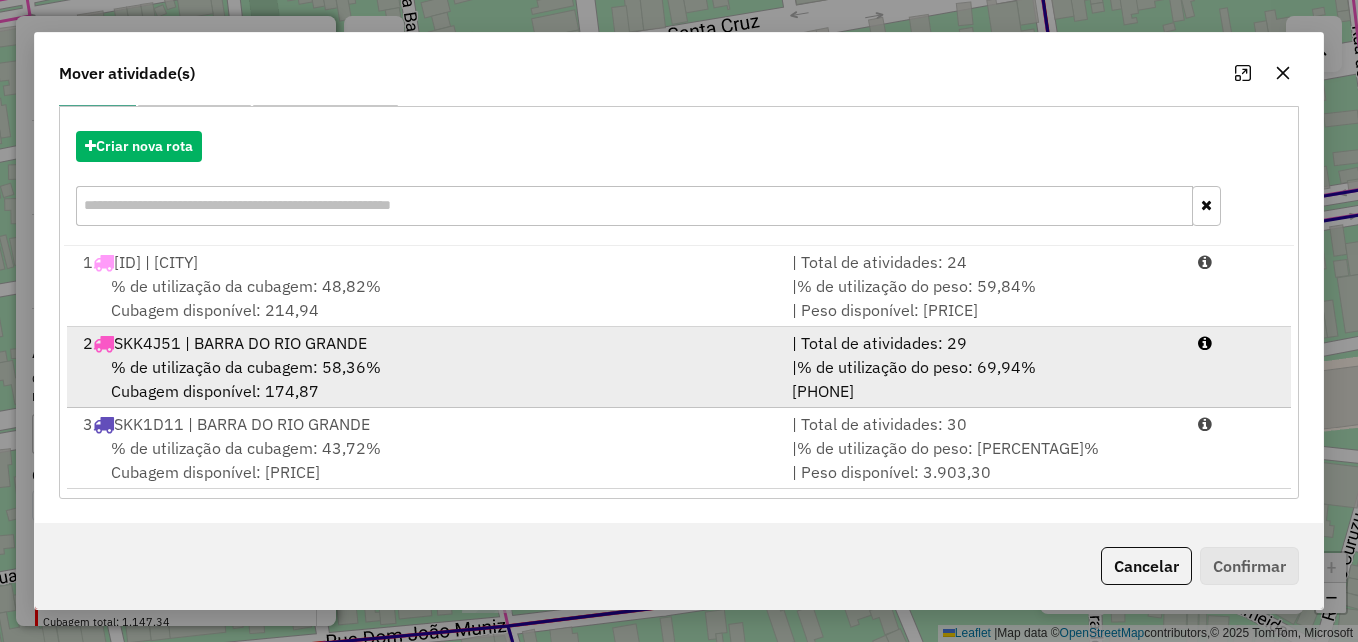 click on "% de utilização da cubagem: 58,36%  Cubagem disponível: 174,87" at bounding box center [425, 379] 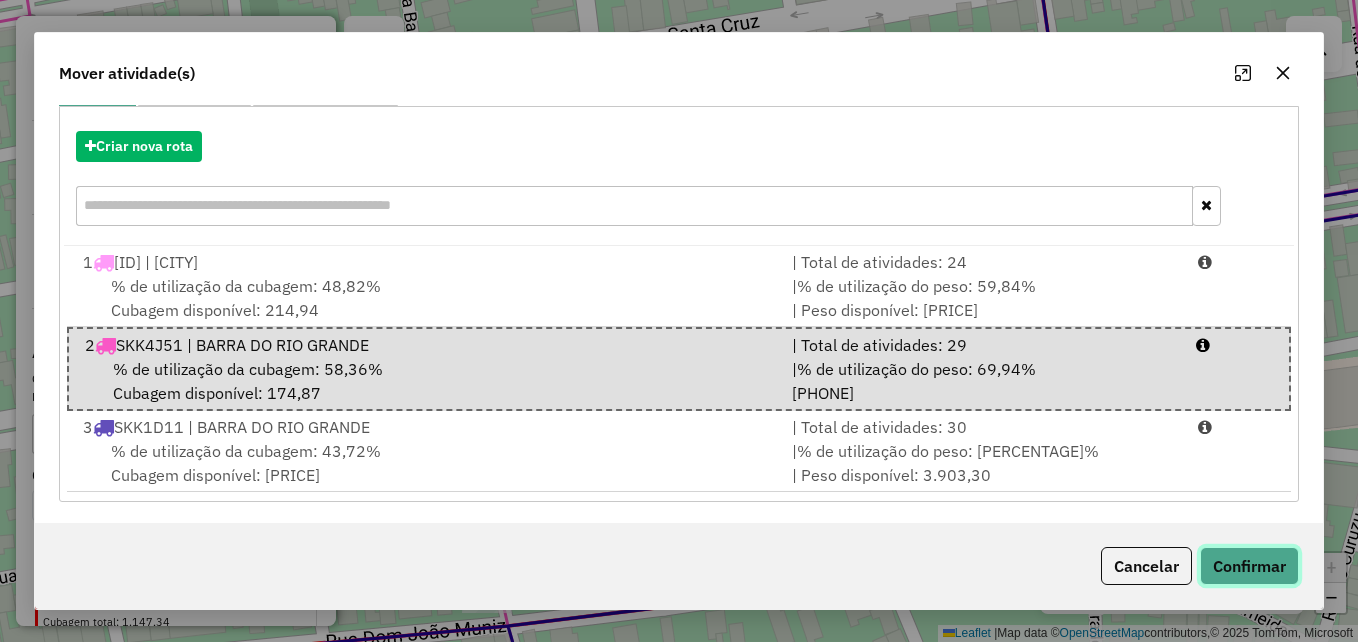 click on "Confirmar" 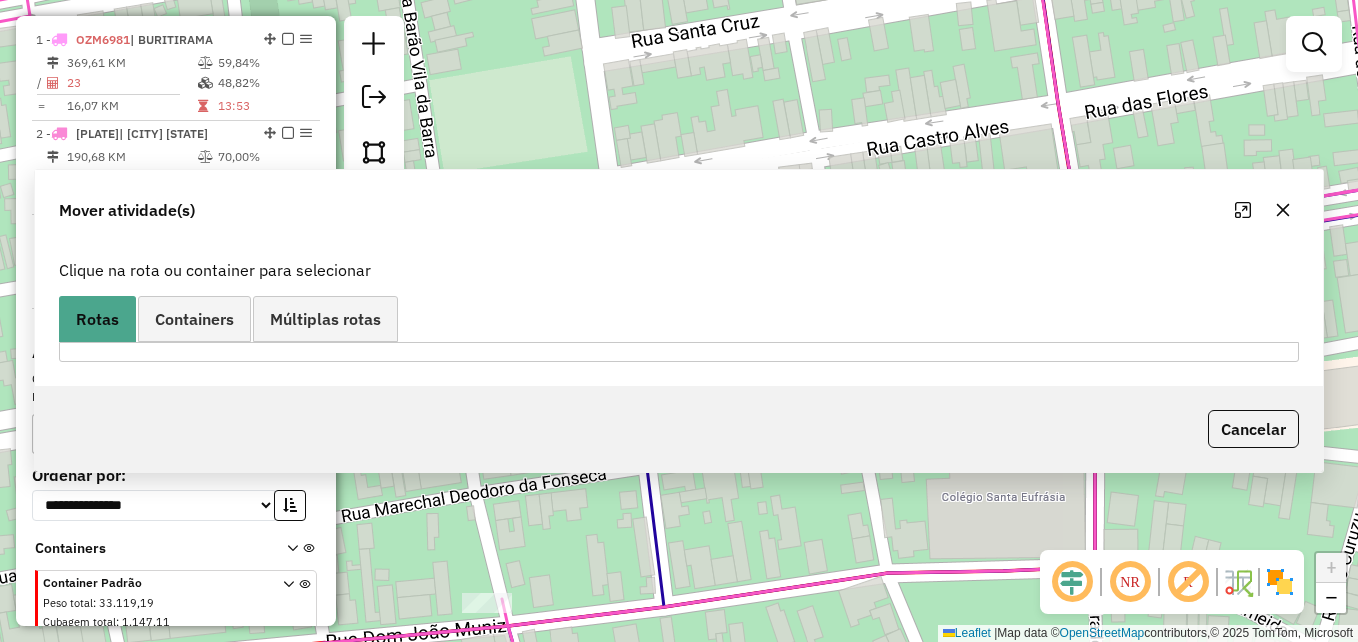 scroll, scrollTop: 0, scrollLeft: 0, axis: both 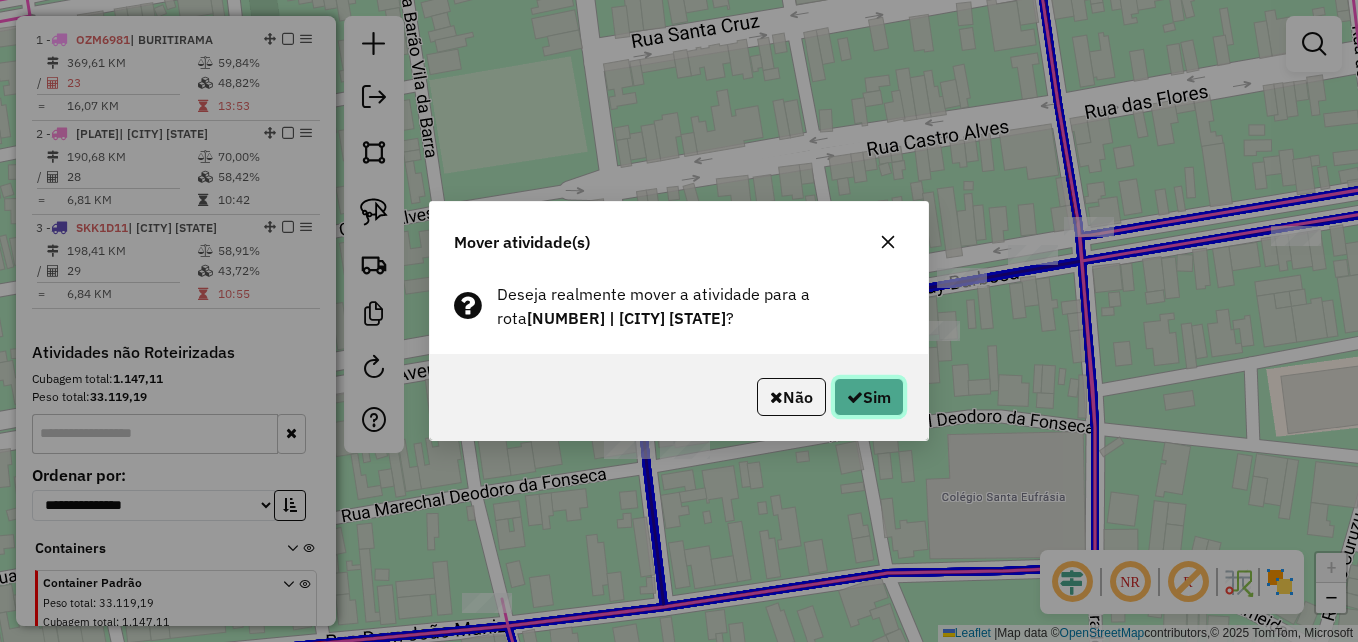 click on "Sim" 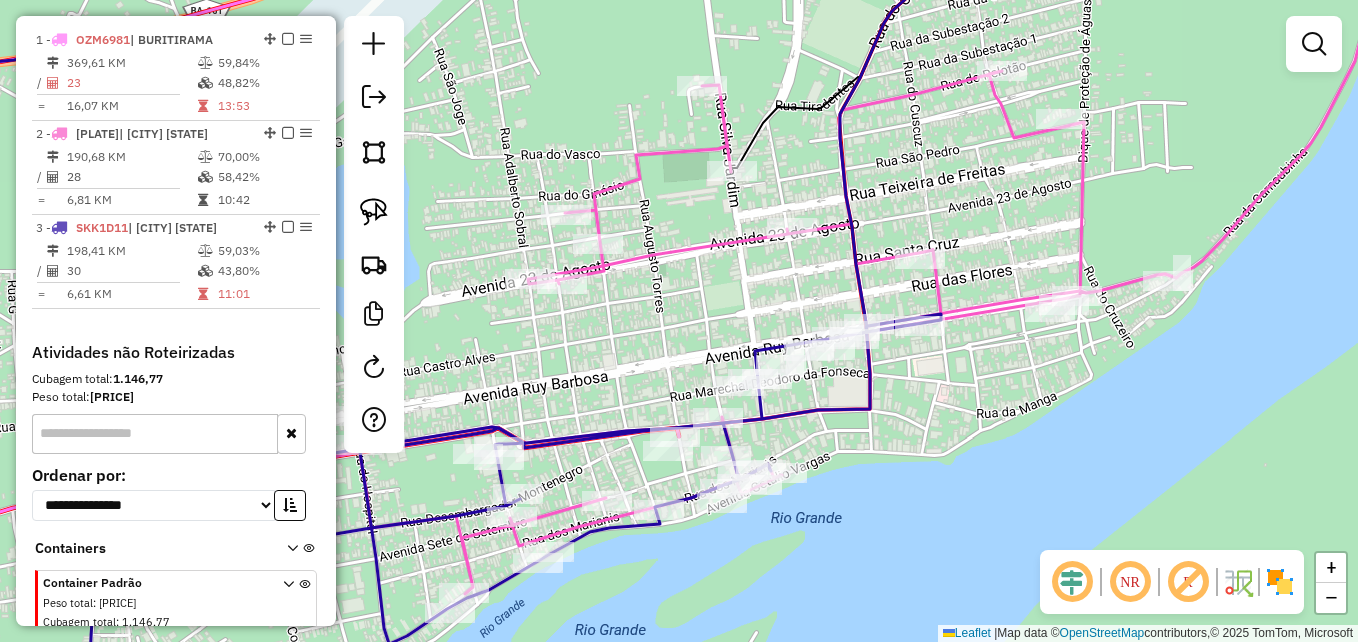 drag, startPoint x: 629, startPoint y: 393, endPoint x: 794, endPoint y: 338, distance: 173.92528 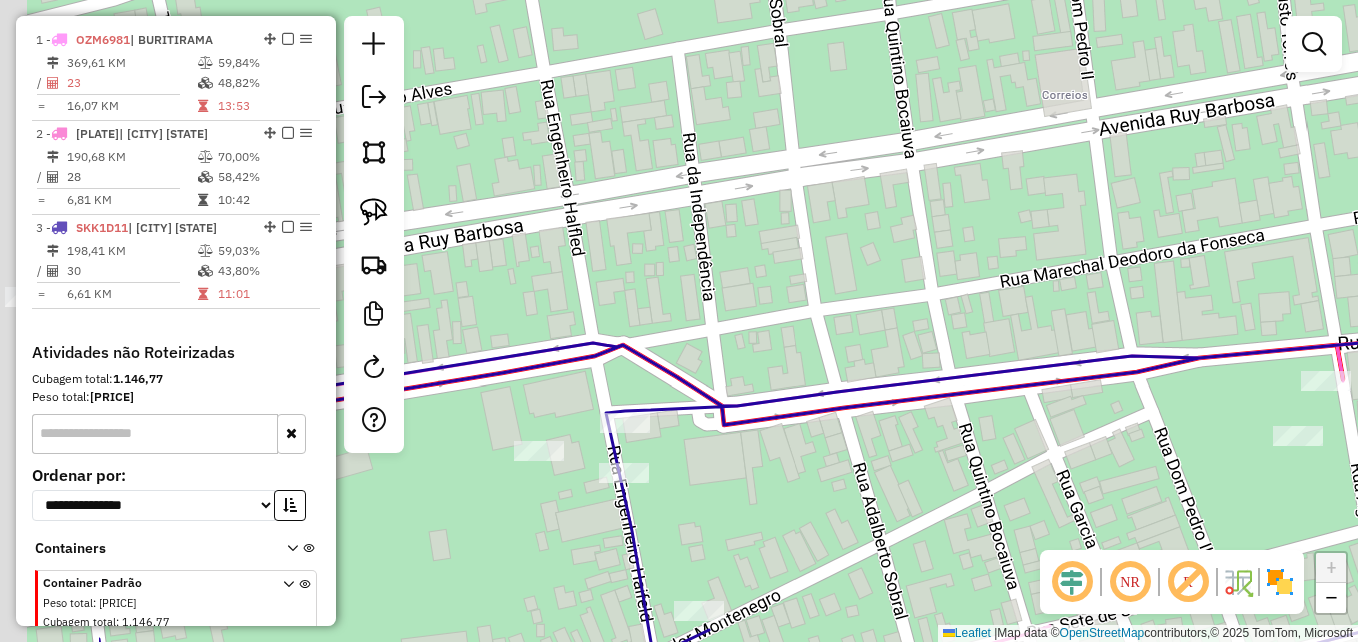 drag, startPoint x: 603, startPoint y: 368, endPoint x: 884, endPoint y: 301, distance: 288.87714 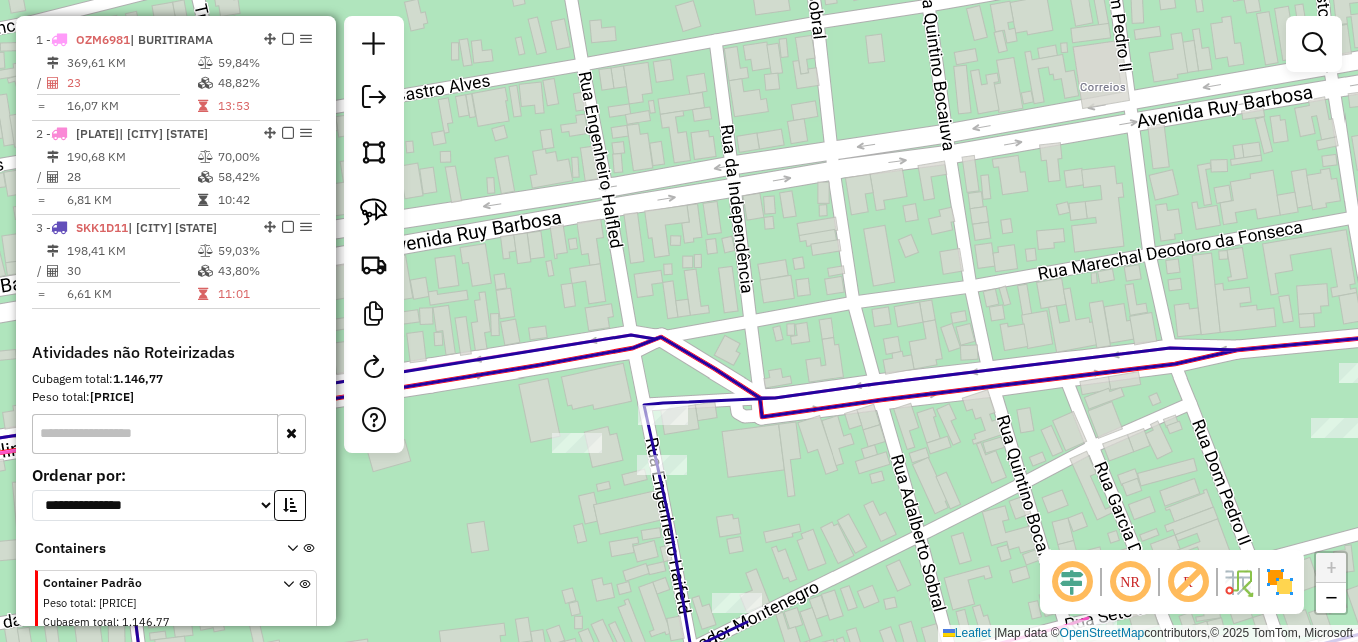 drag, startPoint x: 700, startPoint y: 462, endPoint x: 722, endPoint y: 457, distance: 22.561028 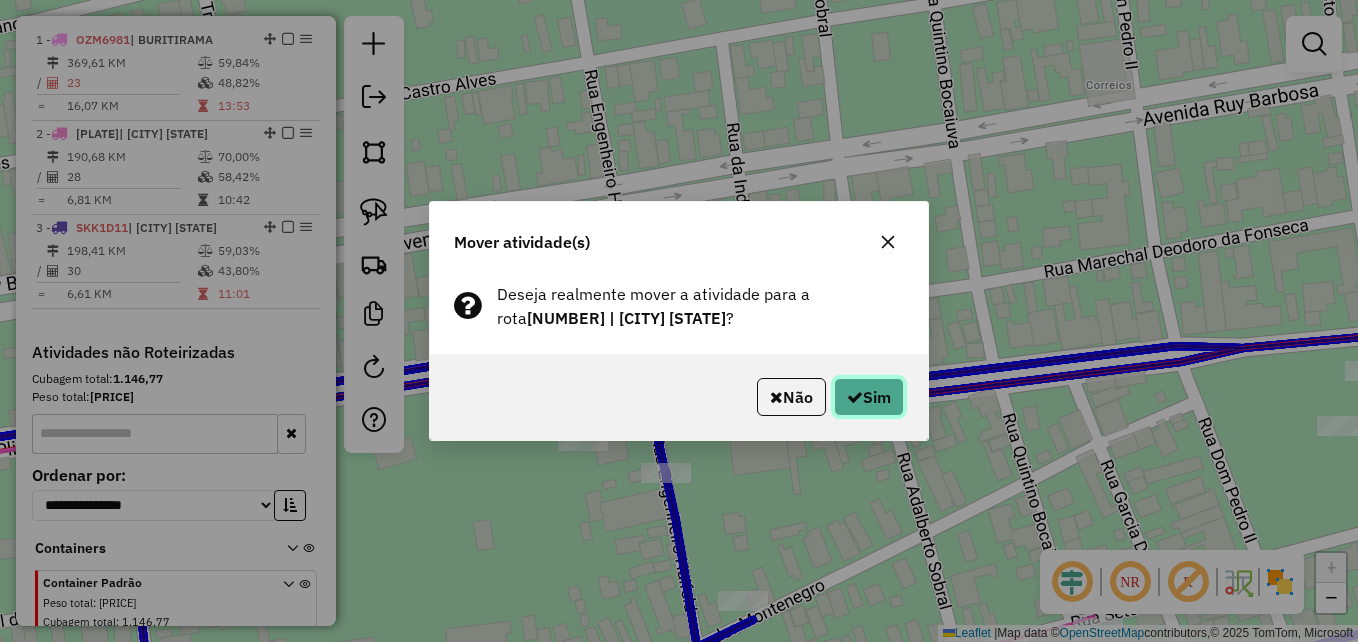 click on "Sim" 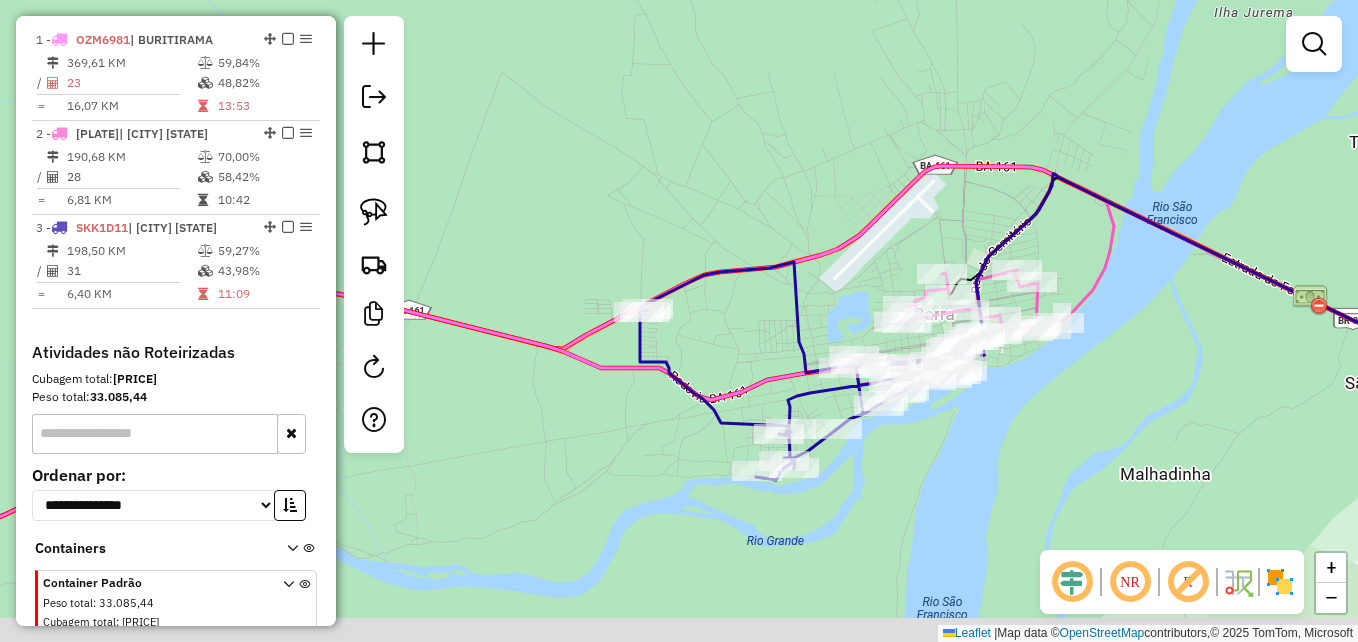 drag, startPoint x: 943, startPoint y: 458, endPoint x: 934, endPoint y: 258, distance: 200.2024 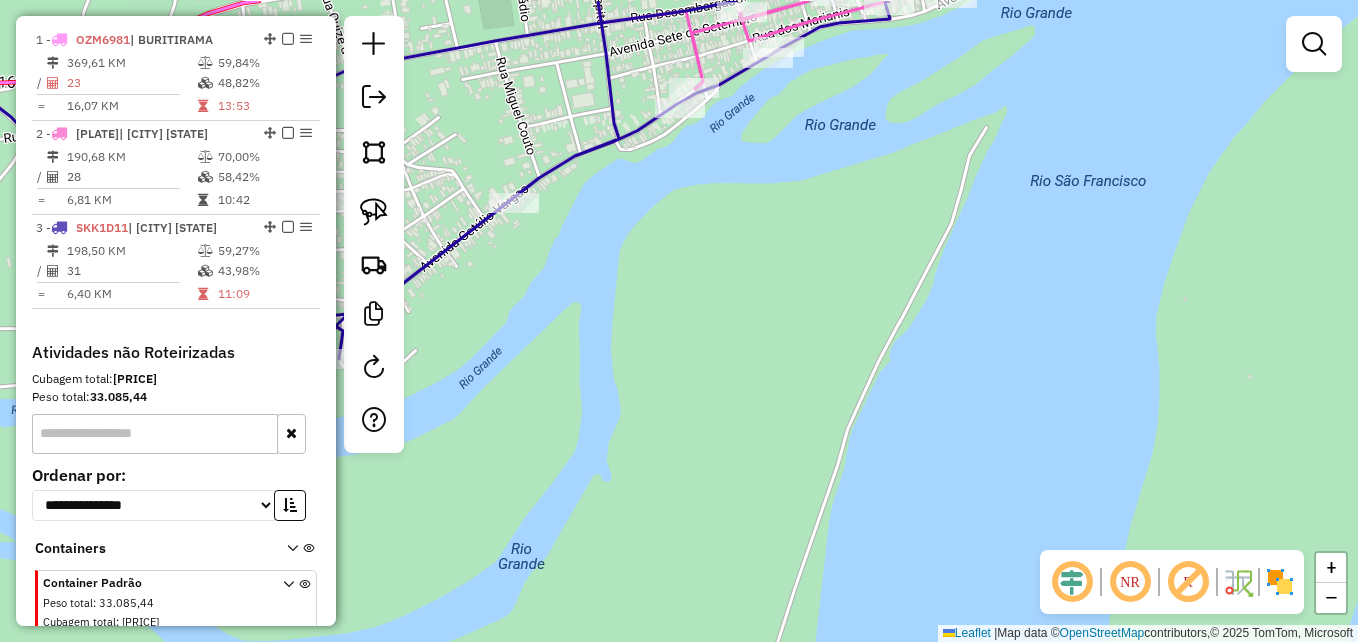 drag, startPoint x: 900, startPoint y: 188, endPoint x: 942, endPoint y: 537, distance: 351.51813 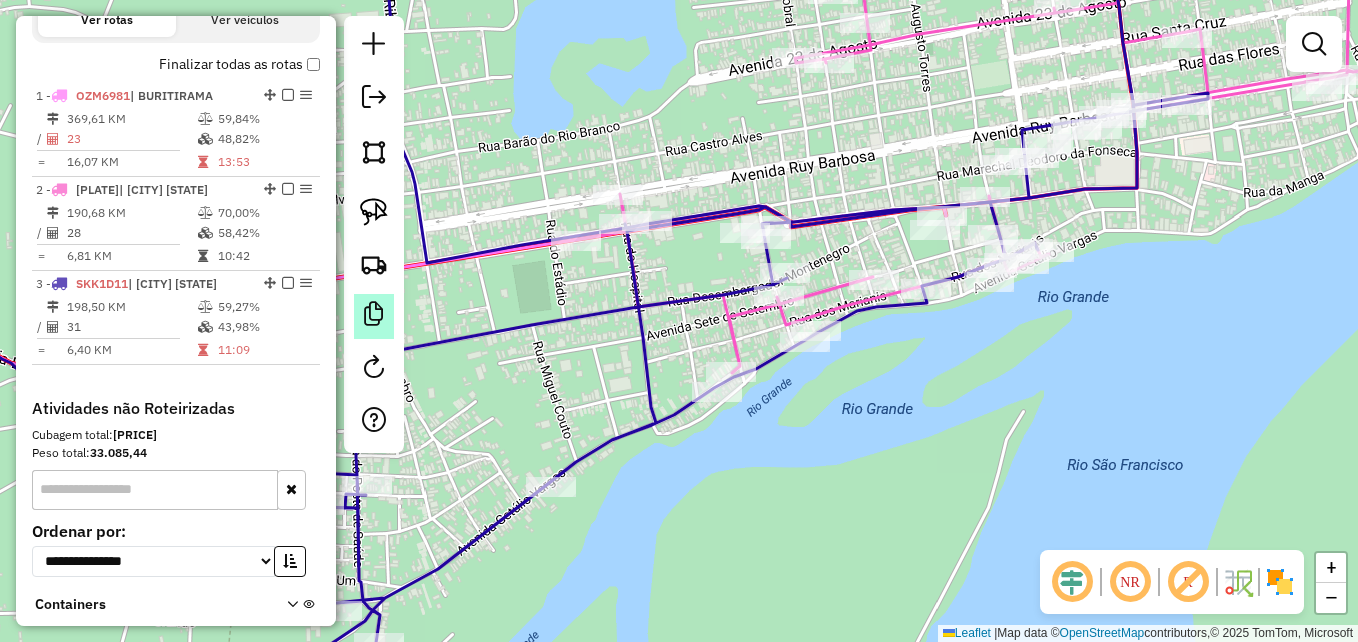 scroll, scrollTop: 639, scrollLeft: 0, axis: vertical 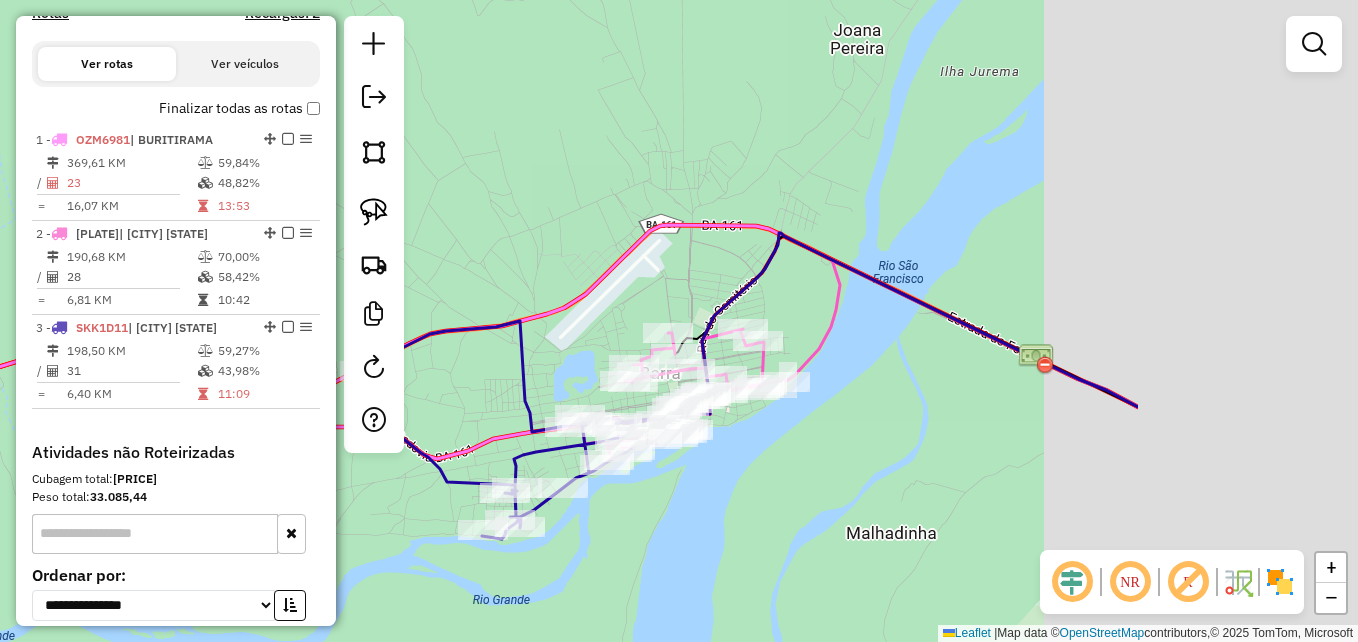 drag, startPoint x: 1146, startPoint y: 350, endPoint x: 451, endPoint y: 397, distance: 696.5874 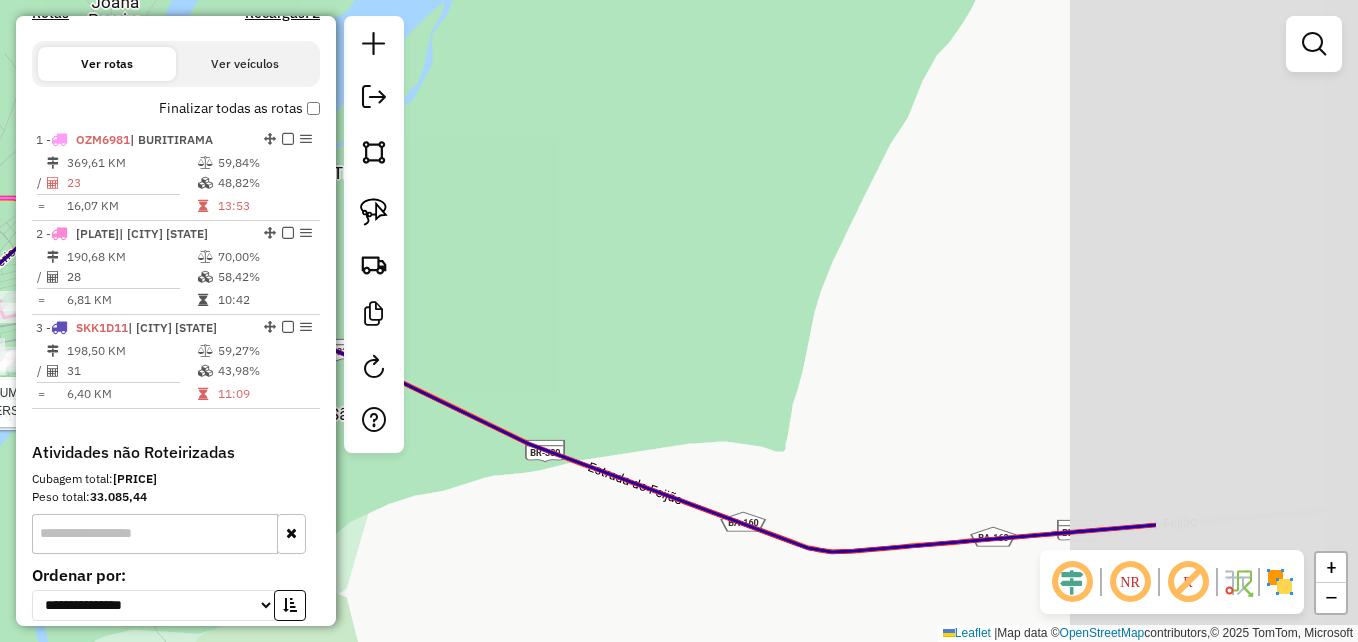 drag, startPoint x: 844, startPoint y: 301, endPoint x: 557, endPoint y: 291, distance: 287.17416 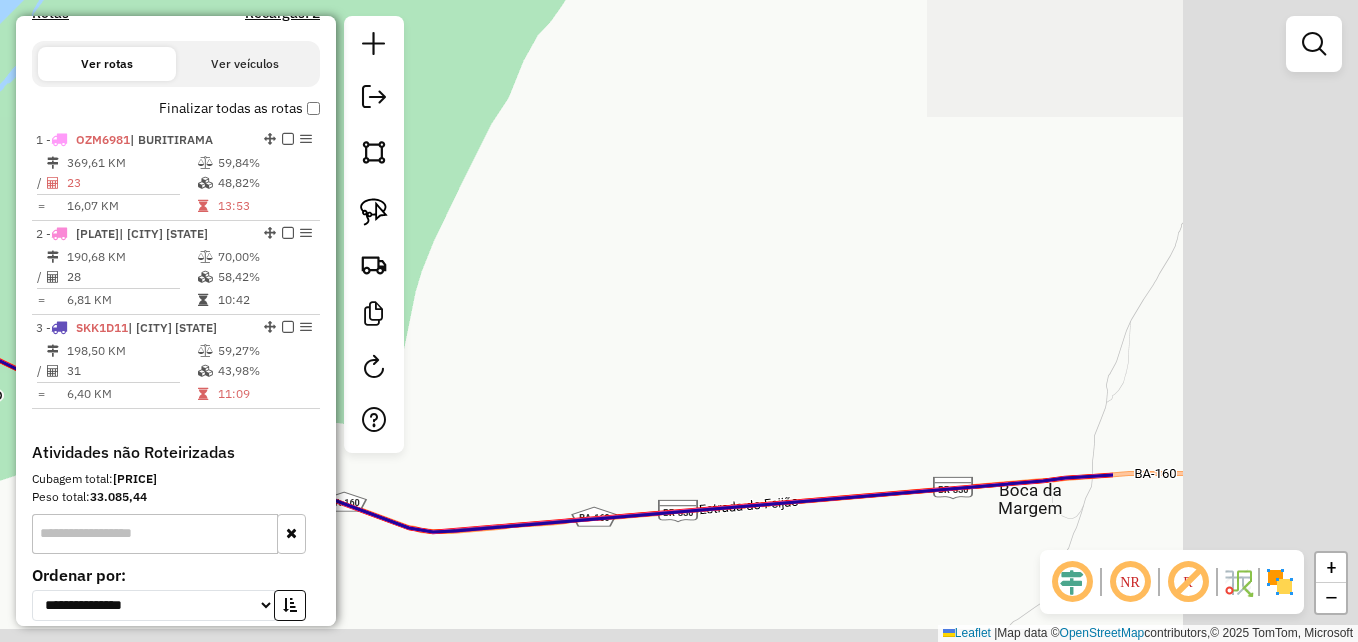 drag, startPoint x: 1078, startPoint y: 291, endPoint x: 710, endPoint y: 268, distance: 368.71805 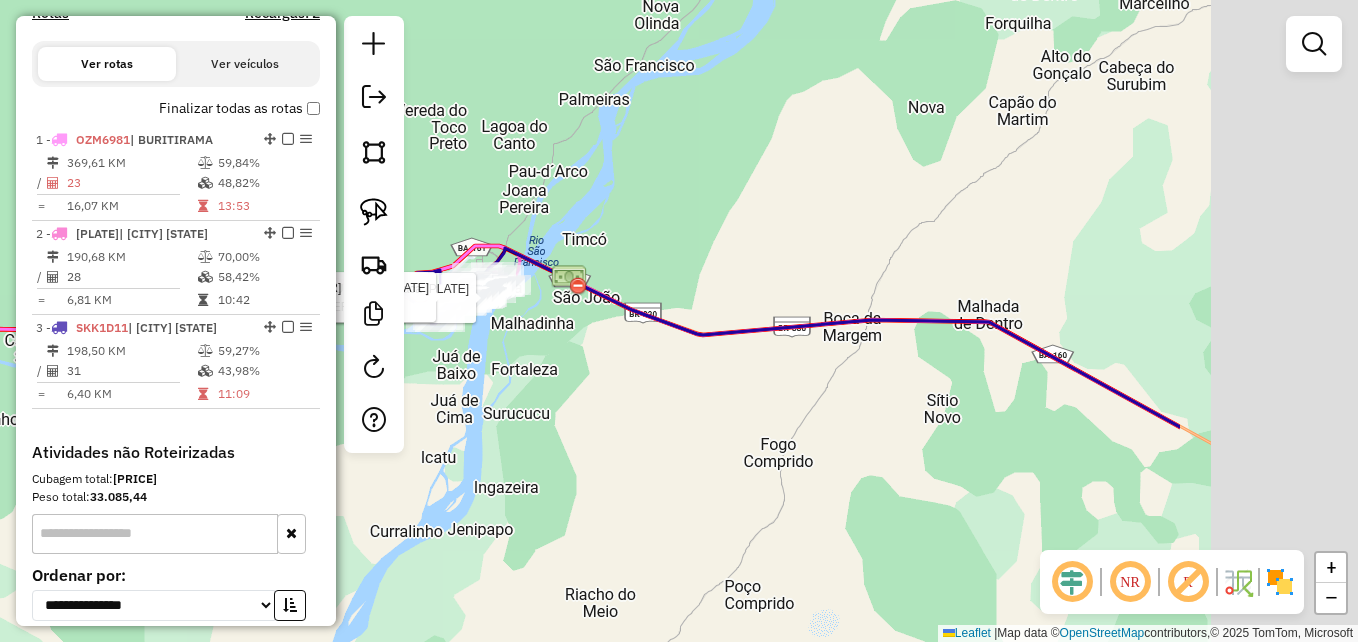drag, startPoint x: 1138, startPoint y: 415, endPoint x: 488, endPoint y: 312, distance: 658.11017 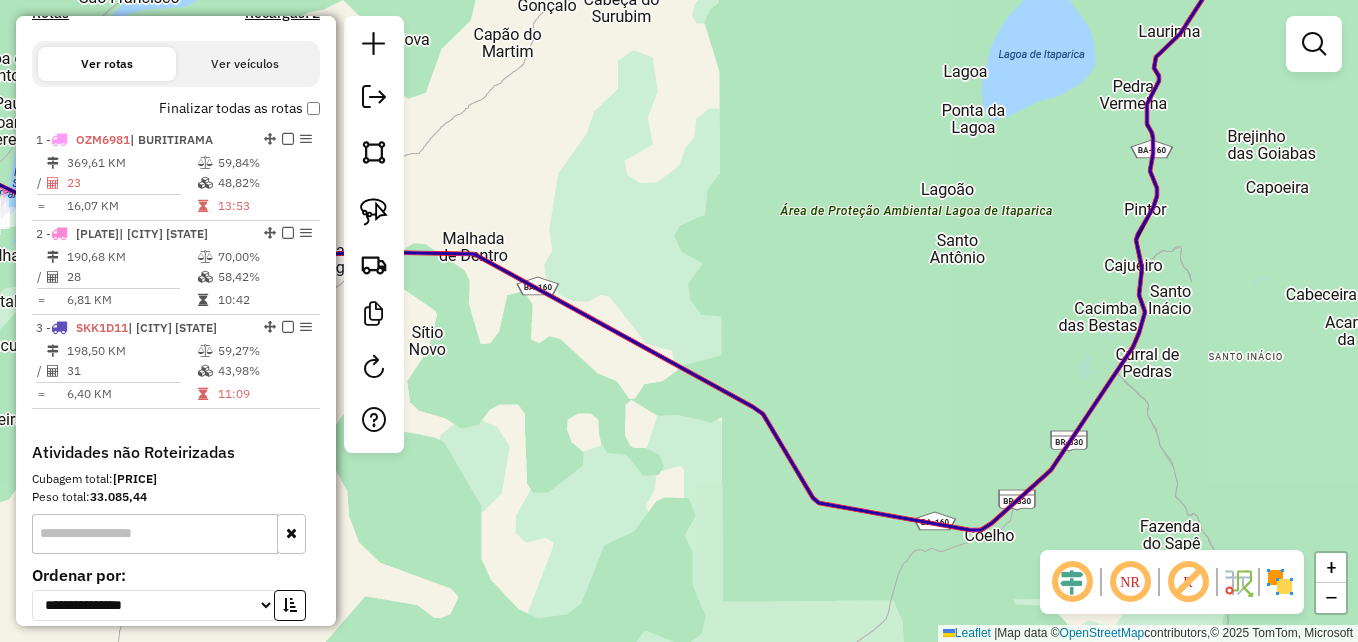 drag, startPoint x: 1016, startPoint y: 325, endPoint x: 464, endPoint y: 318, distance: 552.0444 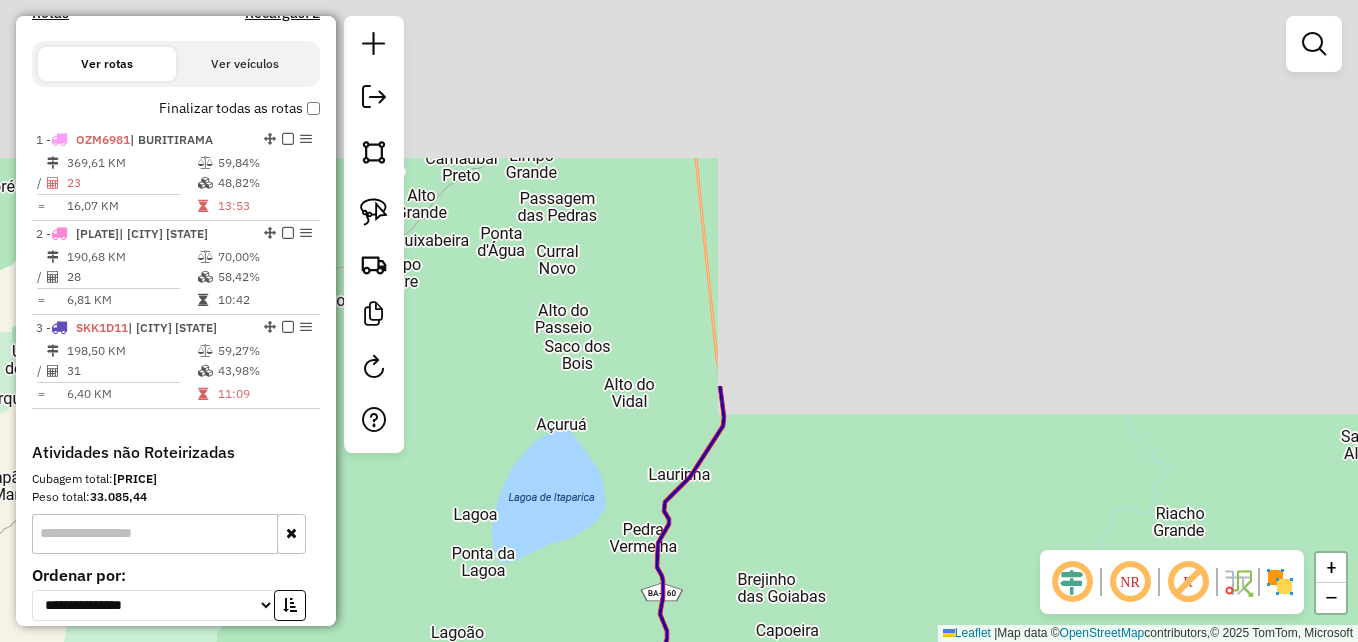 drag, startPoint x: 789, startPoint y: 125, endPoint x: 819, endPoint y: 432, distance: 308.4623 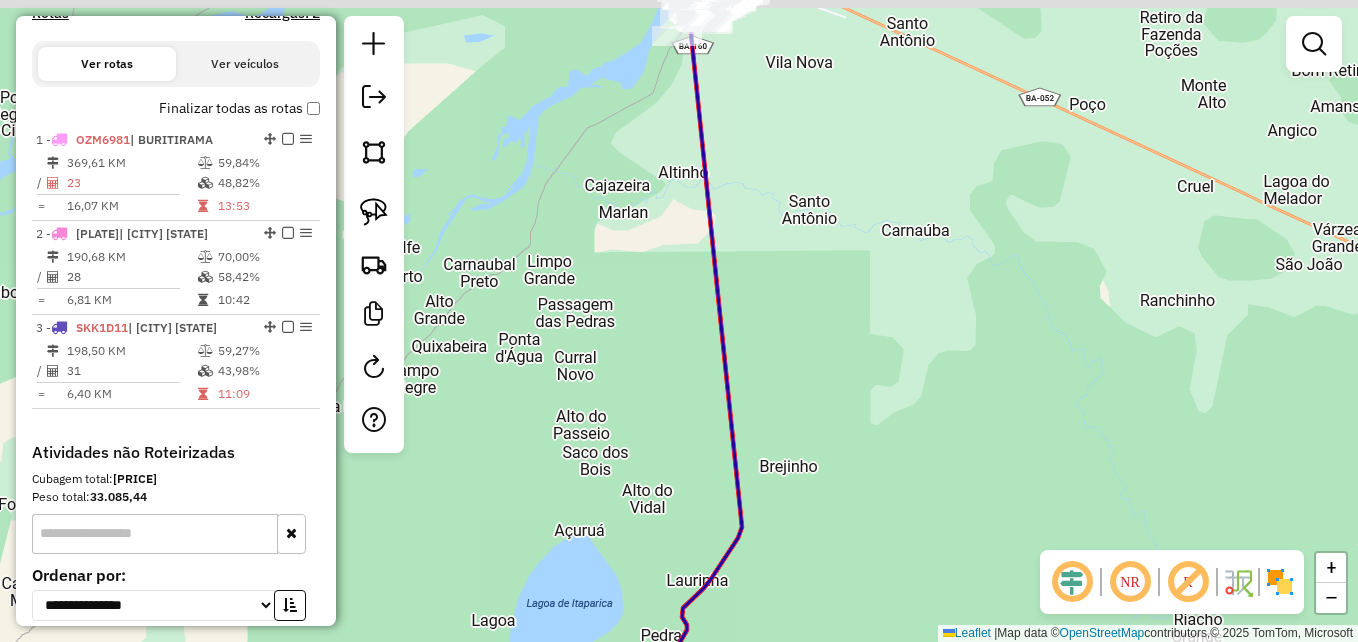 drag, startPoint x: 855, startPoint y: 272, endPoint x: 922, endPoint y: 640, distance: 374.04947 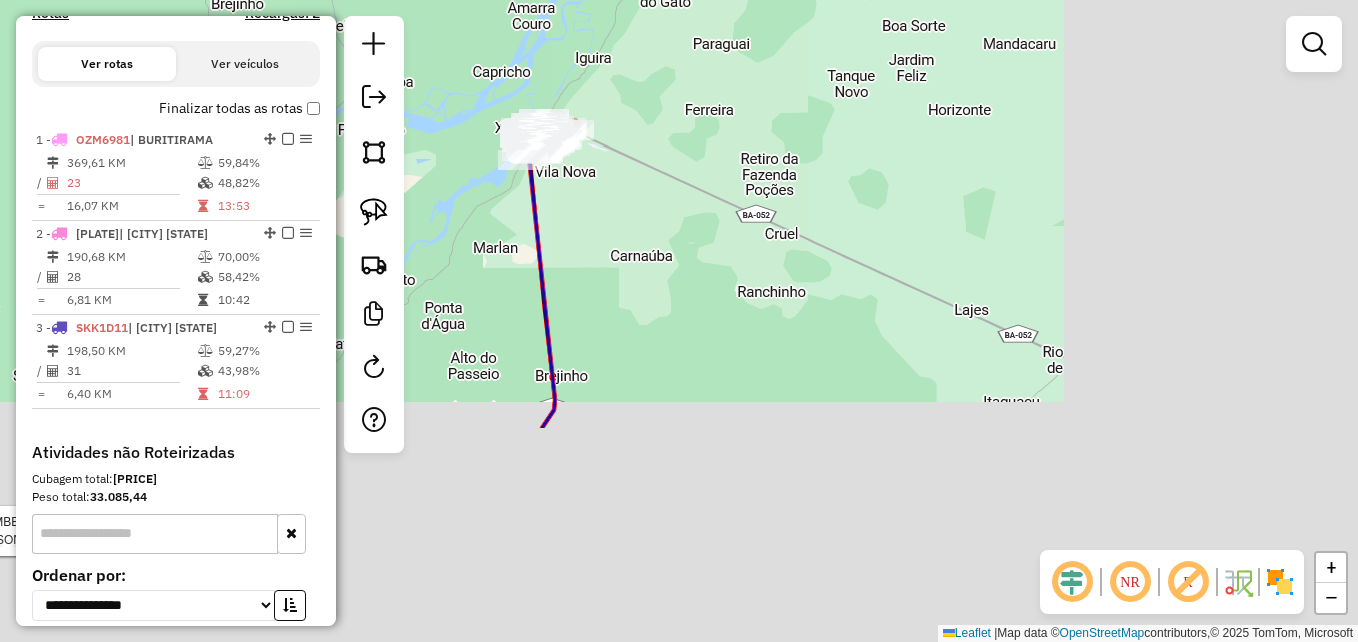 drag, startPoint x: 1085, startPoint y: 482, endPoint x: 669, endPoint y: 127, distance: 546.883 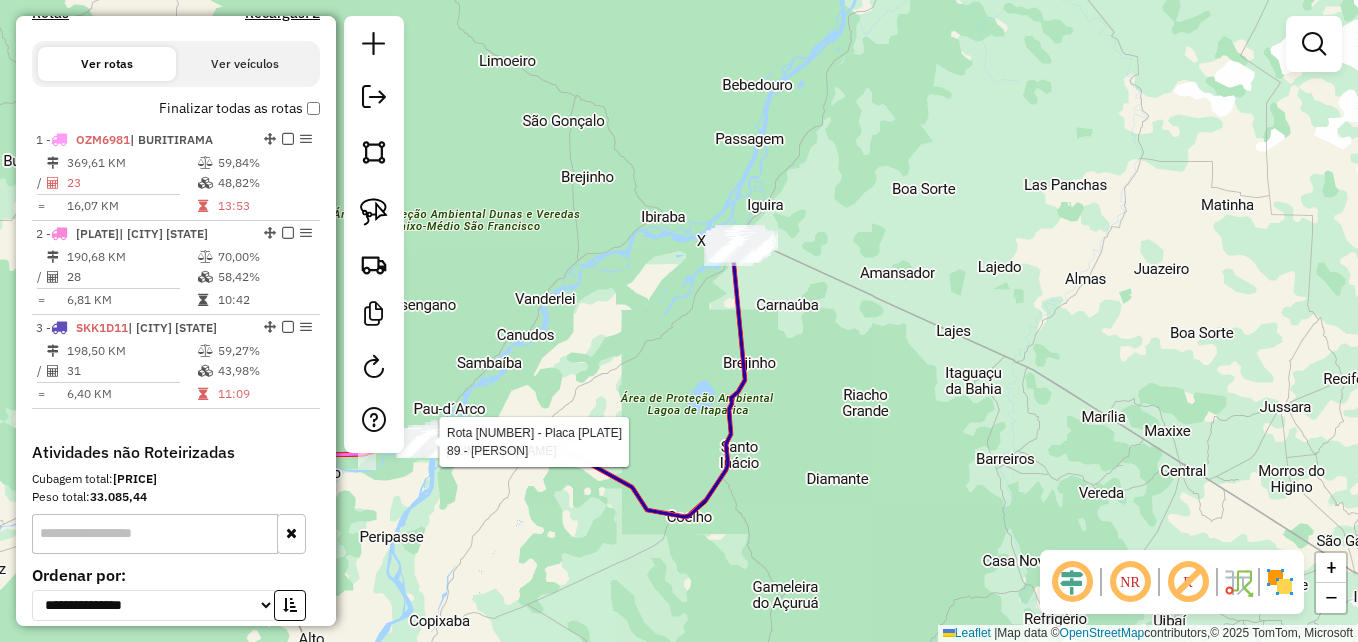drag, startPoint x: 738, startPoint y: 196, endPoint x: 926, endPoint y: 465, distance: 328.1844 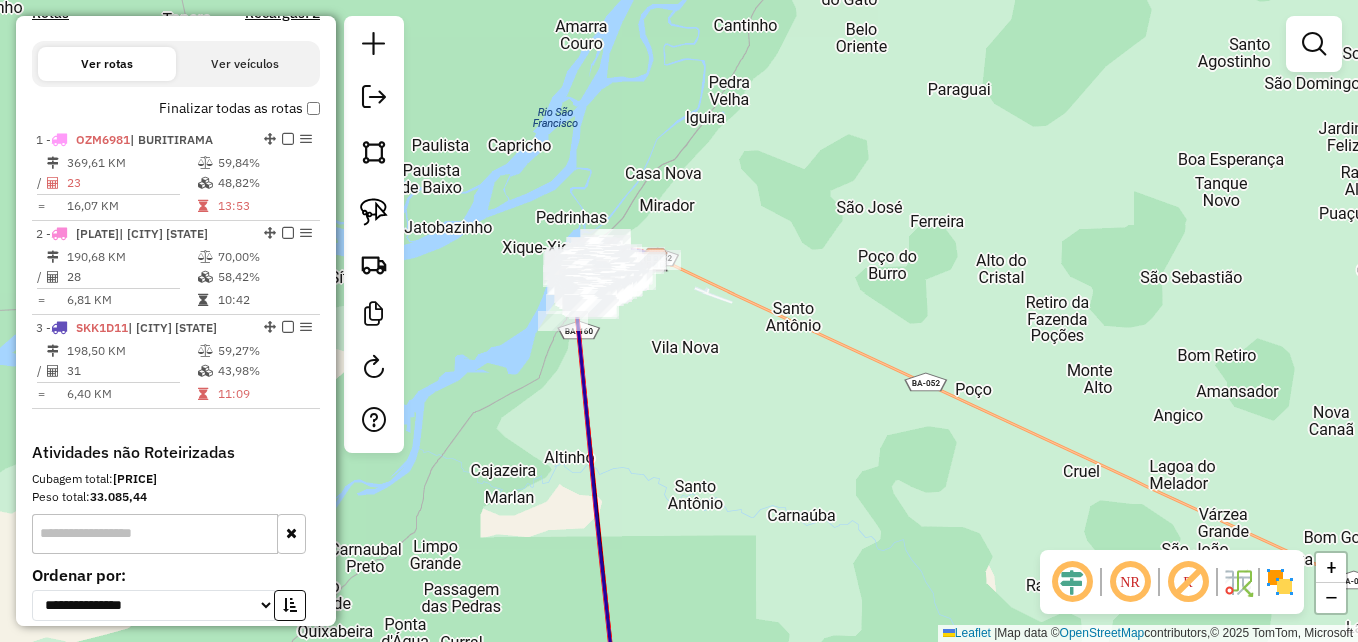 click on "Rota 3 - Placa SKK1D11  3883 - MERCADINHO CHAGAS Rota 2 - Placa SKK4J51  89 - ANTONIO PEREIRA DOS SANTOS Janela de atendimento Grade de atendimento Capacidade Transportadoras Veículos Cliente Pedidos  Rotas Selecione os dias de semana para filtrar as janelas de atendimento  Seg   Ter   Qua   Qui   Sex   Sáb   Dom  Informe o período da janela de atendimento: De: Até:  Filtrar exatamente a janela do cliente  Considerar janela de atendimento padrão  Selecione os dias de semana para filtrar as grades de atendimento  Seg   Ter   Qua   Qui   Sex   Sáb   Dom   Considerar clientes sem dia de atendimento cadastrado  Clientes fora do dia de atendimento selecionado Filtrar as atividades entre os valores definidos abaixo:  Peso mínimo:   Peso máximo:   Cubagem mínima:   Cubagem máxima:   De:   Até:  Filtrar as atividades entre o tempo de atendimento definido abaixo:  De:   Até:   Considerar capacidade total dos clientes não roteirizados Transportadora: Selecione um ou mais itens Tipo de veículo: Veículo: +" 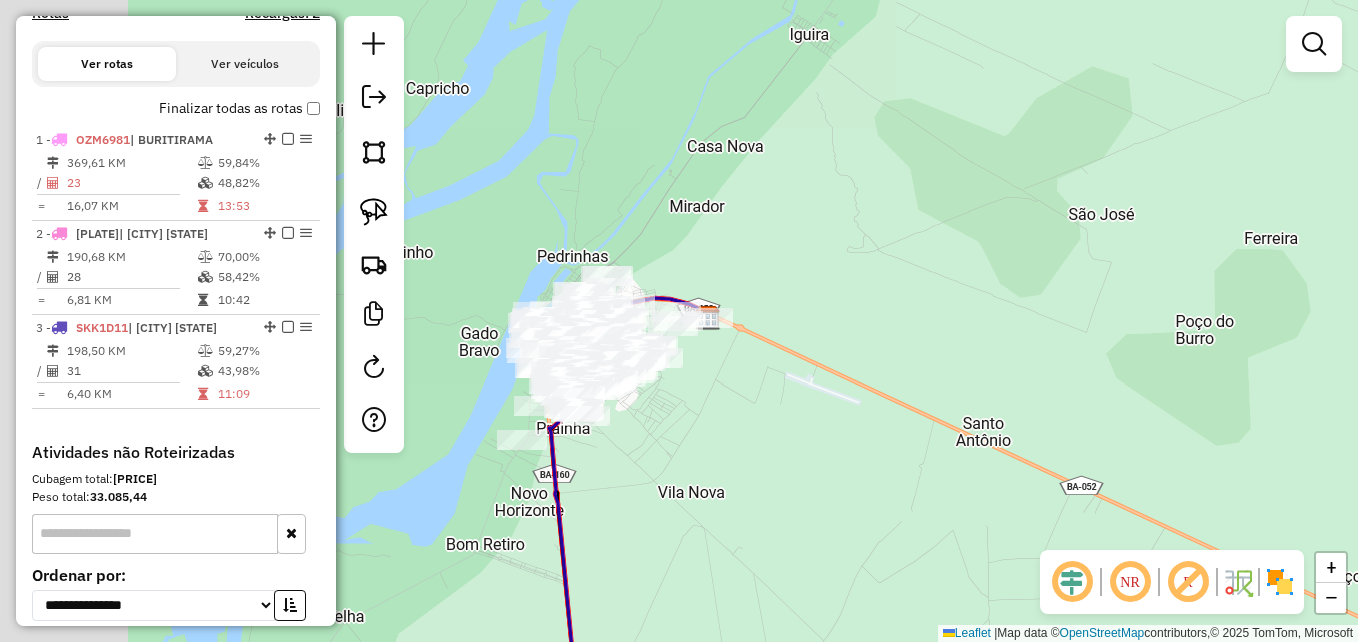 drag, startPoint x: 706, startPoint y: 261, endPoint x: 1013, endPoint y: 369, distance: 325.44278 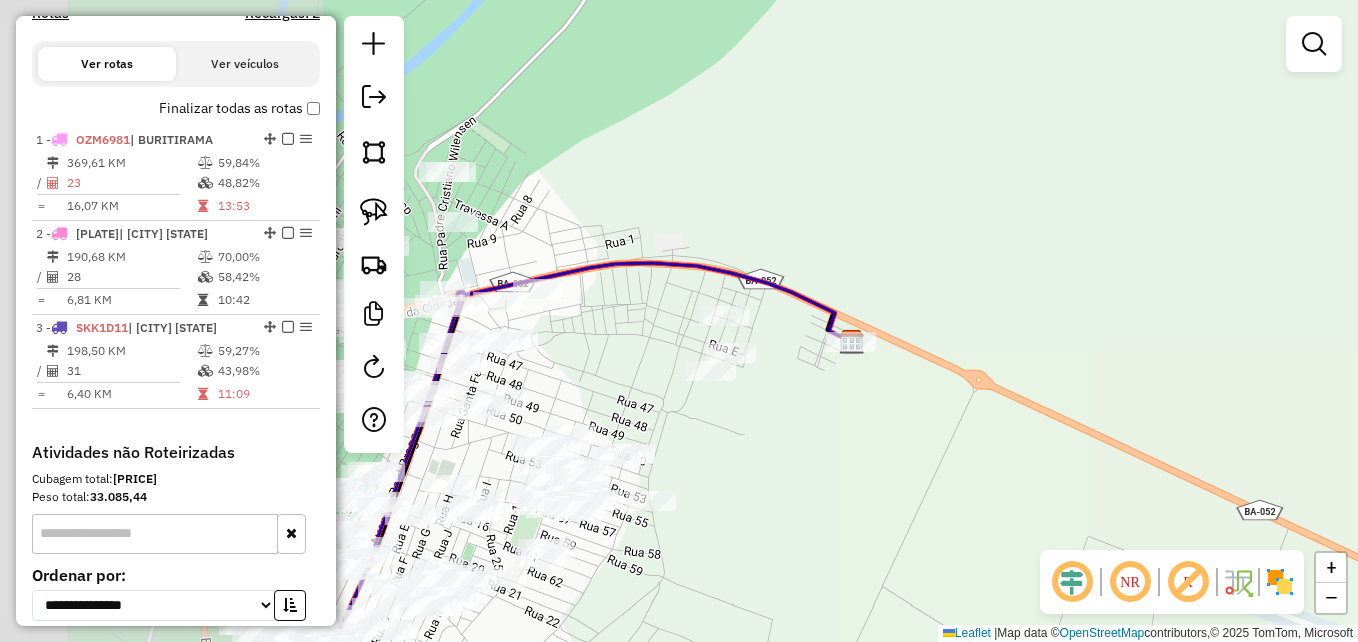 drag, startPoint x: 886, startPoint y: 303, endPoint x: 1202, endPoint y: 302, distance: 316.0016 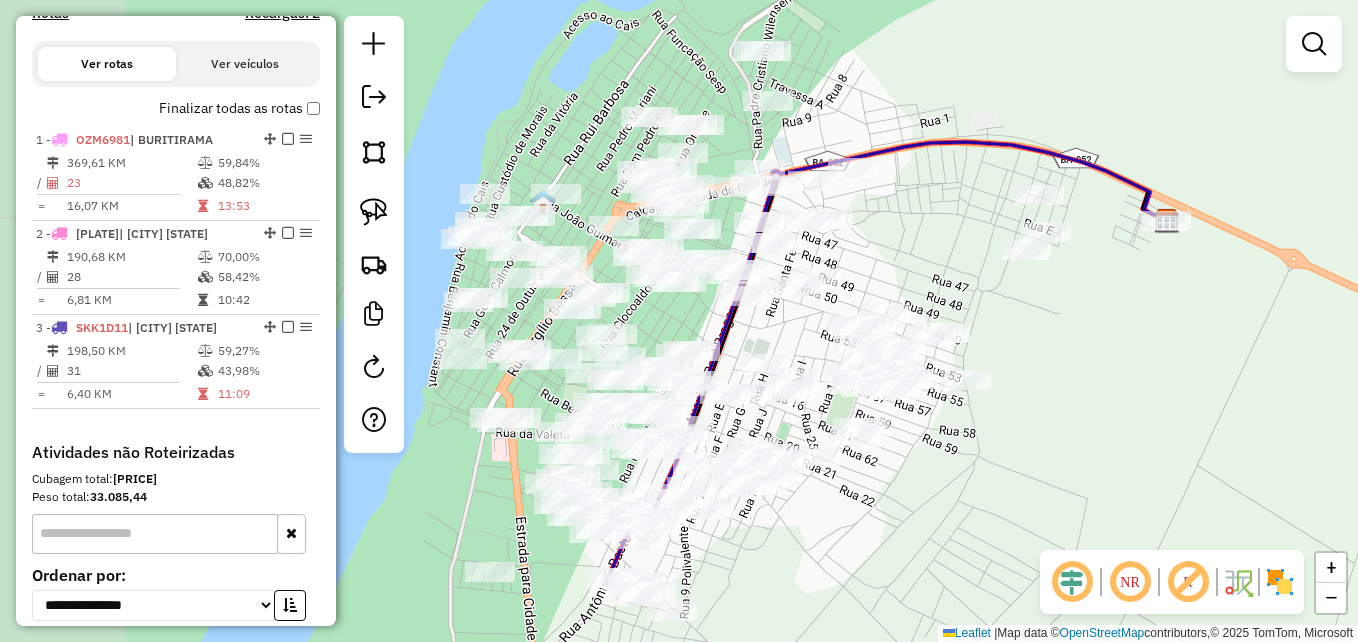 drag, startPoint x: 877, startPoint y: 166, endPoint x: 1104, endPoint y: 36, distance: 261.5894 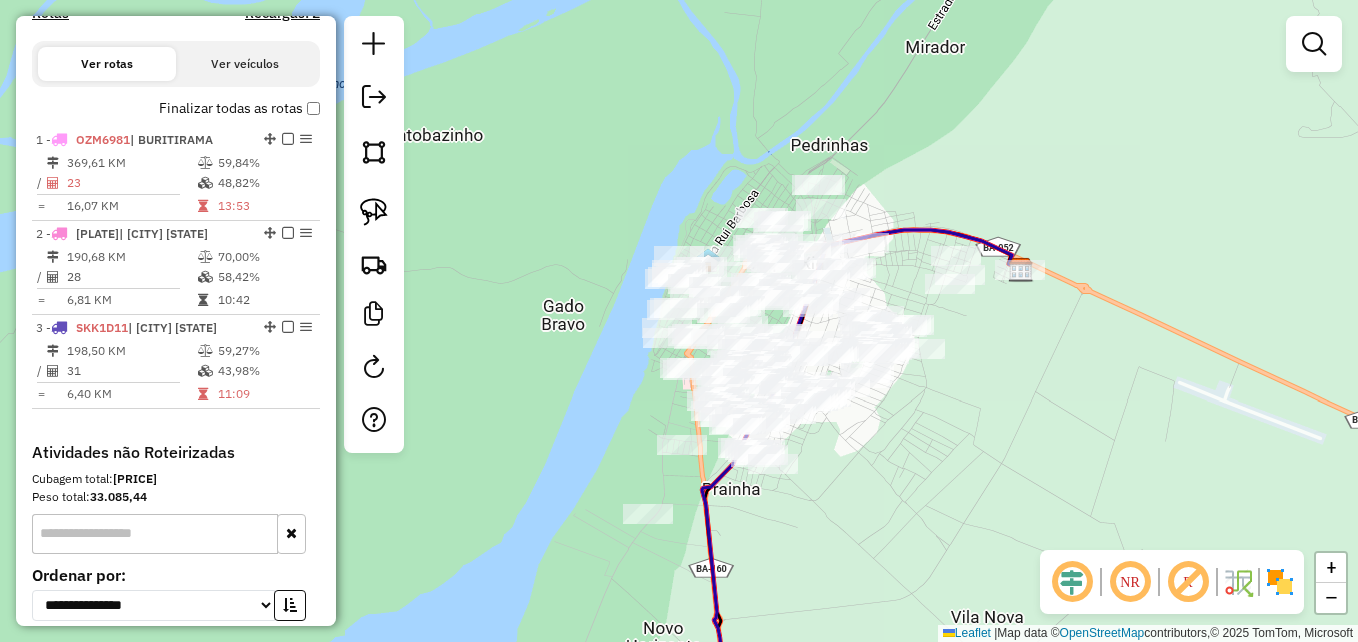 drag, startPoint x: 1146, startPoint y: 229, endPoint x: 998, endPoint y: 395, distance: 222.39604 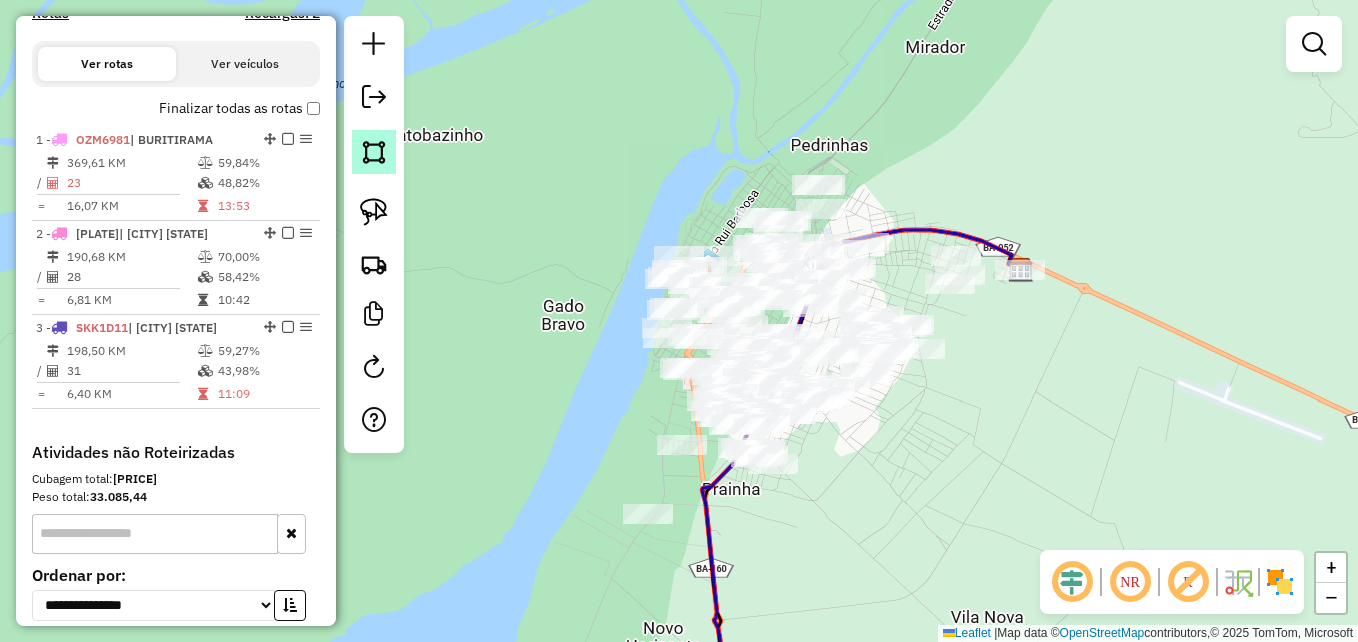 click 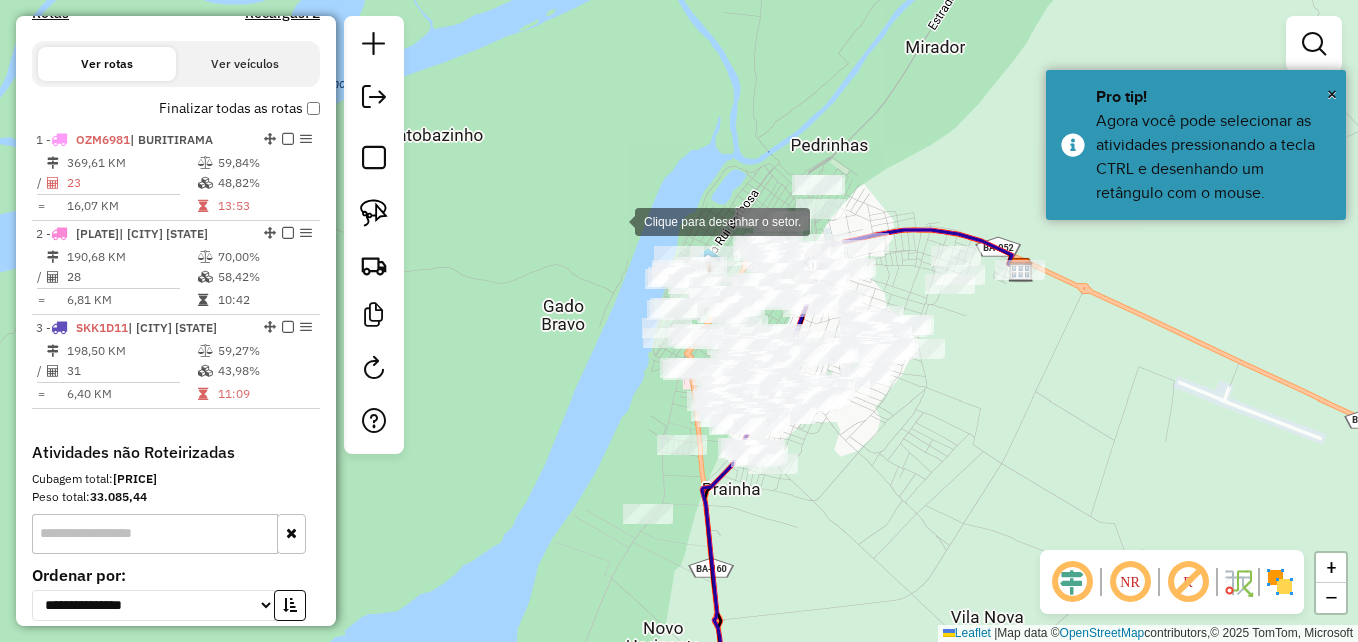 click 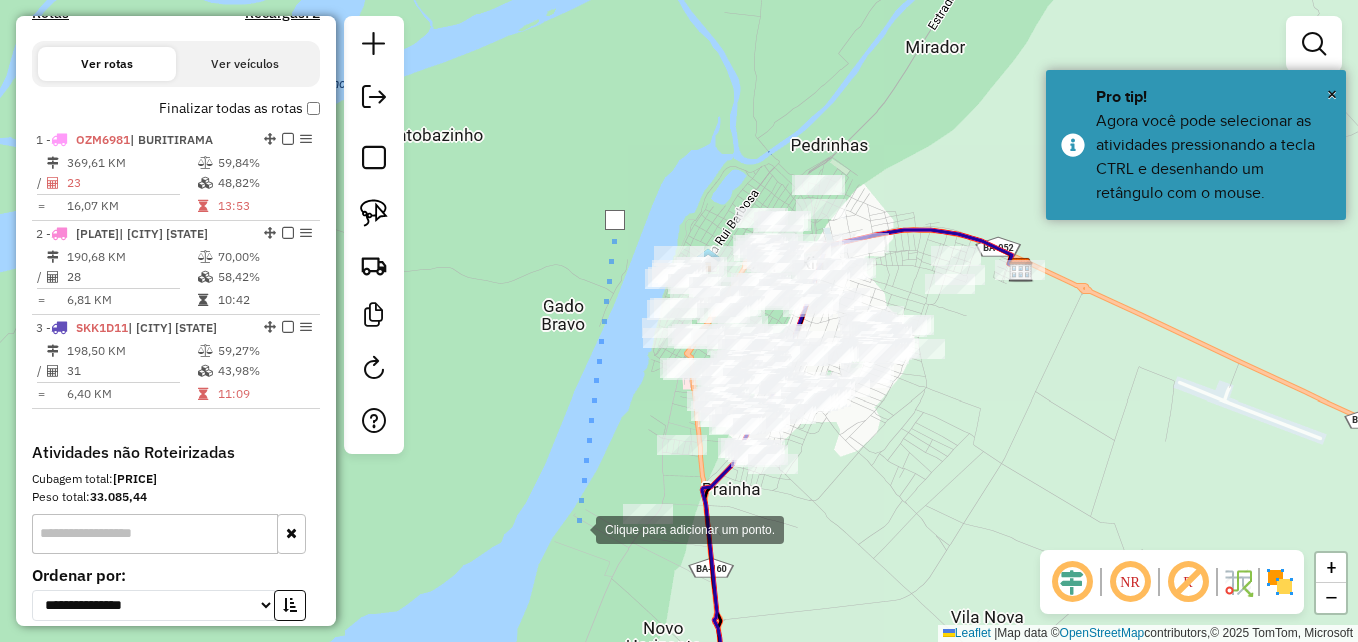 click 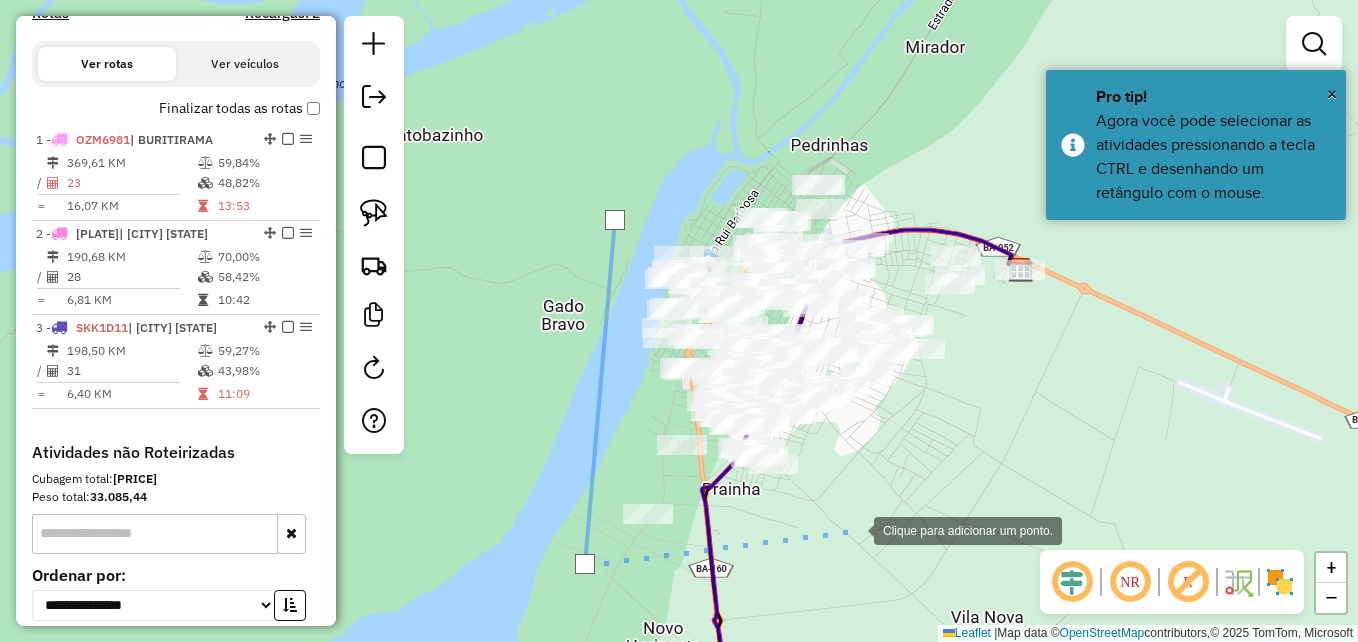 click 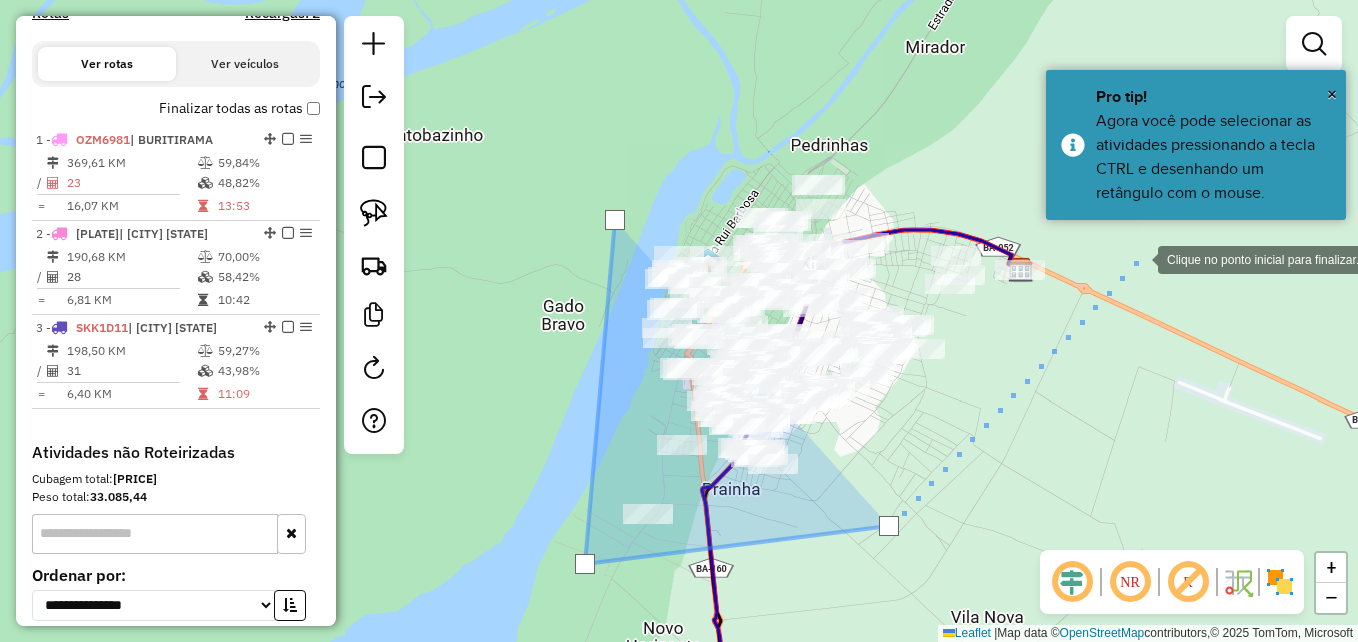 click 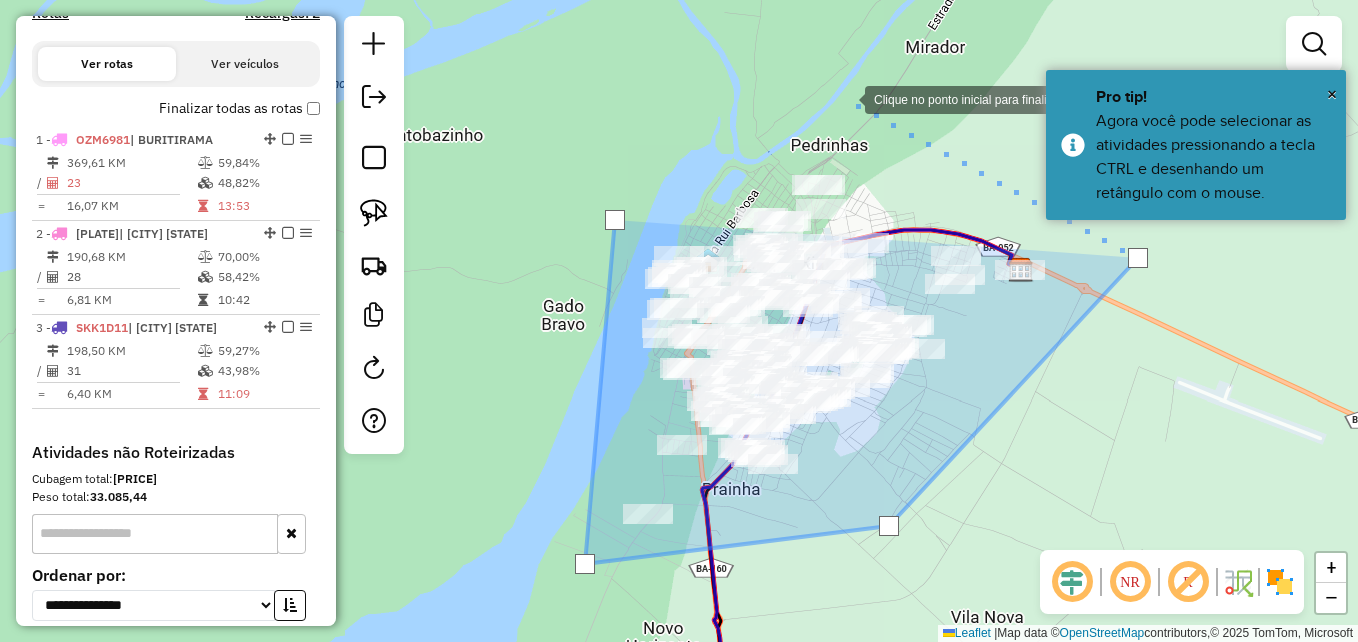 click 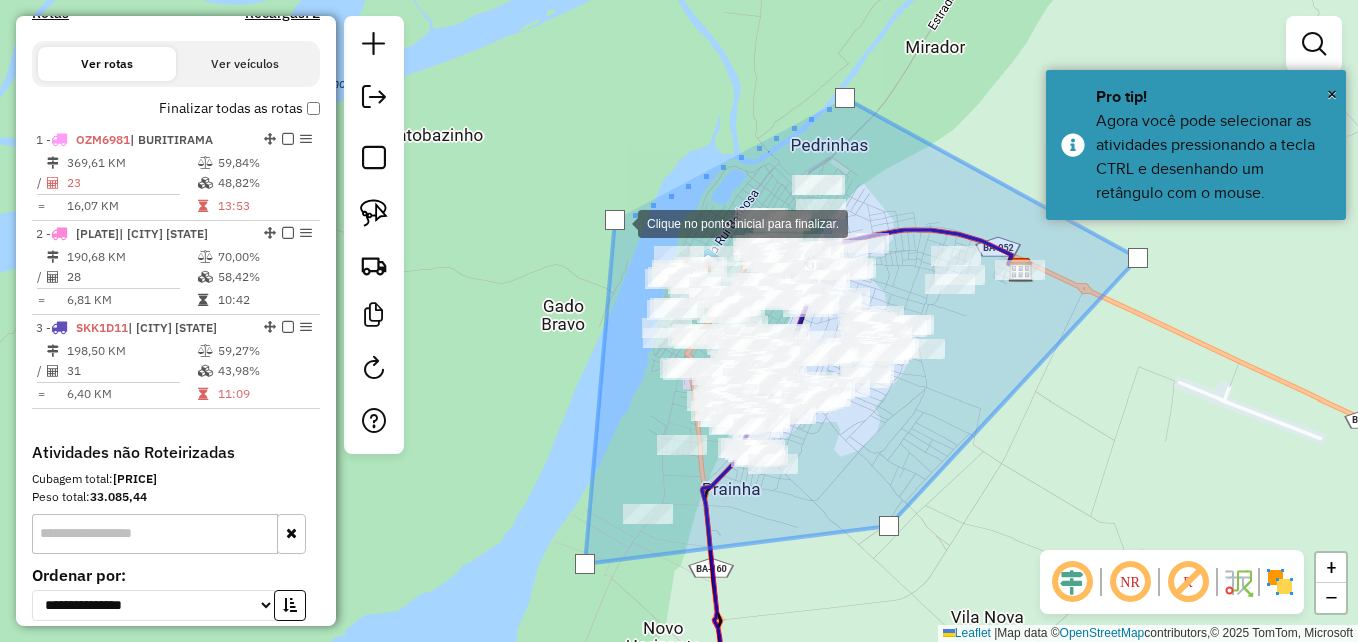 click 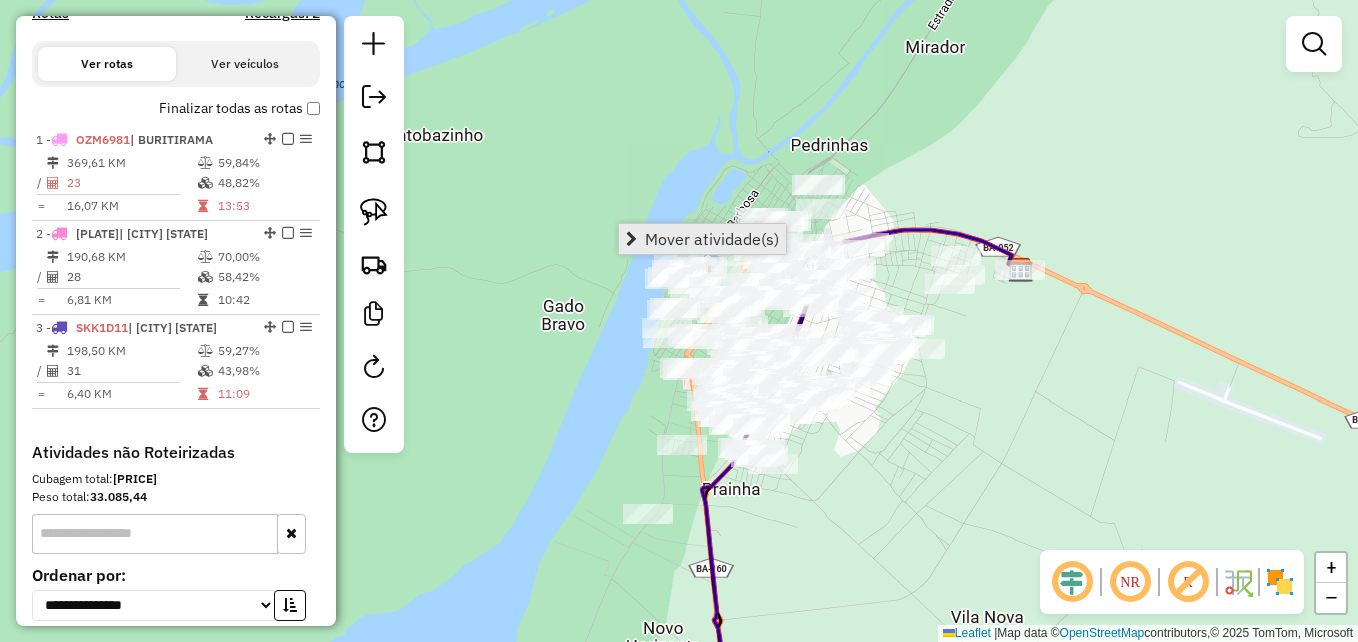 click on "Mover atividade(s)" at bounding box center (712, 239) 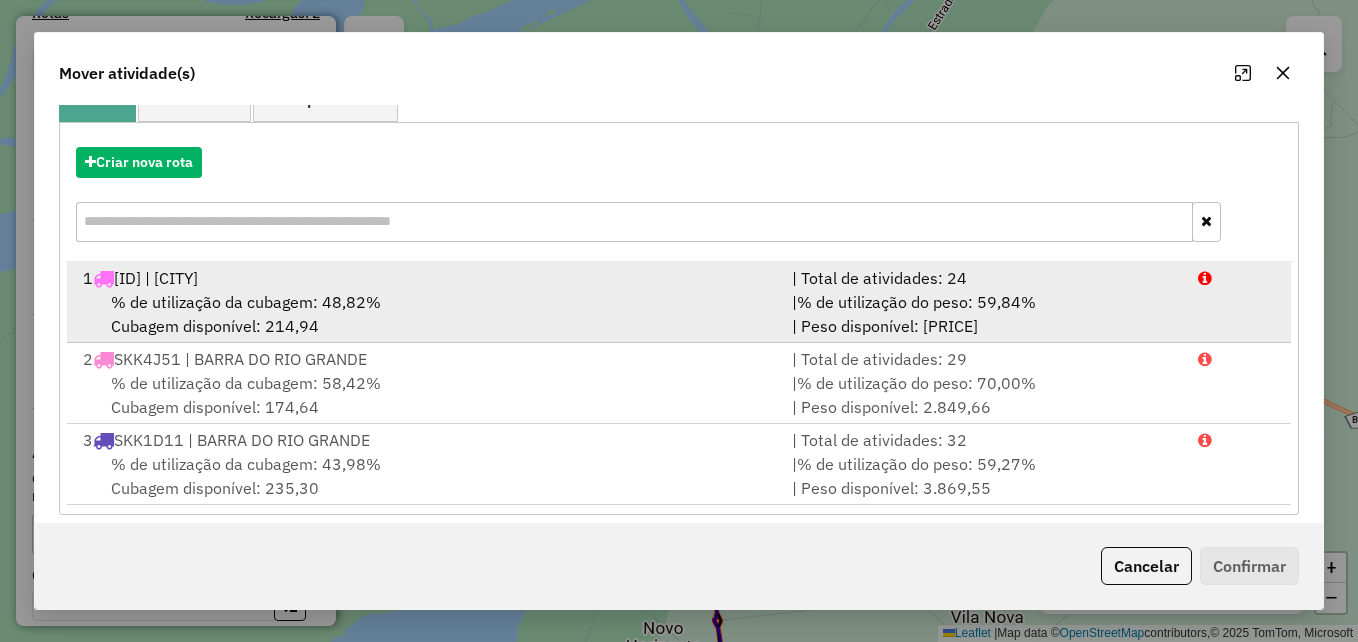 scroll, scrollTop: 209, scrollLeft: 0, axis: vertical 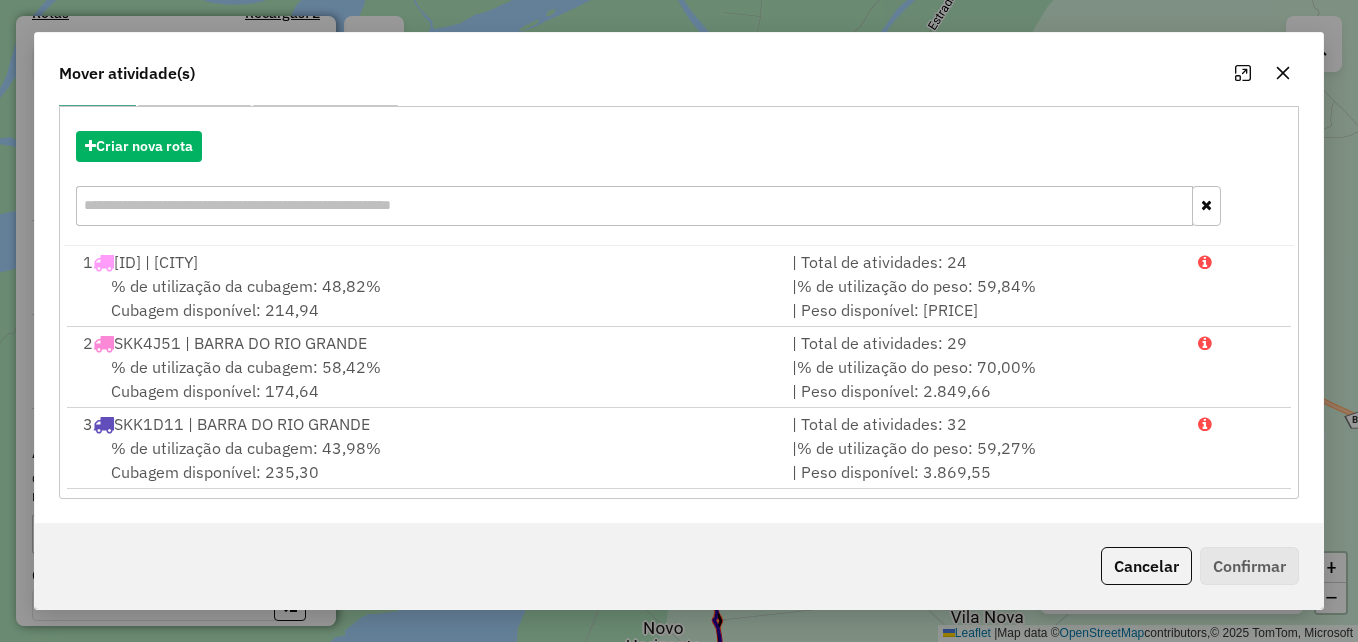 click on "Cancelar" 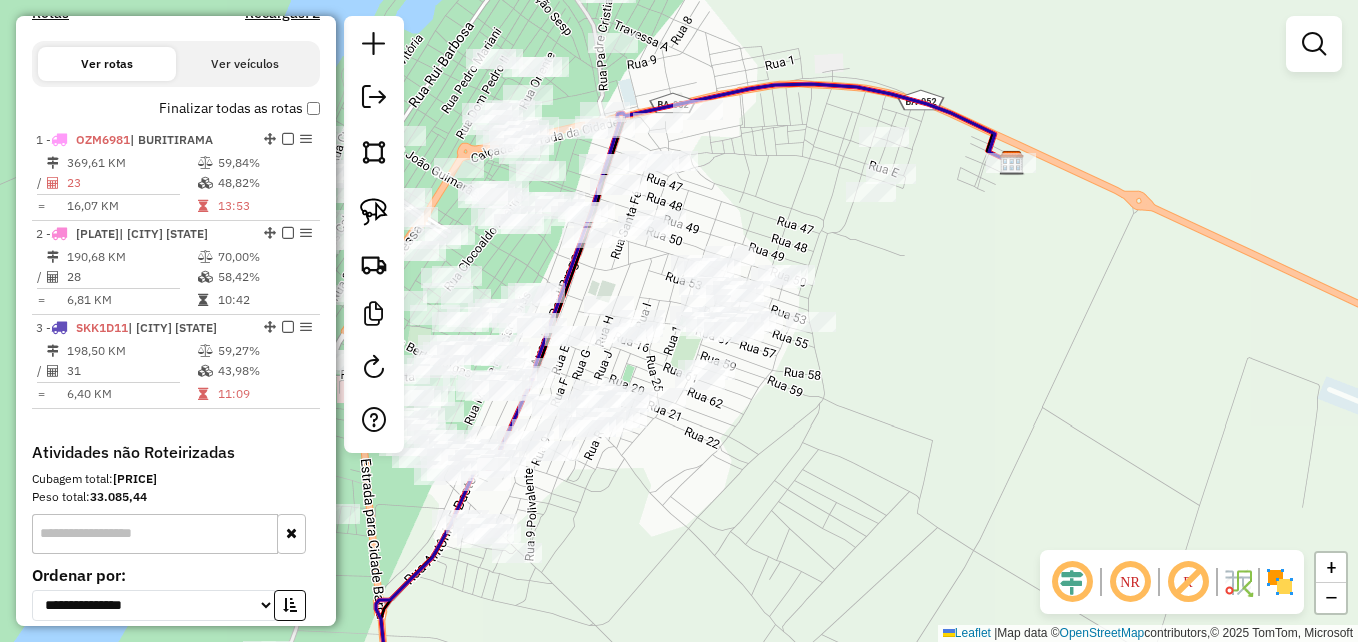 drag, startPoint x: 865, startPoint y: 343, endPoint x: 1111, endPoint y: 340, distance: 246.0183 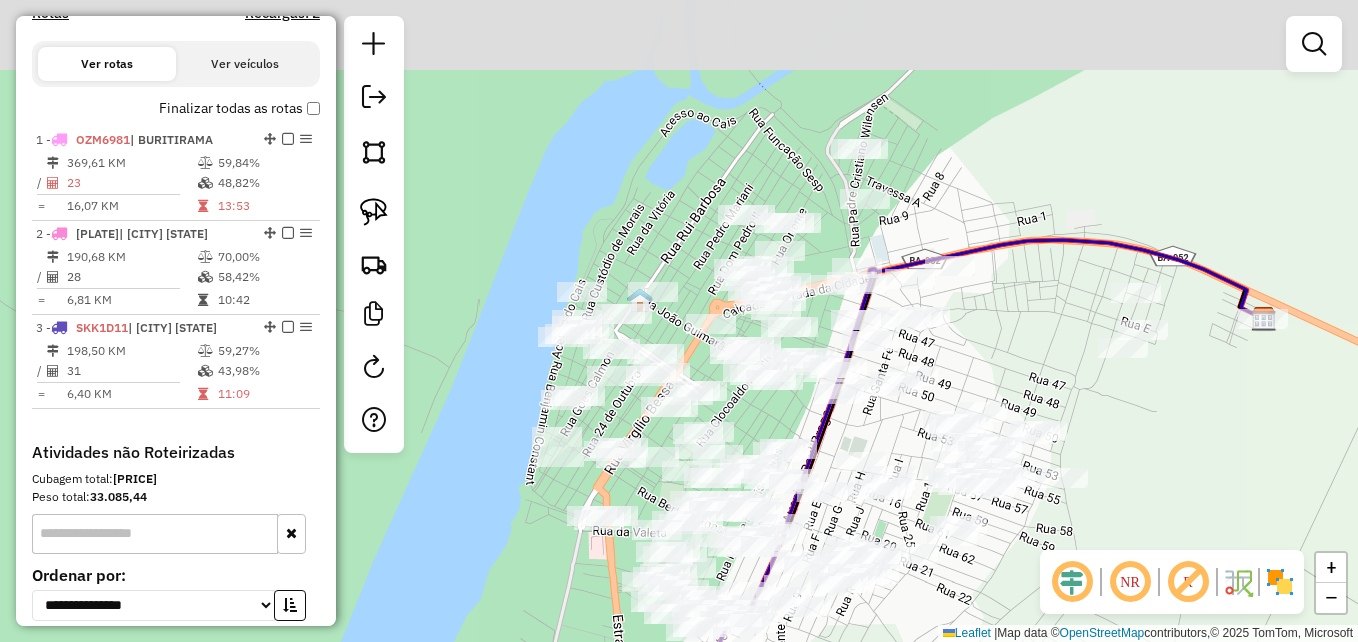 drag, startPoint x: 1035, startPoint y: 133, endPoint x: 1055, endPoint y: 295, distance: 163.2299 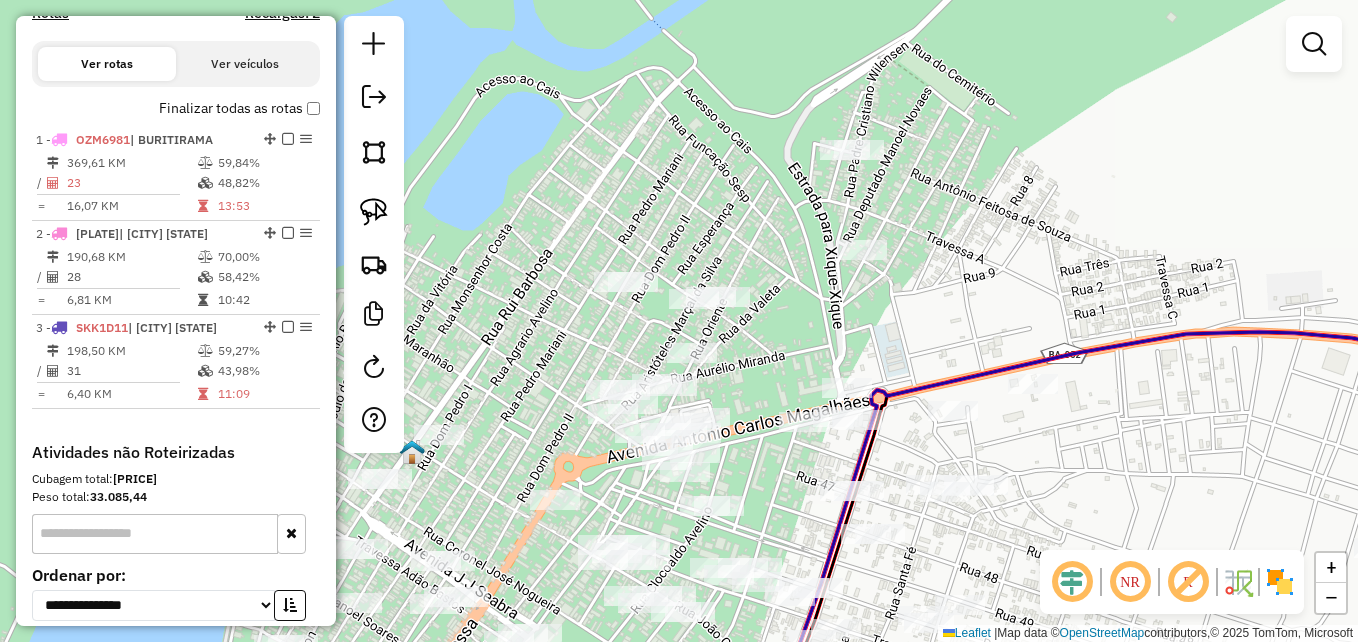 drag, startPoint x: 962, startPoint y: 96, endPoint x: 1150, endPoint y: 239, distance: 236.20541 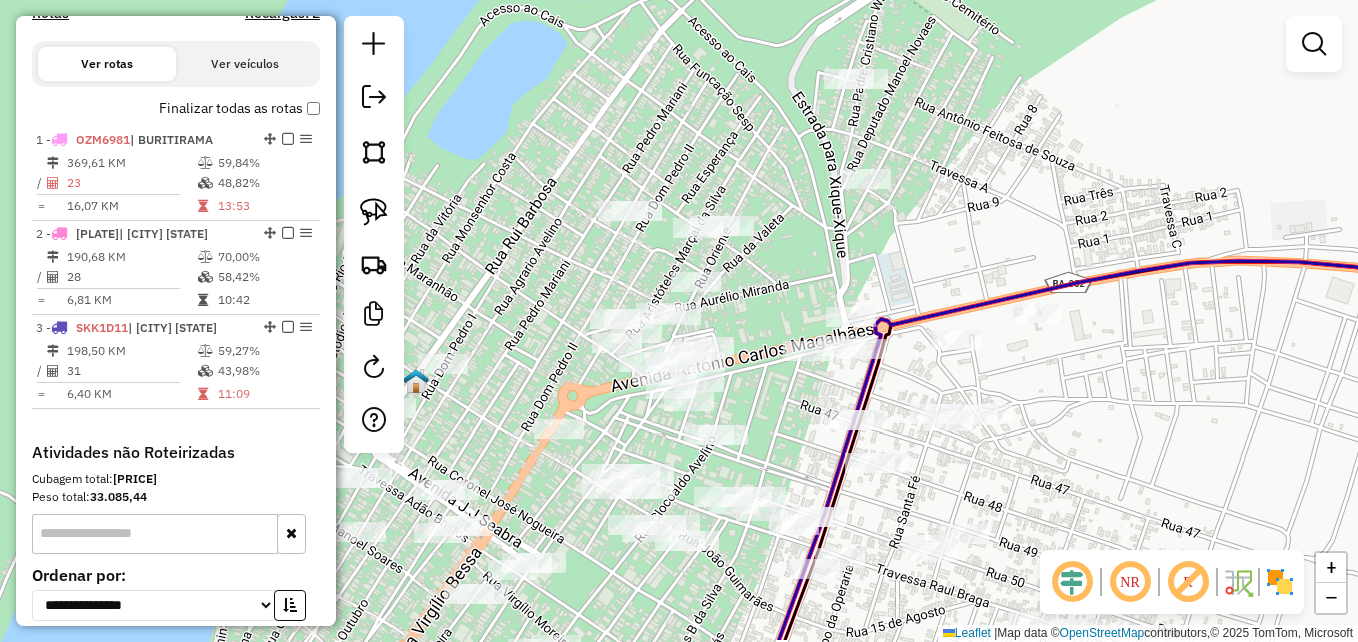 drag, startPoint x: 1104, startPoint y: 266, endPoint x: 1106, endPoint y: 200, distance: 66.0303 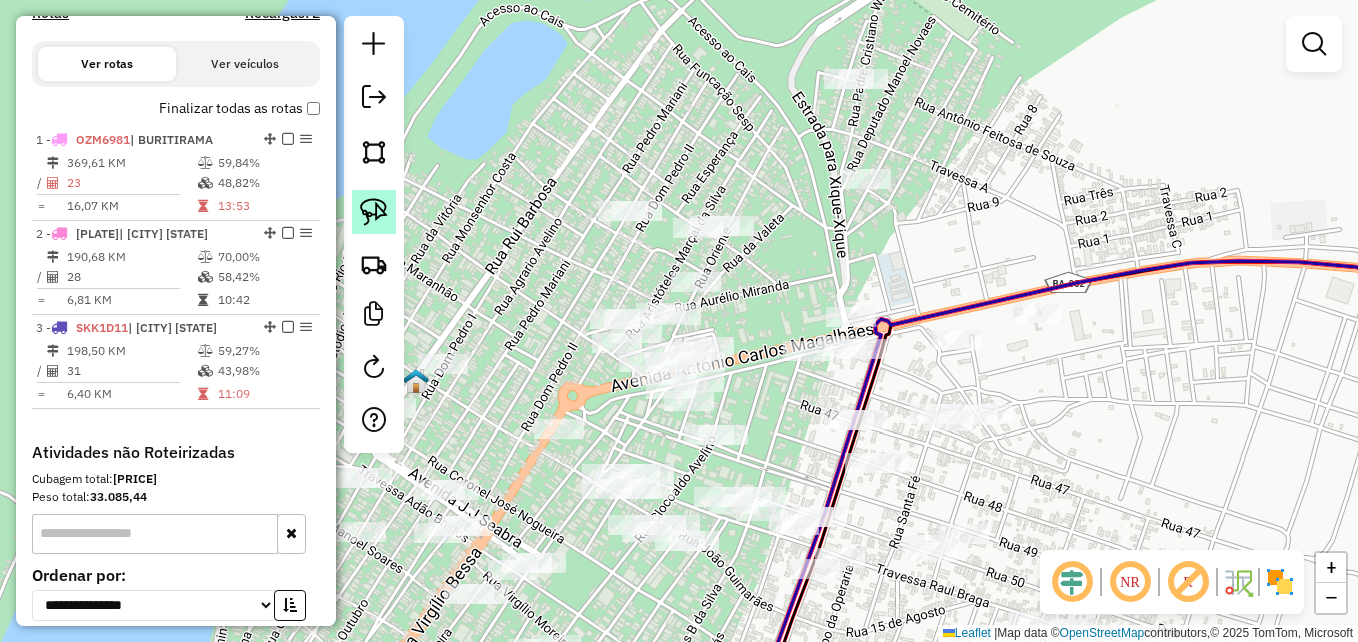 click 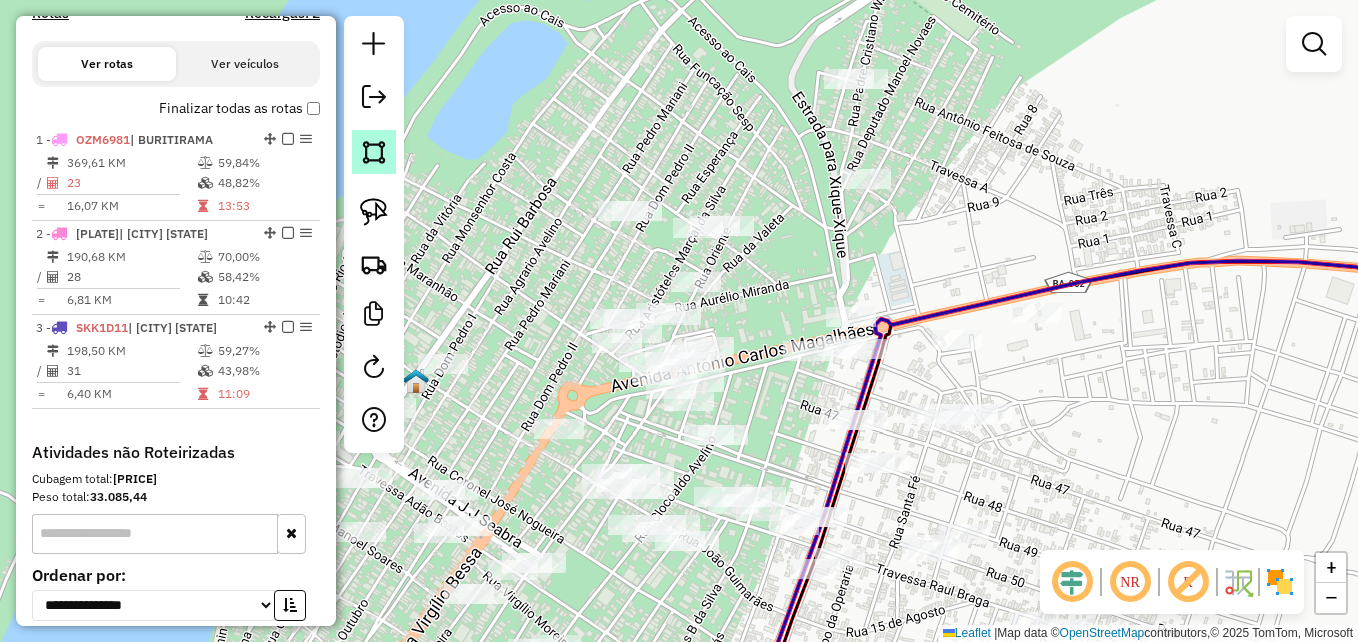click 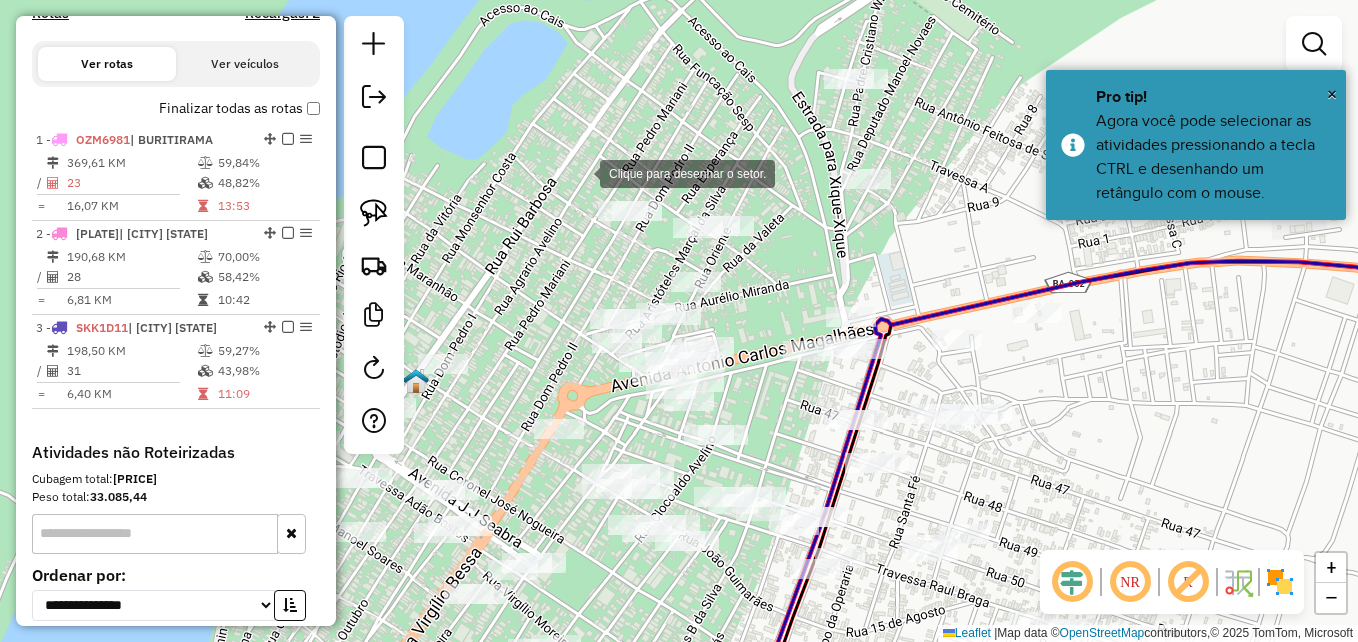 drag, startPoint x: 588, startPoint y: 157, endPoint x: 587, endPoint y: 167, distance: 10.049875 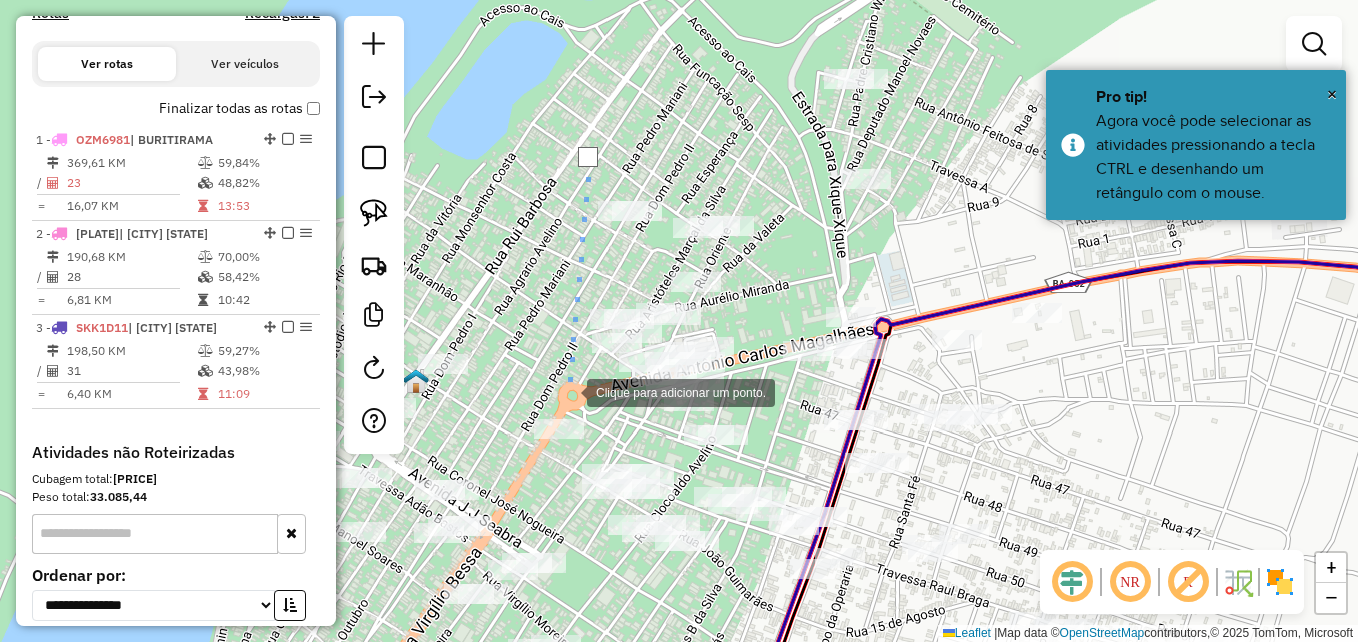 click 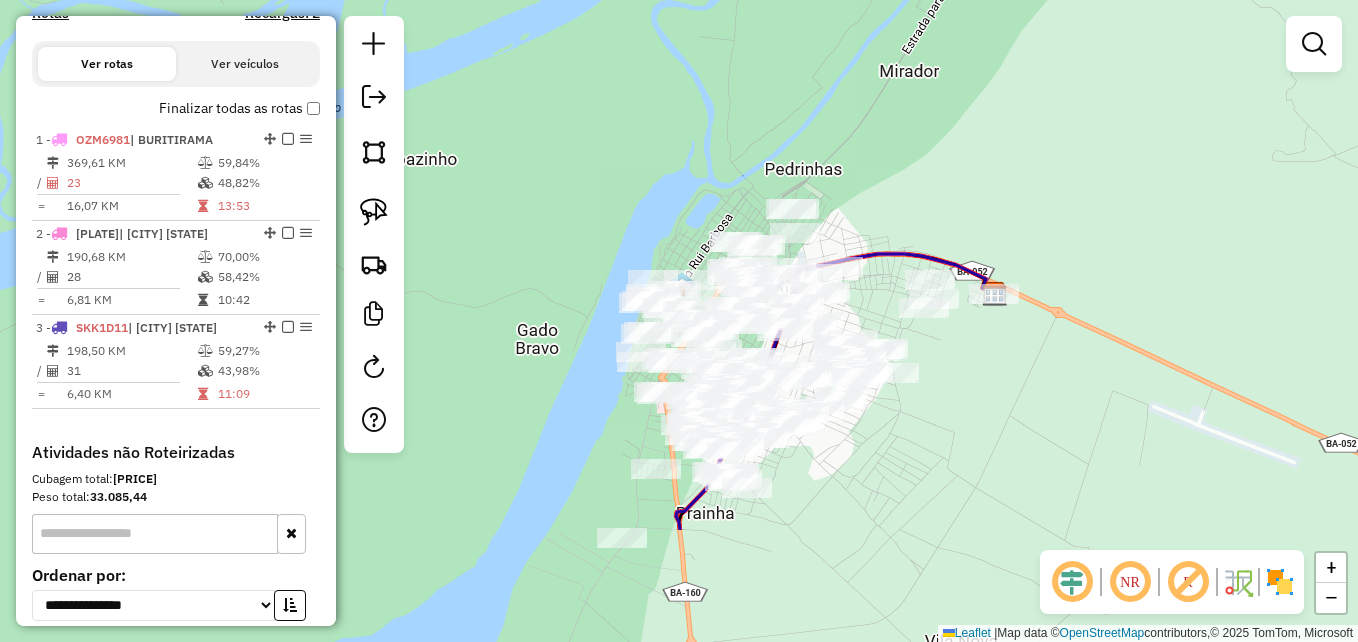 drag, startPoint x: 970, startPoint y: 360, endPoint x: 929, endPoint y: 185, distance: 179.7387 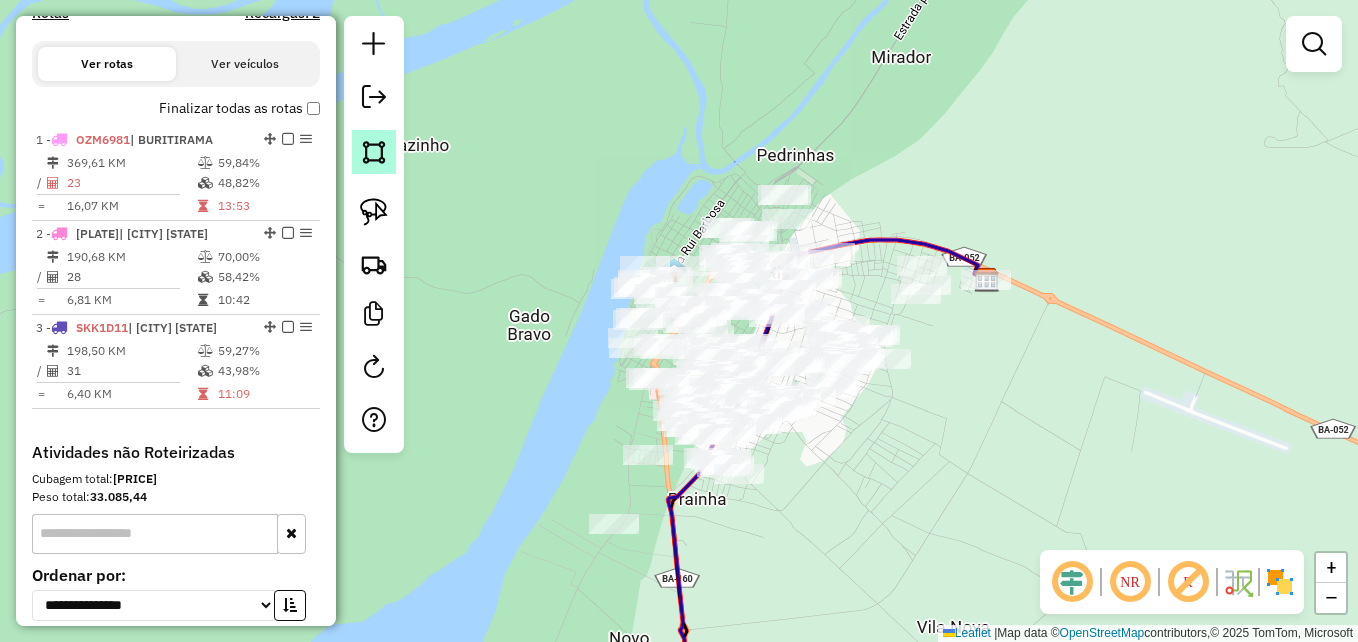 click 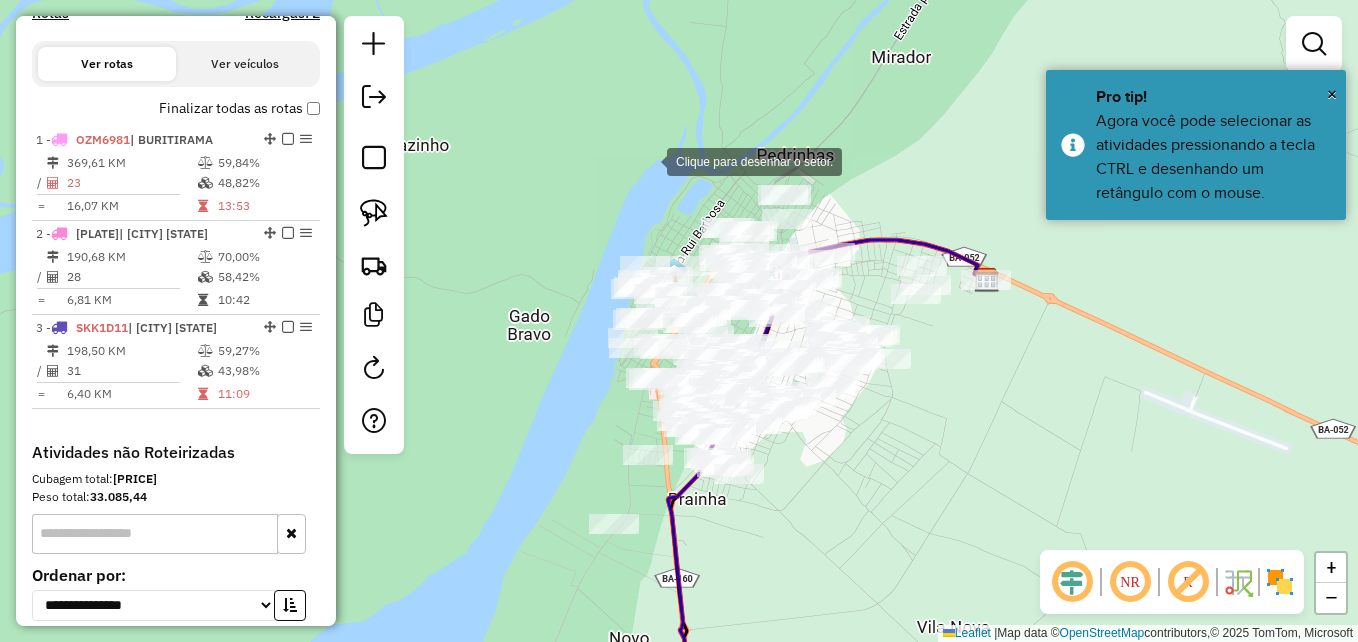 drag, startPoint x: 649, startPoint y: 160, endPoint x: 601, endPoint y: 234, distance: 88.20431 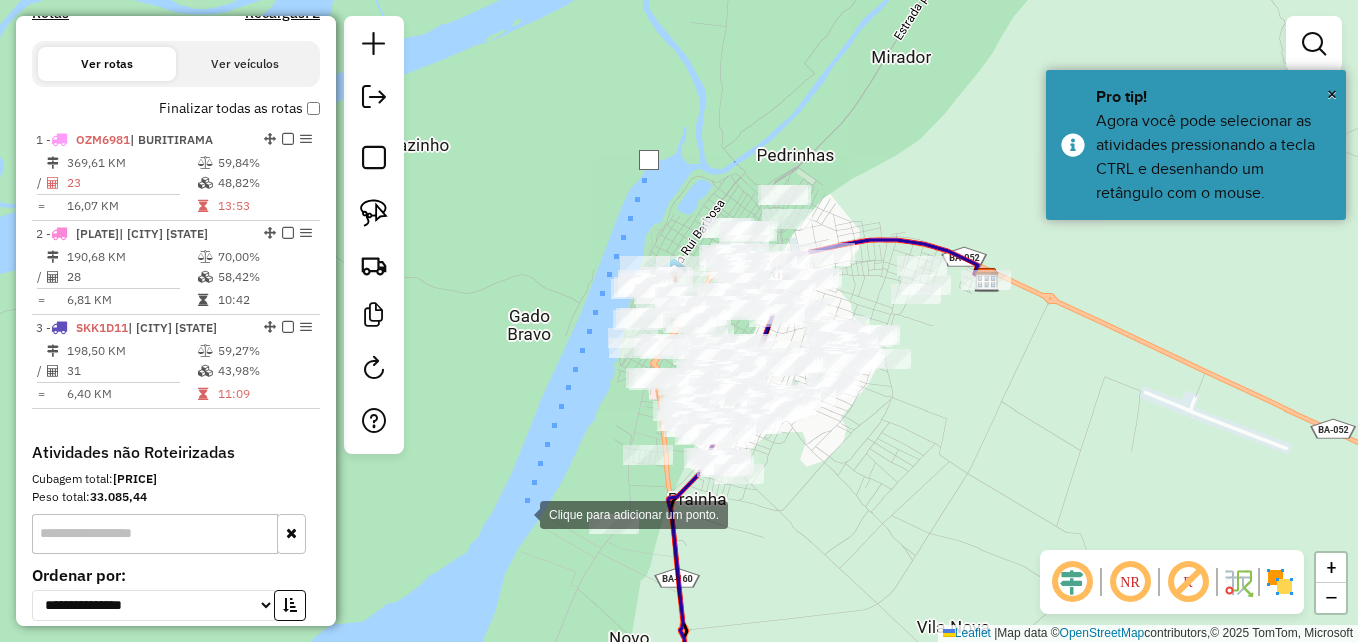 click 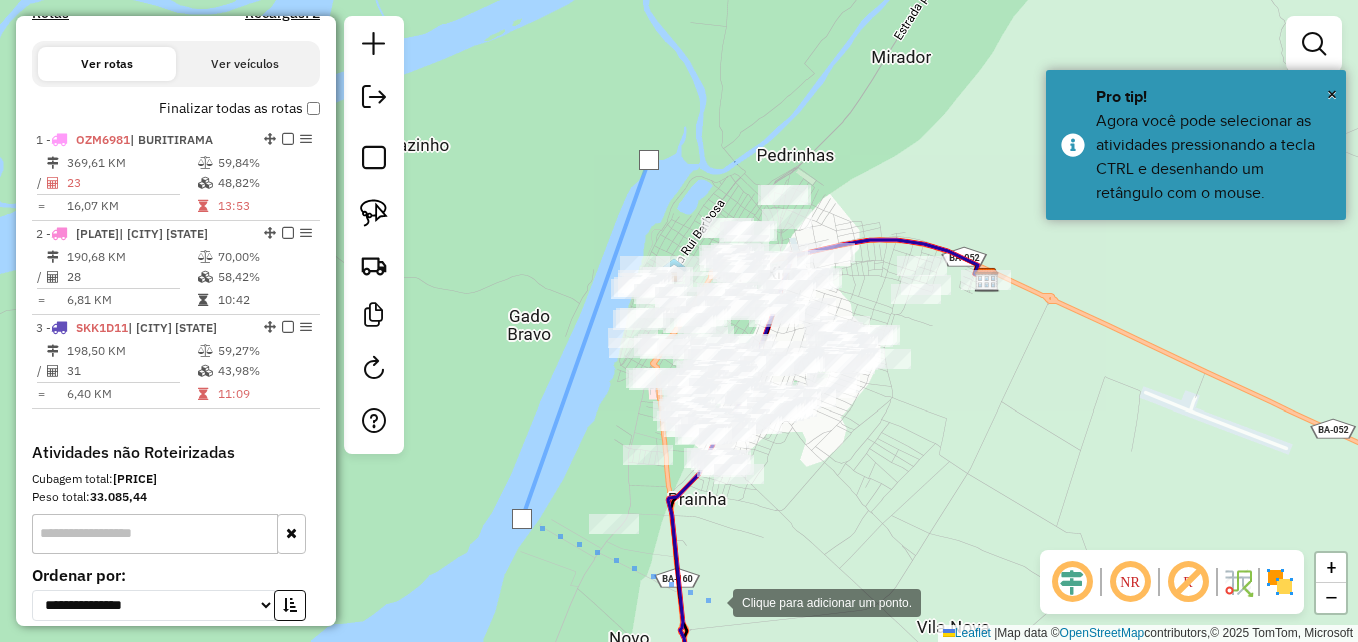 click 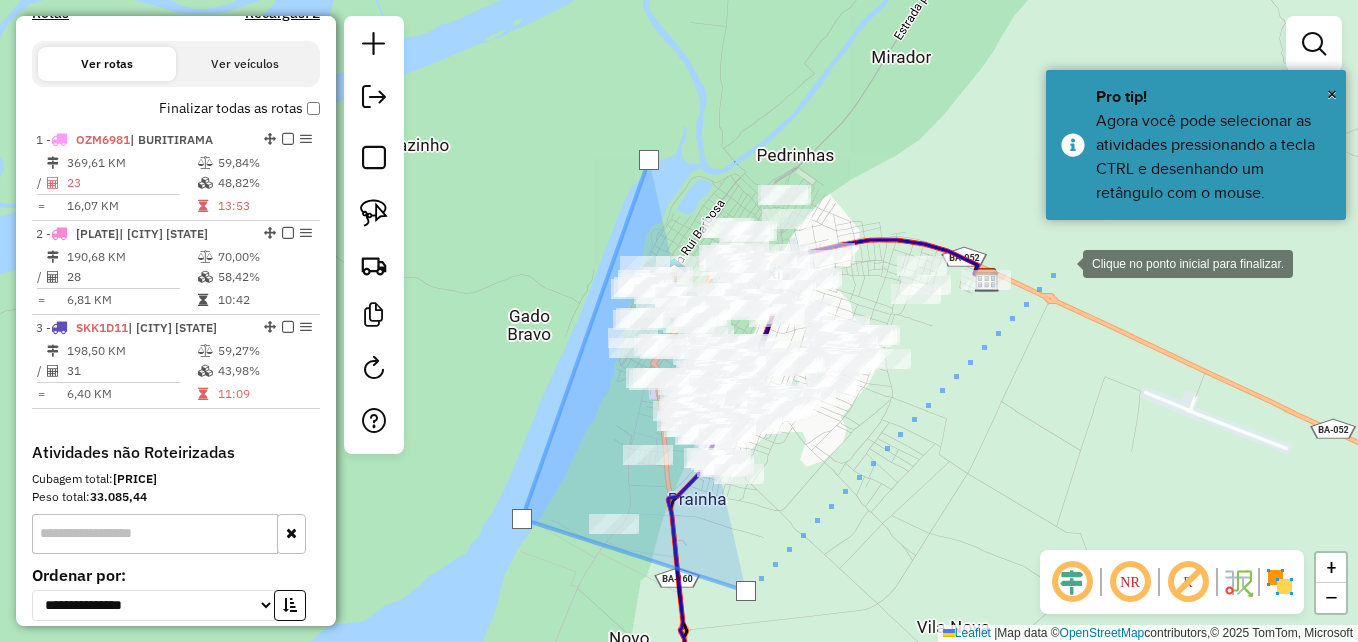 click 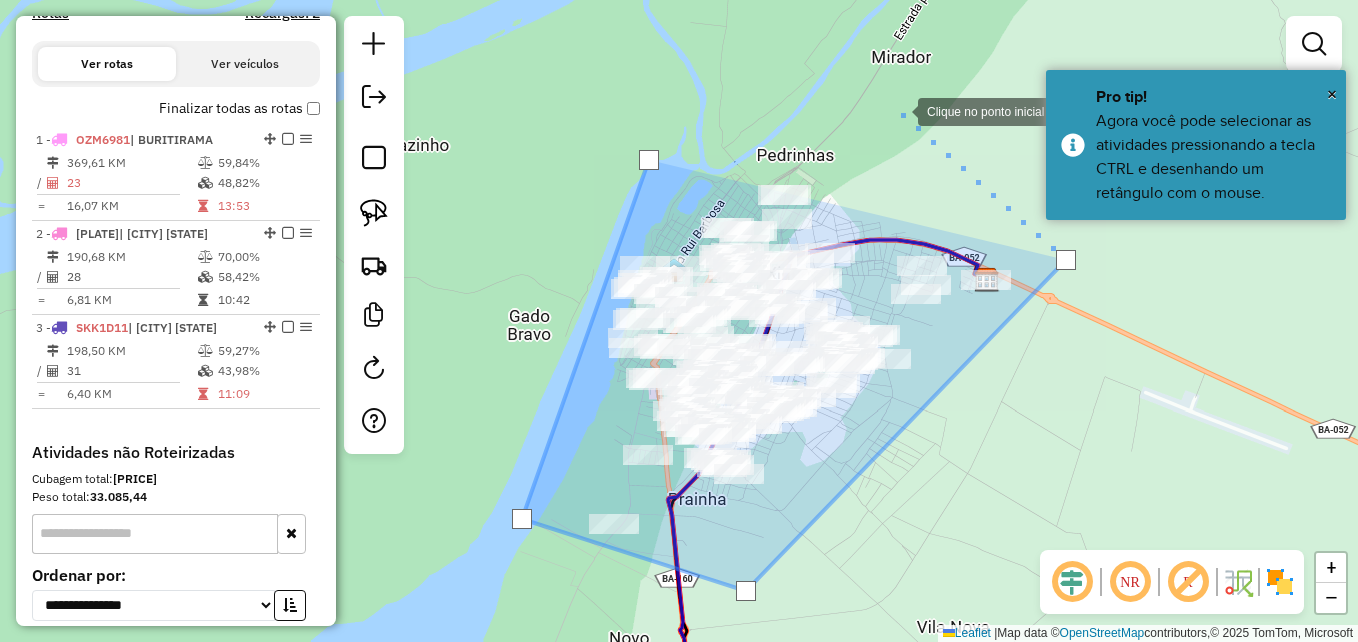 click 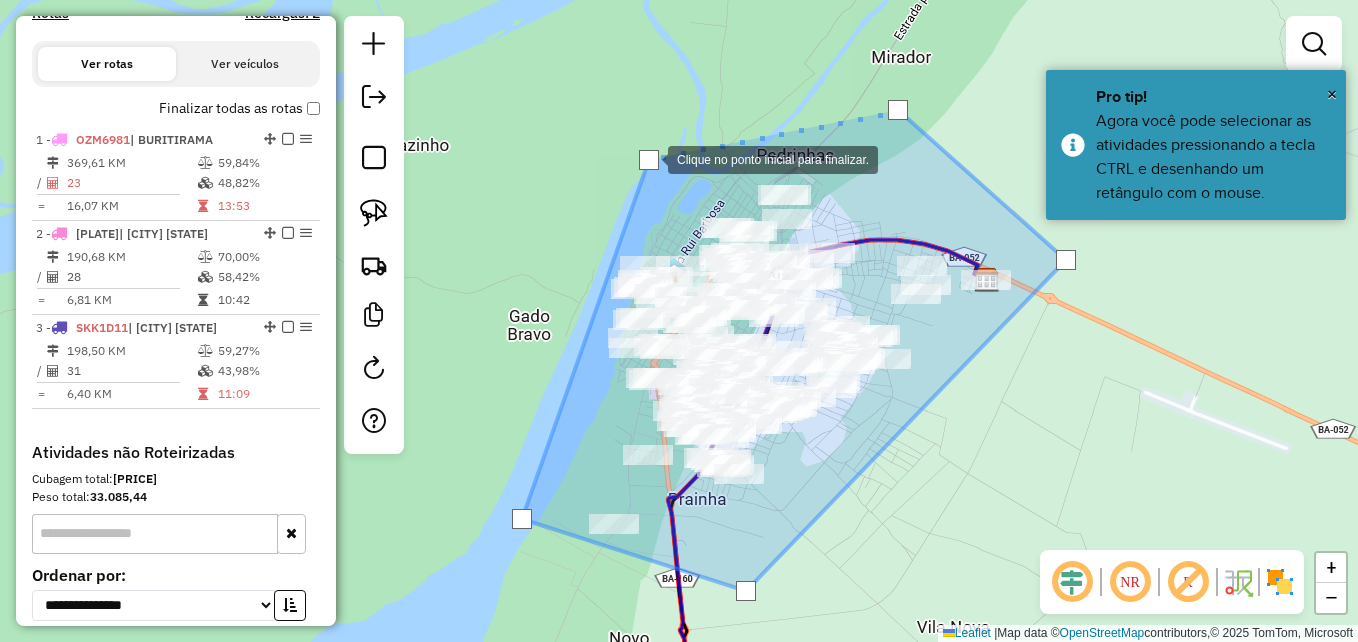 click 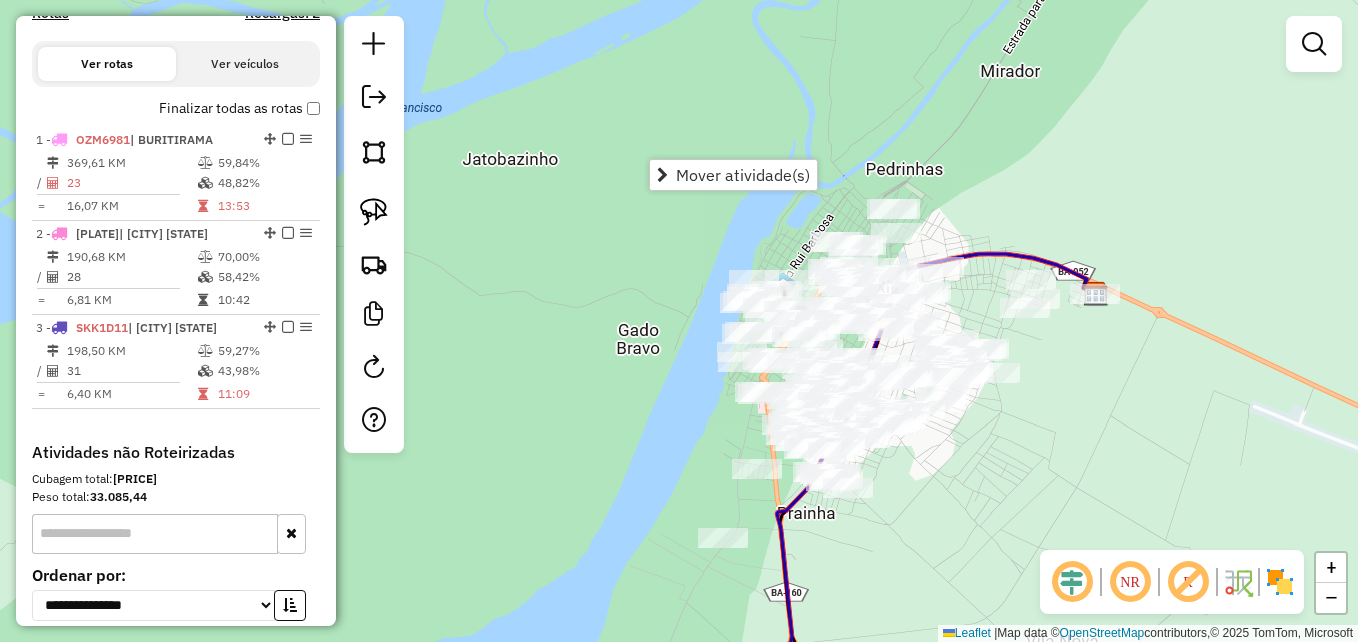 drag, startPoint x: 848, startPoint y: 469, endPoint x: 956, endPoint y: 483, distance: 108.903625 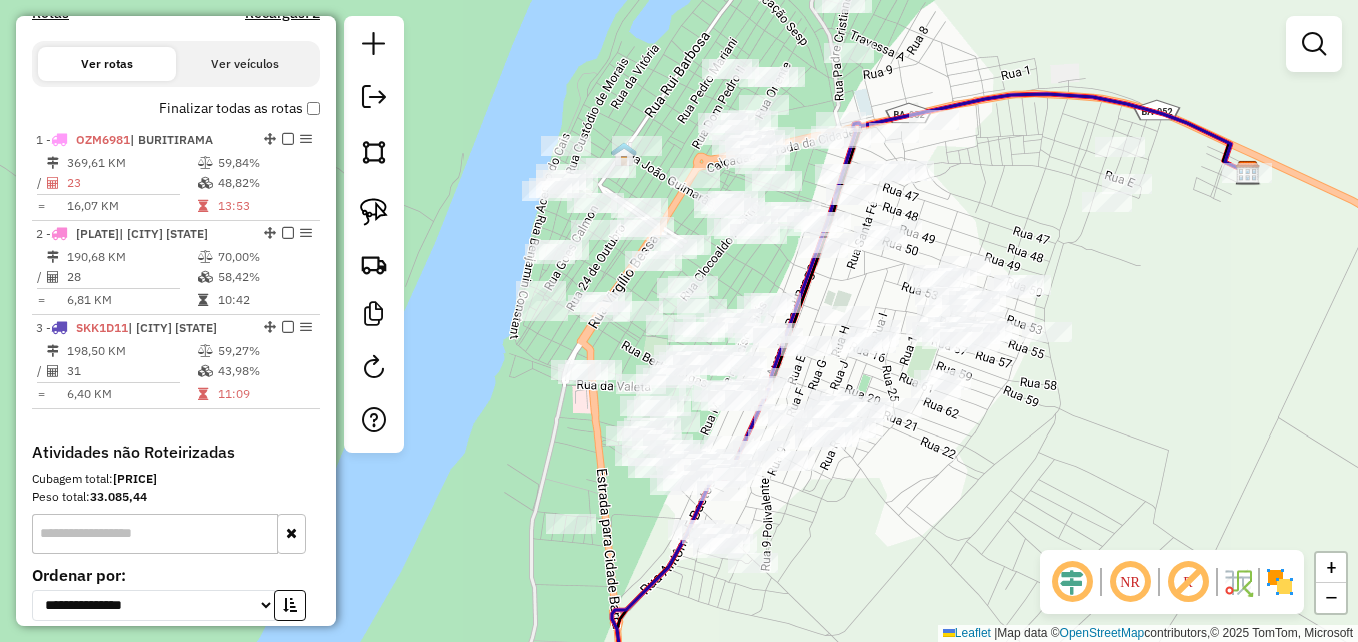 drag, startPoint x: 1036, startPoint y: 413, endPoint x: 1040, endPoint y: 464, distance: 51.156624 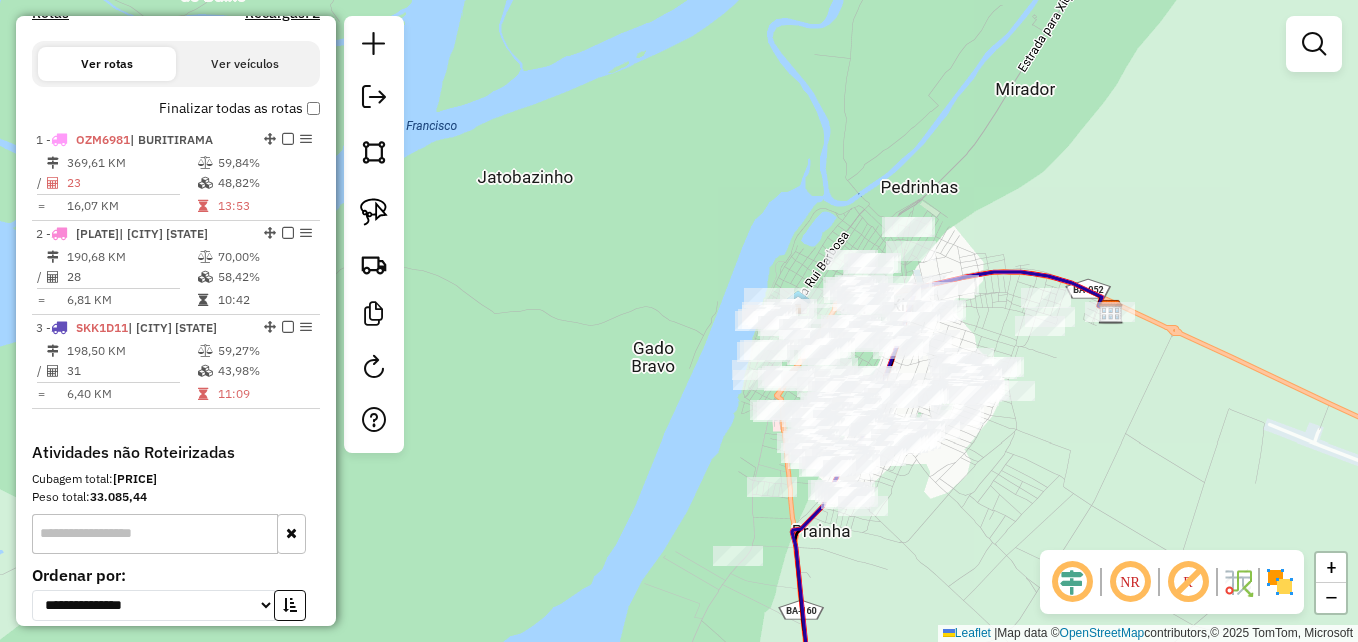 drag, startPoint x: 1171, startPoint y: 502, endPoint x: 1144, endPoint y: 495, distance: 27.89265 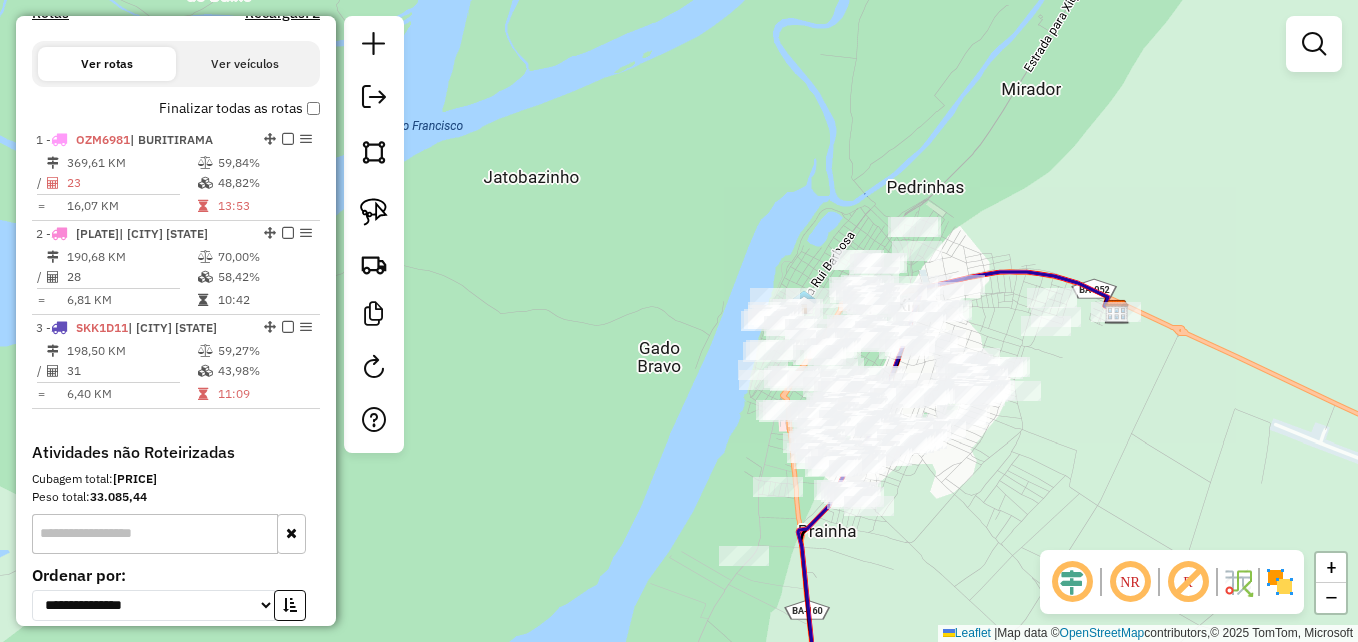 drag, startPoint x: 378, startPoint y: 151, endPoint x: 394, endPoint y: 156, distance: 16.763054 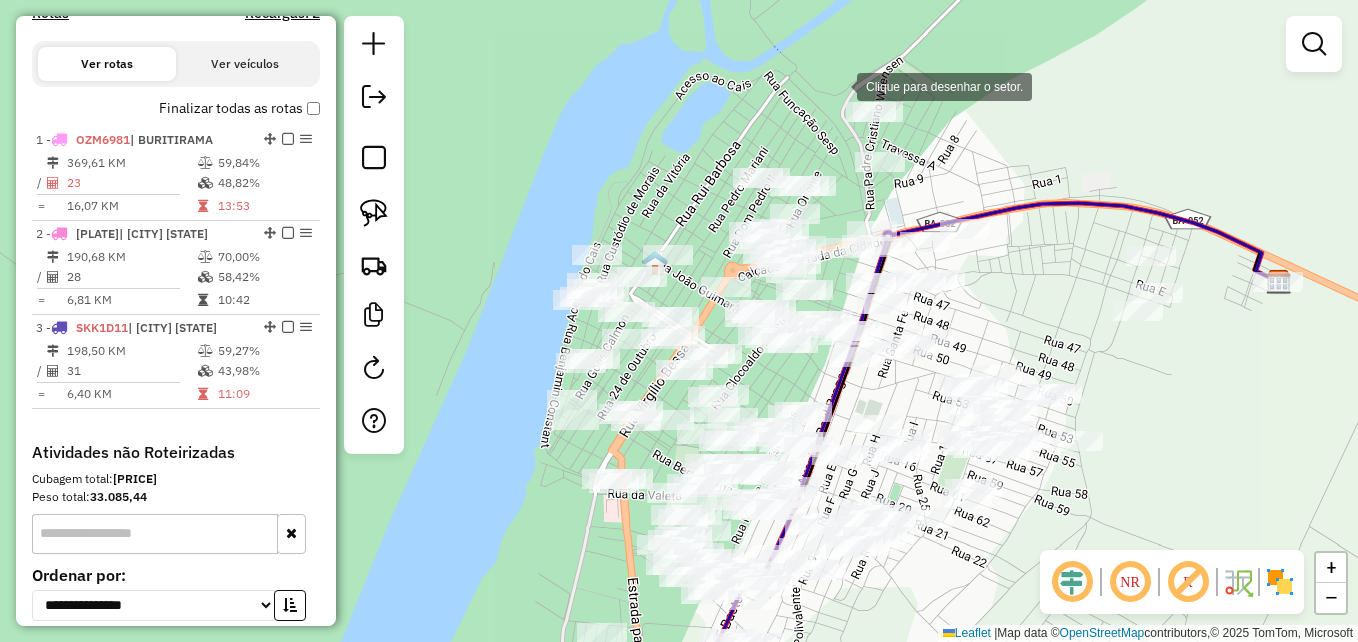 click 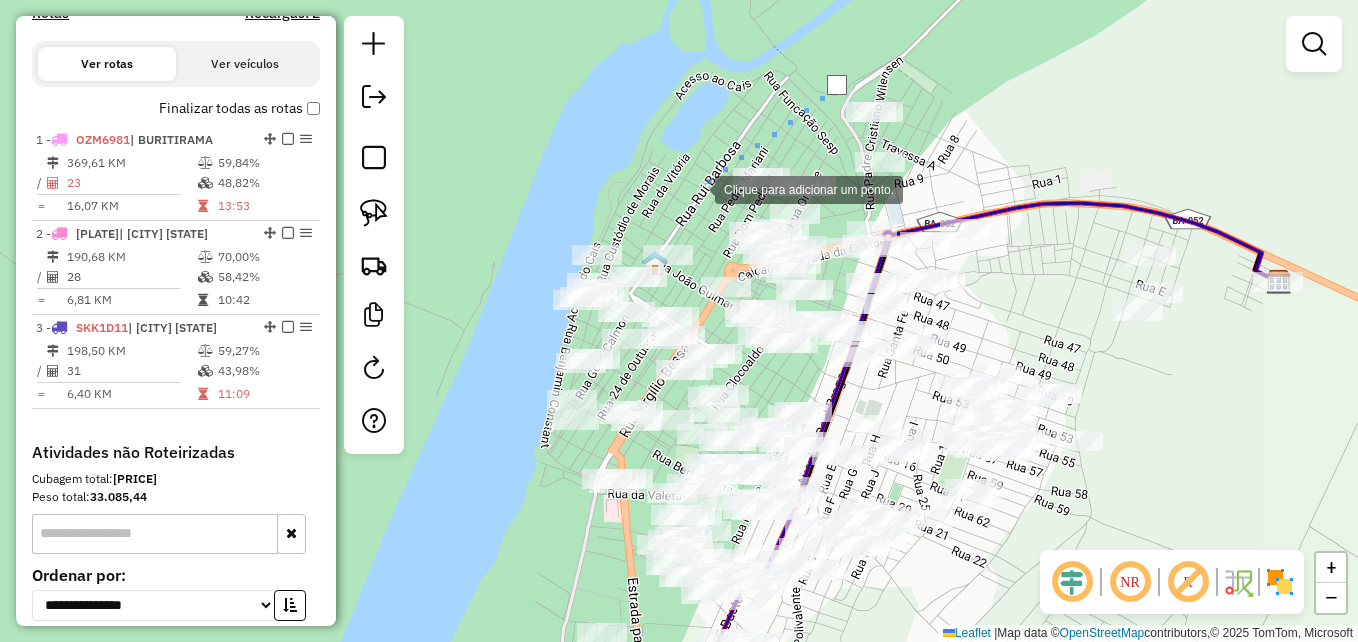 click 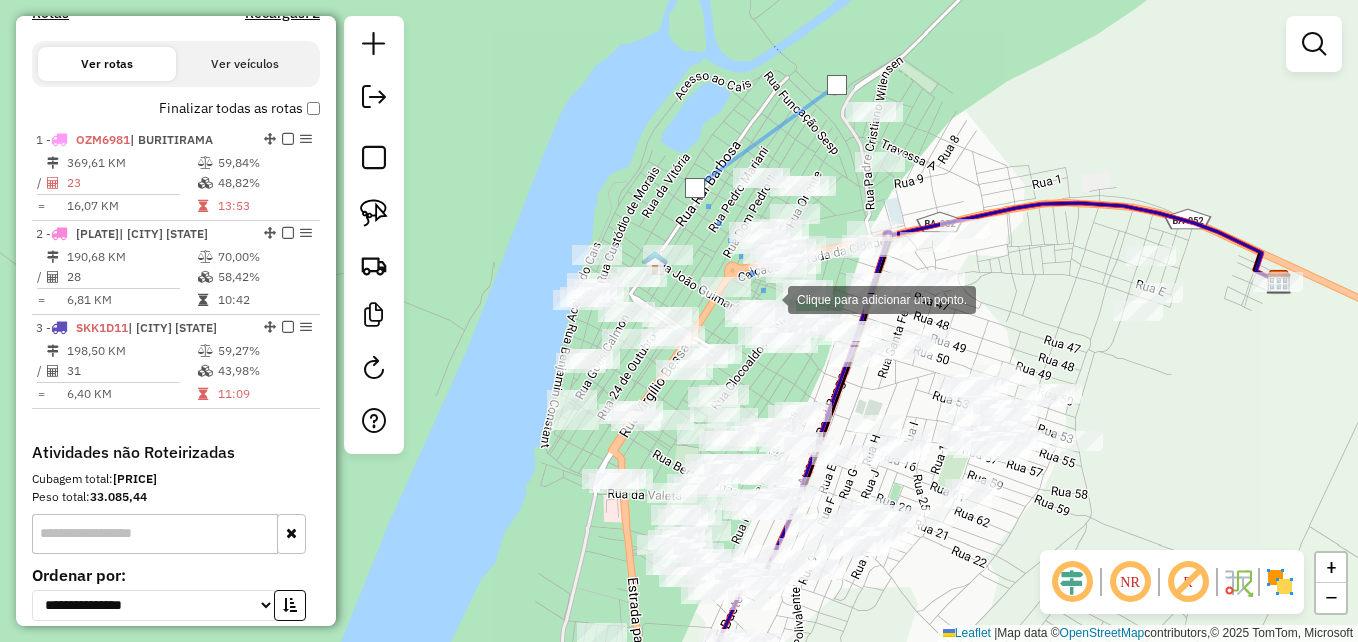 click 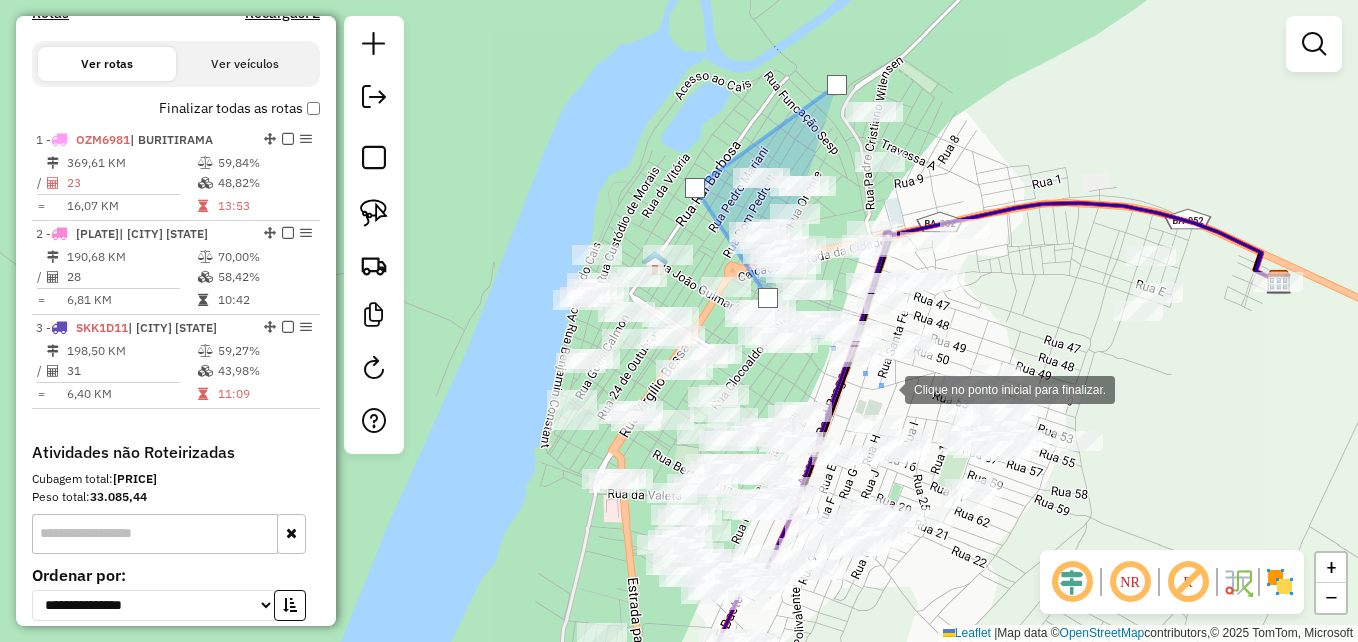click 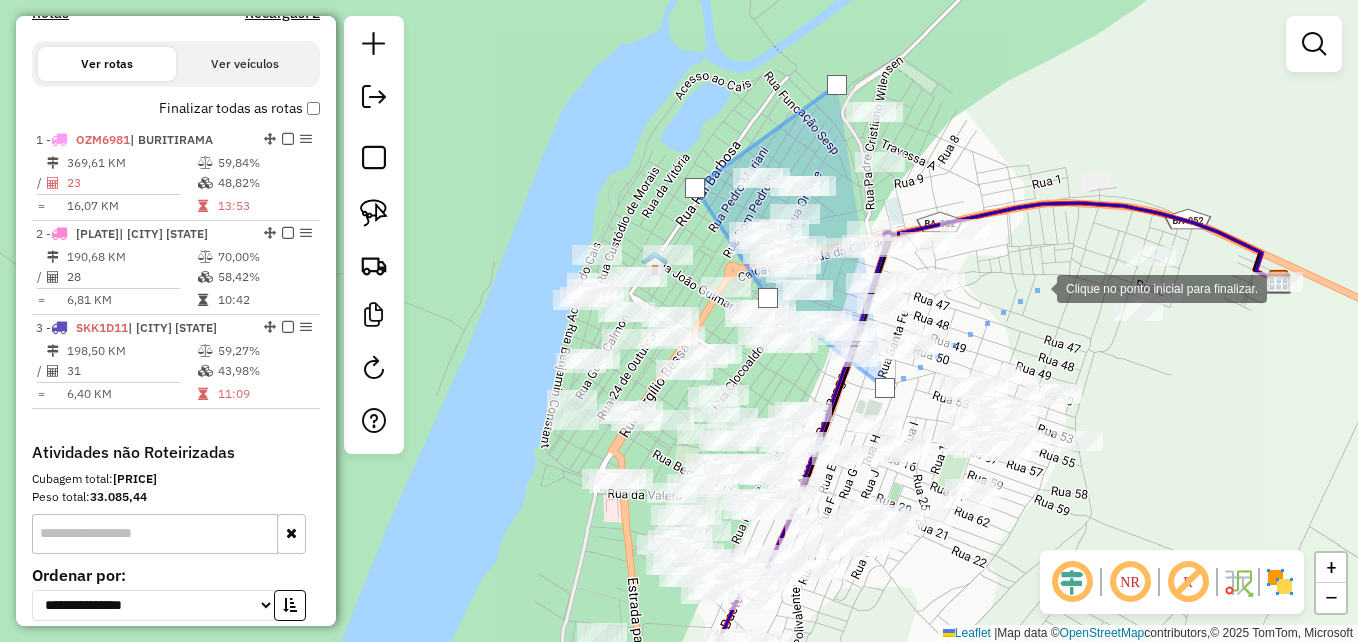 click 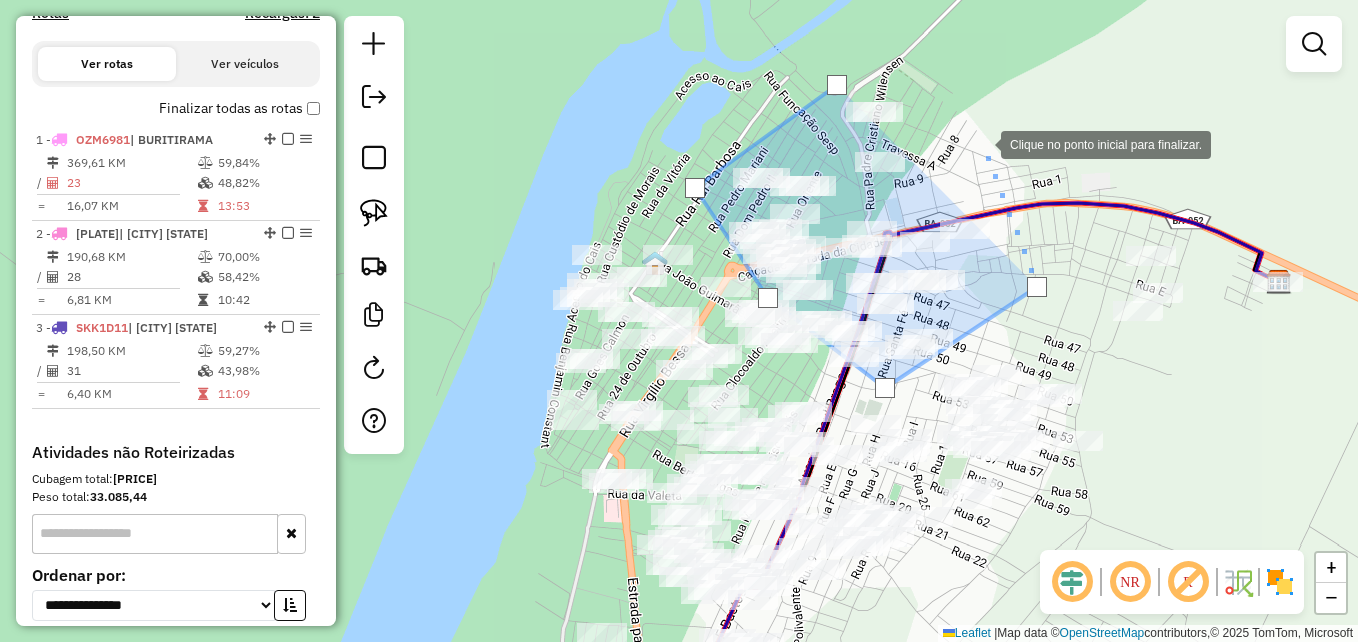 click 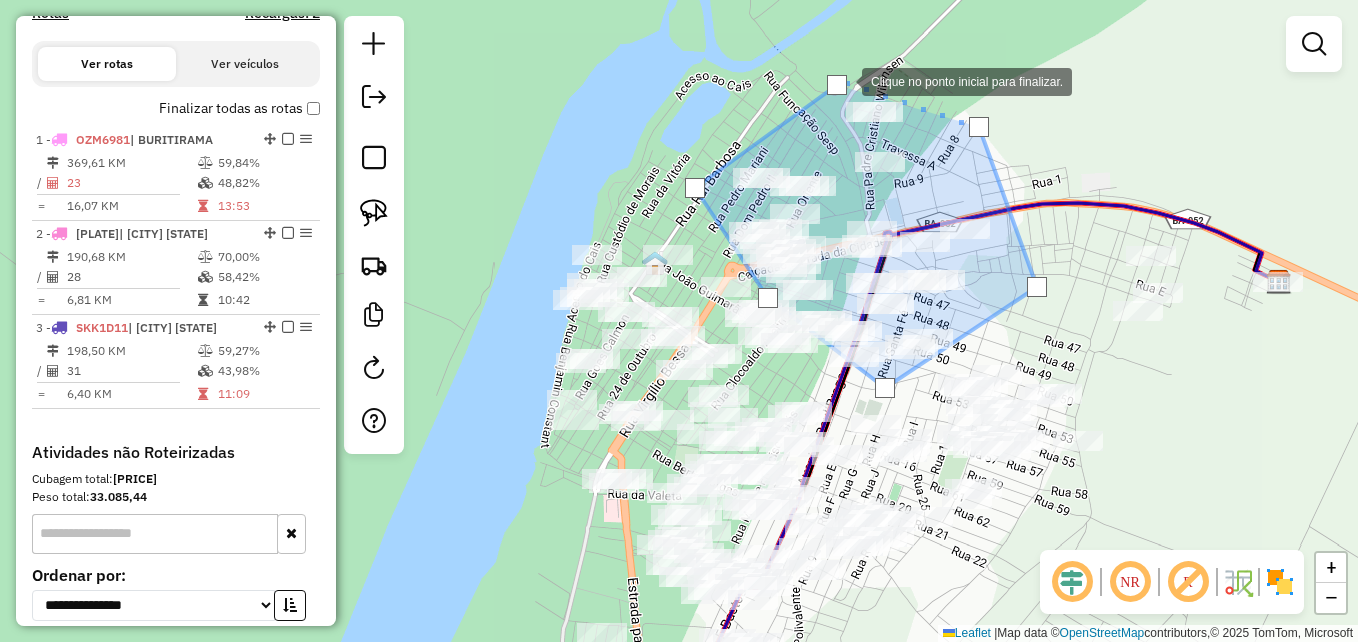 click 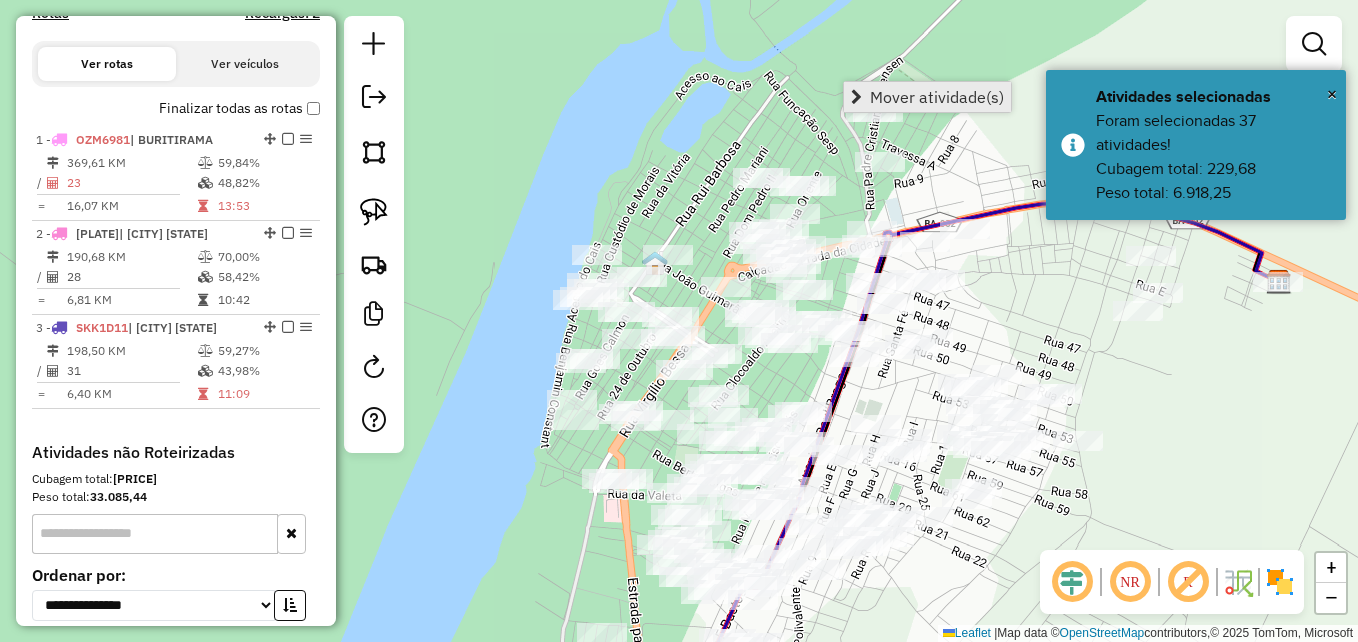 click on "Mover atividade(s)" at bounding box center [937, 97] 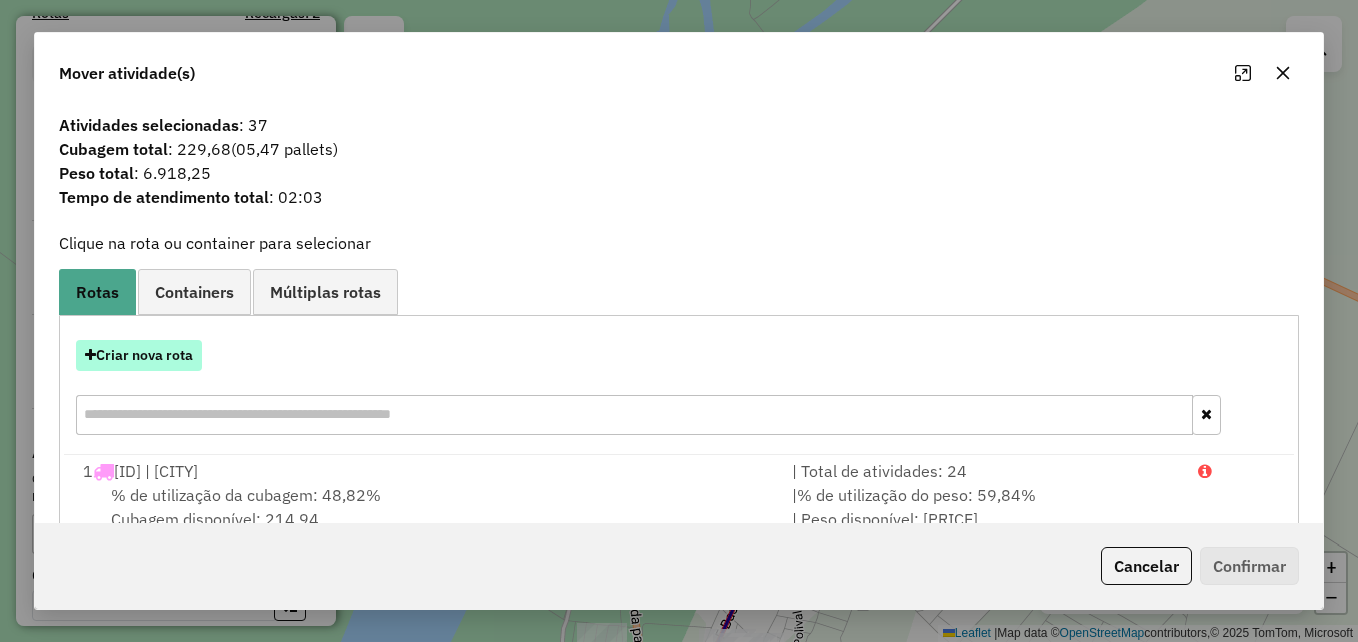 click on "Criar nova rota" at bounding box center [139, 355] 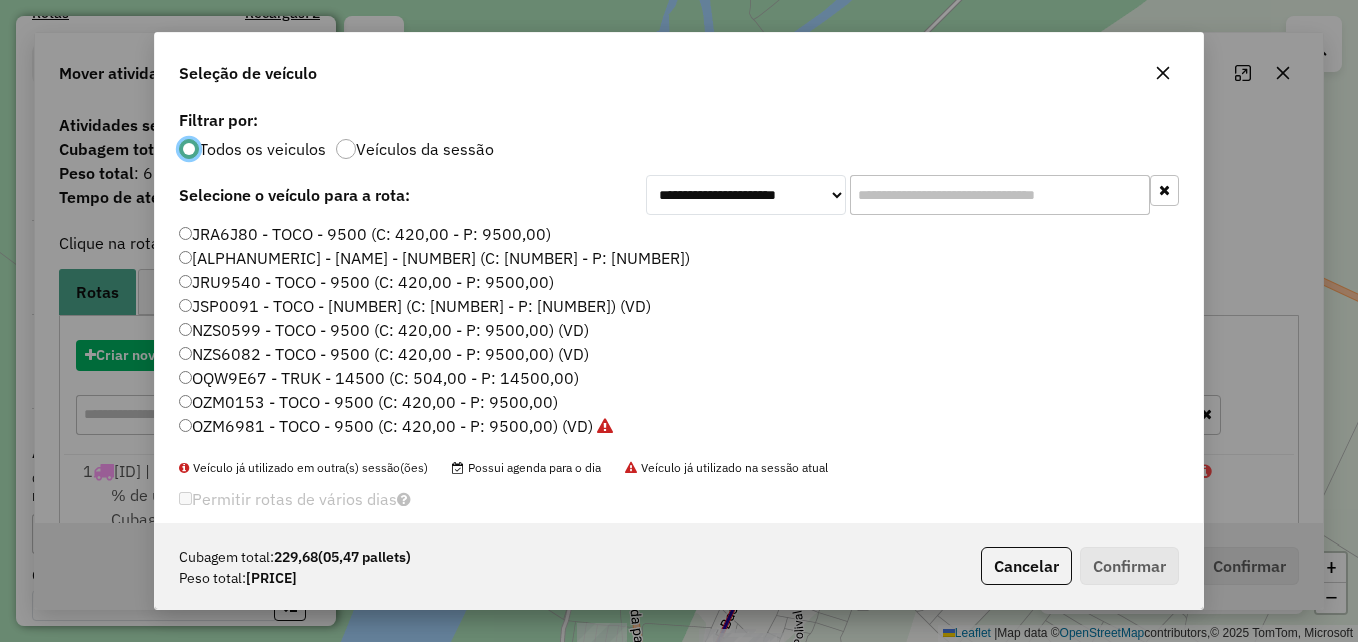 scroll, scrollTop: 11, scrollLeft: 6, axis: both 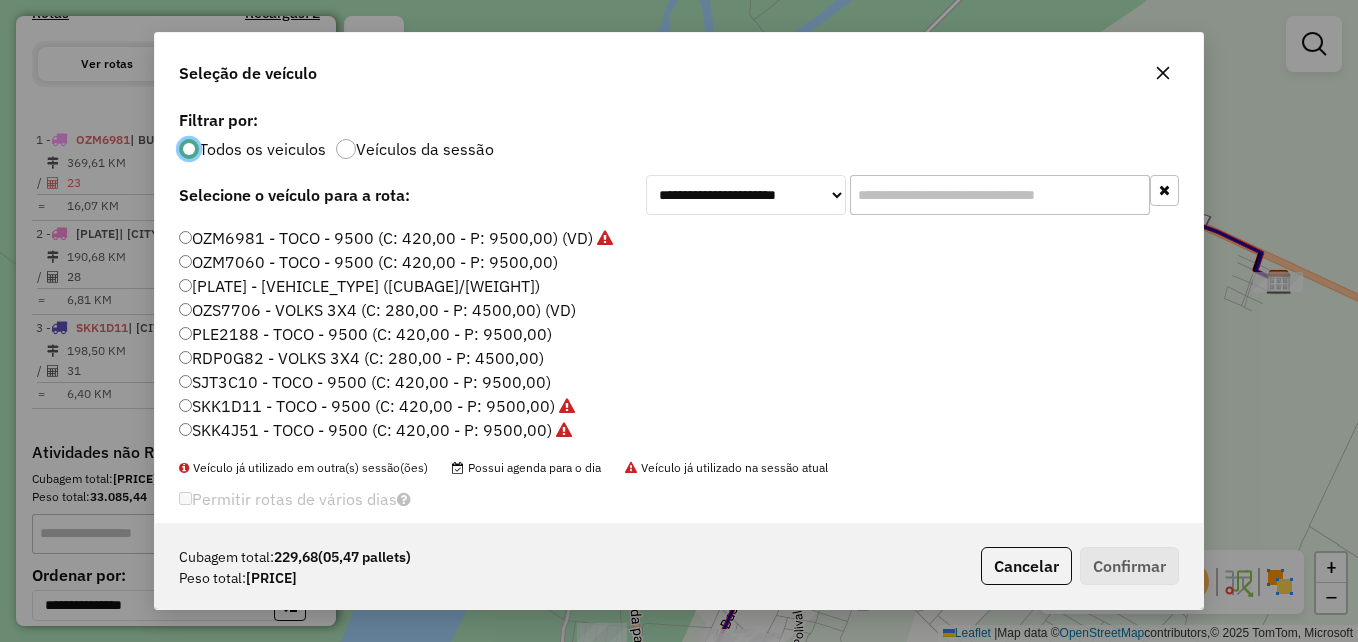 click on "PLE2188 - TOCO - 9500 (C: 420,00 - P: 9500,00)" 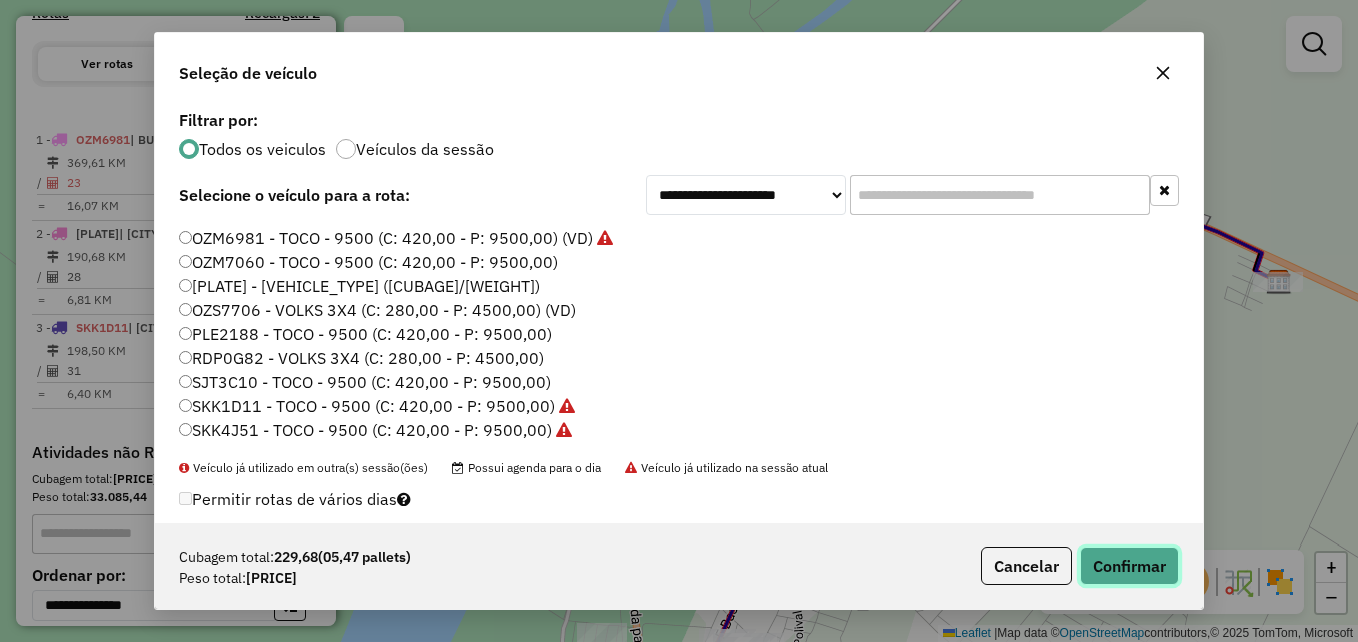 click on "Confirmar" 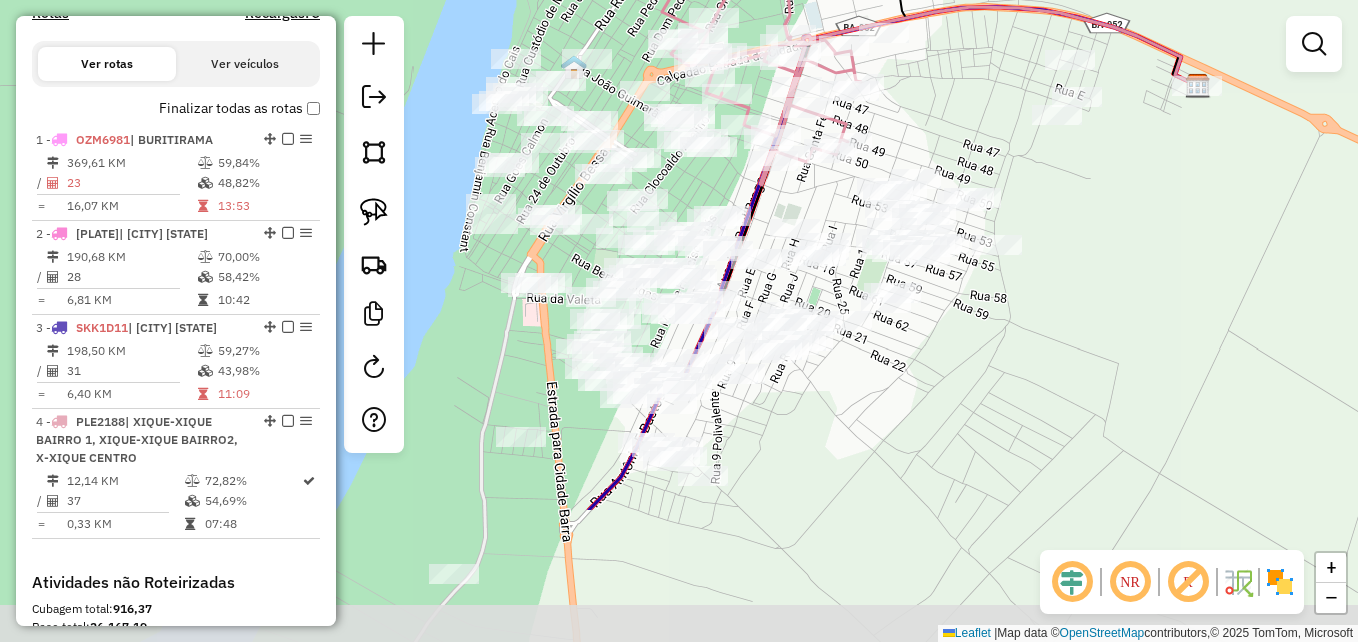 drag, startPoint x: 1188, startPoint y: 489, endPoint x: 1105, endPoint y: 289, distance: 216.53868 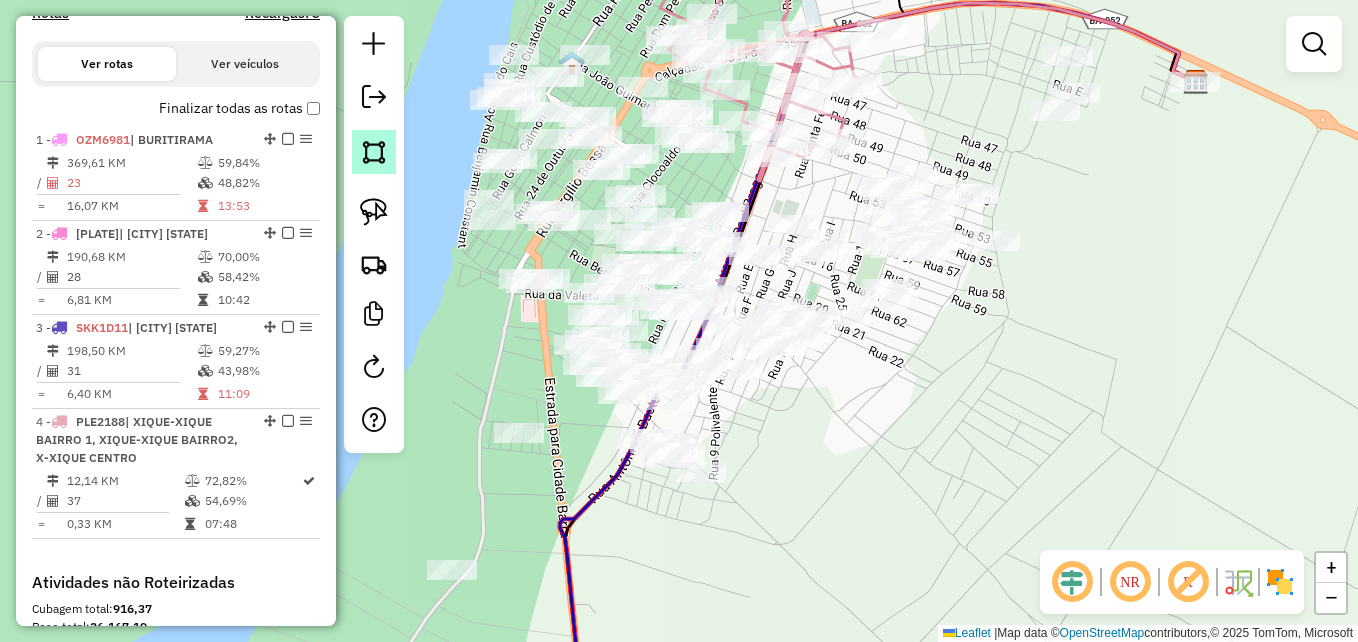 click 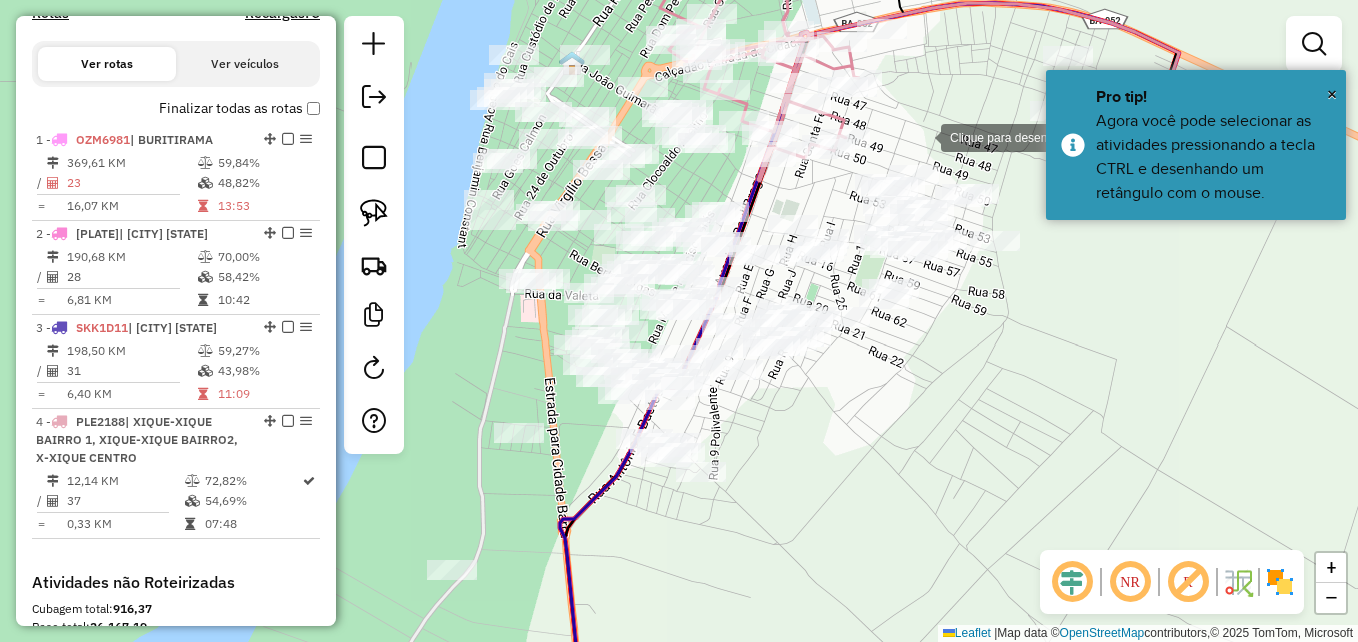 click 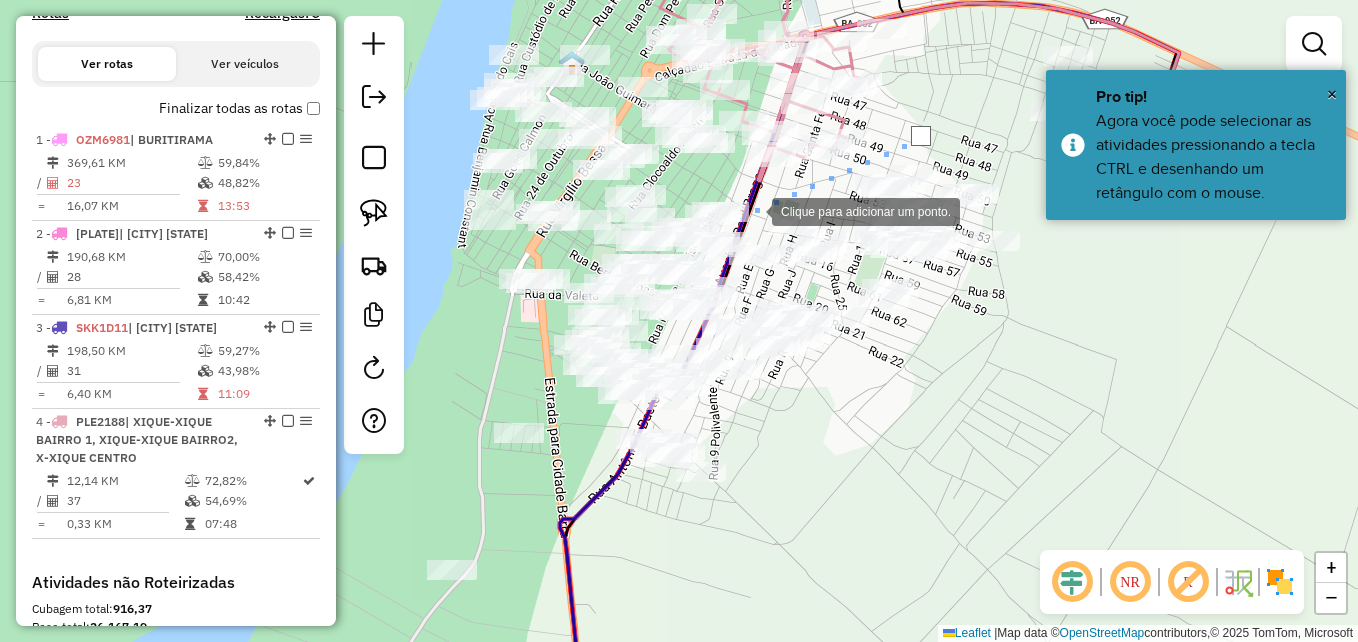 click 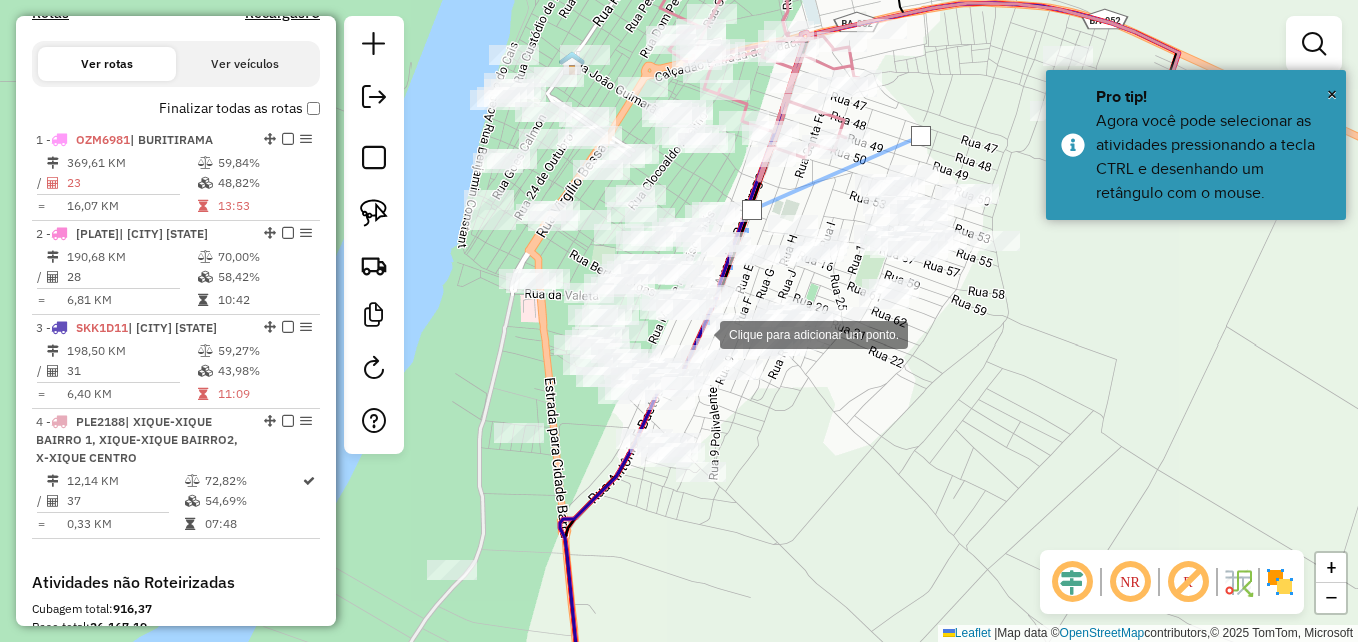 click 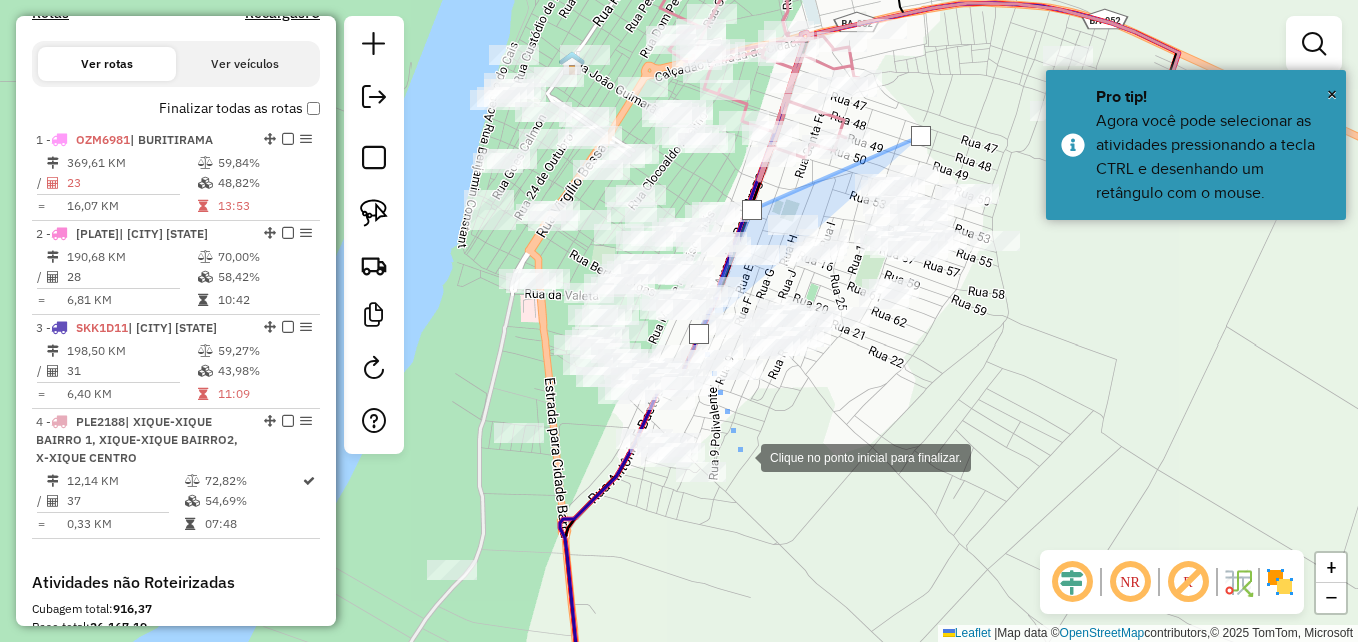 drag, startPoint x: 741, startPoint y: 456, endPoint x: 786, endPoint y: 449, distance: 45.54119 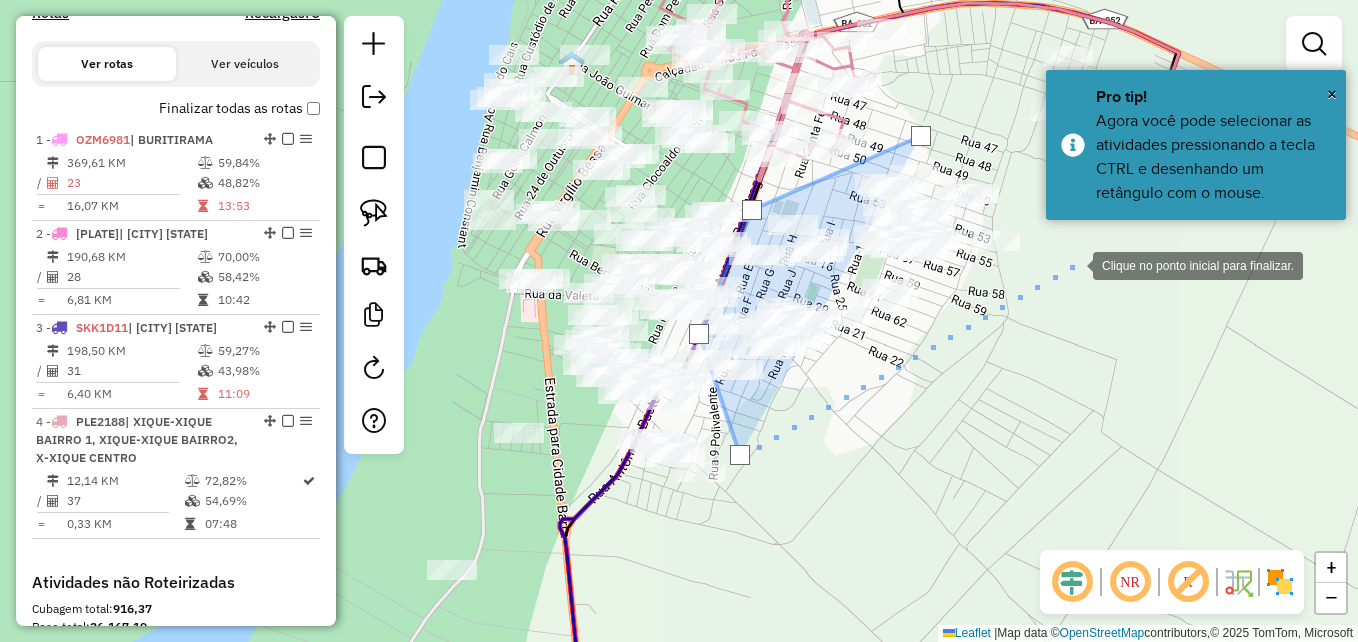 click 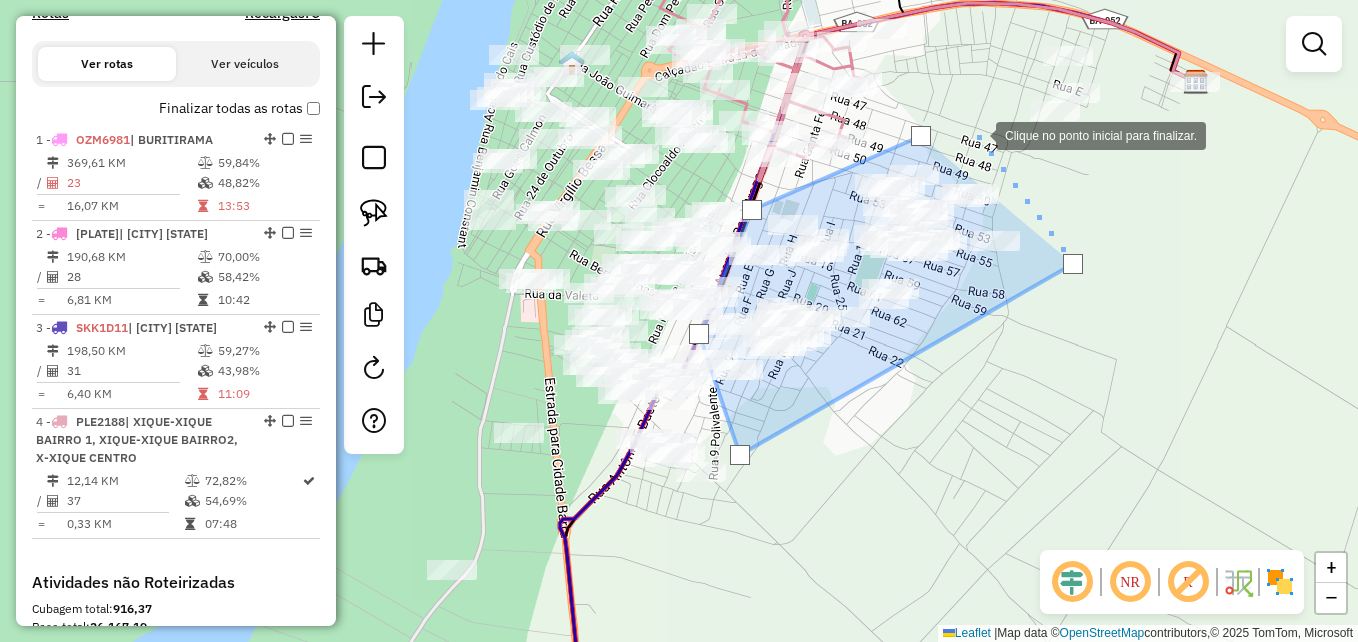 click 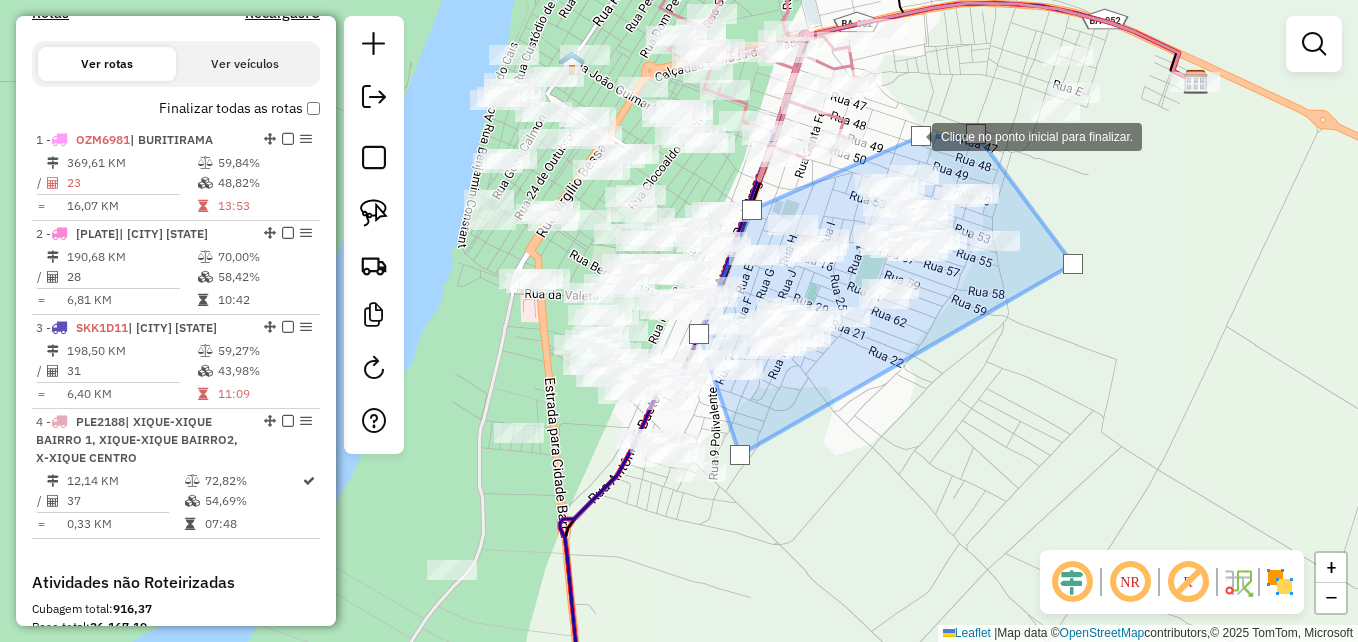 click 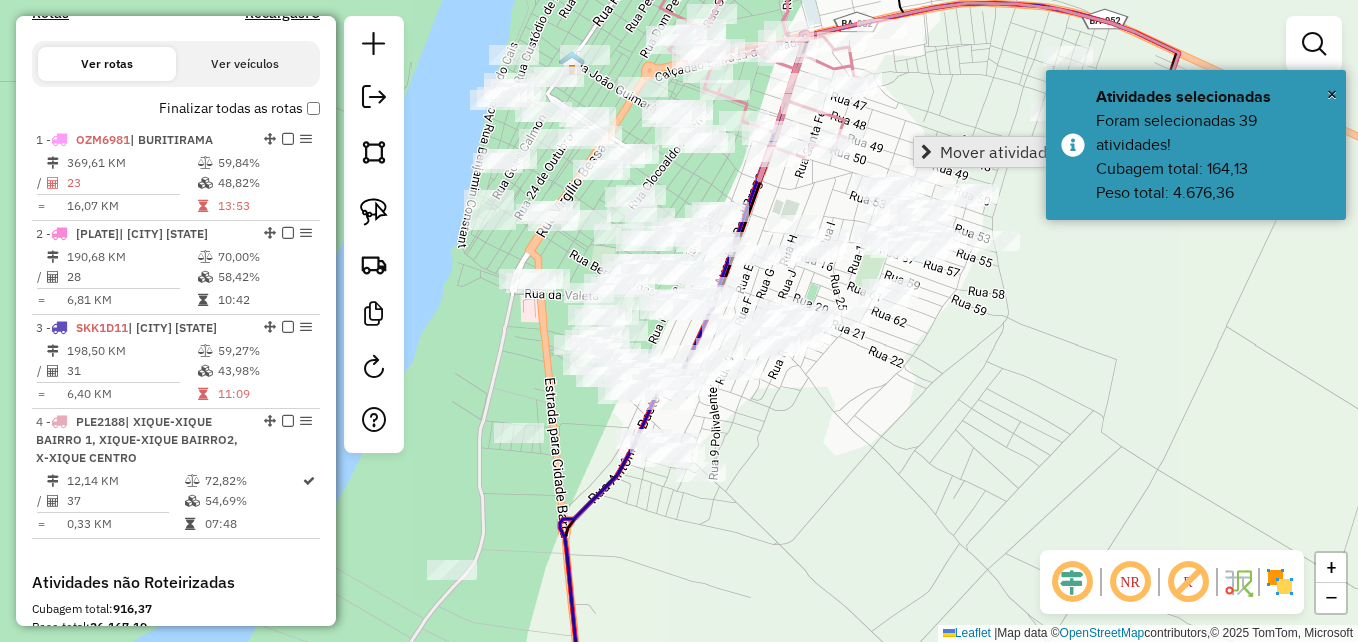click on "Mover atividade(s)" at bounding box center [997, 152] 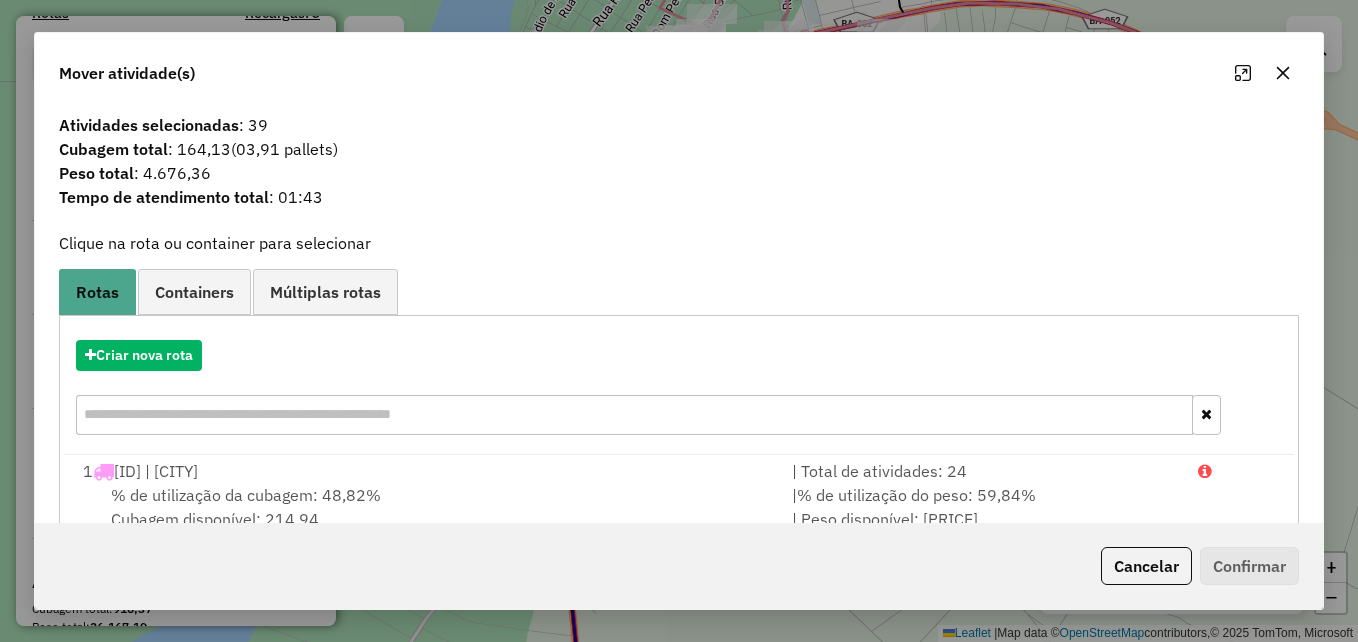 click 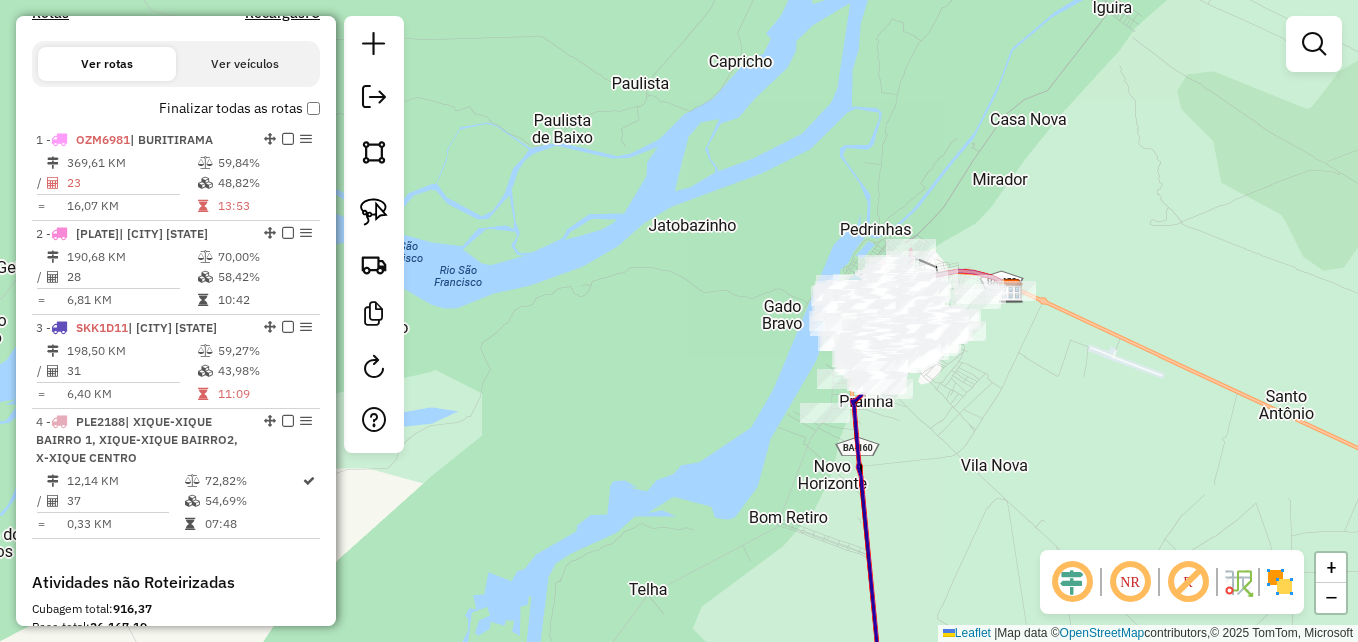 drag, startPoint x: 620, startPoint y: 489, endPoint x: 948, endPoint y: 432, distance: 332.9159 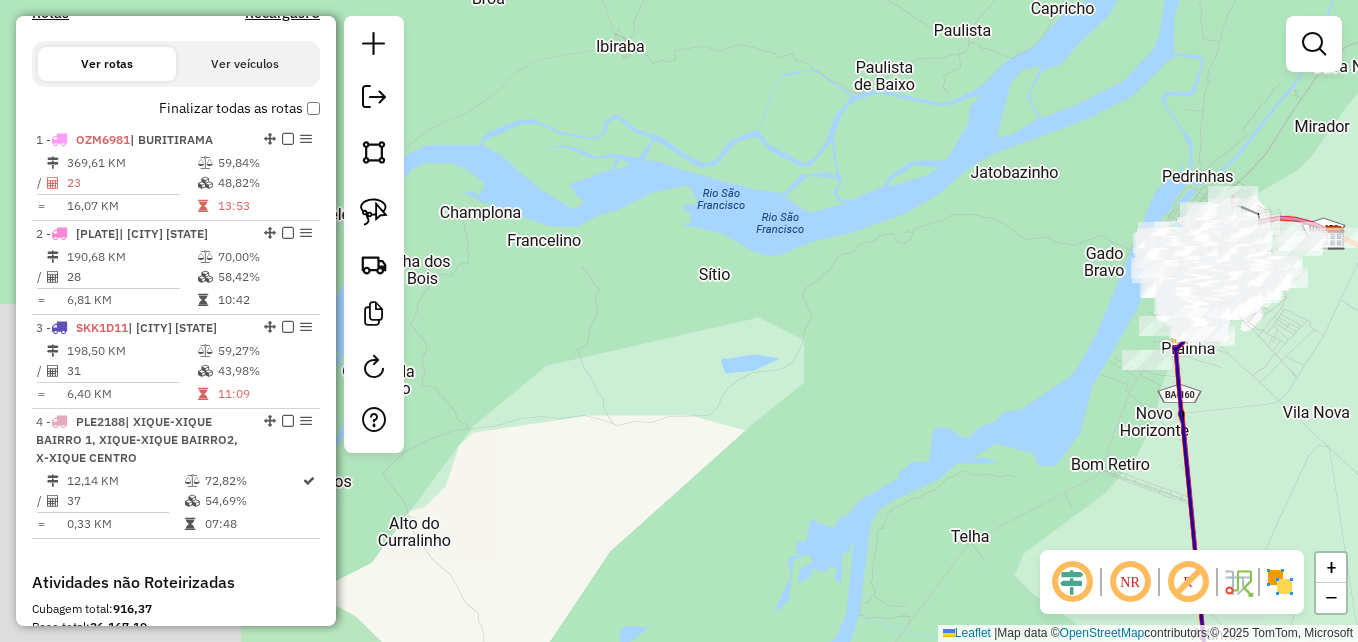 drag, startPoint x: 583, startPoint y: 388, endPoint x: 856, endPoint y: 376, distance: 273.2636 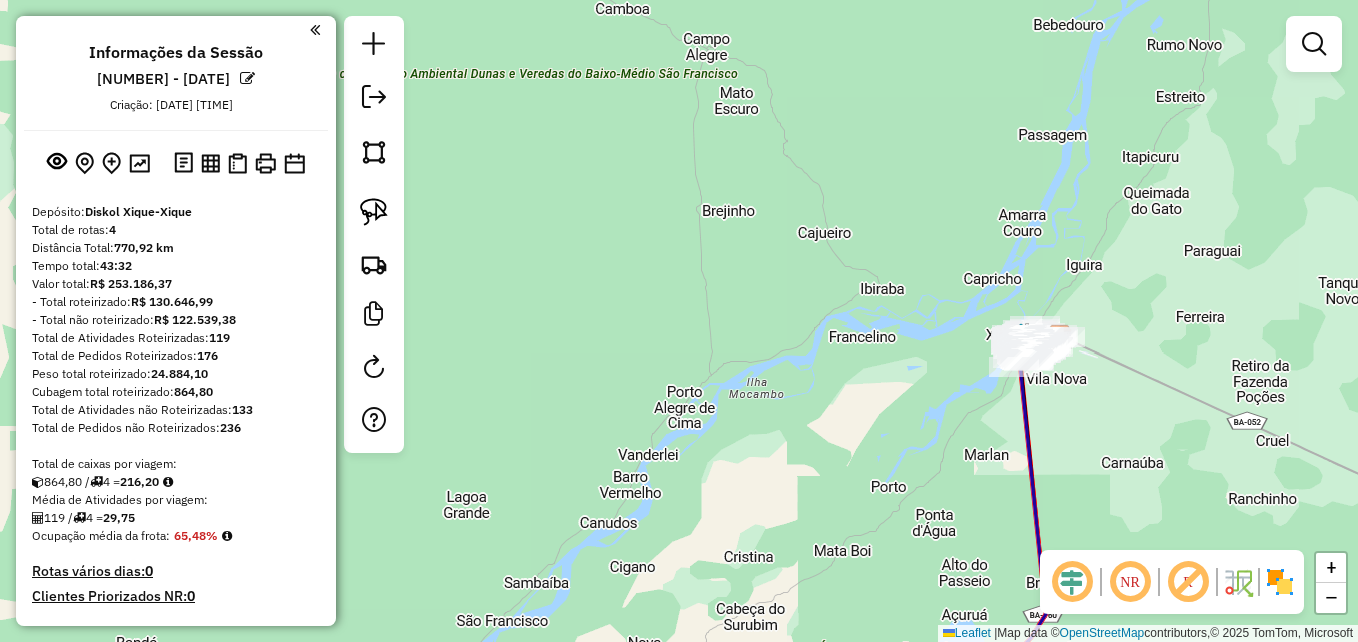 scroll, scrollTop: 0, scrollLeft: 0, axis: both 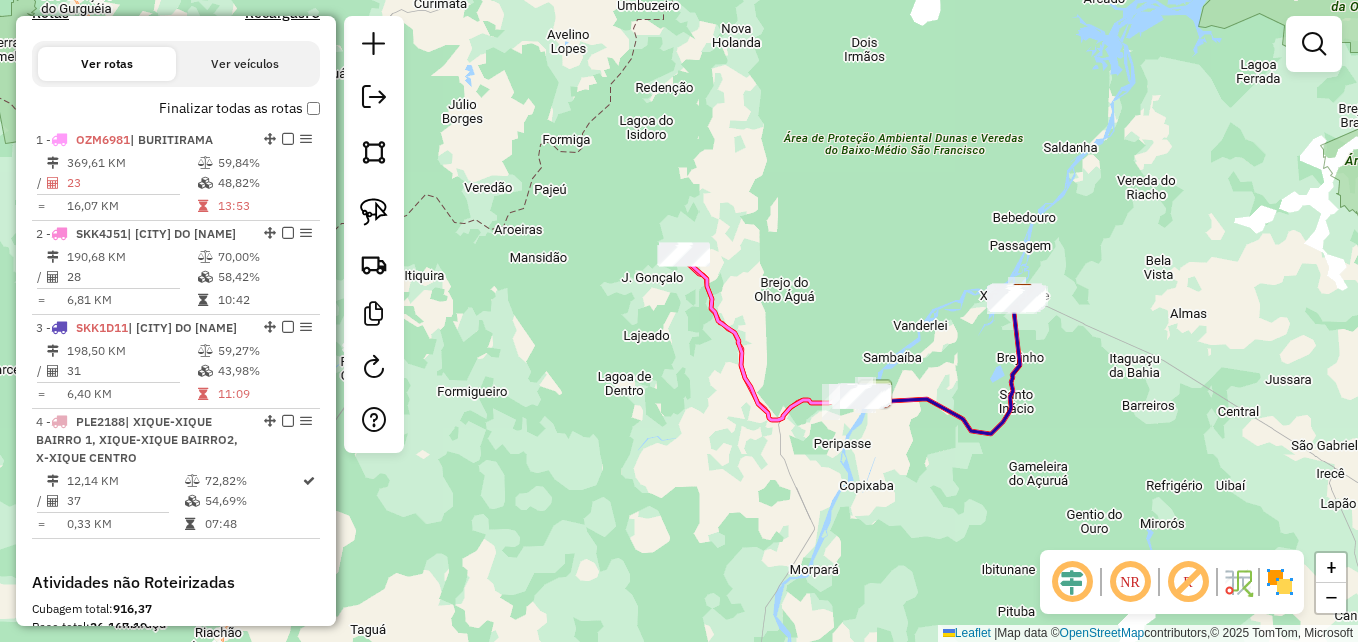 drag, startPoint x: 777, startPoint y: 383, endPoint x: 879, endPoint y: 264, distance: 156.73225 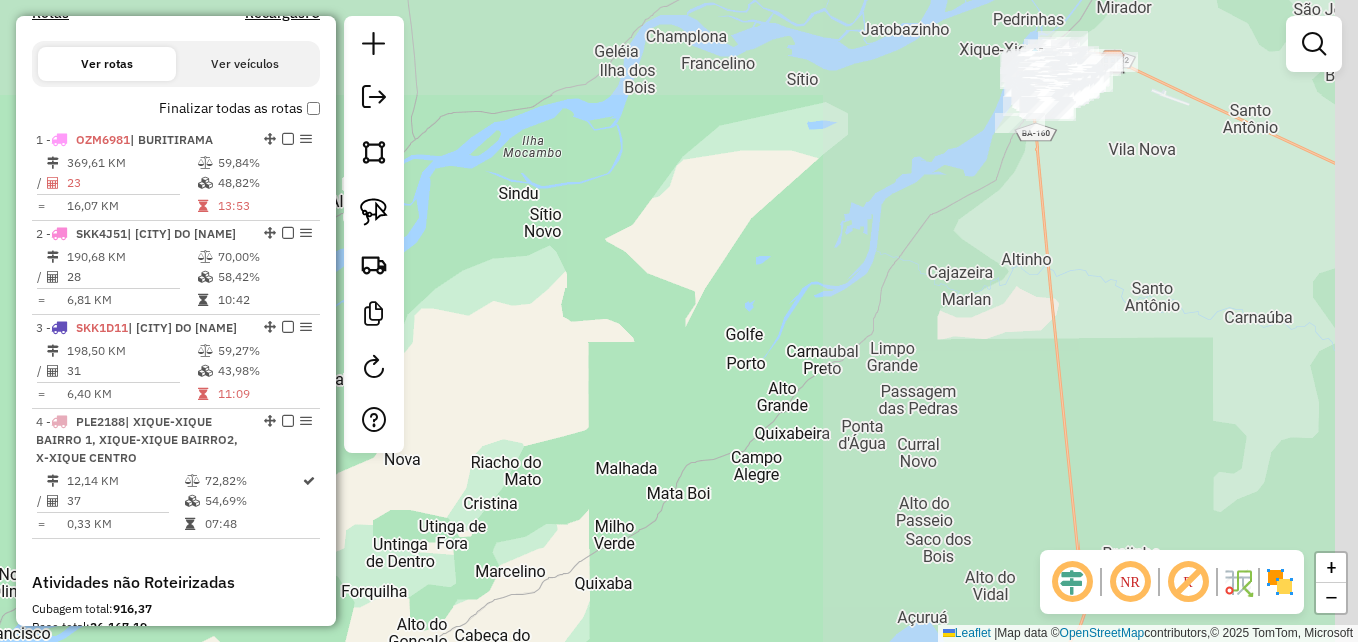 drag, startPoint x: 1251, startPoint y: 270, endPoint x: 454, endPoint y: 422, distance: 811.3649 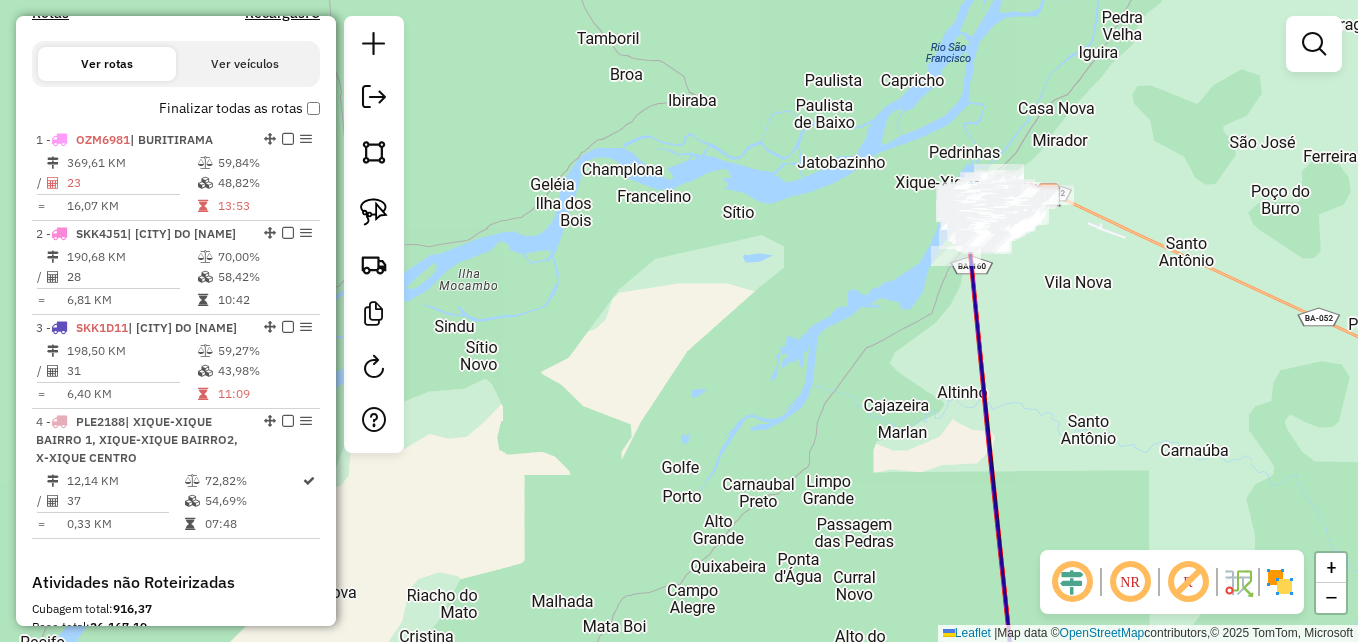 drag, startPoint x: 1077, startPoint y: 155, endPoint x: 948, endPoint y: 384, distance: 262.83453 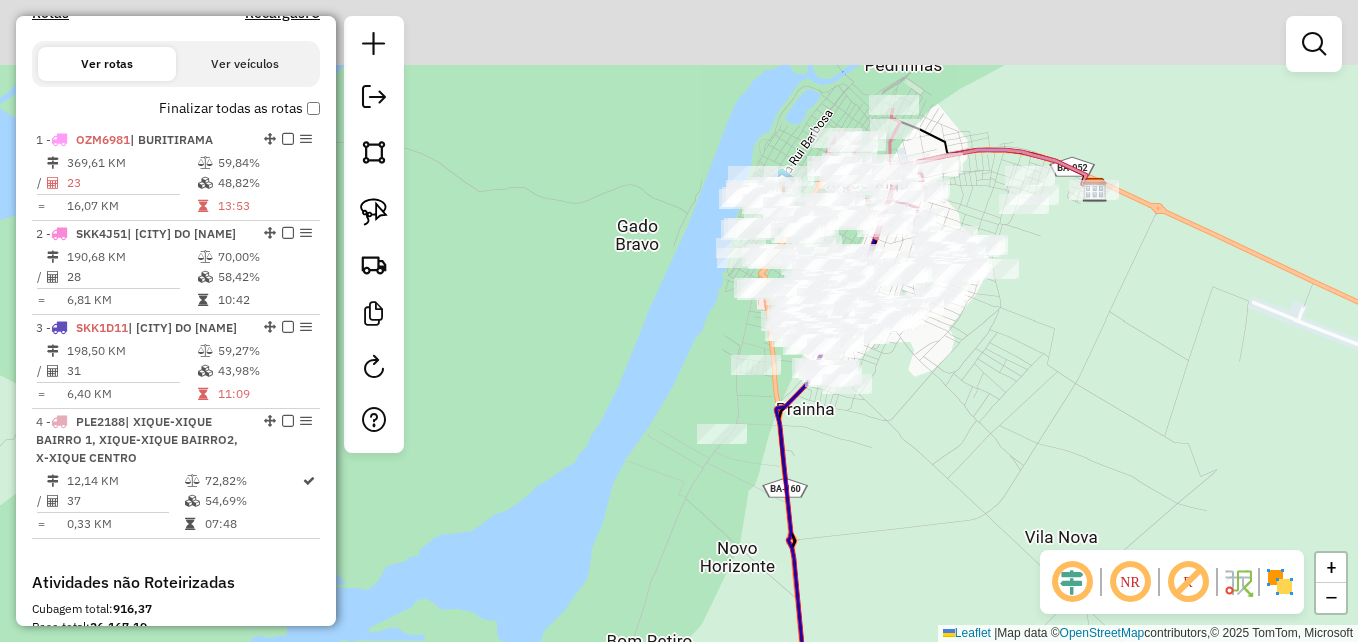 drag, startPoint x: 952, startPoint y: 225, endPoint x: 968, endPoint y: 467, distance: 242.52835 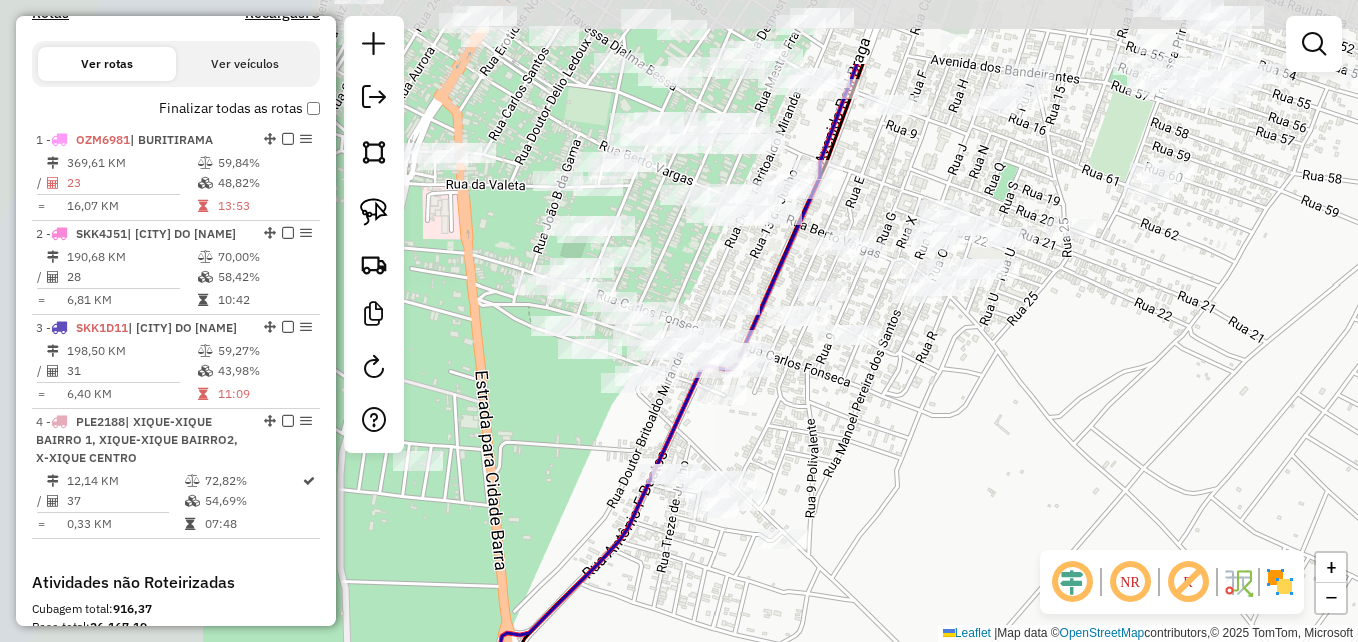 drag, startPoint x: 894, startPoint y: 351, endPoint x: 1210, endPoint y: 417, distance: 322.81885 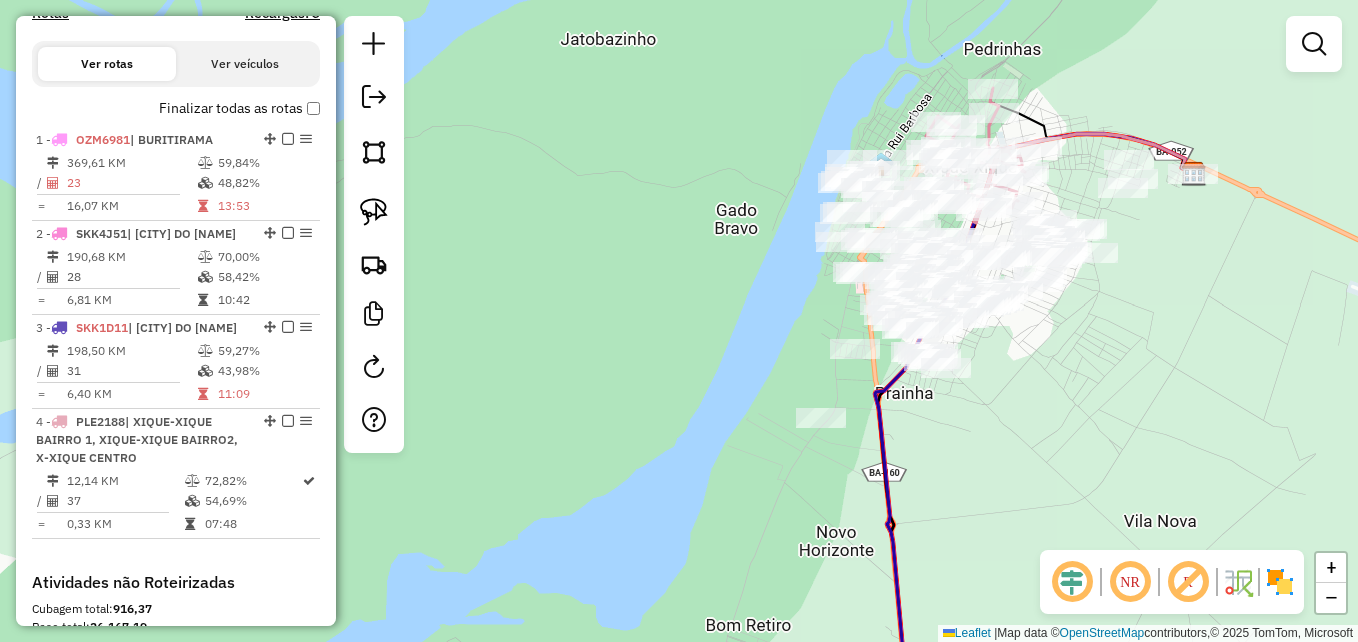 drag, startPoint x: 1155, startPoint y: 321, endPoint x: 1083, endPoint y: 426, distance: 127.31457 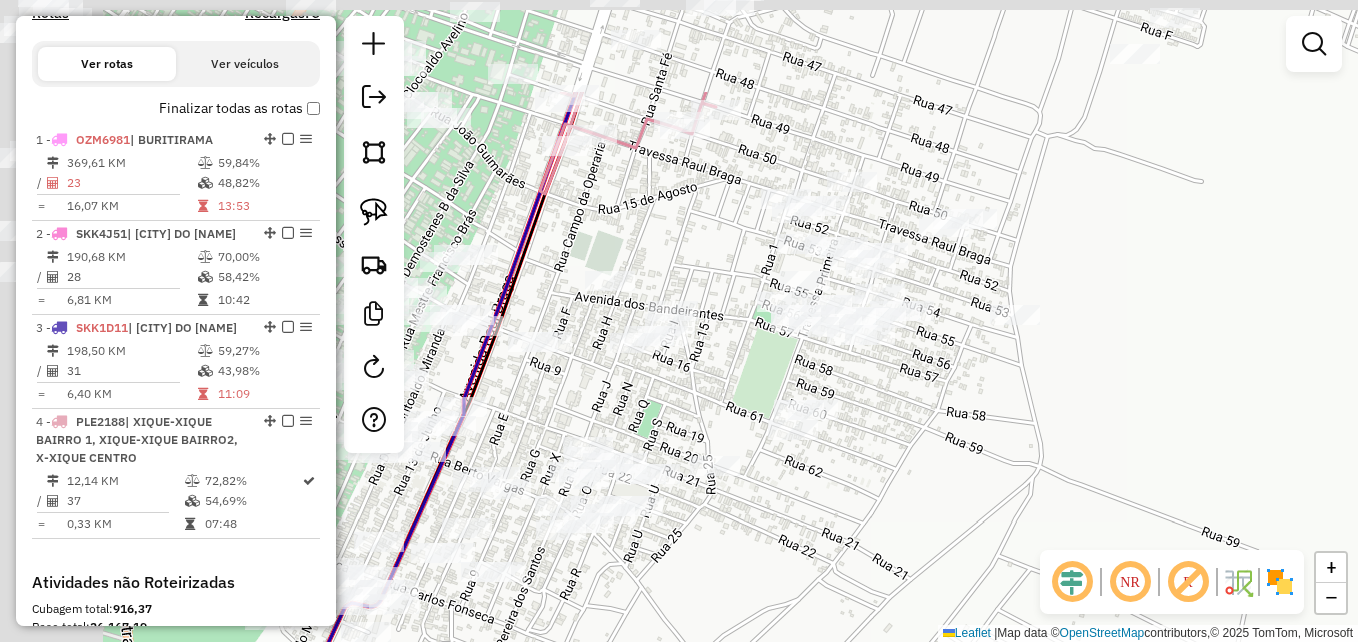 drag, startPoint x: 896, startPoint y: 345, endPoint x: 1098, endPoint y: 426, distance: 217.63501 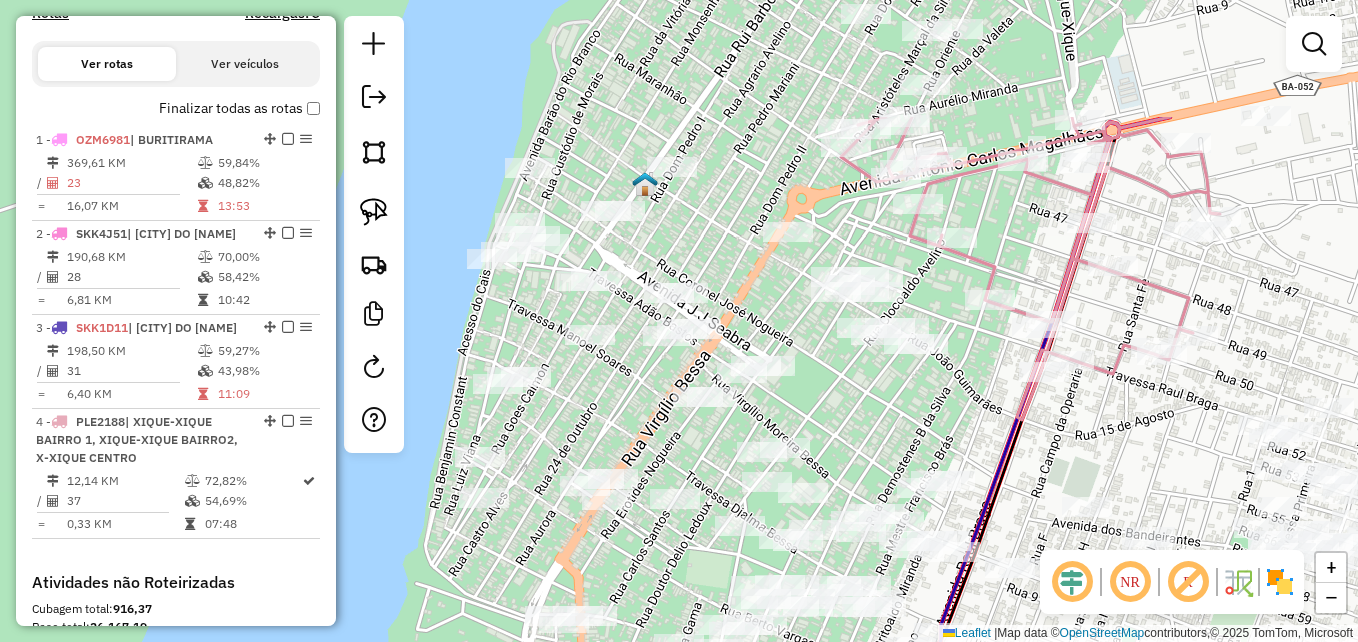 drag, startPoint x: 797, startPoint y: 252, endPoint x: 1113, endPoint y: 414, distance: 355.10562 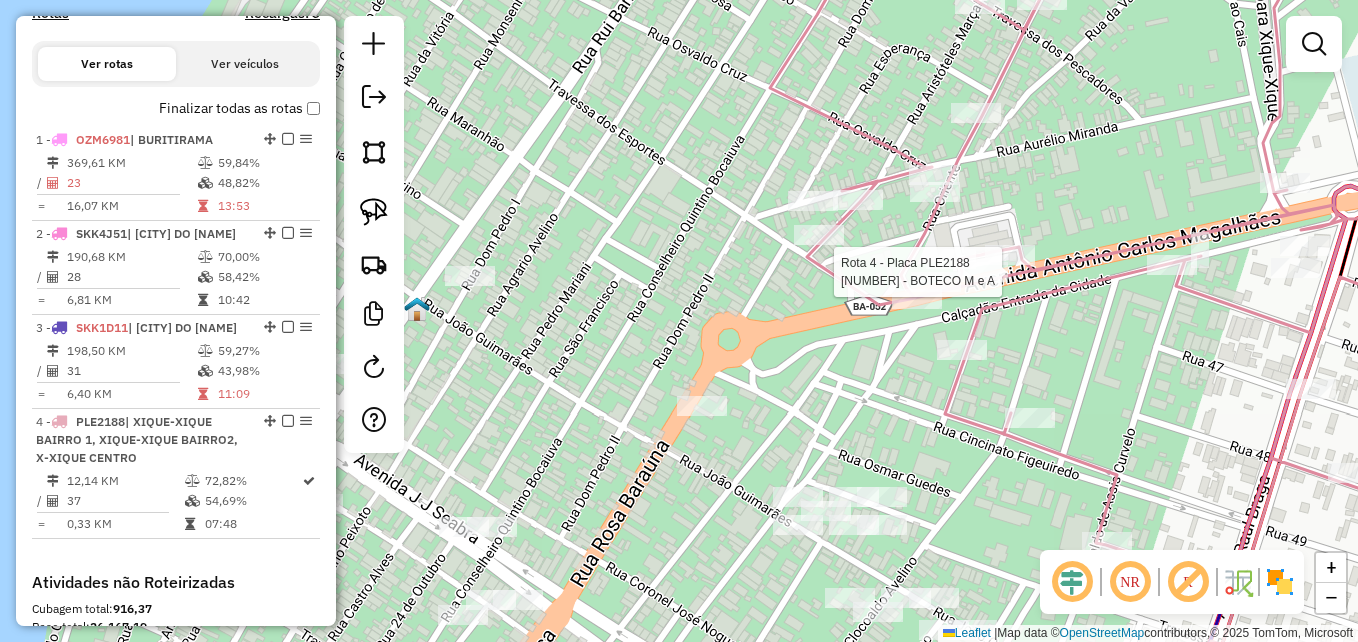 select on "**********" 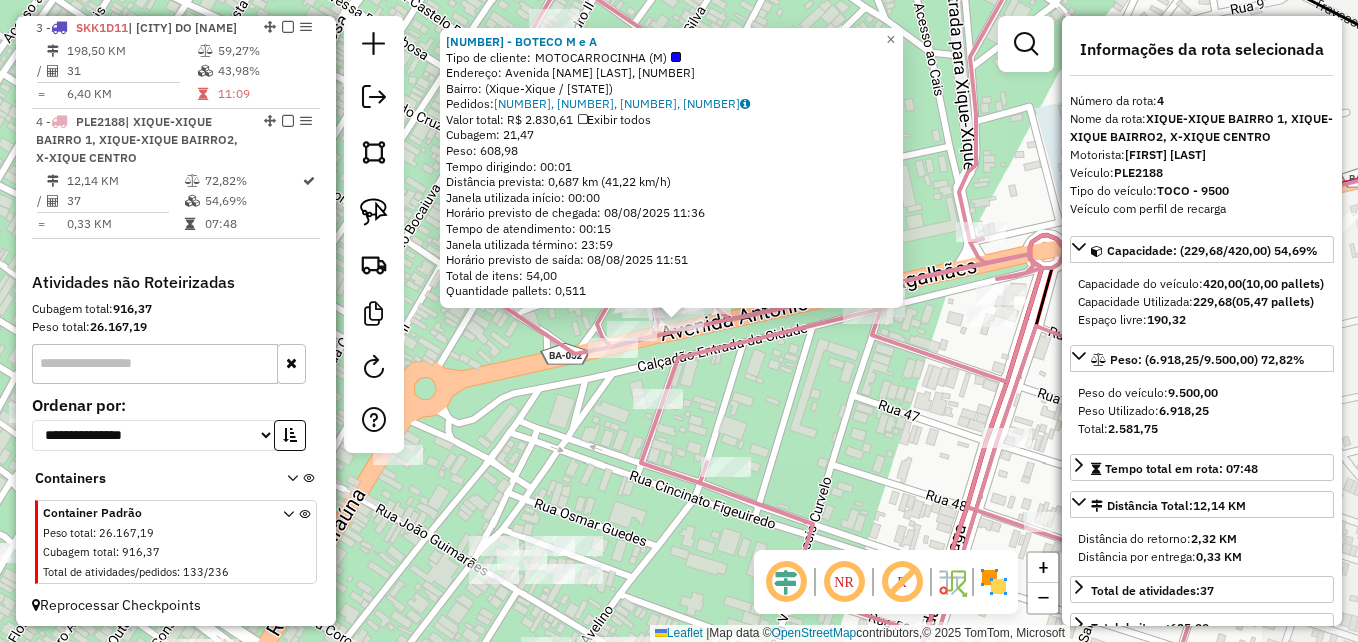 scroll, scrollTop: 981, scrollLeft: 0, axis: vertical 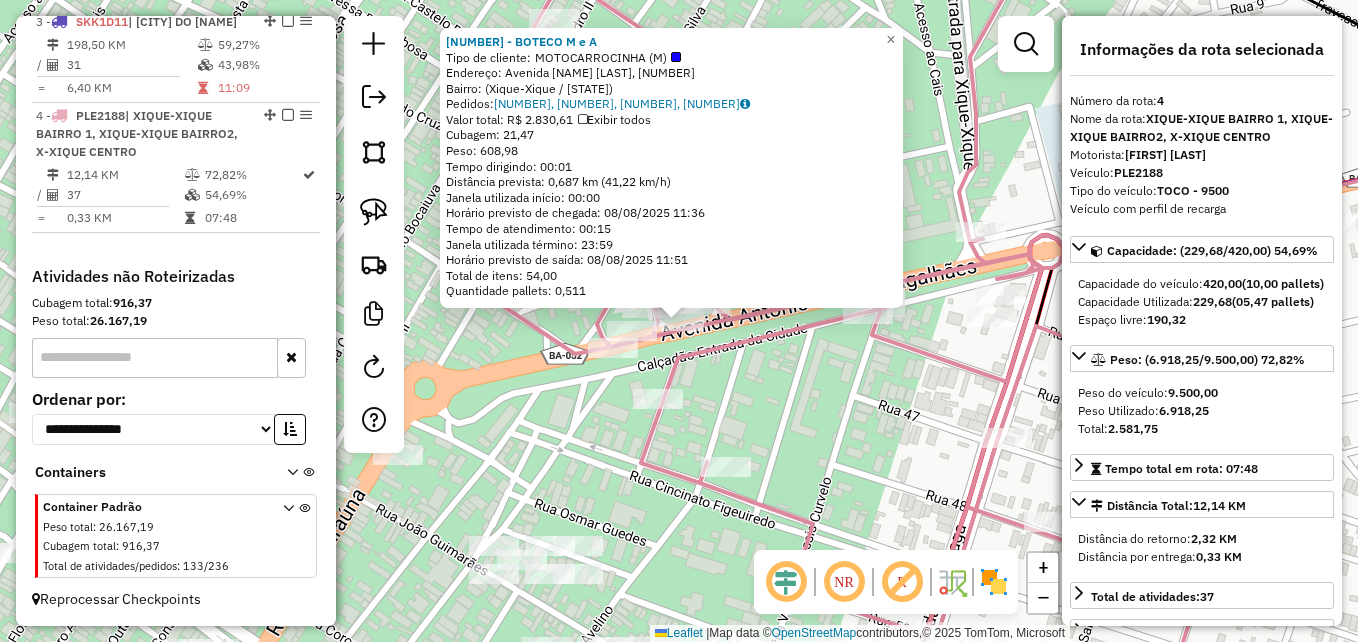 click 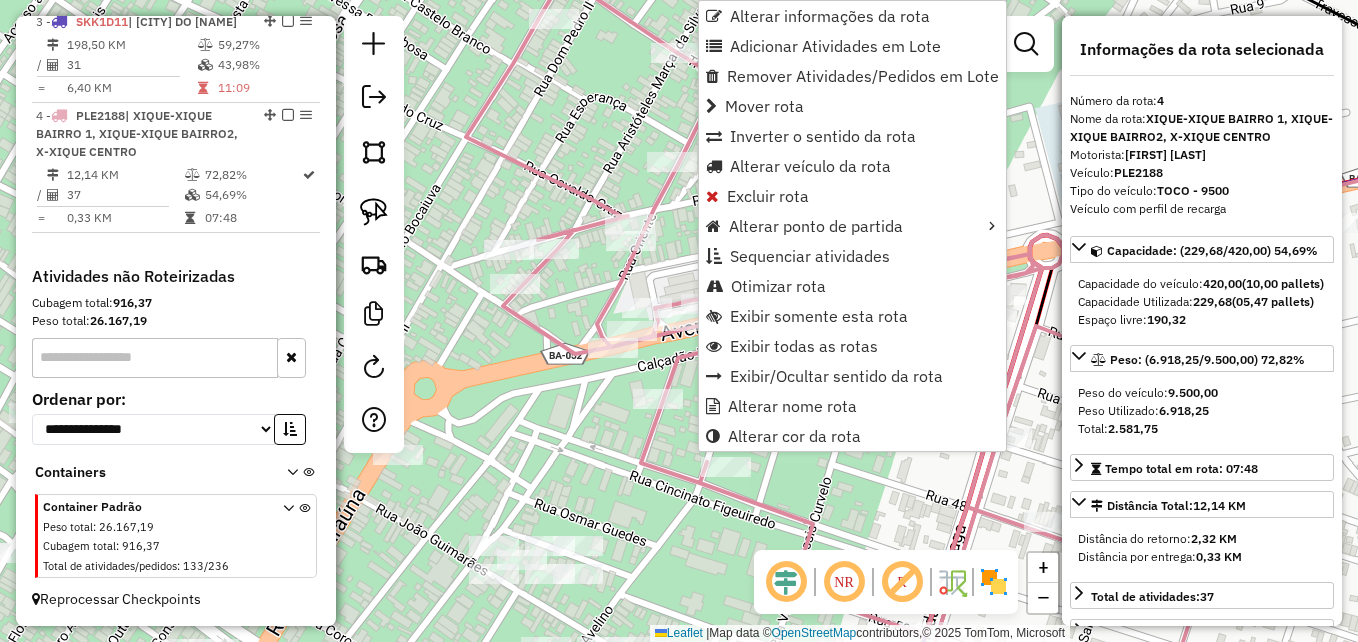 click 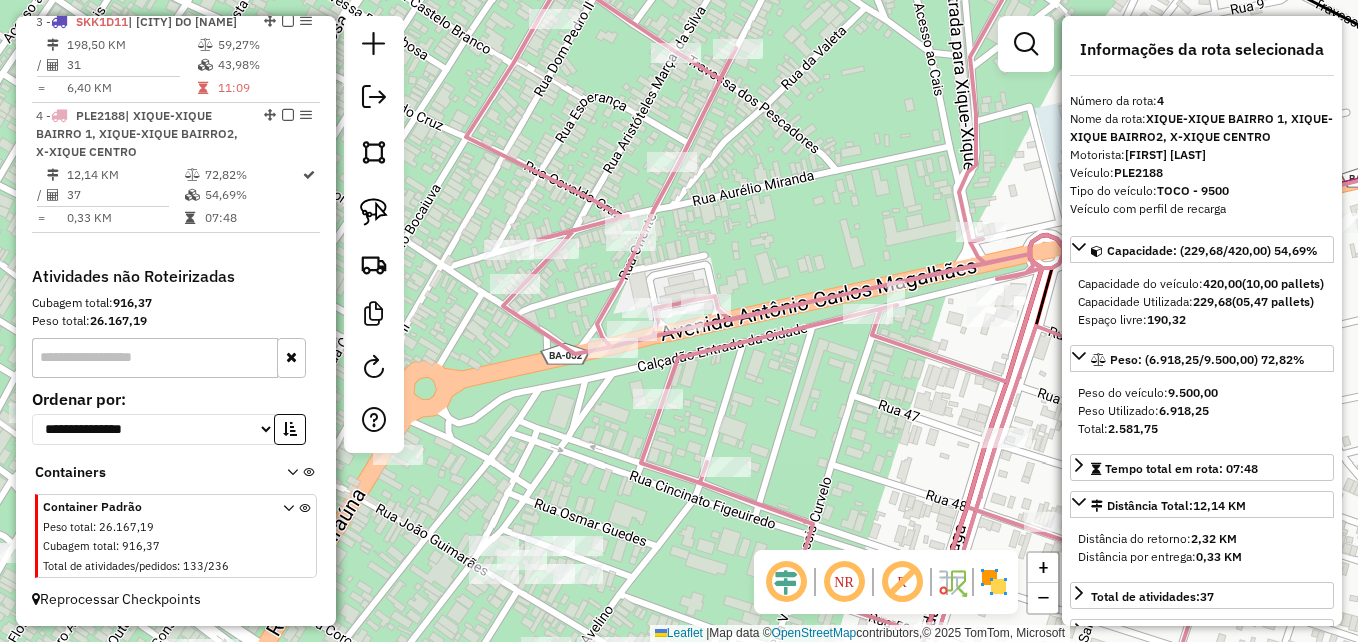 click 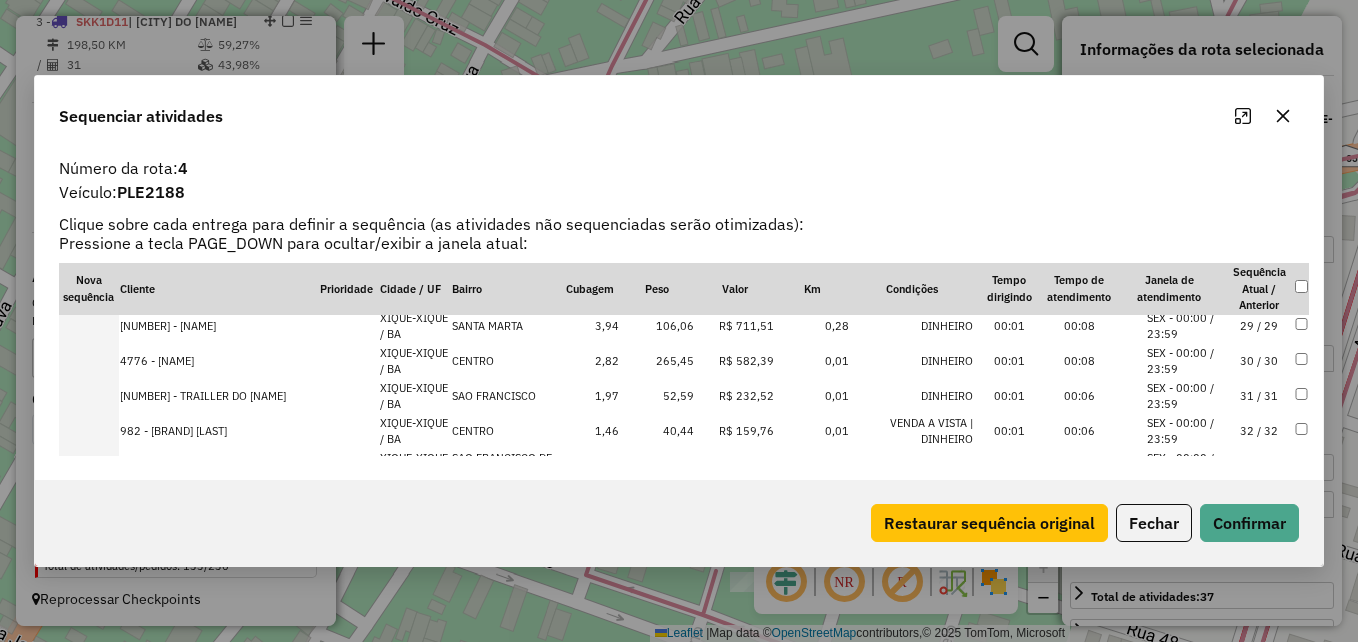scroll, scrollTop: 1172, scrollLeft: 0, axis: vertical 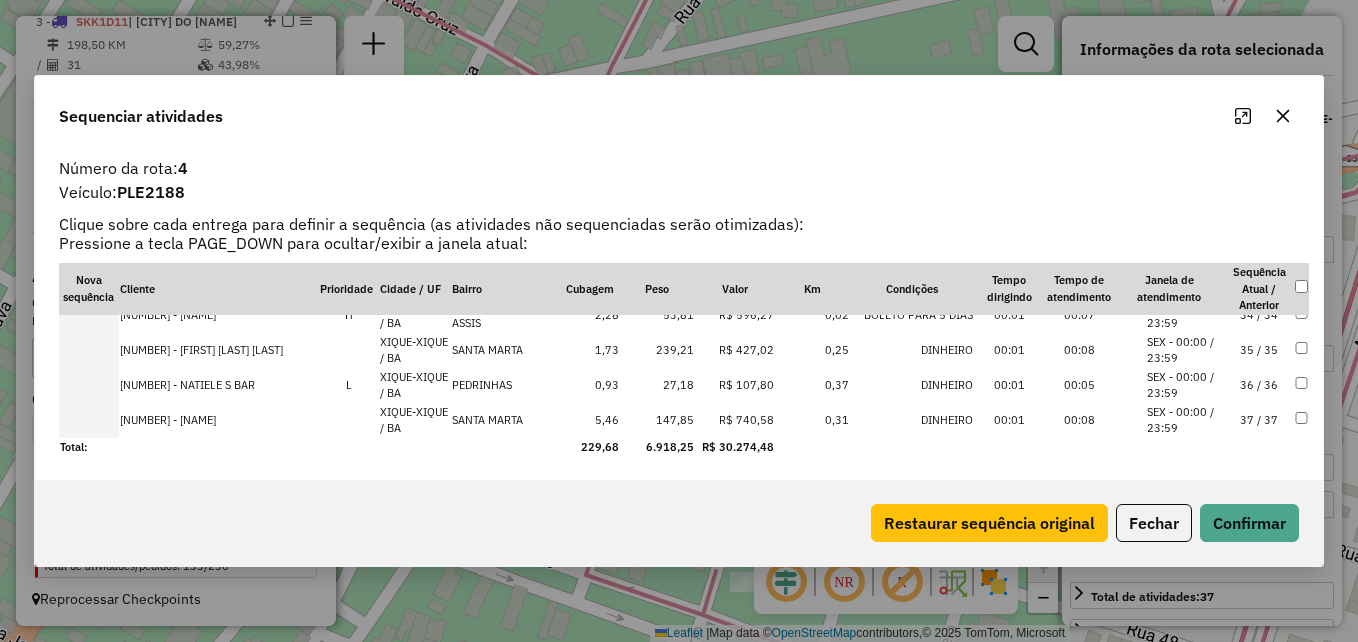 click 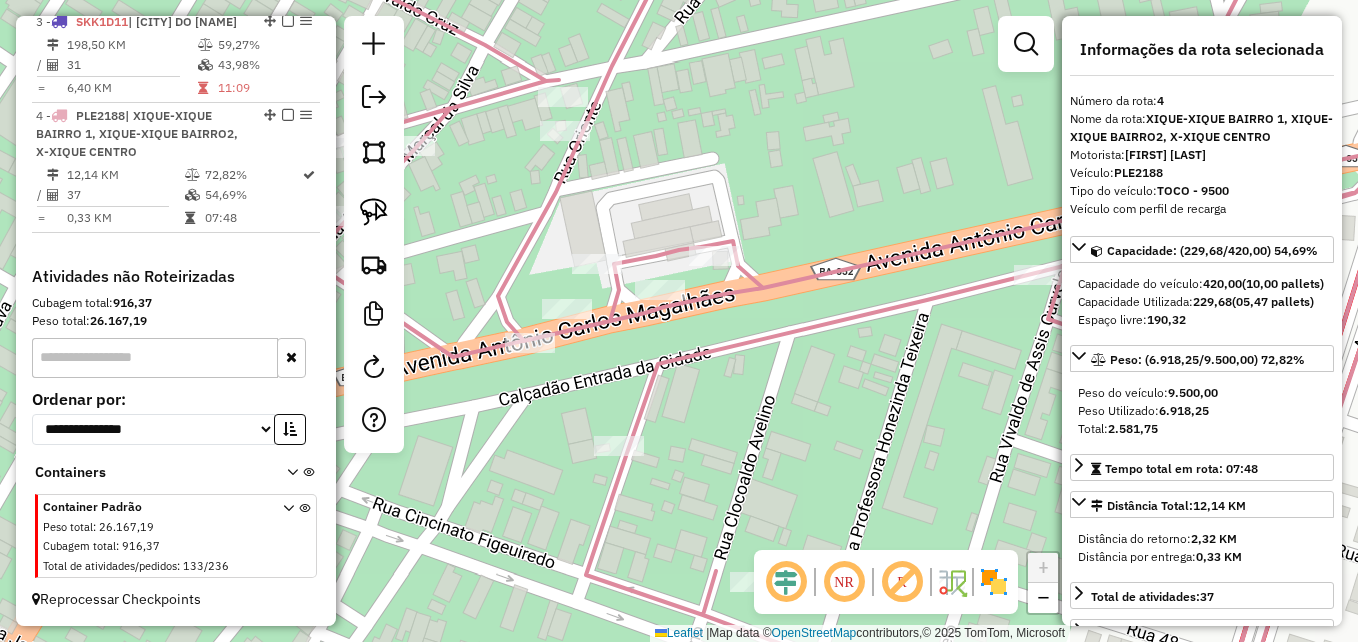 click on "Janela de atendimento Grade de atendimento Capacidade Transportadoras Veículos Cliente Pedidos  Rotas Selecione os dias de semana para filtrar as janelas de atendimento  Seg   Ter   Qua   Qui   Sex   Sáb   Dom  Informe o período da janela de atendimento: De: Até:  Filtrar exatamente a janela do cliente  Considerar janela de atendimento padrão  Selecione os dias de semana para filtrar as grades de atendimento  Seg   Ter   Qua   Qui   Sex   Sáb   Dom   Considerar clientes sem dia de atendimento cadastrado  Clientes fora do dia de atendimento selecionado Filtrar as atividades entre os valores definidos abaixo:  Peso mínimo:   Peso máximo:   Cubagem mínima:   Cubagem máxima:   De:   Até:  Filtrar as atividades entre o tempo de atendimento definido abaixo:  De:   Até:   Considerar capacidade total dos clientes não roteirizados Transportadora: Selecione um ou mais itens Tipo de veículo: Selecione um ou mais itens Veículo: Selecione um ou mais itens Motorista: Selecione um ou mais itens Nome: Rótulo:" 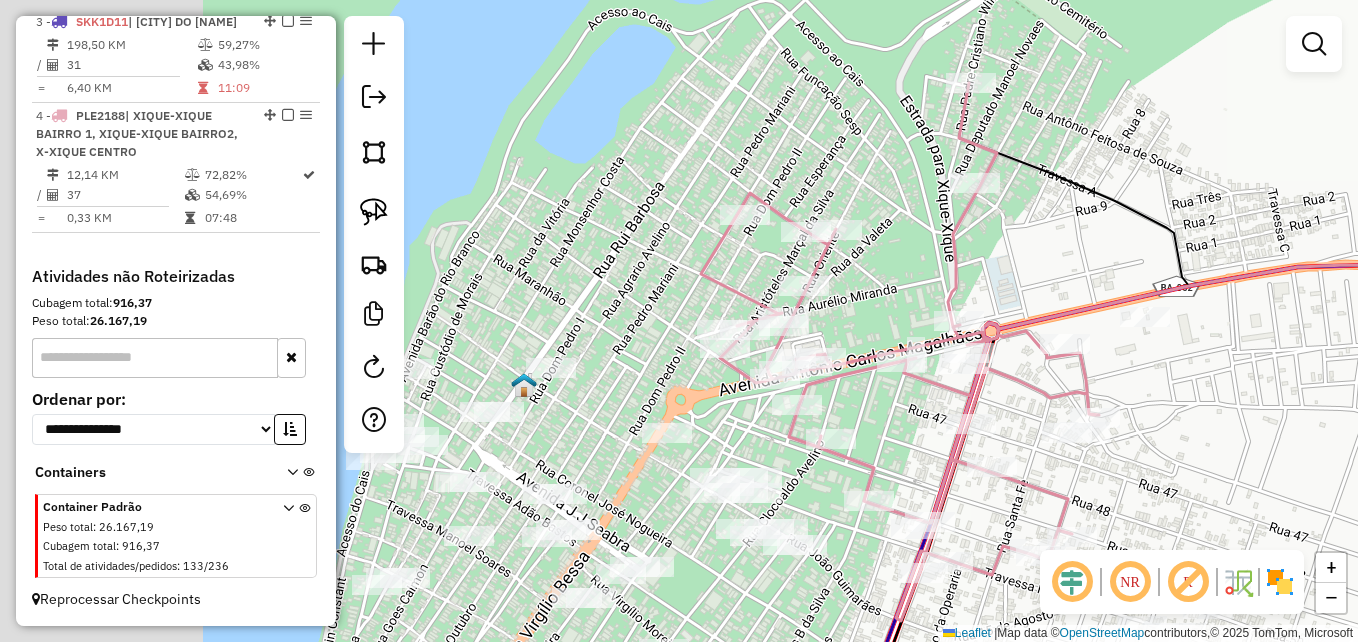 drag, startPoint x: 496, startPoint y: 543, endPoint x: 1112, endPoint y: 114, distance: 750.66437 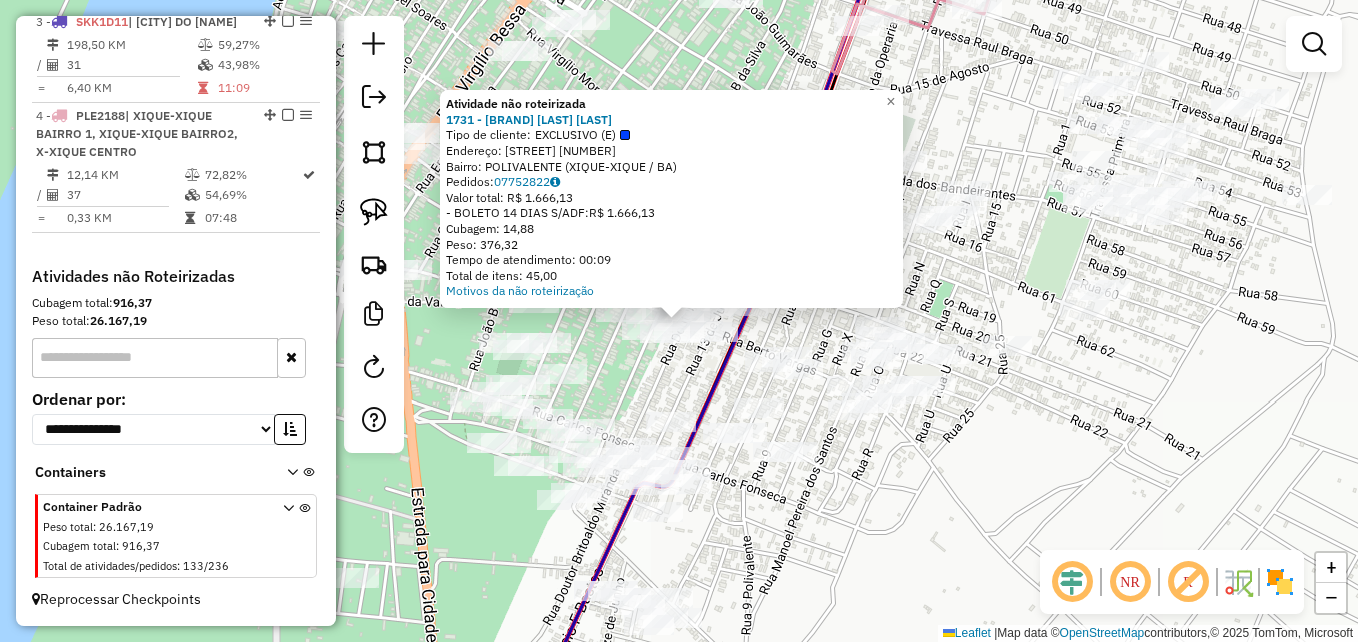 click 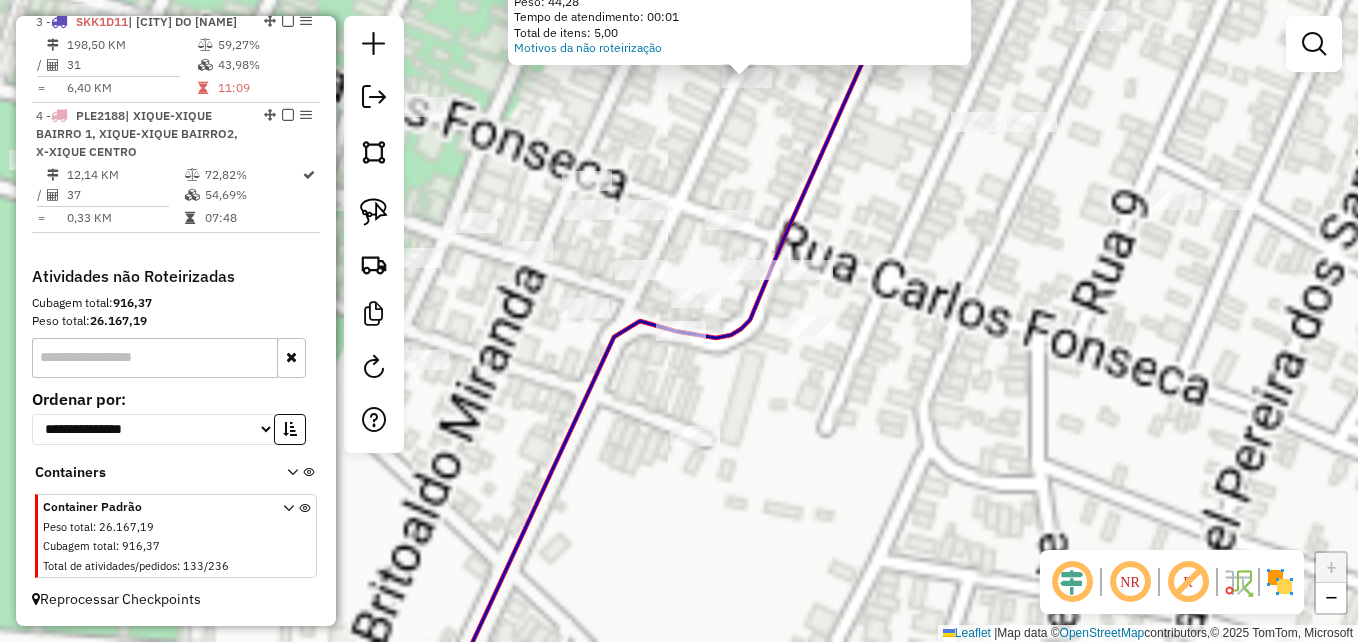 click on "Atividade não roteirizada 6595 - OLIVEIRAS BAR  Endereço:  Rua Treze de Junho  Rua Cinco 331   Bairro: CENTRO (XIQUE-XIQUE / BA)   Pedidos:  07752782   Valor total: R$ 228,82   - DINHEIRO:  R$ 228,82   Cubagem: 1,71   Peso: 44,28   Tempo de atendimento: 00:01   Total de itens: 5,00  Motivos da não roteirização × Janela de atendimento Grade de atendimento Capacidade Transportadoras Veículos Cliente Pedidos  Rotas Selecione os dias de semana para filtrar as janelas de atendimento  Seg   Ter   Qua   Qui   Sex   Sáb   Dom  Informe o período da janela de atendimento: De: Até:  Filtrar exatamente a janela do cliente  Considerar janela de atendimento padrão  Selecione os dias de semana para filtrar as grades de atendimento  Seg   Ter   Qua   Qui   Sex   Sáb   Dom   Considerar clientes sem dia de atendimento cadastrado  Clientes fora do dia de atendimento selecionado Filtrar as atividades entre os valores definidos abaixo:  Peso mínimo:   Peso máximo:   Cubagem mínima:   Cubagem máxima:   De:   Até:" 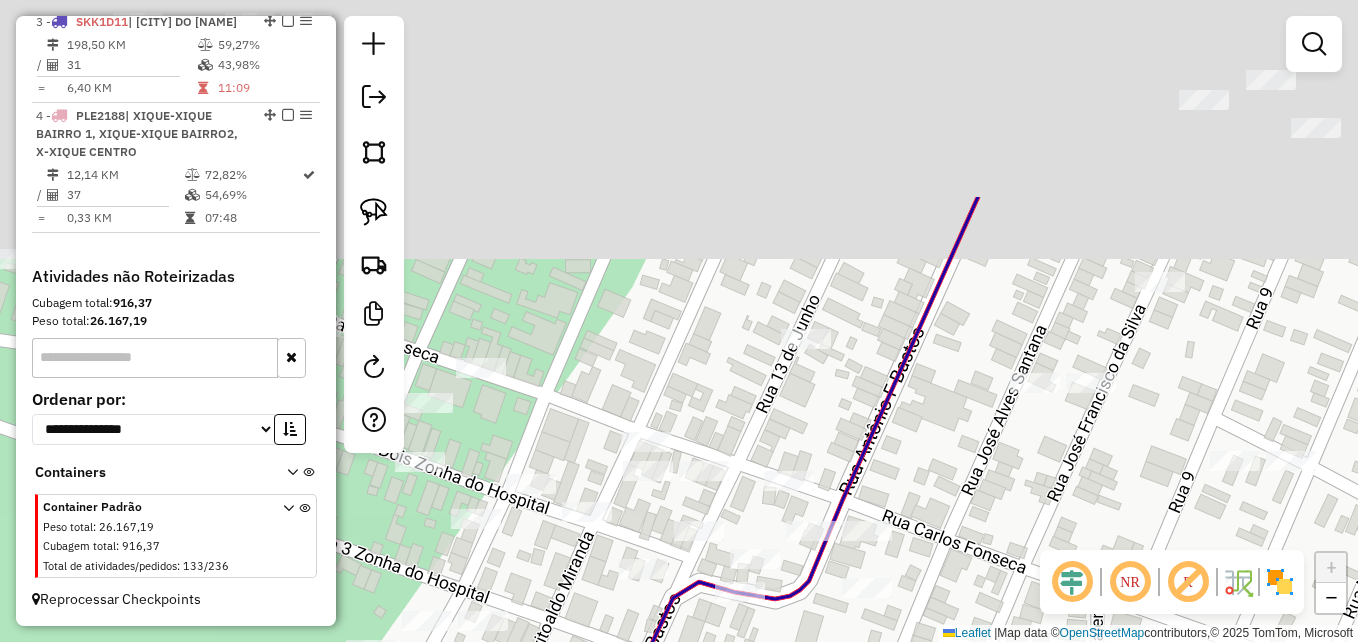 drag, startPoint x: 916, startPoint y: 268, endPoint x: 1036, endPoint y: 627, distance: 378.52478 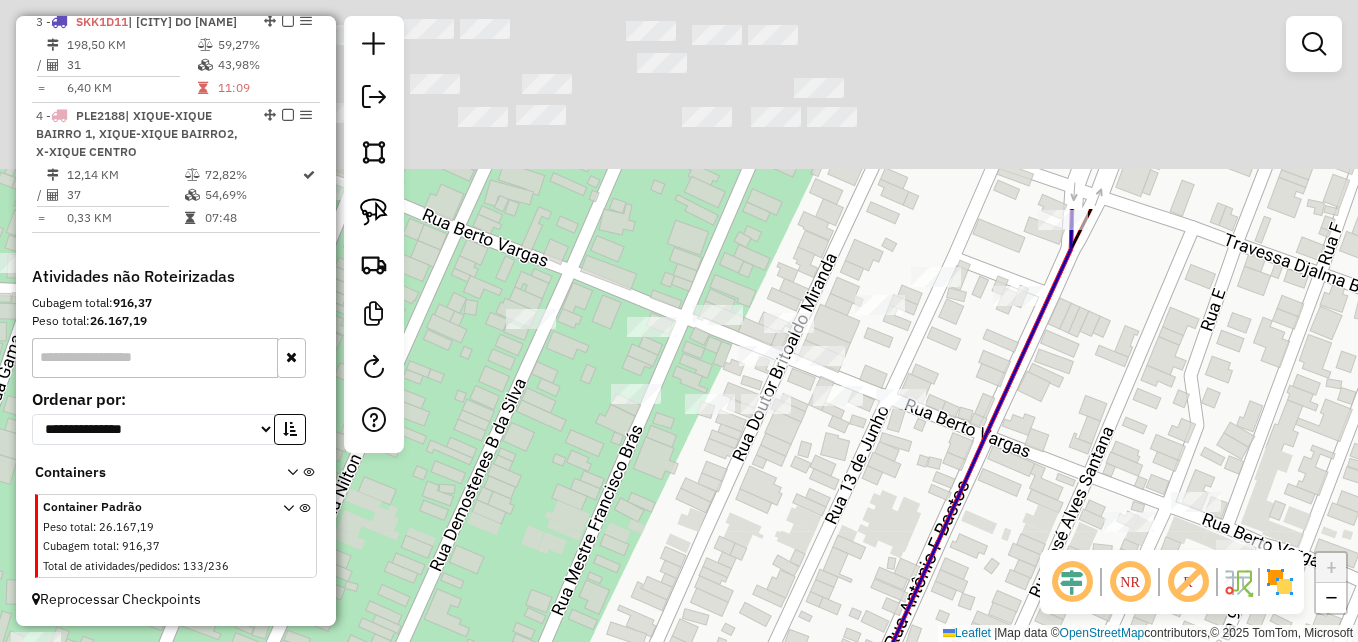 drag, startPoint x: 885, startPoint y: 343, endPoint x: 742, endPoint y: 616, distance: 308.185 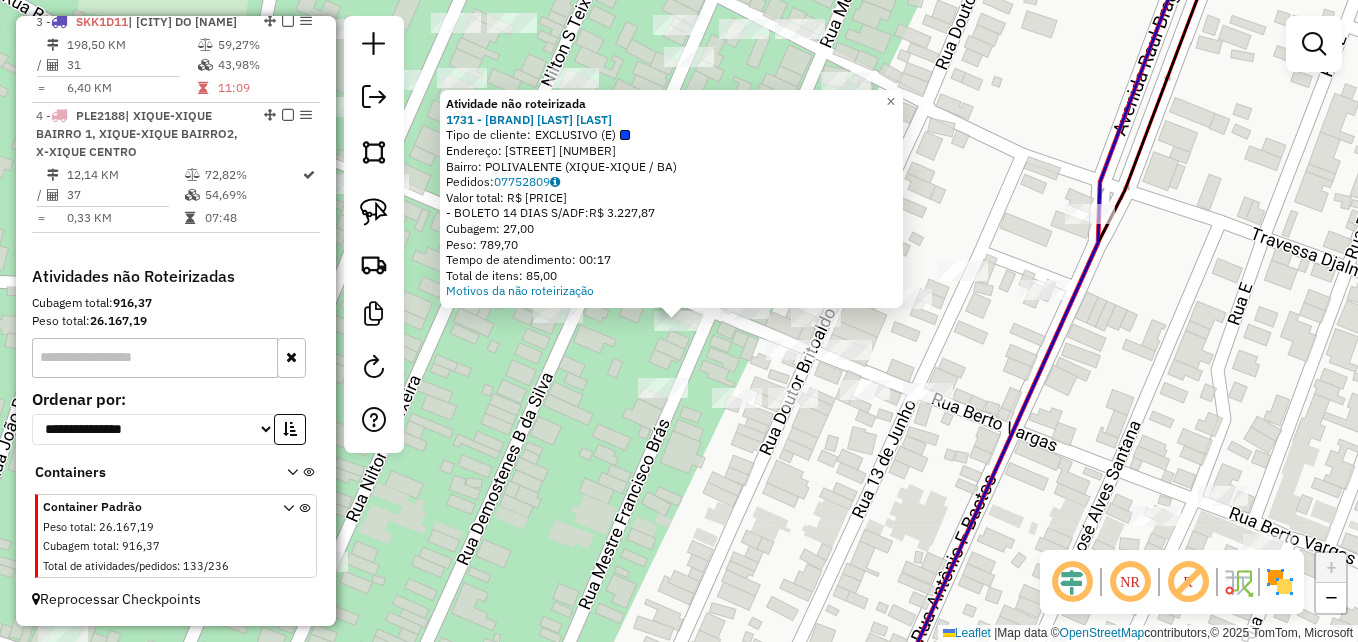 click on "Atividade não roteirizada 1731 - M.VAR MATUTINO FILIA  Tipo de cliente:   EXCLUSIVO (E)   Endereço:  RUA DR BRITOALDO MIRANDA 311   Bairro: POLIVALENTE (XIQUE-XIQUE / BA)   Pedidos:  07752809   Valor total: R$ 3.227,87   - BOLETO 14 DIAS S/ADF:  R$ 3.227,87   Cubagem: 27,00   Peso: 789,70   Tempo de atendimento: 00:17   Total de itens: 85,00  Motivos da não roteirização × Janela de atendimento Grade de atendimento Capacidade Transportadoras Veículos Cliente Pedidos  Rotas Selecione os dias de semana para filtrar as janelas de atendimento  Seg   Ter   Qua   Qui   Sex   Sáb   Dom  Informe o período da janela de atendimento: De: Até:  Filtrar exatamente a janela do cliente  Considerar janela de atendimento padrão  Selecione os dias de semana para filtrar as grades de atendimento  Seg   Ter   Qua   Qui   Sex   Sáb   Dom   Considerar clientes sem dia de atendimento cadastrado  Clientes fora do dia de atendimento selecionado Filtrar as atividades entre os valores definidos abaixo:  Peso mínimo:   De:" 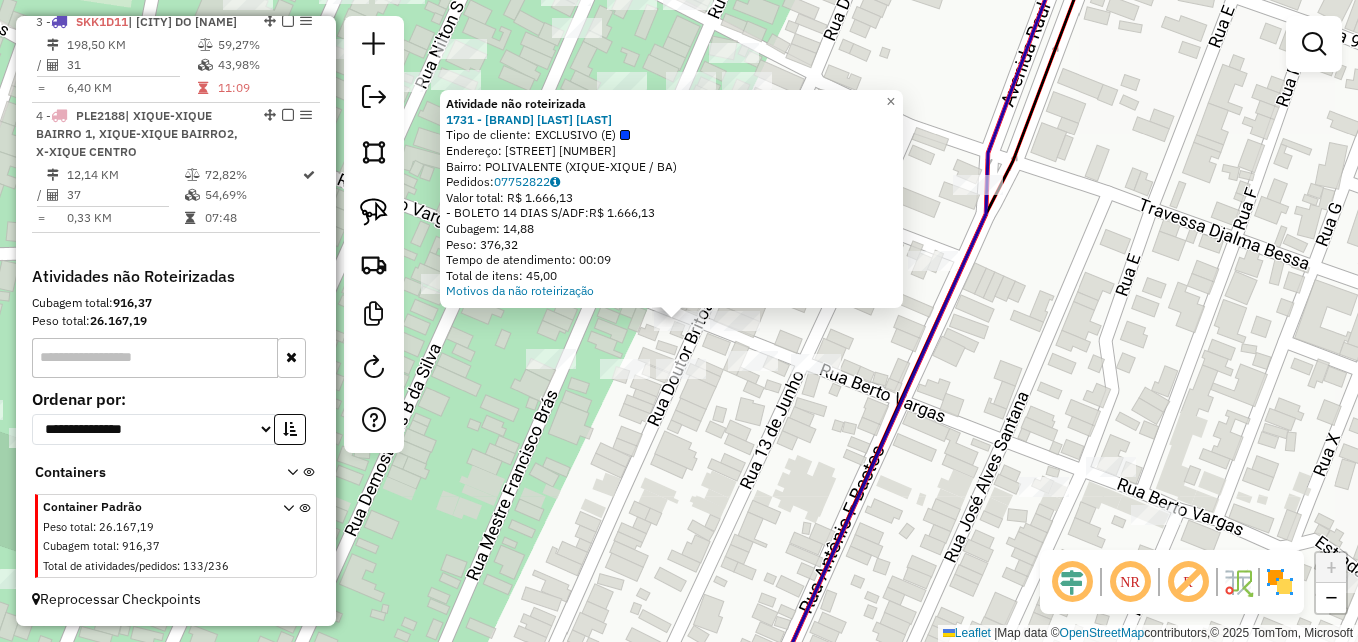 click on "Atividade não roteirizada 1731 - M.VAR MATUTINO FILIA  Tipo de cliente:   EXCLUSIVO (E)   Endereço:  RUA DR BRITOALDO MIRANDA 311   Bairro: POLIVALENTE (XIQUE-XIQUE / BA)   Pedidos:  07752822   Valor total: R$ 1.666,13   - BOLETO 14 DIAS S/ADF:  R$ 1.666,13   Cubagem: 14,88   Peso: 376,32   Tempo de atendimento: 00:09   Total de itens: 45,00  Motivos da não roteirização × Janela de atendimento Grade de atendimento Capacidade Transportadoras Veículos Cliente Pedidos  Rotas Selecione os dias de semana para filtrar as janelas de atendimento  Seg   Ter   Qua   Qui   Sex   Sáb   Dom  Informe o período da janela de atendimento: De: Até:  Filtrar exatamente a janela do cliente  Considerar janela de atendimento padrão  Selecione os dias de semana para filtrar as grades de atendimento  Seg   Ter   Qua   Qui   Sex   Sáb   Dom   Considerar clientes sem dia de atendimento cadastrado  Clientes fora do dia de atendimento selecionado Filtrar as atividades entre os valores definidos abaixo:  Peso mínimo:   De:" 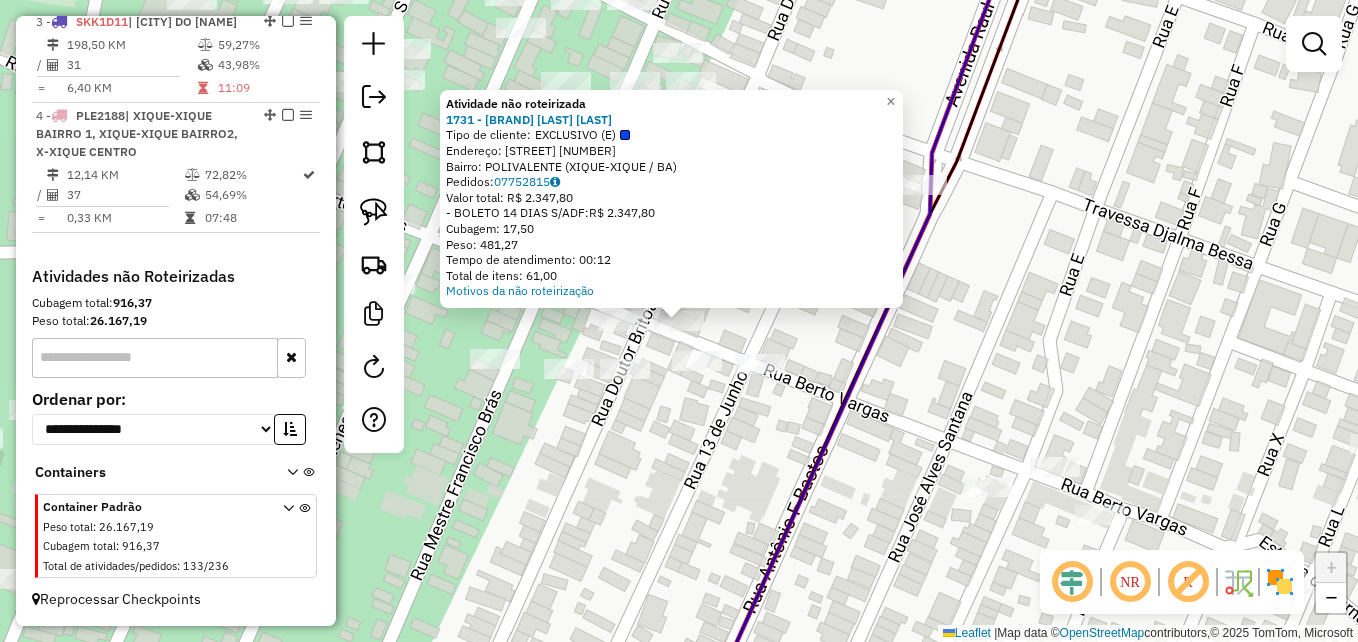 click on "Atividade não roteirizada 1731 - M.VAR MATUTINO FILIA  Tipo de cliente:   EXCLUSIVO (E)   Endereço:  RUA DR BRITOALDO MIRANDA 311   Bairro: POLIVALENTE (XIQUE-XIQUE / BA)   Pedidos:  07752815   Valor total: R$ 2.347,80   - BOLETO 14 DIAS S/ADF:  R$ 2.347,80   Cubagem: 17,50   Peso: 481,27   Tempo de atendimento: 00:12   Total de itens: 61,00  Motivos da não roteirização × Janela de atendimento Grade de atendimento Capacidade Transportadoras Veículos Cliente Pedidos  Rotas Selecione os dias de semana para filtrar as janelas de atendimento  Seg   Ter   Qua   Qui   Sex   Sáb   Dom  Informe o período da janela de atendimento: De: Até:  Filtrar exatamente a janela do cliente  Considerar janela de atendimento padrão  Selecione os dias de semana para filtrar as grades de atendimento  Seg   Ter   Qua   Qui   Sex   Sáb   Dom   Considerar clientes sem dia de atendimento cadastrado  Clientes fora do dia de atendimento selecionado Filtrar as atividades entre os valores definidos abaixo:  Peso mínimo:   De:" 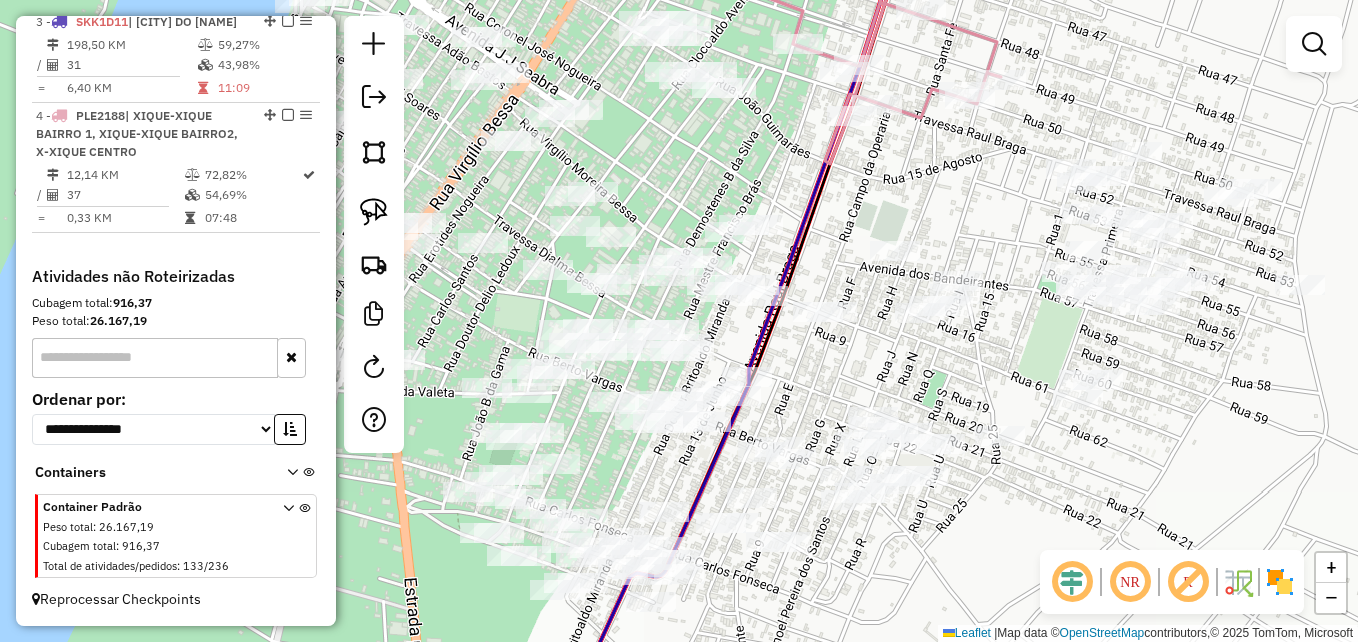 drag, startPoint x: 870, startPoint y: 212, endPoint x: 900, endPoint y: 181, distance: 43.13931 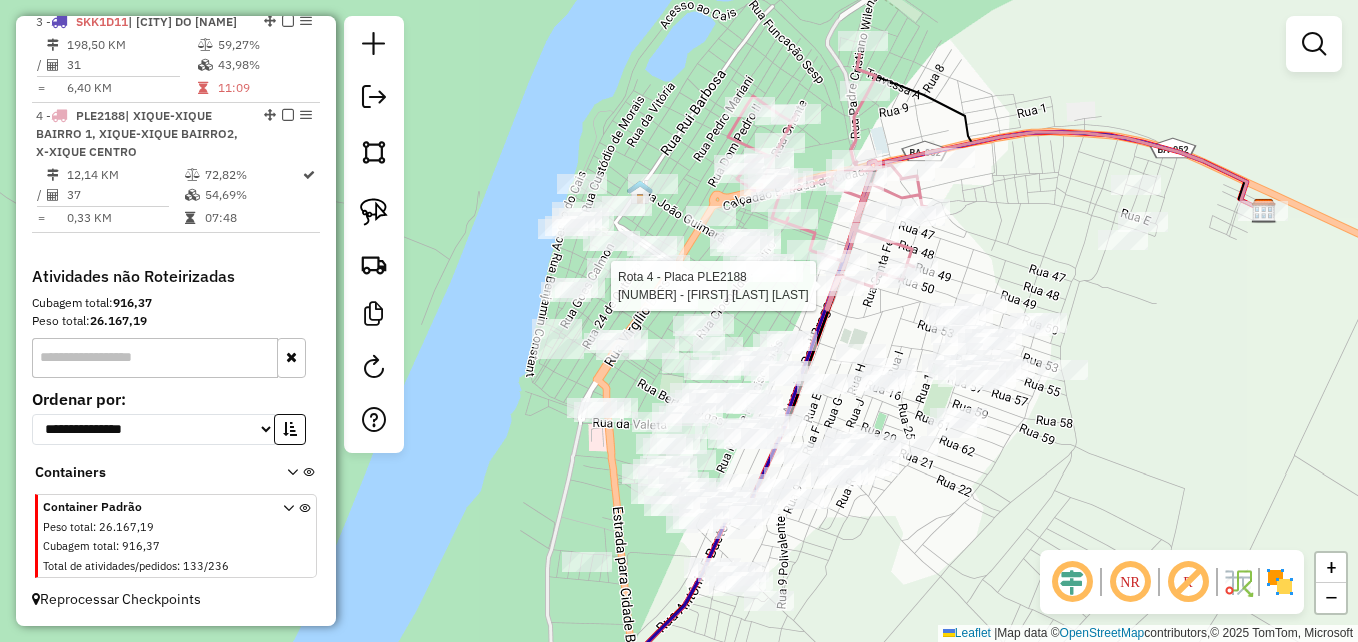 drag, startPoint x: 994, startPoint y: 352, endPoint x: 972, endPoint y: 469, distance: 119.05041 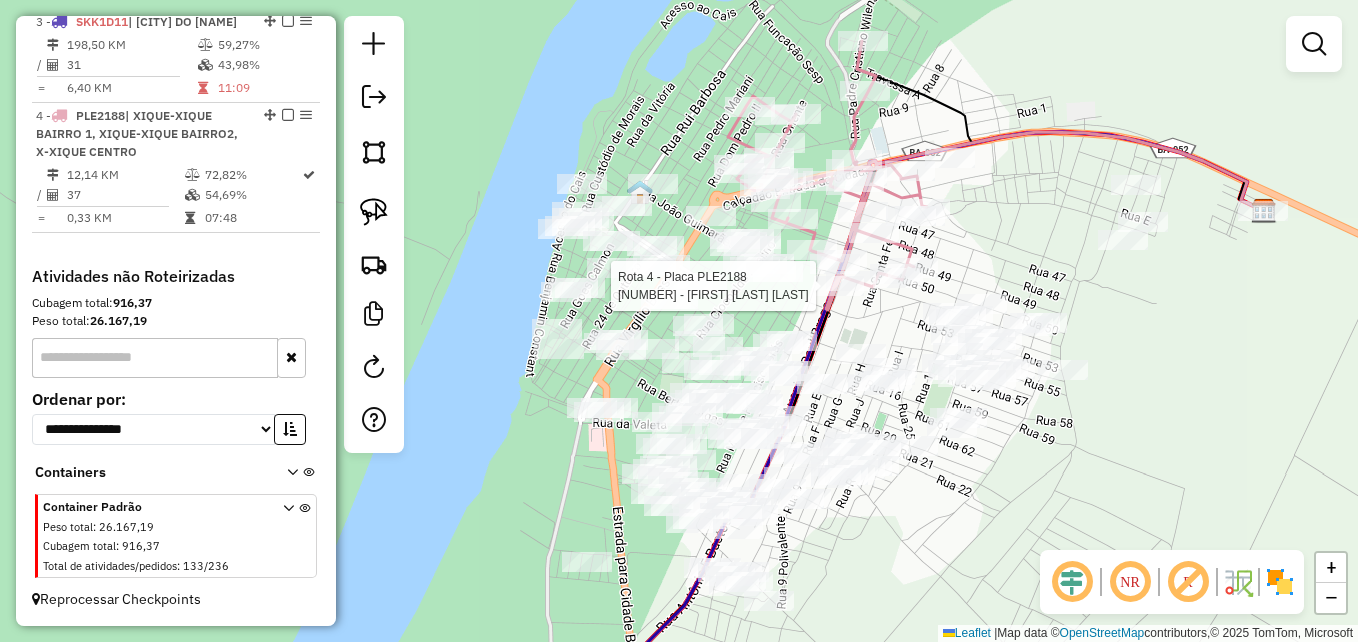 click on "Rota 4 - Placa PLE2188  426 - GILSA BARRETO DOS SANTOS Janela de atendimento Grade de atendimento Capacidade Transportadoras Veículos Cliente Pedidos  Rotas Selecione os dias de semana para filtrar as janelas de atendimento  Seg   Ter   Qua   Qui   Sex   Sáb   Dom  Informe o período da janela de atendimento: De: Até:  Filtrar exatamente a janela do cliente  Considerar janela de atendimento padrão  Selecione os dias de semana para filtrar as grades de atendimento  Seg   Ter   Qua   Qui   Sex   Sáb   Dom   Considerar clientes sem dia de atendimento cadastrado  Clientes fora do dia de atendimento selecionado Filtrar as atividades entre os valores definidos abaixo:  Peso mínimo:   Peso máximo:   Cubagem mínima:   Cubagem máxima:   De:   Até:  Filtrar as atividades entre o tempo de atendimento definido abaixo:  De:   Até:   Considerar capacidade total dos clientes não roteirizados Transportadora: Selecione um ou mais itens Tipo de veículo: Selecione um ou mais itens Veículo: Motorista: Nome: Setor:" 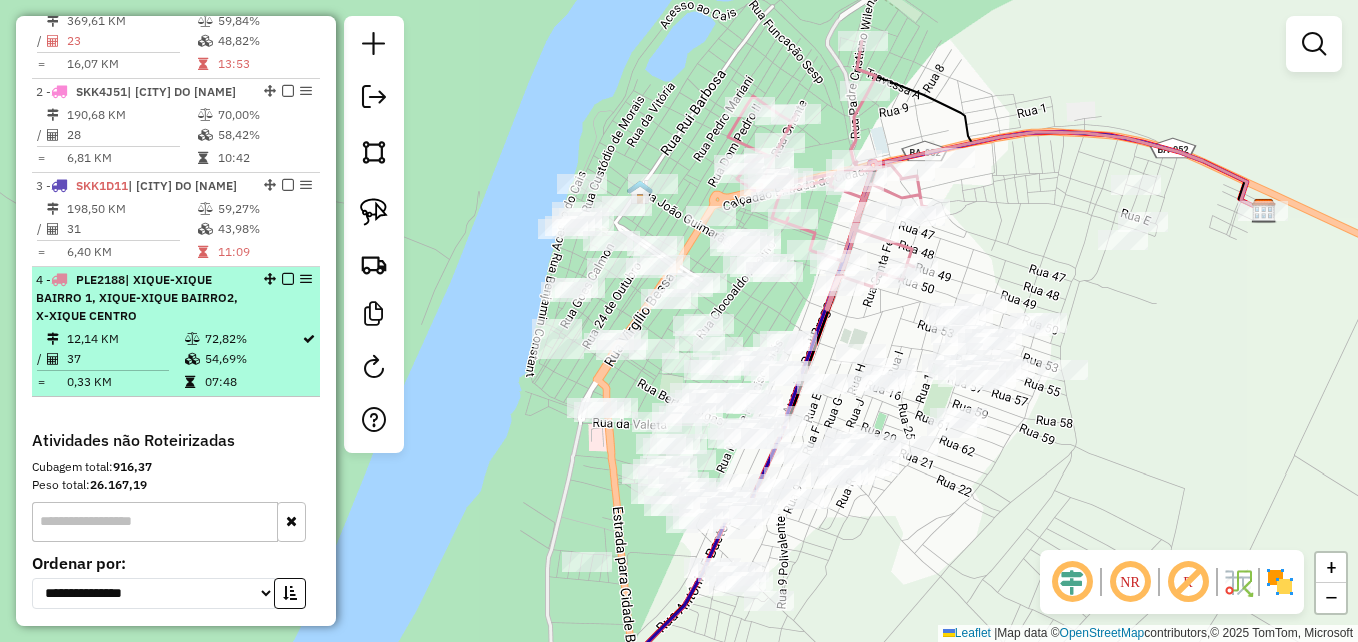 scroll, scrollTop: 681, scrollLeft: 0, axis: vertical 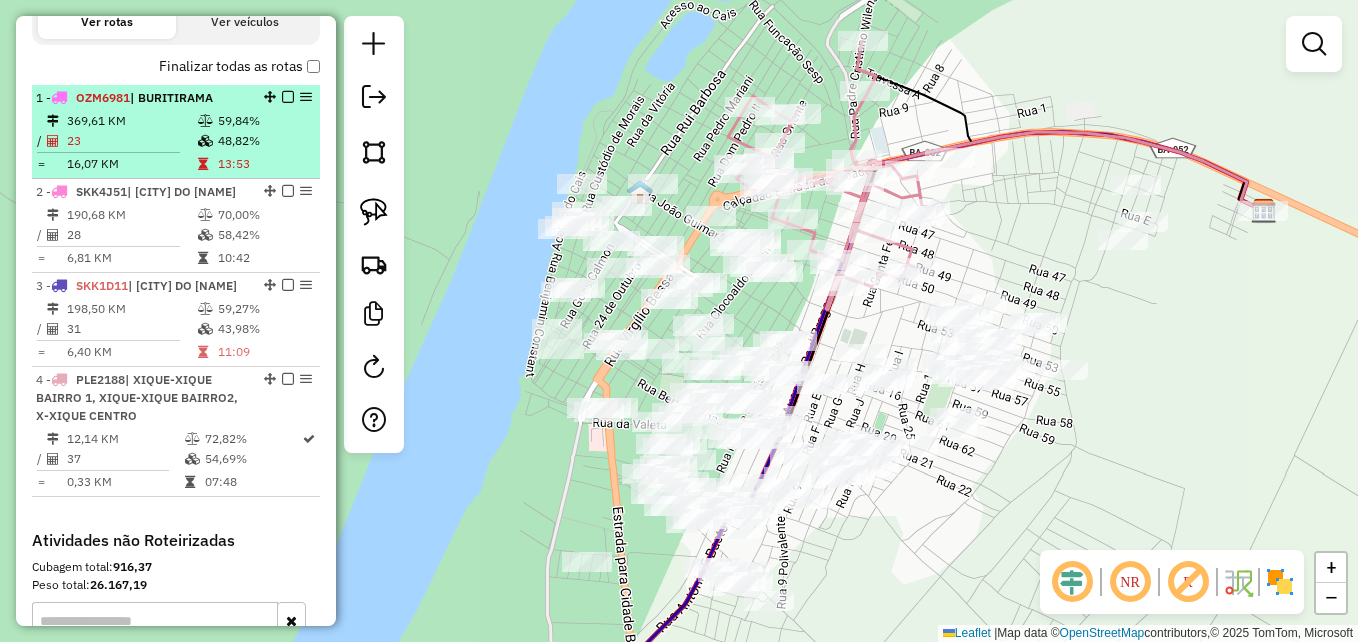 click on "23" at bounding box center (131, 141) 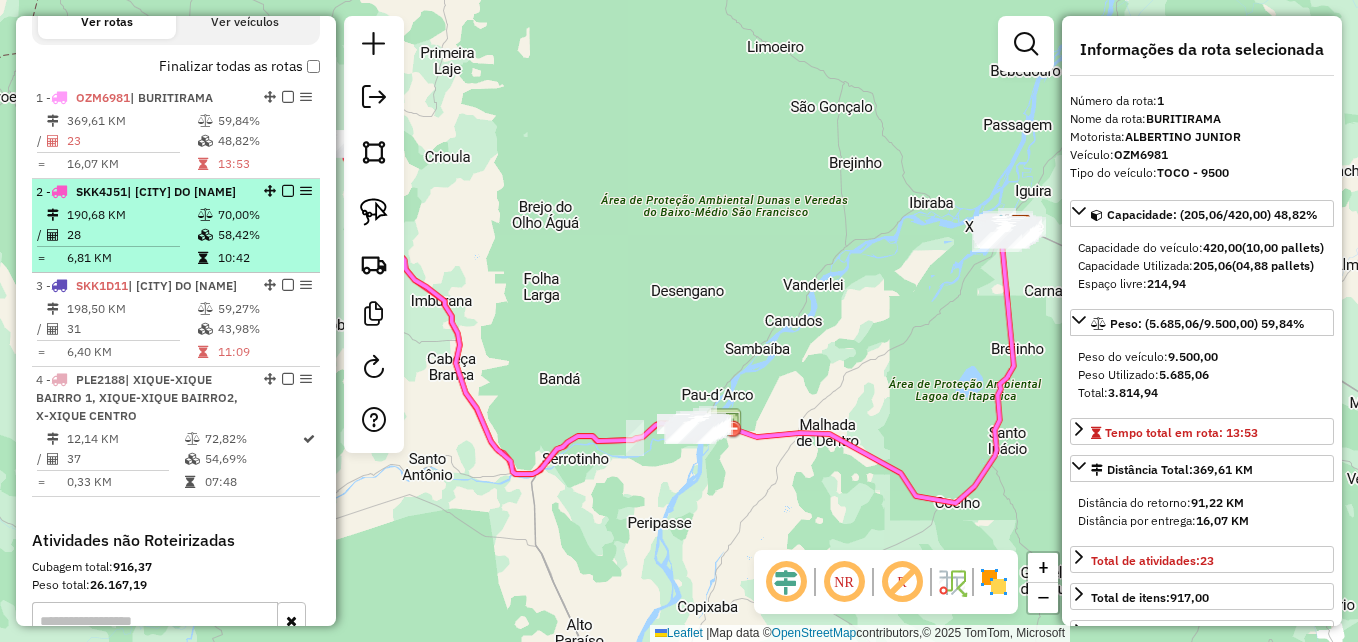 click on "SKK4J51" at bounding box center (101, 191) 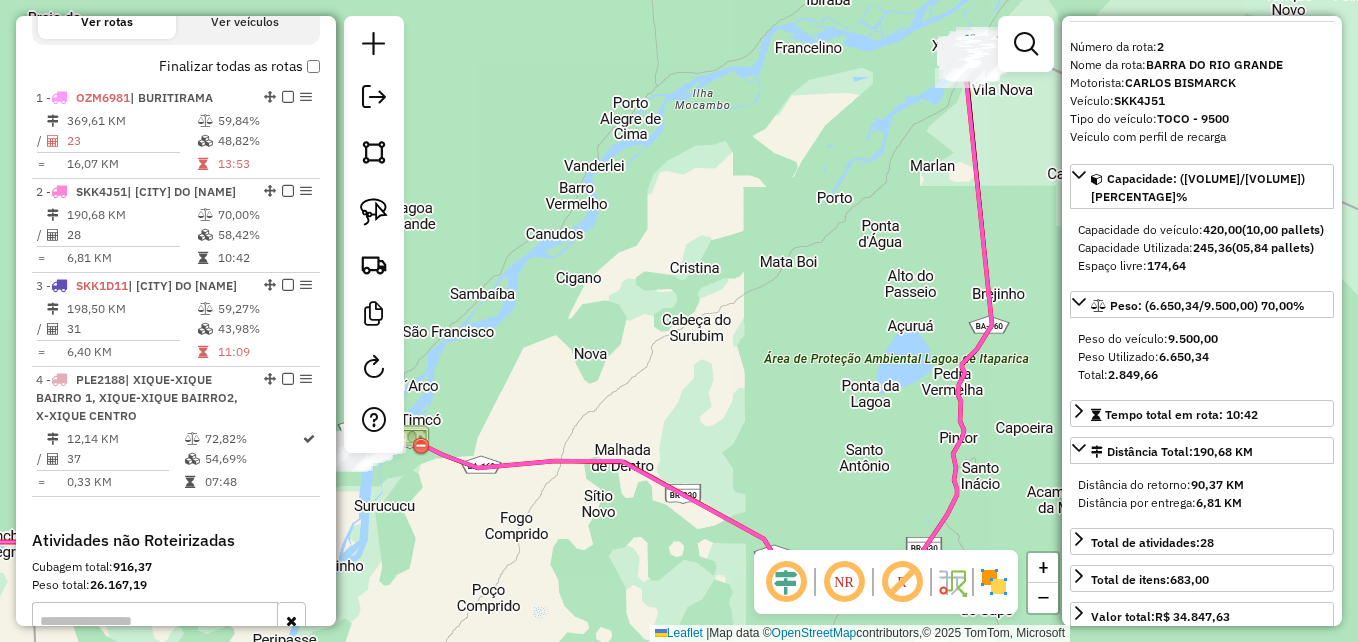 scroll, scrollTop: 100, scrollLeft: 0, axis: vertical 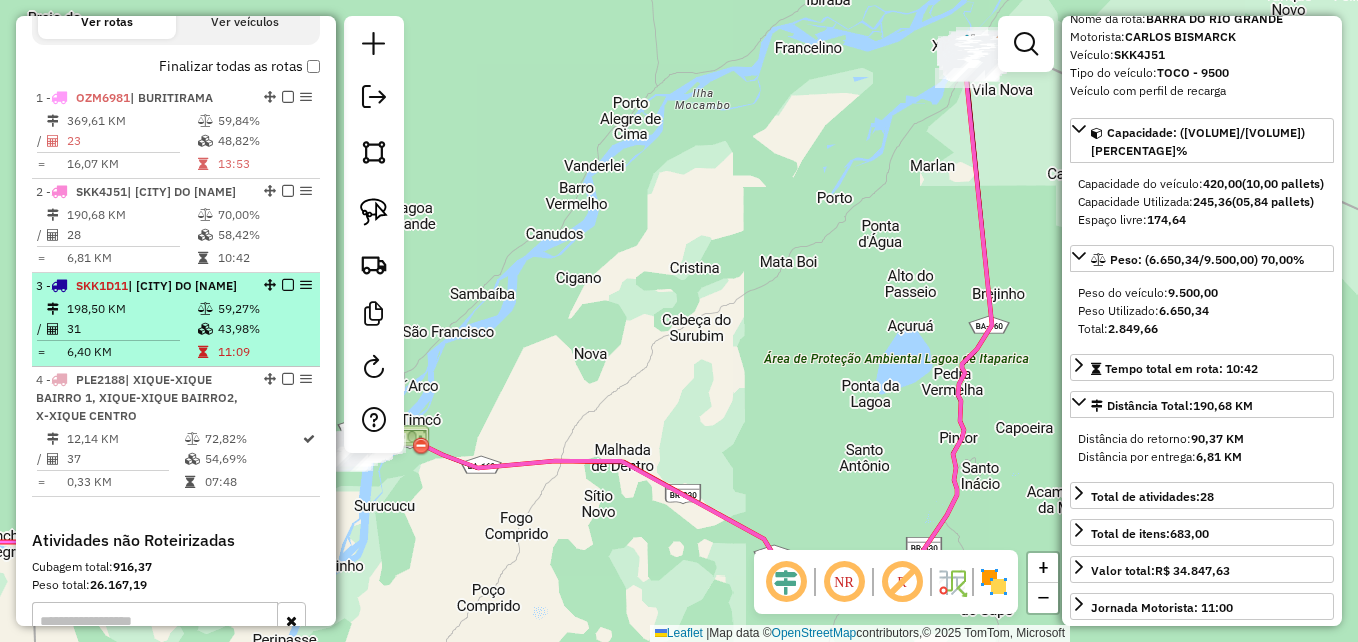 click at bounding box center (205, 309) 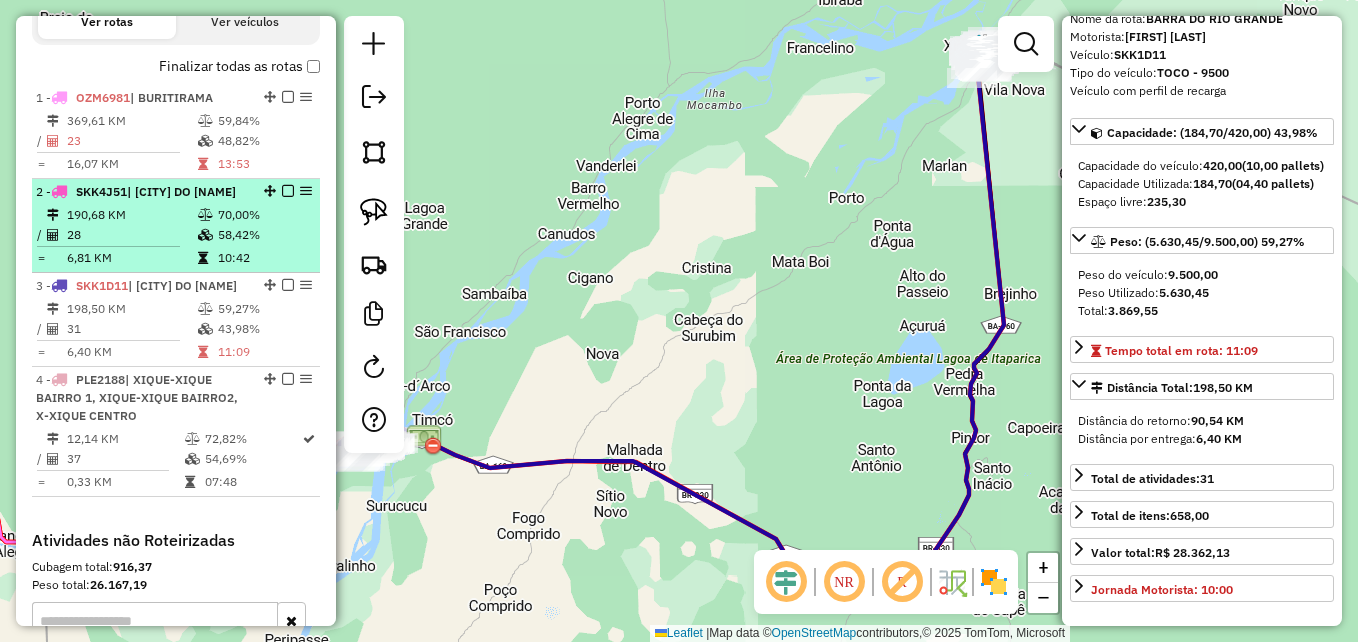 click at bounding box center (207, 258) 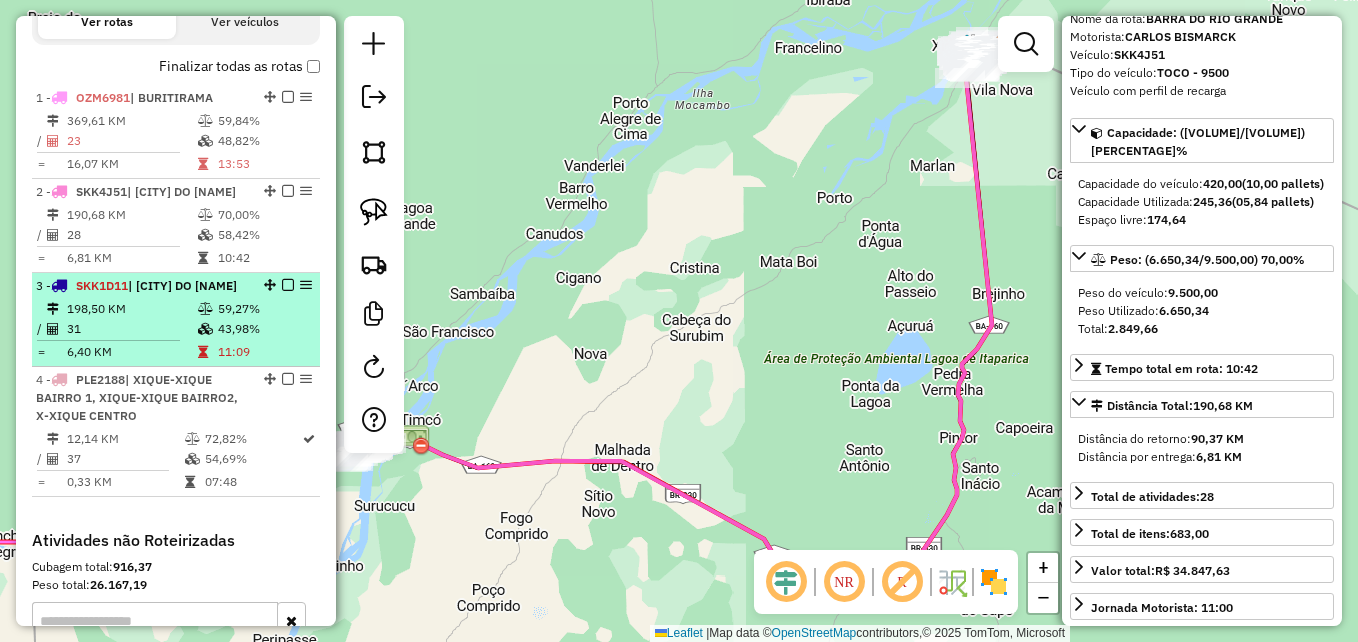 click on "198,50 KM" at bounding box center [131, 309] 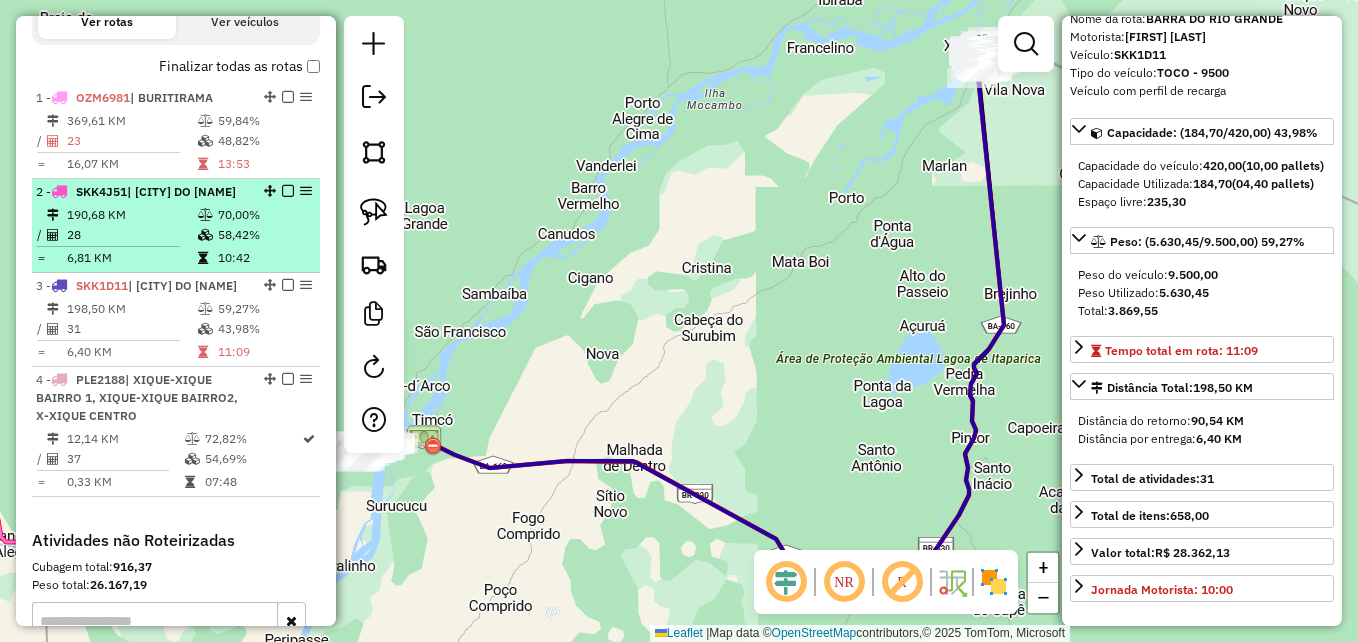 click on "190,68 KM" at bounding box center [131, 215] 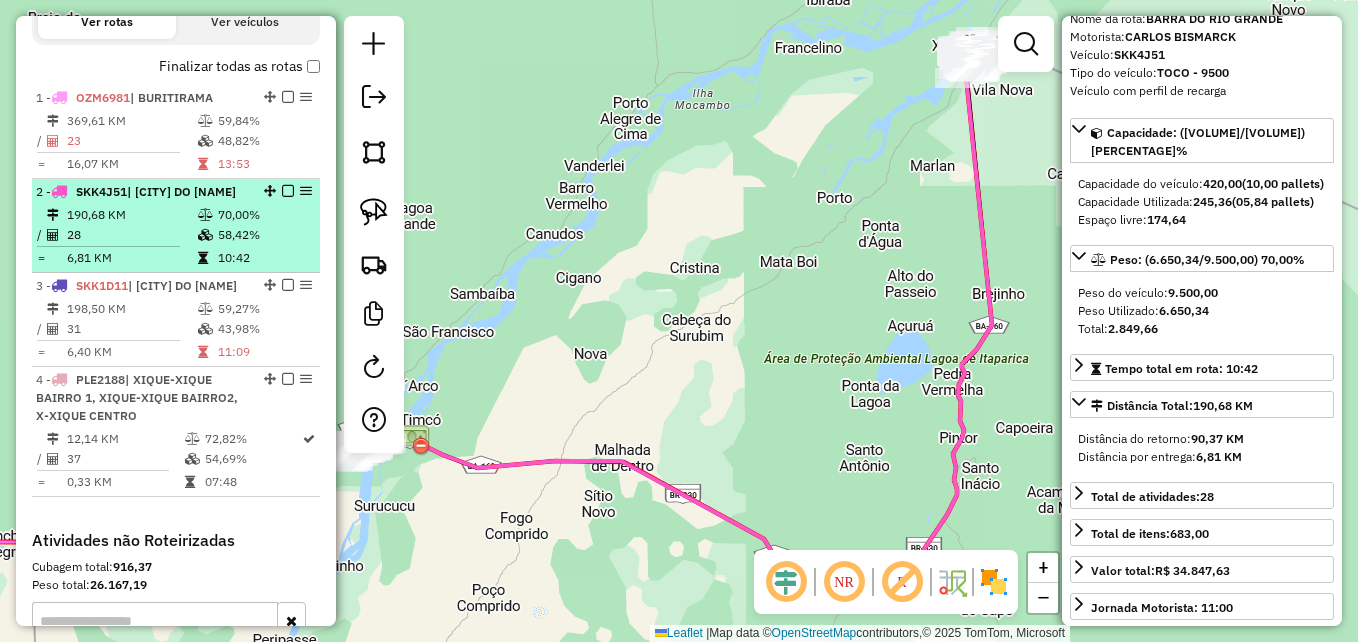 click at bounding box center [108, 246] 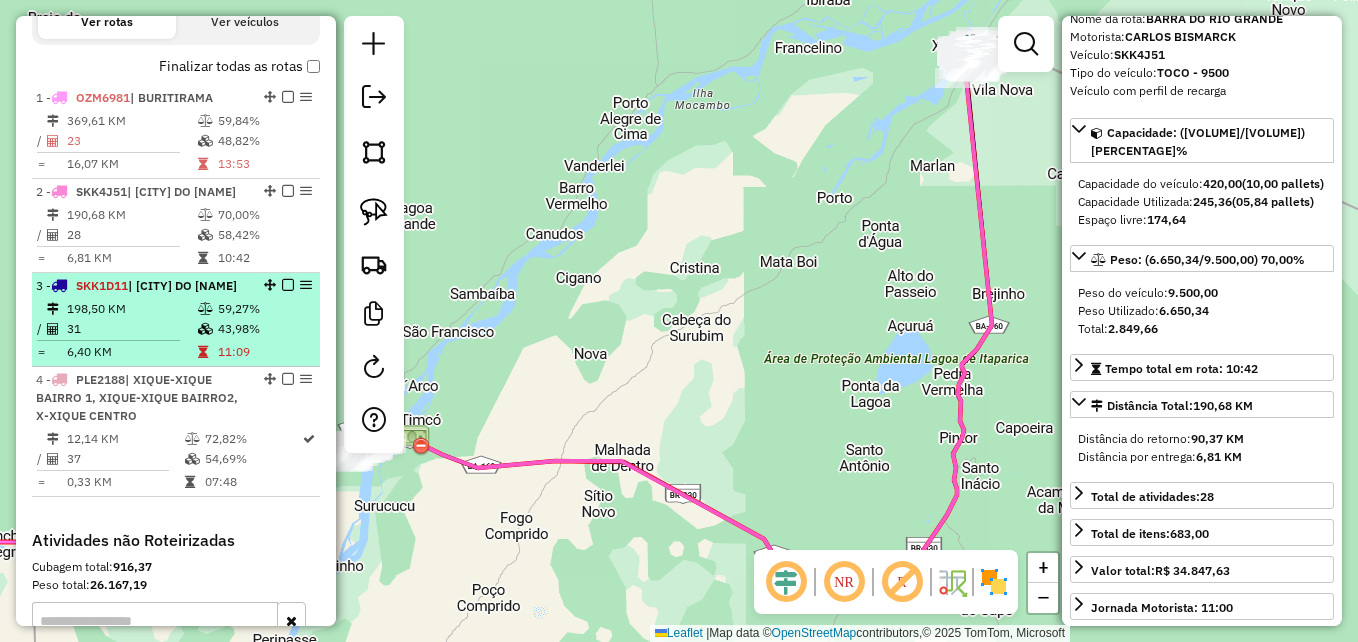click on "| [CITY]" at bounding box center [182, 285] 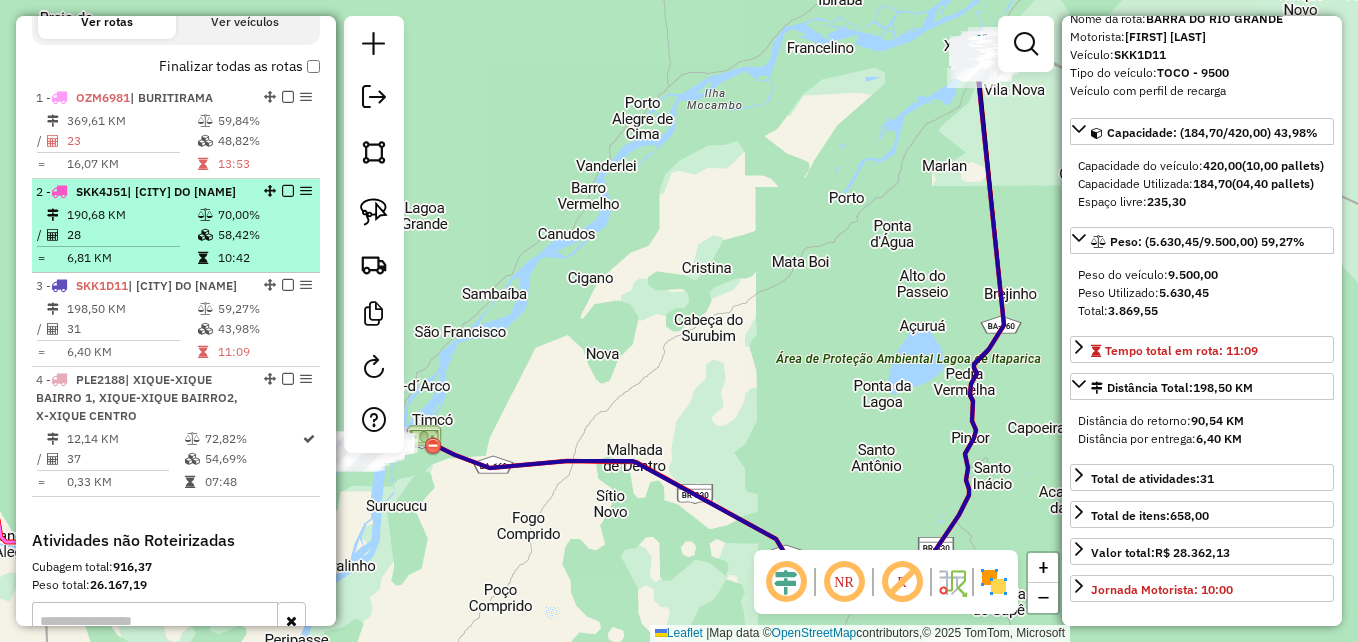 click on "190,68 KM" at bounding box center [131, 215] 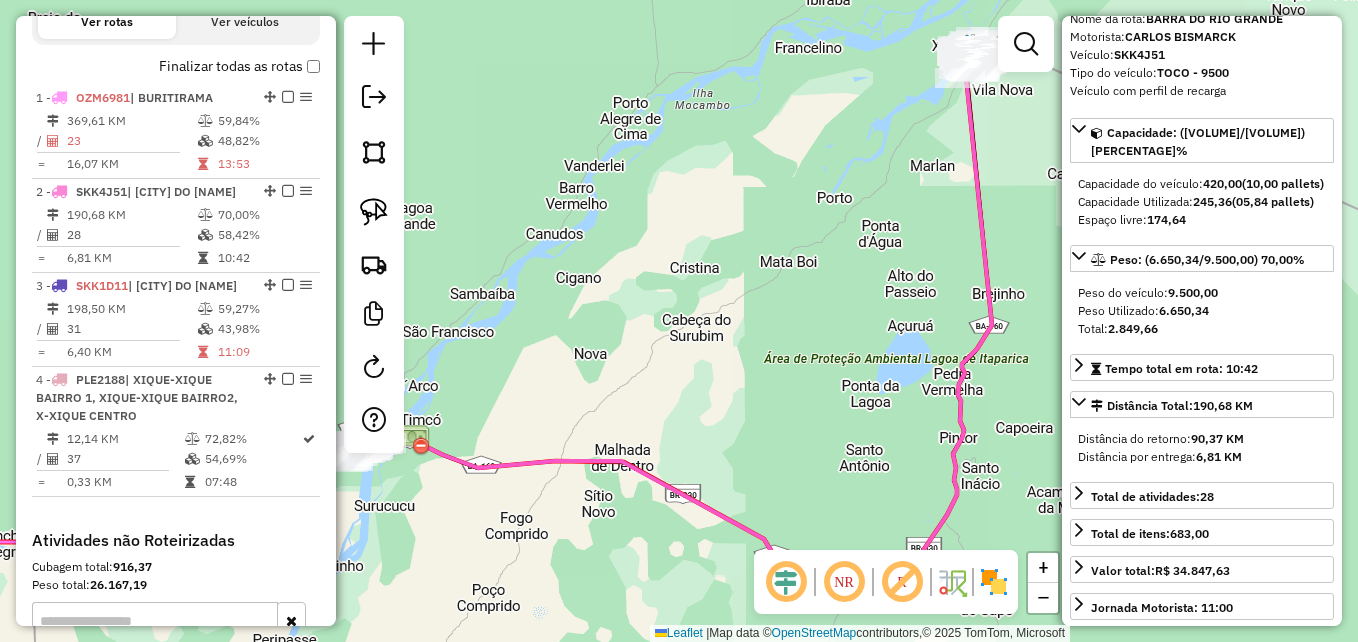 drag, startPoint x: 715, startPoint y: 410, endPoint x: 942, endPoint y: 428, distance: 227.71254 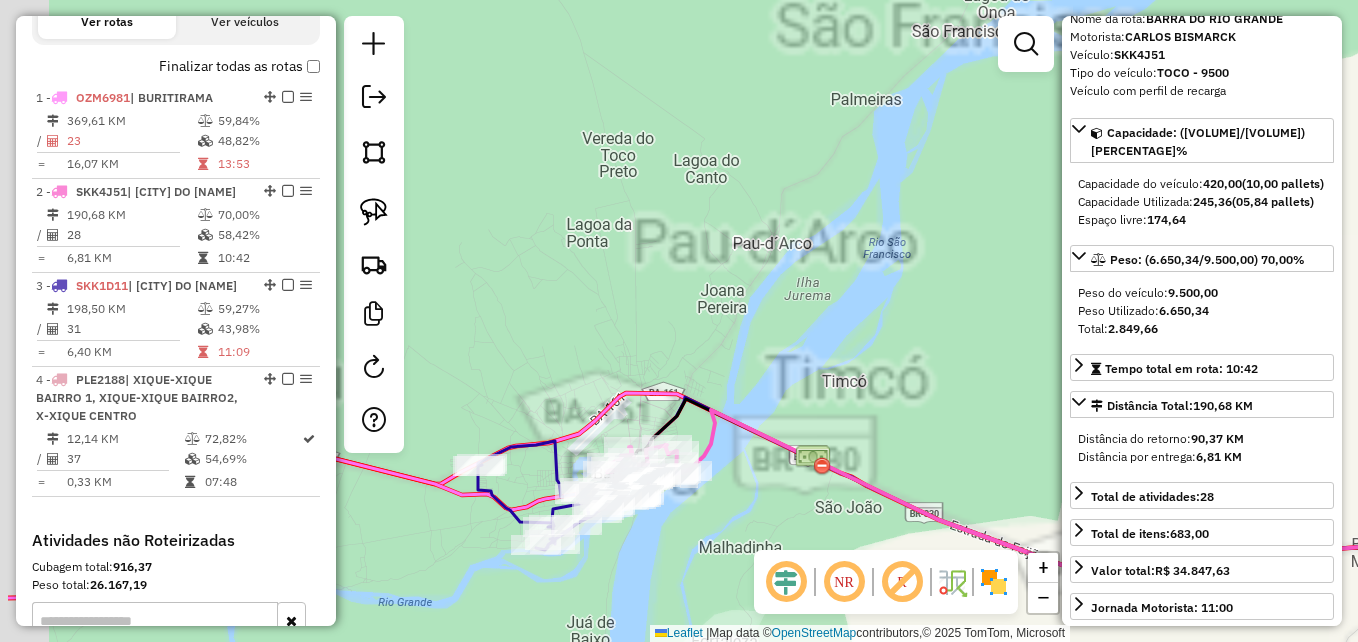 drag, startPoint x: 813, startPoint y: 349, endPoint x: 772, endPoint y: 277, distance: 82.85529 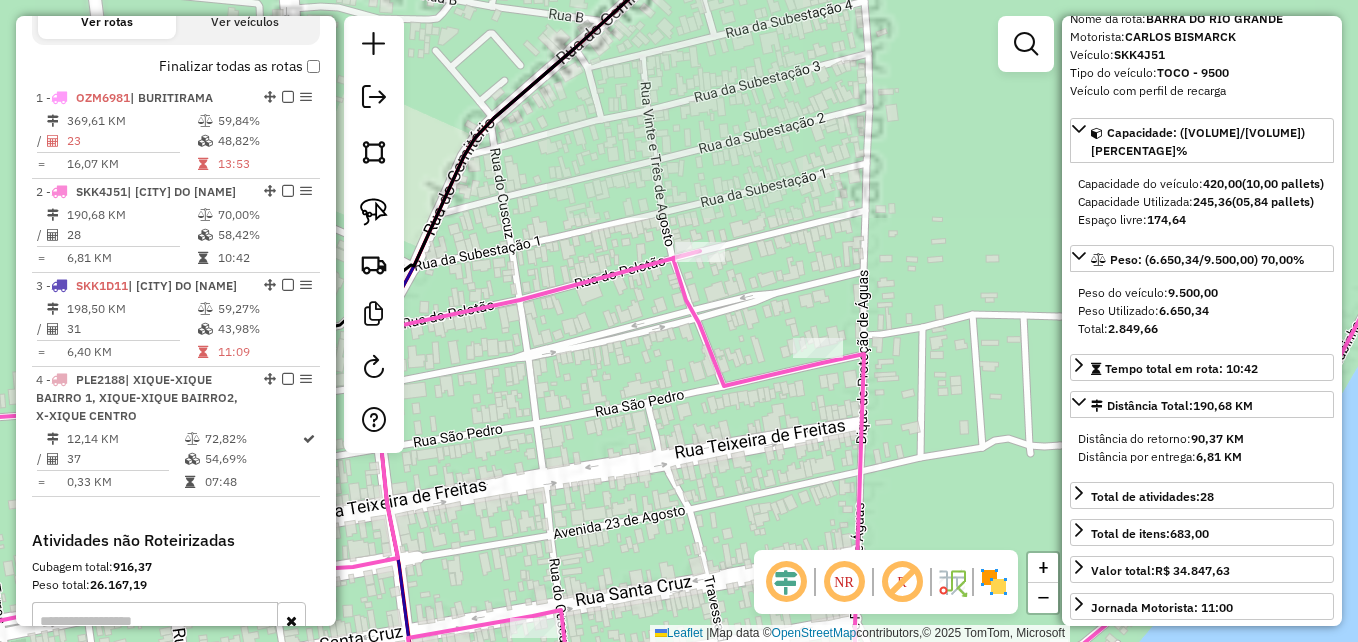 drag, startPoint x: 635, startPoint y: 374, endPoint x: 947, endPoint y: -25, distance: 506.50272 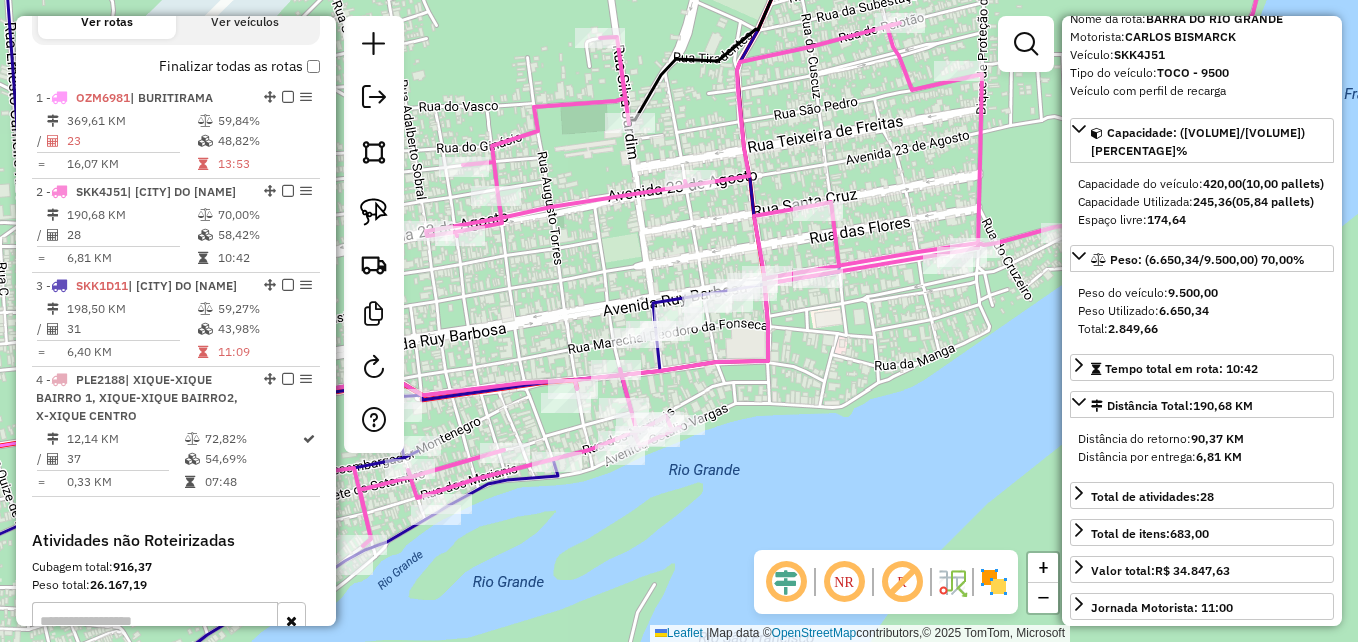 click 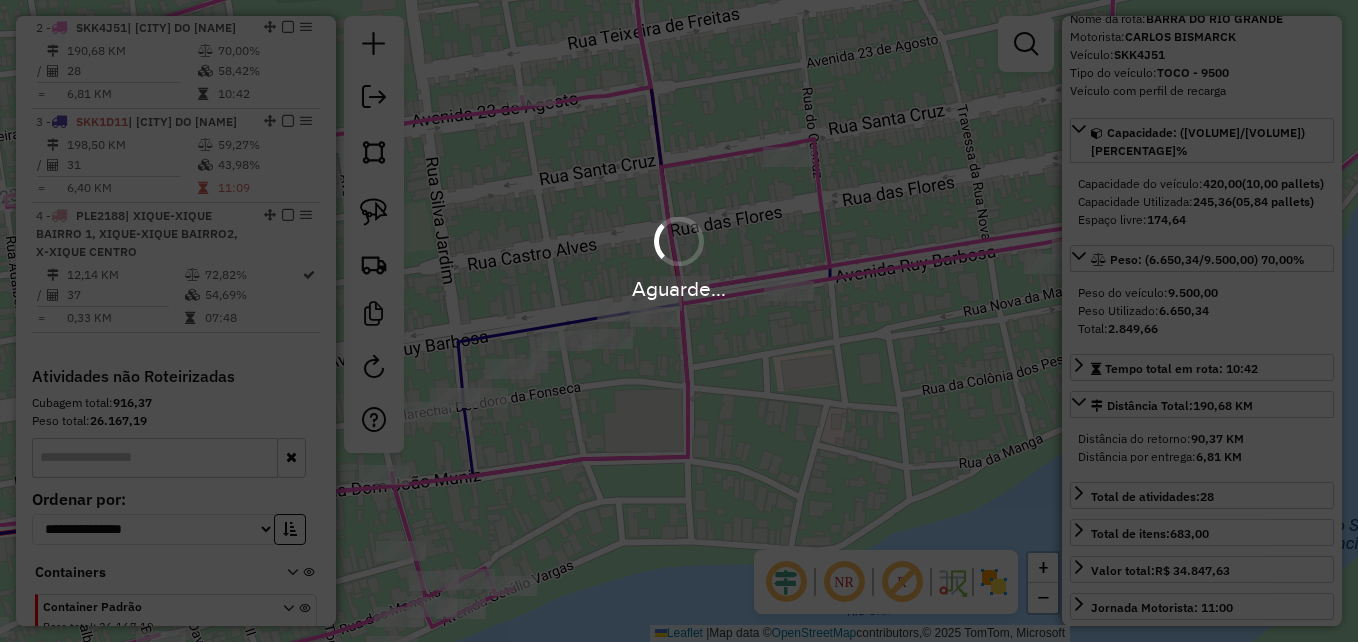 scroll, scrollTop: 844, scrollLeft: 0, axis: vertical 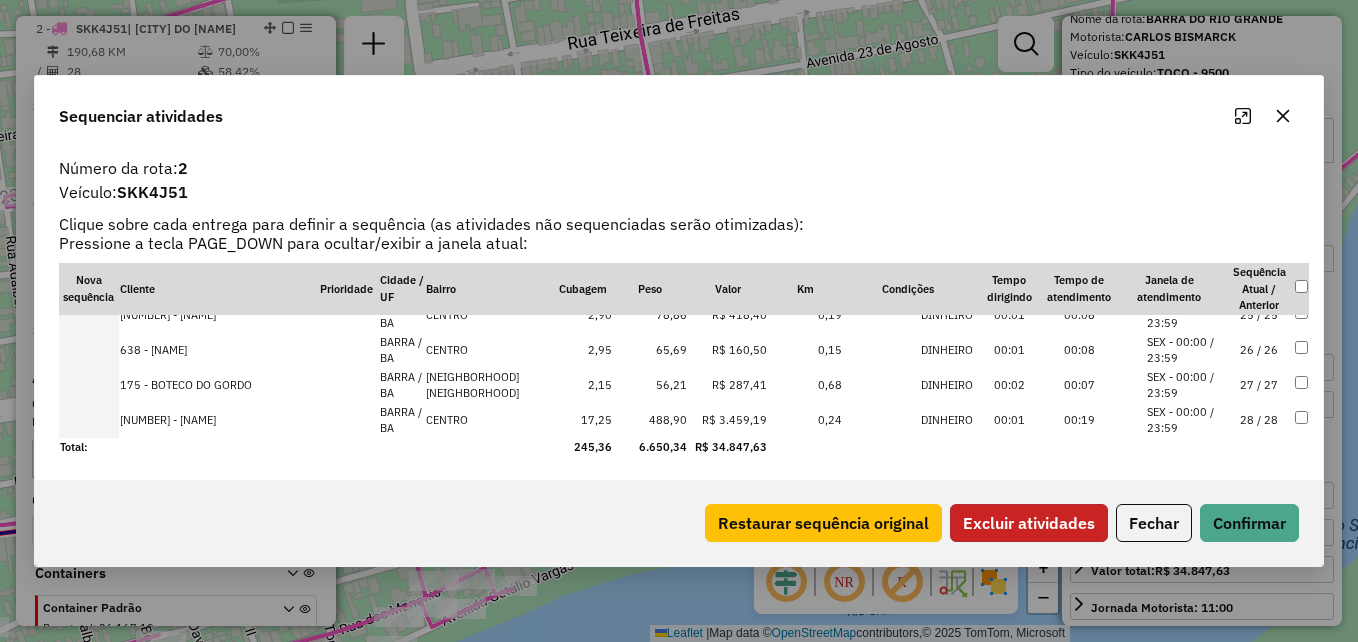 click on "Excluir atividades" 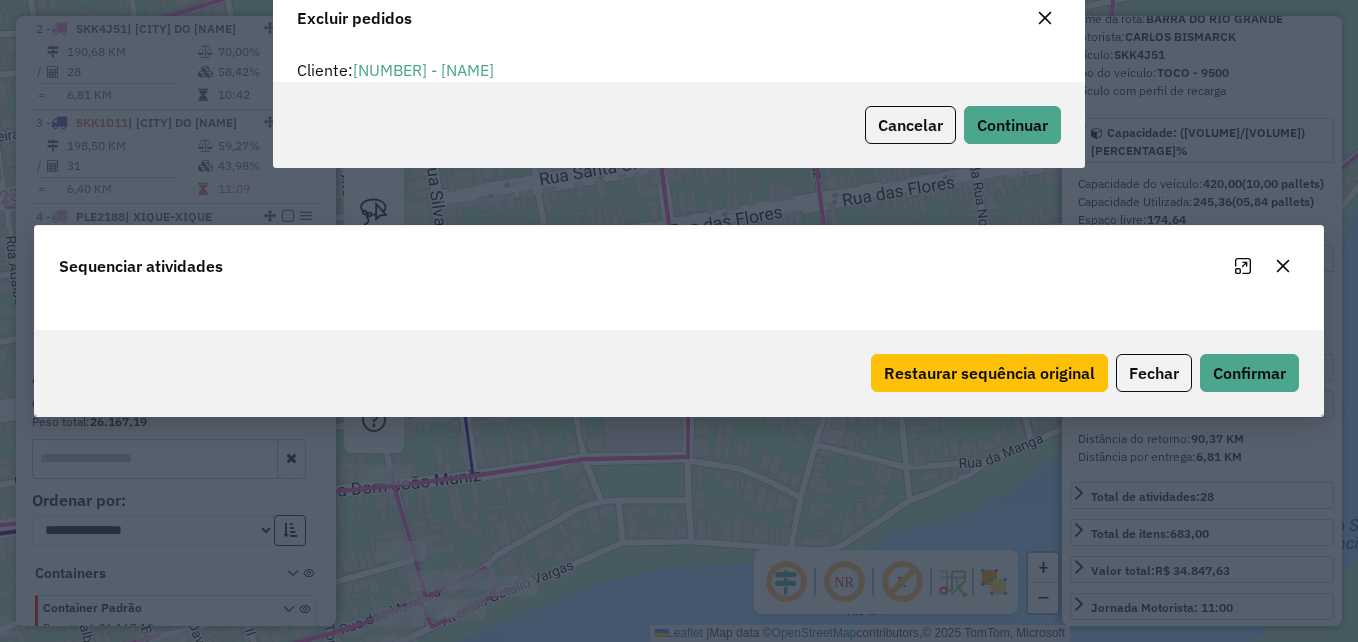 scroll, scrollTop: 82, scrollLeft: 0, axis: vertical 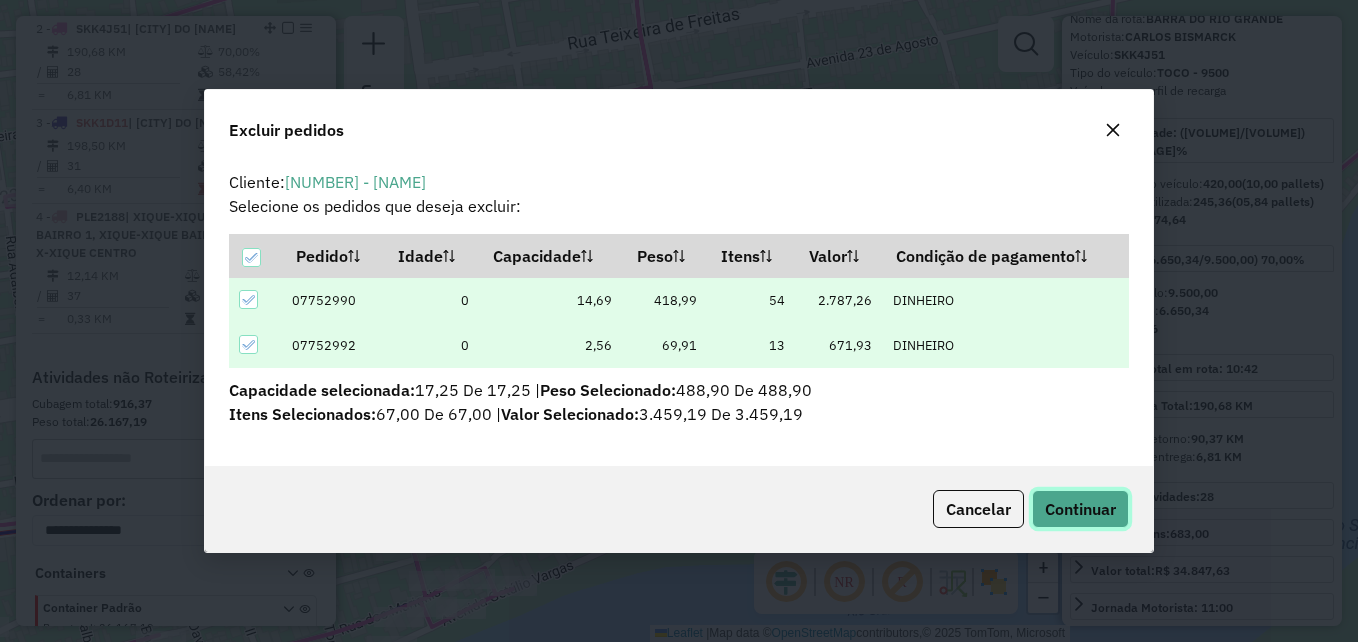 click on "Continuar" 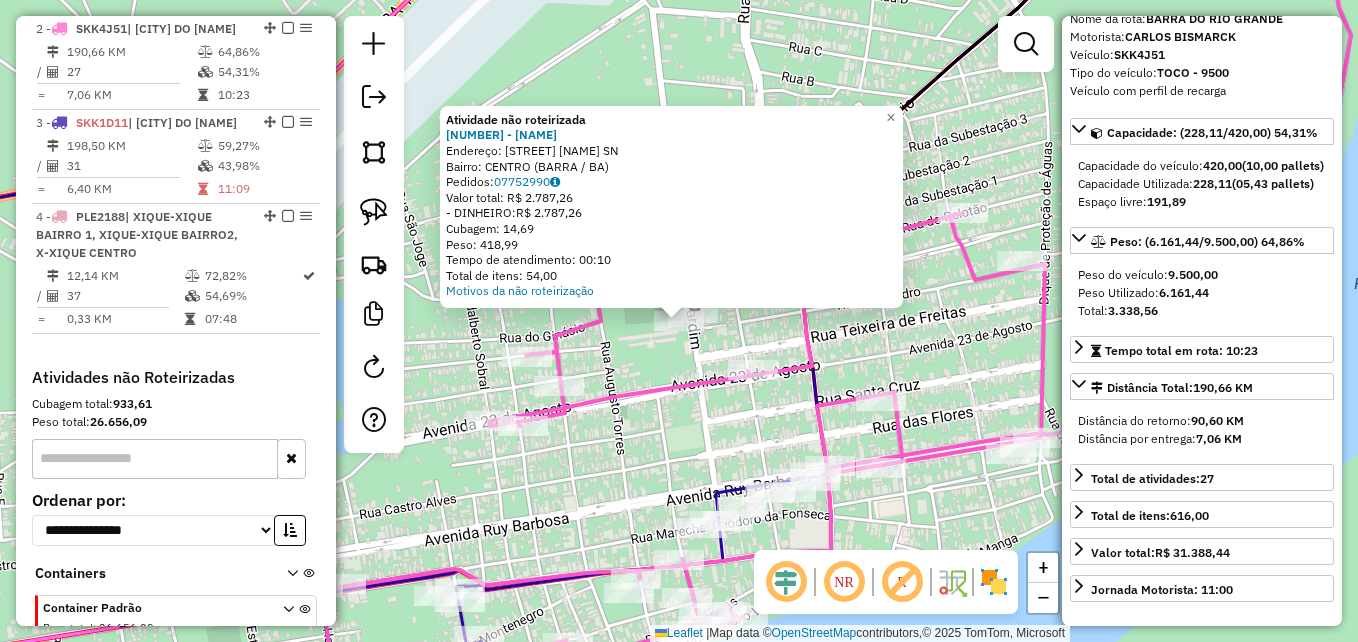 click on "Atividade não roteirizada 5589 - DISTRIB MARQUES  Endereço:  RUA SILVA JARDIM SN   Bairro: CENTRO (BARRA / BA)   Pedidos:  07752990   Valor total: R$ 2.787,26   - DINHEIRO:  R$ 2.787,26   Cubagem: 14,69   Peso: 418,99   Tempo de atendimento: 00:10   Total de itens: 54,00  Motivos da não roteirização × Janela de atendimento Grade de atendimento Capacidade Transportadoras Veículos Cliente Pedidos  Rotas Selecione os dias de semana para filtrar as janelas de atendimento  Seg   Ter   Qua   Qui   Sex   Sáb   Dom  Informe o período da janela de atendimento: De: Até:  Filtrar exatamente a janela do cliente  Considerar janela de atendimento padrão  Selecione os dias de semana para filtrar as grades de atendimento  Seg   Ter   Qua   Qui   Sex   Sáb   Dom   Considerar clientes sem dia de atendimento cadastrado  Clientes fora do dia de atendimento selecionado Filtrar as atividades entre os valores definidos abaixo:  Peso mínimo:   Peso máximo:   Cubagem mínima:   Cubagem máxima:   De:   Até:   De:  De:" 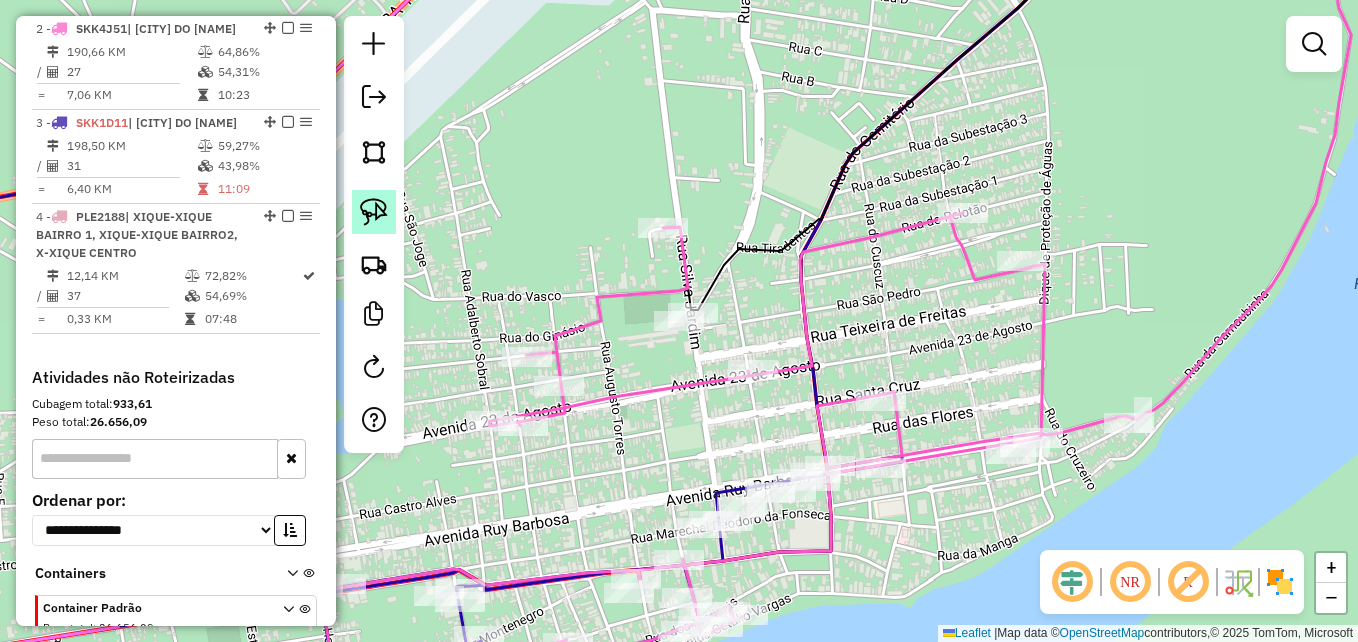 drag, startPoint x: 383, startPoint y: 208, endPoint x: 668, endPoint y: 352, distance: 319.31332 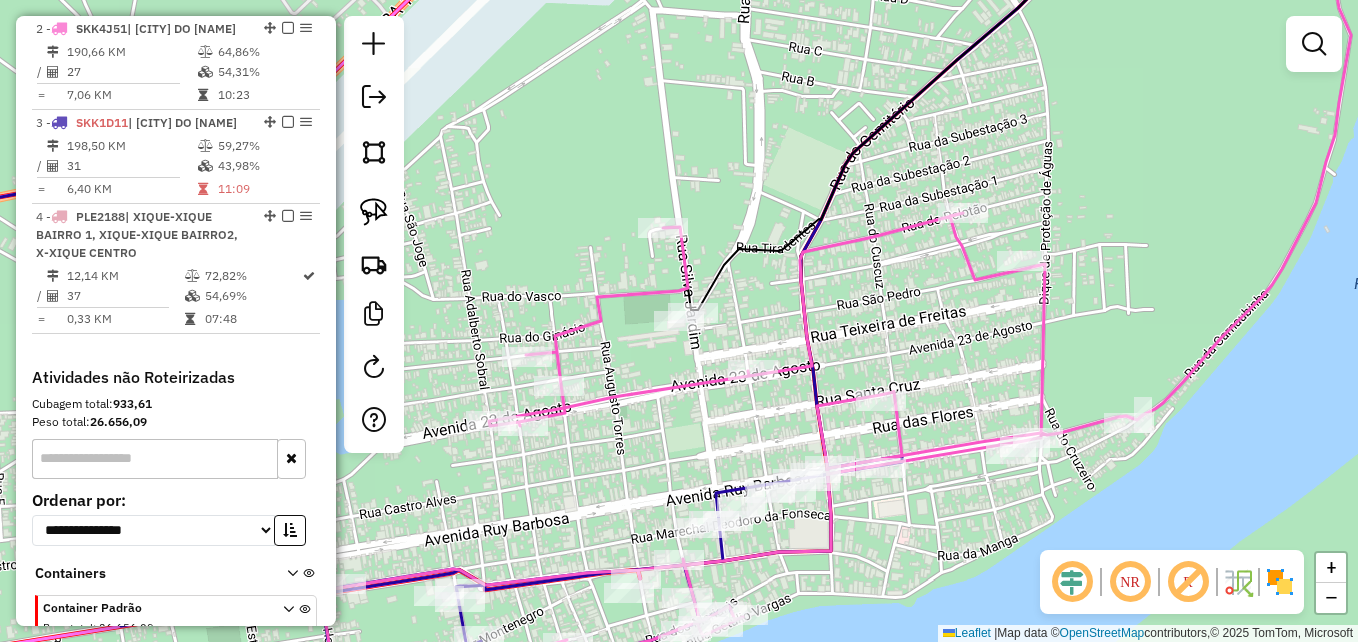 click 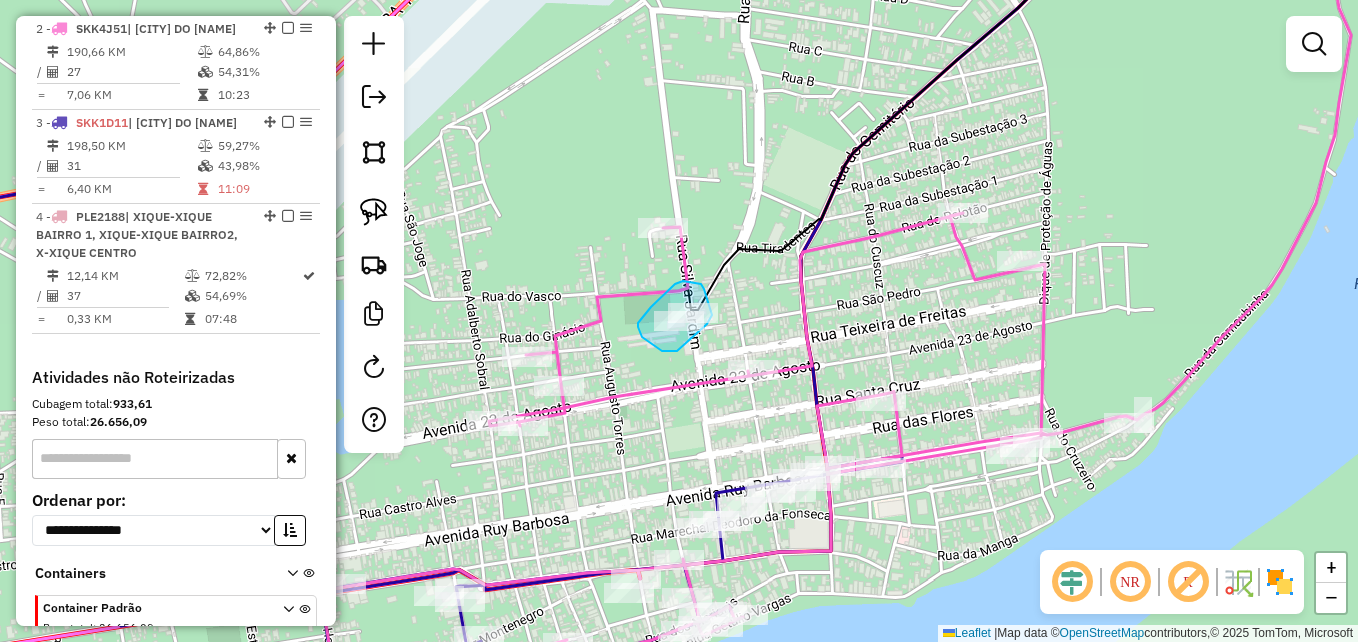 click on "Janela de atendimento Grade de atendimento Capacidade Transportadoras Veículos Cliente Pedidos  Rotas Selecione os dias de semana para filtrar as janelas de atendimento  Seg   Ter   Qua   Qui   Sex   Sáb   Dom  Informe o período da janela de atendimento: De: Até:  Filtrar exatamente a janela do cliente  Considerar janela de atendimento padrão  Selecione os dias de semana para filtrar as grades de atendimento  Seg   Ter   Qua   Qui   Sex   Sáb   Dom   Considerar clientes sem dia de atendimento cadastrado  Clientes fora do dia de atendimento selecionado Filtrar as atividades entre os valores definidos abaixo:  Peso mínimo:   Peso máximo:   Cubagem mínima:   Cubagem máxima:   De:   Até:  Filtrar as atividades entre o tempo de atendimento definido abaixo:  De:   Até:   Considerar capacidade total dos clientes não roteirizados Transportadora: Selecione um ou mais itens Tipo de veículo: Selecione um ou mais itens Veículo: Selecione um ou mais itens Motorista: Selecione um ou mais itens Nome: Rótulo:" 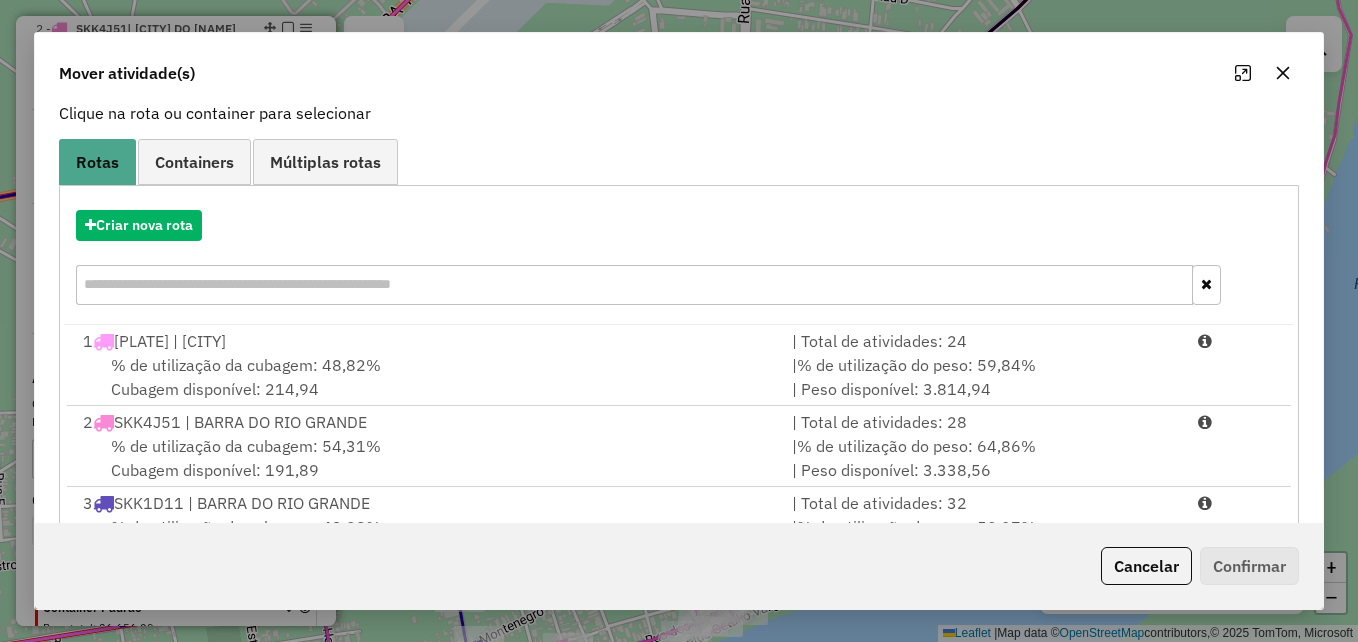 scroll, scrollTop: 290, scrollLeft: 0, axis: vertical 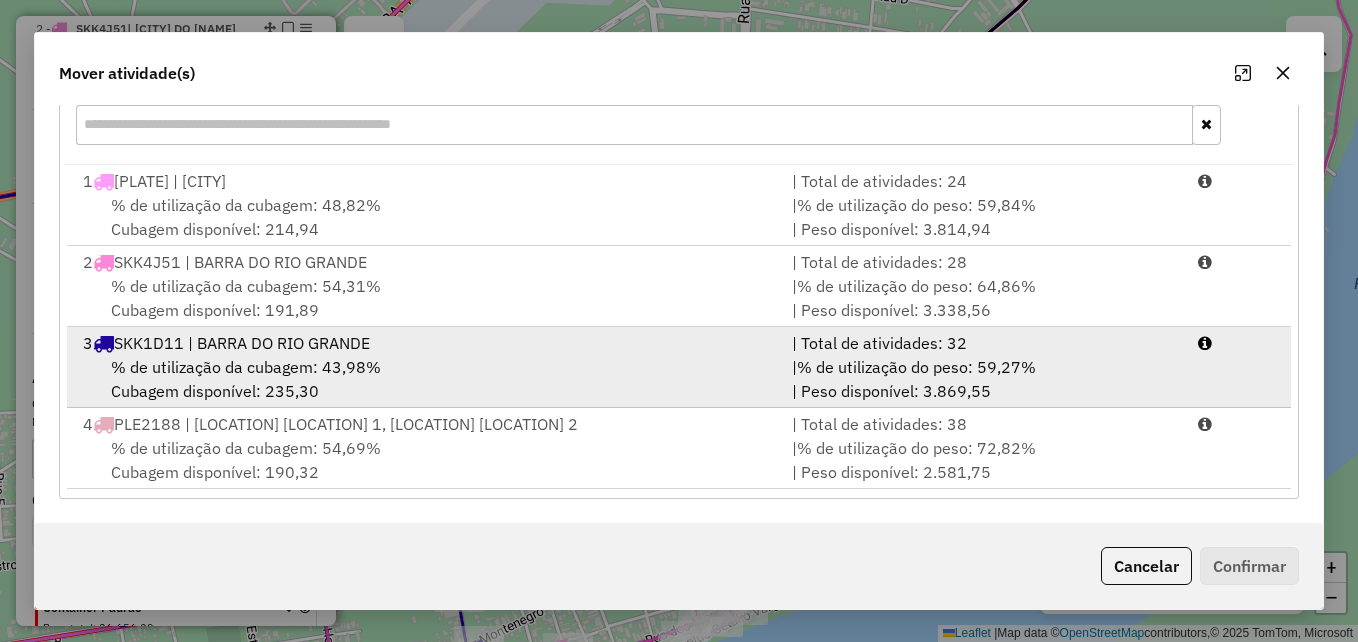 click on "% de utilização da cubagem: 43,98%  Cubagem disponível: 235,30" at bounding box center [425, 379] 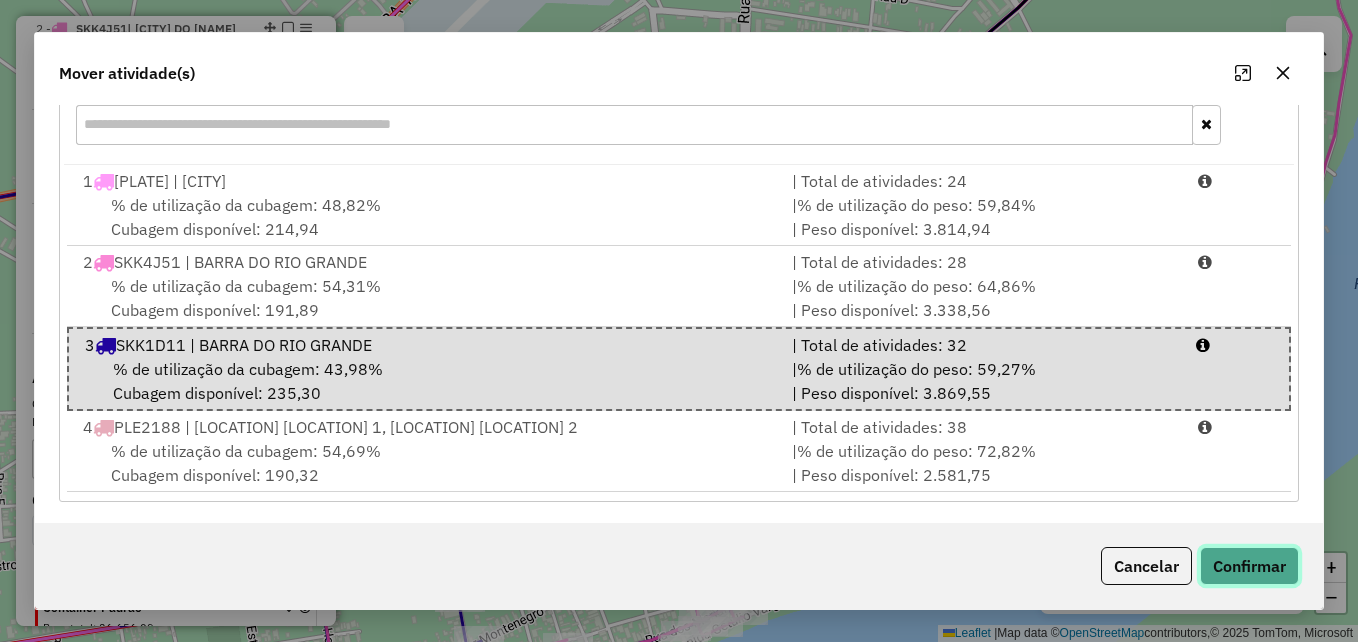 drag, startPoint x: 1218, startPoint y: 555, endPoint x: 1145, endPoint y: 528, distance: 77.83315 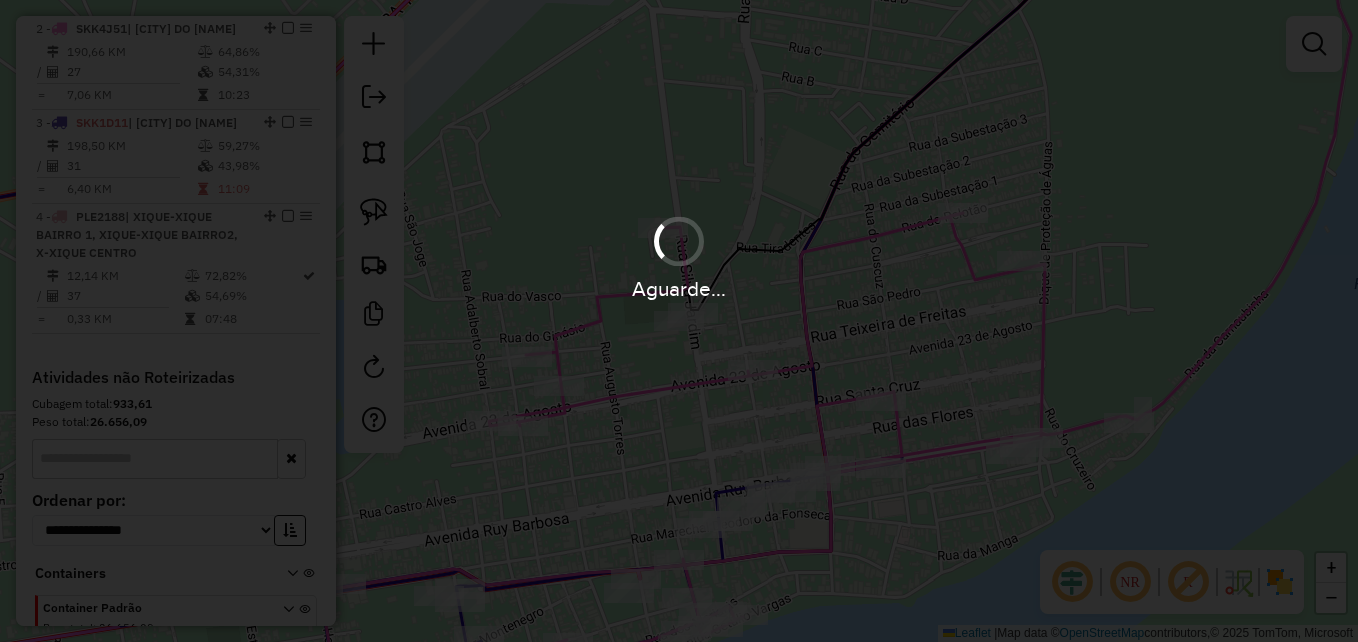 scroll, scrollTop: 0, scrollLeft: 0, axis: both 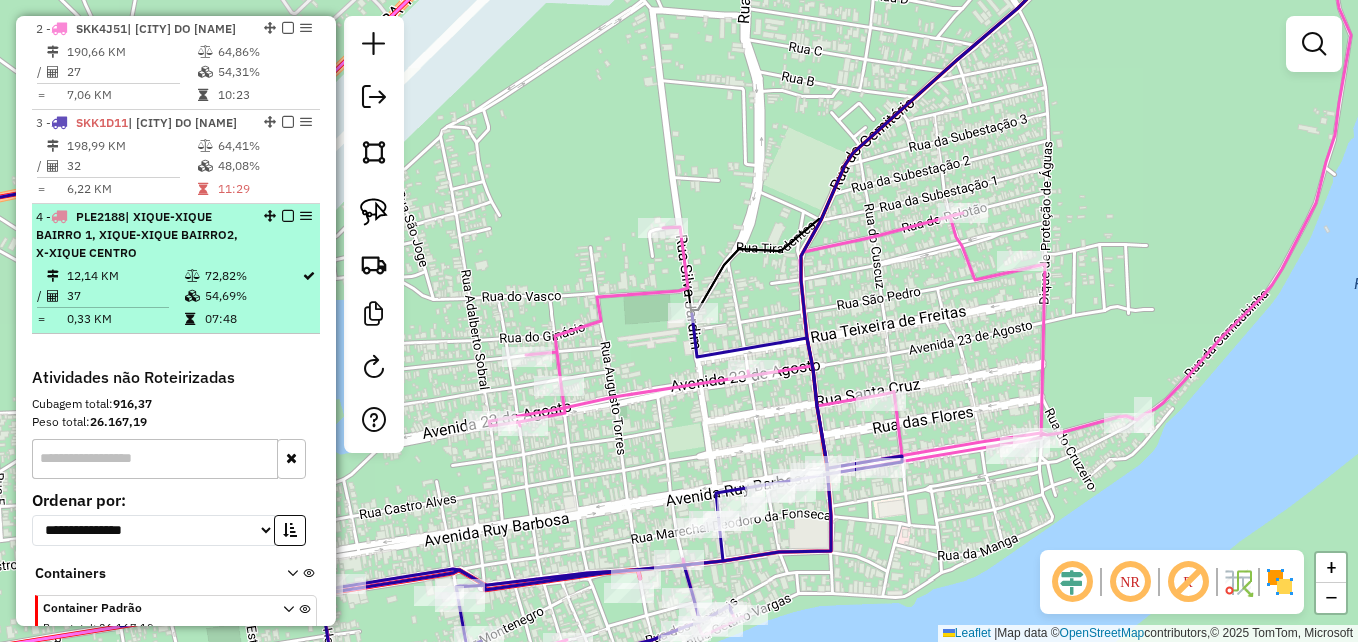 click on "12,14 KM" at bounding box center [125, 276] 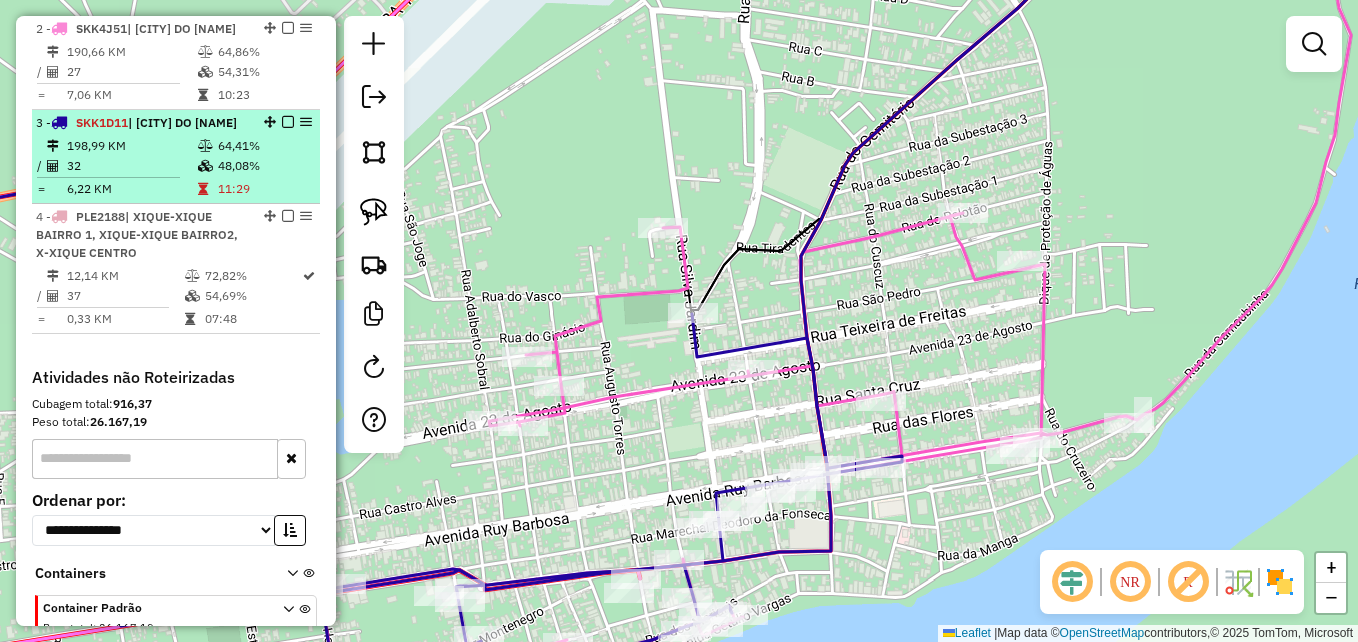 select on "**********" 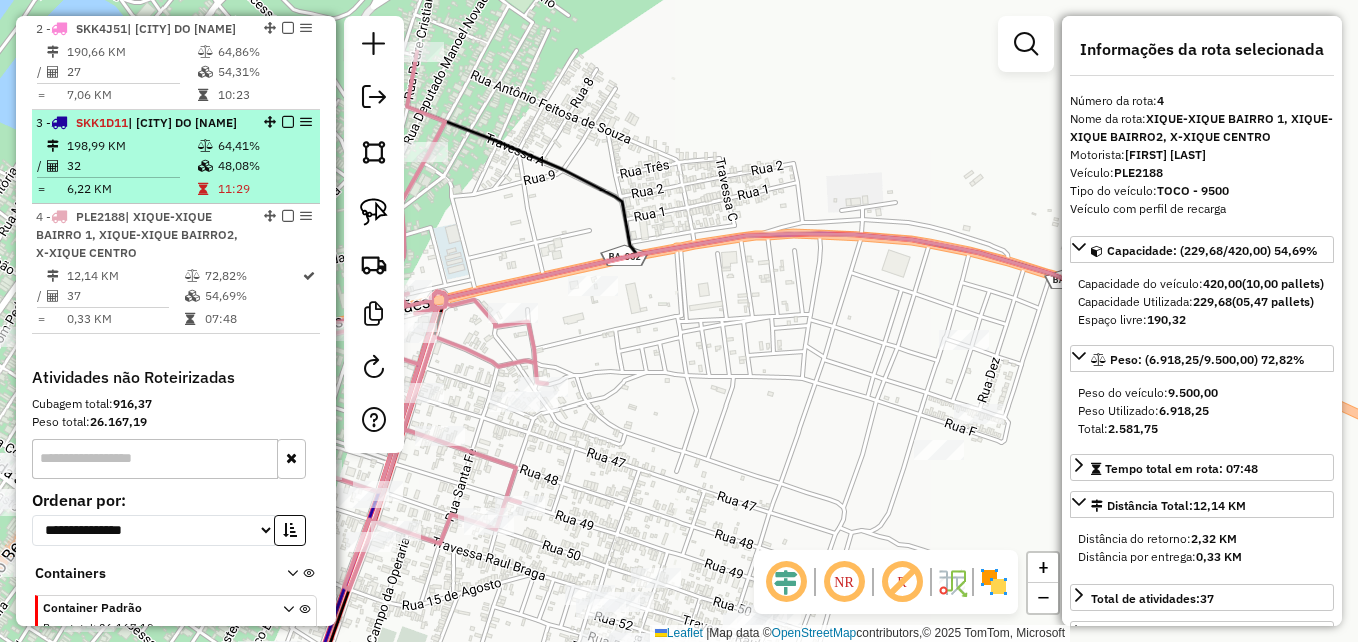 scroll, scrollTop: 644, scrollLeft: 0, axis: vertical 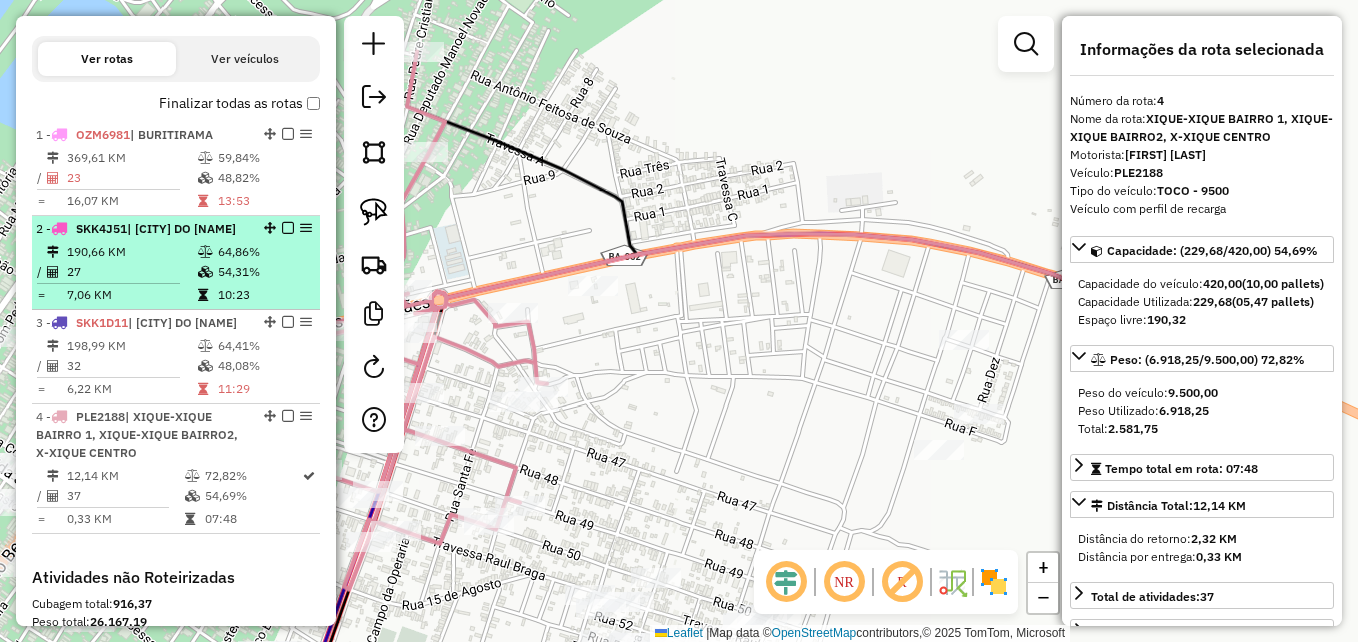 click on "2 -       SKK4J51   | BARRA DO RIO GRANDE" at bounding box center [142, 229] 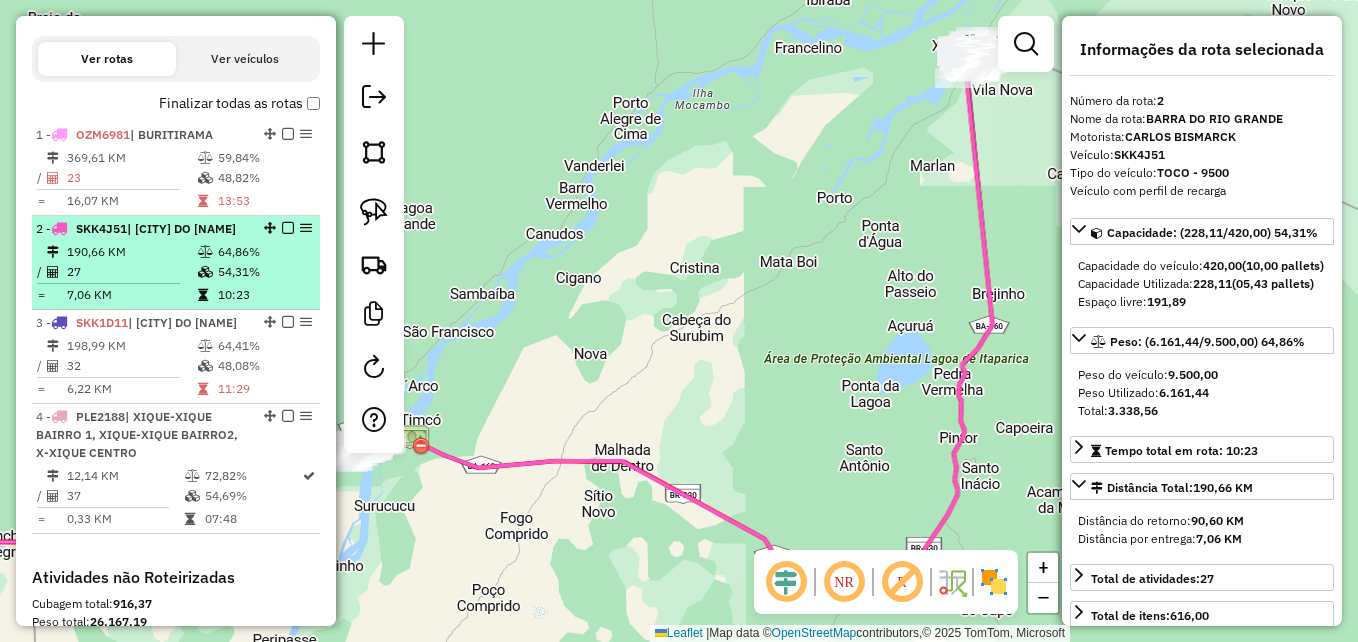 scroll, scrollTop: 744, scrollLeft: 0, axis: vertical 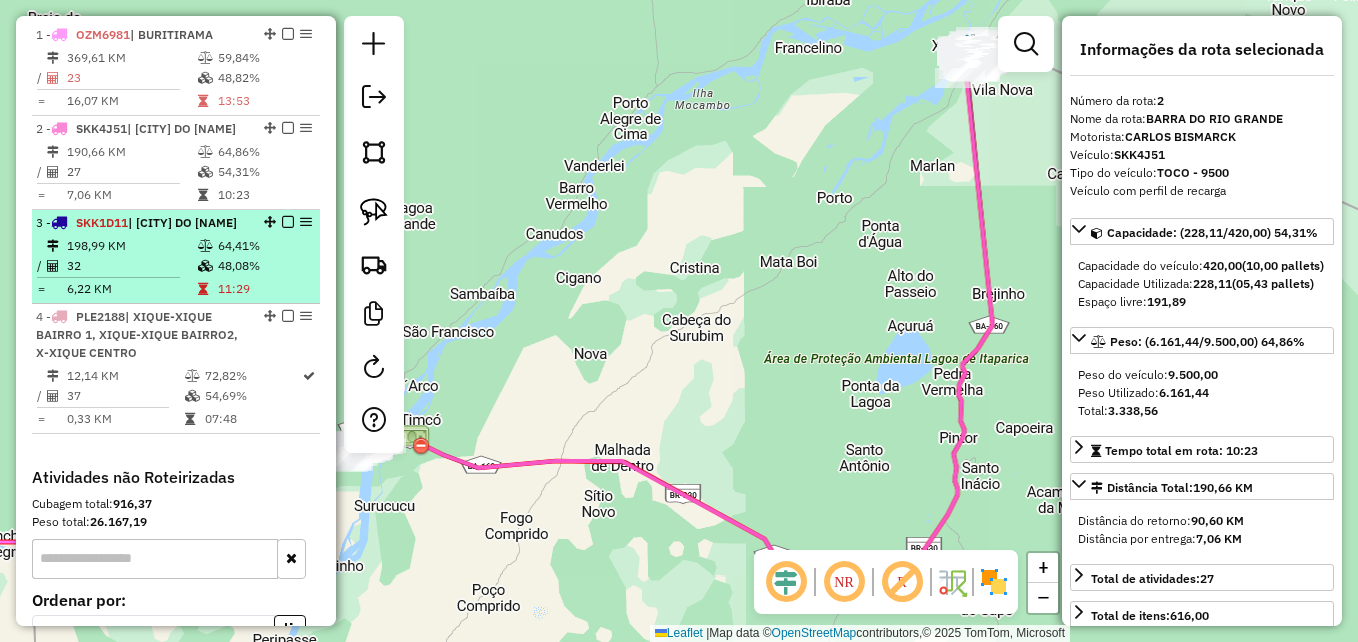 click on "3 -       SKK1D11   | BARRA DO RIO GRANDE" at bounding box center [142, 223] 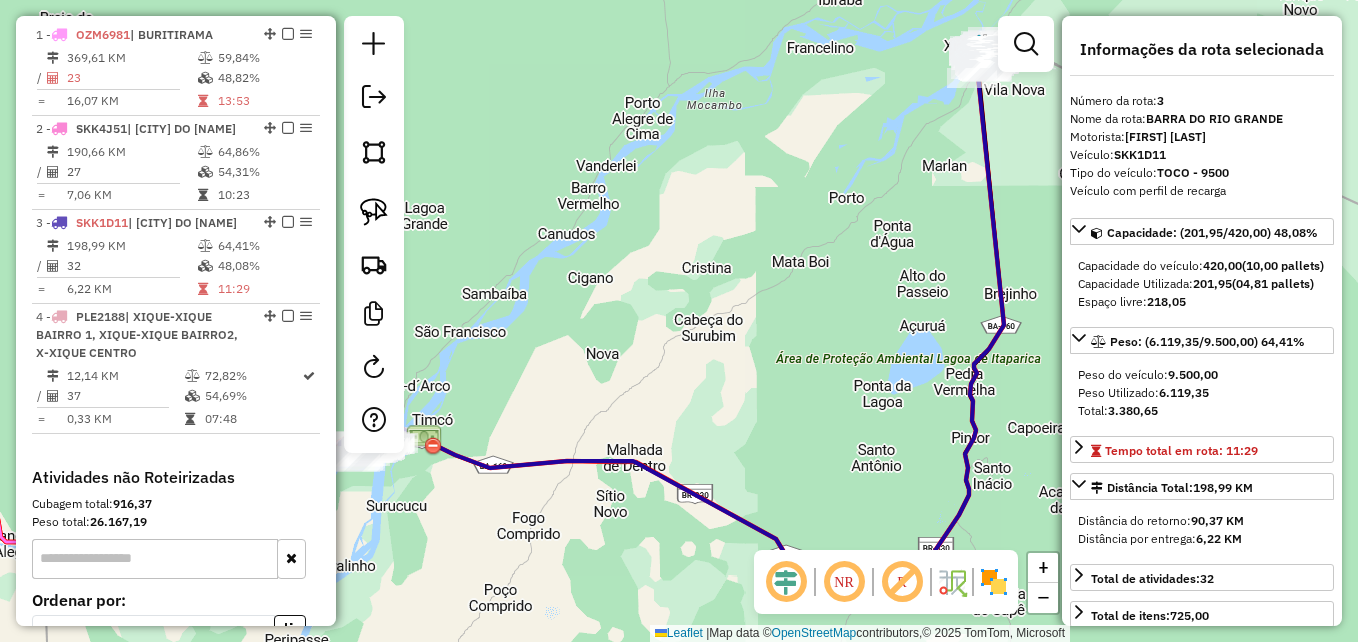 drag, startPoint x: 770, startPoint y: 384, endPoint x: 979, endPoint y: 360, distance: 210.37347 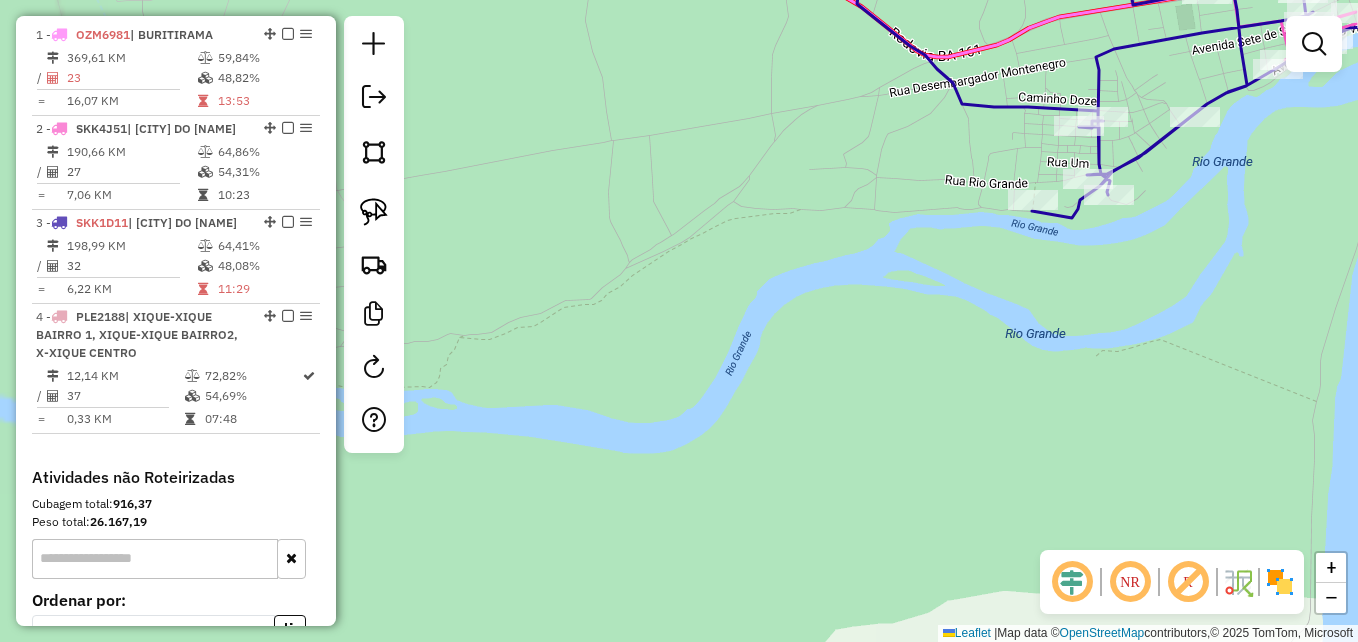 drag, startPoint x: 1221, startPoint y: 209, endPoint x: 777, endPoint y: 600, distance: 591.6224 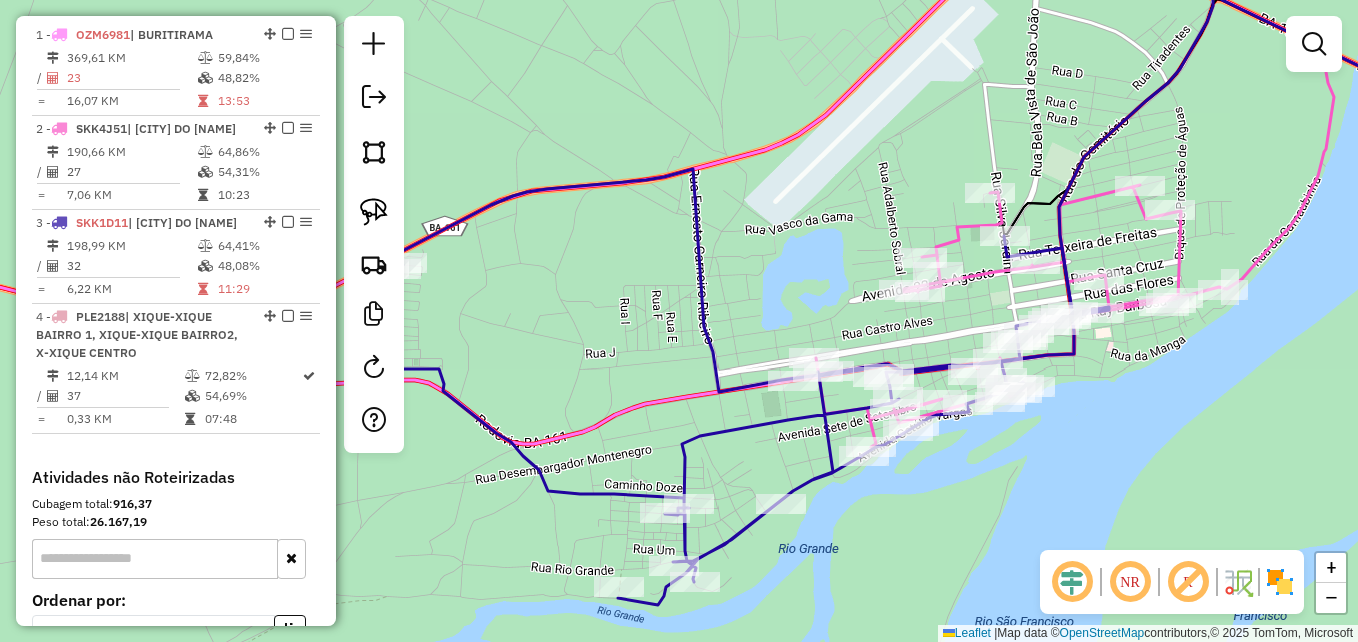 click on "Rota 2 - Placa SKK4J51  4129 - DEPOSITO DE DURVAL Rota 2 - Placa SKK4J51  6649 - DM DISTRIBUIDORA E L Janela de atendimento Grade de atendimento Capacidade Transportadoras Veículos Cliente Pedidos  Rotas Selecione os dias de semana para filtrar as janelas de atendimento  Seg   Ter   Qua   Qui   Sex   Sáb   Dom  Informe o período da janela de atendimento: De: Até:  Filtrar exatamente a janela do cliente  Considerar janela de atendimento padrão  Selecione os dias de semana para filtrar as grades de atendimento  Seg   Ter   Qua   Qui   Sex   Sáb   Dom   Considerar clientes sem dia de atendimento cadastrado  Clientes fora do dia de atendimento selecionado Filtrar as atividades entre os valores definidos abaixo:  Peso mínimo:   Peso máximo:   Cubagem mínima:   Cubagem máxima:   De:   Até:  Filtrar as atividades entre o tempo de atendimento definido abaixo:  De:   Até:   Considerar capacidade total dos clientes não roteirizados Transportadora: Selecione um ou mais itens Tipo de veículo: Veículo: De:" 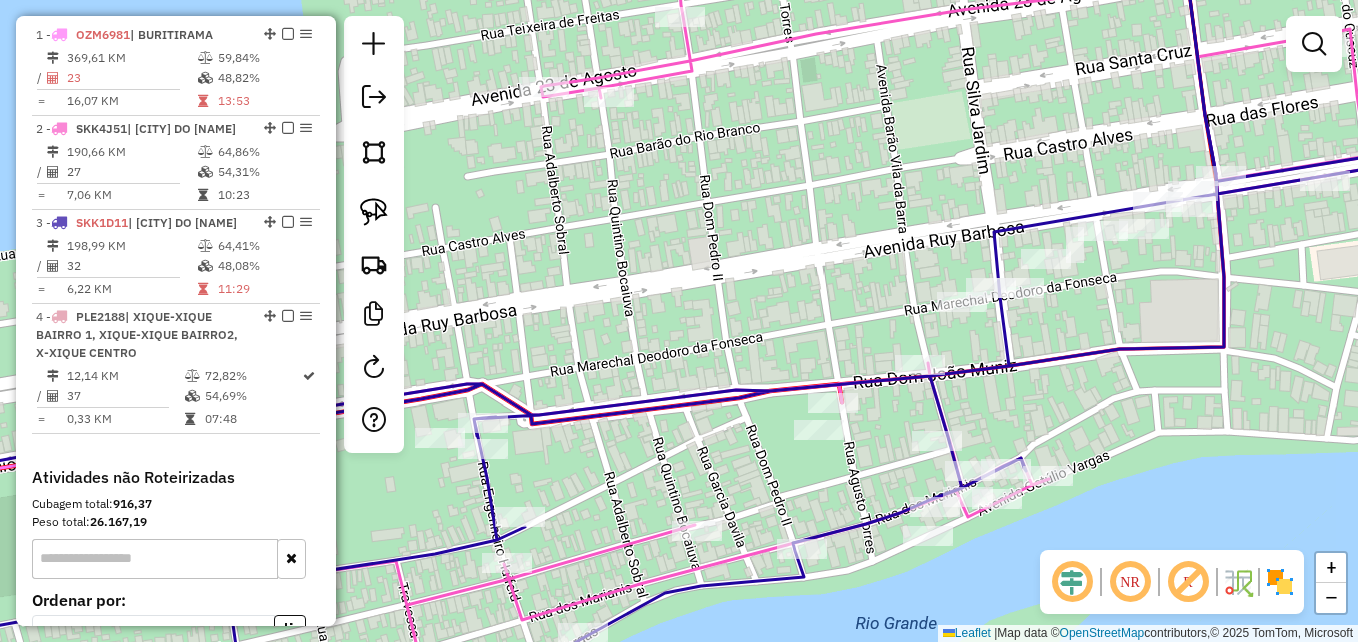 click 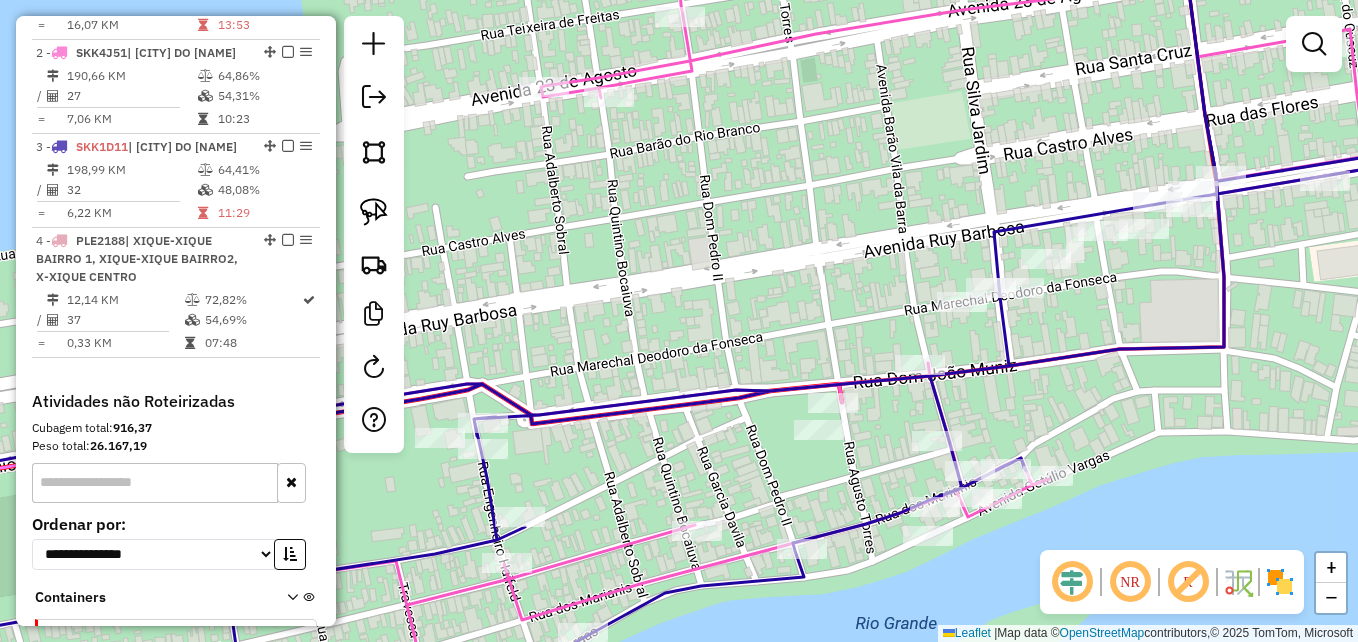 select on "**********" 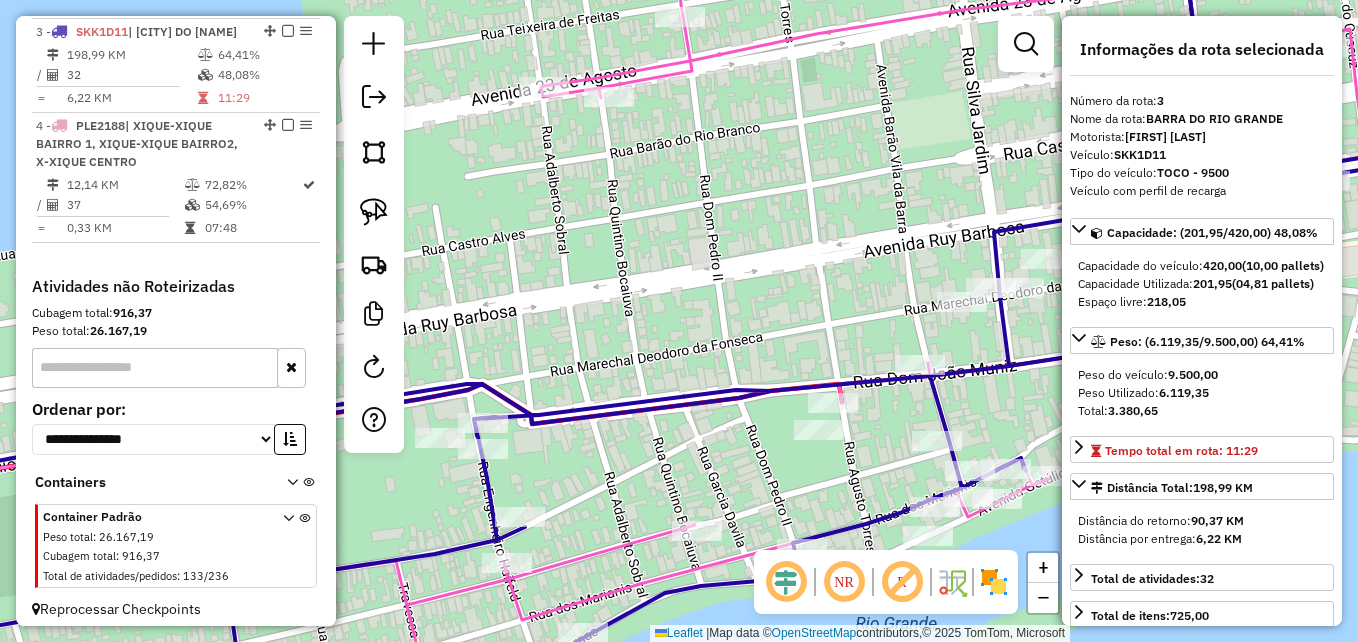 scroll, scrollTop: 956, scrollLeft: 0, axis: vertical 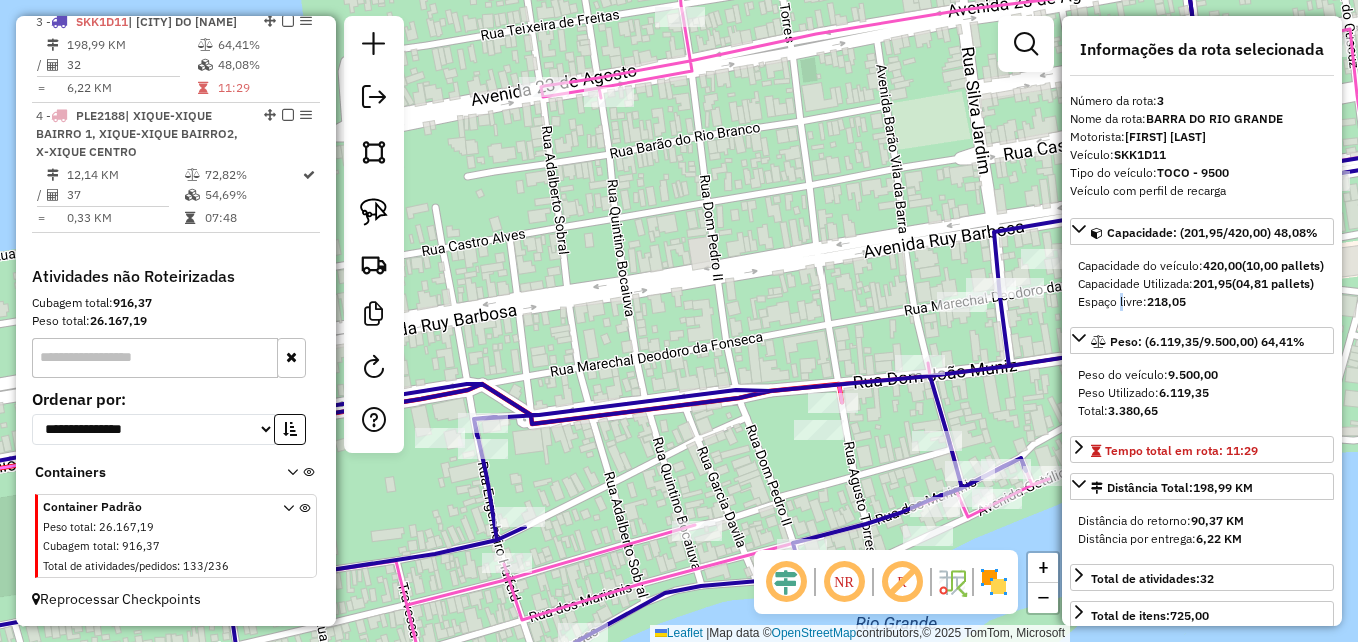 click on "Janela de atendimento Grade de atendimento Capacidade Transportadoras Veículos Cliente Pedidos  Rotas Selecione os dias de semana para filtrar as janelas de atendimento  Seg   Ter   Qua   Qui   Sex   Sáb   Dom  Informe o período da janela de atendimento: De: Até:  Filtrar exatamente a janela do cliente  Considerar janela de atendimento padrão  Selecione os dias de semana para filtrar as grades de atendimento  Seg   Ter   Qua   Qui   Sex   Sáb   Dom   Considerar clientes sem dia de atendimento cadastrado  Clientes fora do dia de atendimento selecionado Filtrar as atividades entre os valores definidos abaixo:  Peso mínimo:   Peso máximo:   Cubagem mínima:   Cubagem máxima:   De:   Até:  Filtrar as atividades entre o tempo de atendimento definido abaixo:  De:   Até:   Considerar capacidade total dos clientes não roteirizados Transportadora: Selecione um ou mais itens Tipo de veículo: Selecione um ou mais itens Veículo: Selecione um ou mais itens Motorista: Selecione um ou mais itens Nome: Rótulo:" 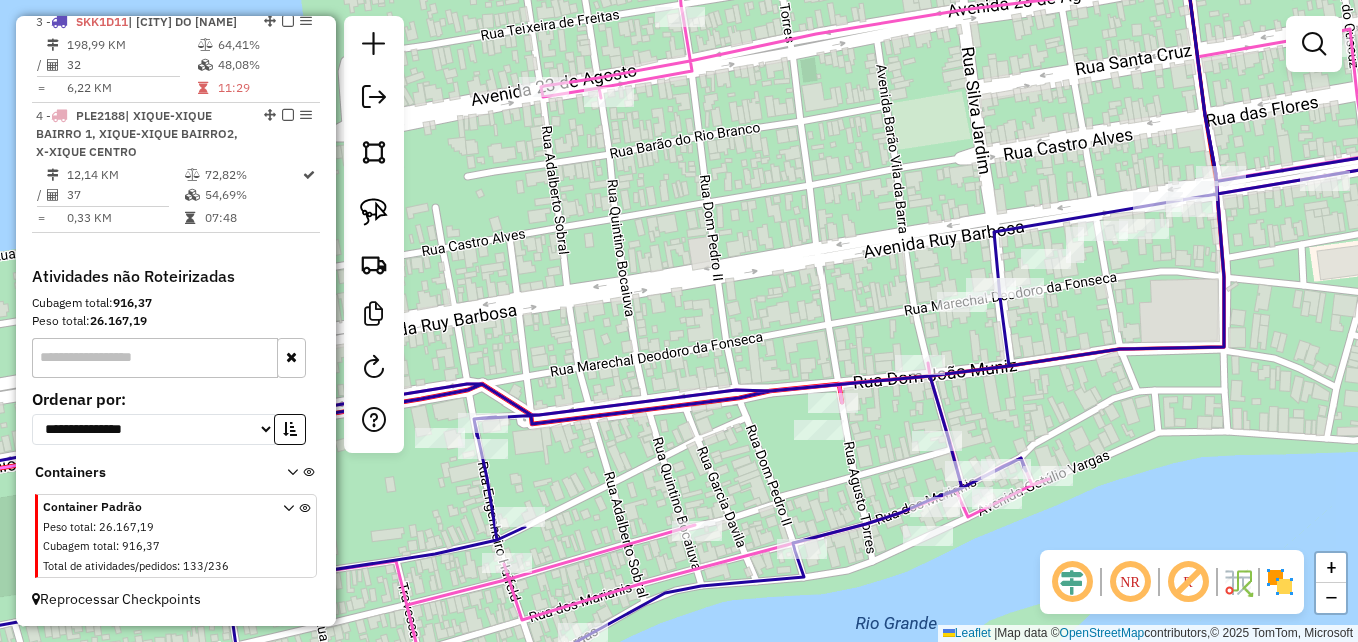 click 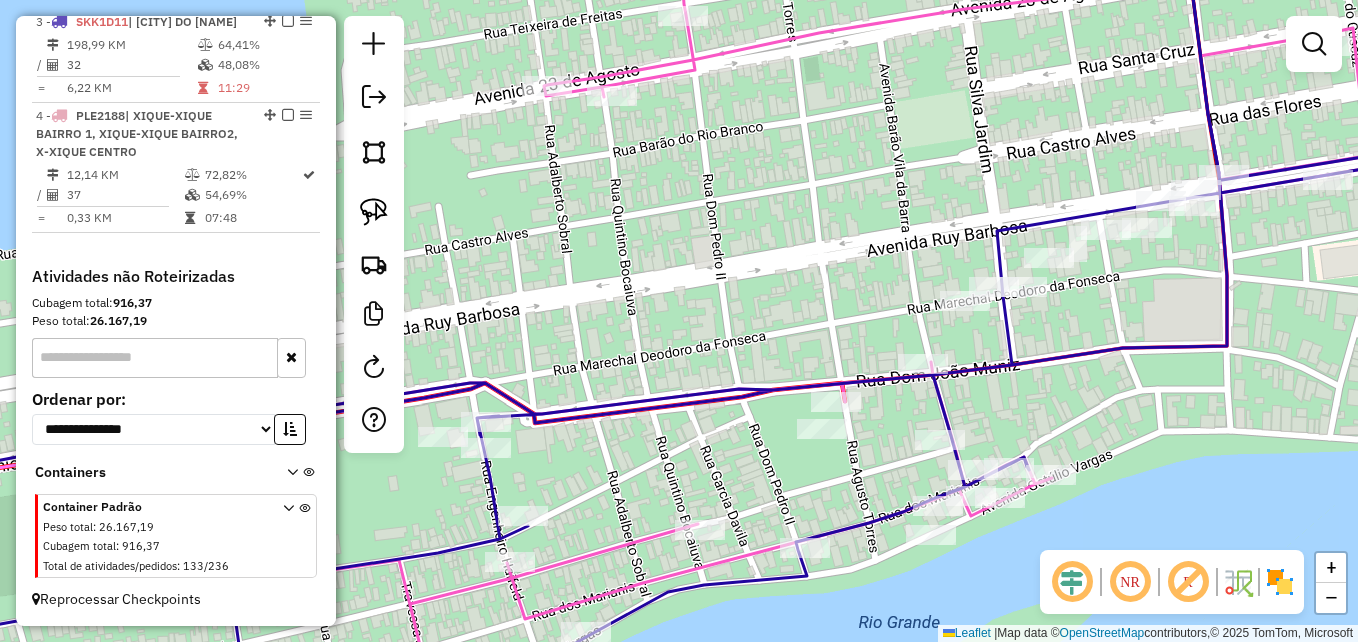 click 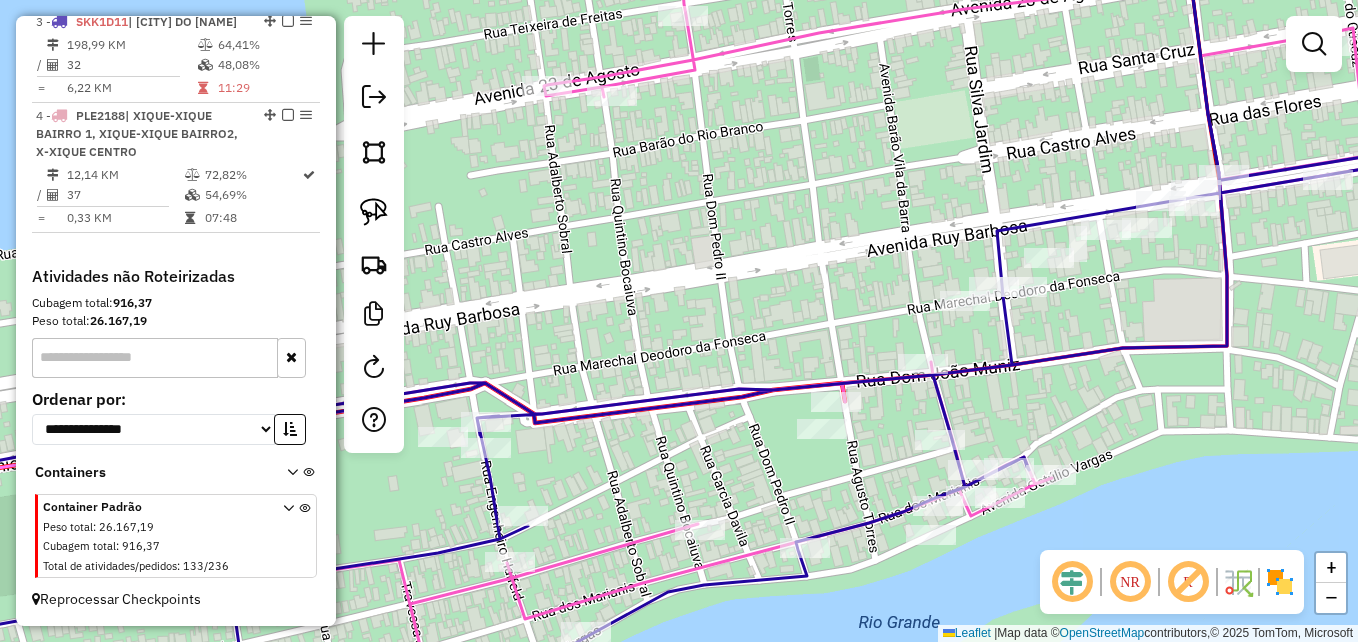 select on "**********" 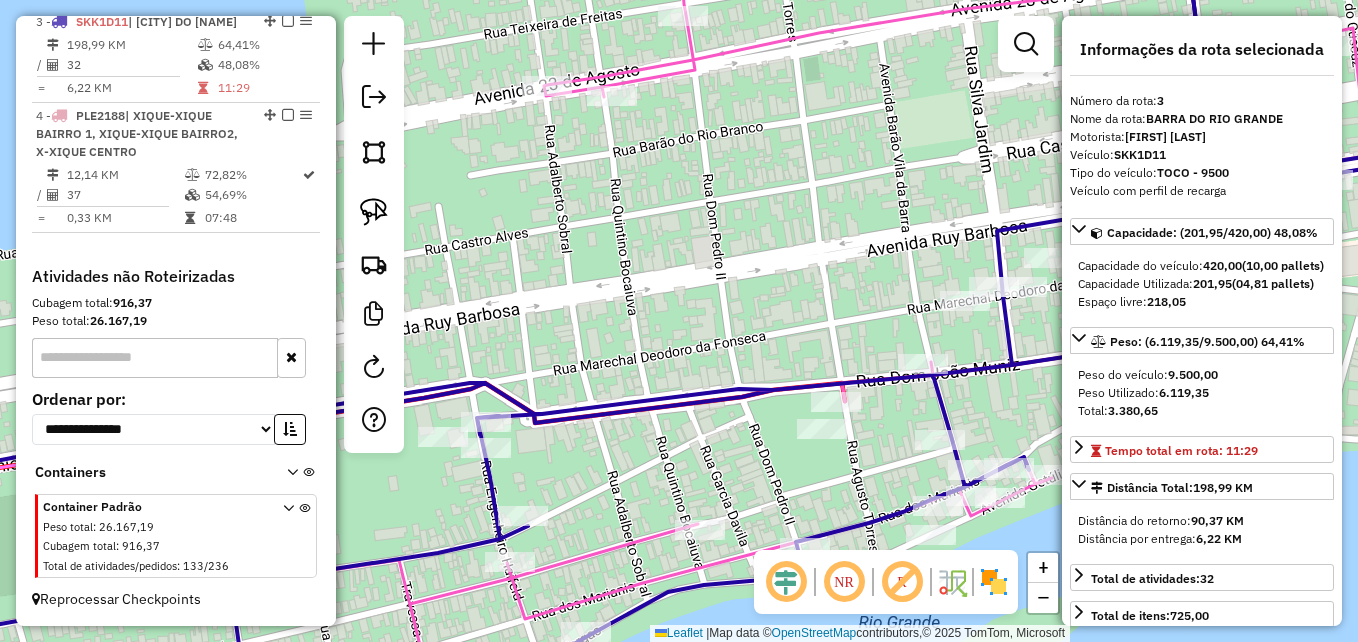 click 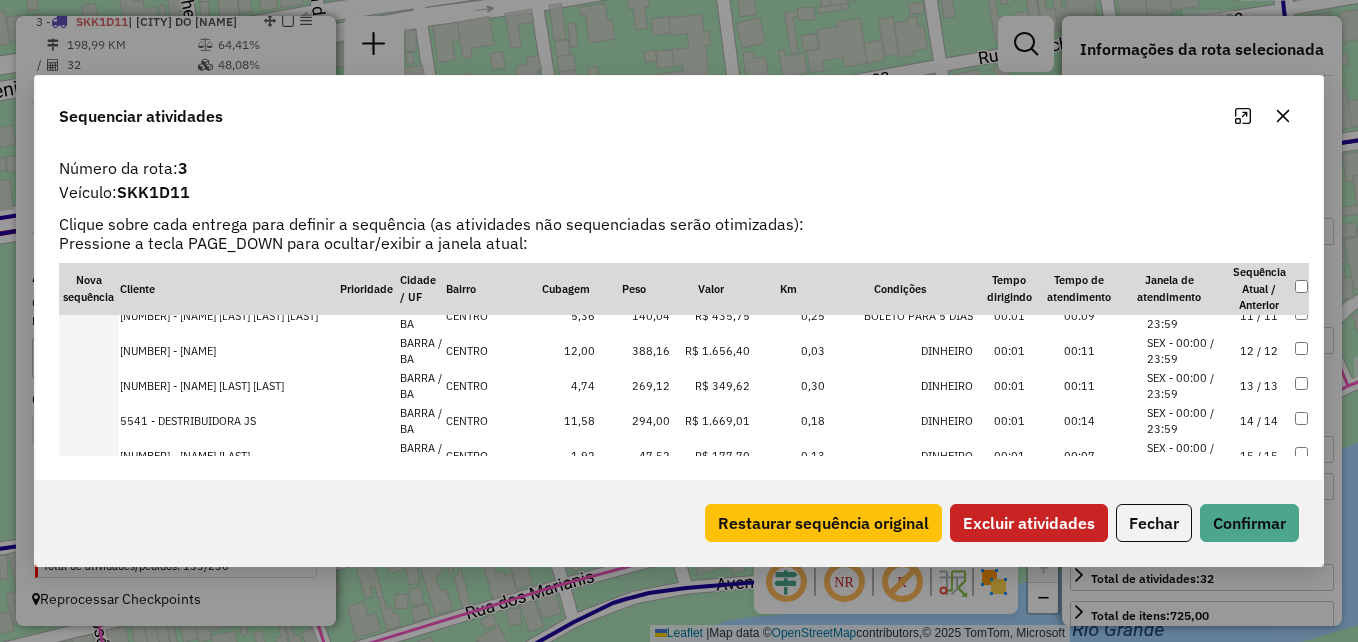 scroll, scrollTop: 400, scrollLeft: 0, axis: vertical 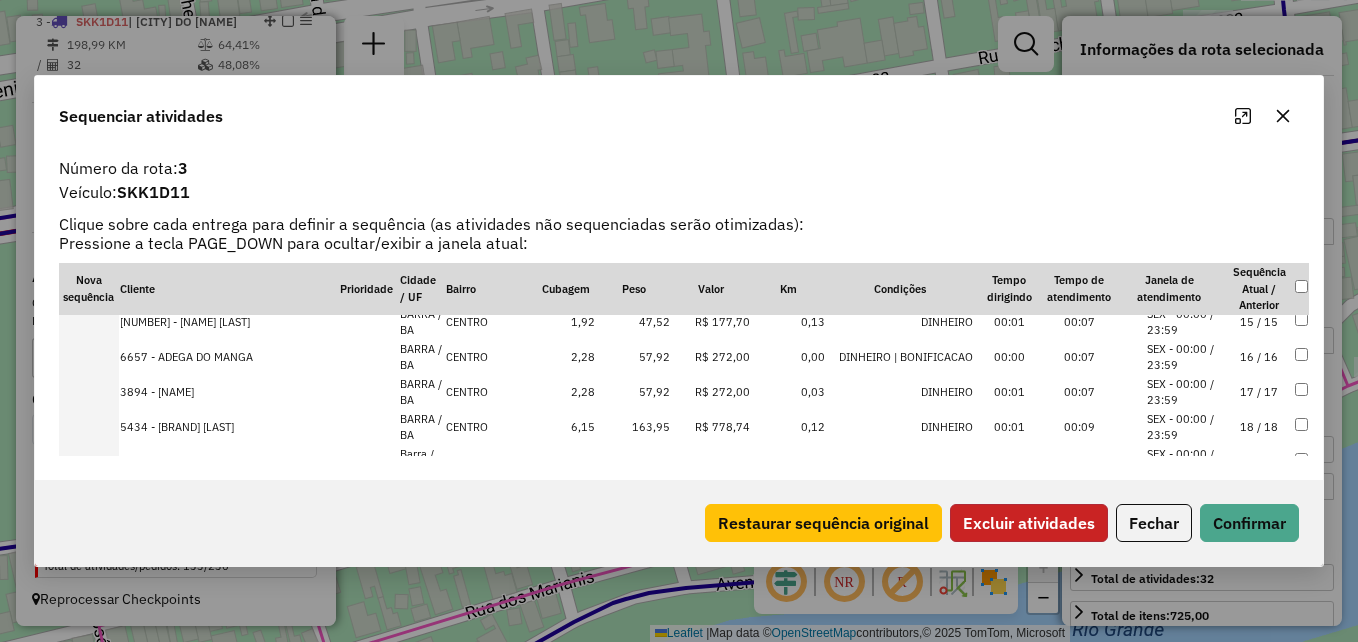 click on "Excluir atividades" 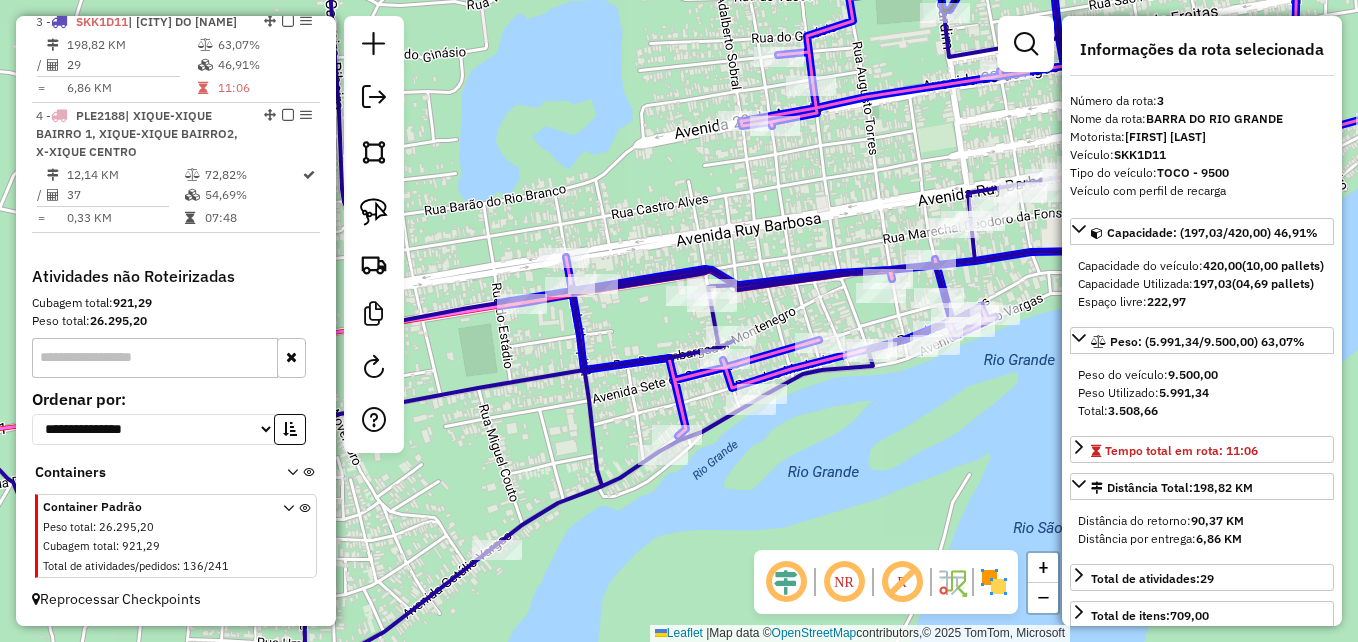 drag, startPoint x: 895, startPoint y: 366, endPoint x: 871, endPoint y: 366, distance: 24 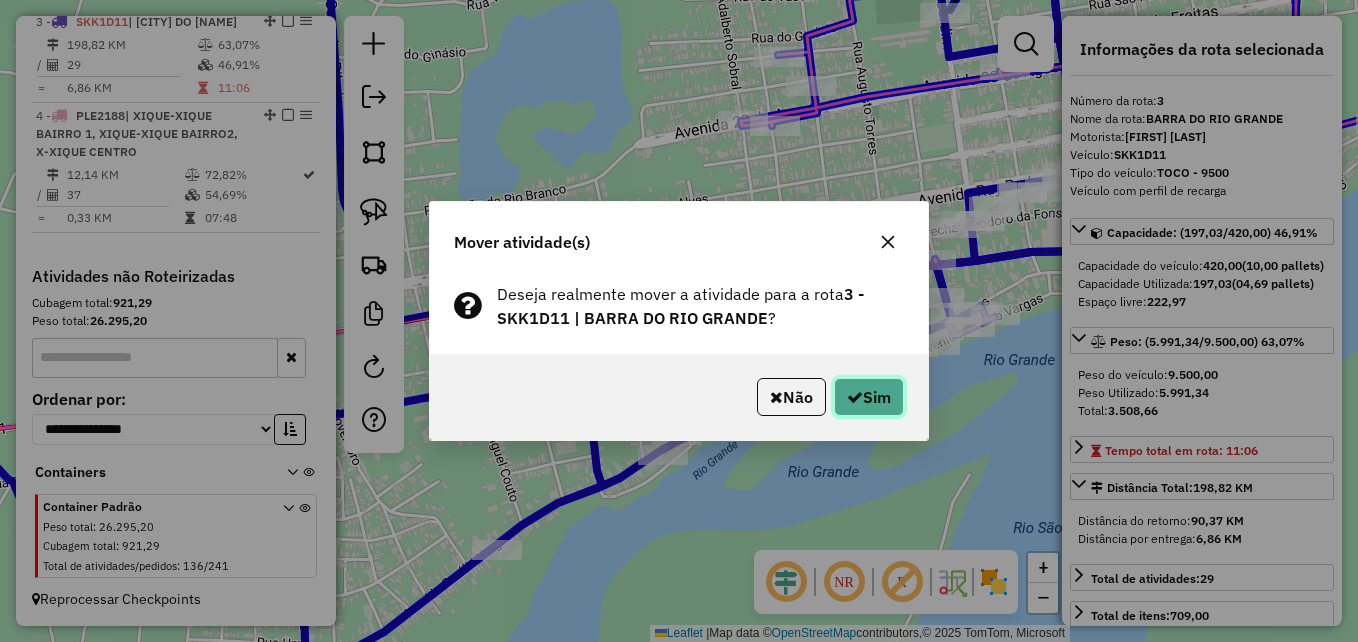 click on "Sim" 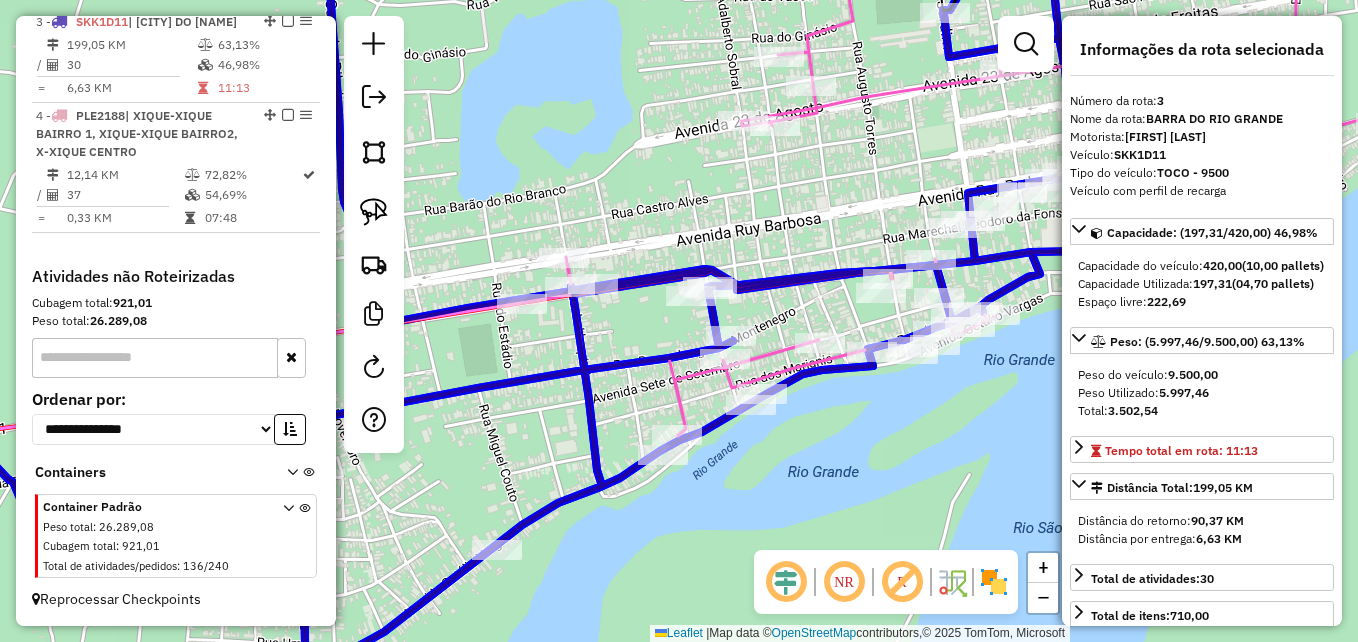 click 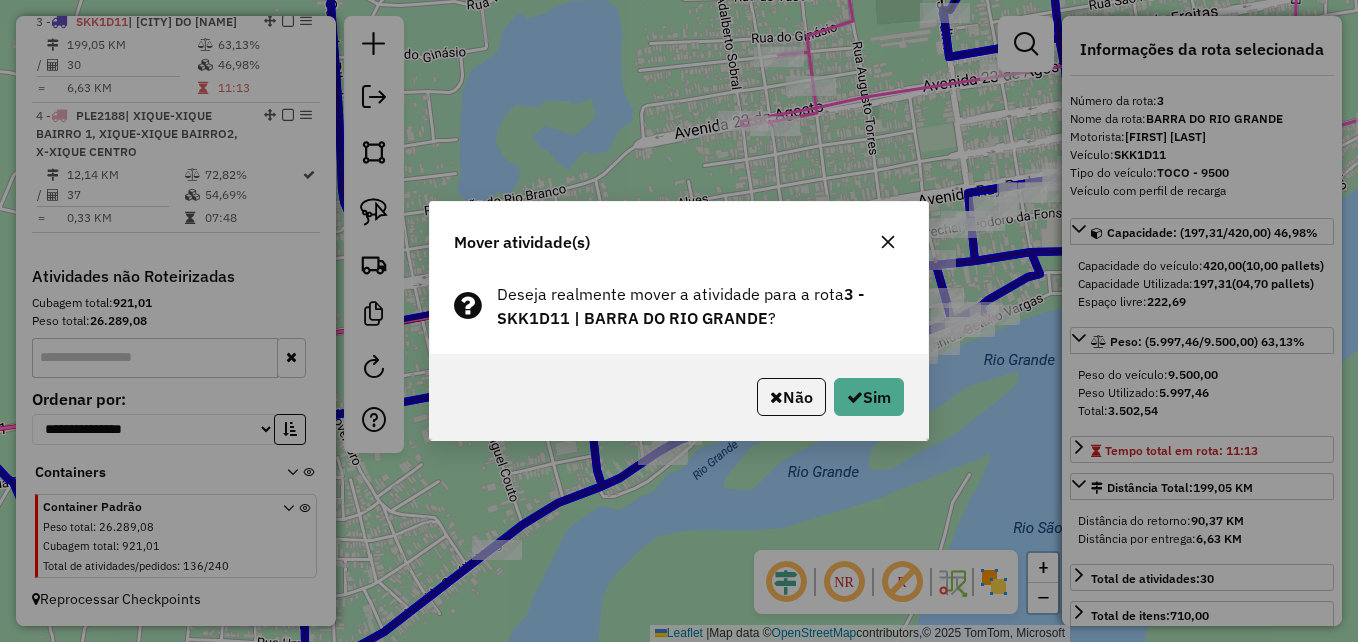 click on "Não   Sim" 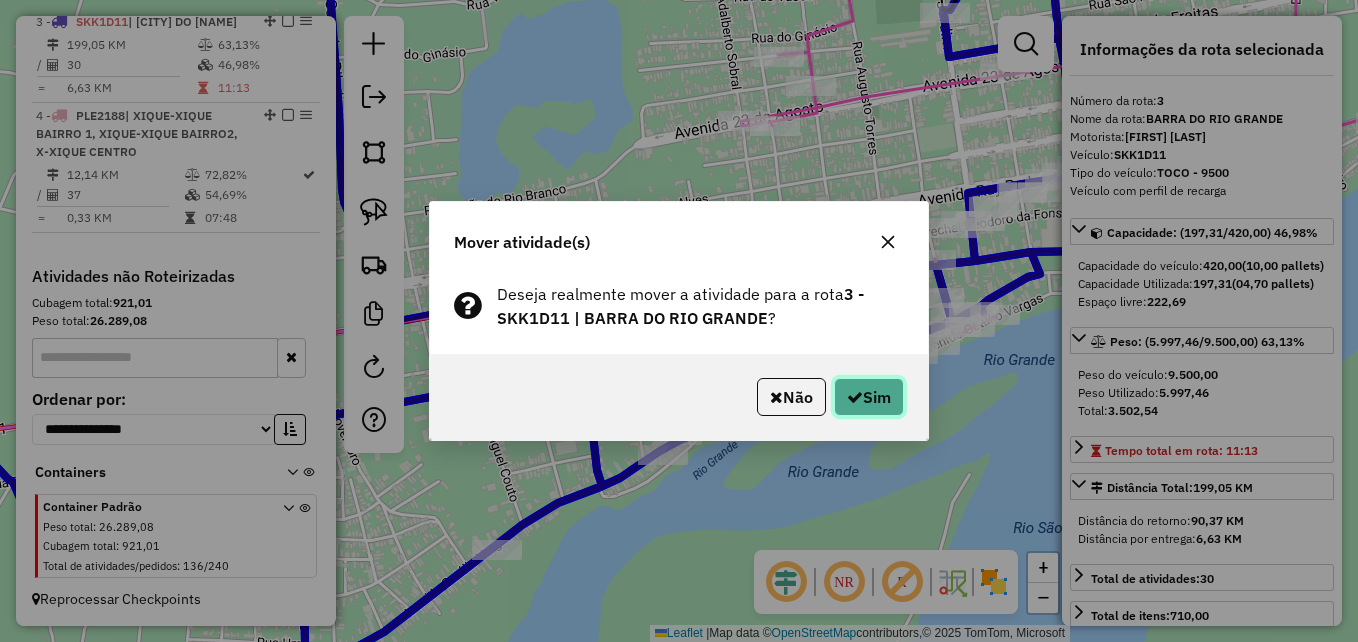 click on "Sim" 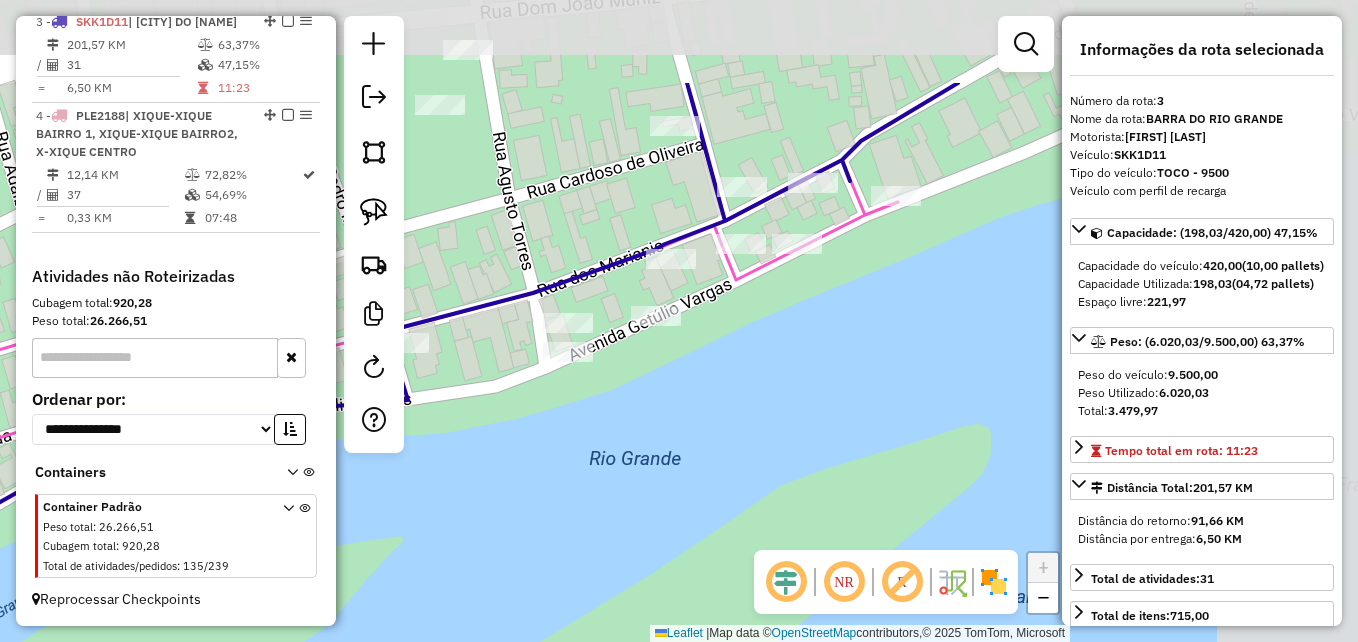 drag, startPoint x: 929, startPoint y: 318, endPoint x: 606, endPoint y: 462, distance: 353.6453 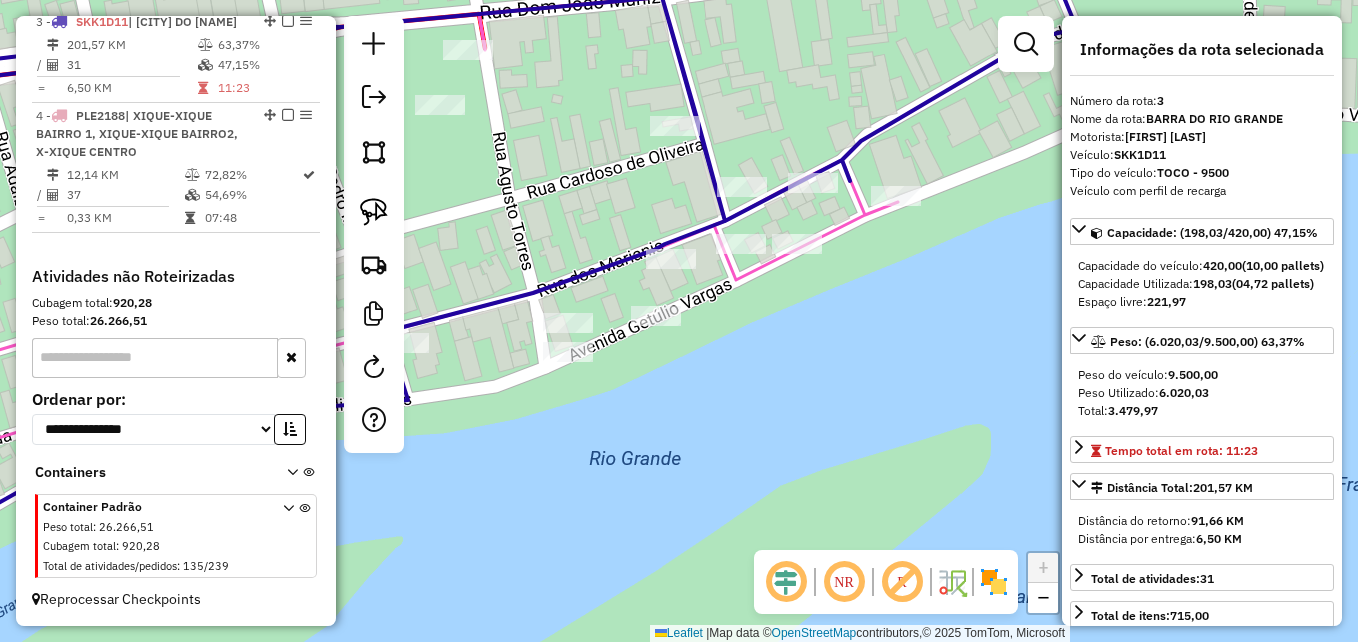 drag, startPoint x: 372, startPoint y: 216, endPoint x: 504, endPoint y: 271, distance: 143 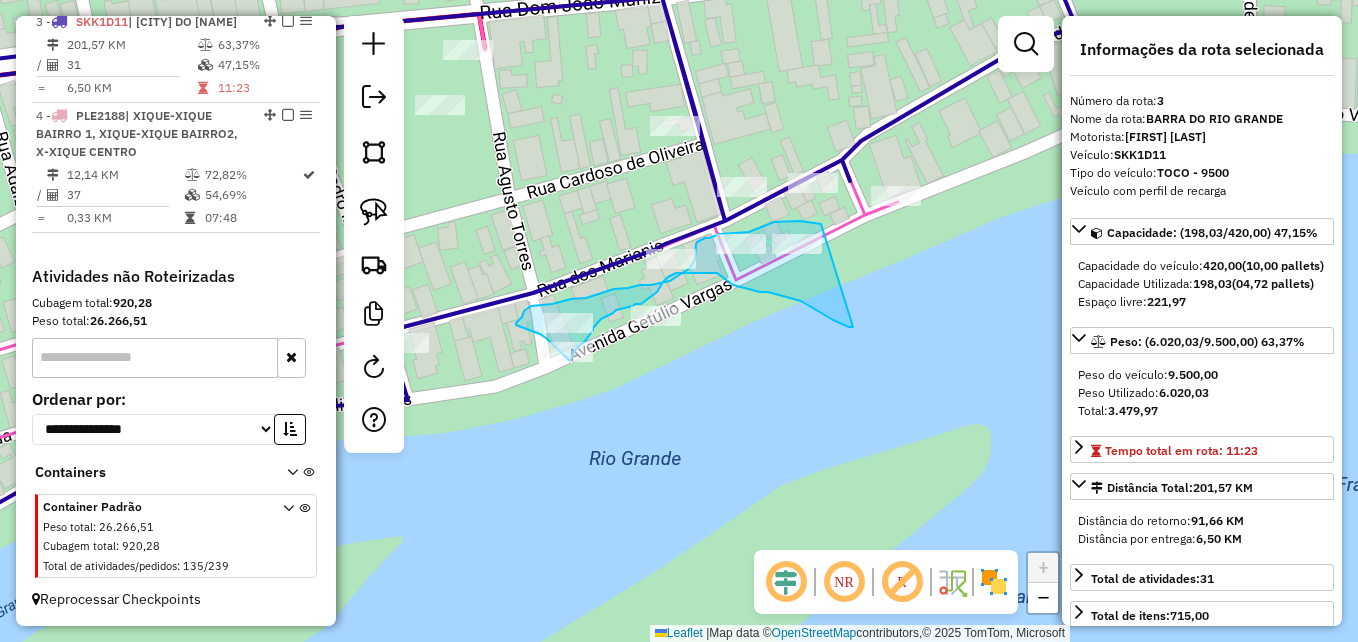 drag, startPoint x: 853, startPoint y: 327, endPoint x: 824, endPoint y: 228, distance: 103.16007 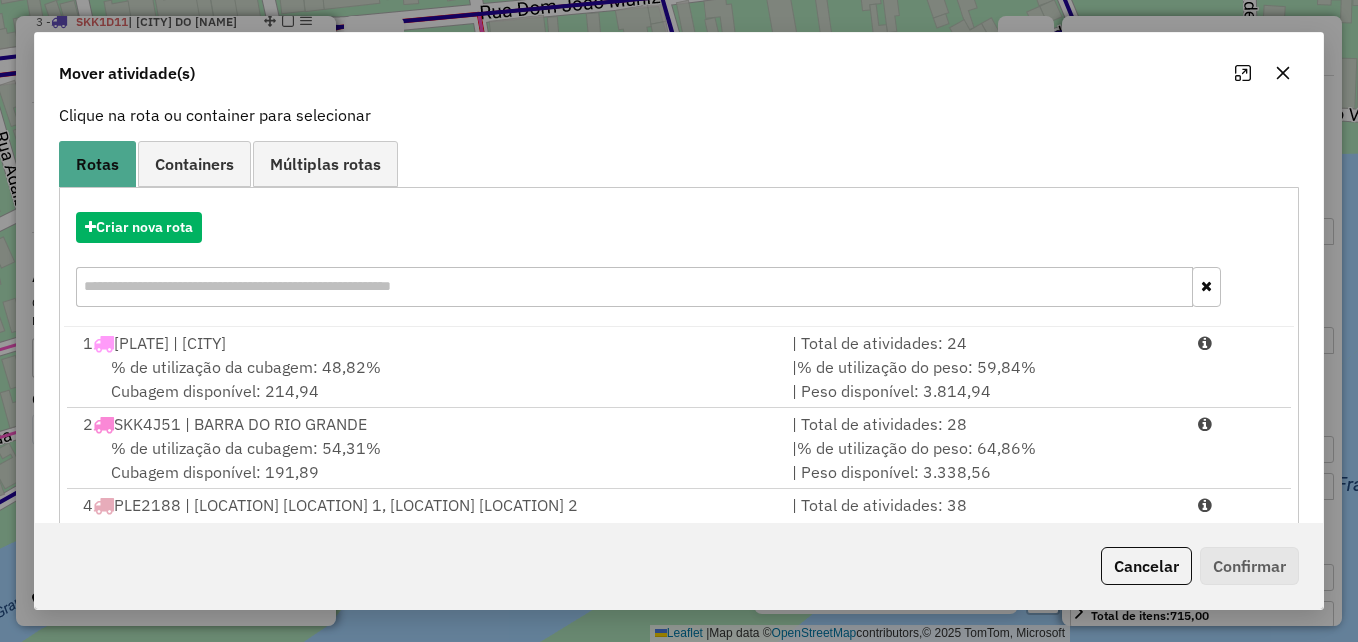 scroll, scrollTop: 209, scrollLeft: 0, axis: vertical 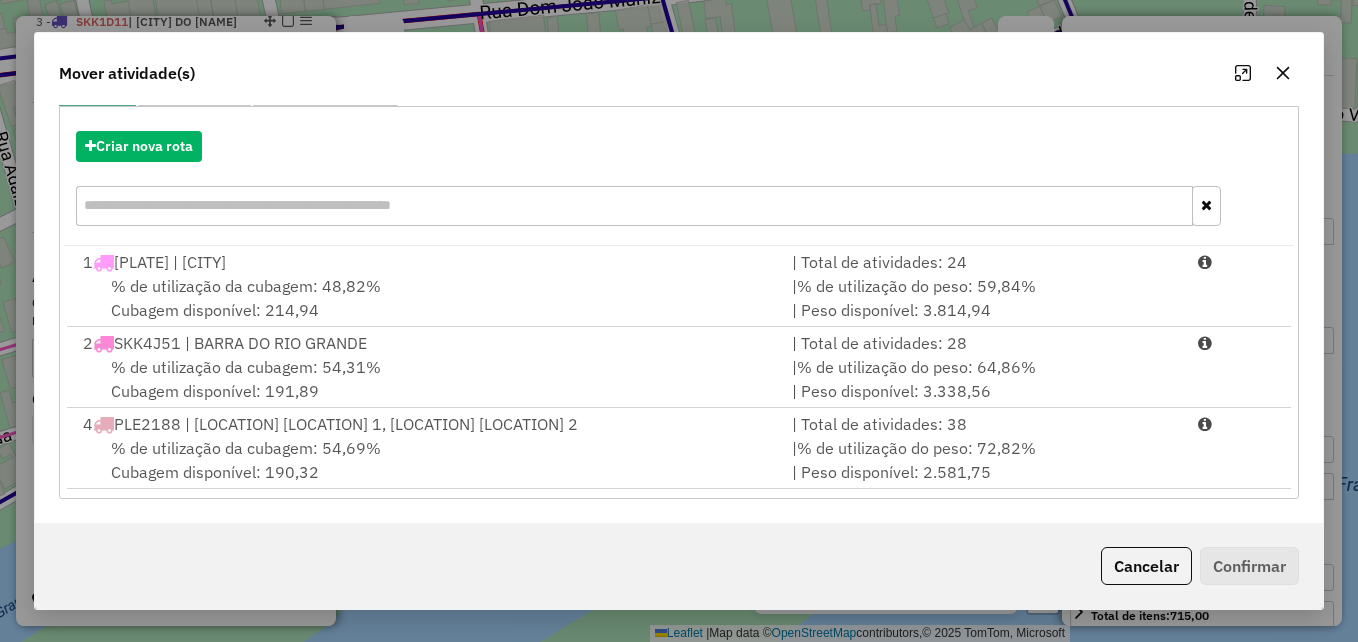 click on "Mover atividade(s)" 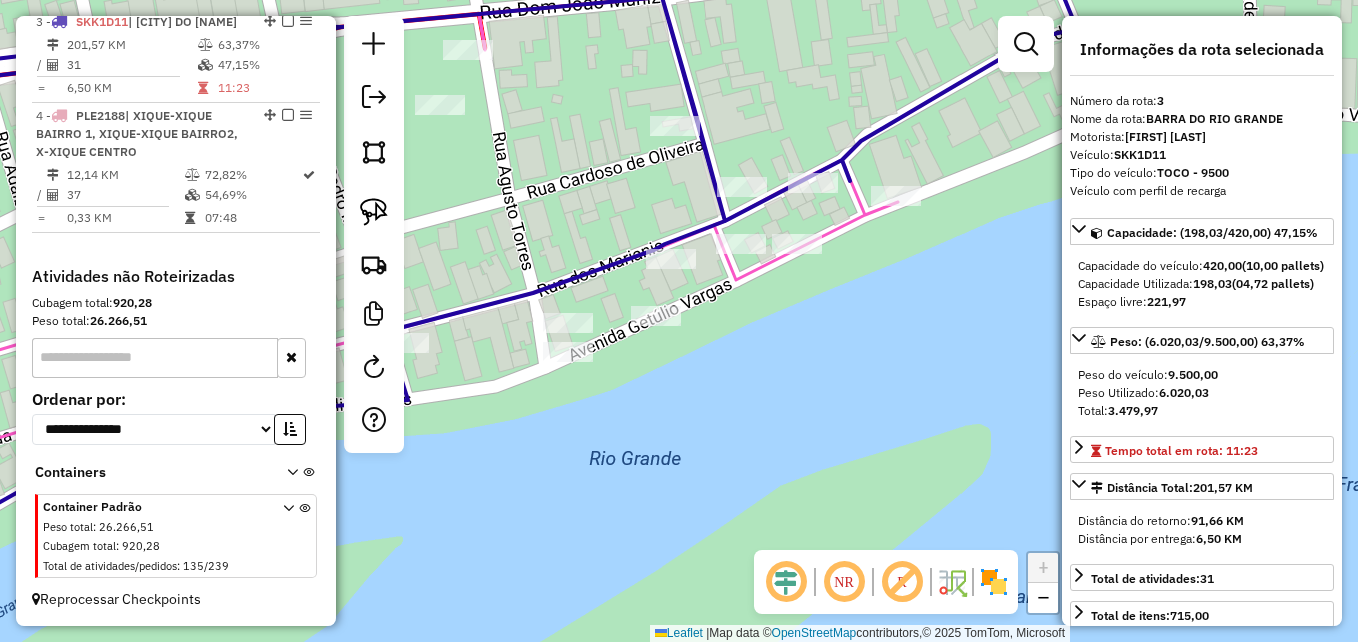 drag, startPoint x: 372, startPoint y: 208, endPoint x: 470, endPoint y: 253, distance: 107.837845 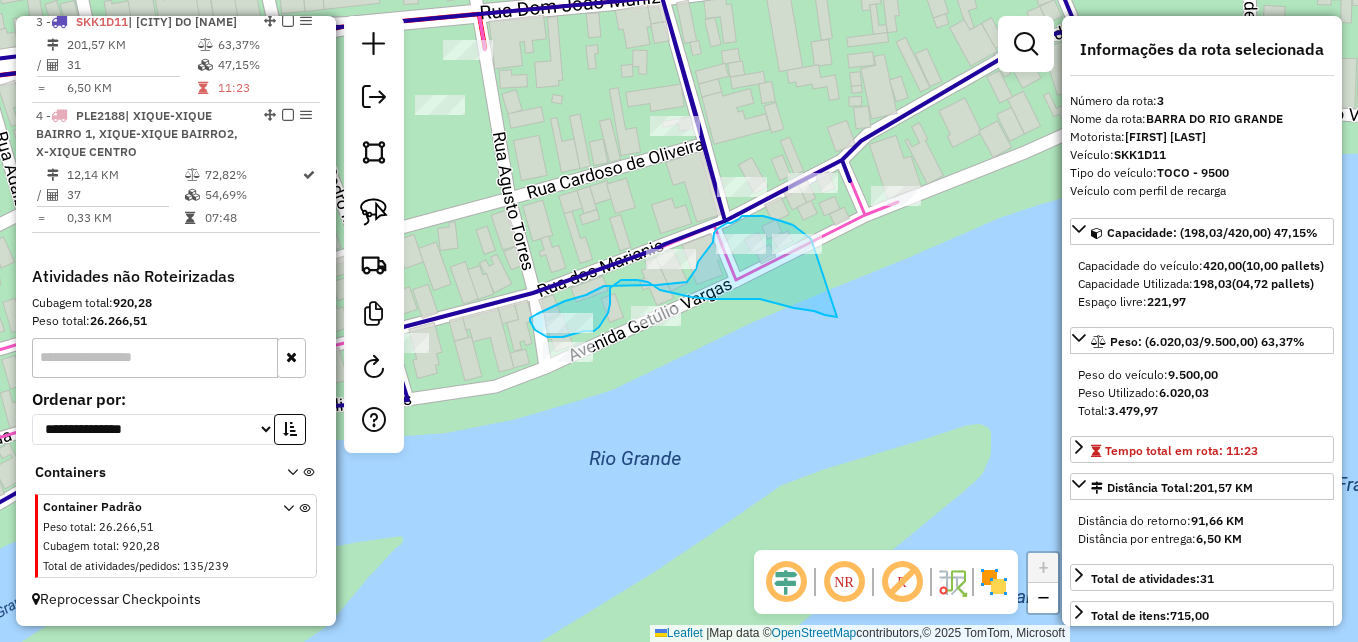 drag, startPoint x: 837, startPoint y: 317, endPoint x: 826, endPoint y: 236, distance: 81.7435 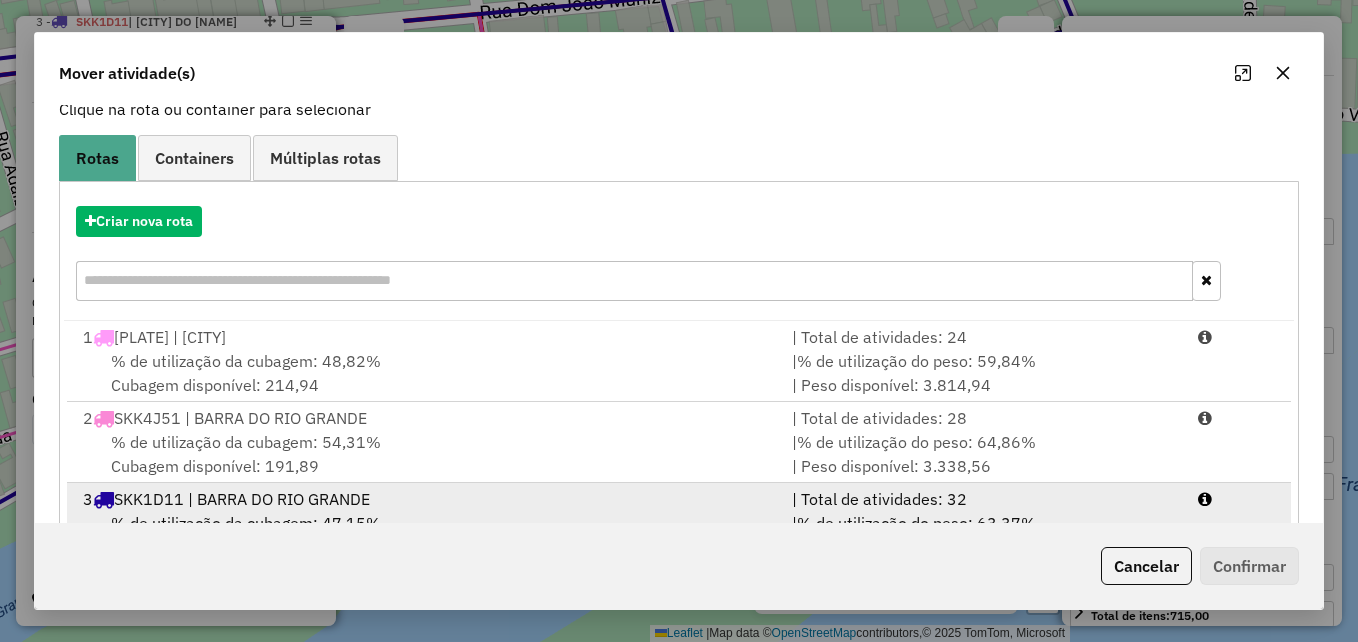 scroll, scrollTop: 290, scrollLeft: 0, axis: vertical 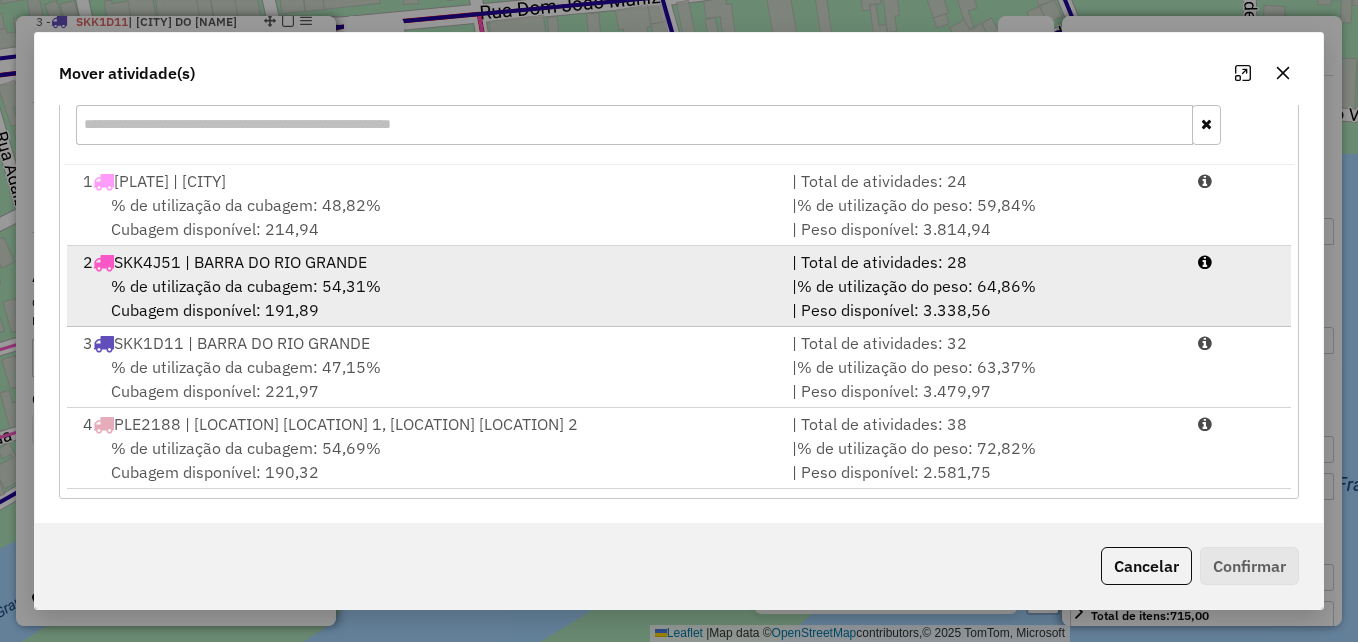 click on "% de utilização da cubagem: 54,31%" at bounding box center (246, 286) 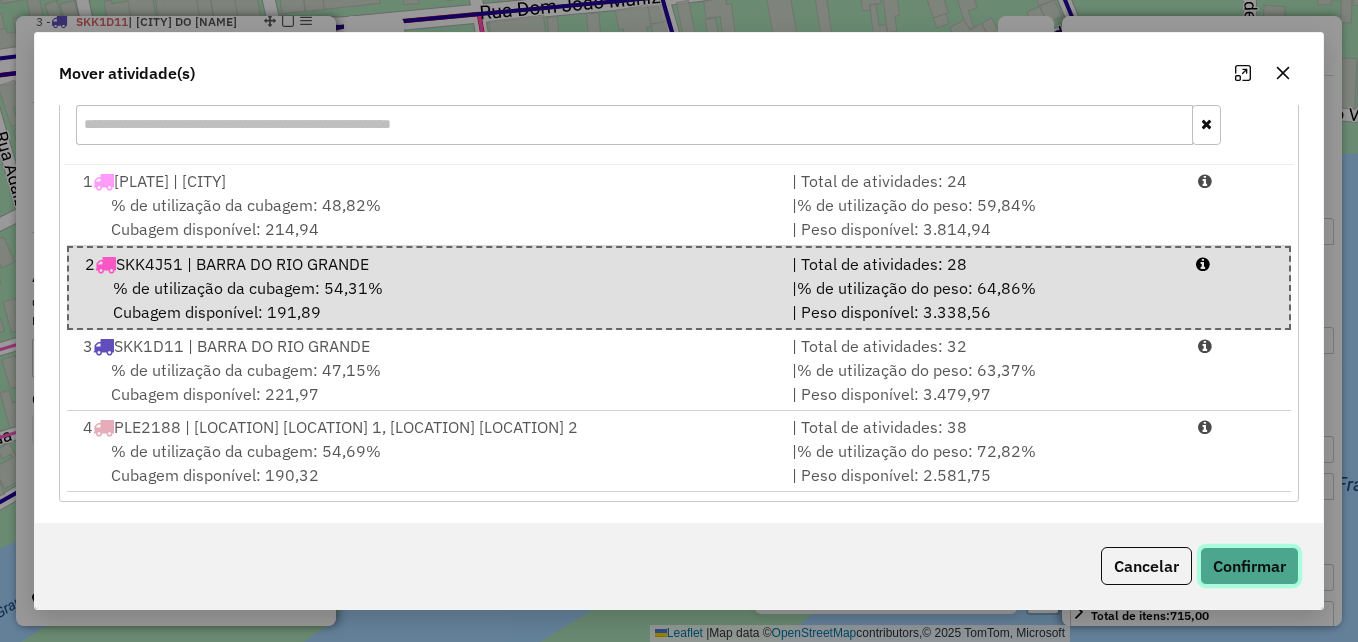 click on "Confirmar" 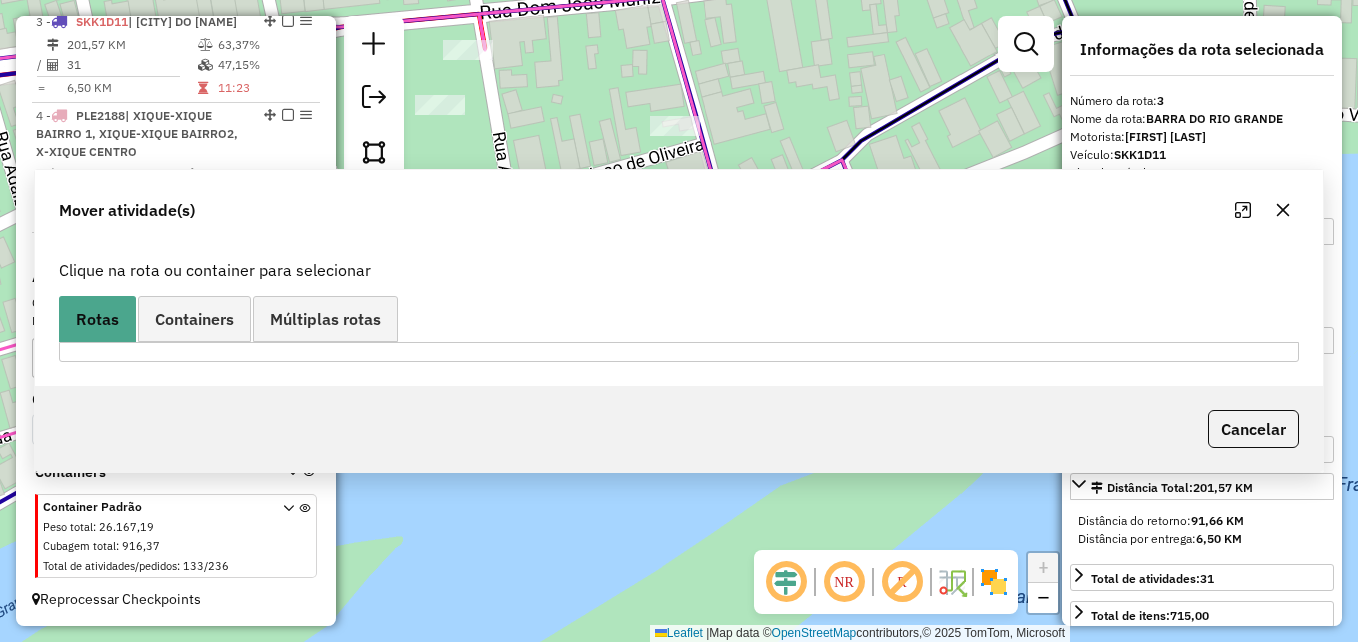 scroll, scrollTop: 0, scrollLeft: 0, axis: both 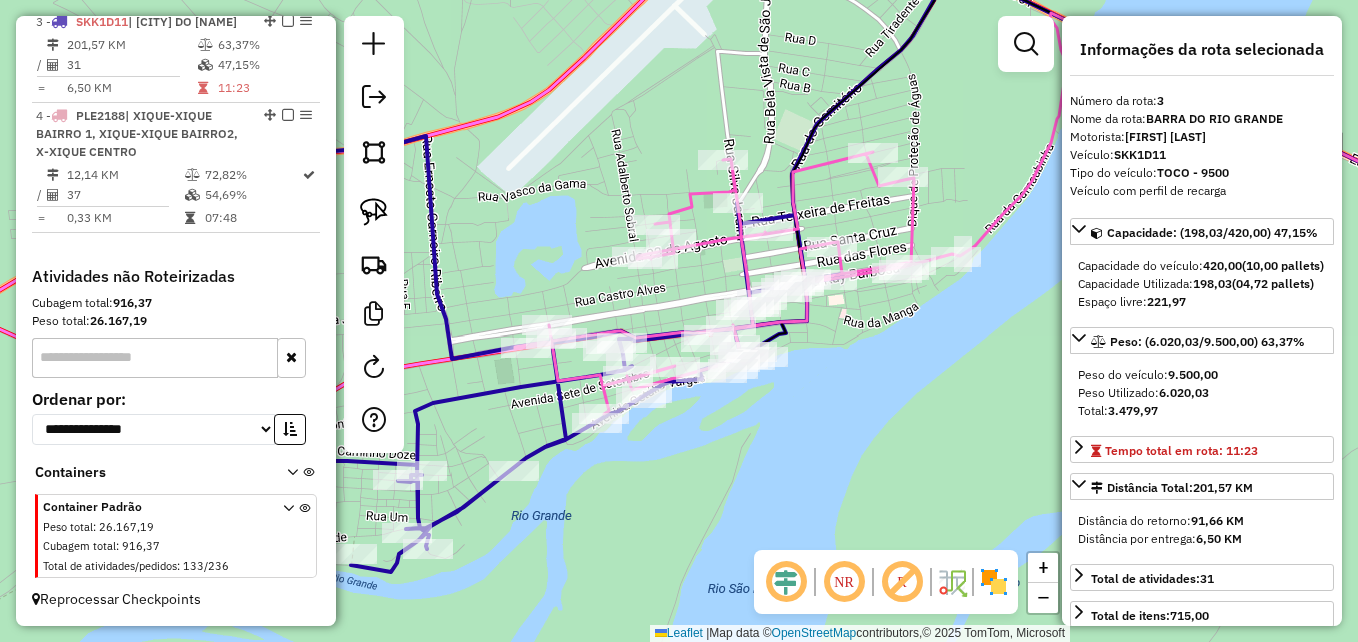 drag, startPoint x: 837, startPoint y: 434, endPoint x: 648, endPoint y: 312, distance: 224.95555 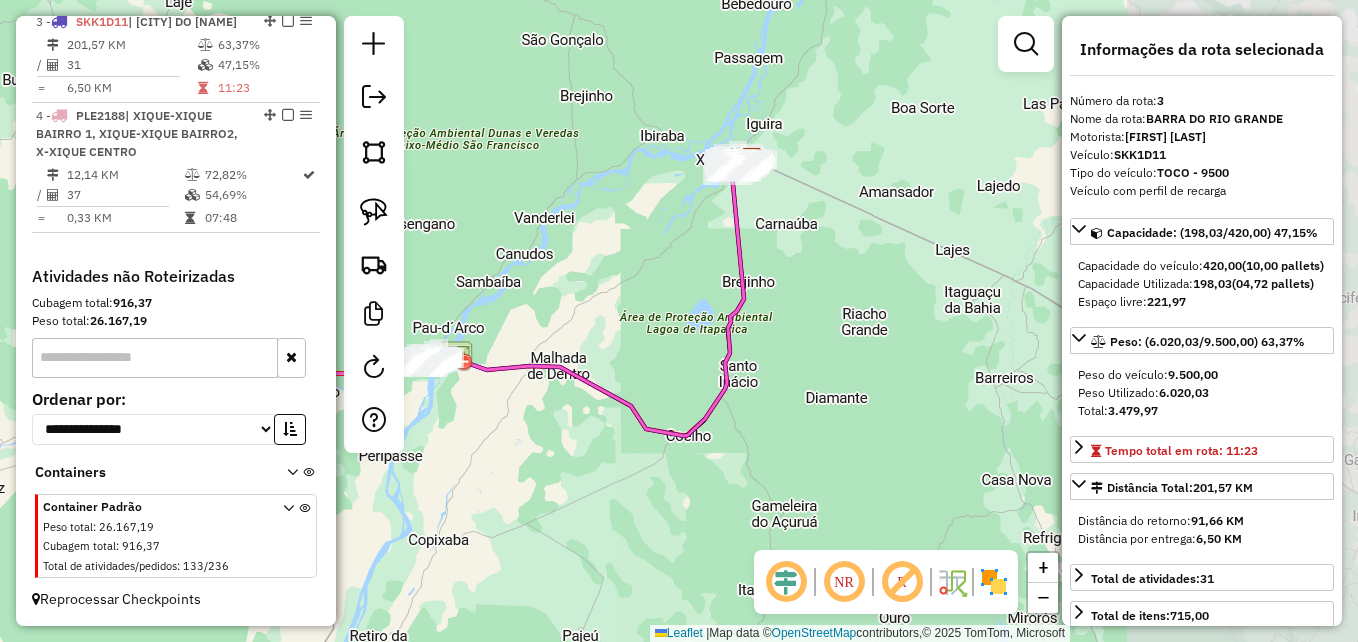 drag, startPoint x: 931, startPoint y: 262, endPoint x: 674, endPoint y: 392, distance: 288.00867 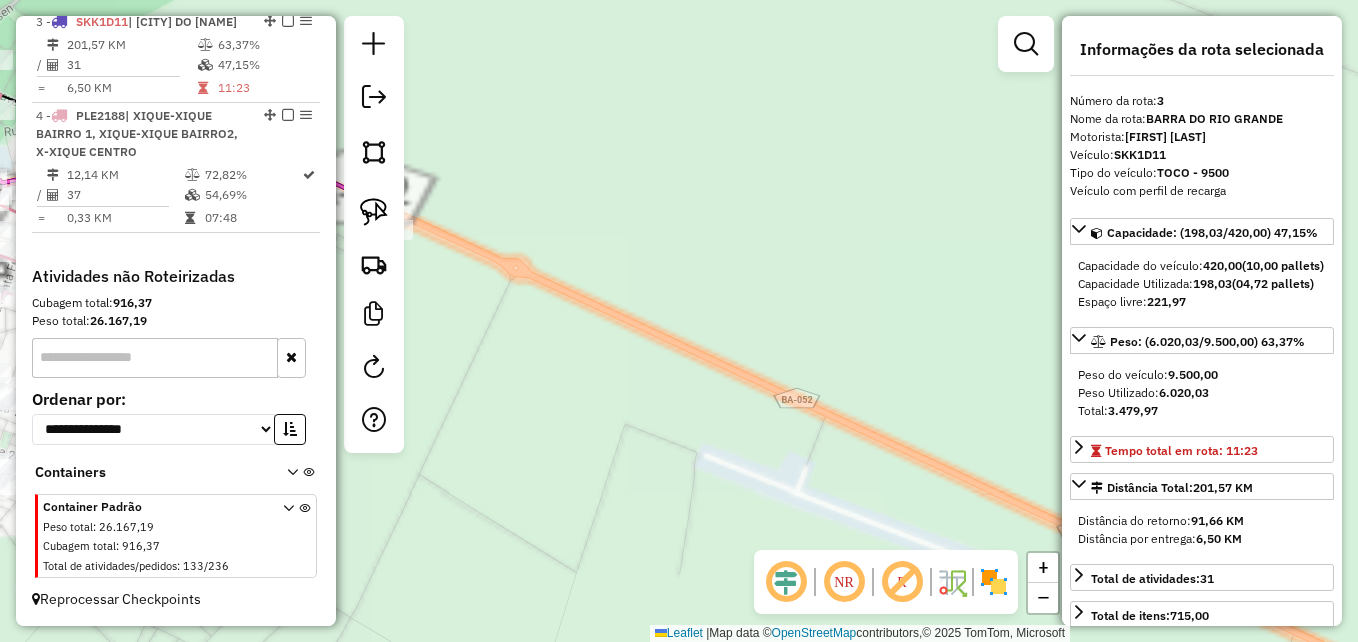 drag, startPoint x: 651, startPoint y: 211, endPoint x: 941, endPoint y: 295, distance: 301.92053 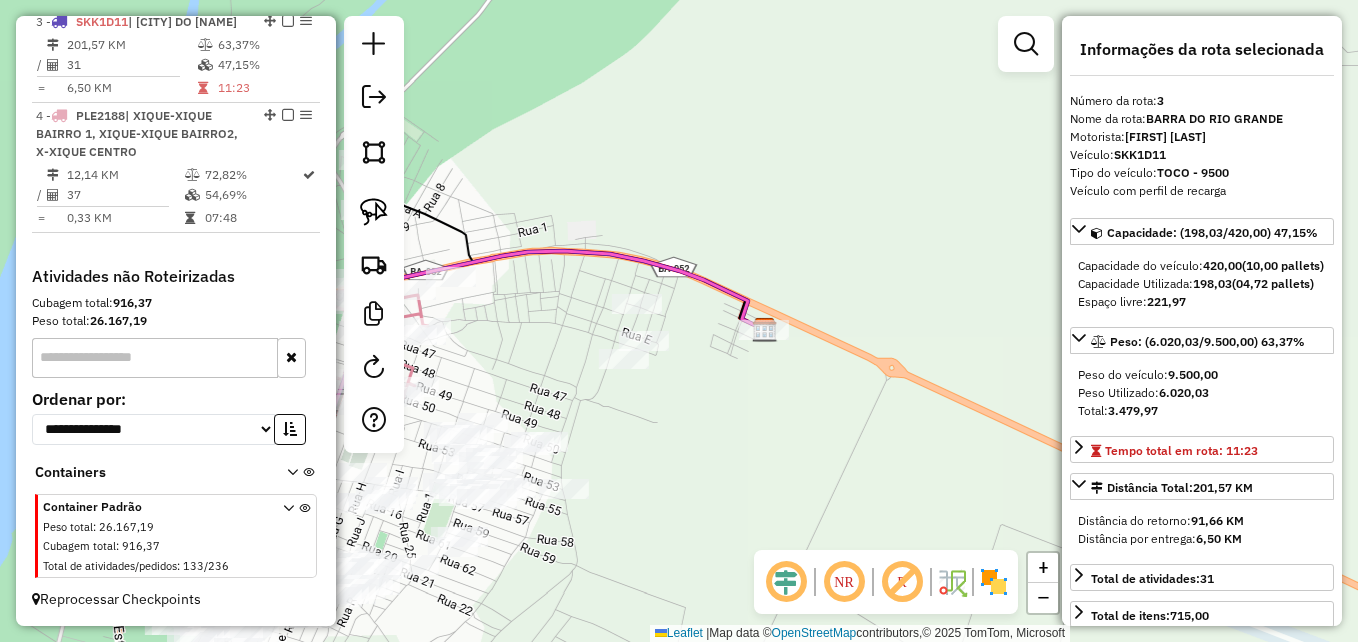 drag, startPoint x: 658, startPoint y: 226, endPoint x: 818, endPoint y: 160, distance: 173.07802 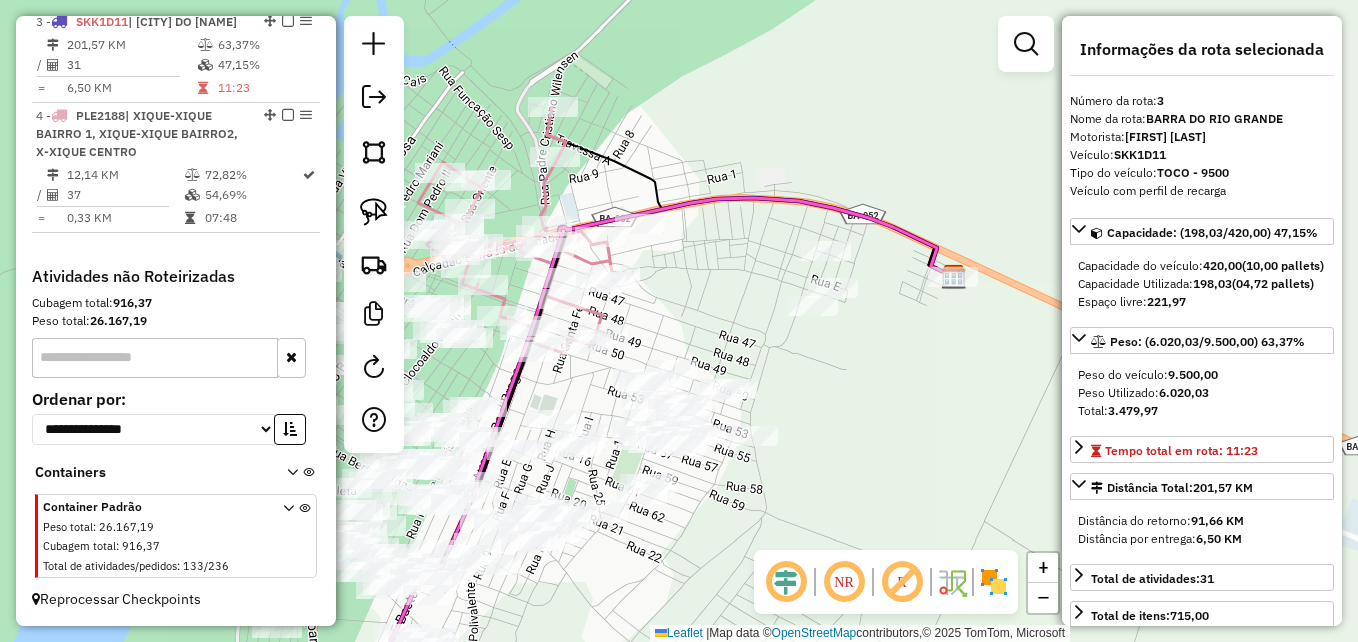 drag, startPoint x: 722, startPoint y: 173, endPoint x: 973, endPoint y: 268, distance: 268.3766 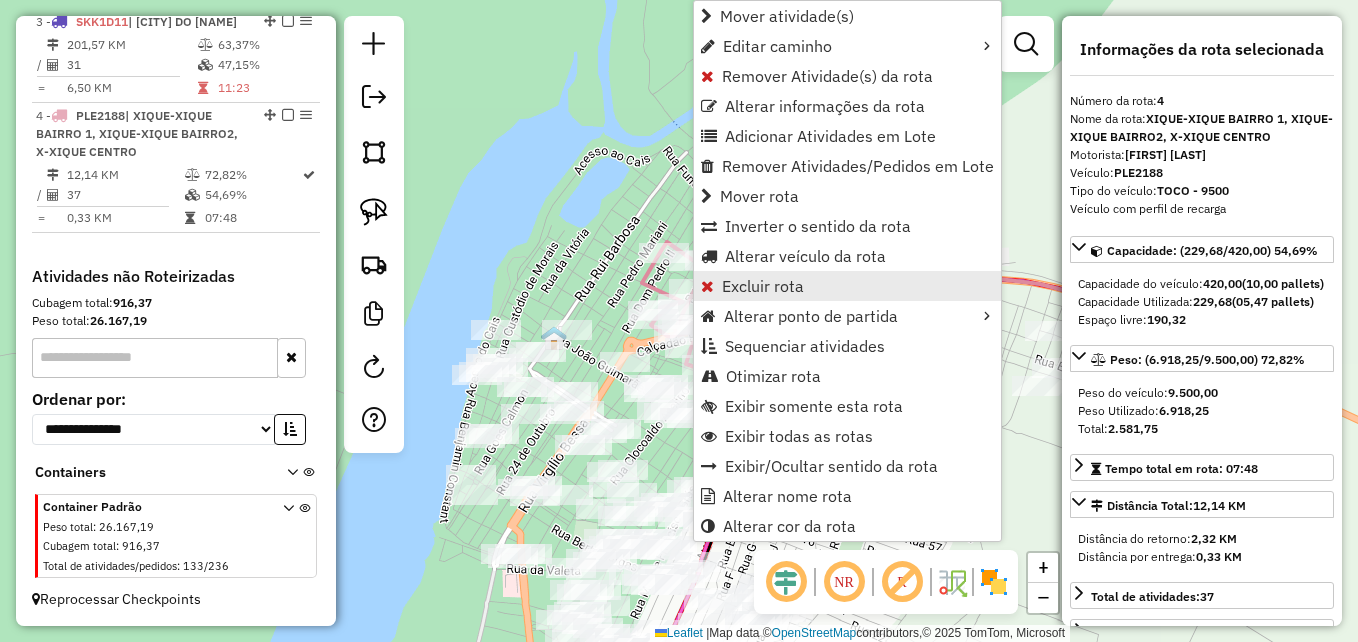 scroll, scrollTop: 981, scrollLeft: 0, axis: vertical 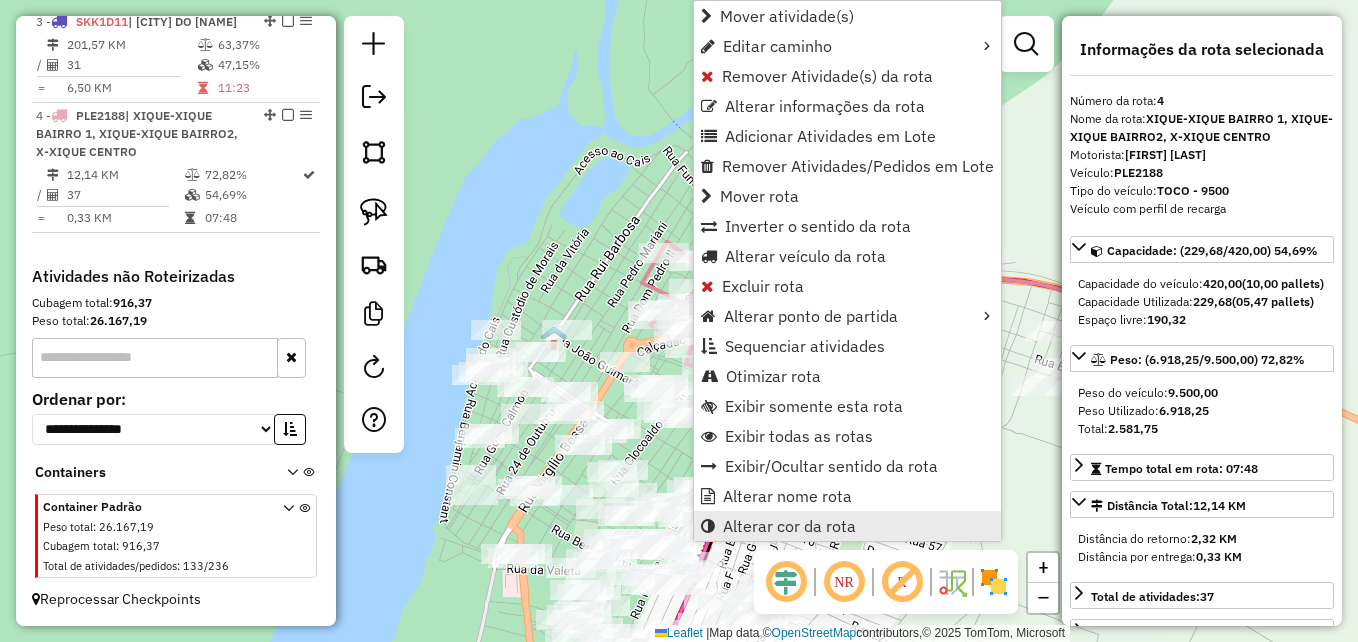 click on "Alterar cor da rota" at bounding box center (789, 526) 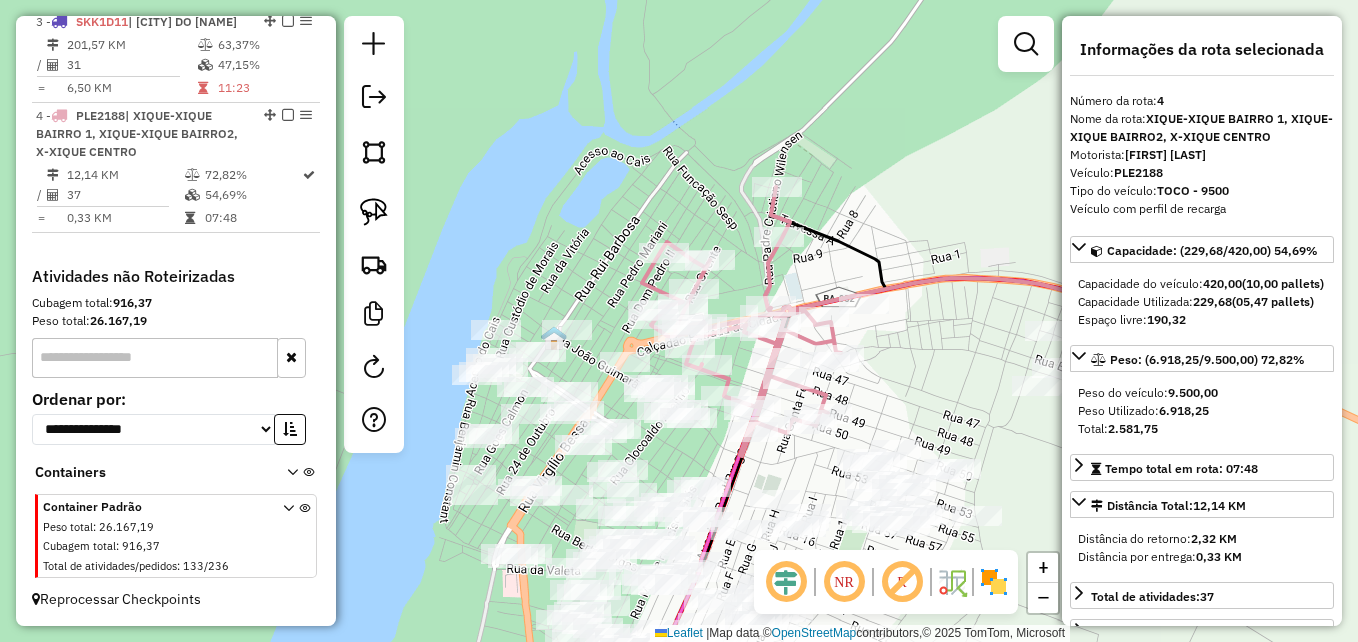 click on "Rota 4 - Placa PLE2188  5019 - REGINALDO DOS SANTOS RAMOS Rota 4 - Placa PLE2188  1737 - ADEGA ORIENTE Rota 4 - Placa PLE2188  5900 - MERCADINHO MS Rota 4 - Placa PLE2188  5692 - ADEGA NUNES Janela de atendimento Grade de atendimento Capacidade Transportadoras Veículos Cliente Pedidos  Rotas Selecione os dias de semana para filtrar as janelas de atendimento  Seg   Ter   Qua   Qui   Sex   Sáb   Dom  Informe o período da janela de atendimento: De: Até:  Filtrar exatamente a janela do cliente  Considerar janela de atendimento padrão  Selecione os dias de semana para filtrar as grades de atendimento  Seg   Ter   Qua   Qui   Sex   Sáb   Dom   Considerar clientes sem dia de atendimento cadastrado  Clientes fora do dia de atendimento selecionado Filtrar as atividades entre os valores definidos abaixo:  Peso mínimo:   Peso máximo:   Cubagem mínima:   Cubagem máxima:   De:   Até:  Filtrar as atividades entre o tempo de atendimento definido abaixo:  De:   Até:  Transportadora: Selecione um ou mais itens De:" 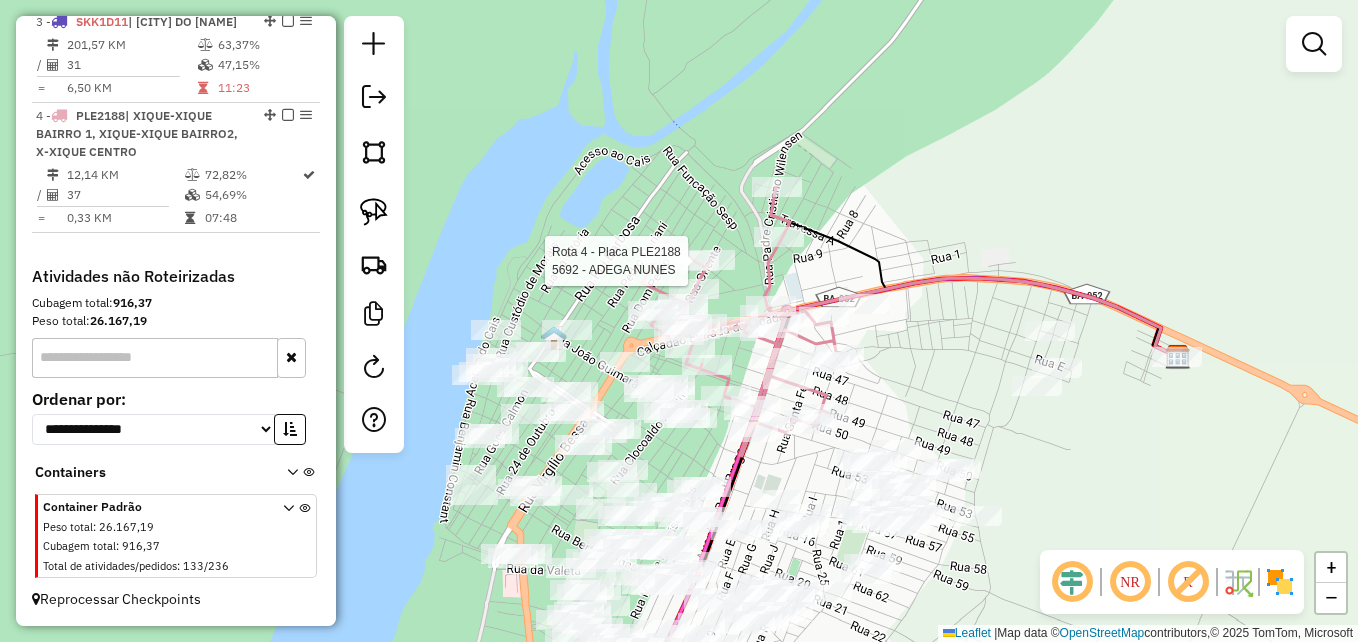 select on "**********" 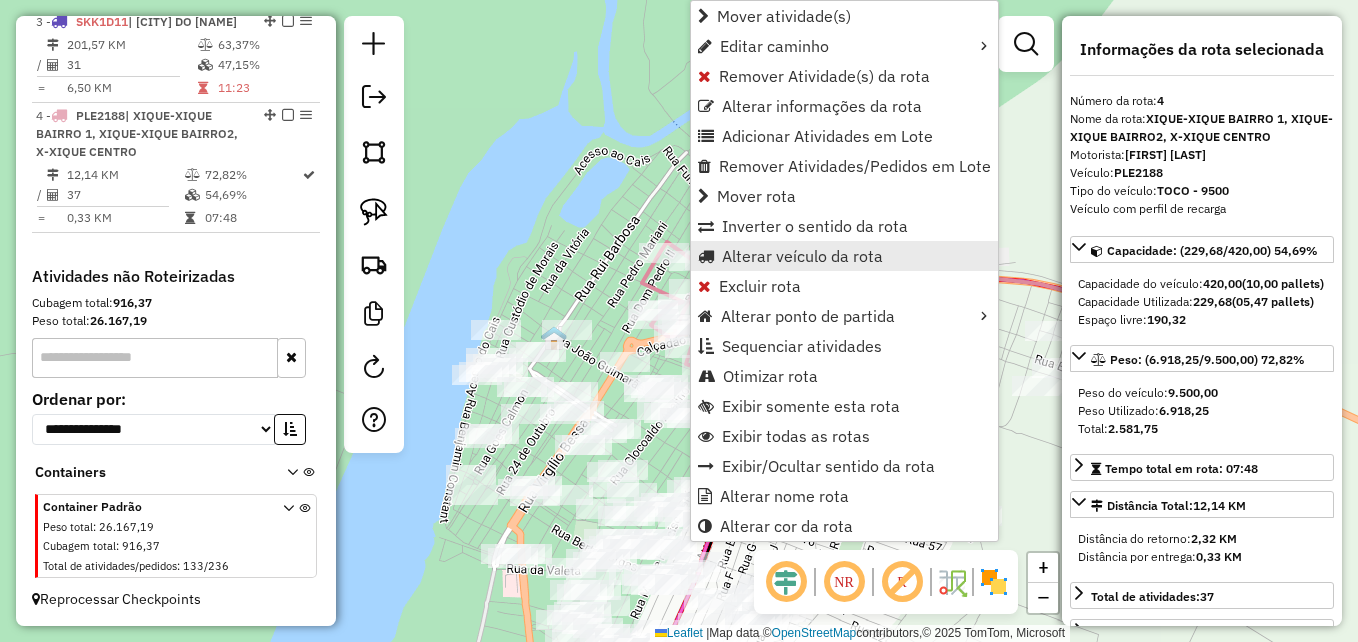click on "Alterar veículo da rota" at bounding box center [802, 256] 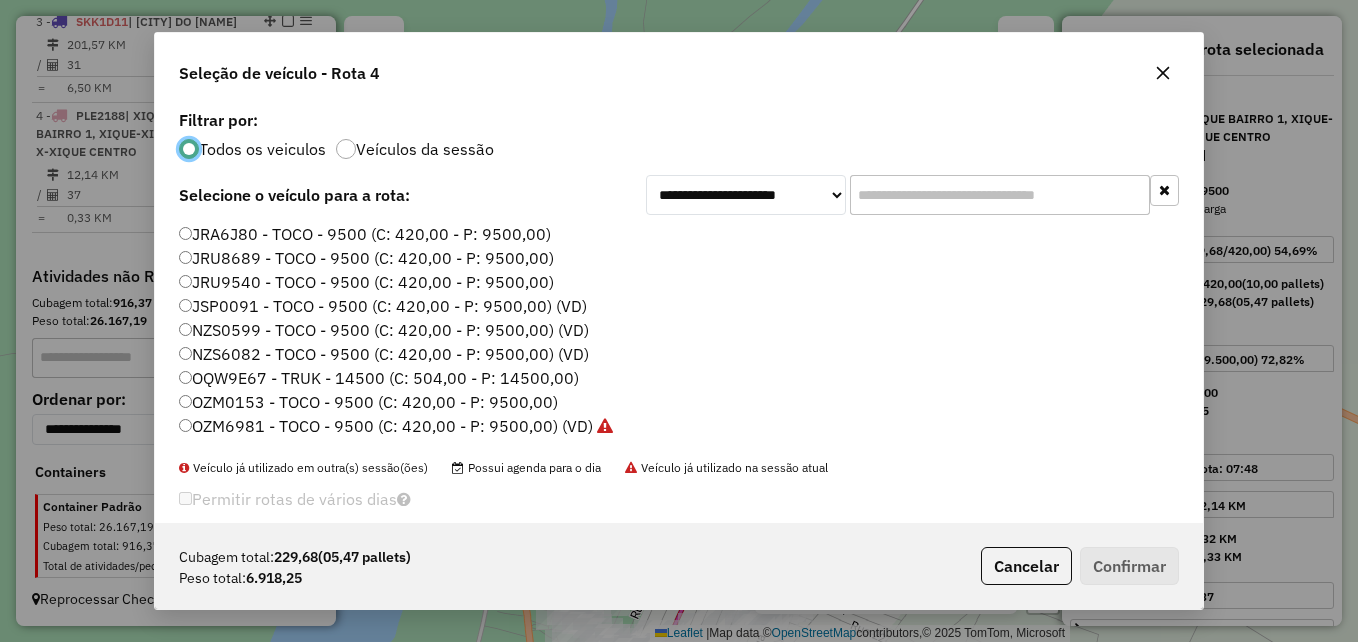 scroll, scrollTop: 11, scrollLeft: 6, axis: both 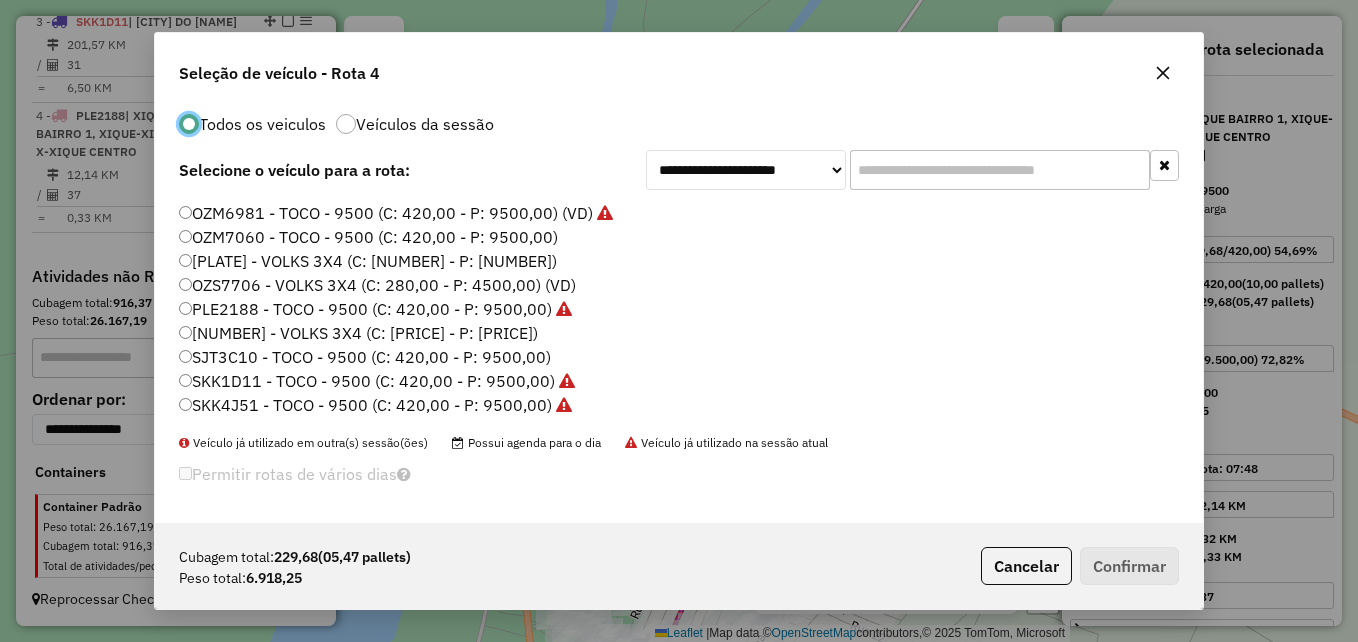 click on "SJT3C10 - TOCO - 9500 (C: 420,00 - P: 9500,00)" 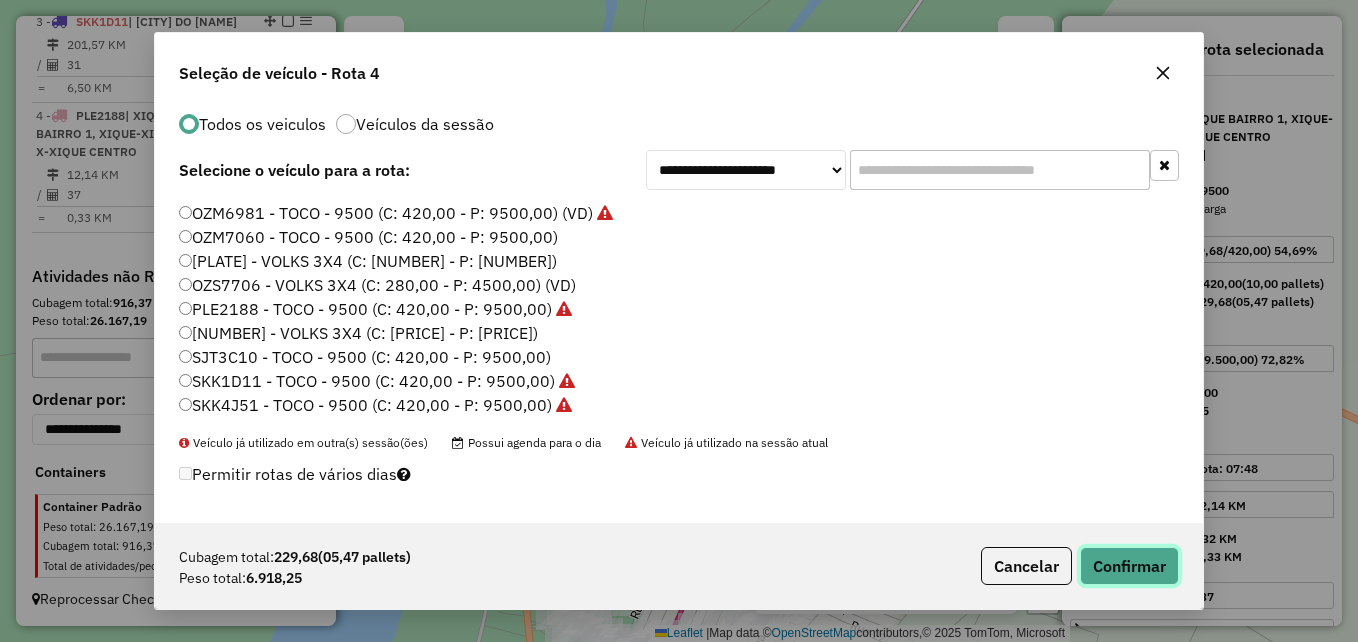click on "Confirmar" 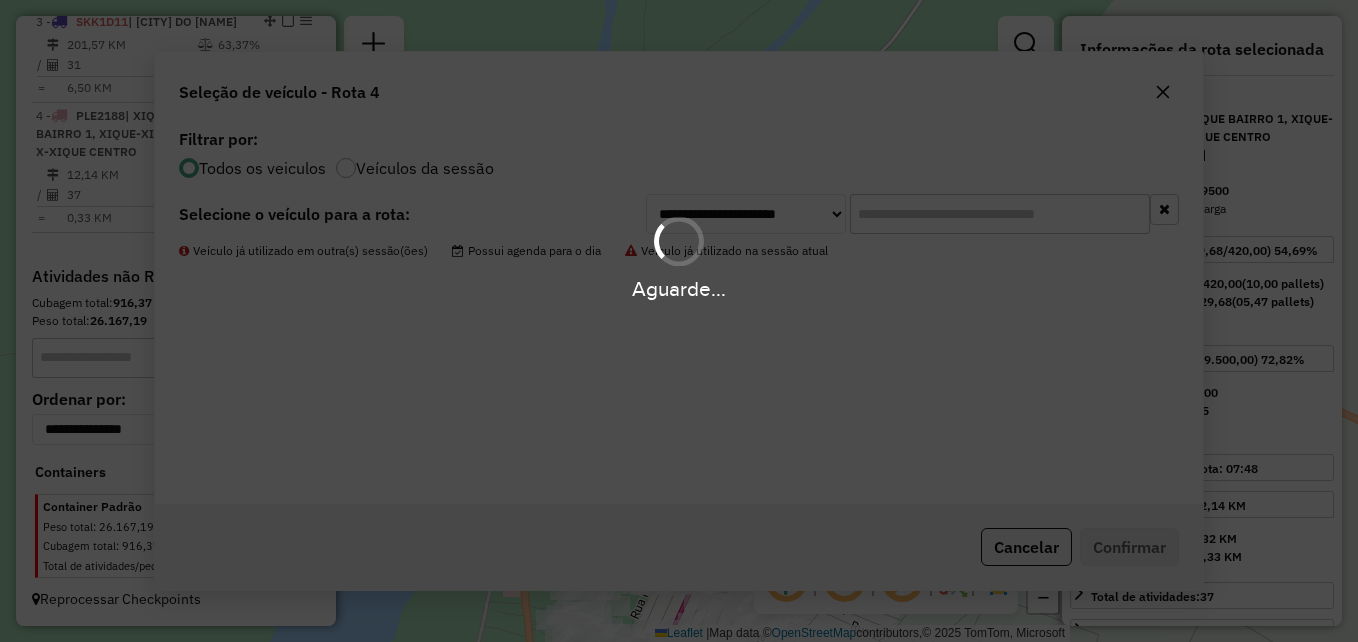 scroll, scrollTop: 0, scrollLeft: 0, axis: both 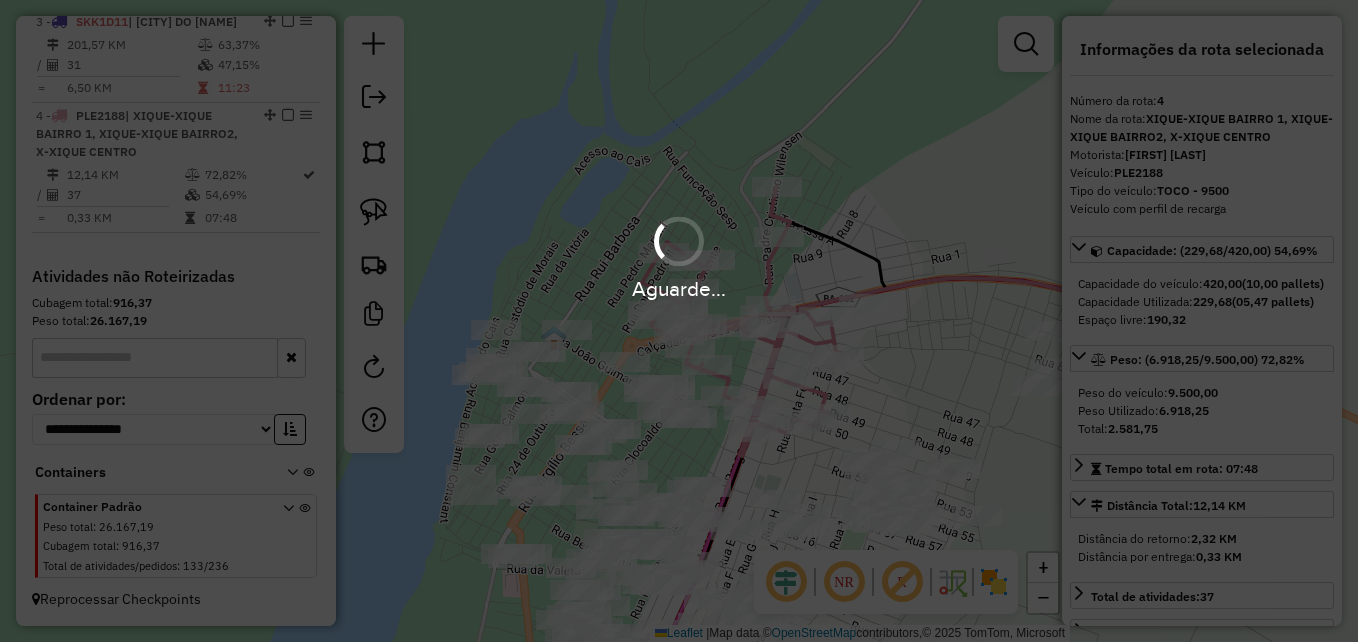 drag, startPoint x: 920, startPoint y: 379, endPoint x: 939, endPoint y: 307, distance: 74.46476 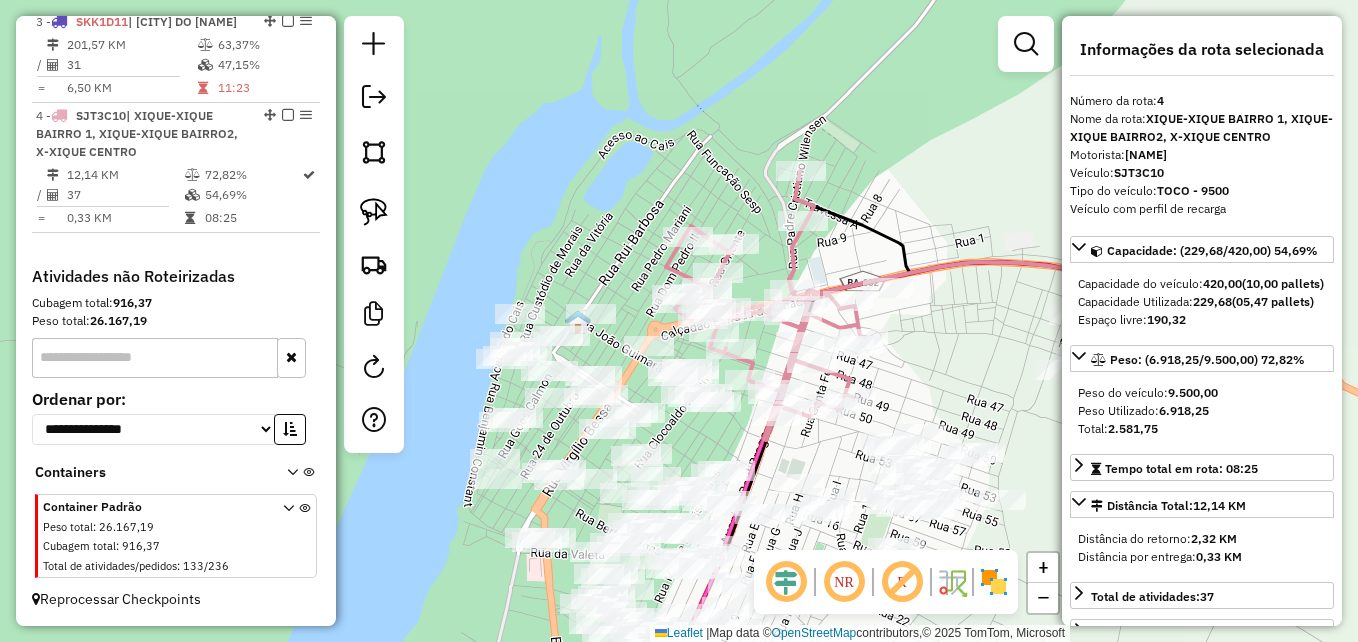 drag, startPoint x: 888, startPoint y: 402, endPoint x: 976, endPoint y: 291, distance: 141.65099 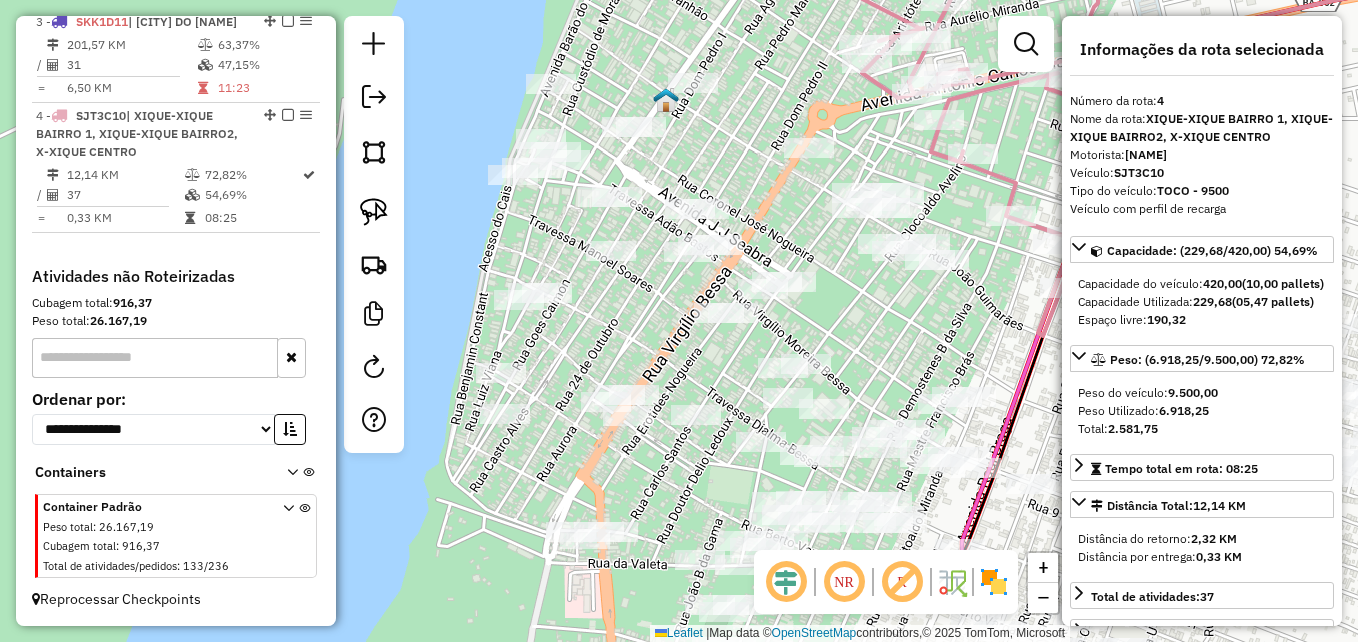 drag, startPoint x: 798, startPoint y: 345, endPoint x: 1029, endPoint y: 232, distance: 257.15753 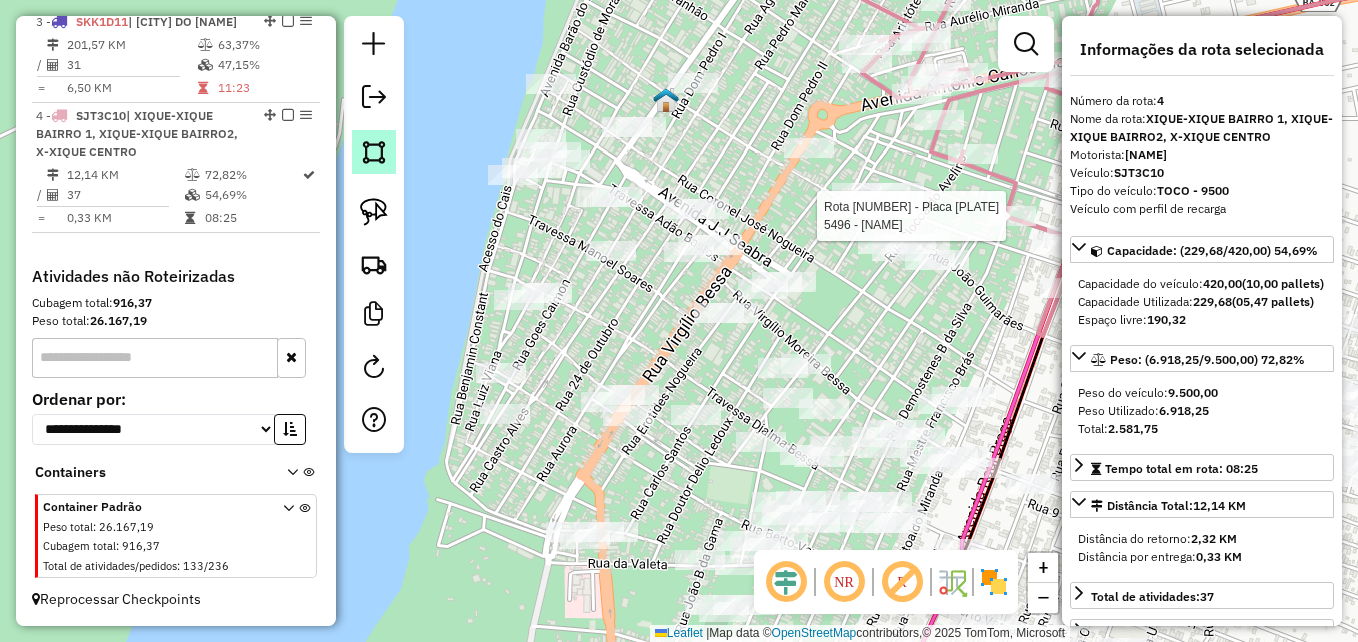 click 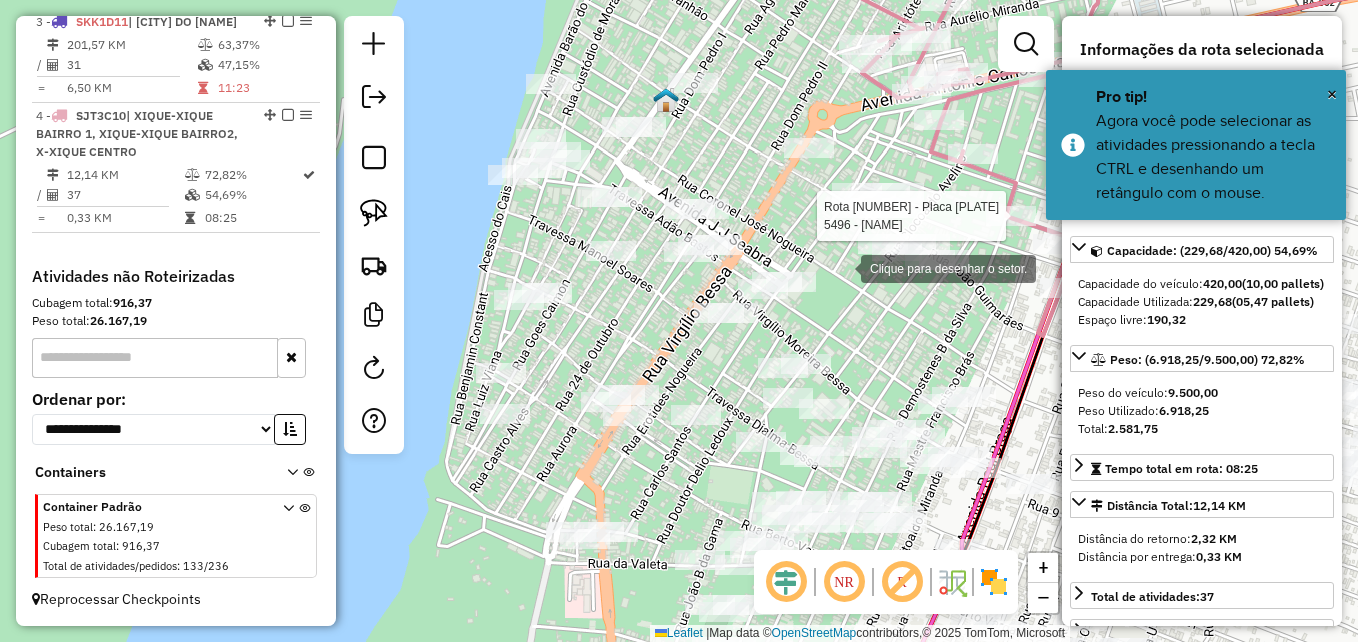 click 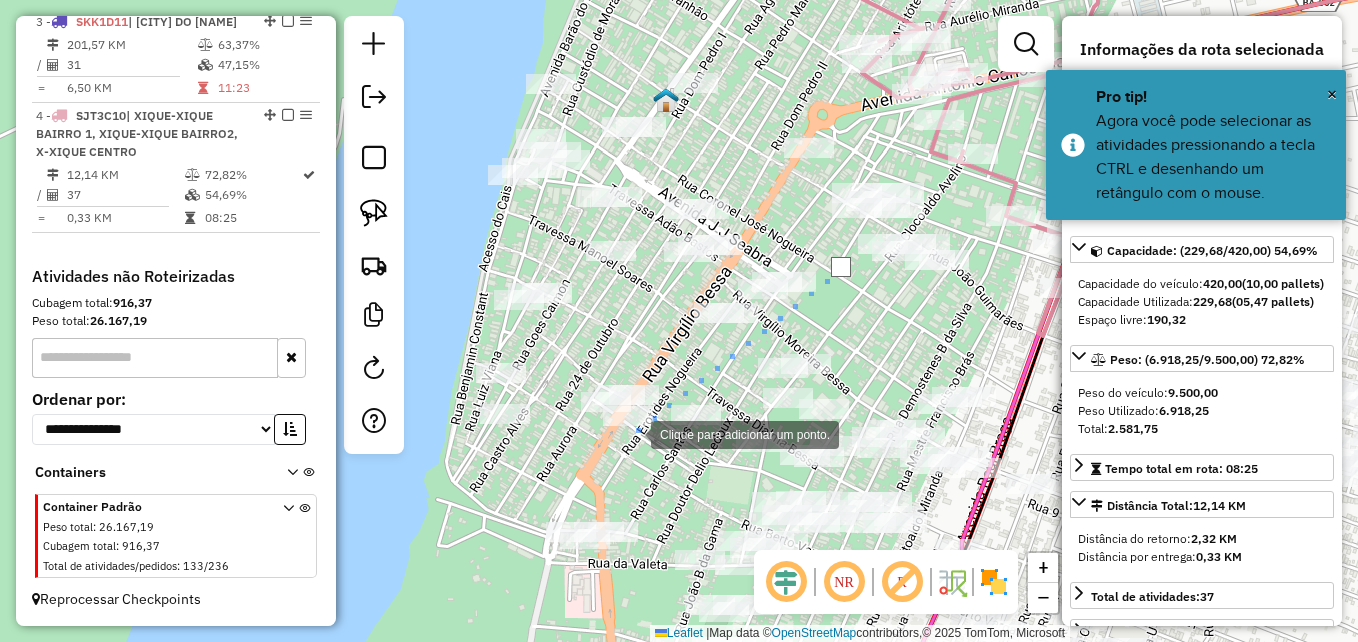 click 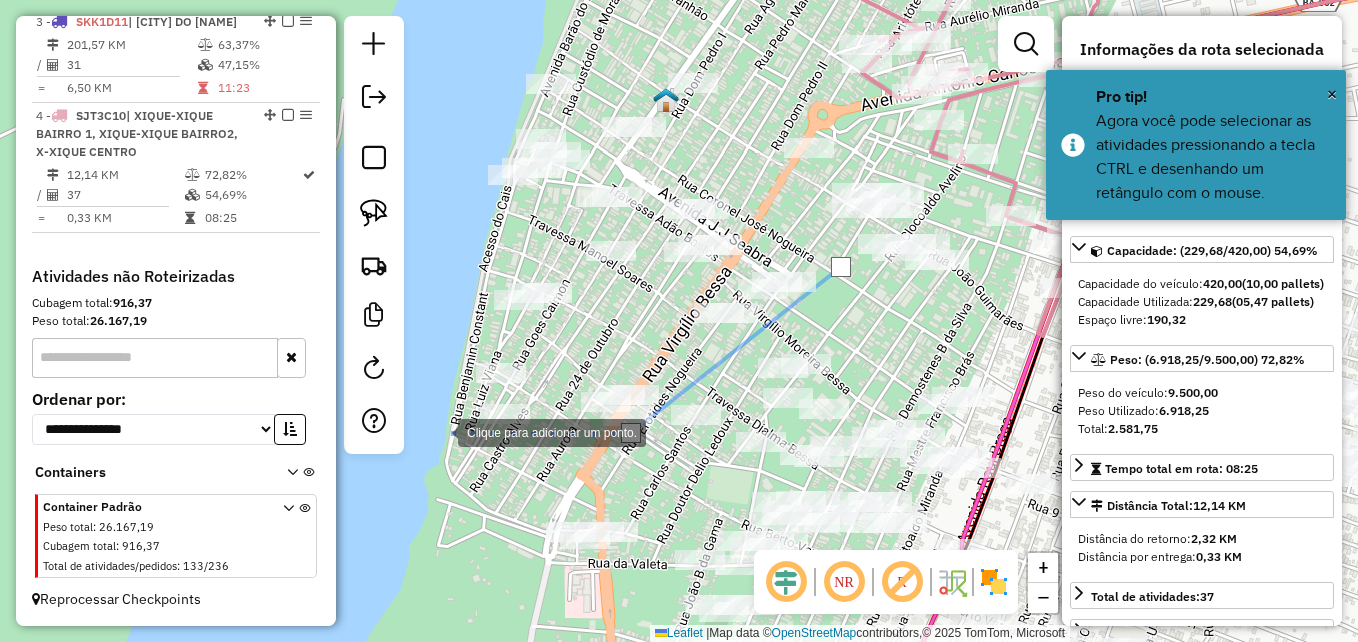 click 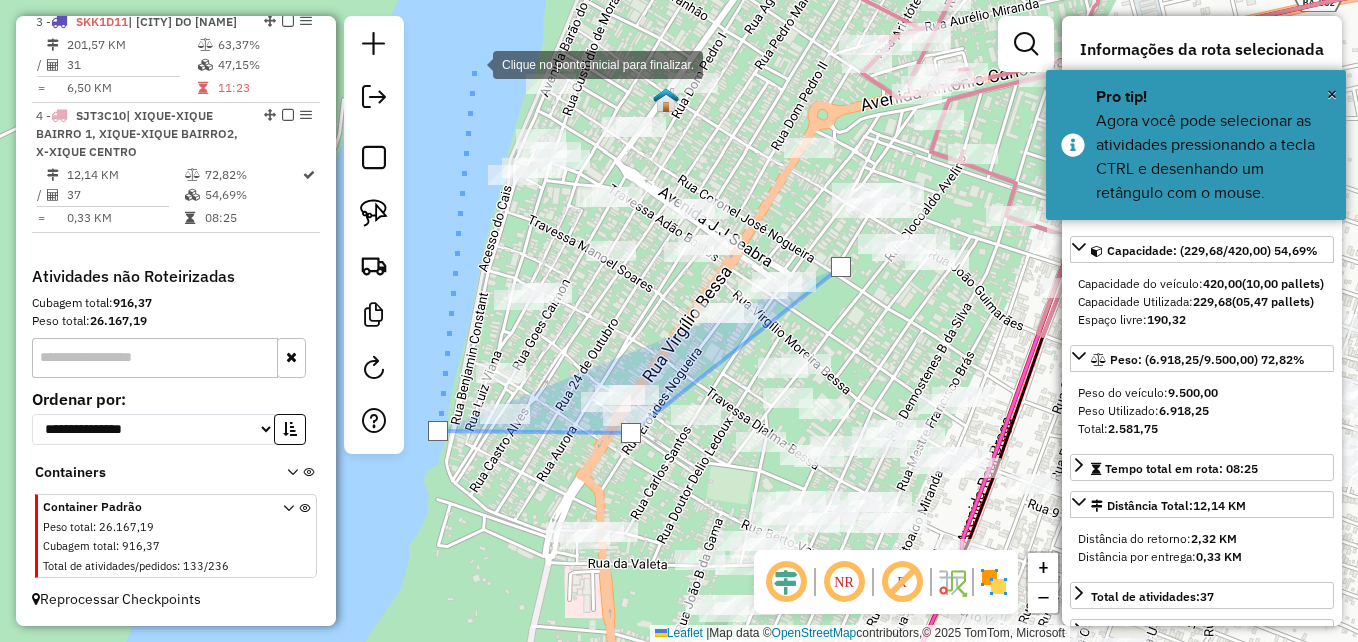 click 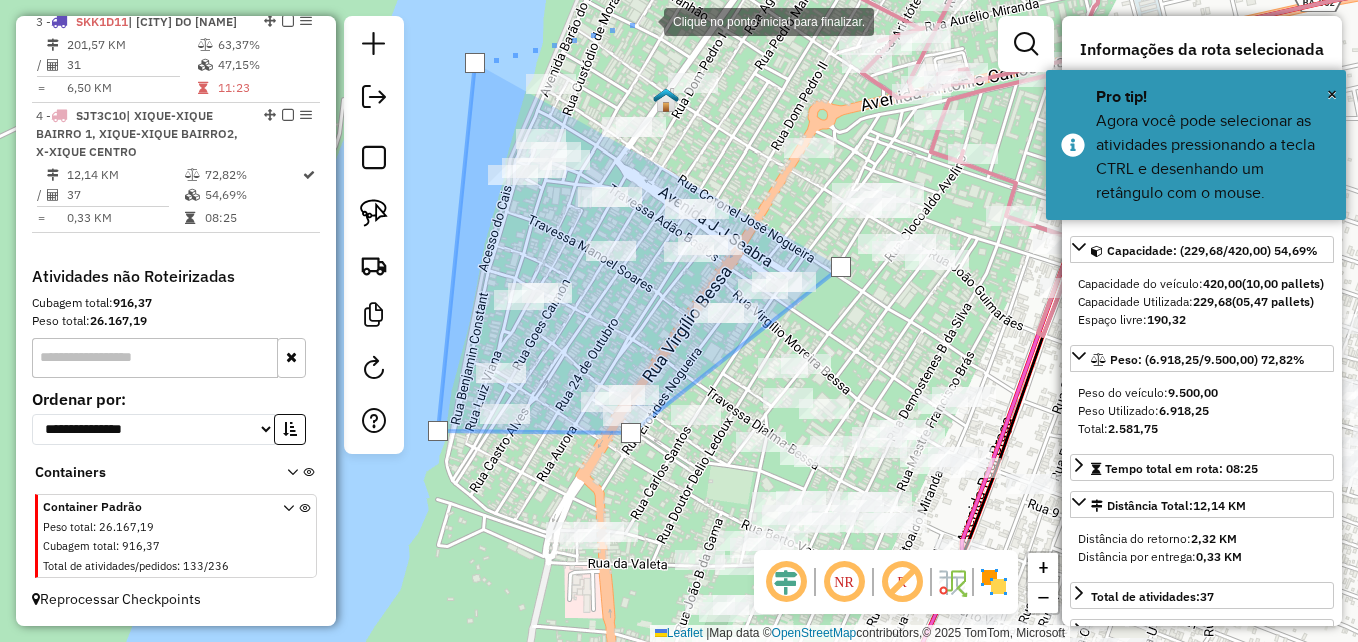 drag, startPoint x: 646, startPoint y: 20, endPoint x: 684, endPoint y: 45, distance: 45.486263 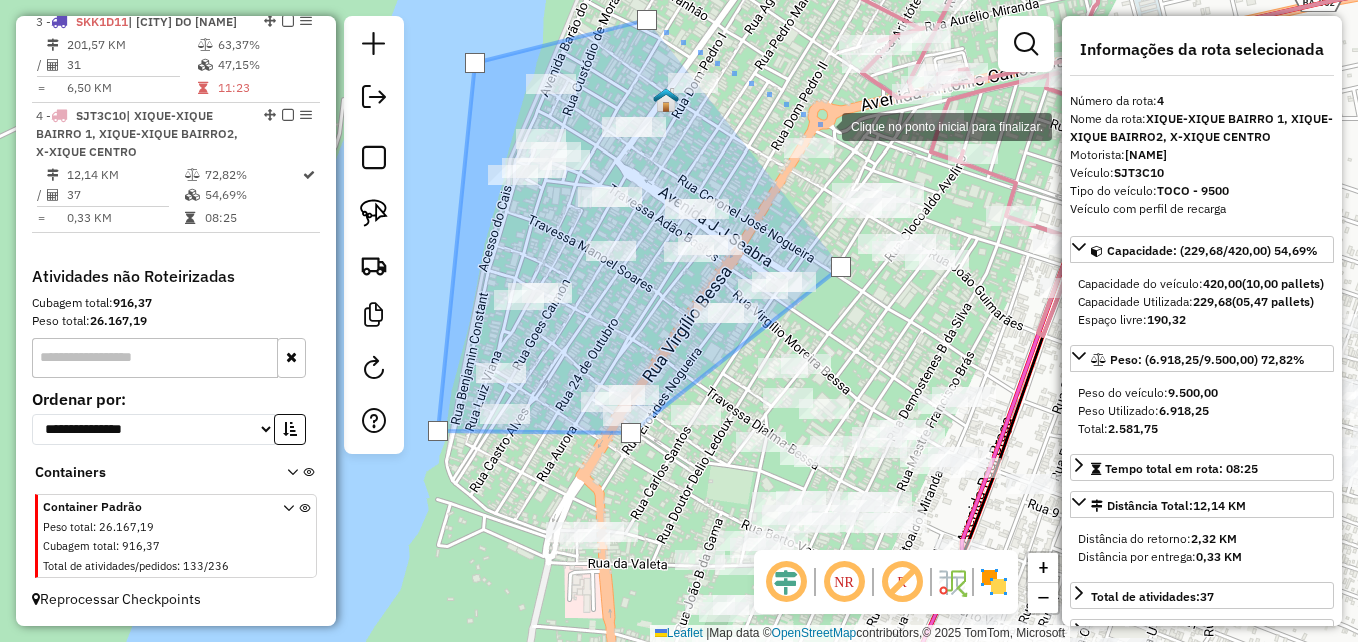 click 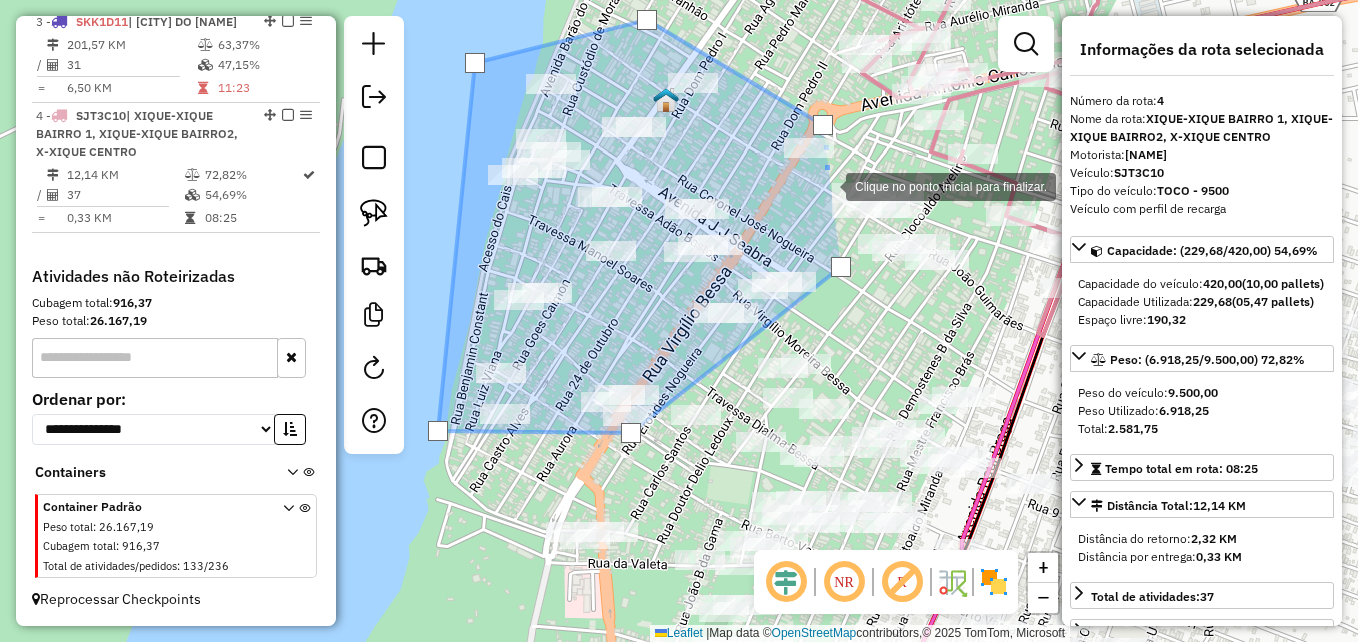 click 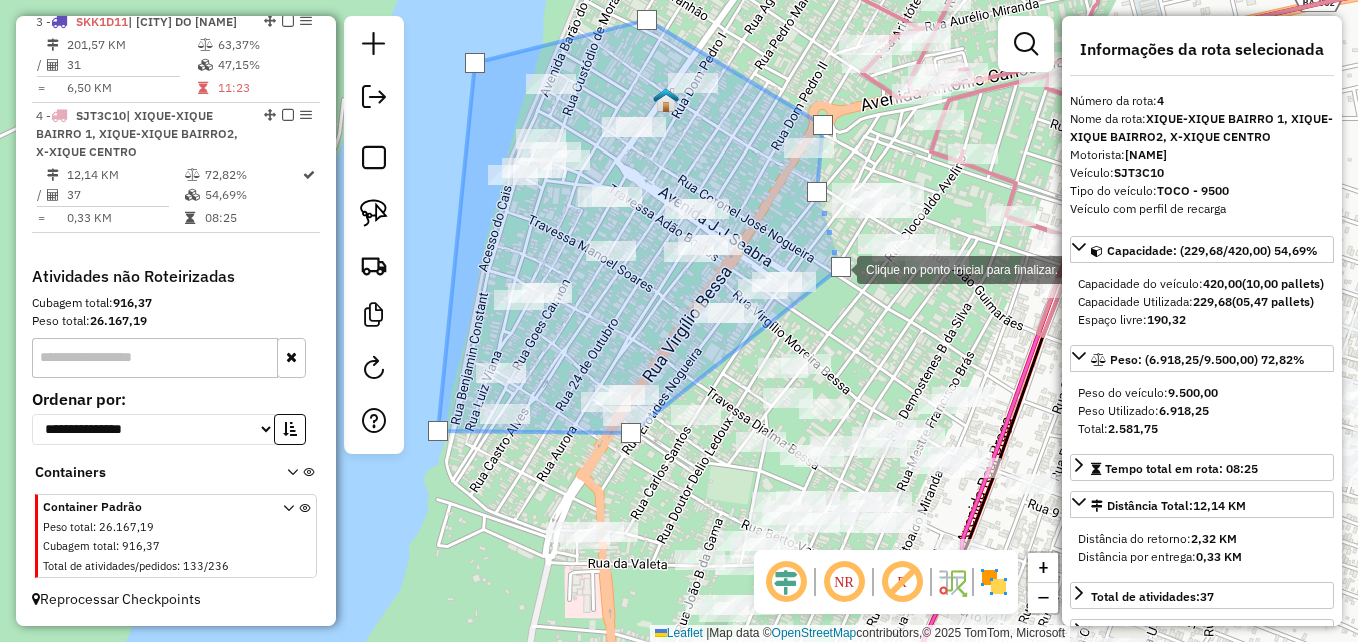 click 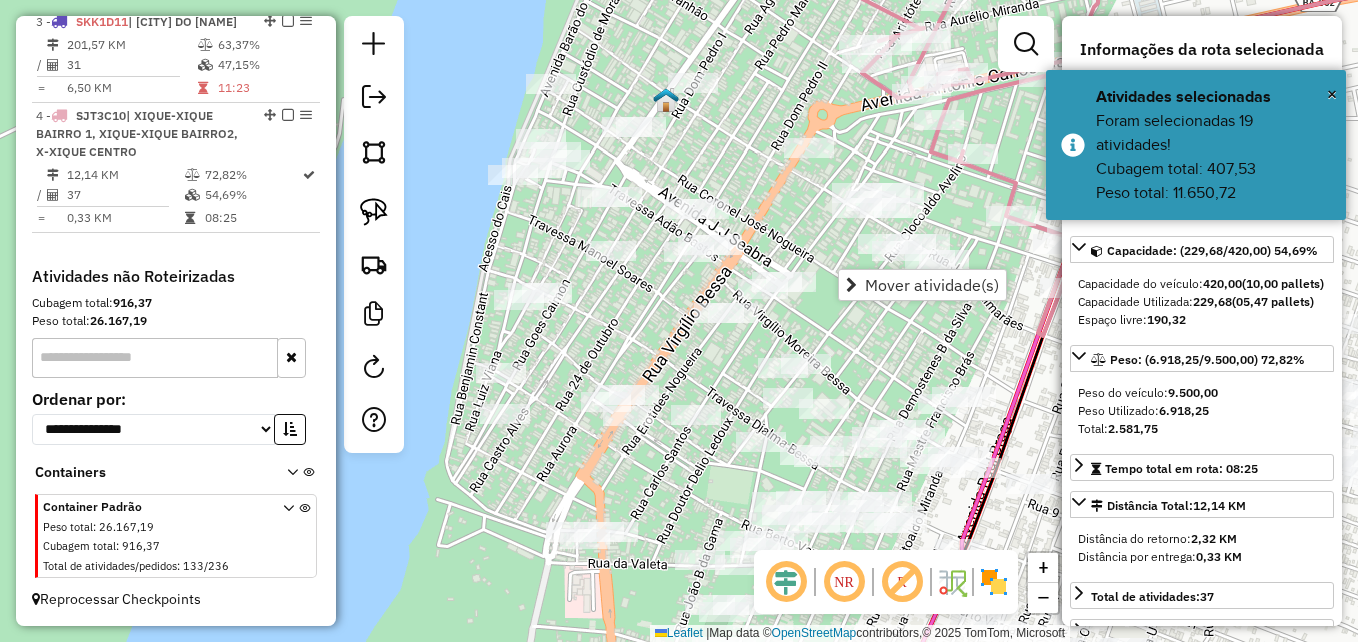 click on "Janela de atendimento Grade de atendimento Capacidade Transportadoras Veículos Cliente Pedidos  Rotas Selecione os dias de semana para filtrar as janelas de atendimento  Seg   Ter   Qua   Qui   Sex   Sáb   Dom  Informe o período da janela de atendimento: De: Até:  Filtrar exatamente a janela do cliente  Considerar janela de atendimento padrão  Selecione os dias de semana para filtrar as grades de atendimento  Seg   Ter   Qua   Qui   Sex   Sáb   Dom   Considerar clientes sem dia de atendimento cadastrado  Clientes fora do dia de atendimento selecionado Filtrar as atividades entre os valores definidos abaixo:  Peso mínimo:   Peso máximo:   Cubagem mínima:   Cubagem máxima:   De:   Até:  Filtrar as atividades entre o tempo de atendimento definido abaixo:  De:   Até:   Considerar capacidade total dos clientes não roteirizados Transportadora: Selecione um ou mais itens Tipo de veículo: Selecione um ou mais itens Veículo: Selecione um ou mais itens Motorista: Selecione um ou mais itens Nome: Rótulo:" 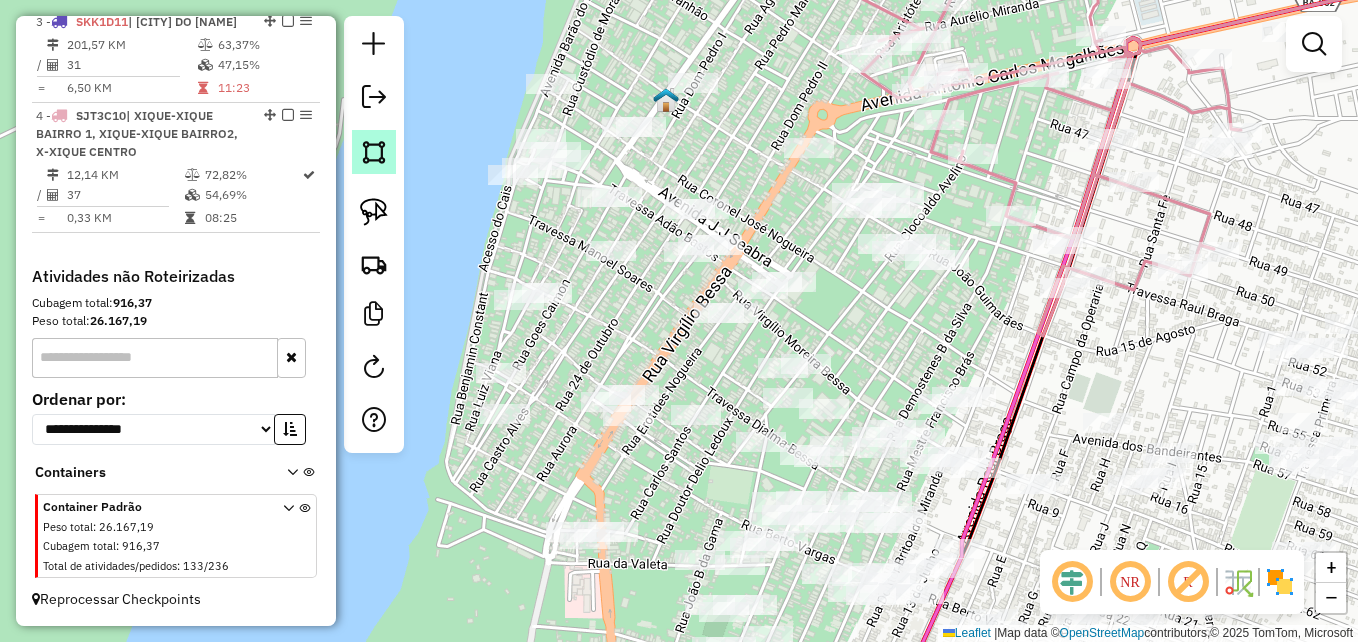 click 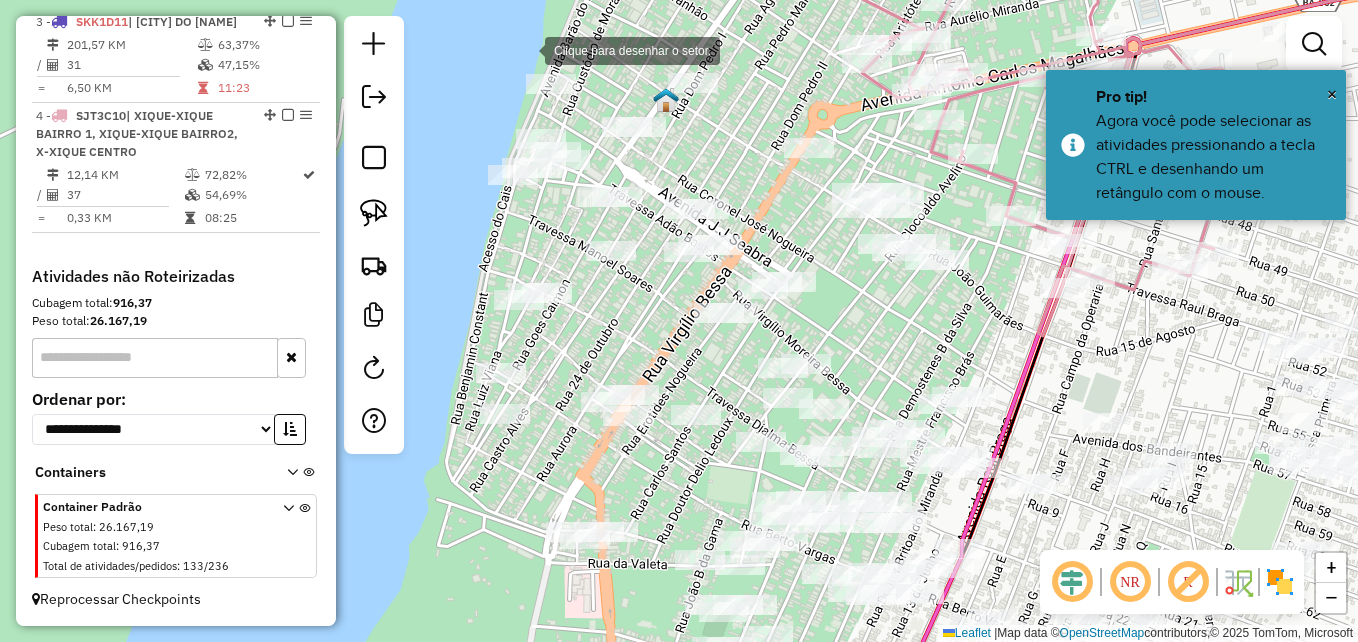 click 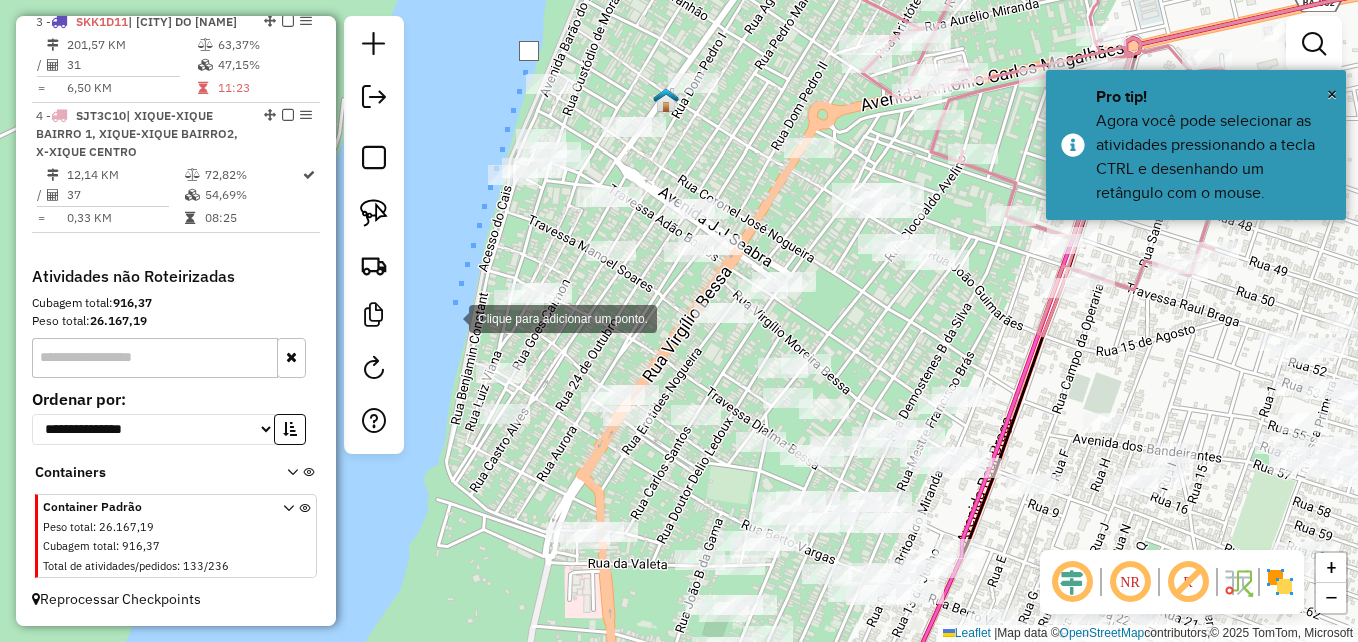 click 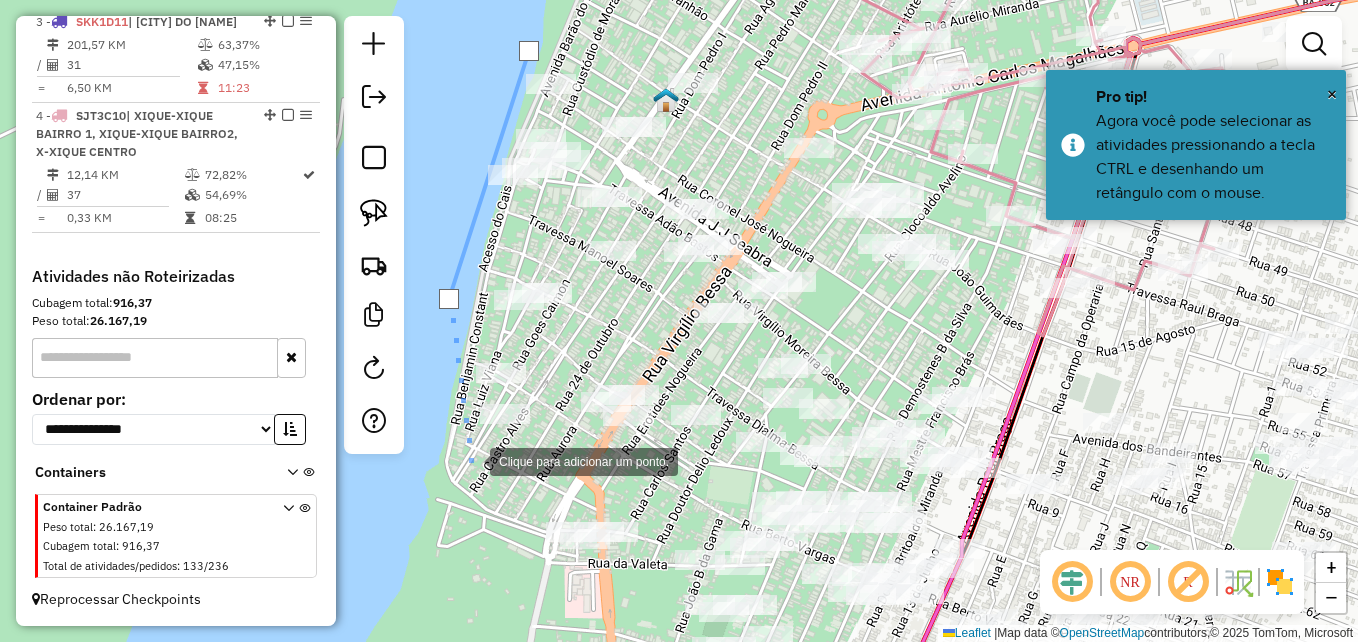 click 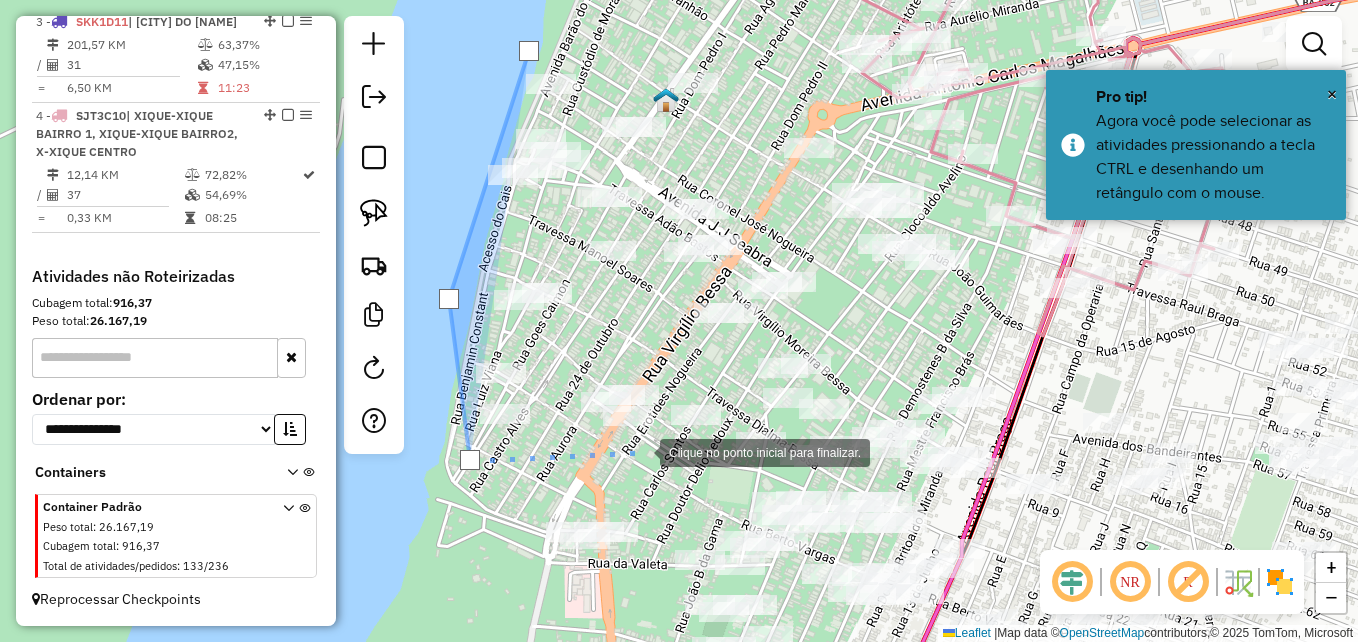 click 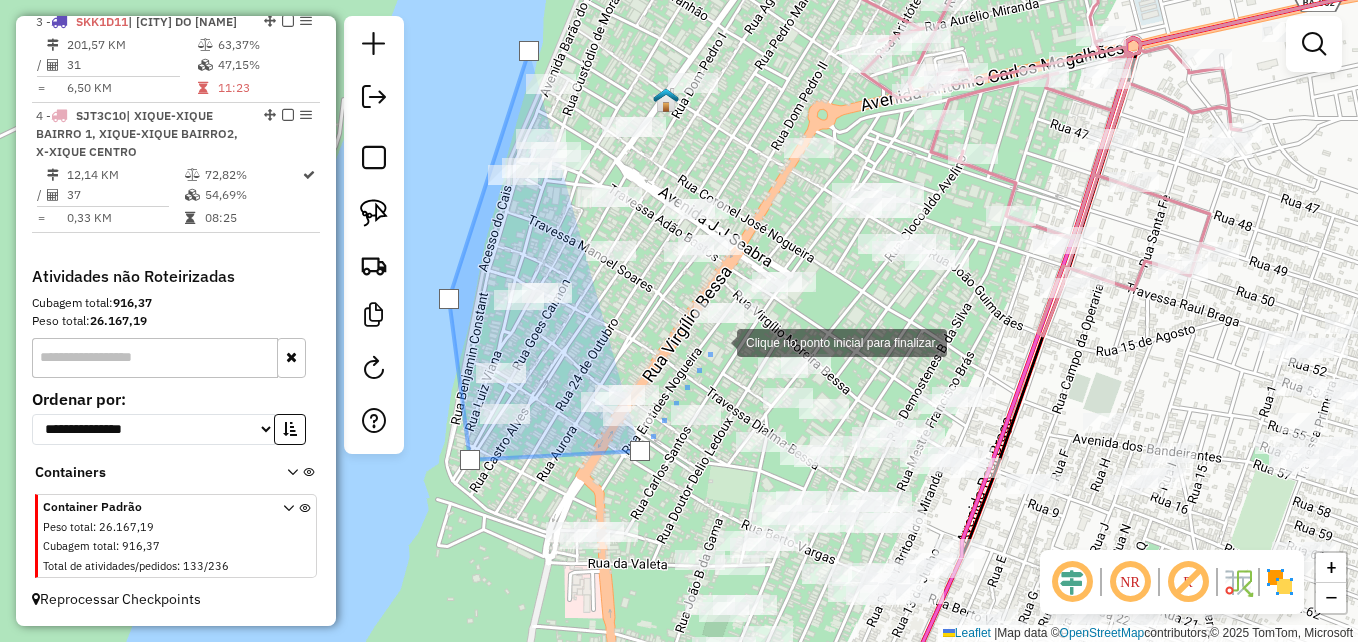 click 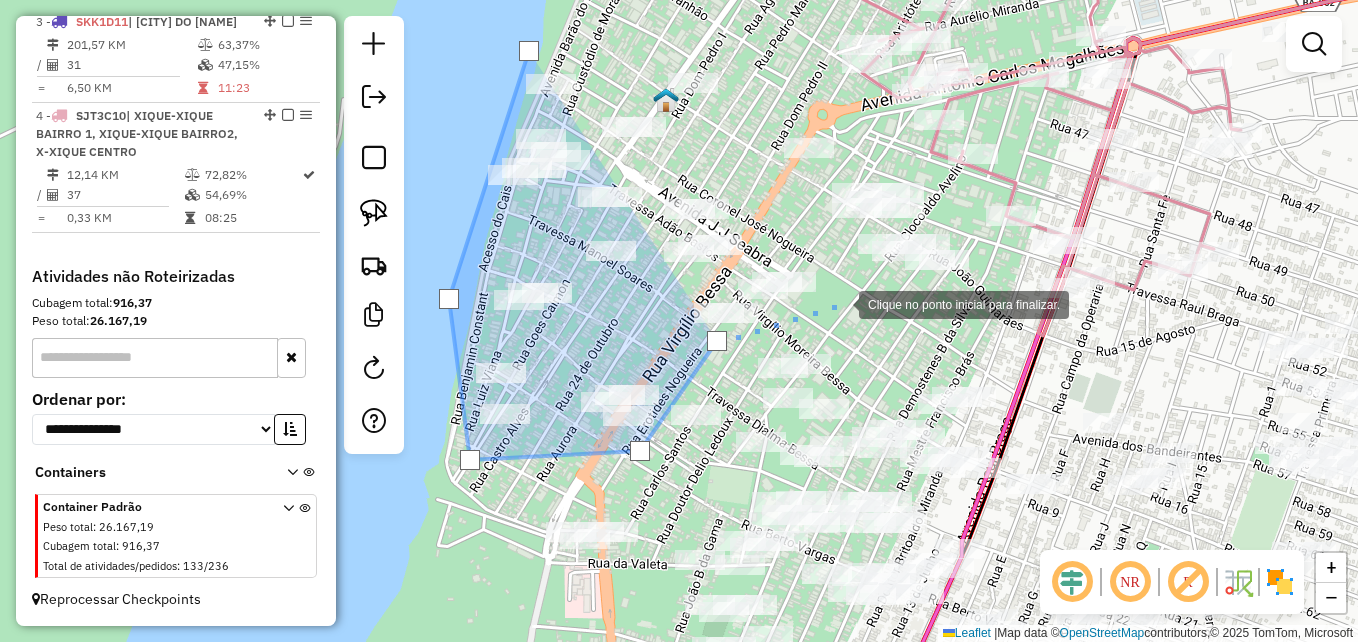 drag, startPoint x: 839, startPoint y: 303, endPoint x: 834, endPoint y: 271, distance: 32.38827 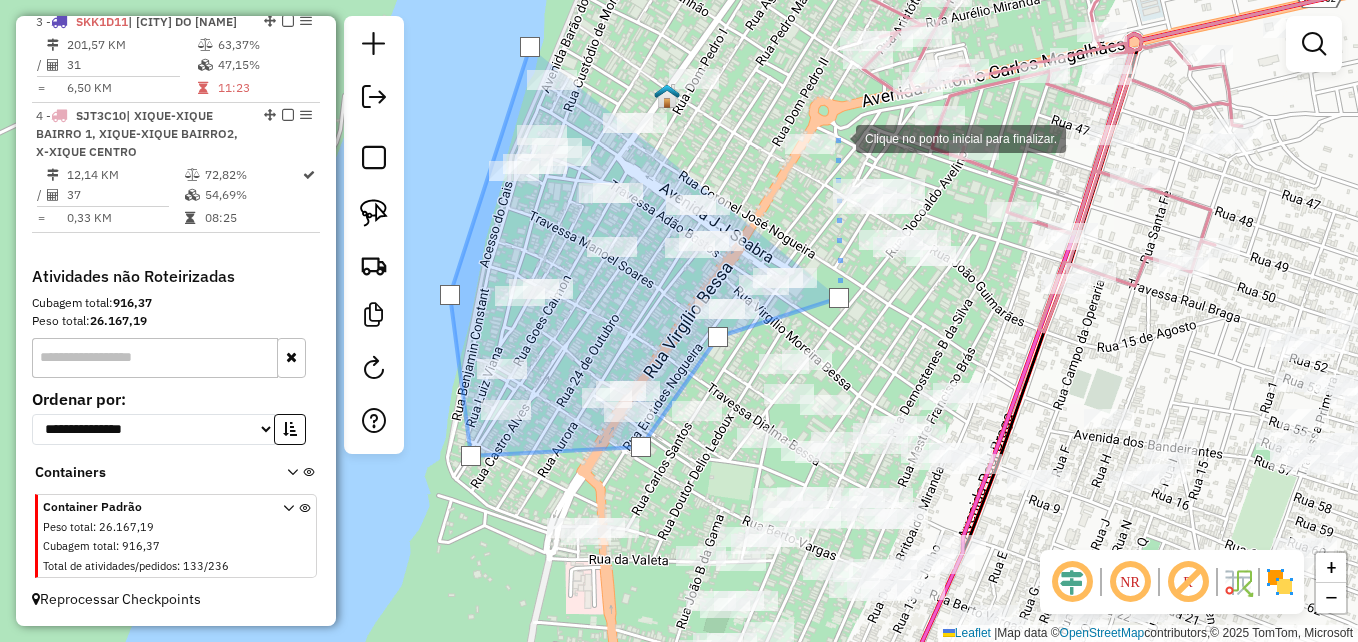 click 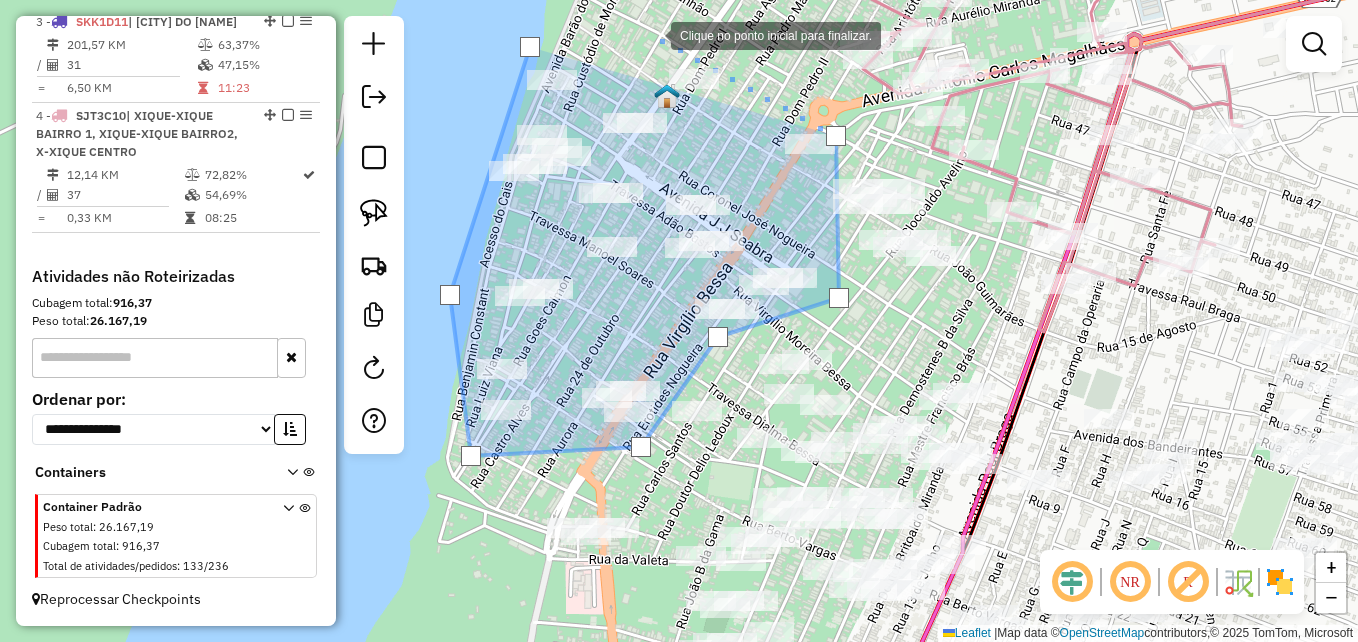 click 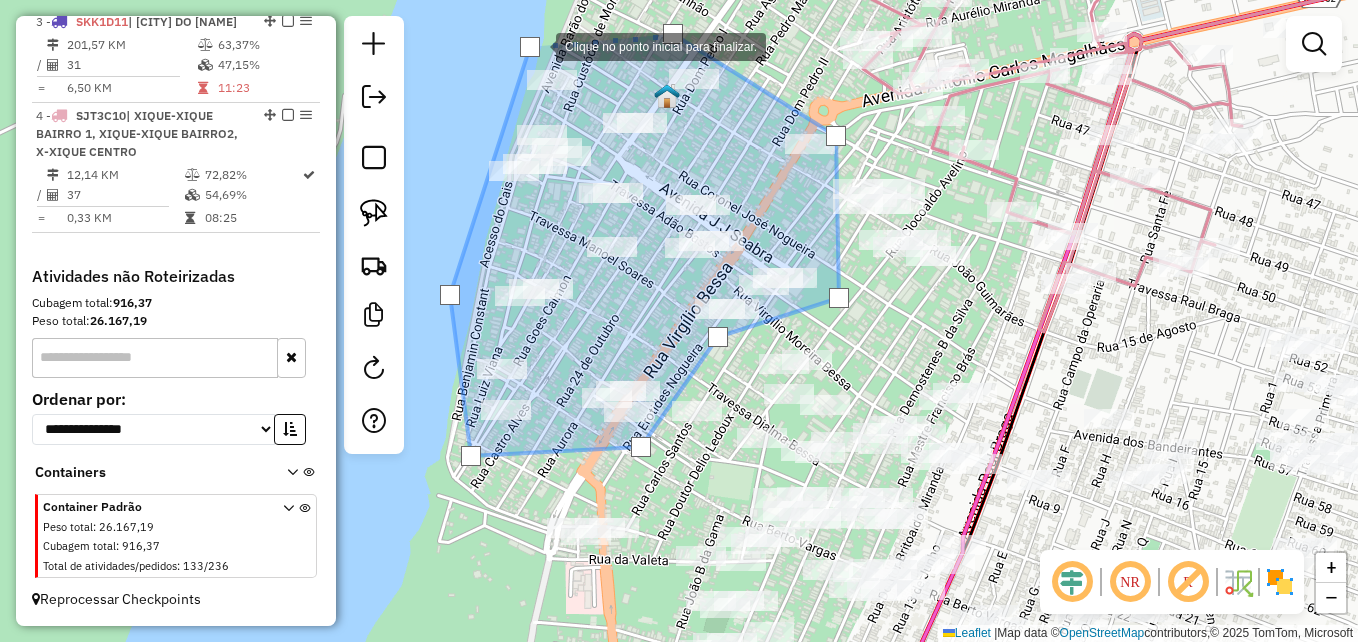 click 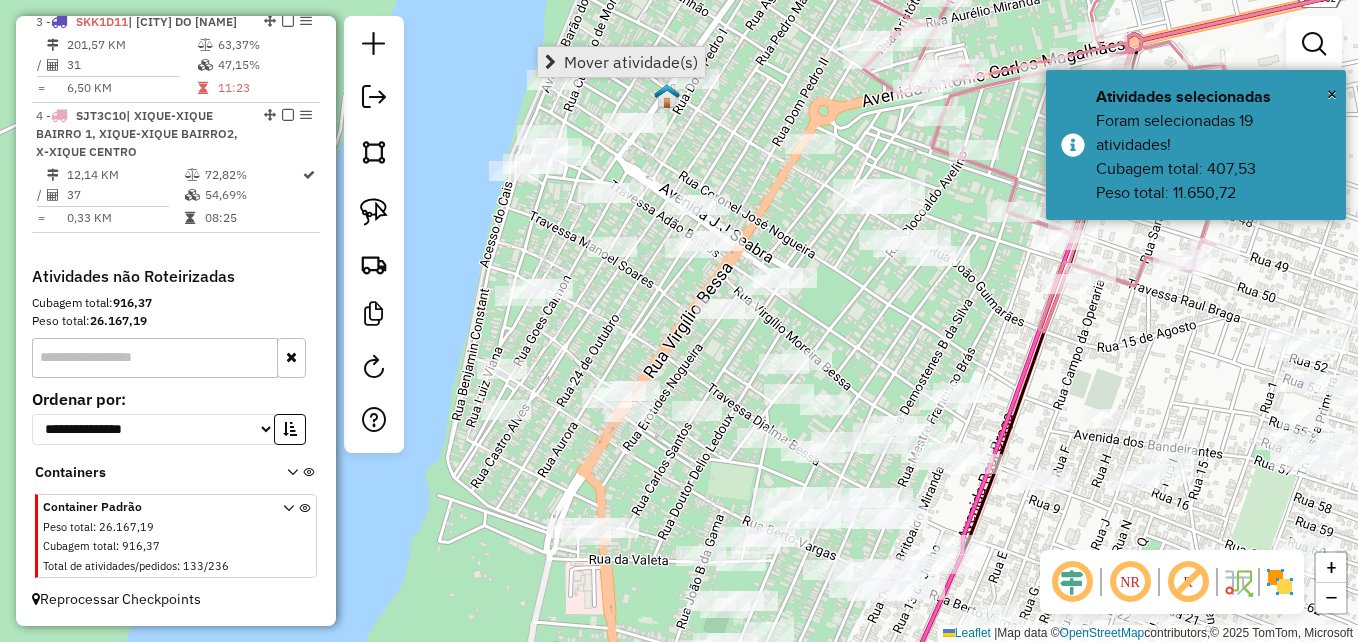 click on "Mover atividade(s)" at bounding box center [621, 62] 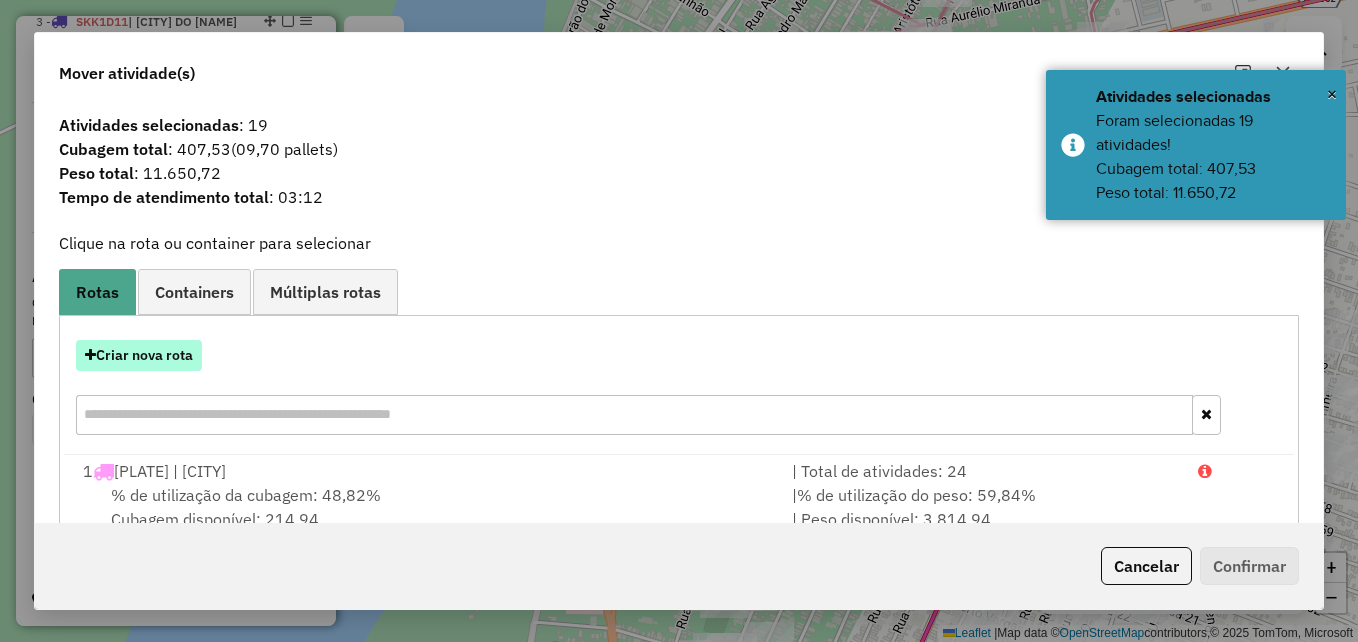 click on "Criar nova rota" at bounding box center (139, 355) 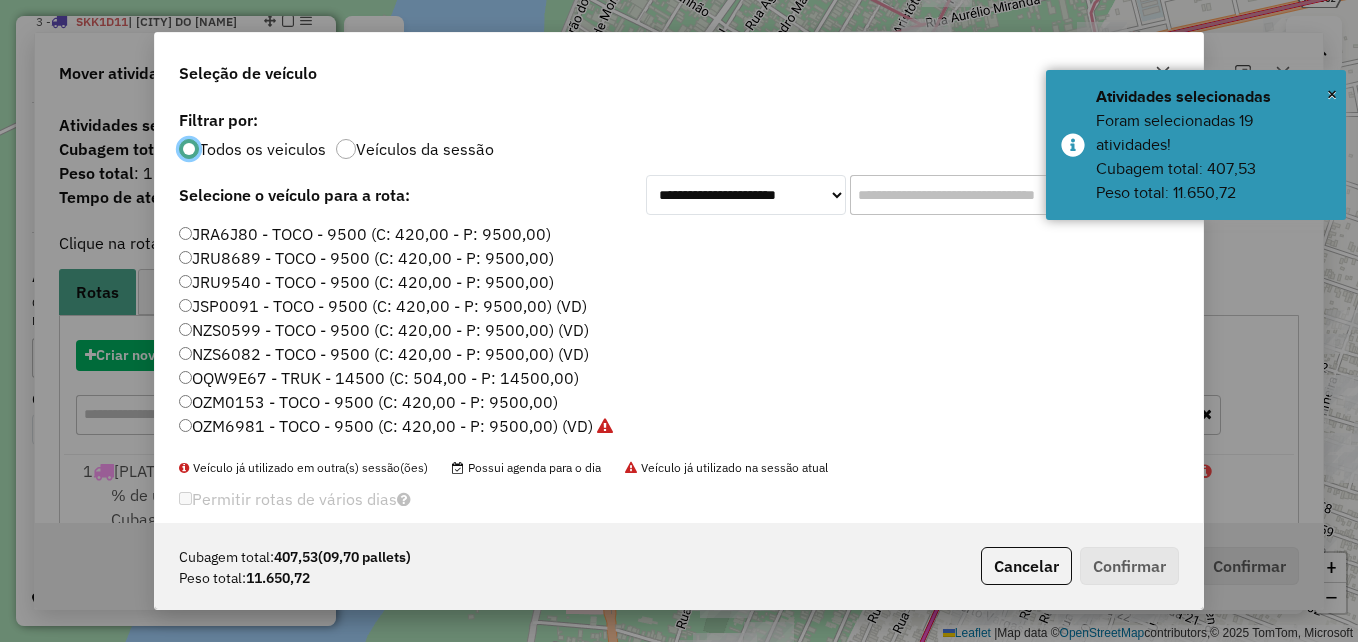 scroll, scrollTop: 11, scrollLeft: 6, axis: both 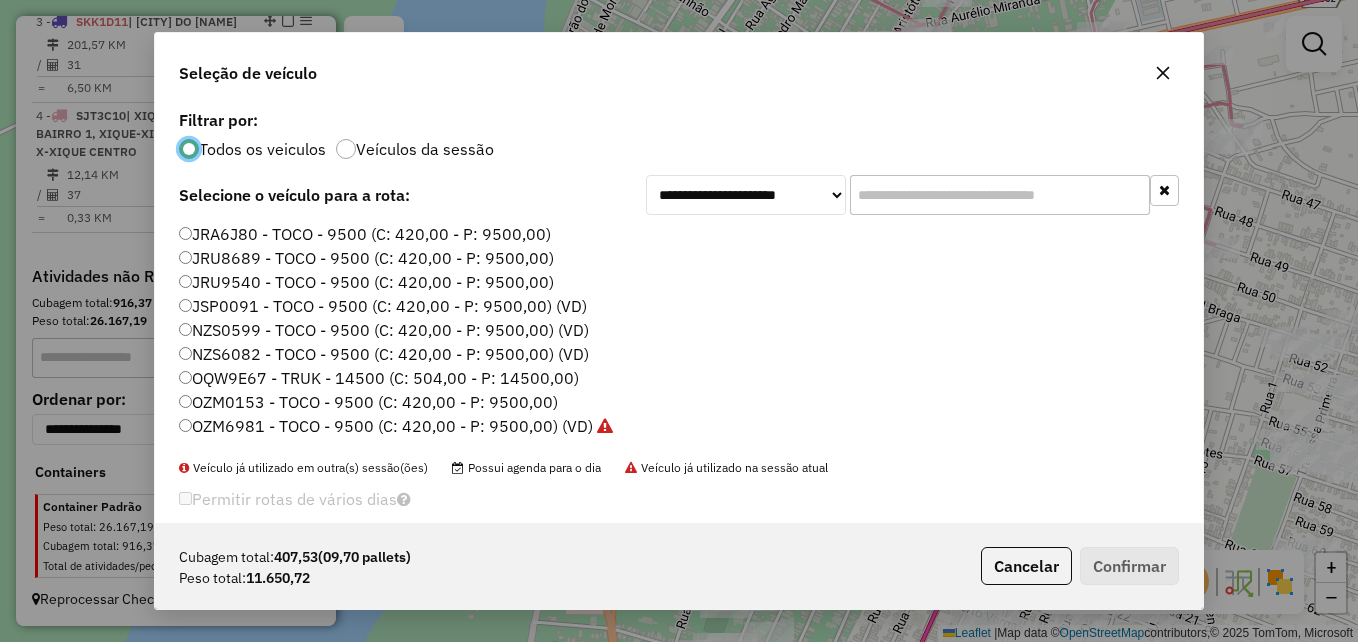 click on "OQW9E67 - TRUK - 14500 (C: 504,00 - P: 14500,00)" 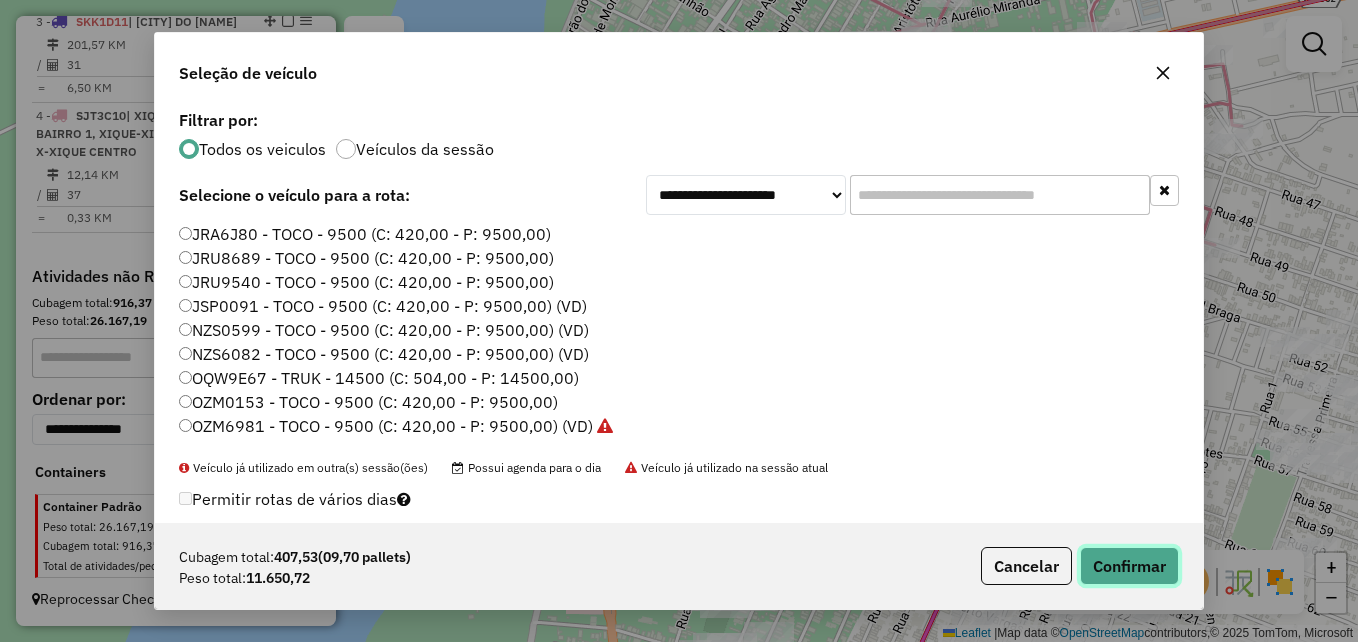 click on "Confirmar" 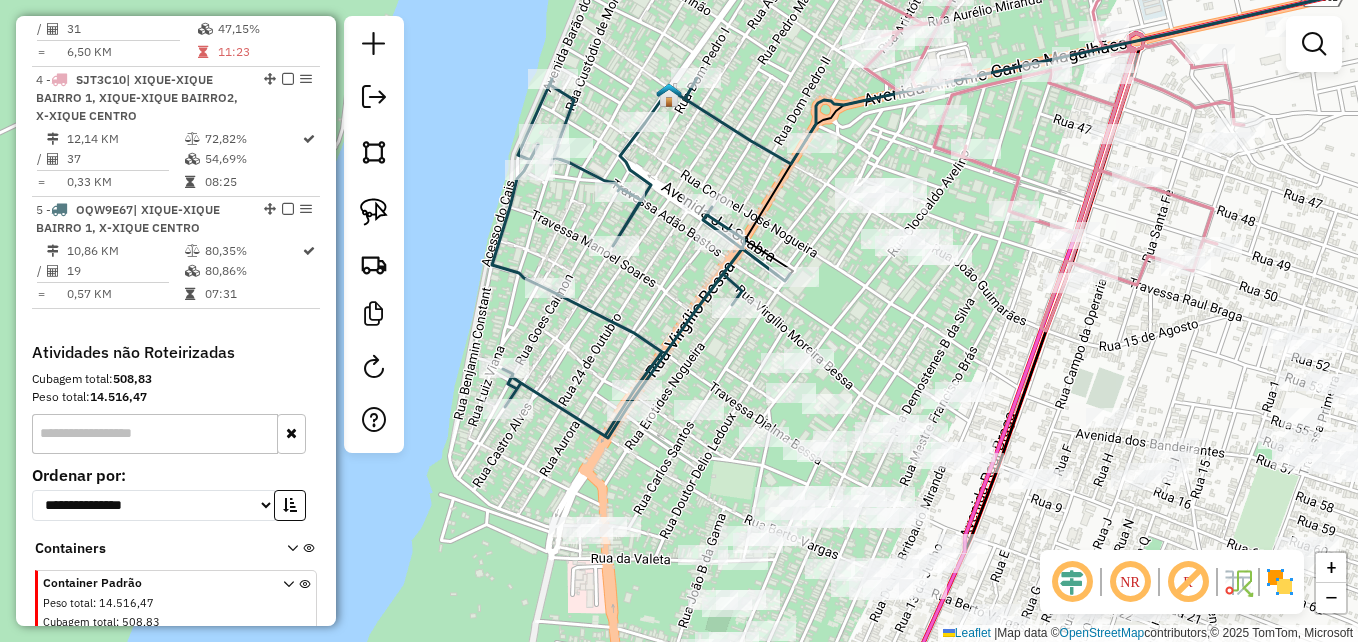 drag, startPoint x: 977, startPoint y: 492, endPoint x: 980, endPoint y: 311, distance: 181.02486 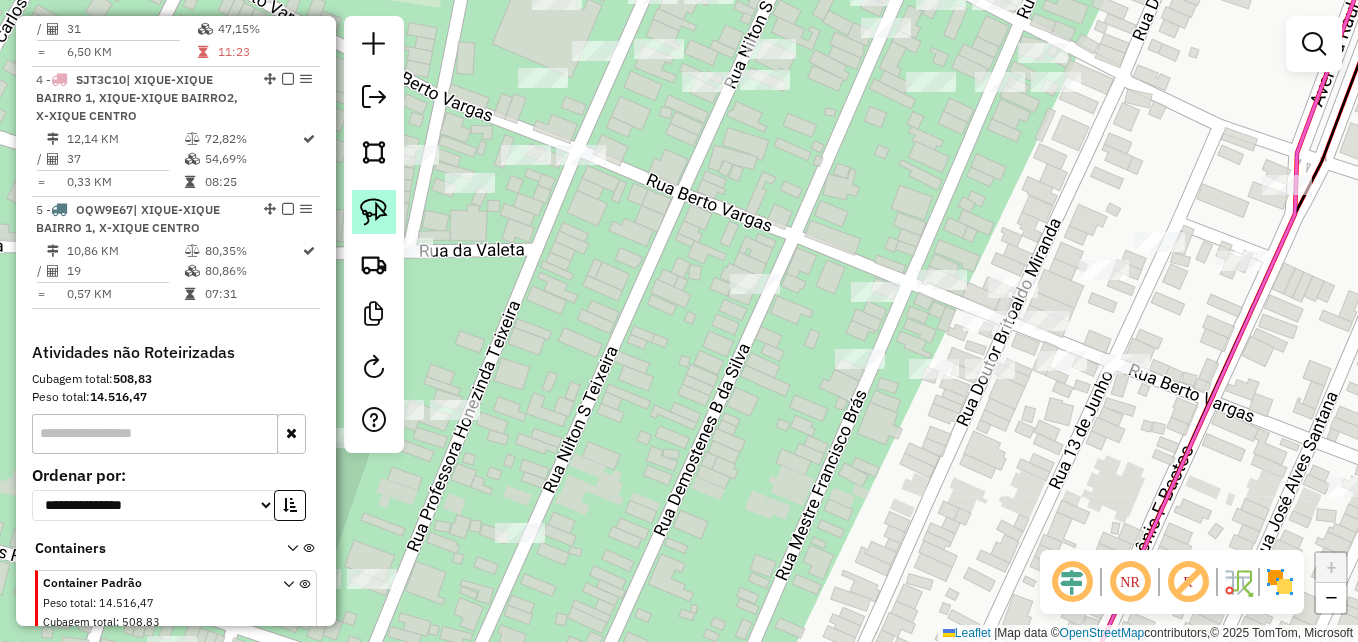 drag, startPoint x: 384, startPoint y: 219, endPoint x: 392, endPoint y: 226, distance: 10.630146 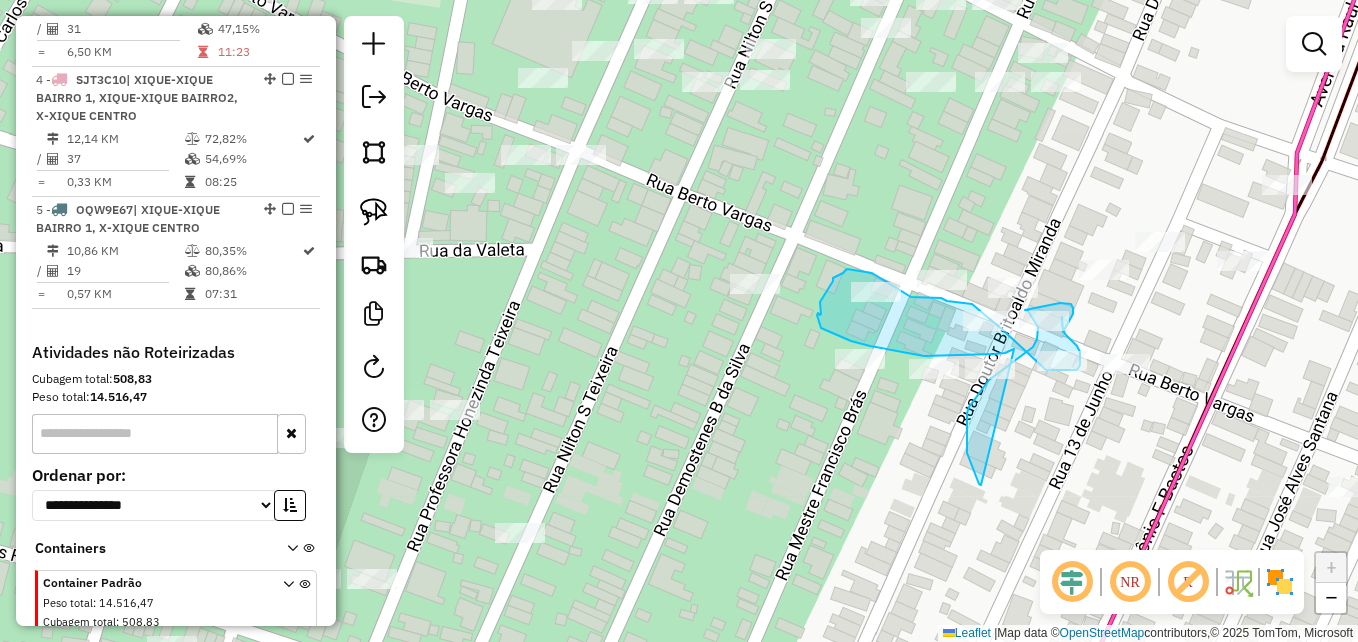drag, startPoint x: 1014, startPoint y: 349, endPoint x: 981, endPoint y: 485, distance: 139.94641 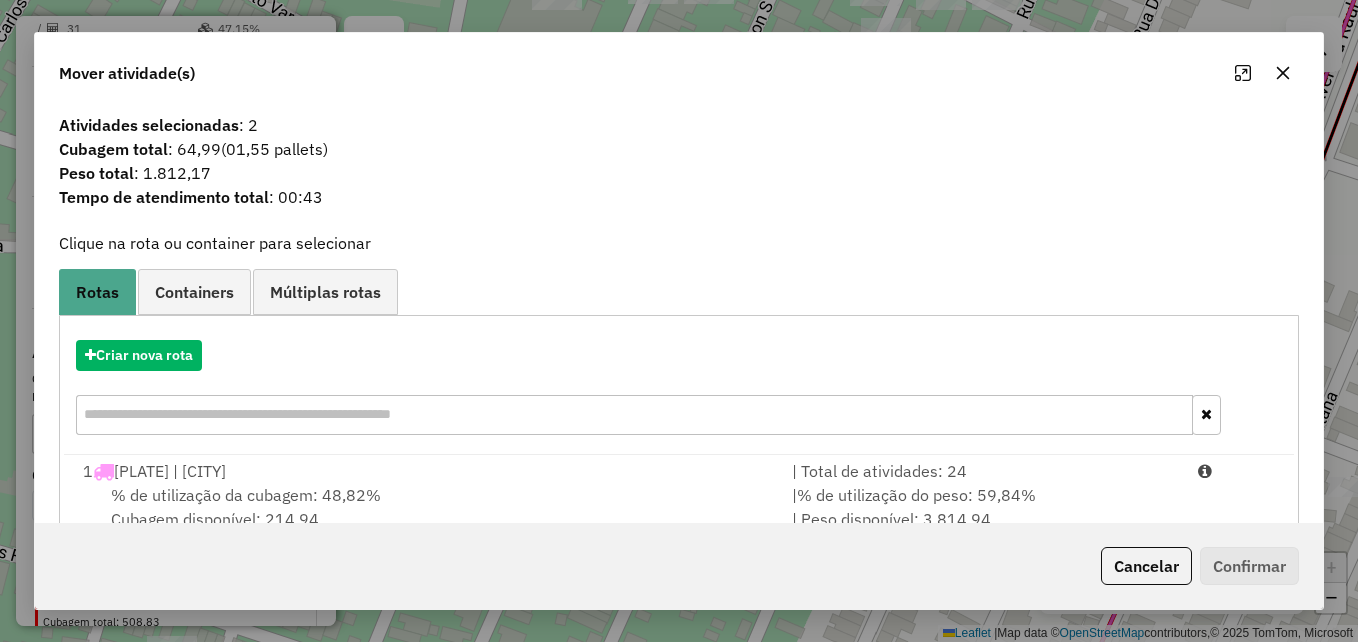 click 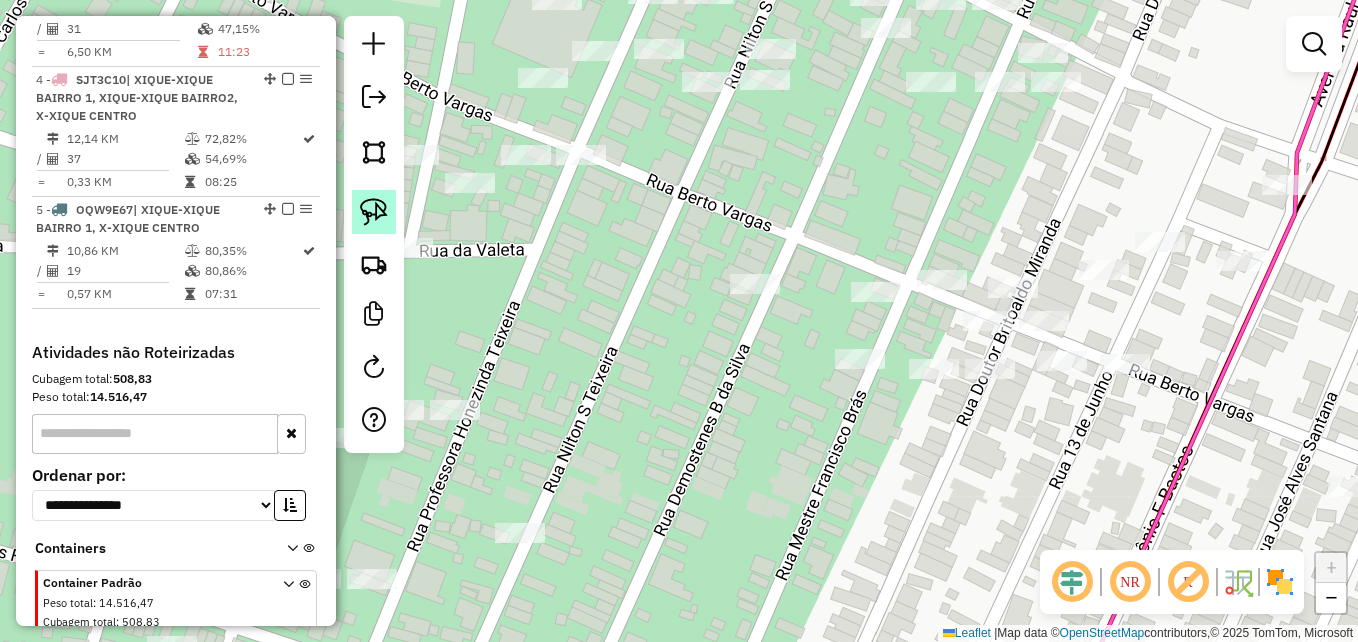 click 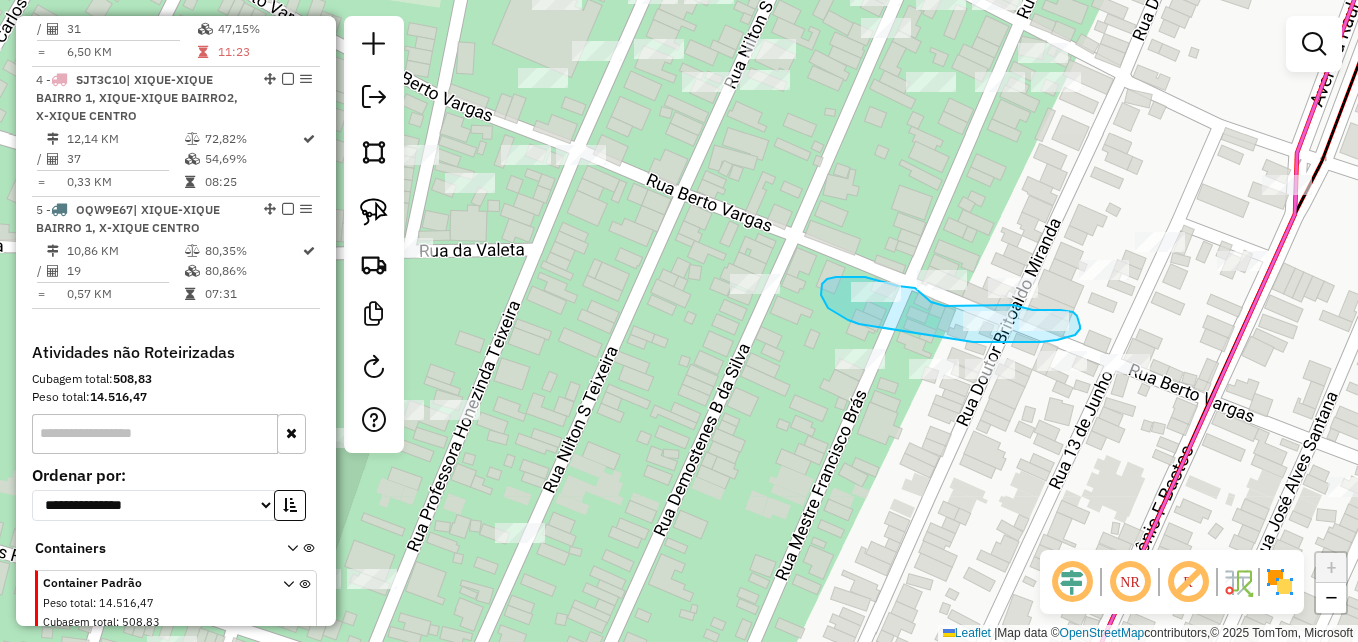 drag, startPoint x: 828, startPoint y: 308, endPoint x: 963, endPoint y: 342, distance: 139.21565 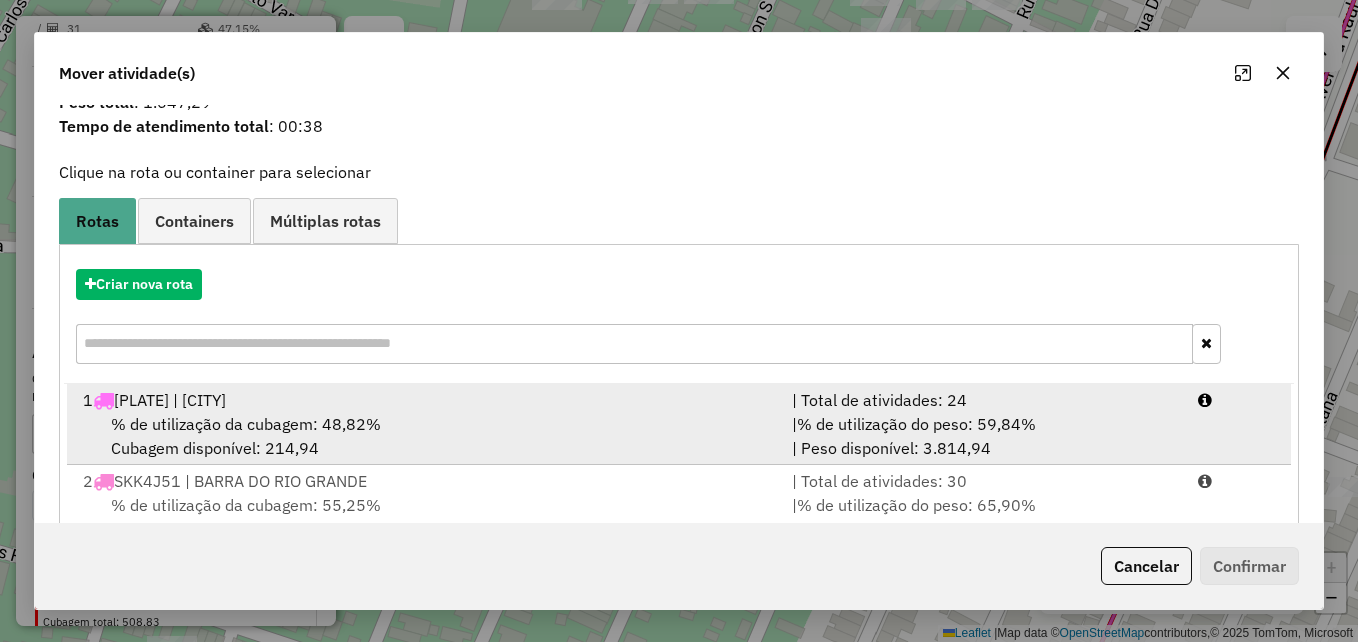 scroll, scrollTop: 100, scrollLeft: 0, axis: vertical 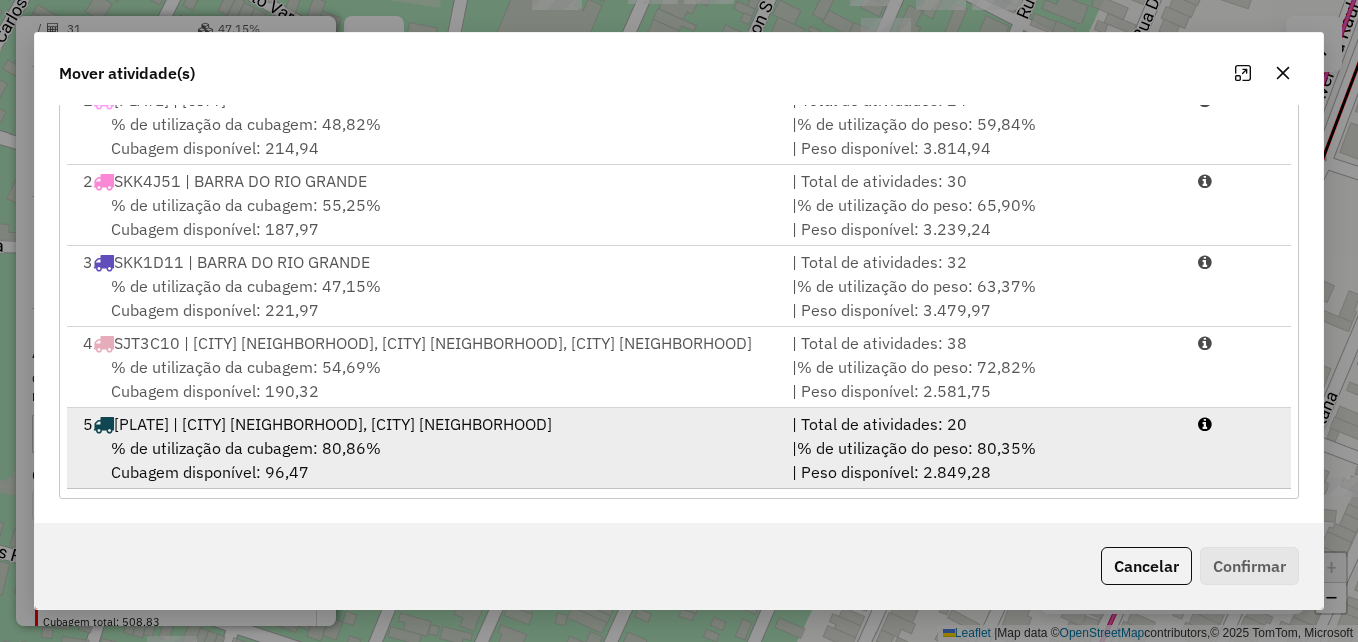 click on "% de utilização da cubagem: 80,86%  Cubagem disponível: 96,47" at bounding box center [425, 460] 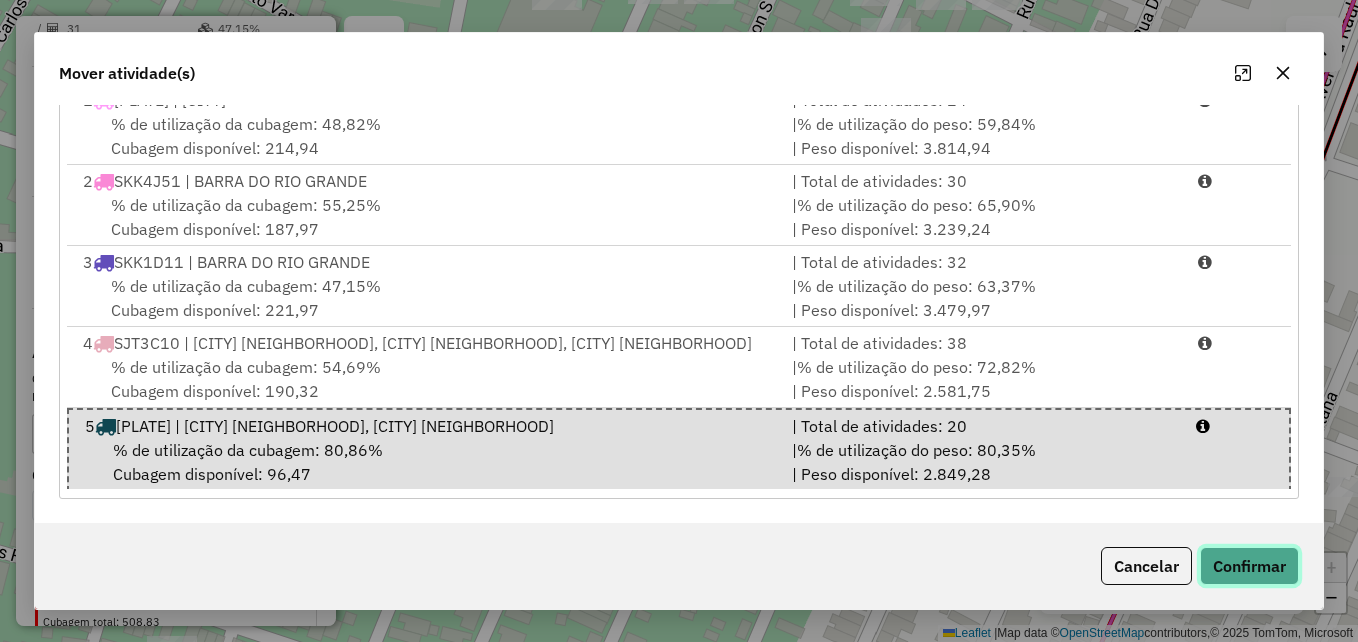 click on "Confirmar" 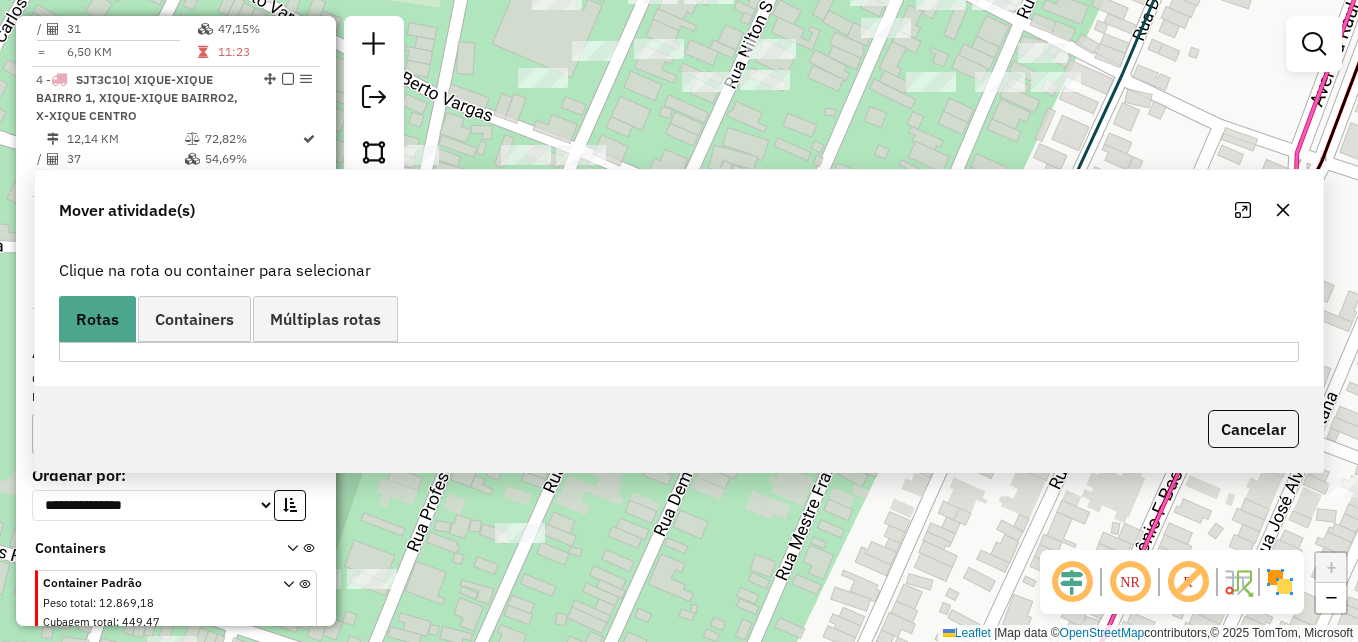 scroll, scrollTop: 0, scrollLeft: 0, axis: both 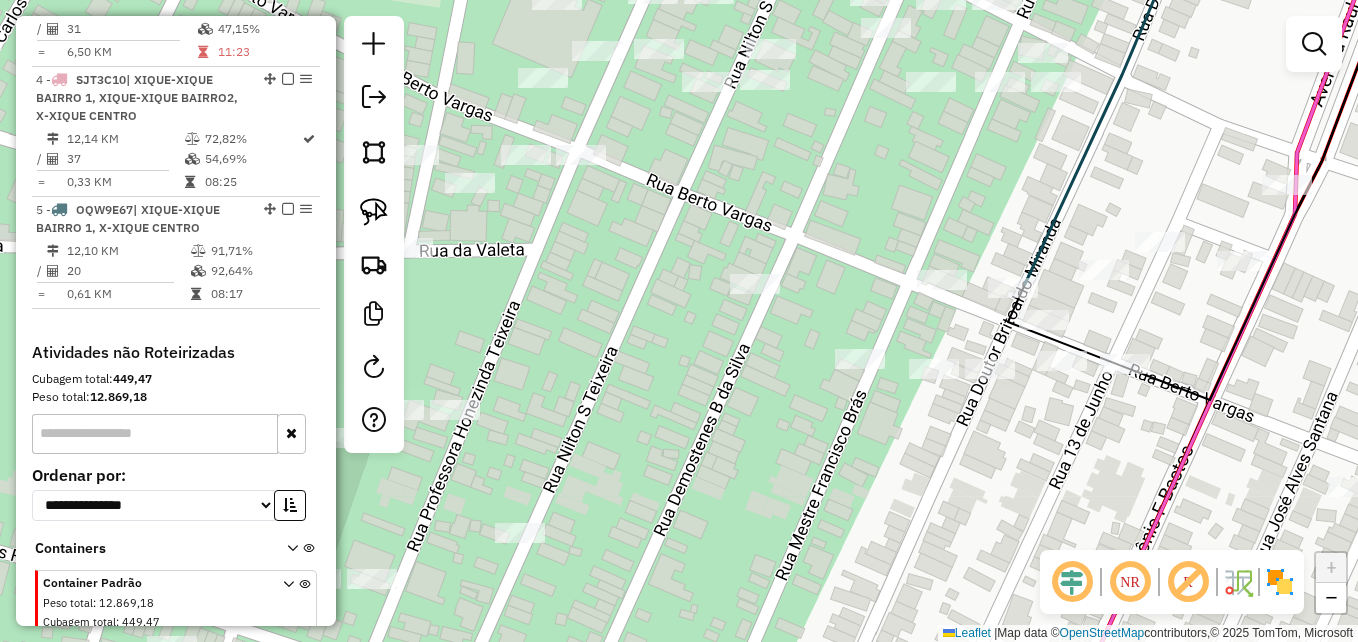 drag, startPoint x: 670, startPoint y: 285, endPoint x: 960, endPoint y: 398, distance: 311.23785 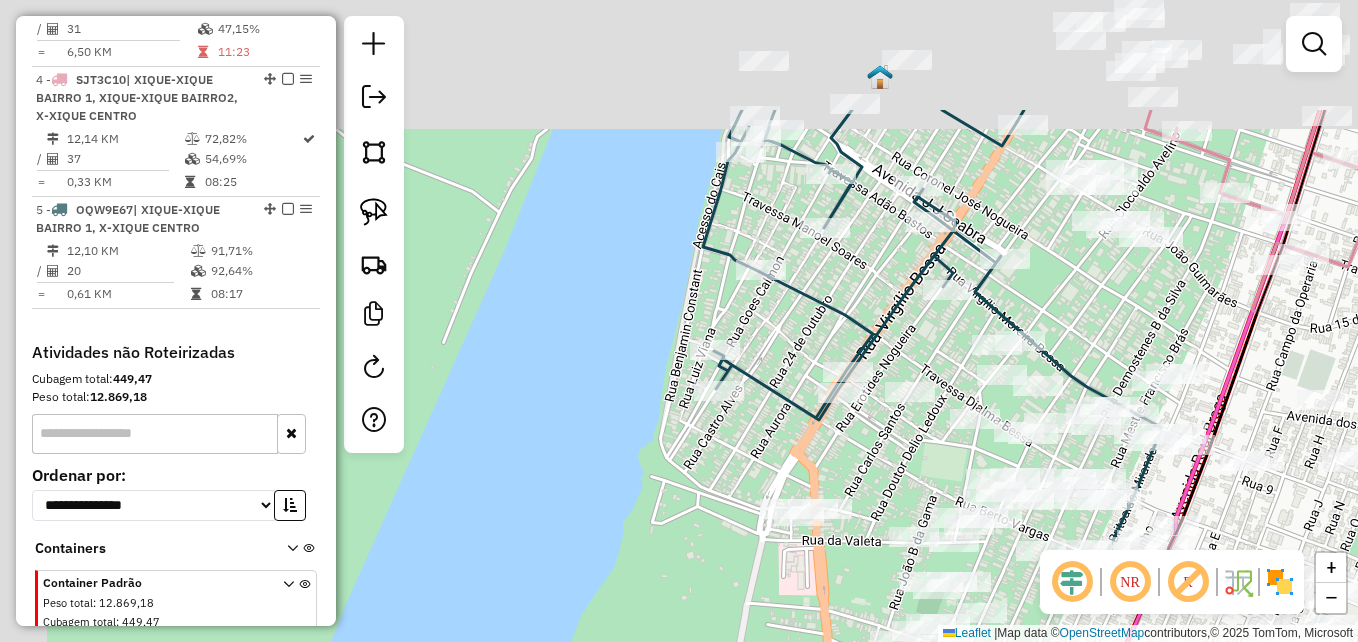 drag, startPoint x: 826, startPoint y: 251, endPoint x: 841, endPoint y: 521, distance: 270.41635 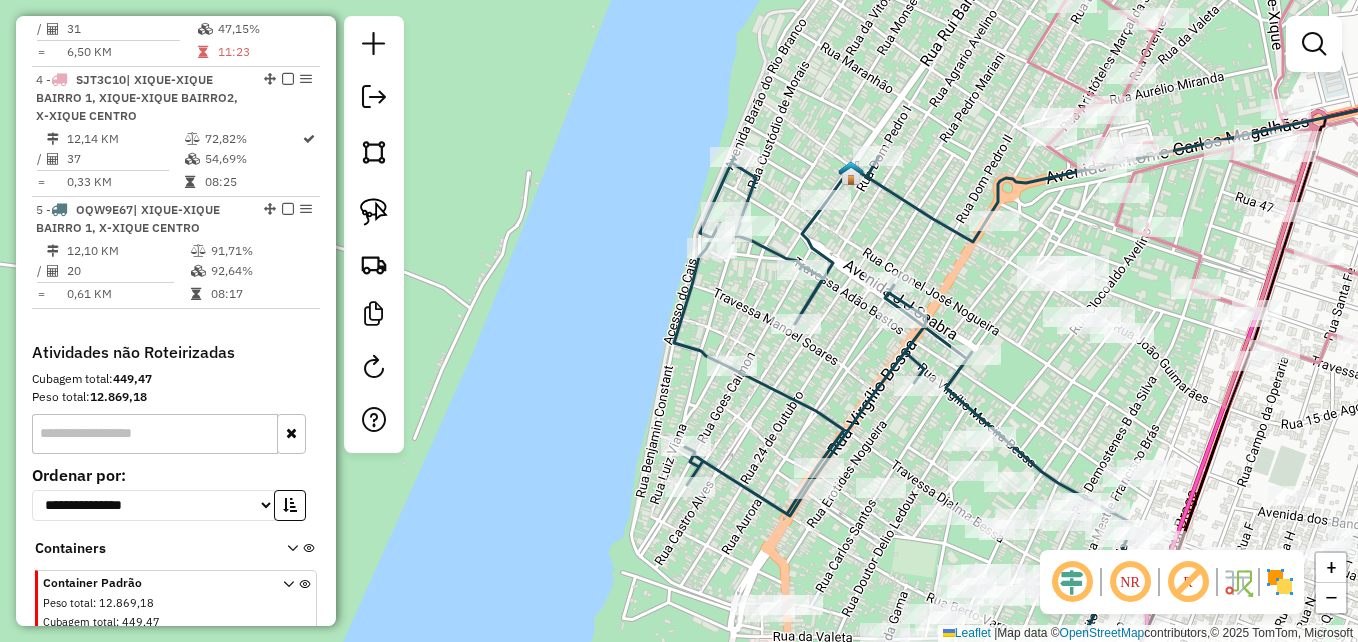 click 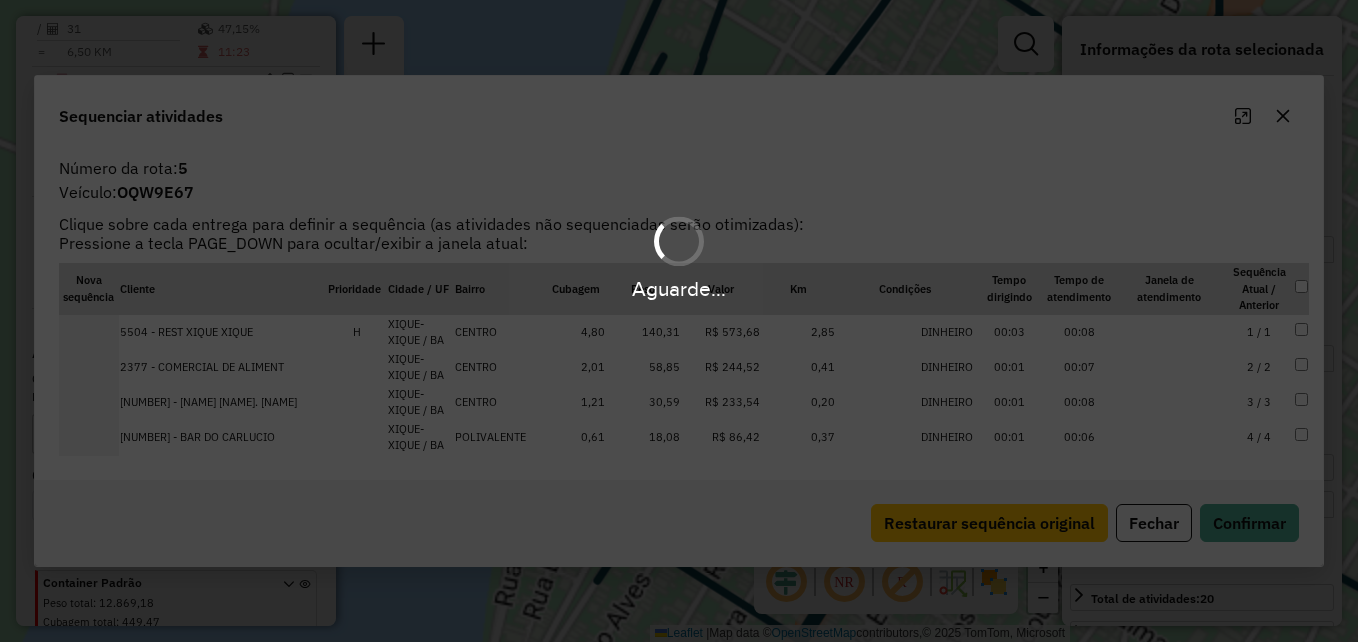 scroll, scrollTop: 1093, scrollLeft: 0, axis: vertical 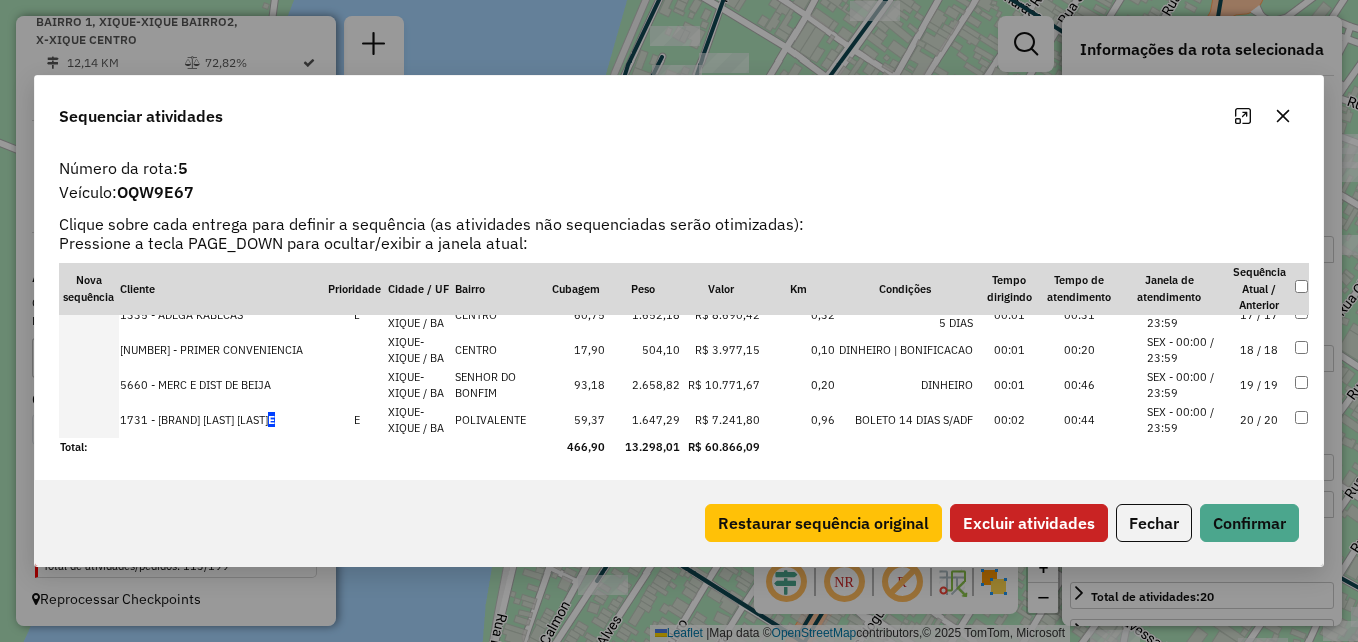 click on "Excluir atividades" 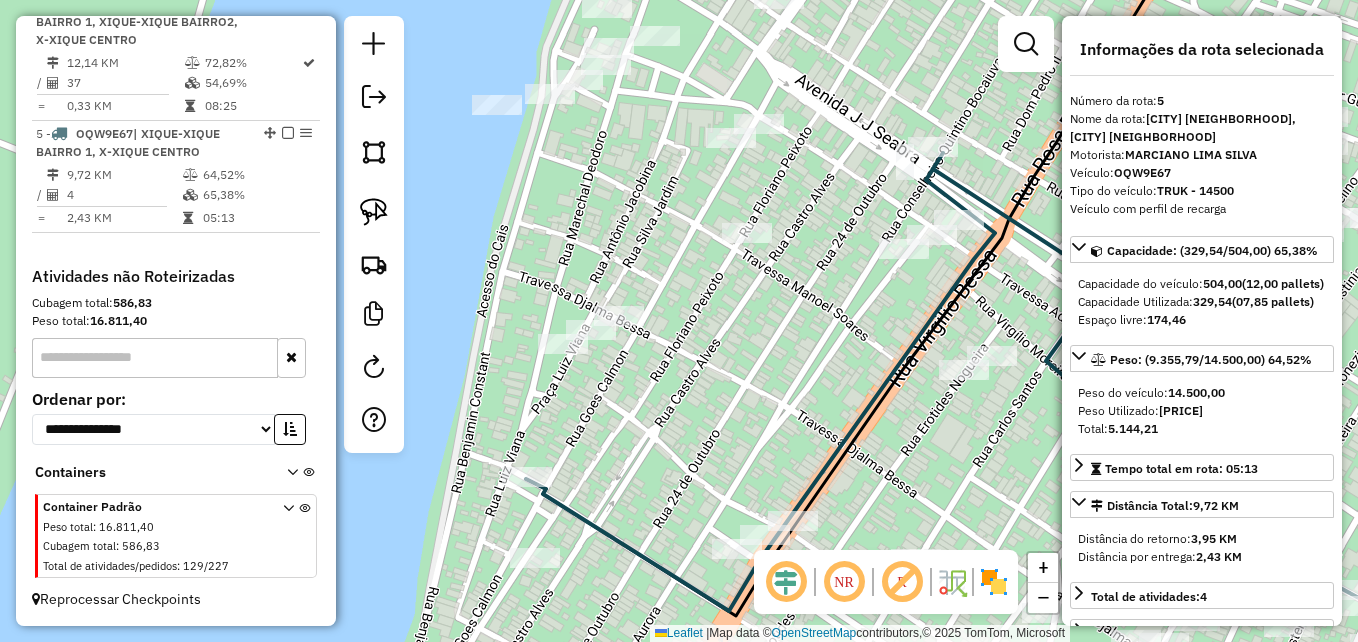 drag, startPoint x: 796, startPoint y: 348, endPoint x: 709, endPoint y: 288, distance: 105.68349 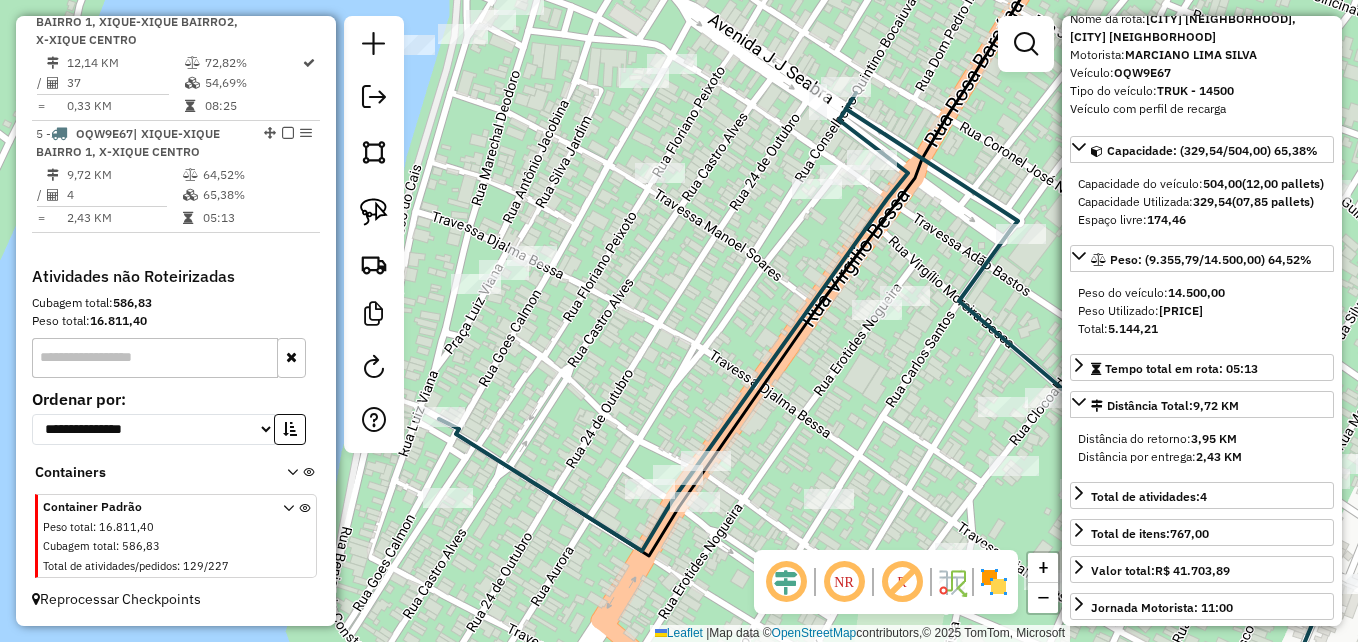 scroll, scrollTop: 200, scrollLeft: 0, axis: vertical 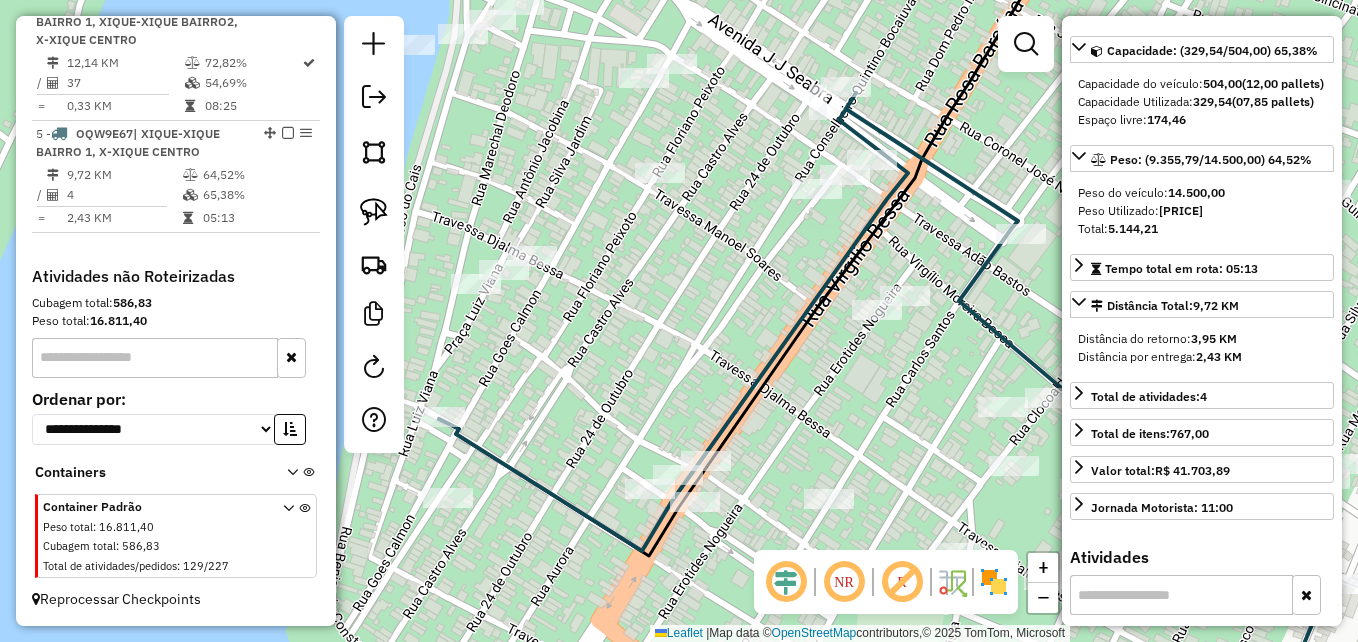 drag, startPoint x: 618, startPoint y: 333, endPoint x: 683, endPoint y: 256, distance: 100.76706 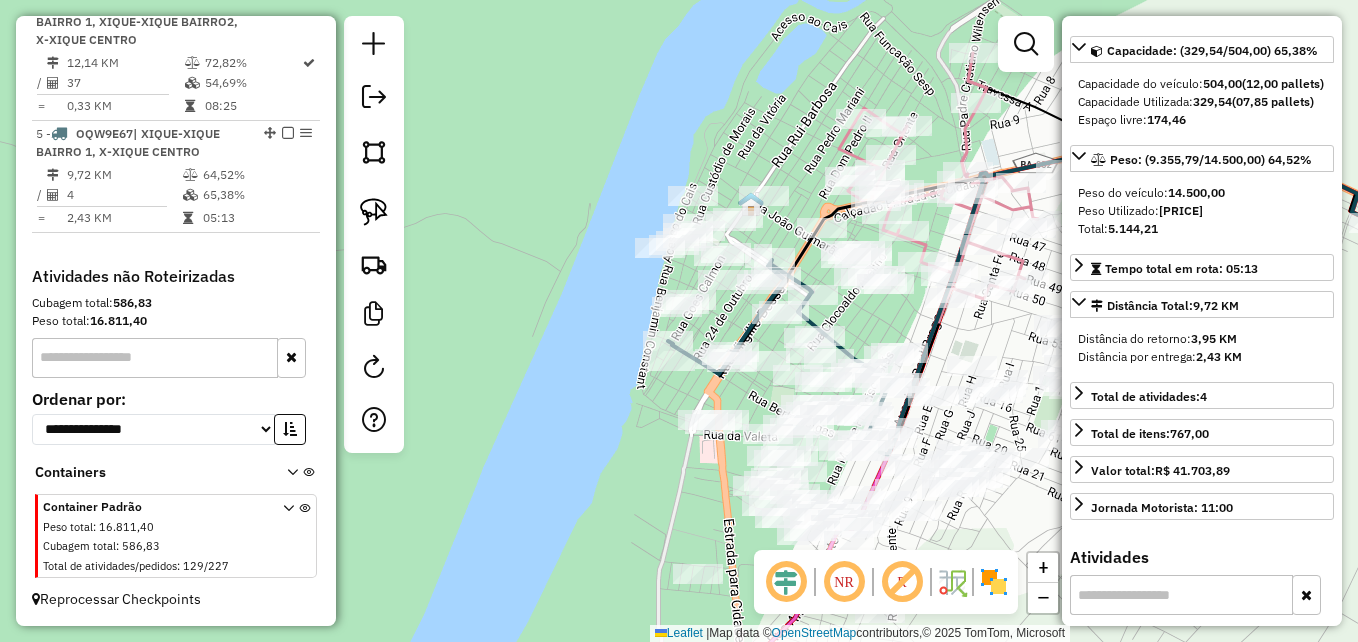 drag, startPoint x: 824, startPoint y: 266, endPoint x: 835, endPoint y: 317, distance: 52.17279 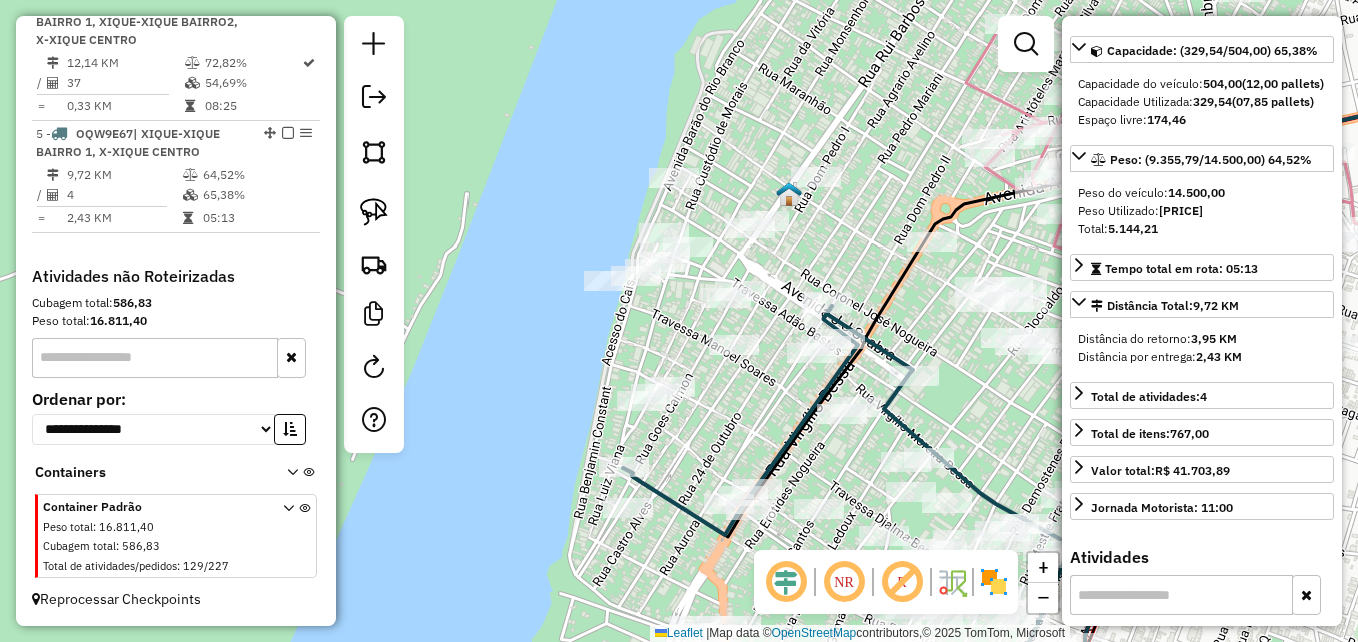drag, startPoint x: 737, startPoint y: 313, endPoint x: 759, endPoint y: 411, distance: 100.43903 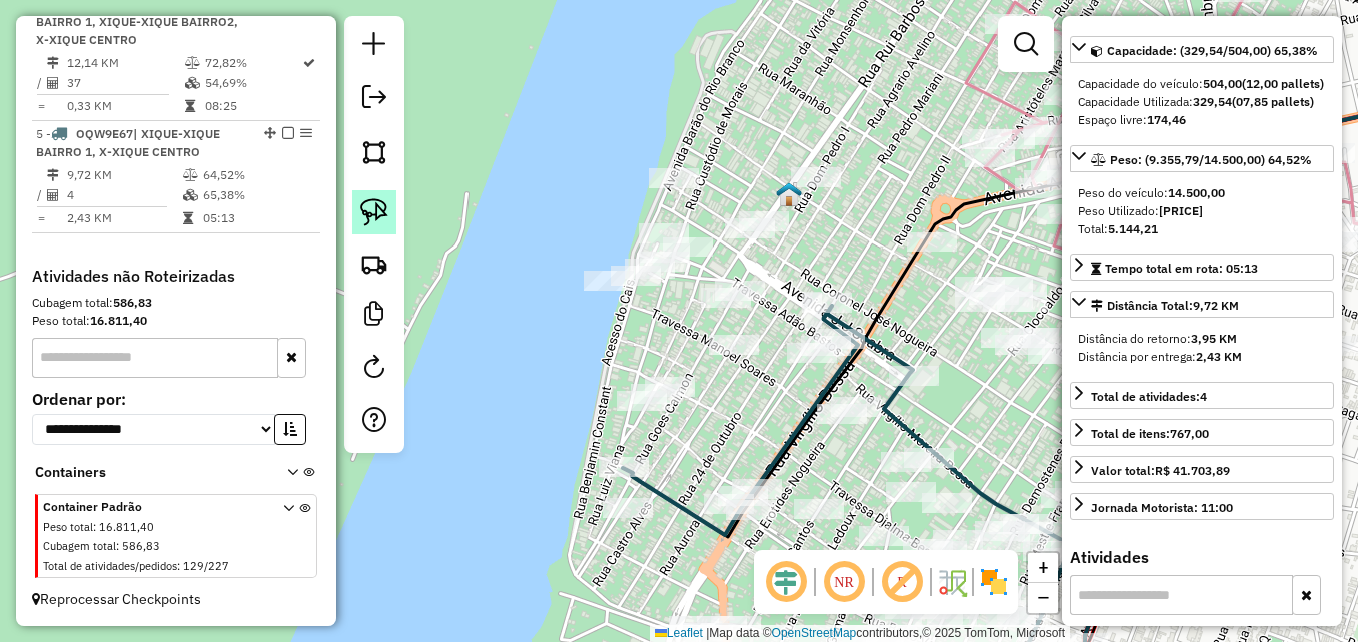 click 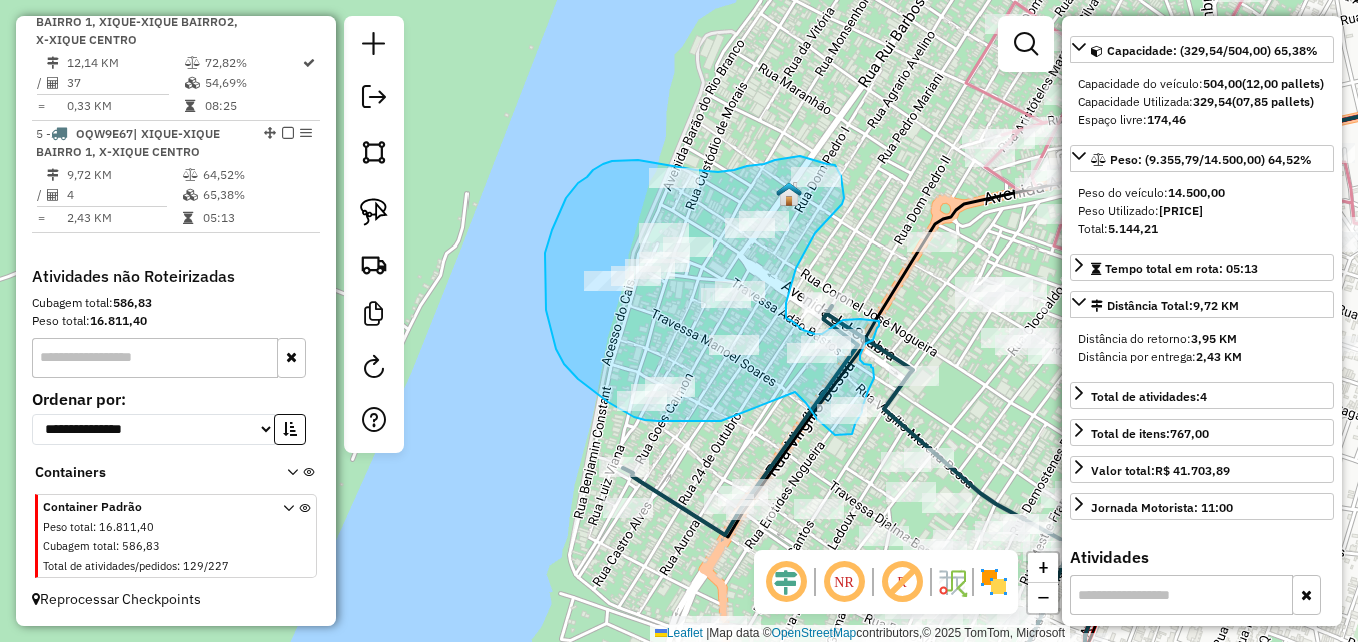 drag, startPoint x: 696, startPoint y: 421, endPoint x: 795, endPoint y: 389, distance: 104.04326 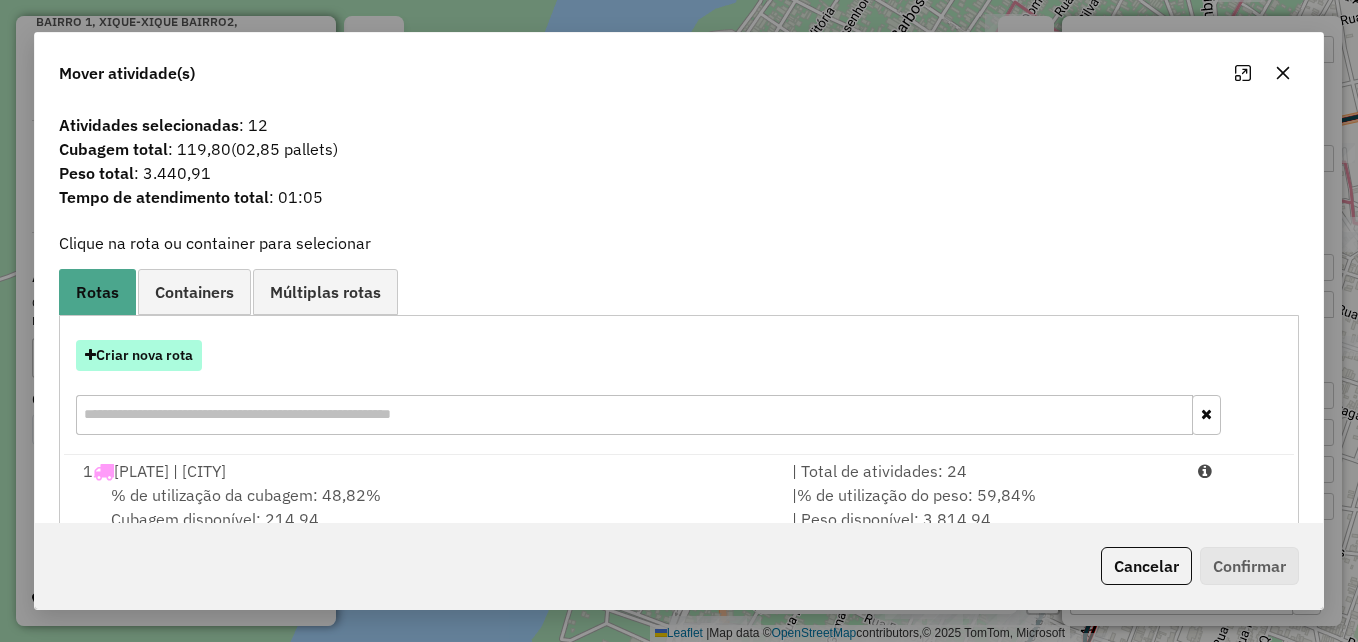 click on "Criar nova rota" at bounding box center [139, 355] 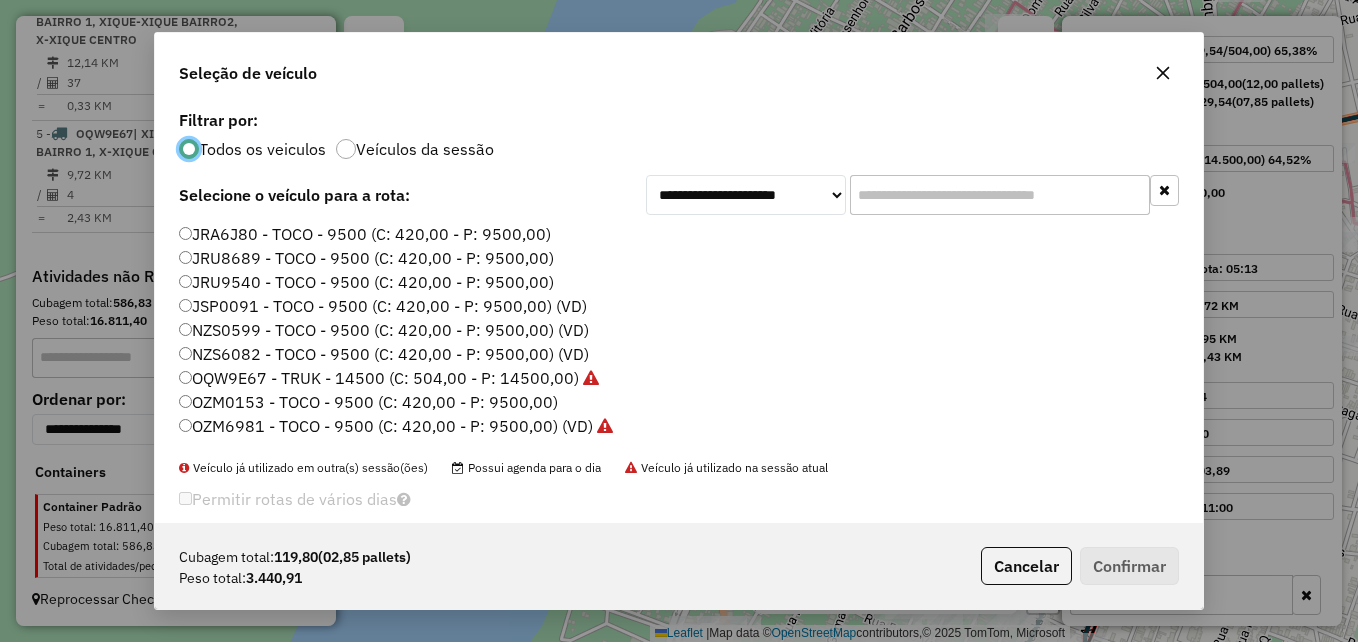 scroll, scrollTop: 11, scrollLeft: 6, axis: both 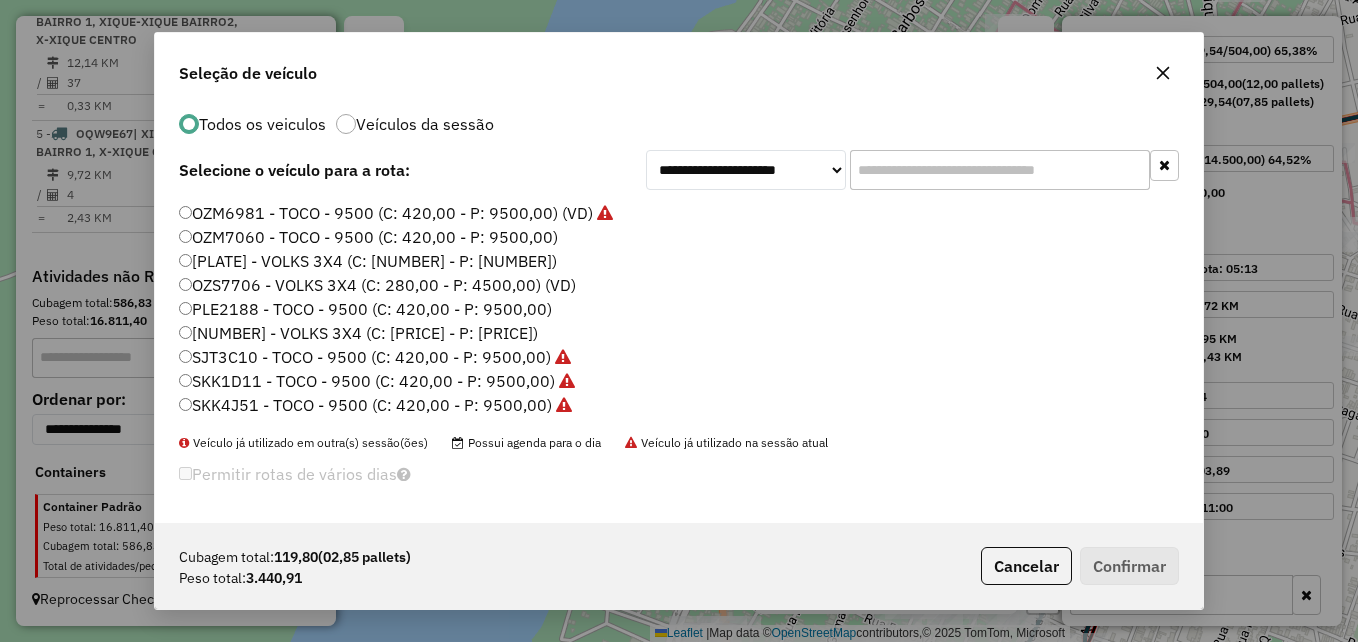 click on "[PLATE] - [VEHICLE_TYPE] (C: [NUMBER] - P: [NUMBER])" 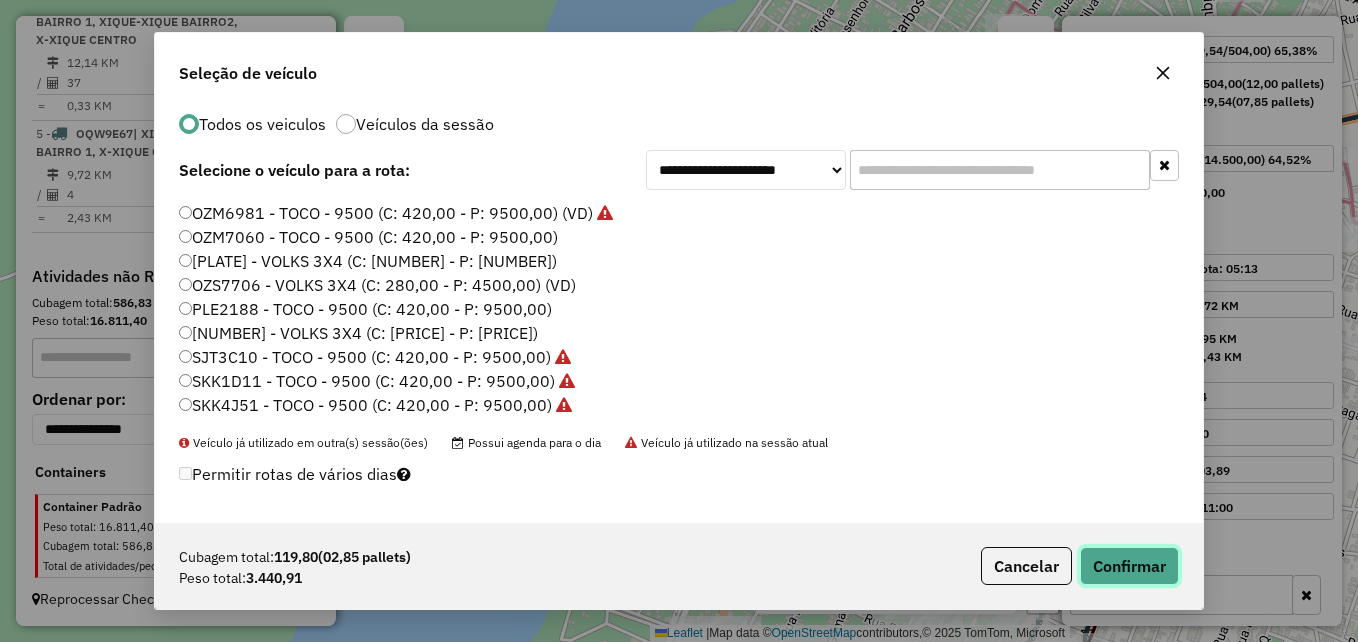 click on "Confirmar" 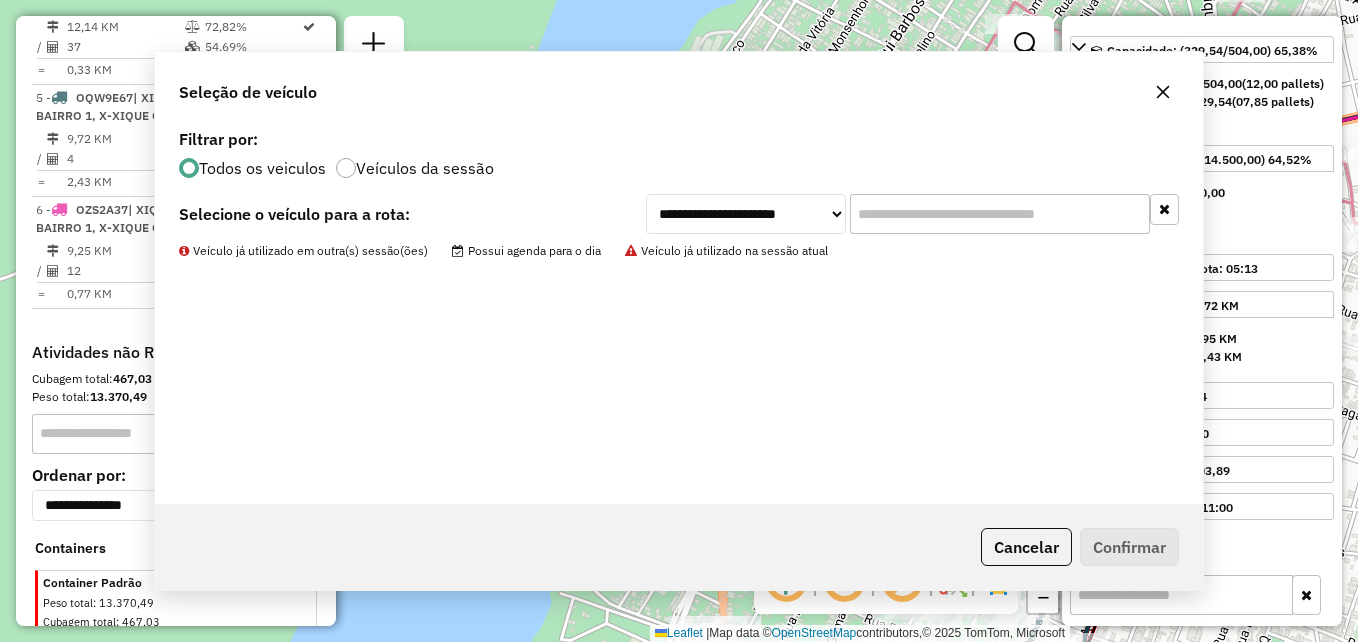scroll, scrollTop: 0, scrollLeft: 0, axis: both 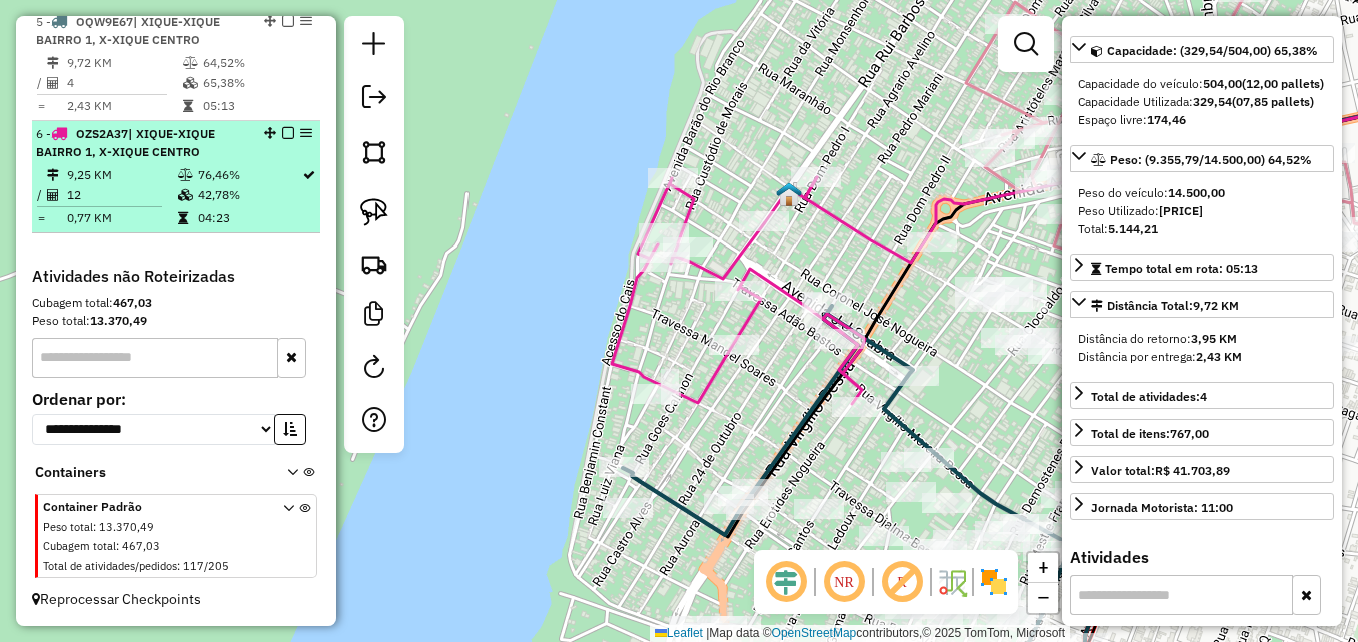 click on "9,25 KM   76,46%" at bounding box center [176, 175] 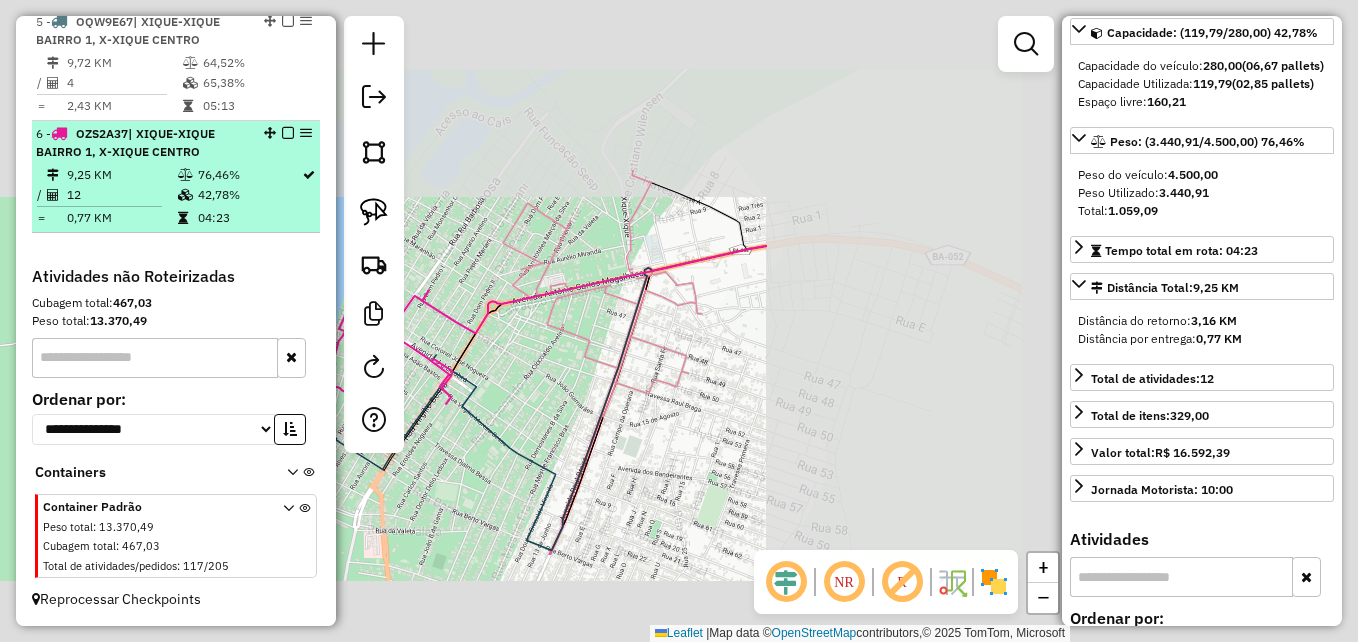 scroll, scrollTop: 182, scrollLeft: 0, axis: vertical 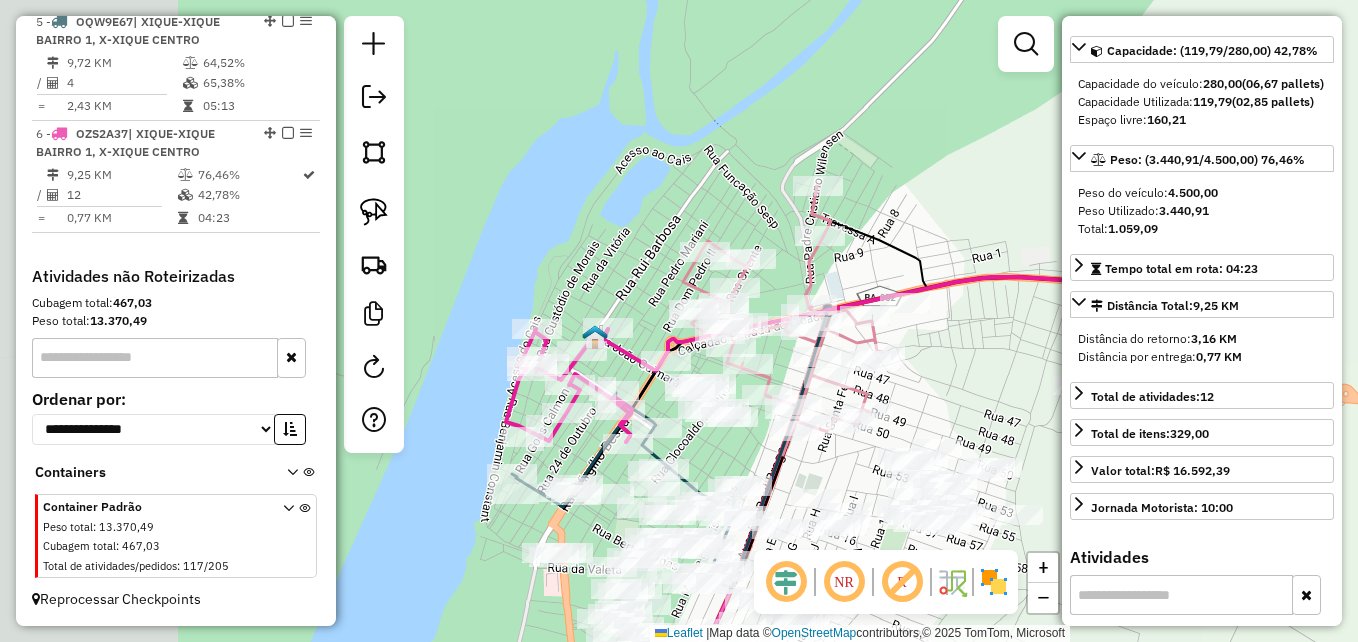 drag, startPoint x: 553, startPoint y: 418, endPoint x: 881, endPoint y: 454, distance: 329.9697 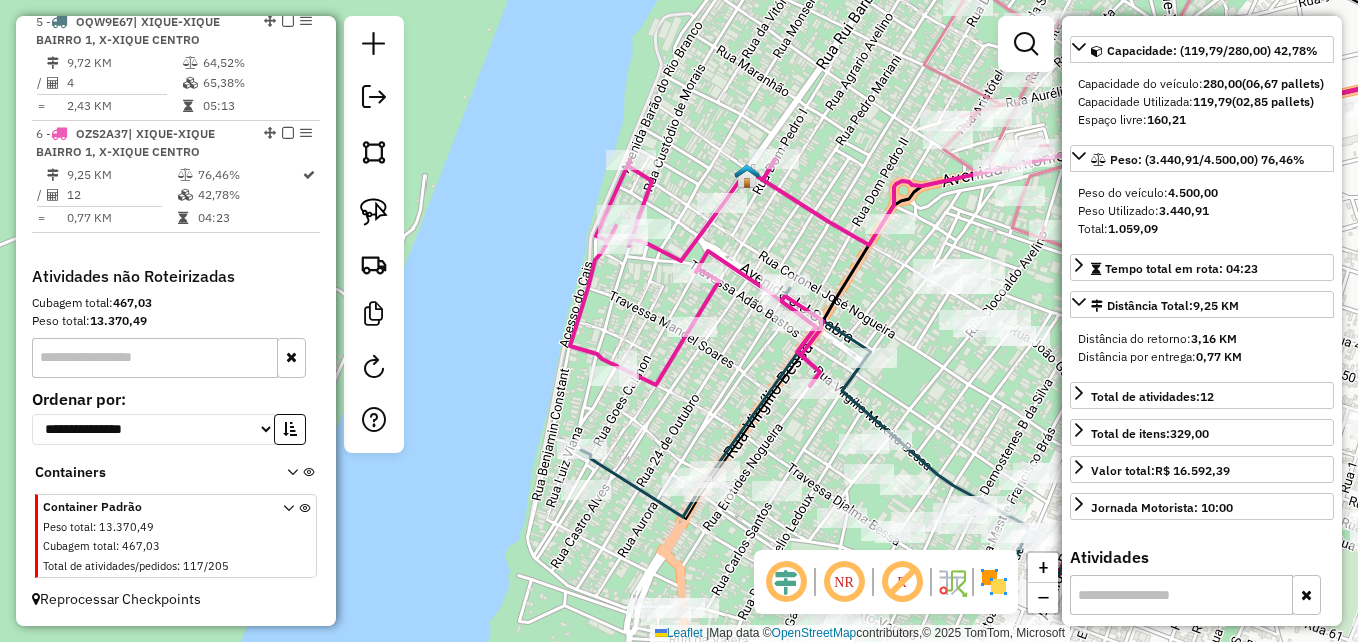 click on "Janela de atendimento Grade de atendimento Capacidade Transportadoras Veículos Cliente Pedidos  Rotas Selecione os dias de semana para filtrar as janelas de atendimento  Seg   Ter   Qua   Qui   Sex   Sáb   Dom  Informe o período da janela de atendimento: De: Até:  Filtrar exatamente a janela do cliente  Considerar janela de atendimento padrão  Selecione os dias de semana para filtrar as grades de atendimento  Seg   Ter   Qua   Qui   Sex   Sáb   Dom   Considerar clientes sem dia de atendimento cadastrado  Clientes fora do dia de atendimento selecionado Filtrar as atividades entre os valores definidos abaixo:  Peso mínimo:   Peso máximo:   Cubagem mínima:   Cubagem máxima:   De:   Até:  Filtrar as atividades entre o tempo de atendimento definido abaixo:  De:   Até:   Considerar capacidade total dos clientes não roteirizados Transportadora: Selecione um ou mais itens Tipo de veículo: Selecione um ou mais itens Veículo: Selecione um ou mais itens Motorista: Selecione um ou mais itens Nome: Rótulo:" 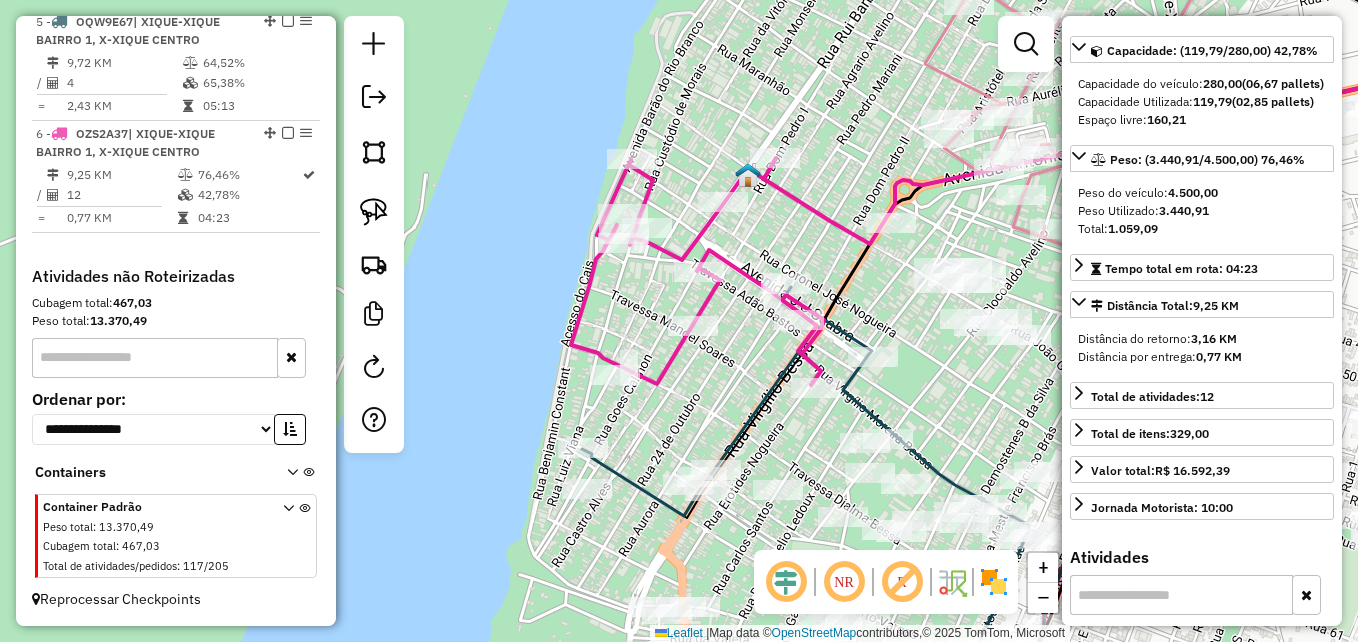 click 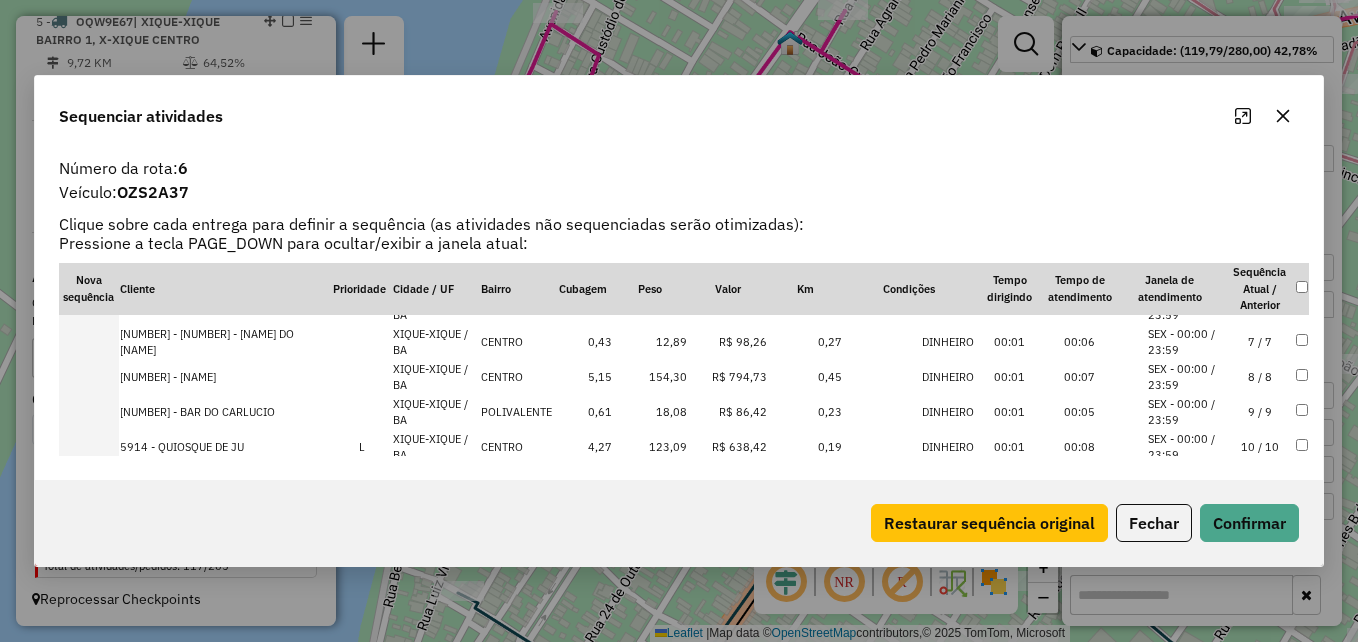 scroll, scrollTop: 297, scrollLeft: 0, axis: vertical 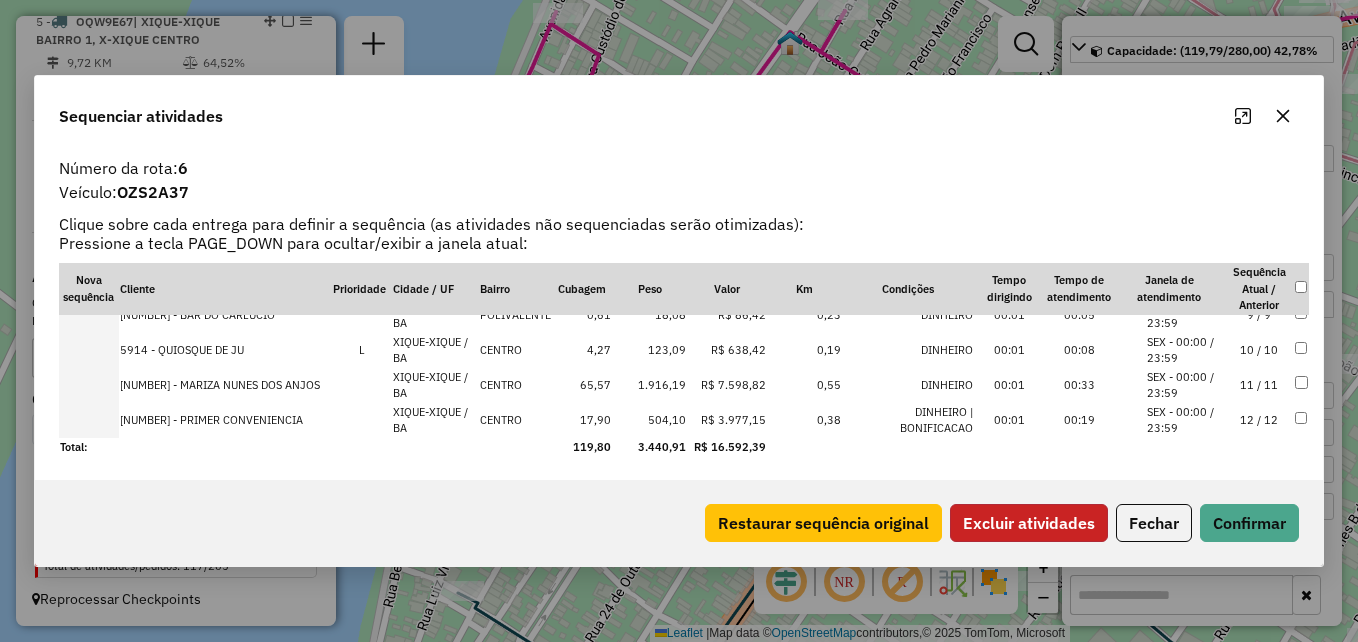click on "Excluir atividades" 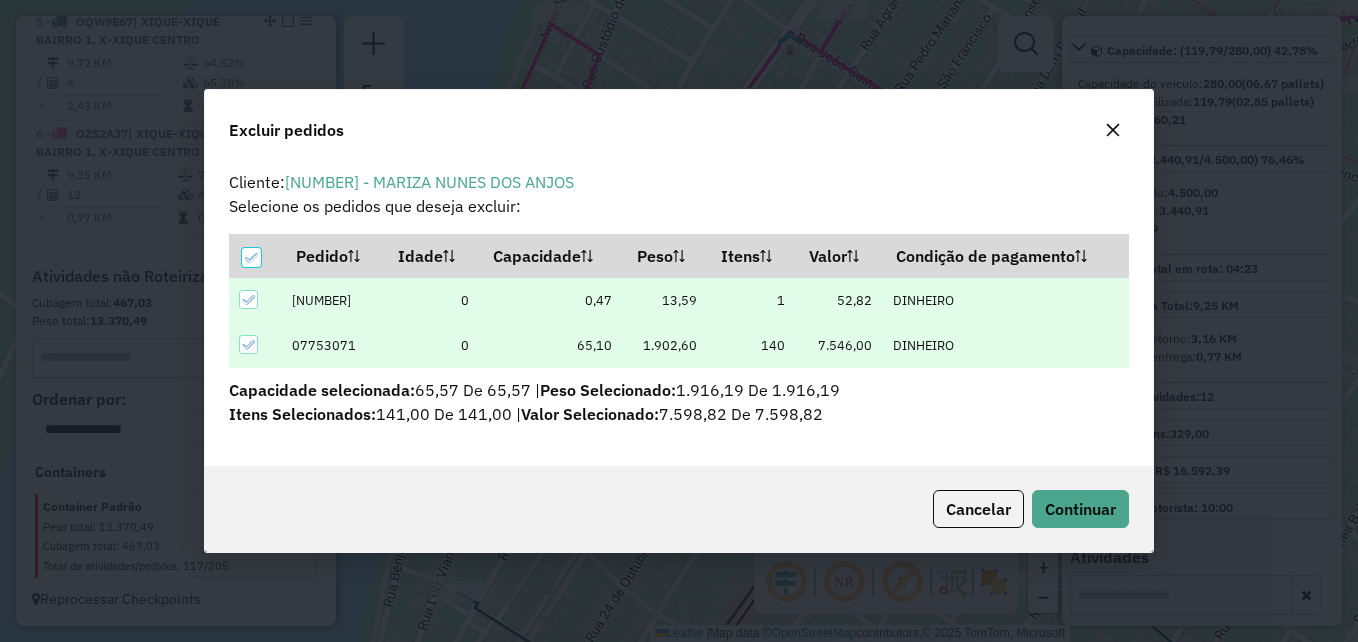 scroll, scrollTop: 0, scrollLeft: 0, axis: both 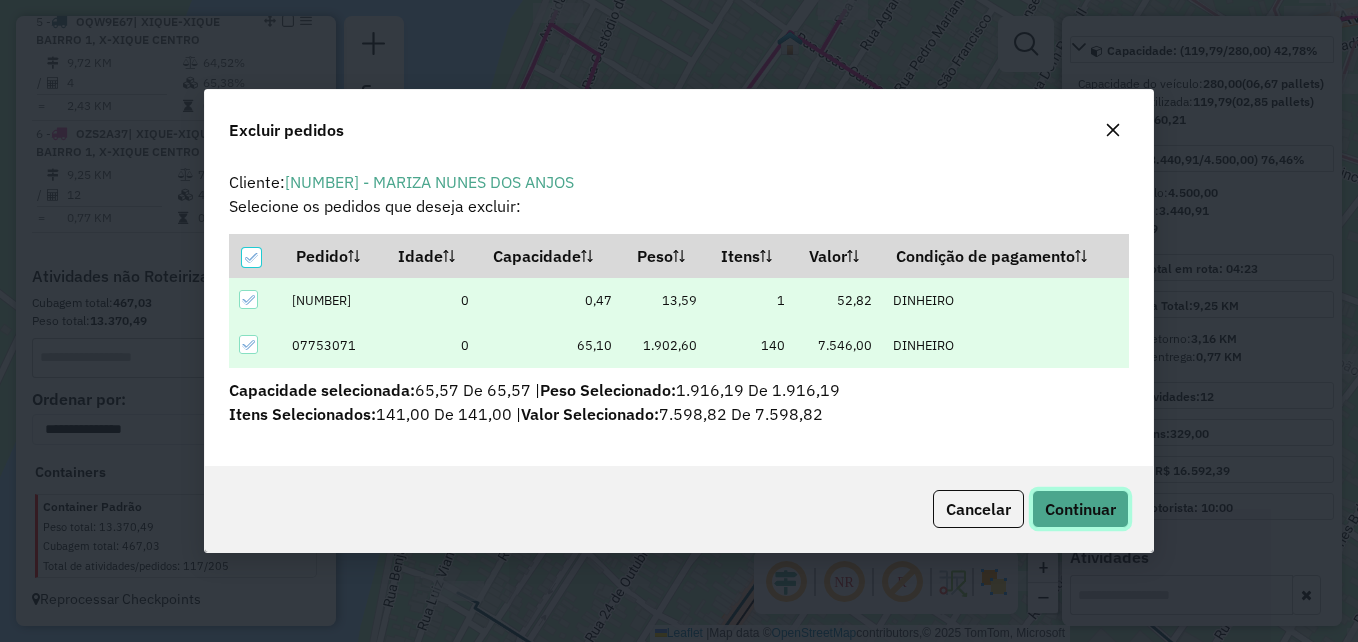 click on "Continuar" 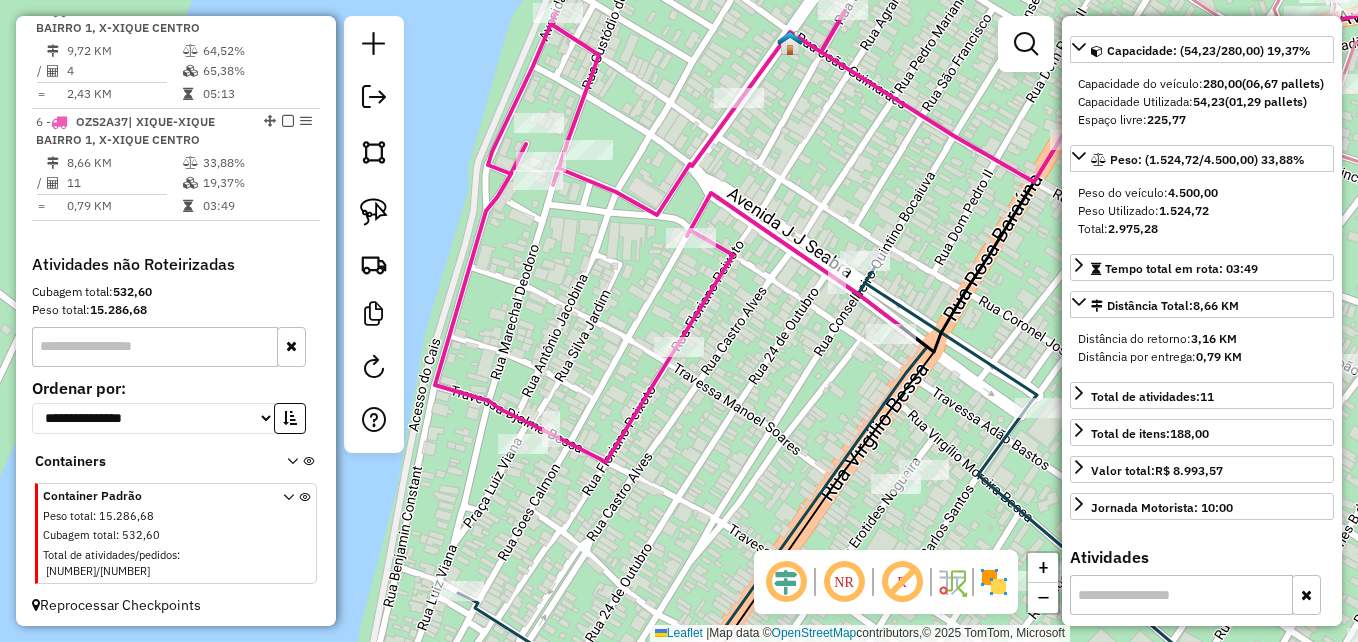 scroll, scrollTop: 1230, scrollLeft: 0, axis: vertical 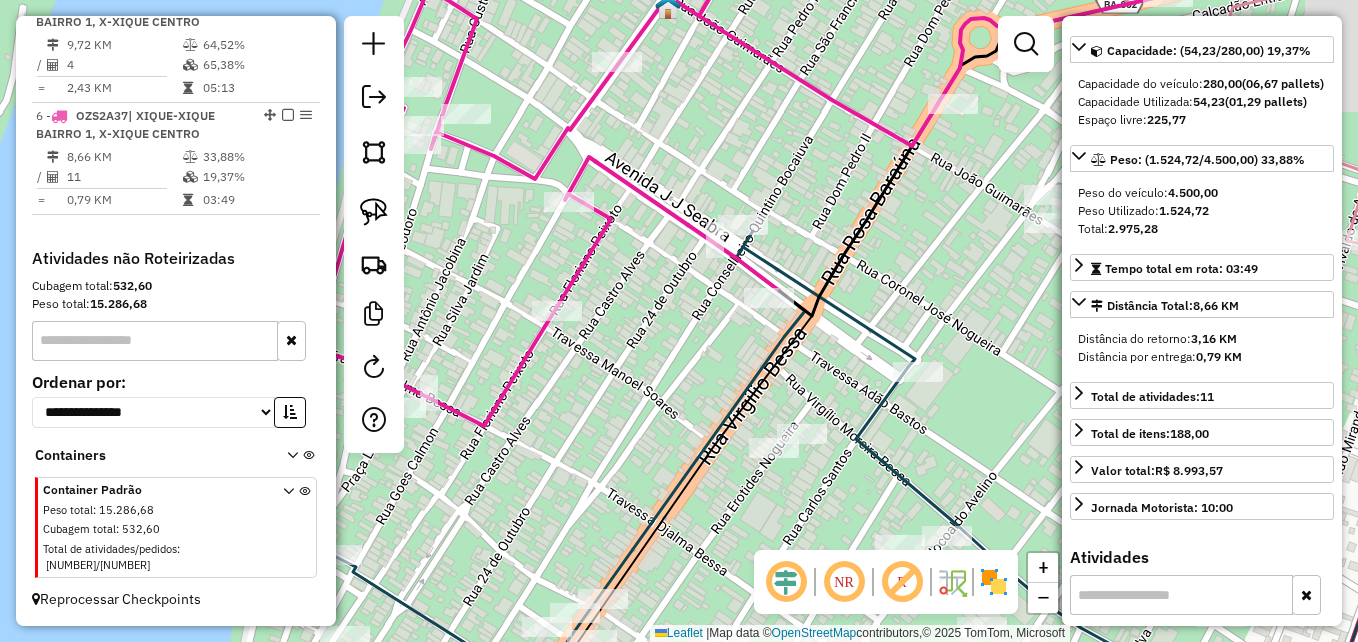 drag, startPoint x: 751, startPoint y: 448, endPoint x: 628, endPoint y: 421, distance: 125.92855 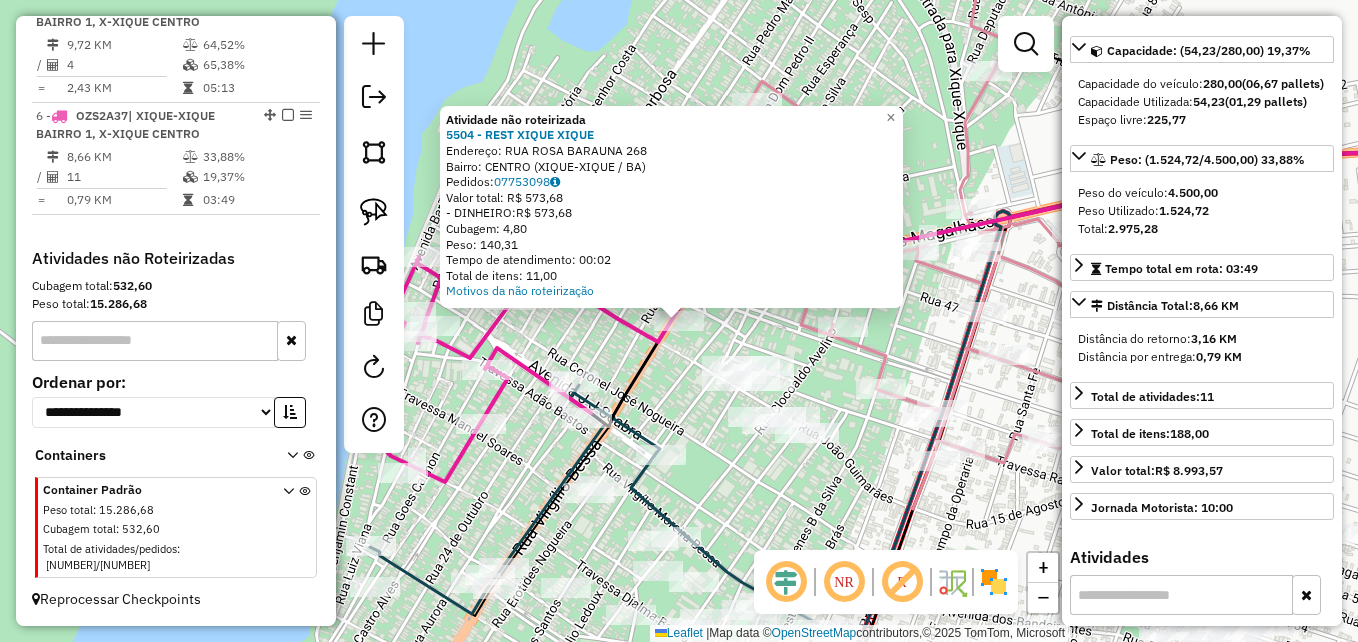 click on "Rota 6 - Placa OZS2A37  1361 - MERCADI  BELLE.FEMME Atividade não roteirizada 5504 - REST XIQUE XIQUE  Endereço:  RUA ROSA BARAUNA 268   Bairro: CENTRO (XIQUE-XIQUE / BA)   Pedidos:  07753098   Valor total: R$ 573,68   - DINHEIRO:  R$ 573,68   Cubagem: 4,80   Peso: 140,31   Tempo de atendimento: 00:02   Total de itens: 11,00  Motivos da não roteirização × Janela de atendimento Grade de atendimento Capacidade Transportadoras Veículos Cliente Pedidos  Rotas Selecione os dias de semana para filtrar as janelas de atendimento  Seg   Ter   Qua   Qui   Sex   Sáb   Dom  Informe o período da janela de atendimento: De: Até:  Filtrar exatamente a janela do cliente  Considerar janela de atendimento padrão  Selecione os dias de semana para filtrar as grades de atendimento  Seg   Ter   Qua   Qui   Sex   Sáb   Dom   Considerar clientes sem dia de atendimento cadastrado  Clientes fora do dia de atendimento selecionado Filtrar as atividades entre os valores definidos abaixo:  Peso mínimo:   Peso máximo:   De:  +" 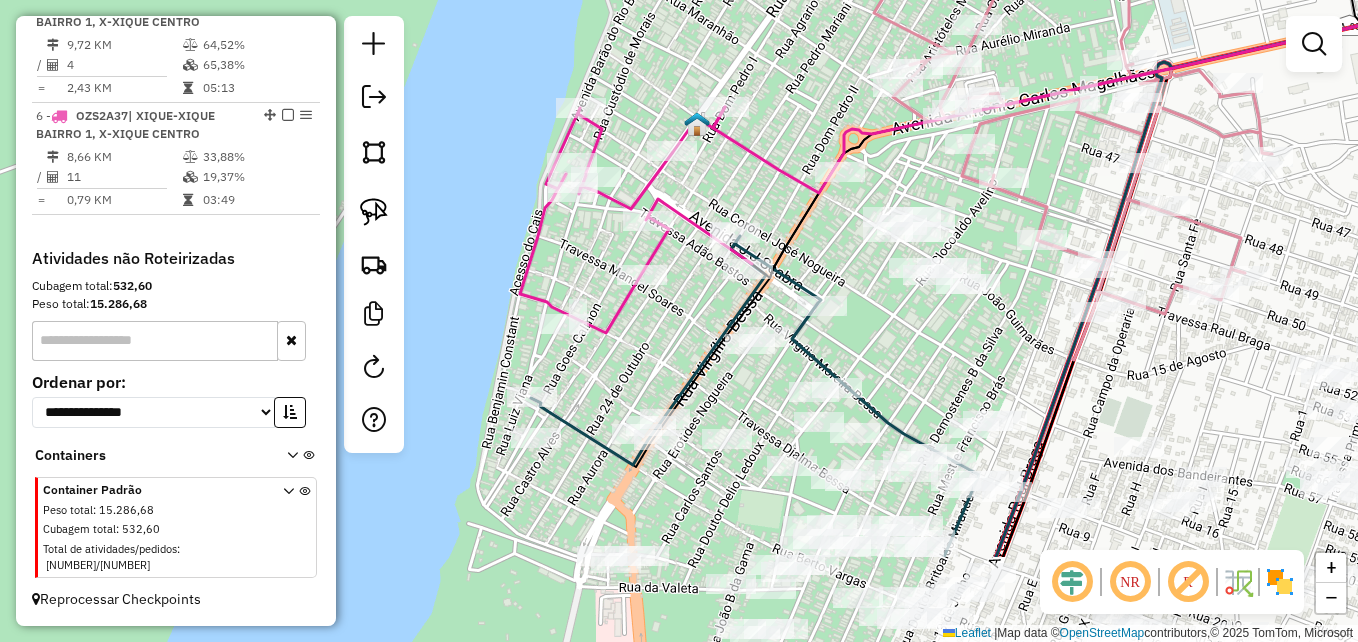 drag, startPoint x: 587, startPoint y: 397, endPoint x: 547, endPoint y: 349, distance: 62.482 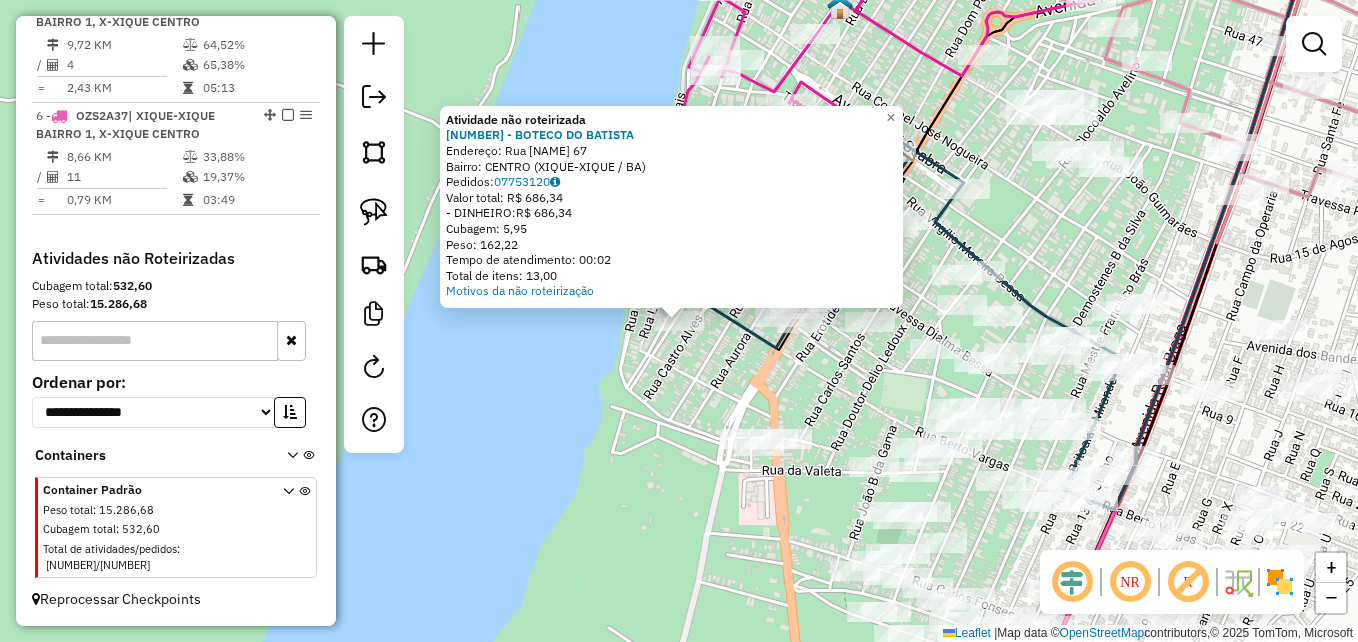 click on "Atividade não roteirizada 6842 - BOTECO DO BATISTA  Endereço:  Rua Floriano Peixoto 67   Bairro: CENTRO (XIQUE-XIQUE / BA)   Pedidos:  07753120   Valor total: R$ 686,34   - DINHEIRO:  R$ 686,34   Cubagem: 5,95   Peso: 162,22   Tempo de atendimento: 00:02   Total de itens: 13,00  Motivos da não roteirização × Janela de atendimento Grade de atendimento Capacidade Transportadoras Veículos Cliente Pedidos  Rotas Selecione os dias de semana para filtrar as janelas de atendimento  Seg   Ter   Qua   Qui   Sex   Sáb   Dom  Informe o período da janela de atendimento: De: Até:  Filtrar exatamente a janela do cliente  Considerar janela de atendimento padrão  Selecione os dias de semana para filtrar as grades de atendimento  Seg   Ter   Qua   Qui   Sex   Sáb   Dom   Considerar clientes sem dia de atendimento cadastrado  Clientes fora do dia de atendimento selecionado Filtrar as atividades entre os valores definidos abaixo:  Peso mínimo:   Peso máximo:   Cubagem mínima:   Cubagem máxima:   De:   Até:  De:" 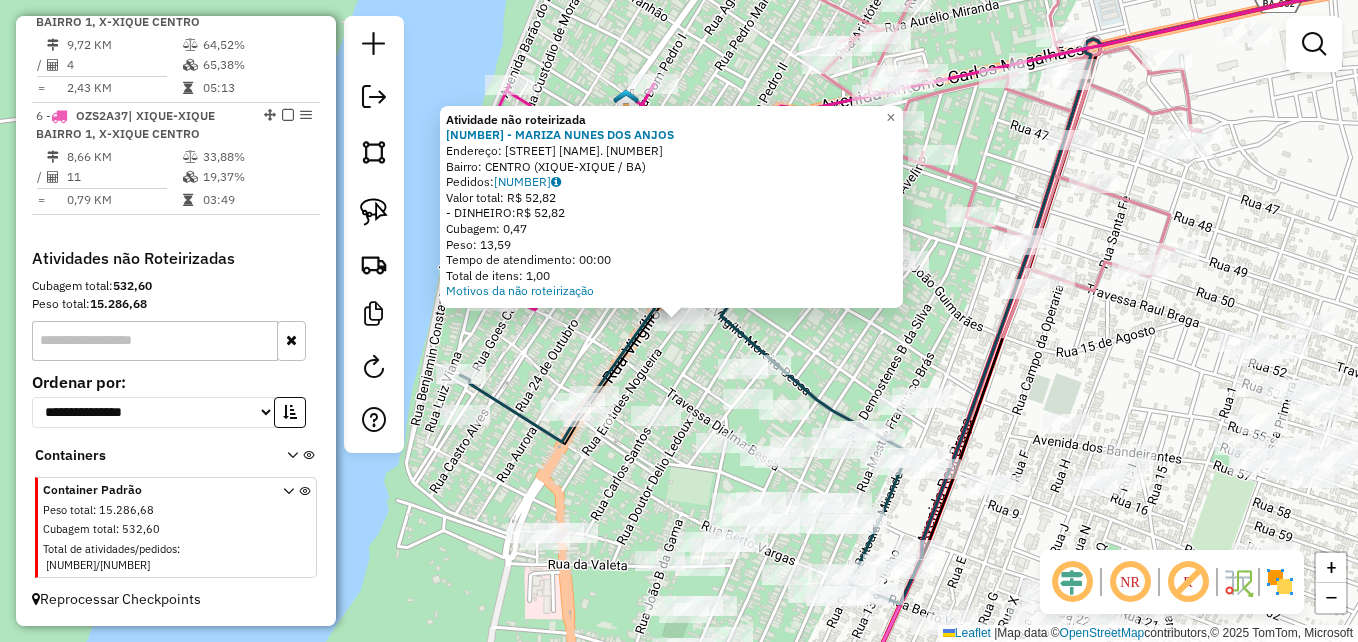 click on "Atividade não roteirizada 4101 - MARIZA NUNES DOS ANJOS  Endereço: R    HEROTIDES NOREIRA.            000031   Bairro: CENTRO (XIQUE-XIQUE / BA)   Pedidos:  07752761   Valor total: R$ 52,82   - DINHEIRO:  R$ 52,82   Cubagem: 0,47   Peso: 13,59   Tempo de atendimento: 00:00   Total de itens: 1,00  Motivos da não roteirização × Janela de atendimento Grade de atendimento Capacidade Transportadoras Veículos Cliente Pedidos  Rotas Selecione os dias de semana para filtrar as janelas de atendimento  Seg   Ter   Qua   Qui   Sex   Sáb   Dom  Informe o período da janela de atendimento: De: Até:  Filtrar exatamente a janela do cliente  Considerar janela de atendimento padrão  Selecione os dias de semana para filtrar as grades de atendimento  Seg   Ter   Qua   Qui   Sex   Sáb   Dom   Considerar clientes sem dia de atendimento cadastrado  Clientes fora do dia de atendimento selecionado Filtrar as atividades entre os valores definidos abaixo:  Peso mínimo:   Peso máximo:   Cubagem mínima:   Cubagem máxima:" 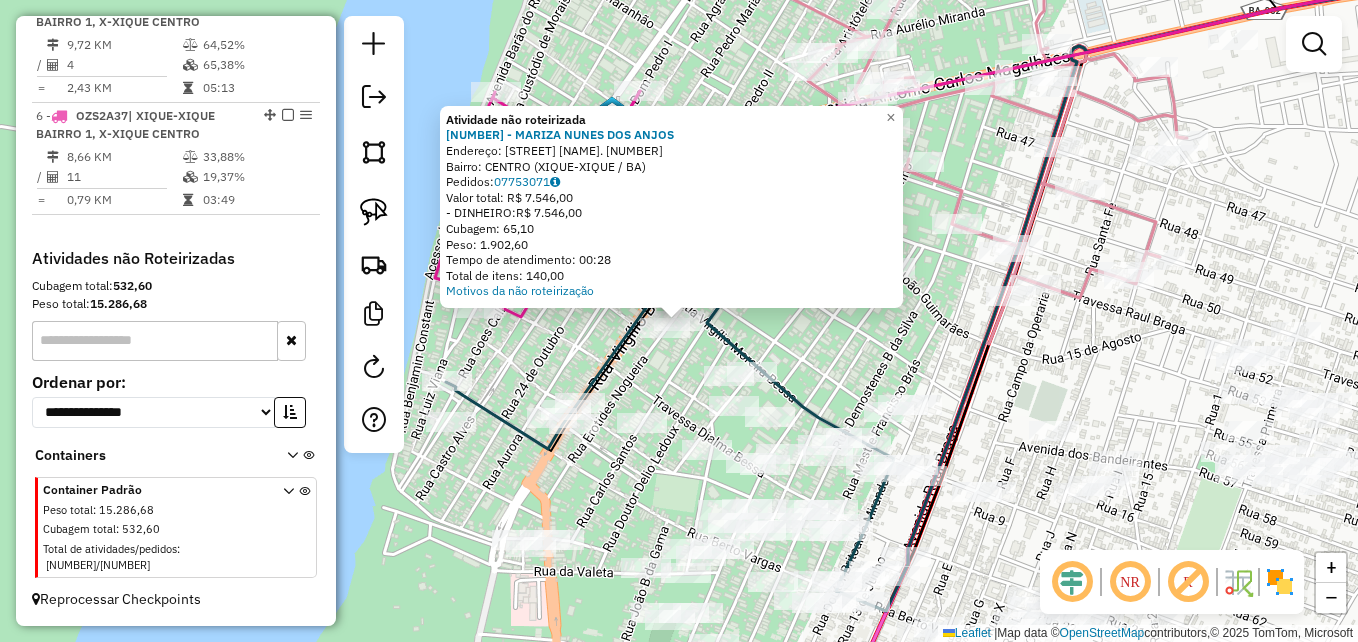 click on "Atividade não roteirizada 4101 - MARIZA NUNES DOS ANJOS  Endereço: R    HEROTIDES NOREIRA.            000031   Bairro: CENTRO (XIQUE-XIQUE / BA)   Pedidos:  07753071   Valor total: R$ 7.546,00   - DINHEIRO:  R$ 7.546,00   Cubagem: 65,10   Peso: 1.902,60   Tempo de atendimento: 00:28   Total de itens: 140,00  Motivos da não roteirização × Janela de atendimento Grade de atendimento Capacidade Transportadoras Veículos Cliente Pedidos  Rotas Selecione os dias de semana para filtrar as janelas de atendimento  Seg   Ter   Qua   Qui   Sex   Sáb   Dom  Informe o período da janela de atendimento: De: Até:  Filtrar exatamente a janela do cliente  Considerar janela de atendimento padrão  Selecione os dias de semana para filtrar as grades de atendimento  Seg   Ter   Qua   Qui   Sex   Sáb   Dom   Considerar clientes sem dia de atendimento cadastrado  Clientes fora do dia de atendimento selecionado Filtrar as atividades entre os valores definidos abaixo:  Peso mínimo:   Peso máximo:   Cubagem mínima:   De:" 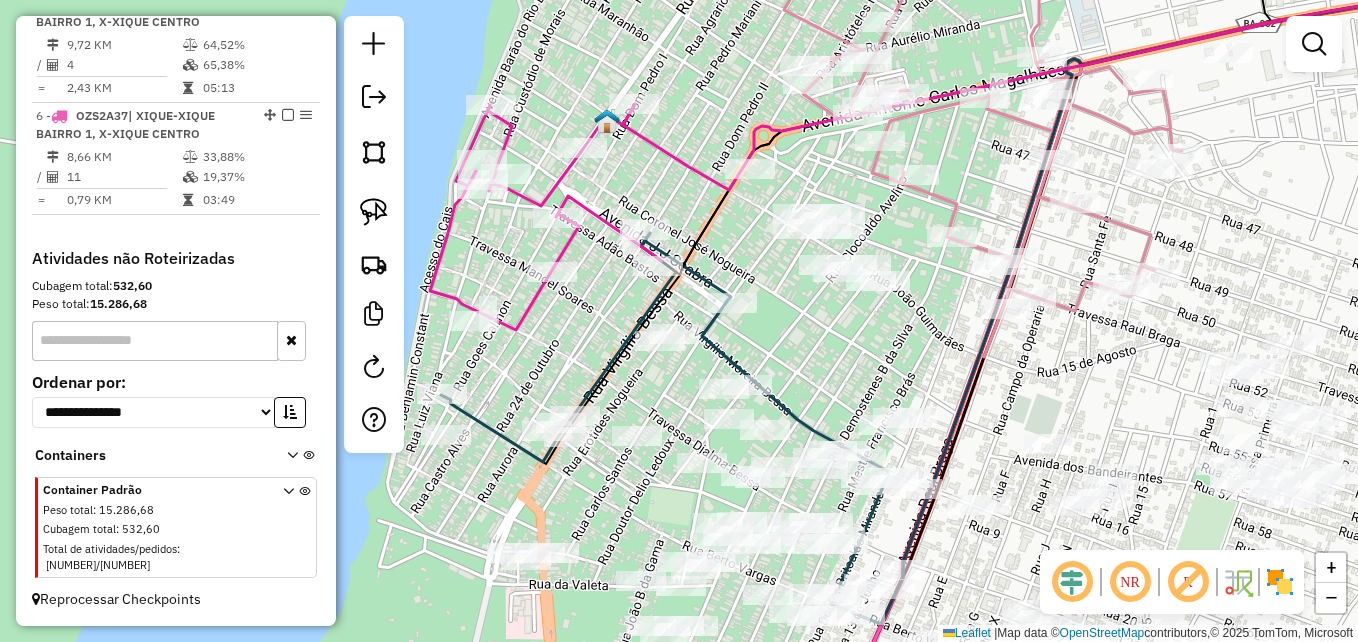 drag, startPoint x: 687, startPoint y: 378, endPoint x: 682, endPoint y: 393, distance: 15.811388 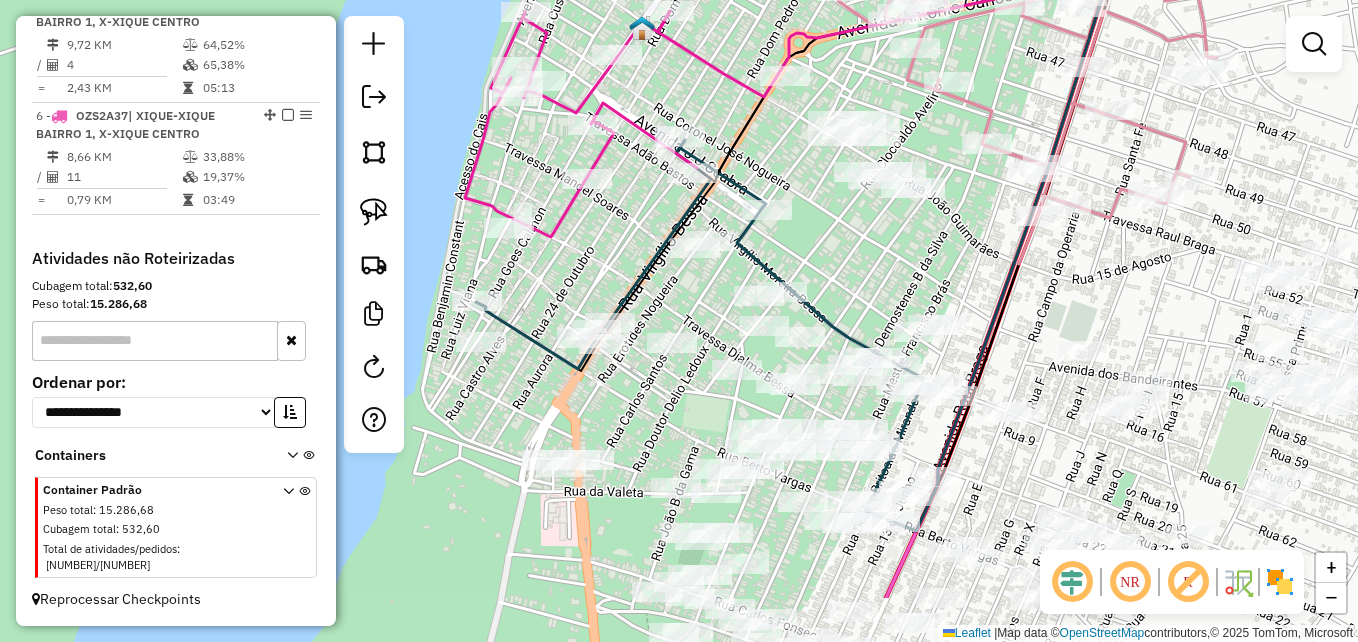 drag, startPoint x: 663, startPoint y: 408, endPoint x: 696, endPoint y: 332, distance: 82.85529 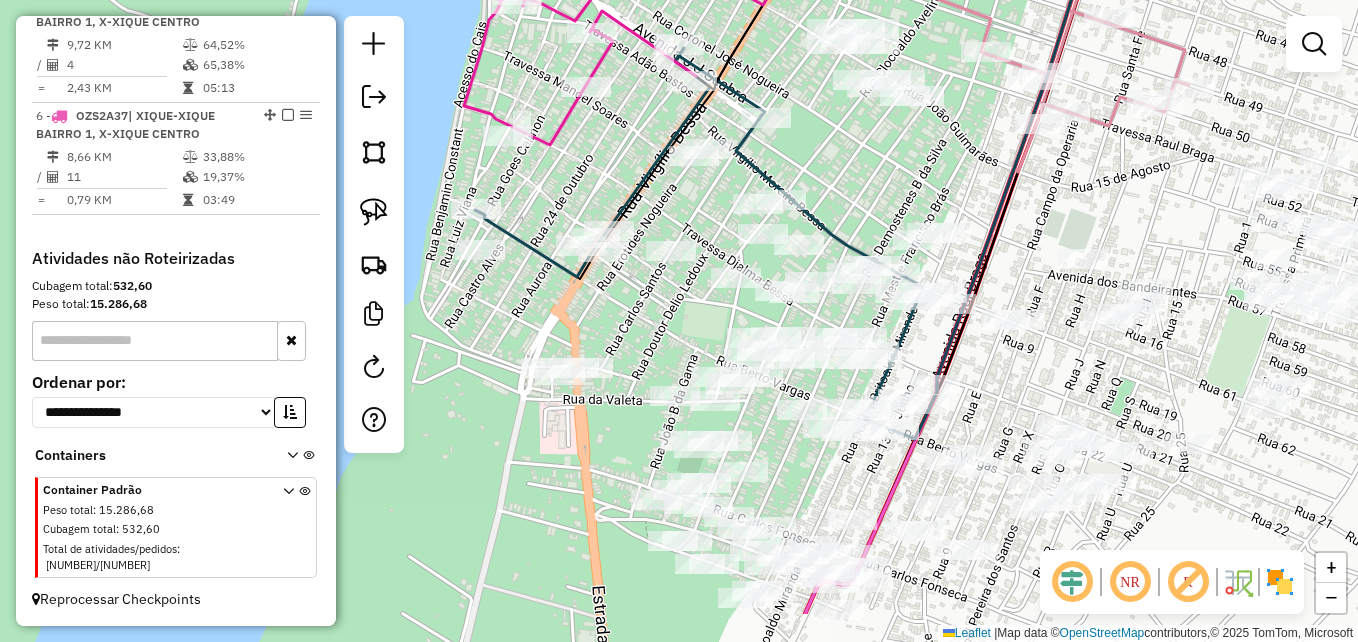 drag, startPoint x: 604, startPoint y: 260, endPoint x: 603, endPoint y: 212, distance: 48.010414 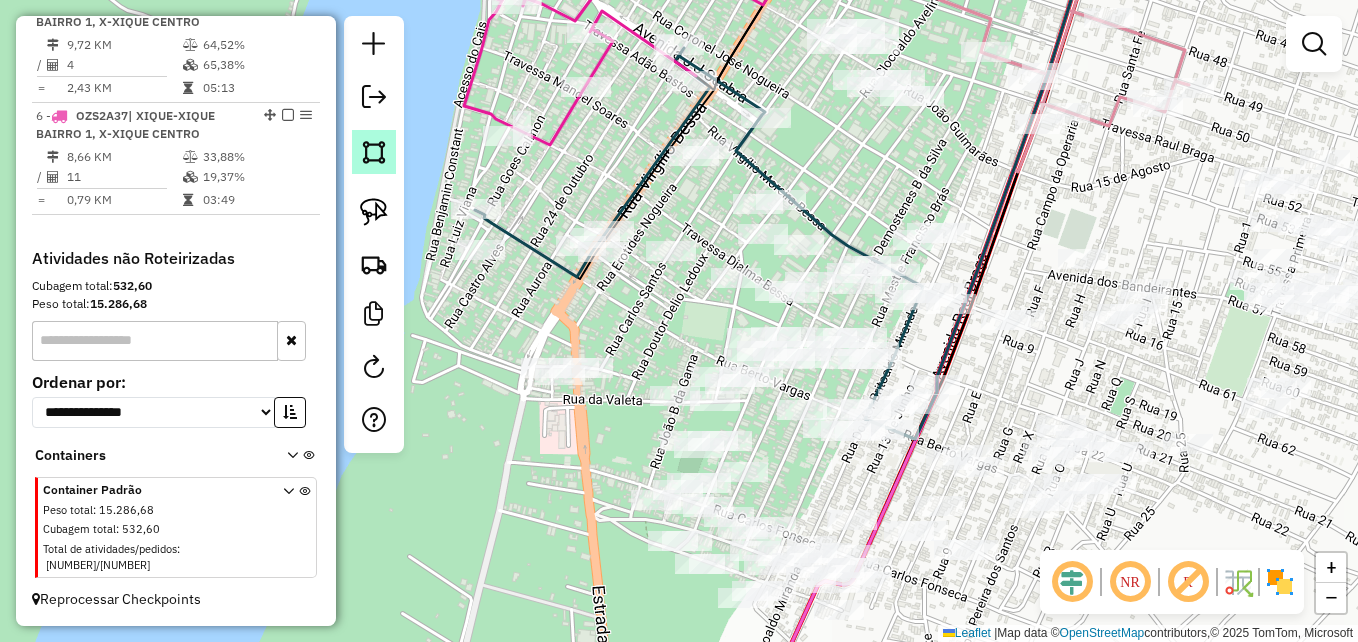 click 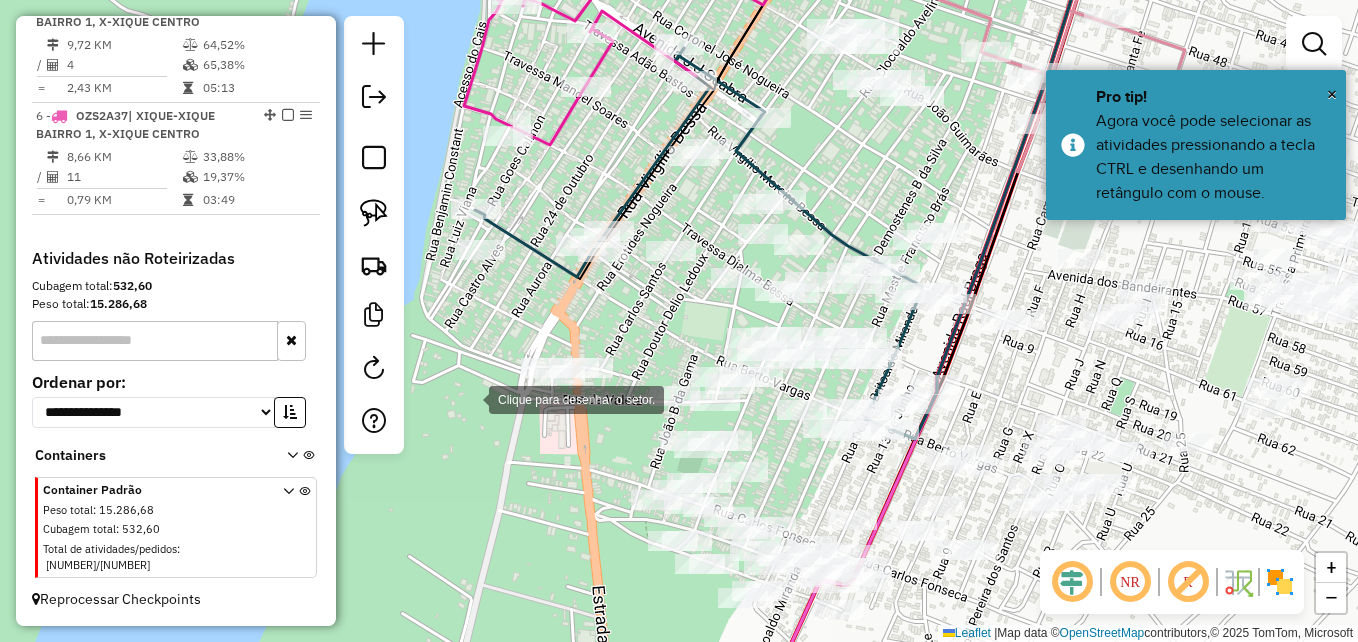 drag, startPoint x: 469, startPoint y: 398, endPoint x: 442, endPoint y: 288, distance: 113.265175 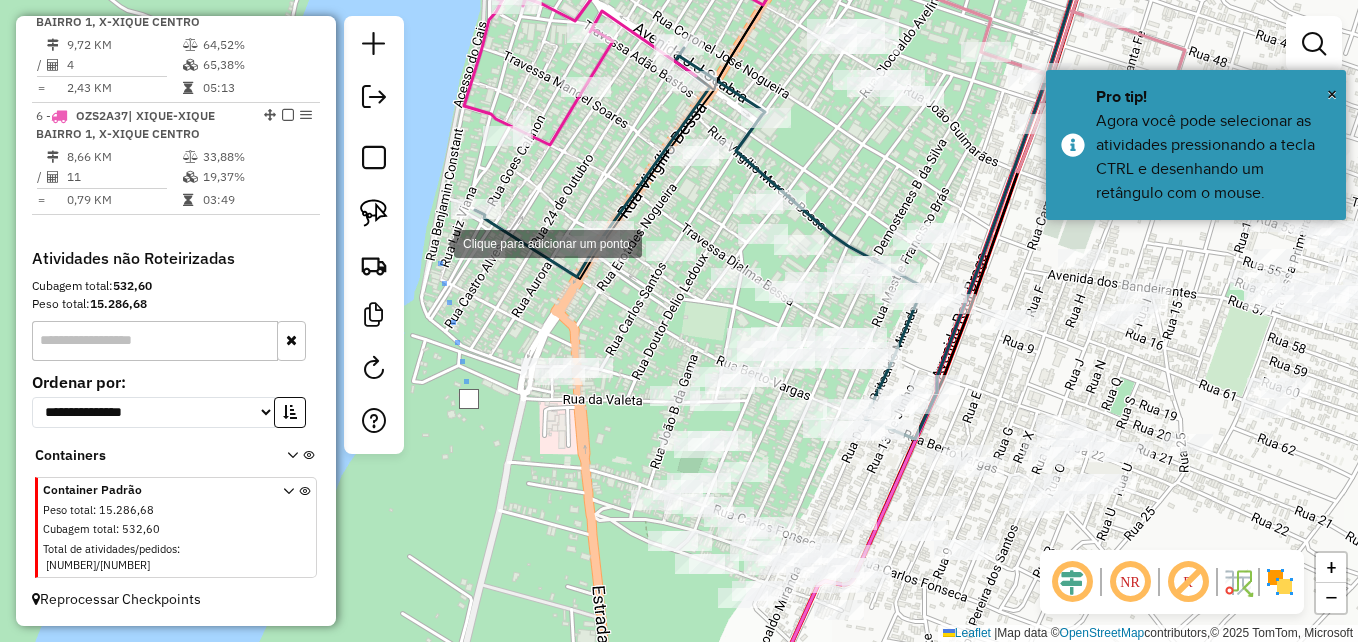 drag, startPoint x: 434, startPoint y: 242, endPoint x: 550, endPoint y: 221, distance: 117.88554 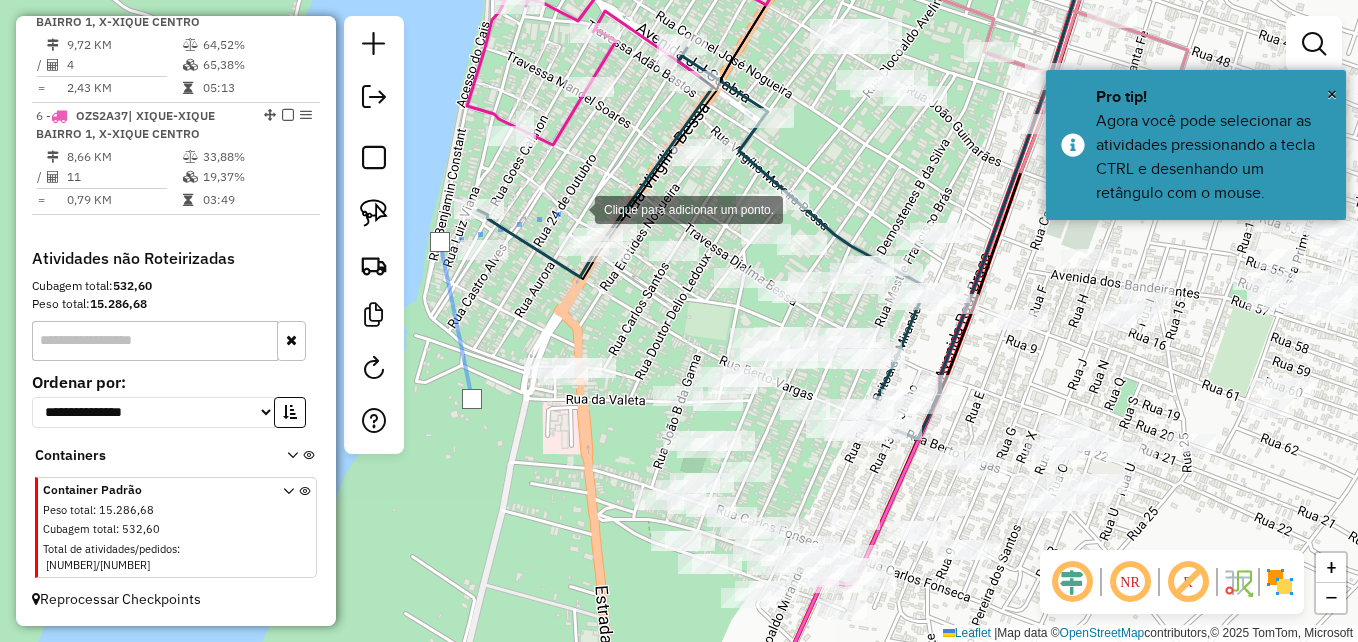 click 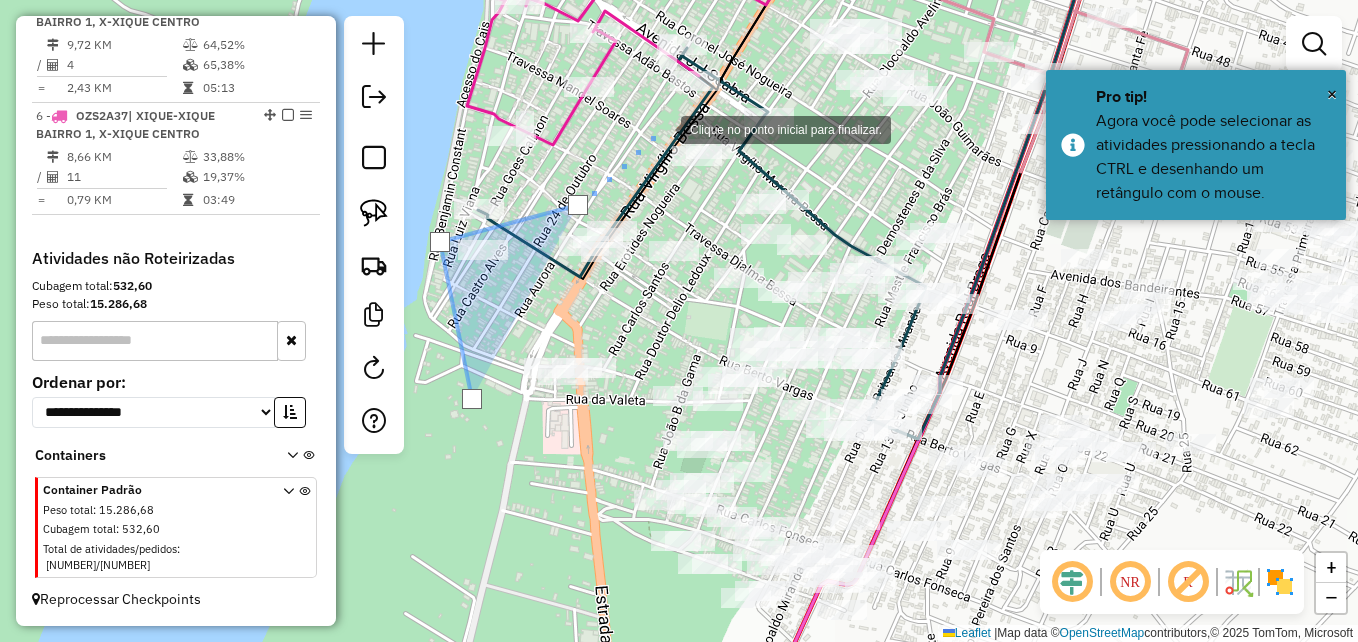 click 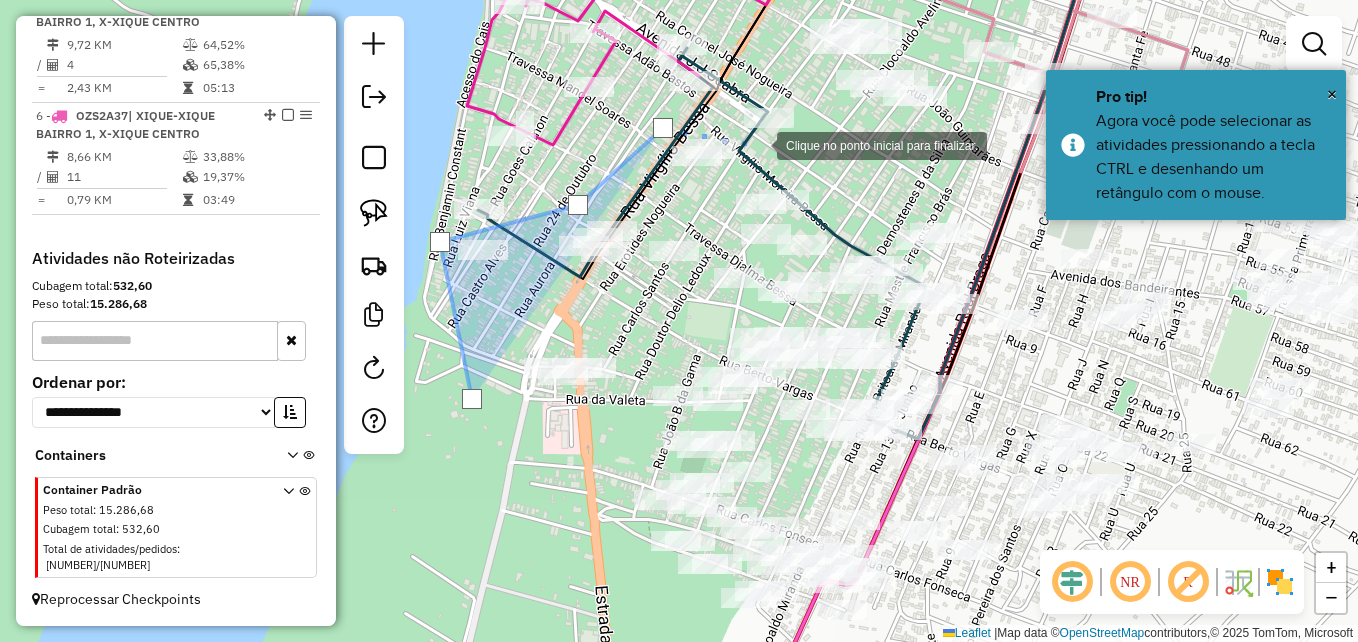 click 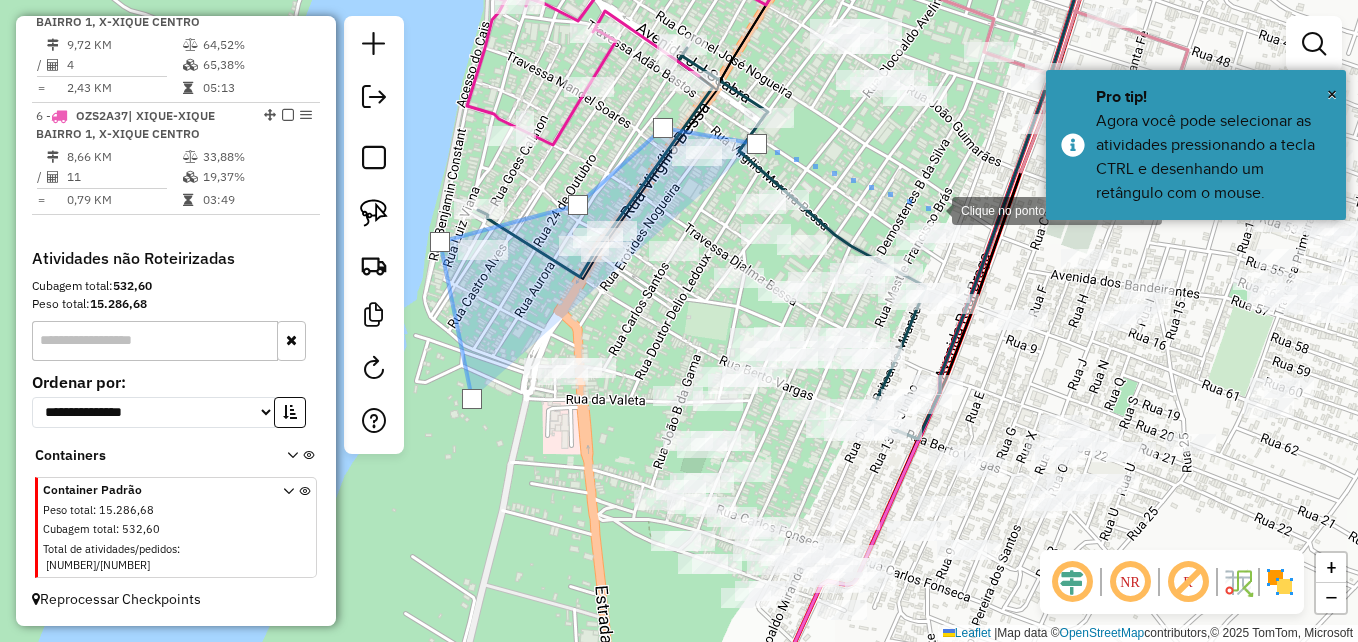 click 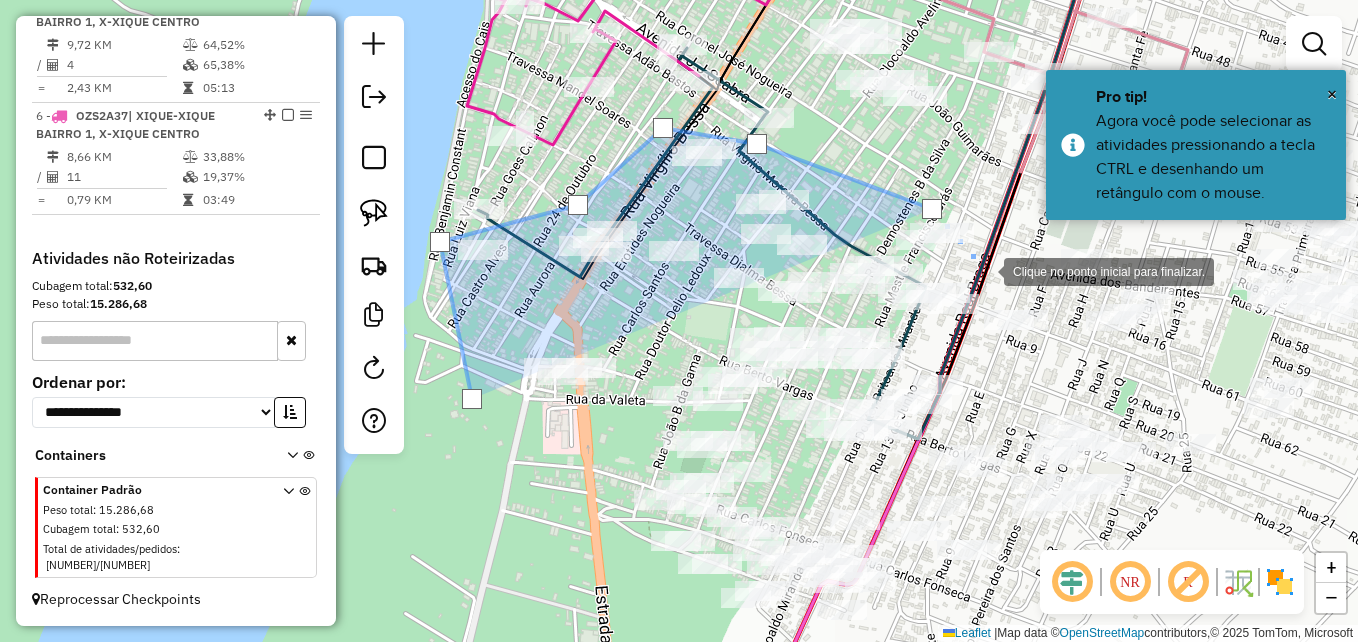 click 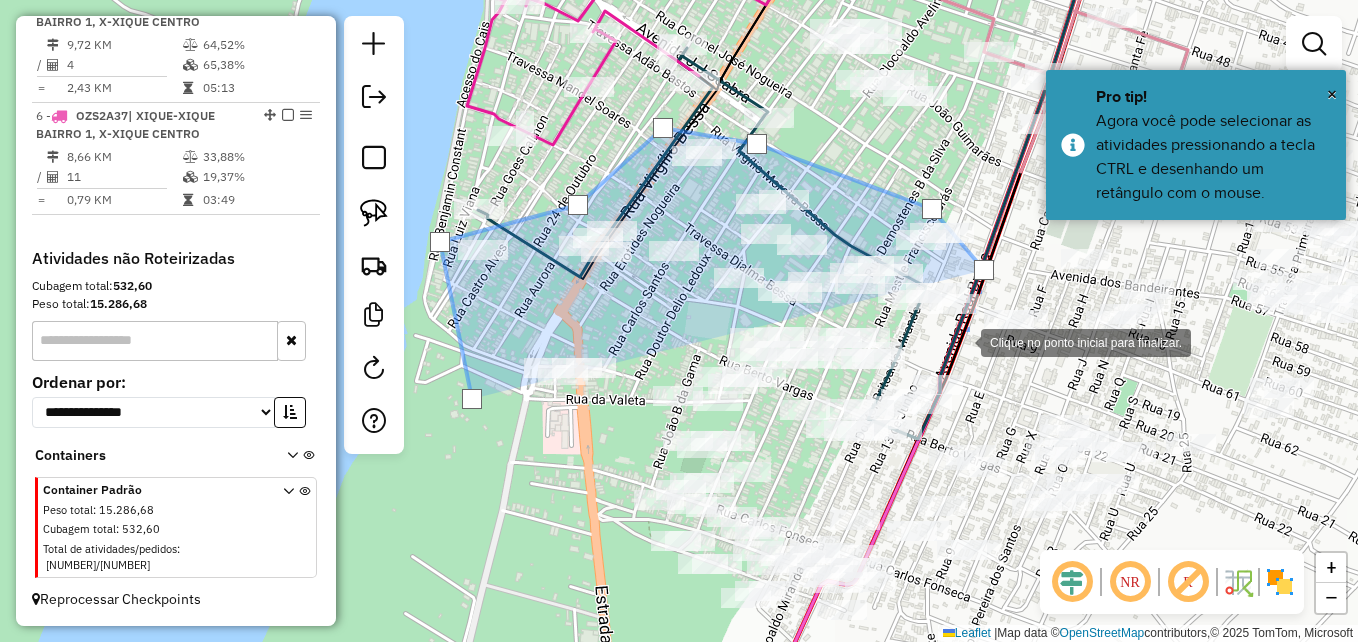 click 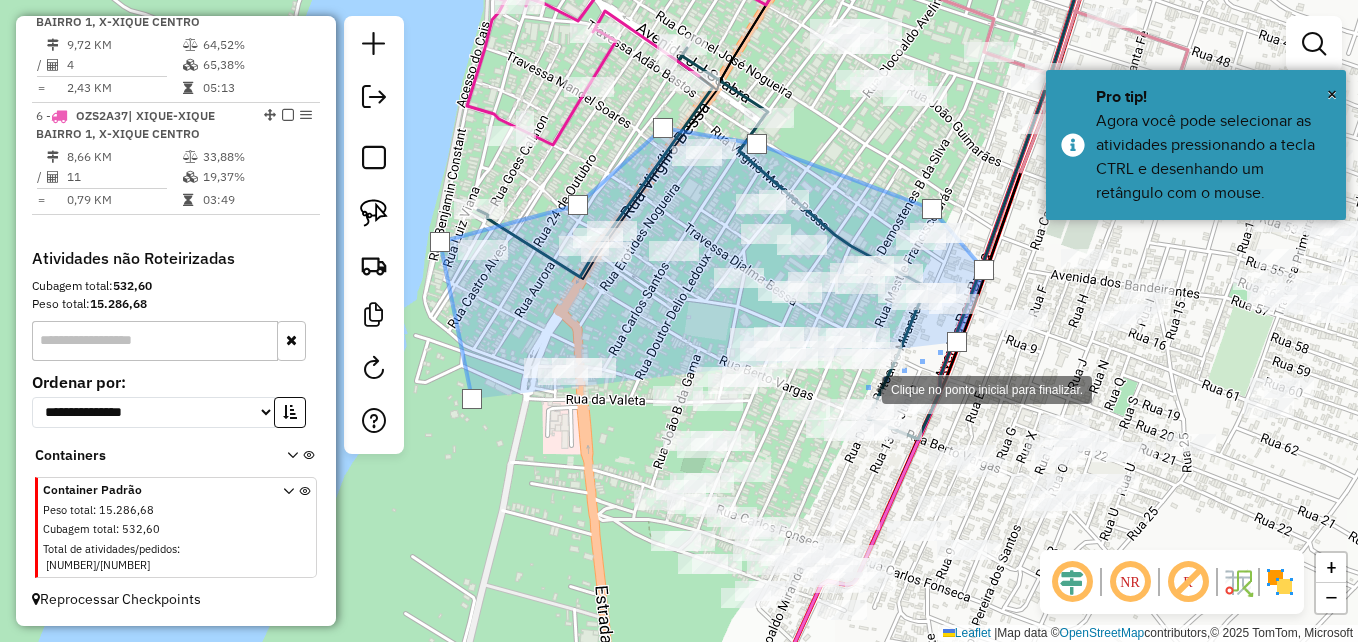 drag, startPoint x: 862, startPoint y: 388, endPoint x: 847, endPoint y: 384, distance: 15.524175 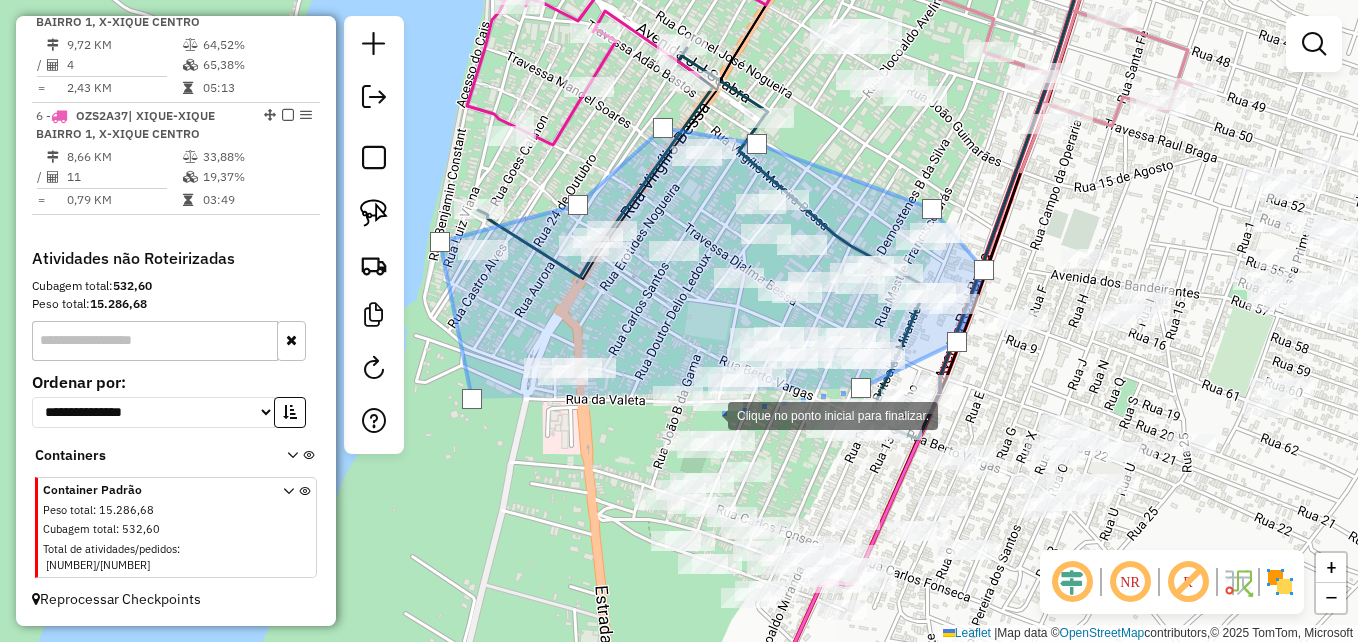 click 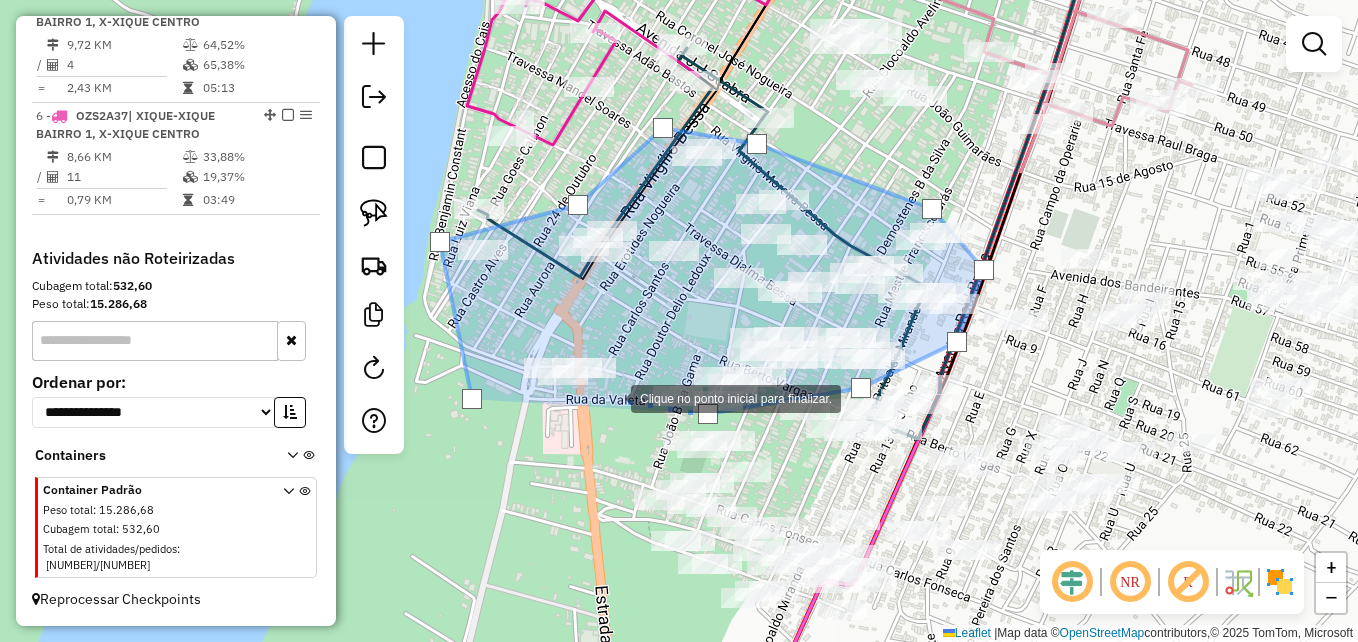 click 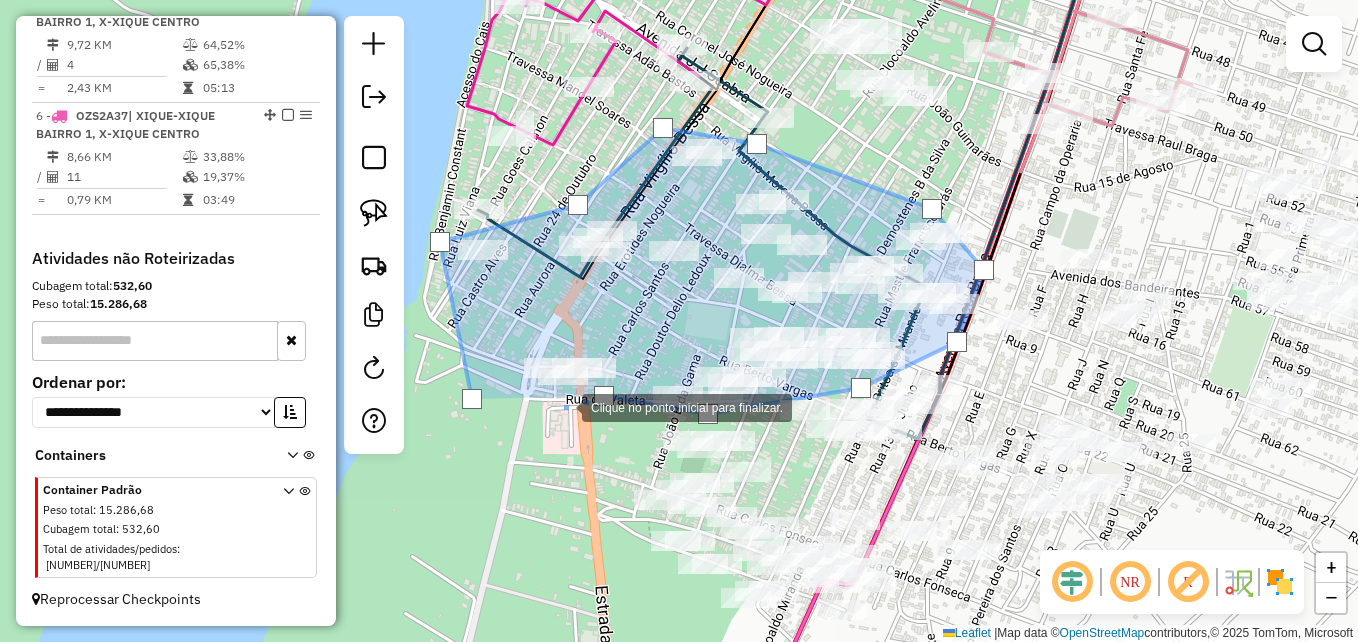 click 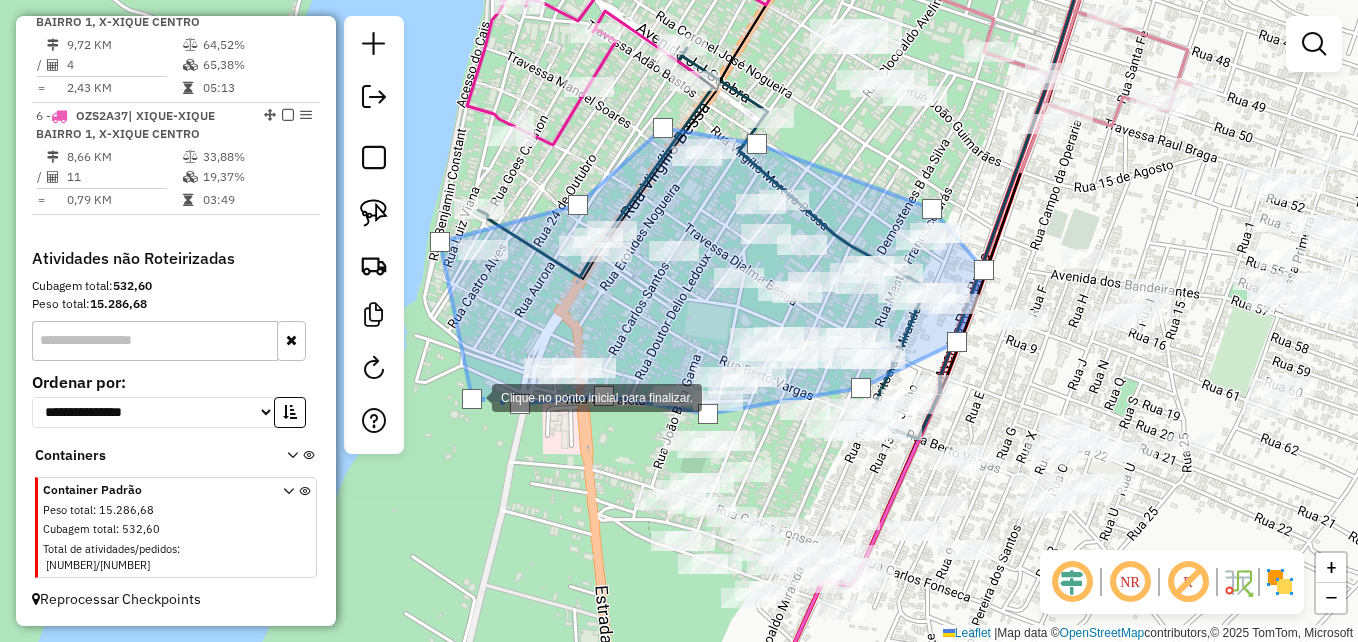click 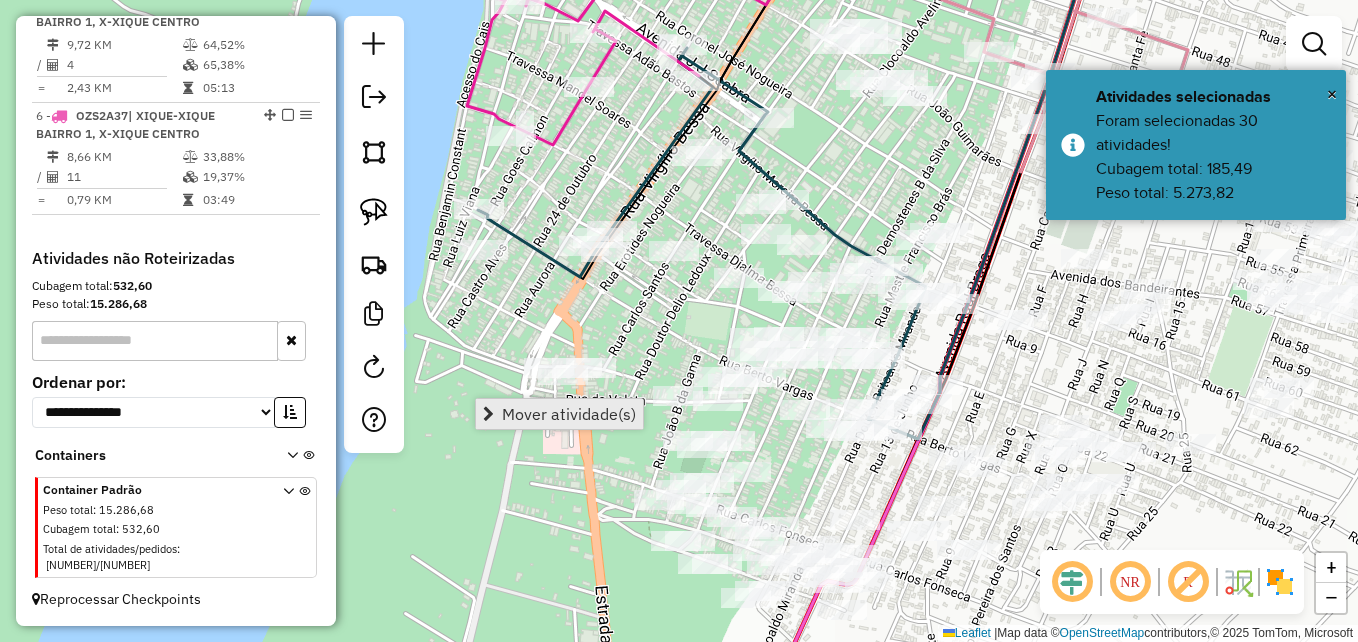 click on "Mover atividade(s)" at bounding box center (569, 414) 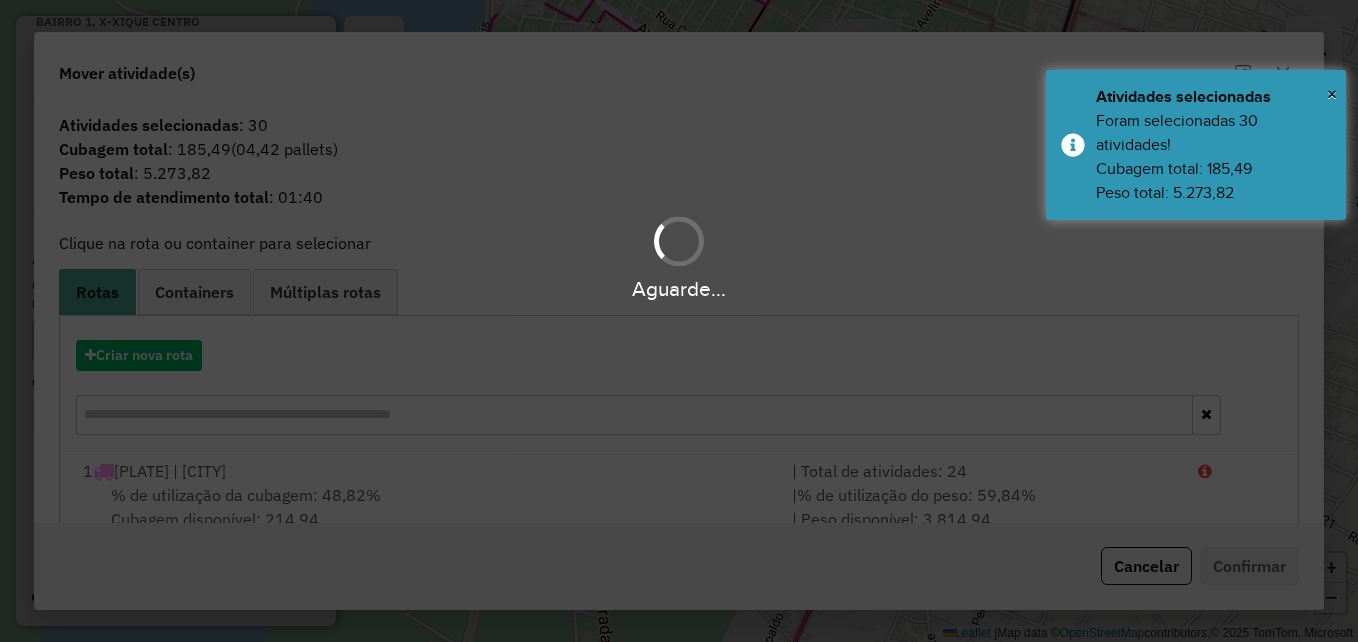 click on "Aguarde..." at bounding box center (679, 321) 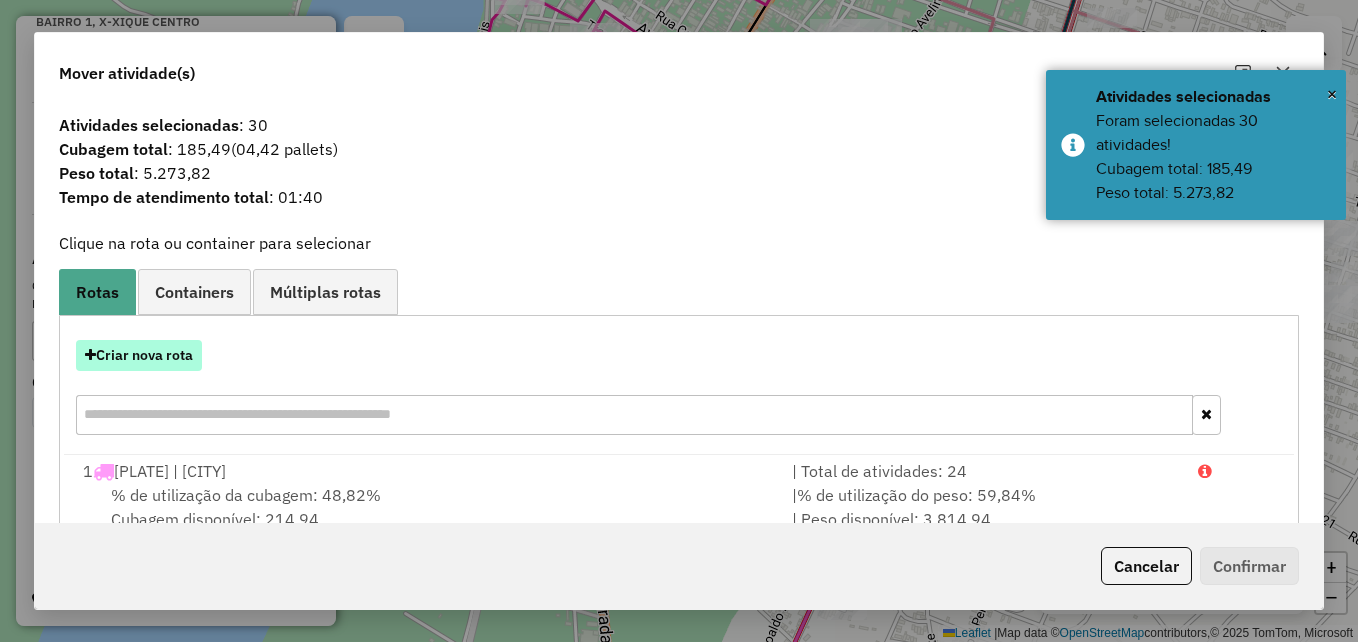 click on "Criar nova rota" at bounding box center (139, 355) 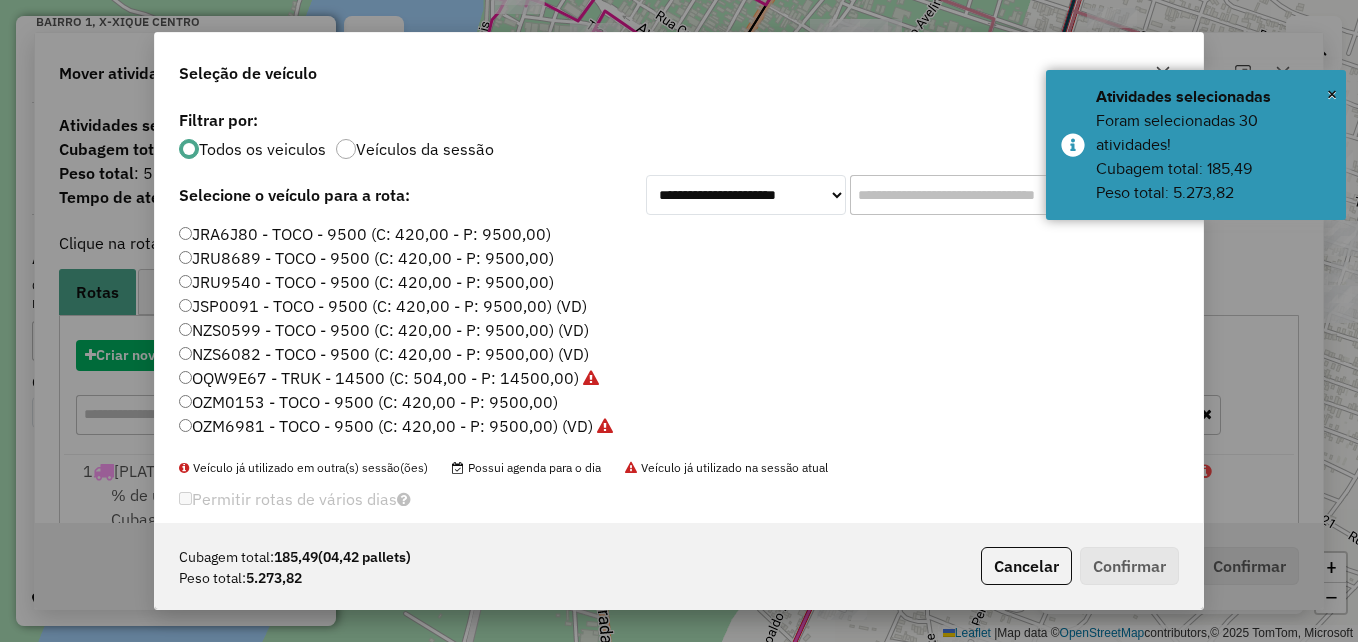 scroll, scrollTop: 11, scrollLeft: 6, axis: both 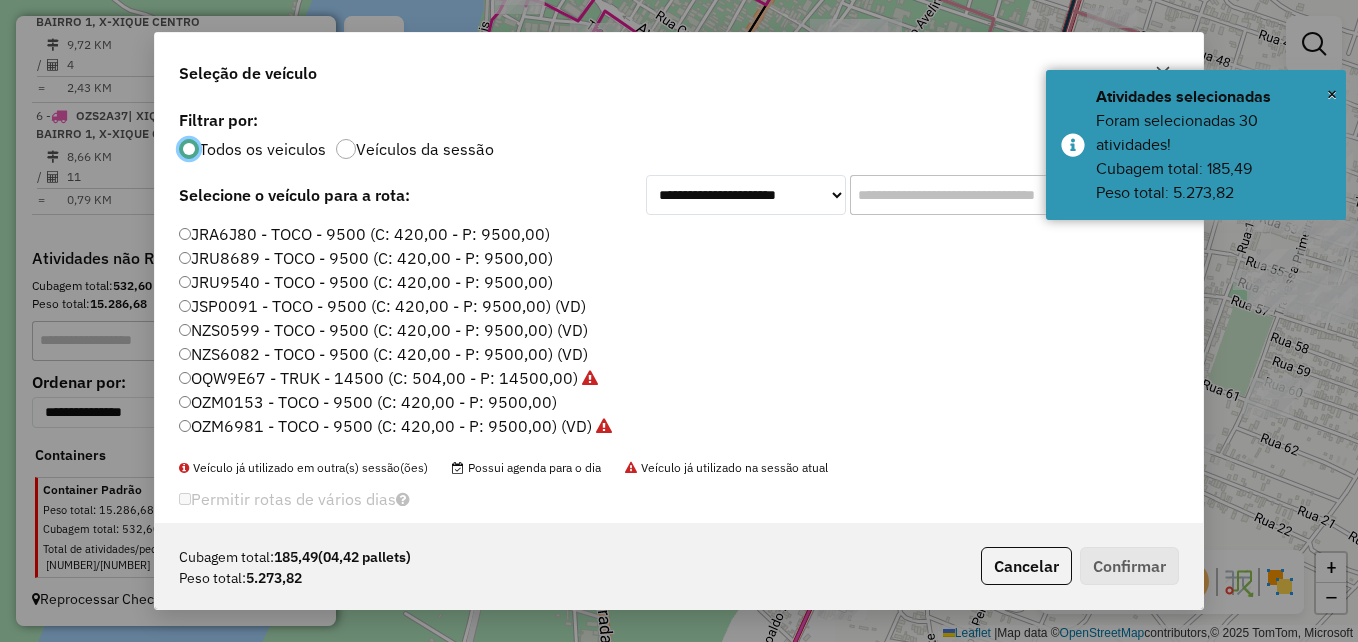 click on "NZS6082 - TOCO - 9500 (C: 420,00 - P: 9500,00) (VD)" 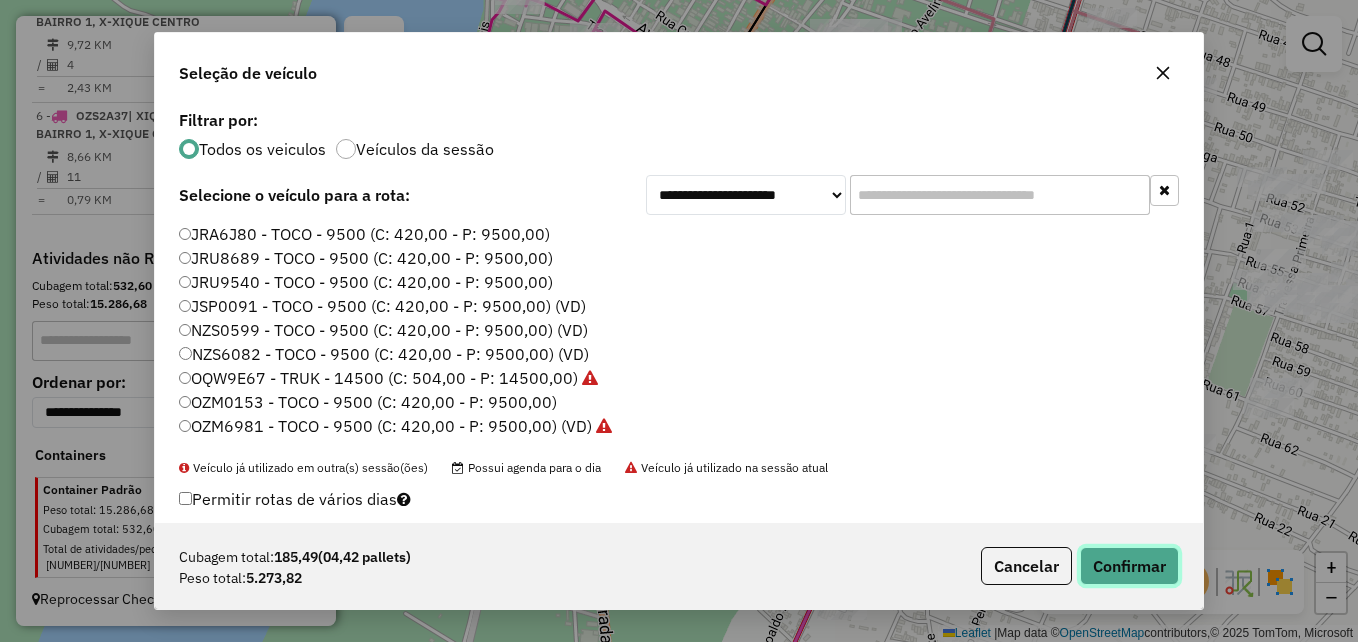 click on "Confirmar" 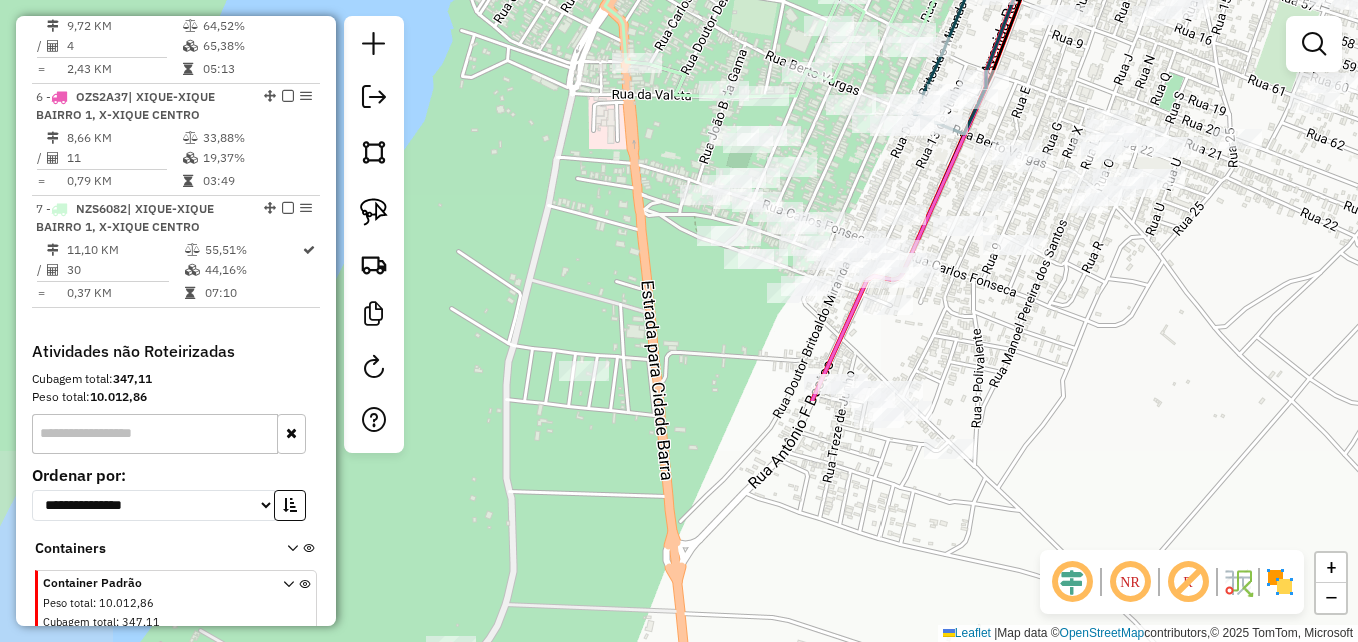 drag, startPoint x: 838, startPoint y: 407, endPoint x: 926, endPoint y: 186, distance: 237.87602 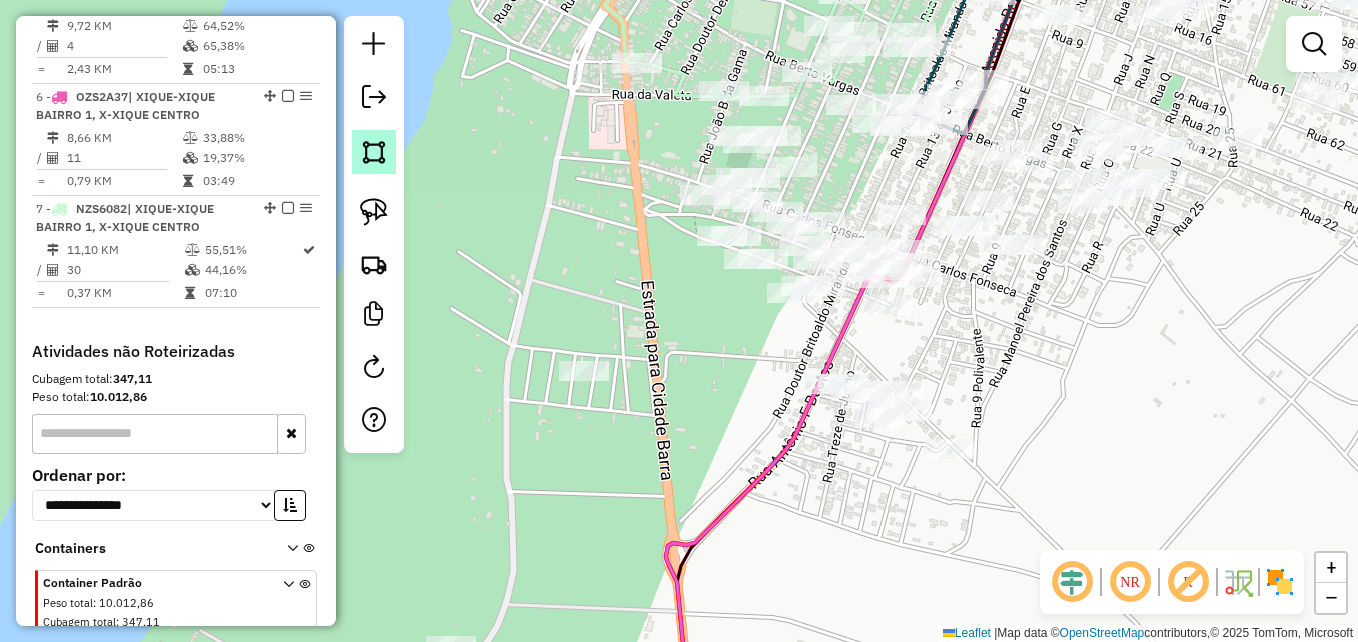 click 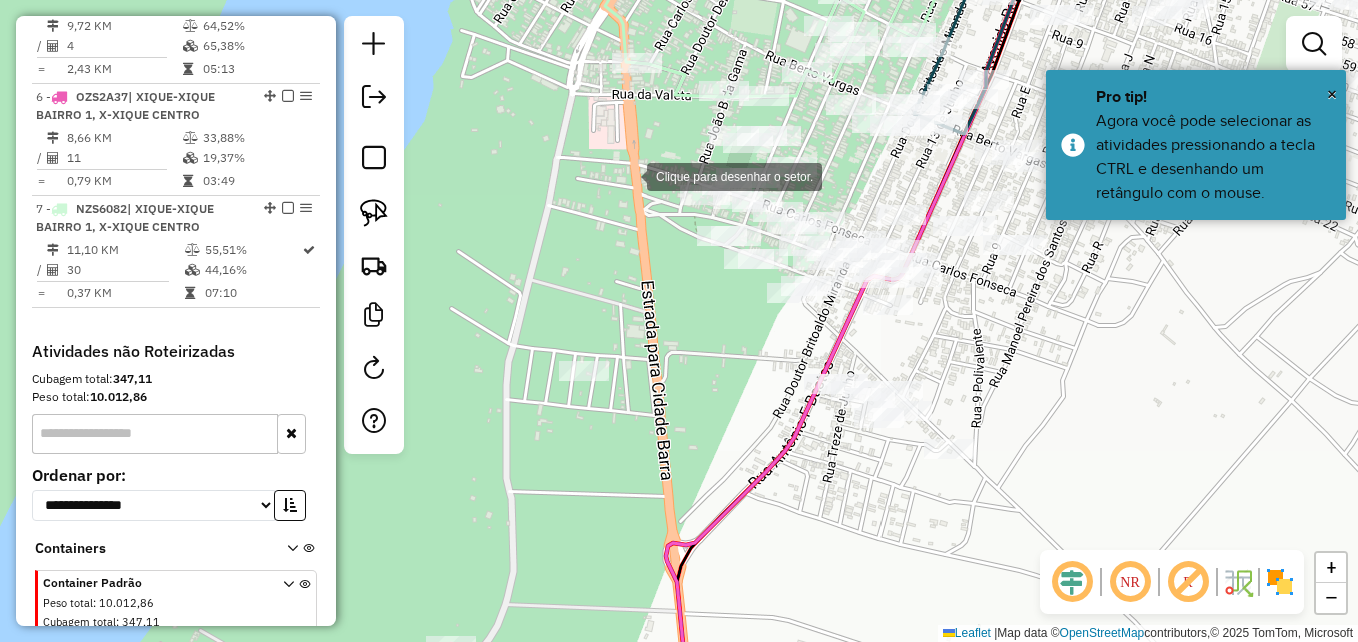 drag, startPoint x: 627, startPoint y: 175, endPoint x: 479, endPoint y: 420, distance: 286.23242 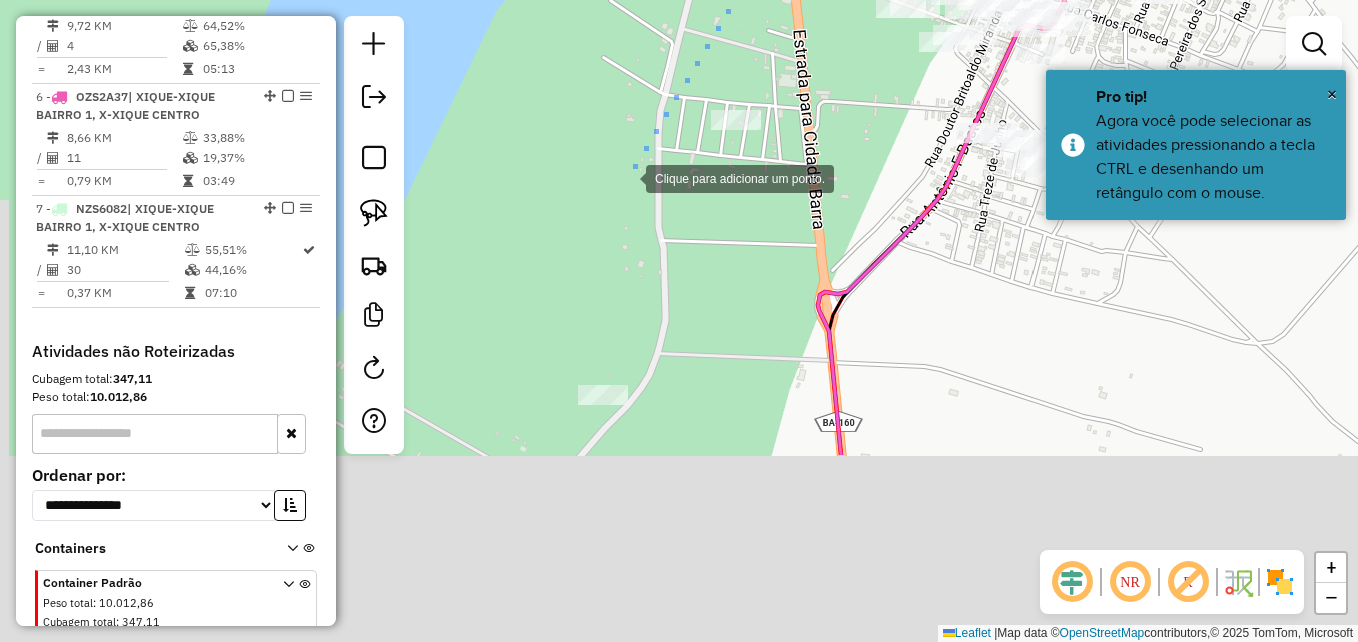 drag, startPoint x: 473, startPoint y: 432, endPoint x: 562, endPoint y: 277, distance: 178.73444 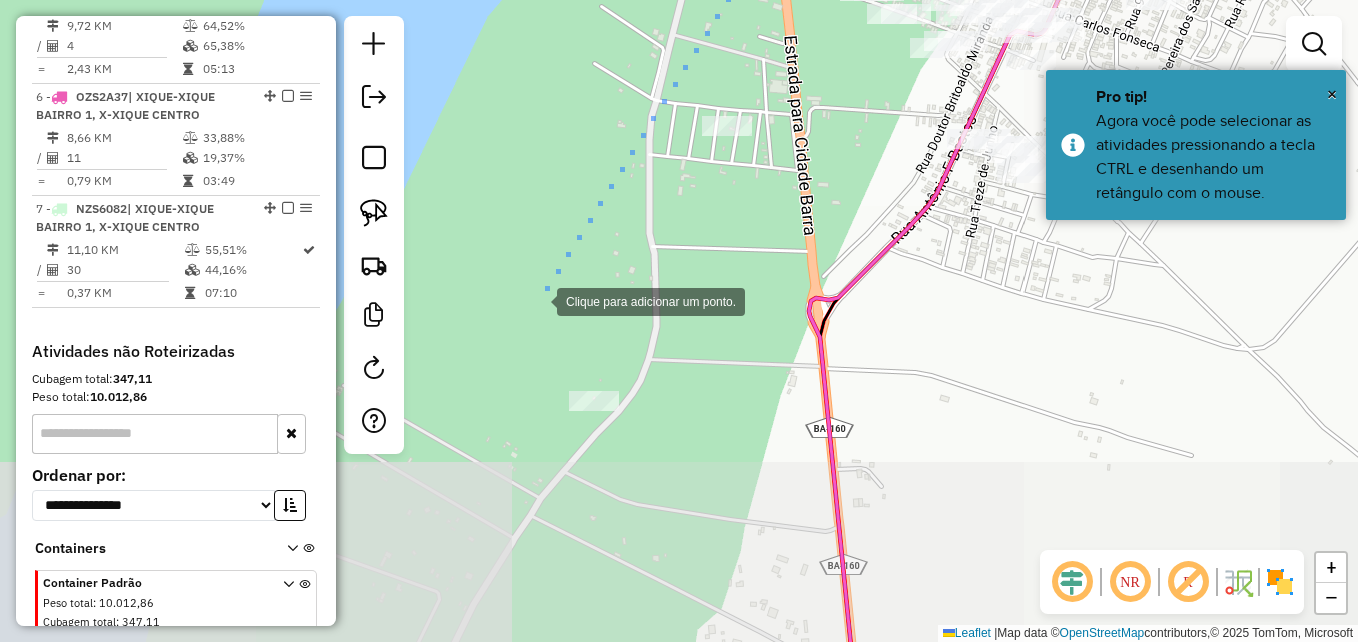 click 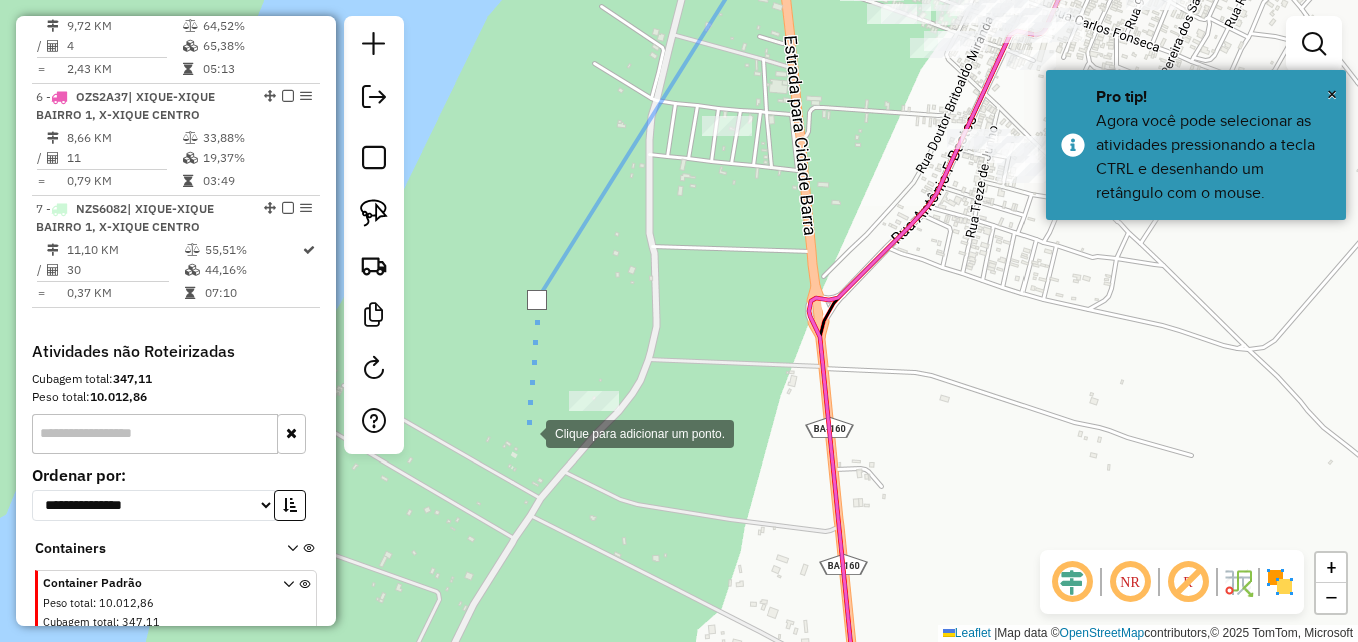 click 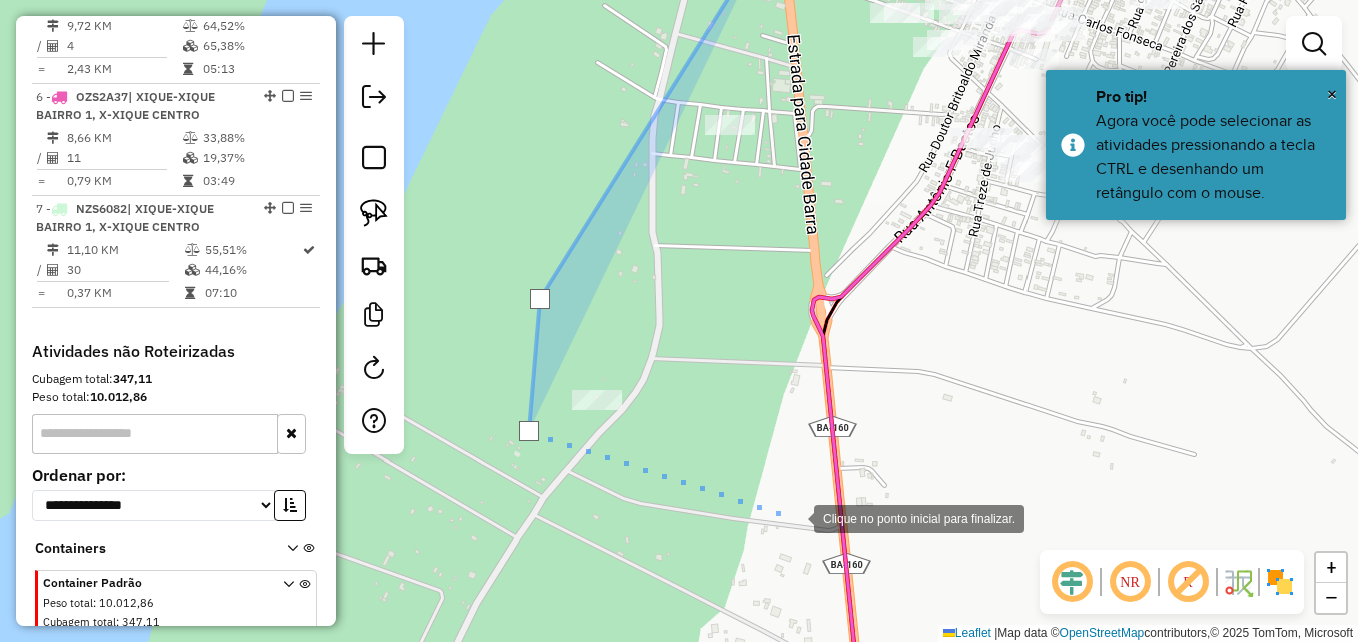 click 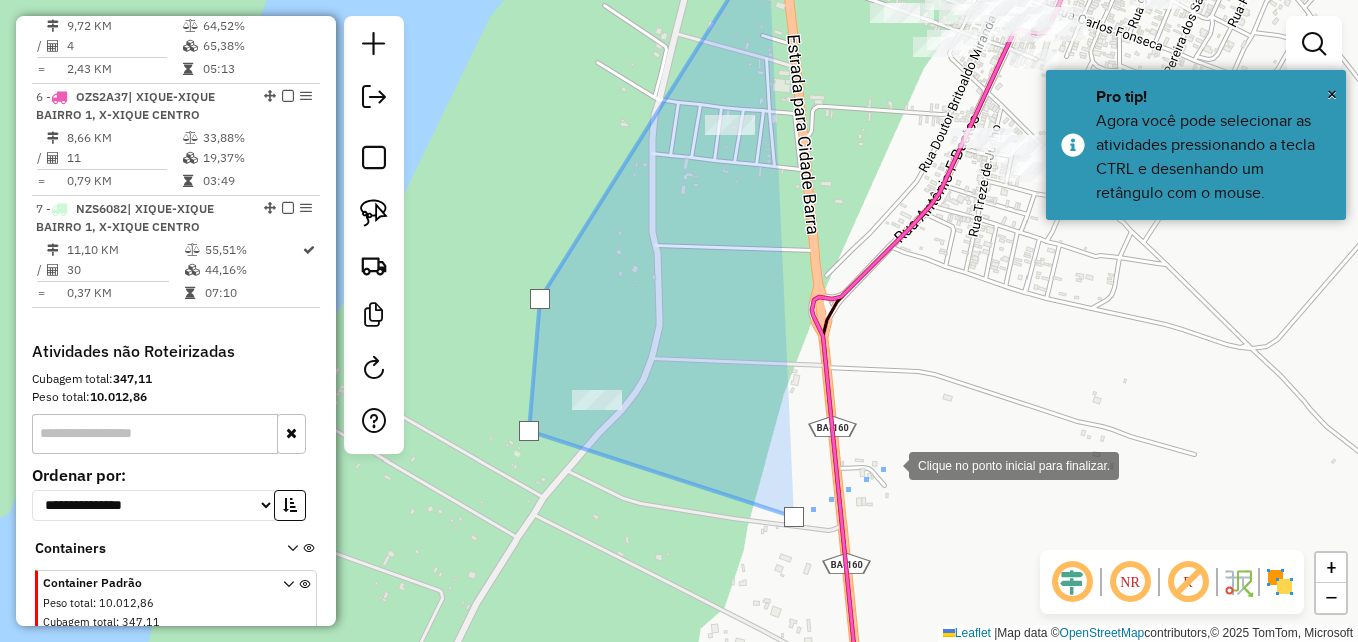 drag, startPoint x: 887, startPoint y: 464, endPoint x: 1089, endPoint y: 336, distance: 239.14012 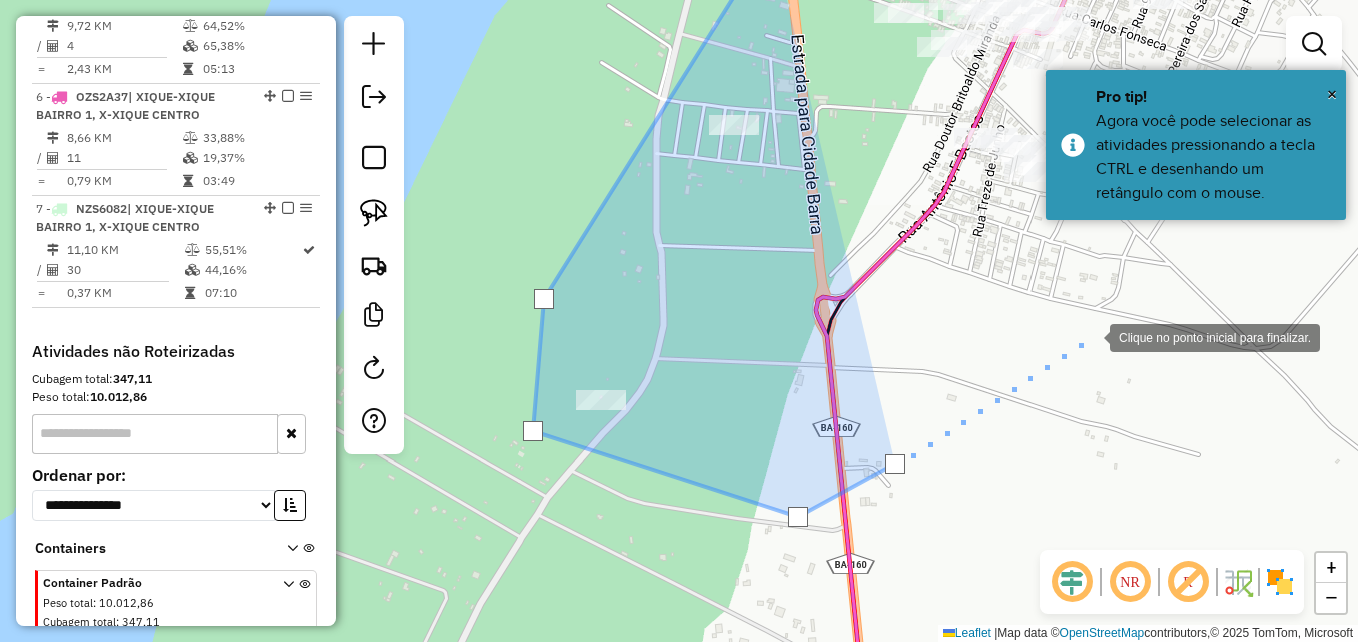 click 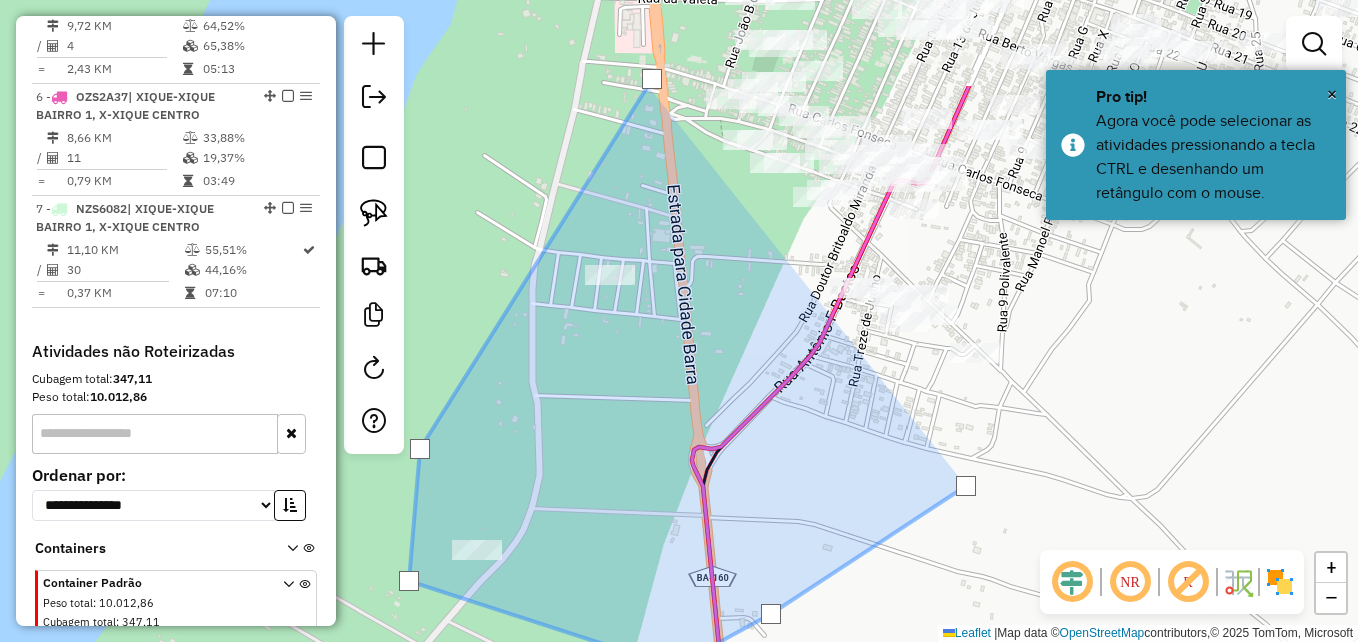 drag, startPoint x: 1093, startPoint y: 352, endPoint x: 873, endPoint y: 641, distance: 363.20932 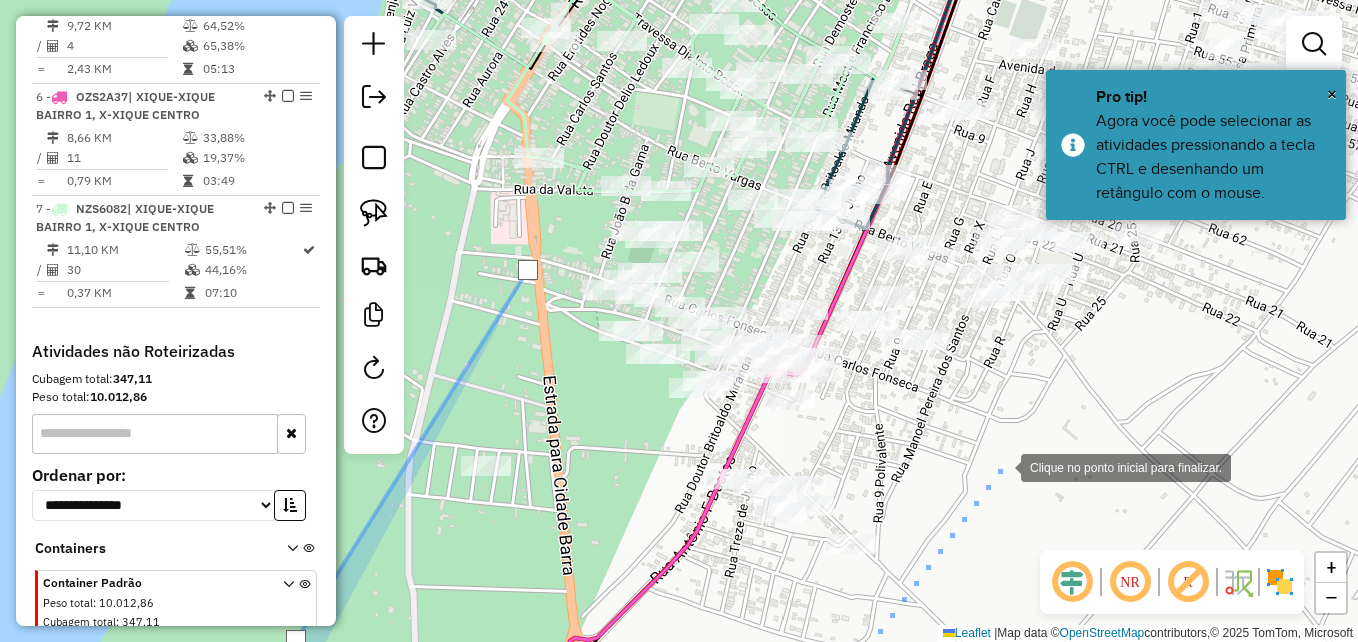 click 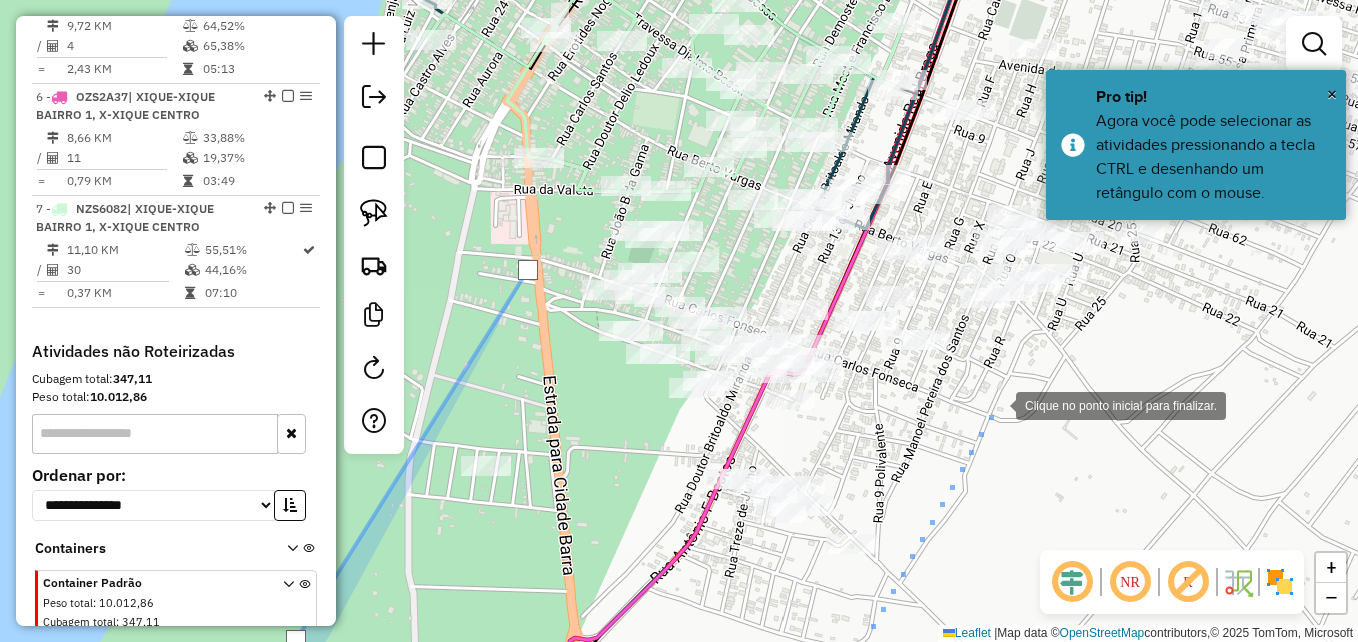 click 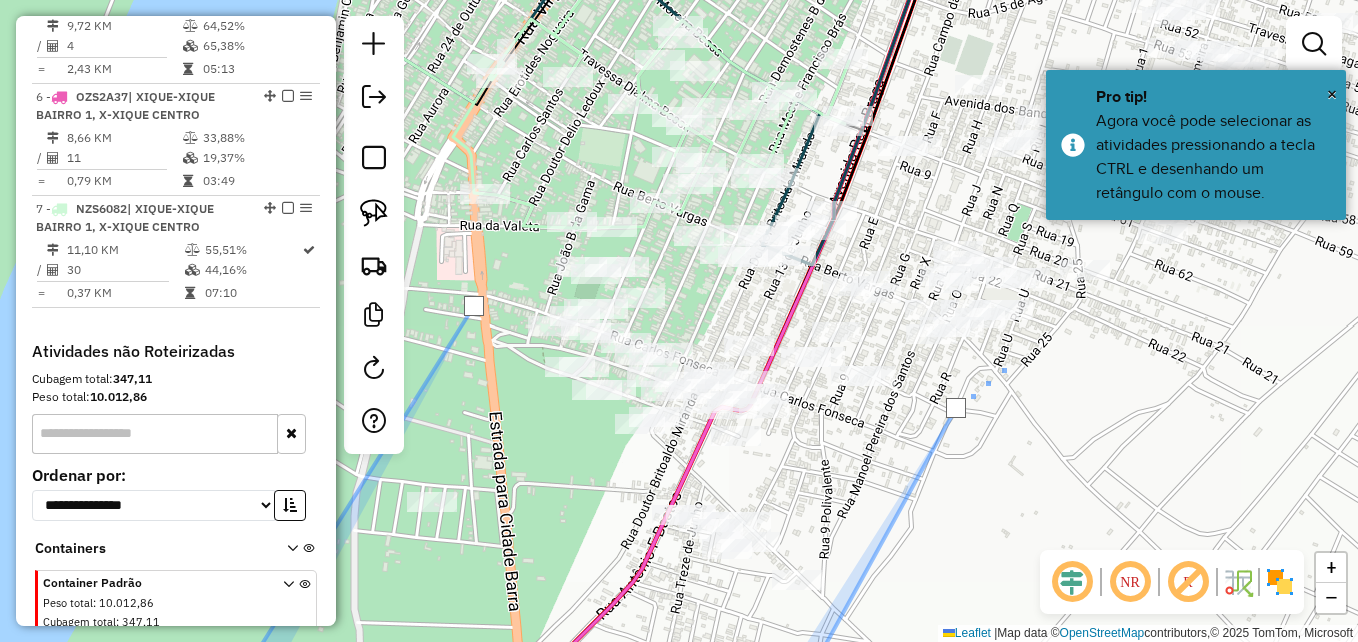 drag, startPoint x: 1096, startPoint y: 321, endPoint x: 1009, endPoint y: 413, distance: 126.62148 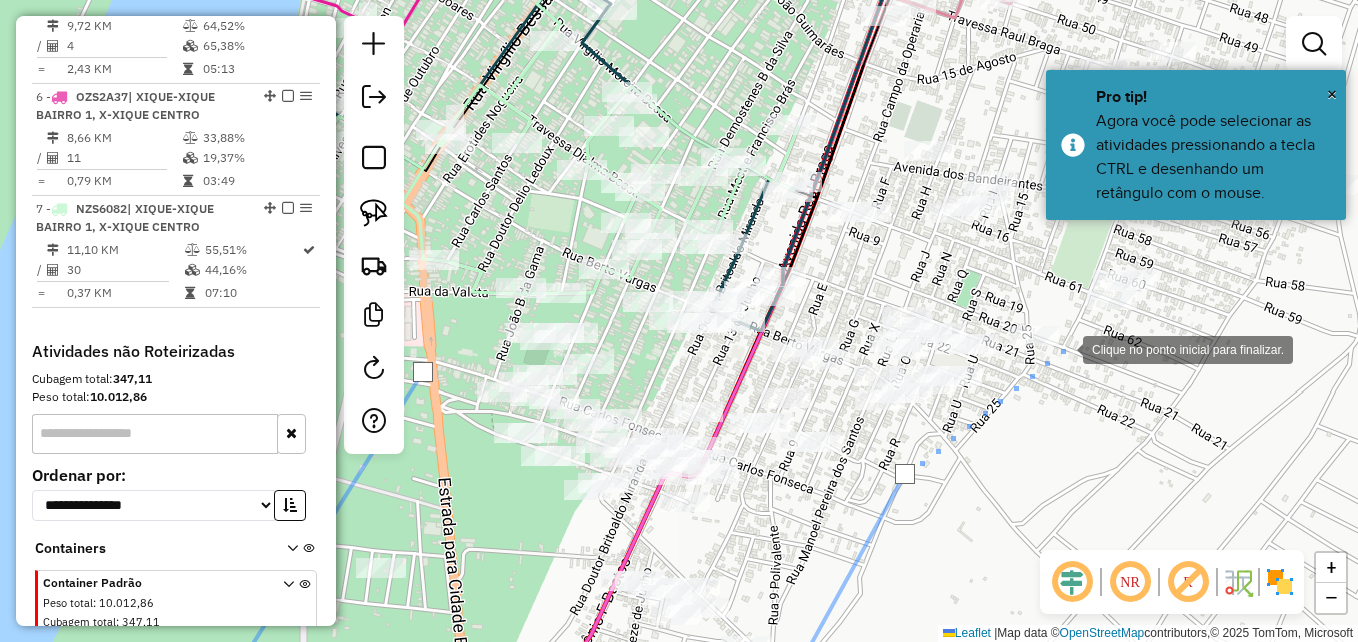 click 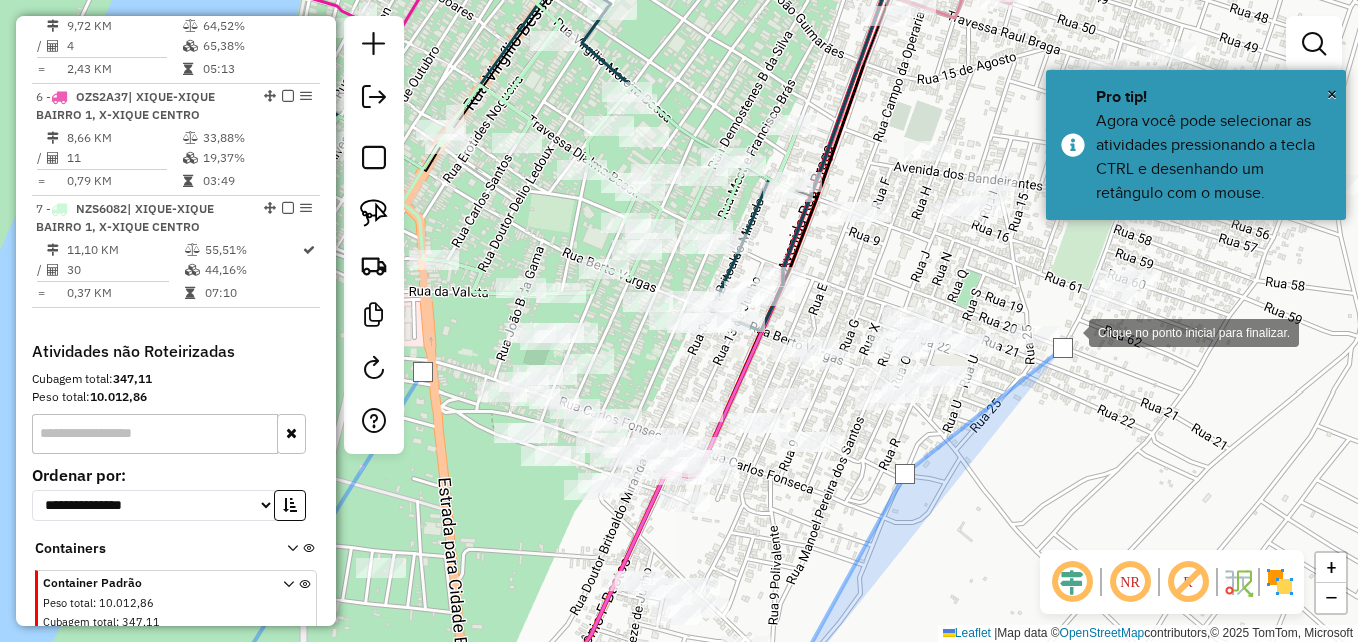 drag, startPoint x: 1060, startPoint y: 321, endPoint x: 977, endPoint y: 266, distance: 99.56907 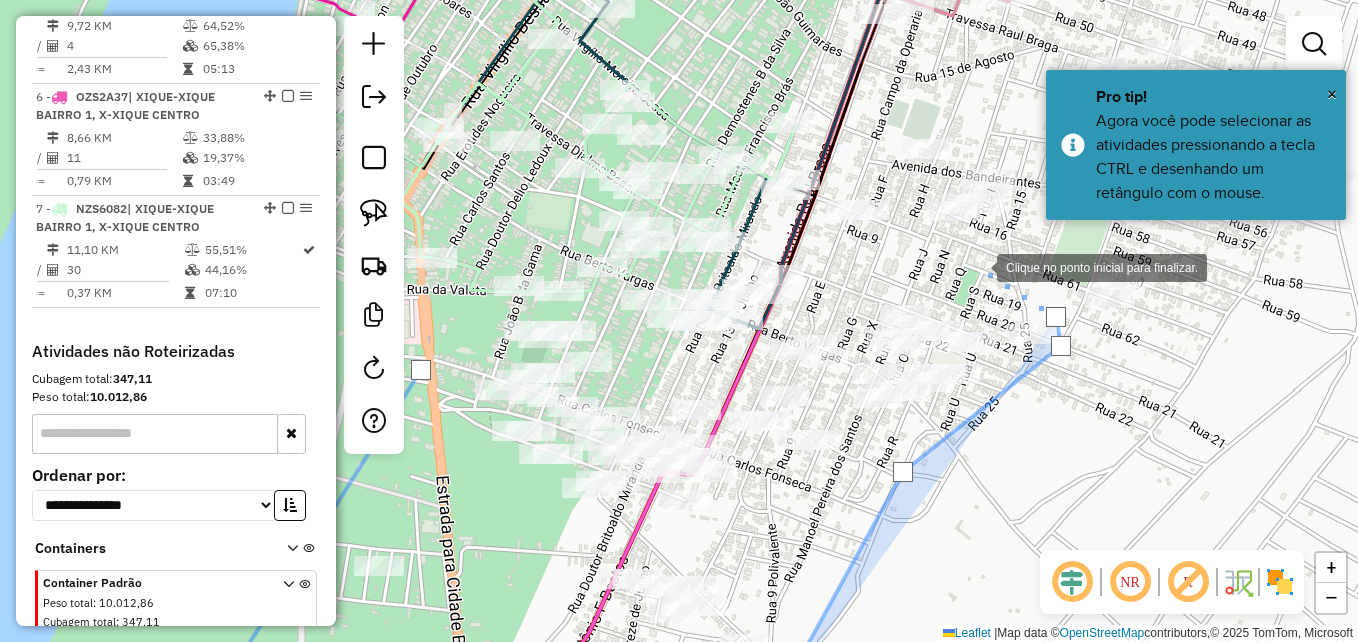 drag, startPoint x: 967, startPoint y: 262, endPoint x: 911, endPoint y: 275, distance: 57.48913 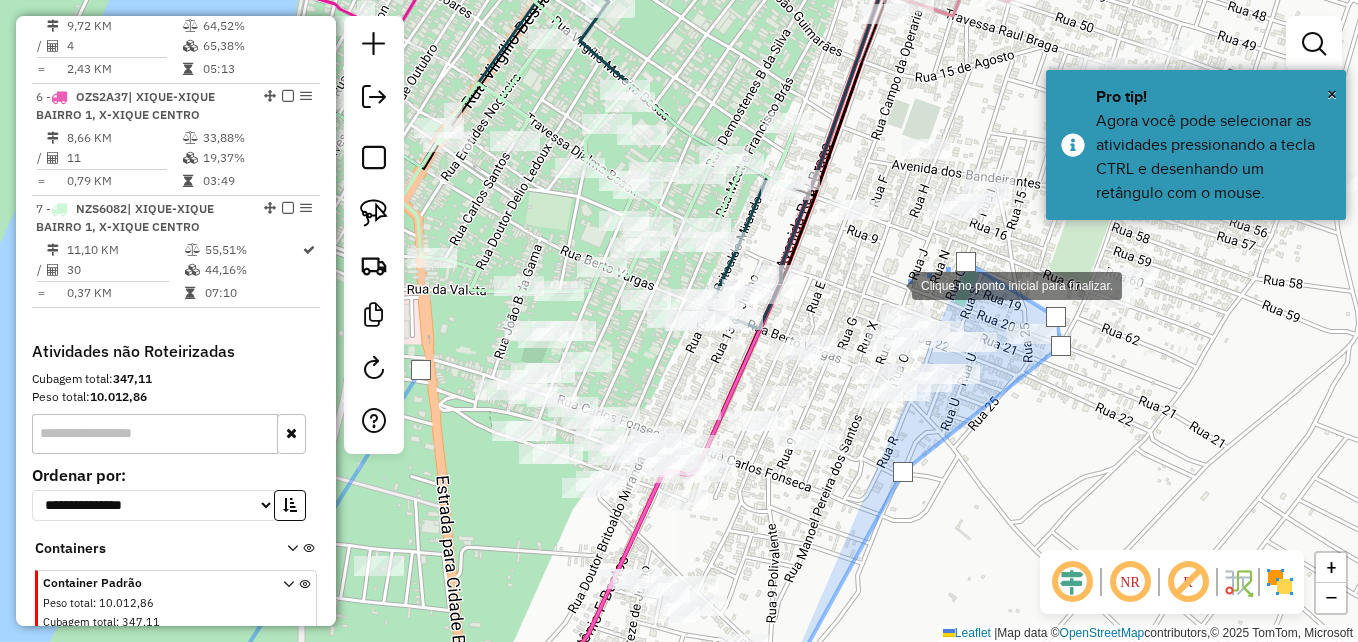click 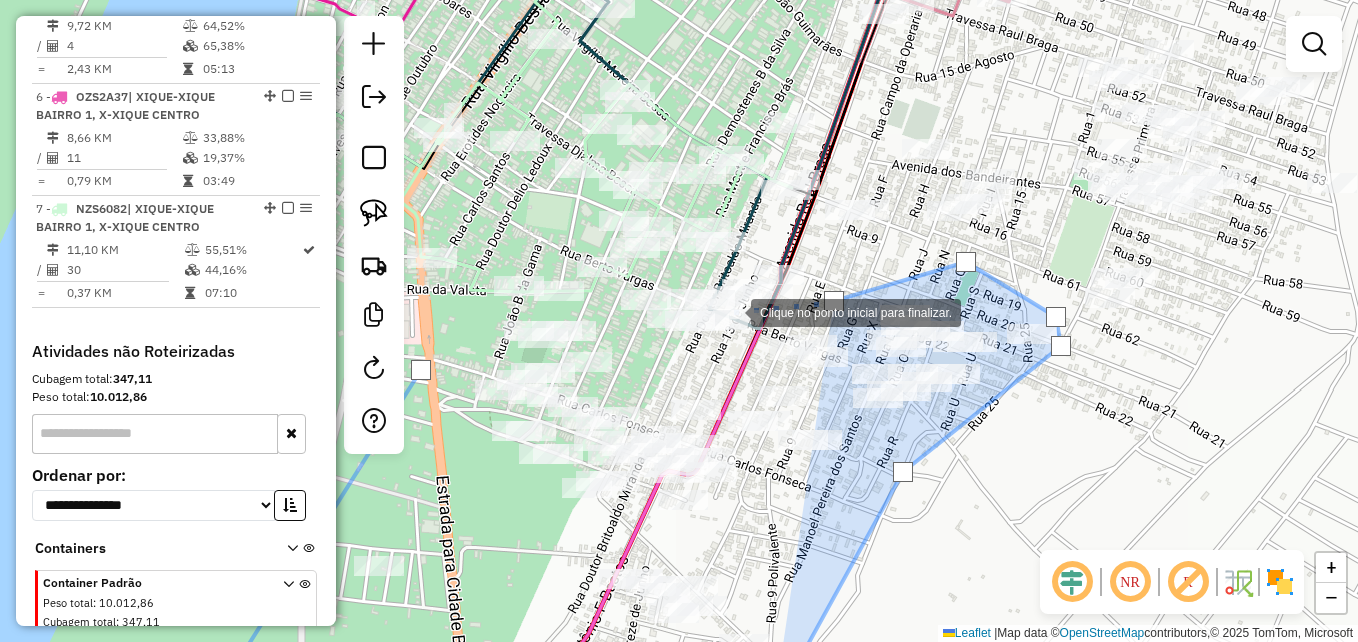 click 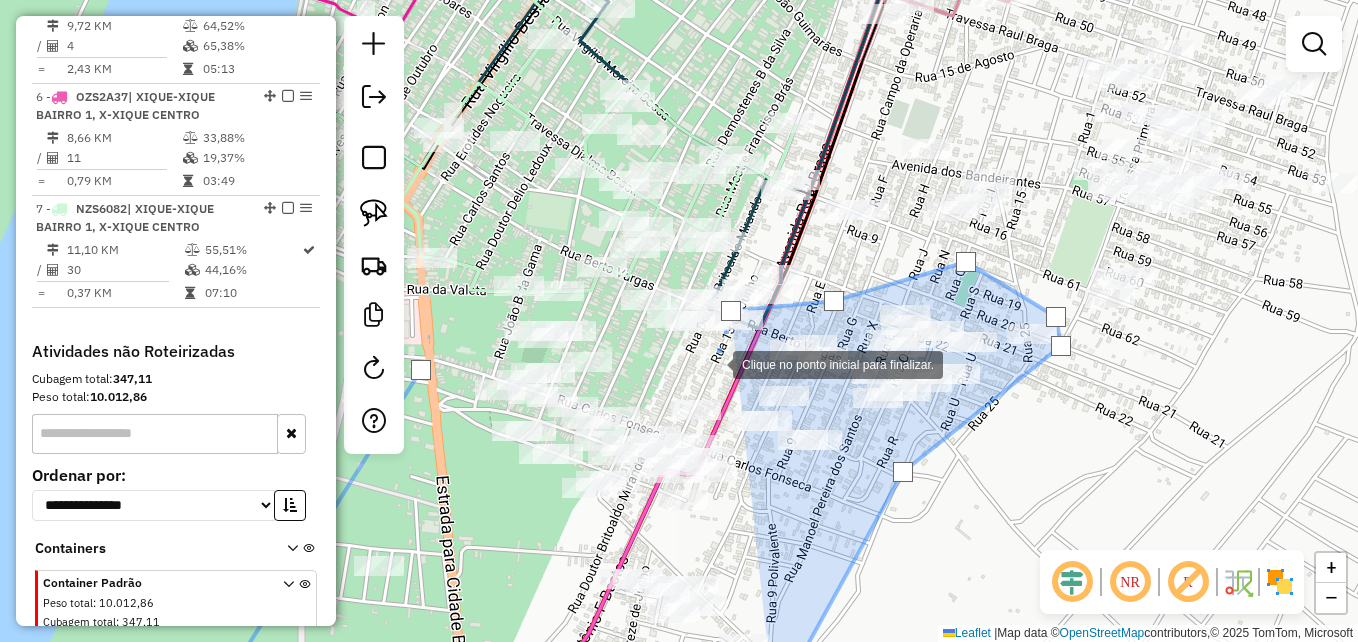 drag, startPoint x: 712, startPoint y: 364, endPoint x: 664, endPoint y: 361, distance: 48.09366 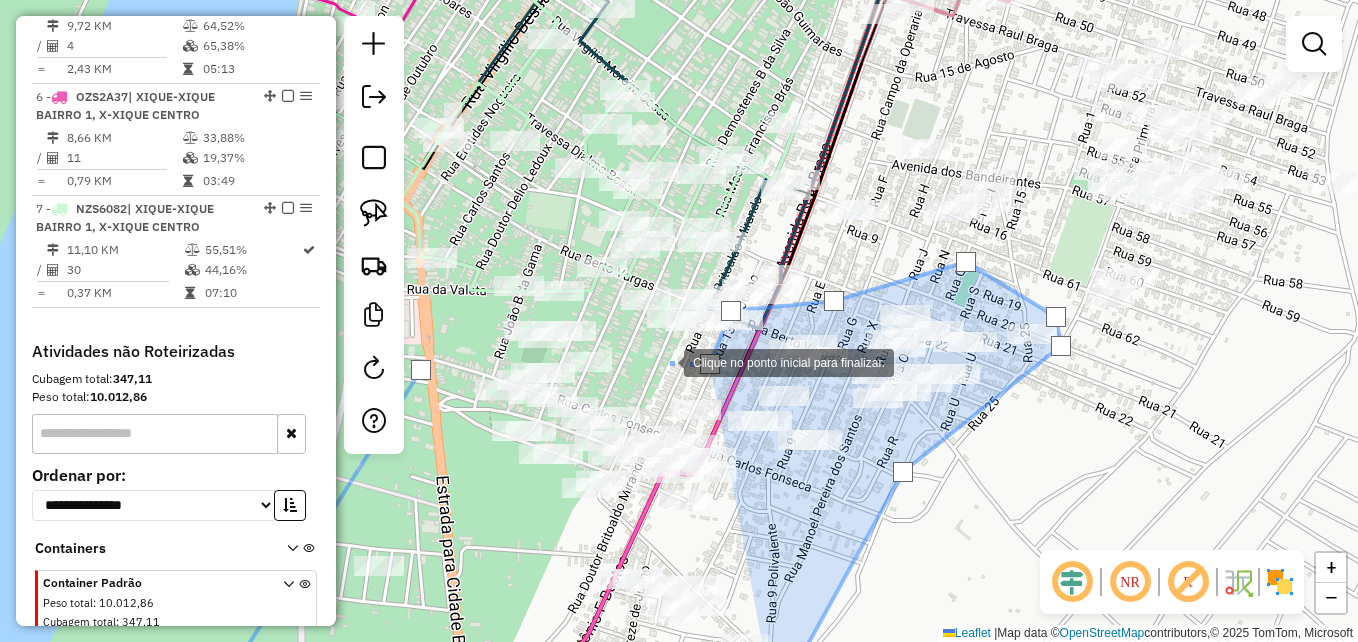 click 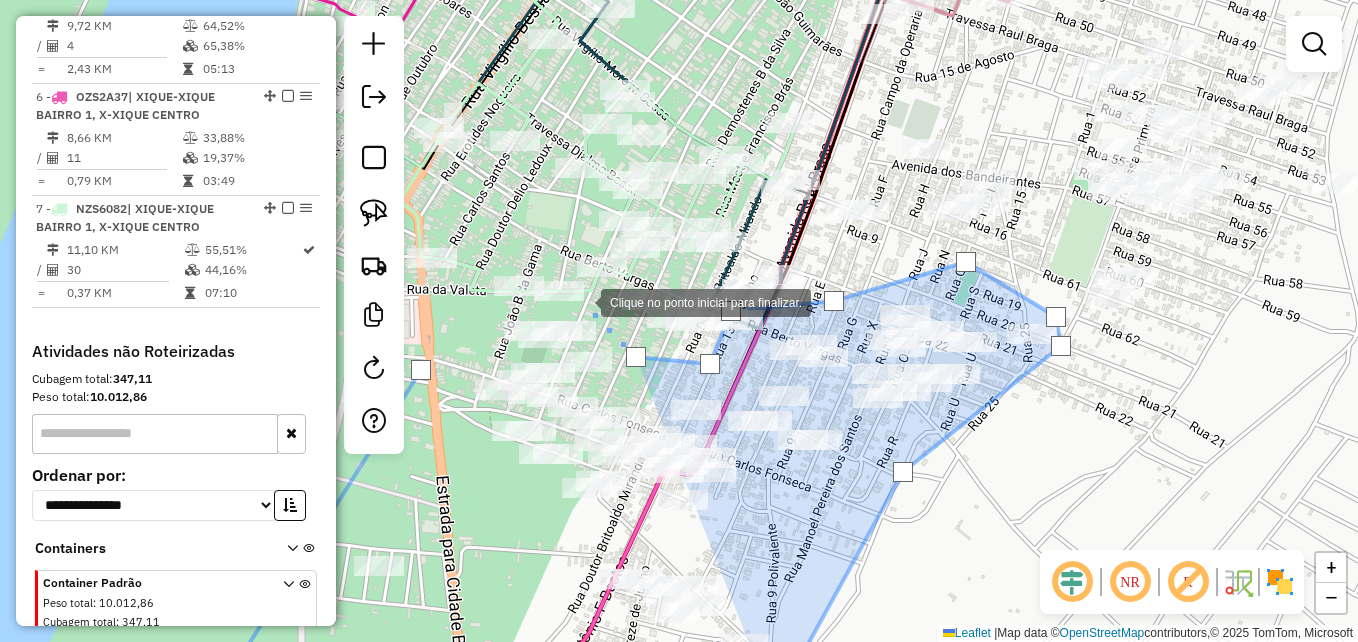 click 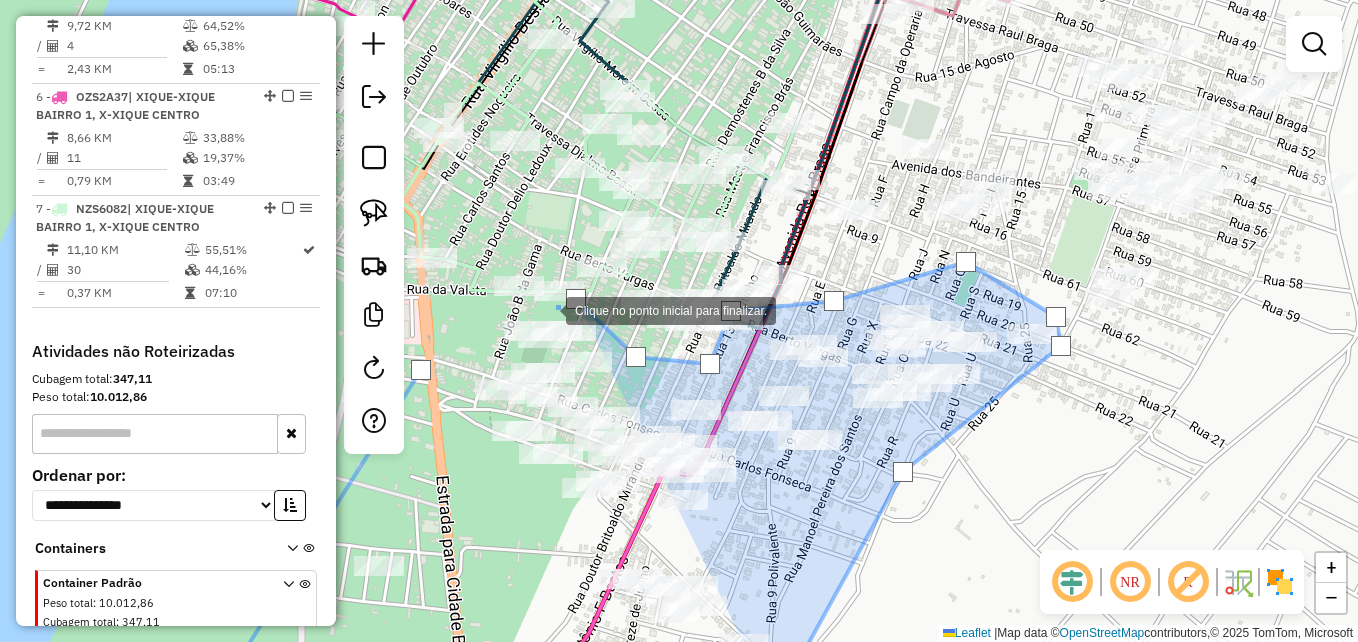 click 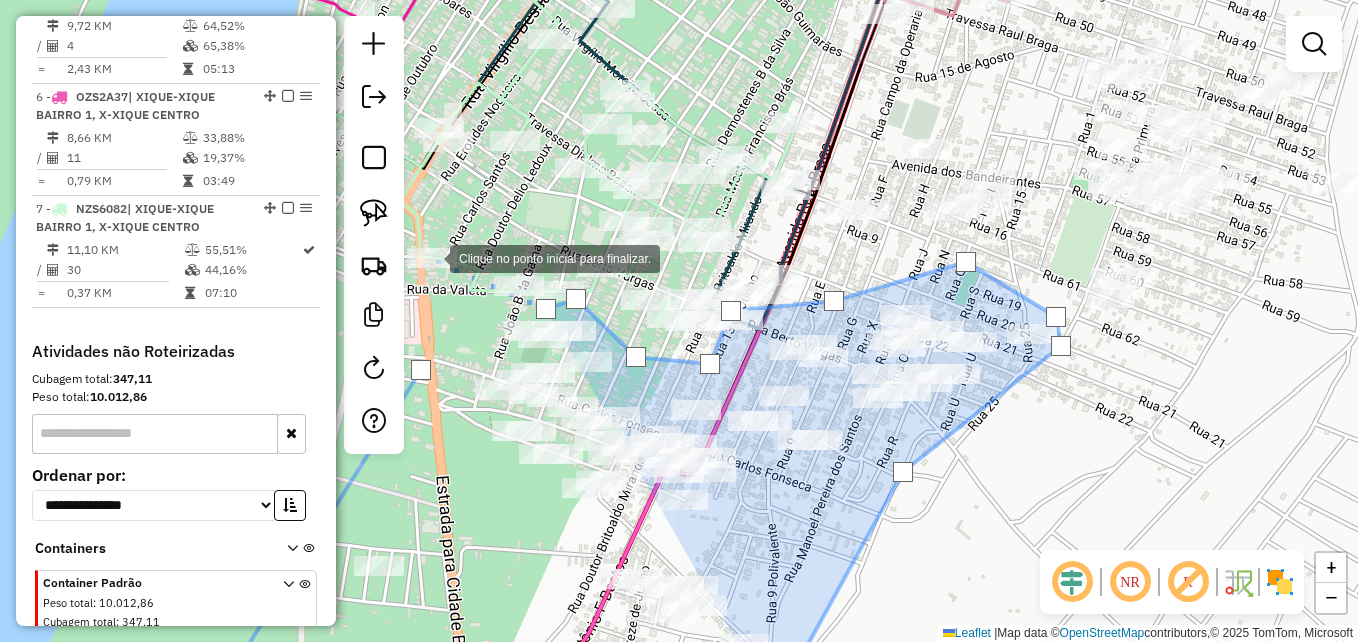 click 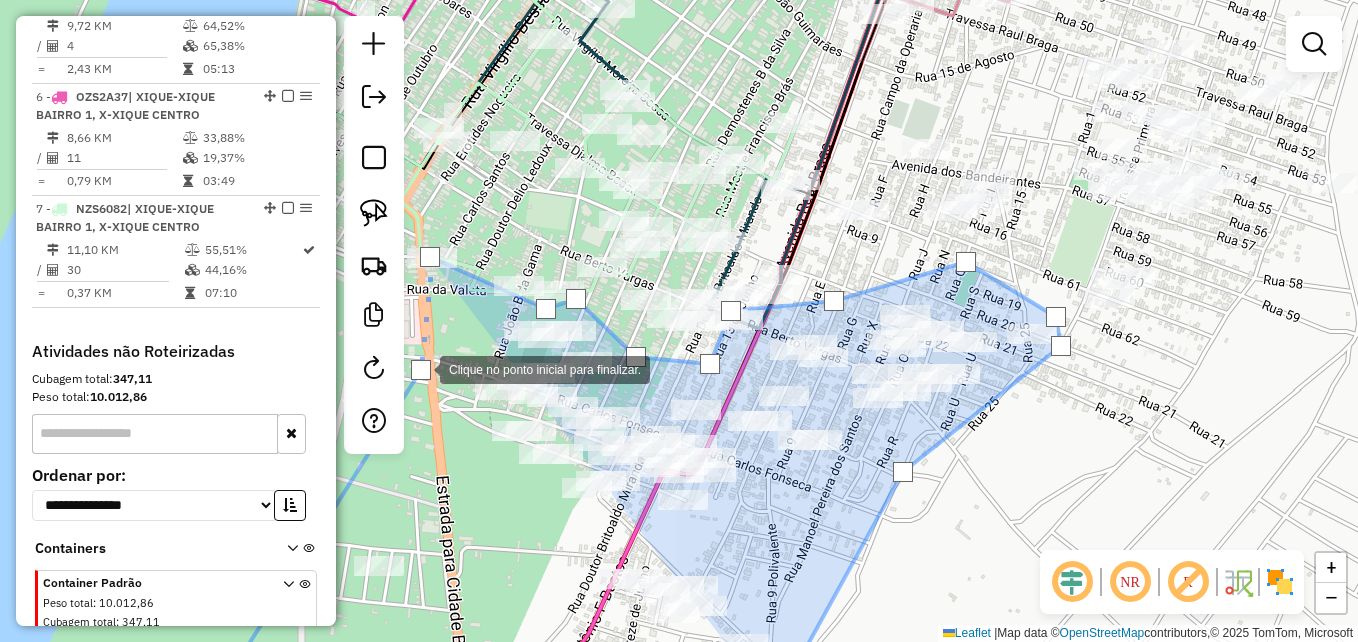 click 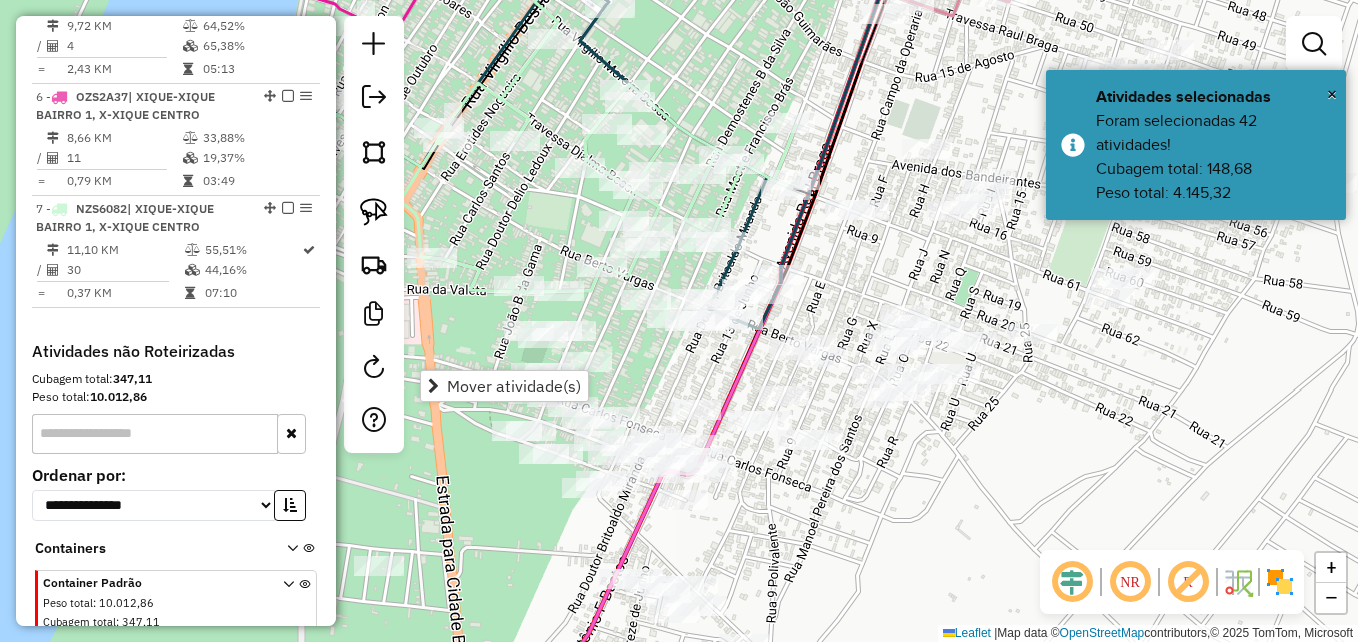 click on "Janela de atendimento Grade de atendimento Capacidade Transportadoras Veículos Cliente Pedidos  Rotas Selecione os dias de semana para filtrar as janelas de atendimento  Seg   Ter   Qua   Qui   Sex   Sáb   Dom  Informe o período da janela de atendimento: De: Até:  Filtrar exatamente a janela do cliente  Considerar janela de atendimento padrão  Selecione os dias de semana para filtrar as grades de atendimento  Seg   Ter   Qua   Qui   Sex   Sáb   Dom   Considerar clientes sem dia de atendimento cadastrado  Clientes fora do dia de atendimento selecionado Filtrar as atividades entre os valores definidos abaixo:  Peso mínimo:   Peso máximo:   Cubagem mínima:   Cubagem máxima:   De:   Até:  Filtrar as atividades entre o tempo de atendimento definido abaixo:  De:   Até:   Considerar capacidade total dos clientes não roteirizados Transportadora: Selecione um ou mais itens Tipo de veículo: Selecione um ou mais itens Veículo: Selecione um ou mais itens Motorista: Selecione um ou mais itens Nome: Rótulo:" 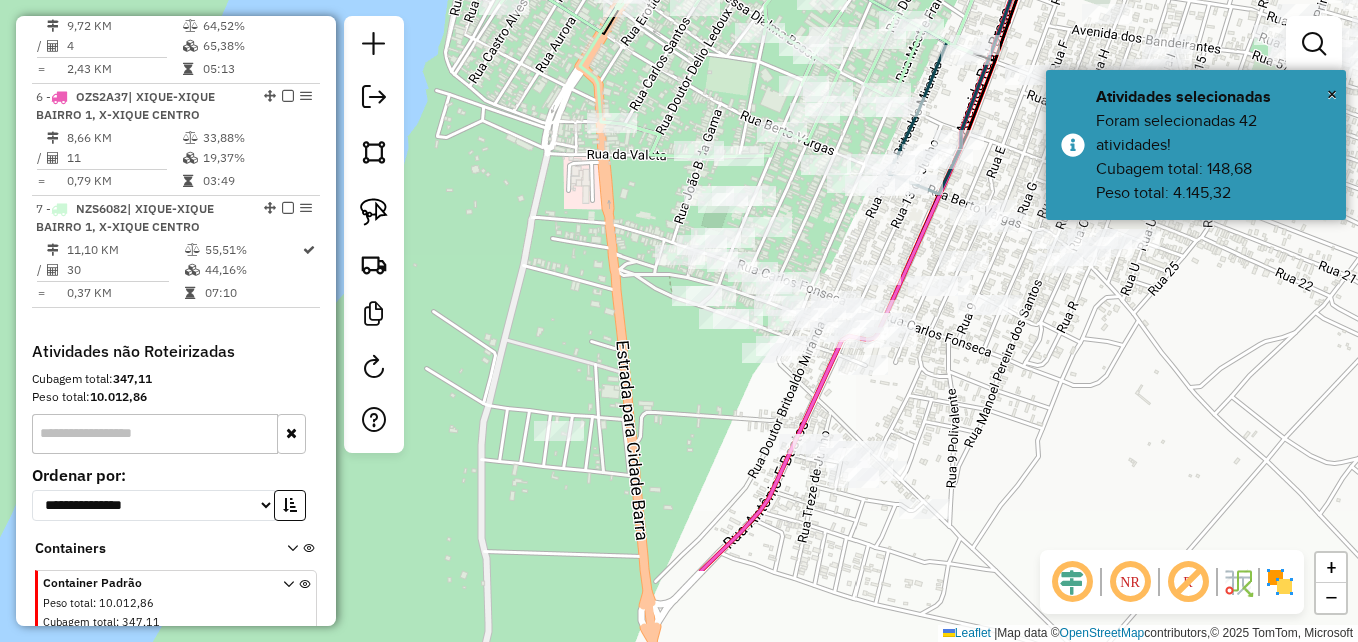 drag, startPoint x: 910, startPoint y: 465, endPoint x: 1021, endPoint y: 381, distance: 139.2013 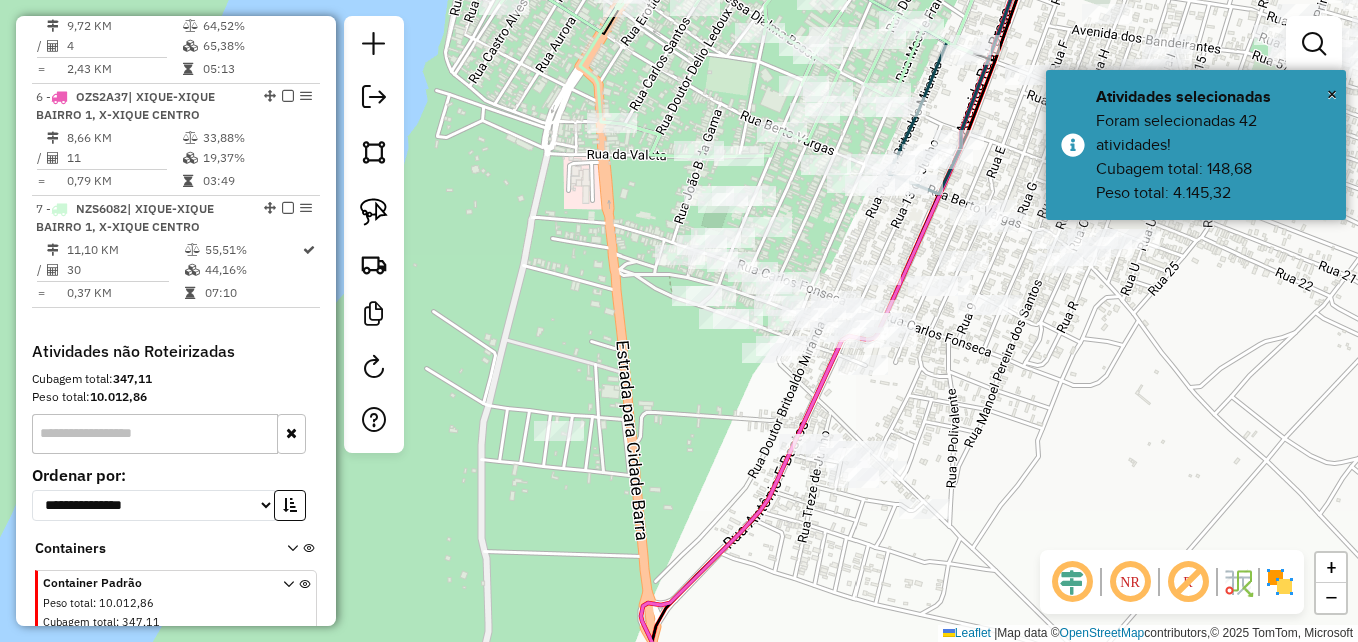 click 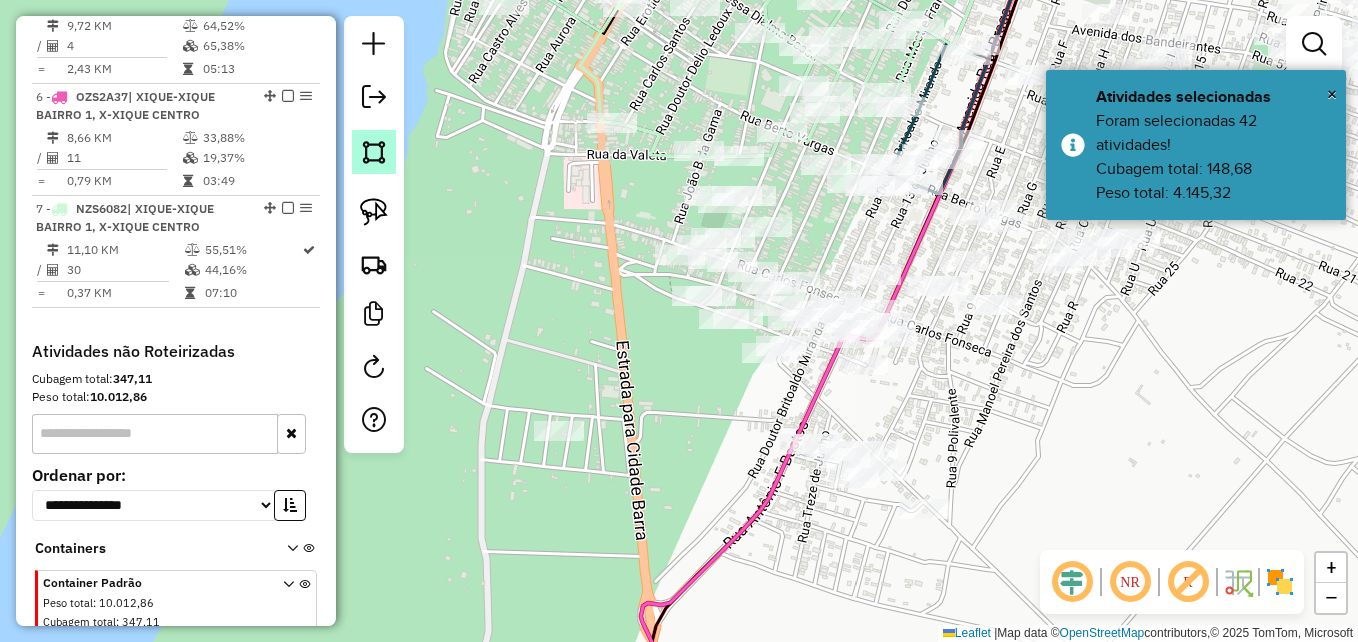 click 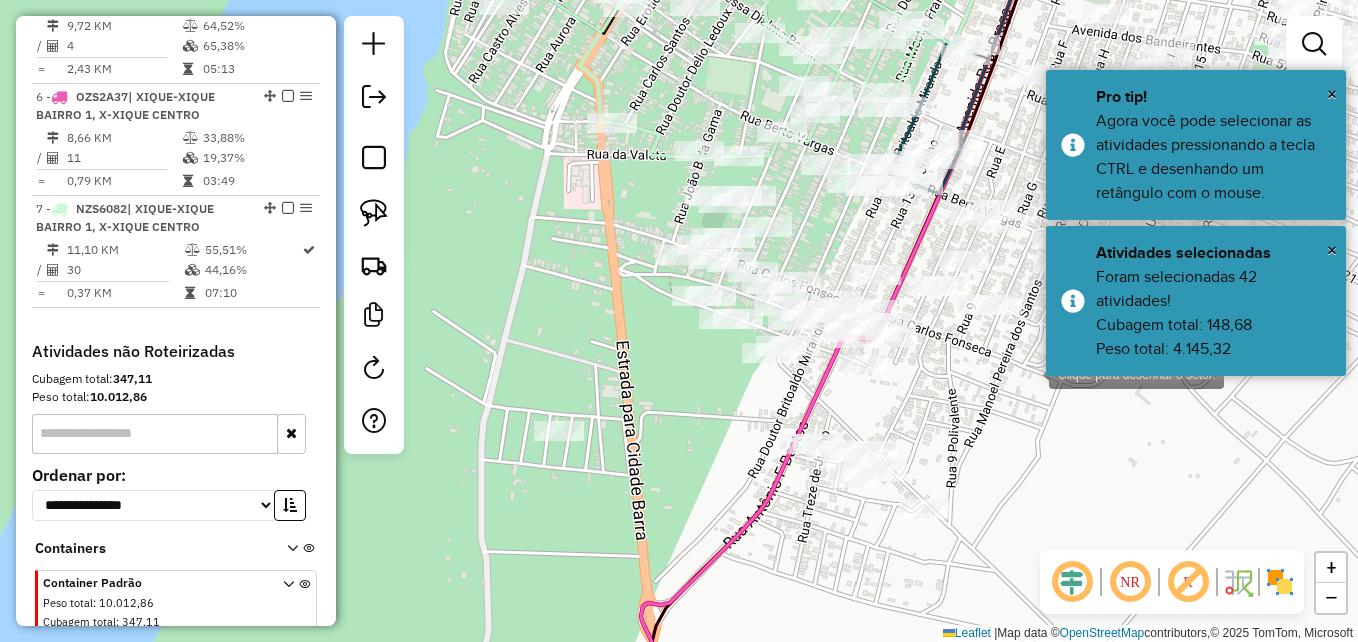 click 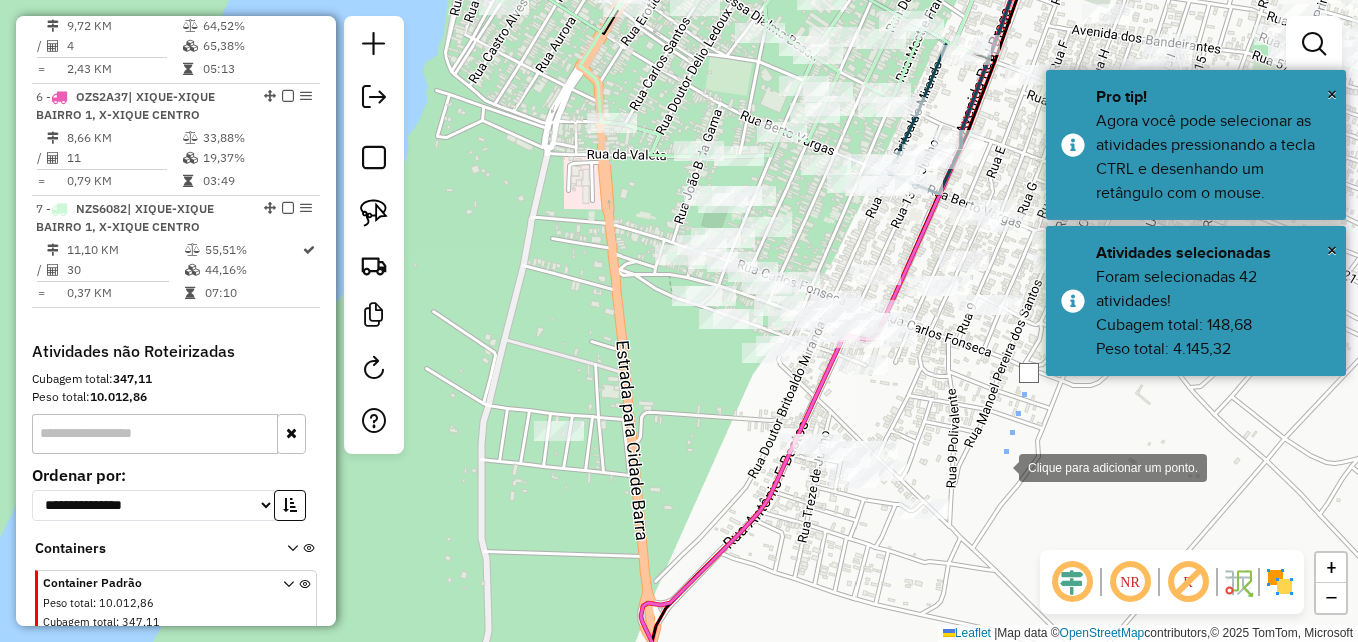 drag, startPoint x: 999, startPoint y: 466, endPoint x: 910, endPoint y: 192, distance: 288.092 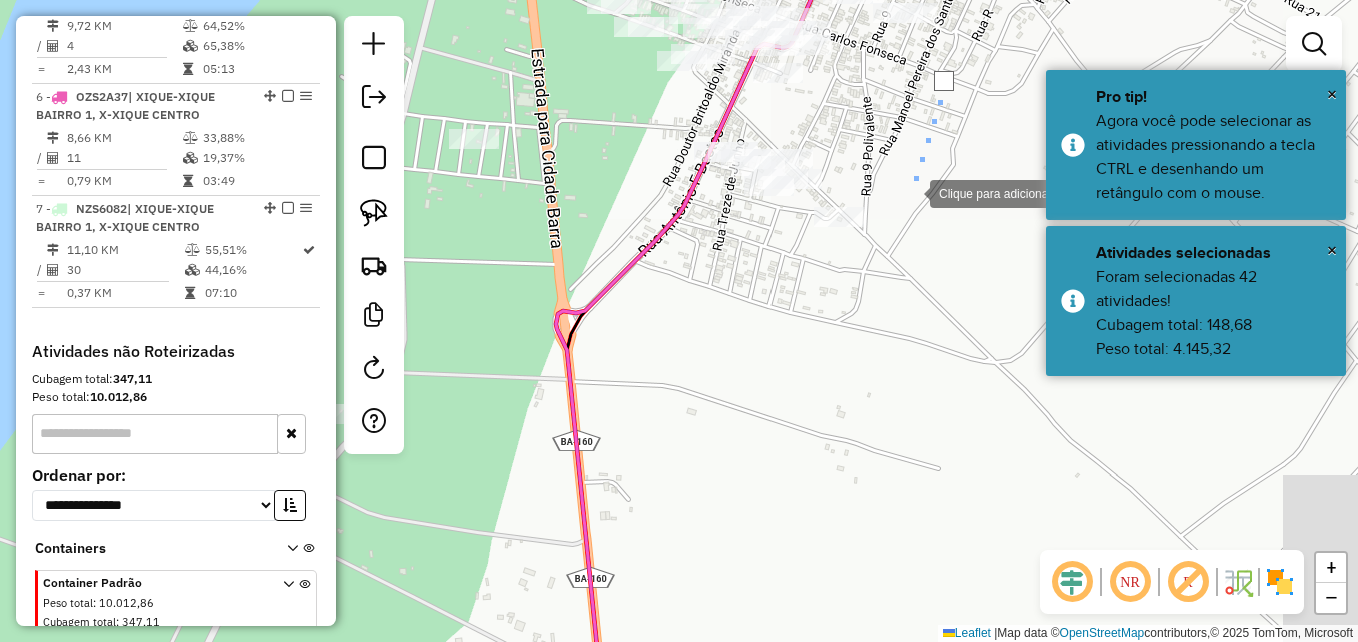 click 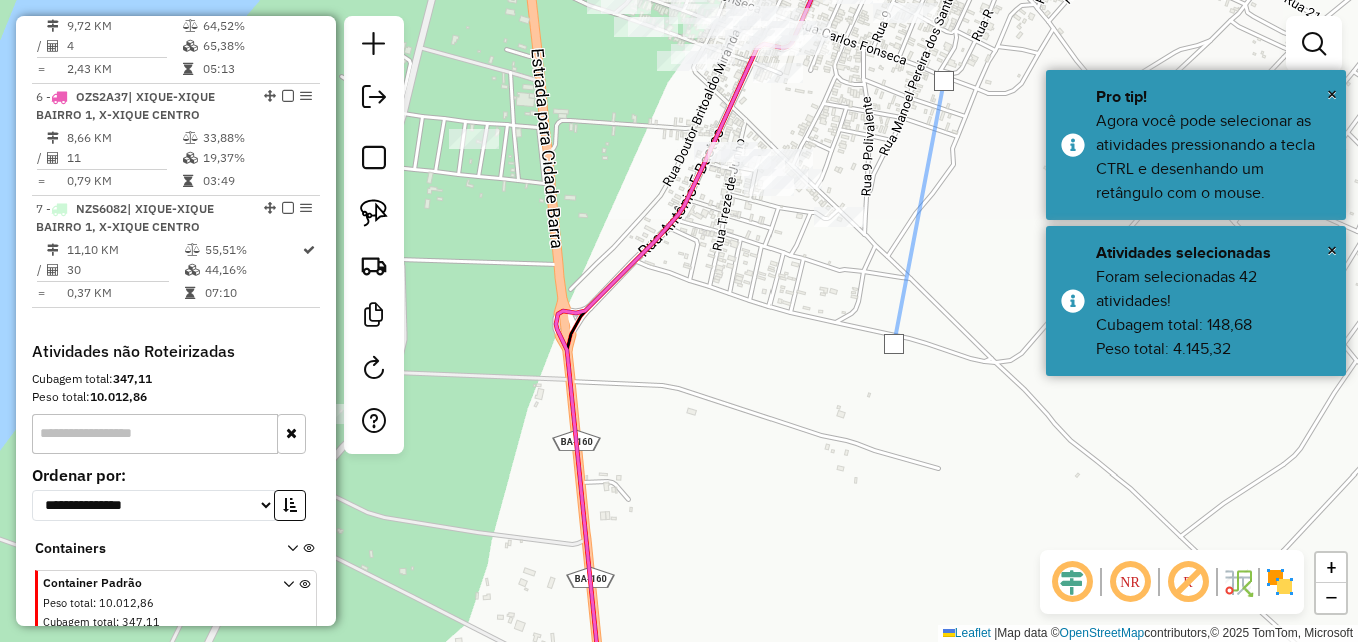click 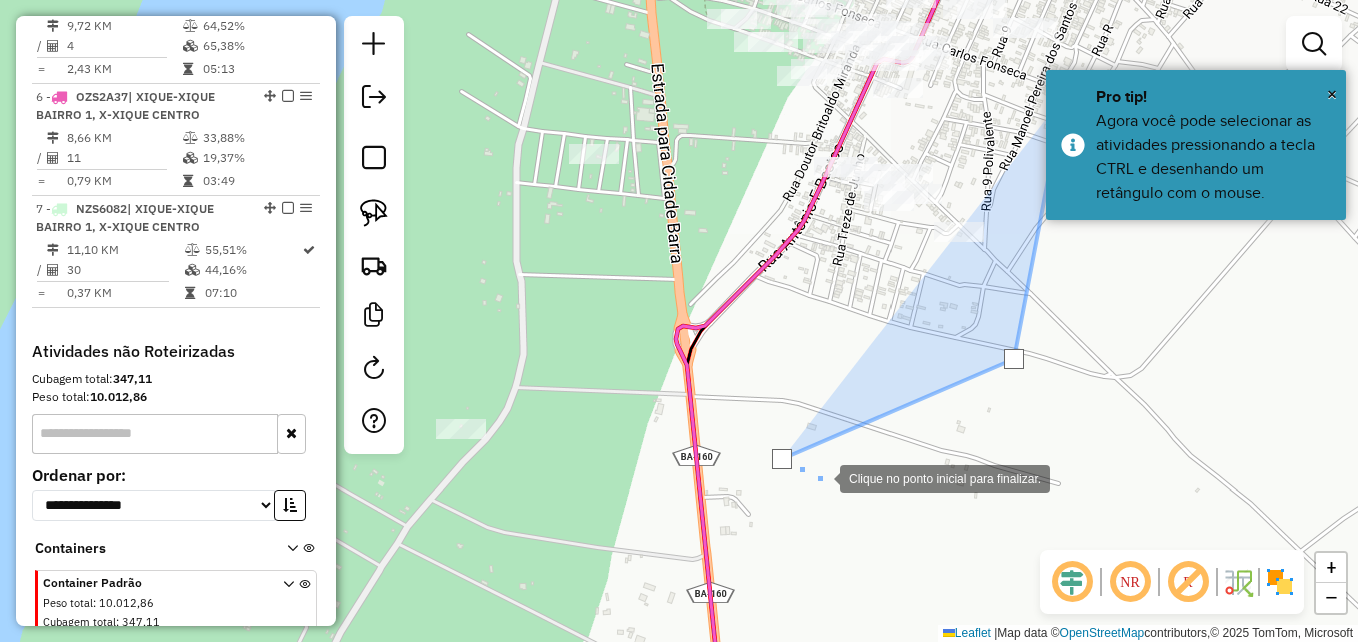 drag, startPoint x: 666, startPoint y: 451, endPoint x: 1021, endPoint y: 570, distance: 374.4142 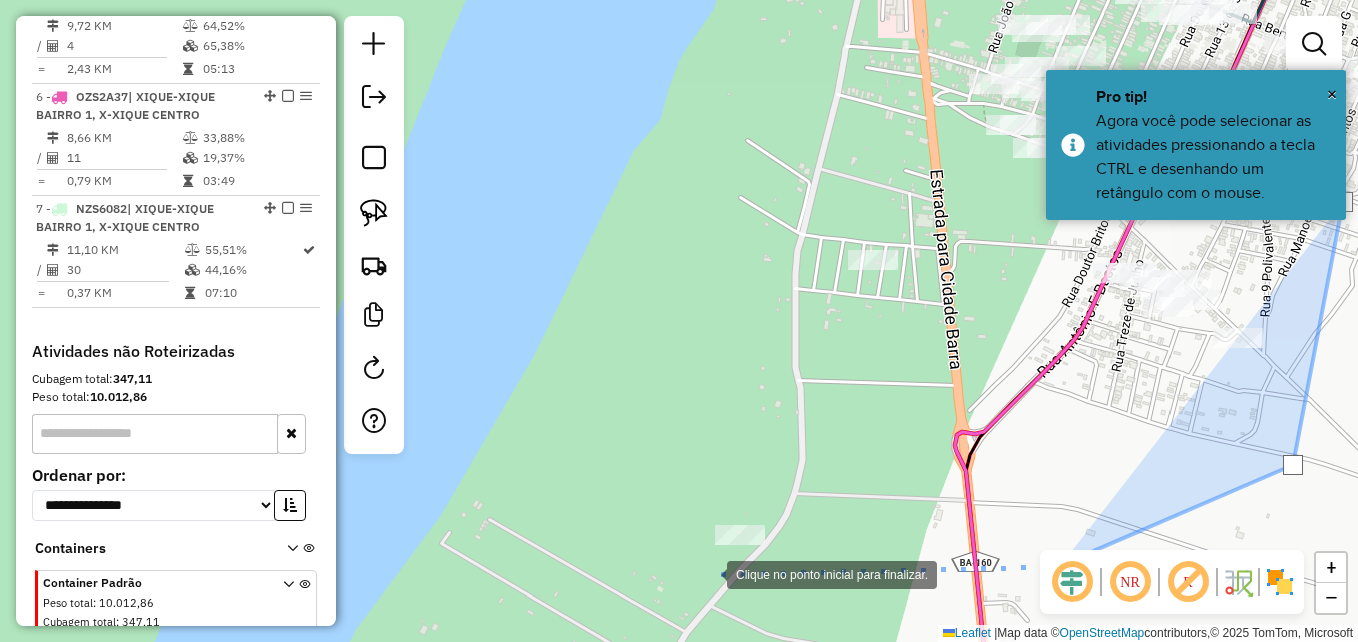 click 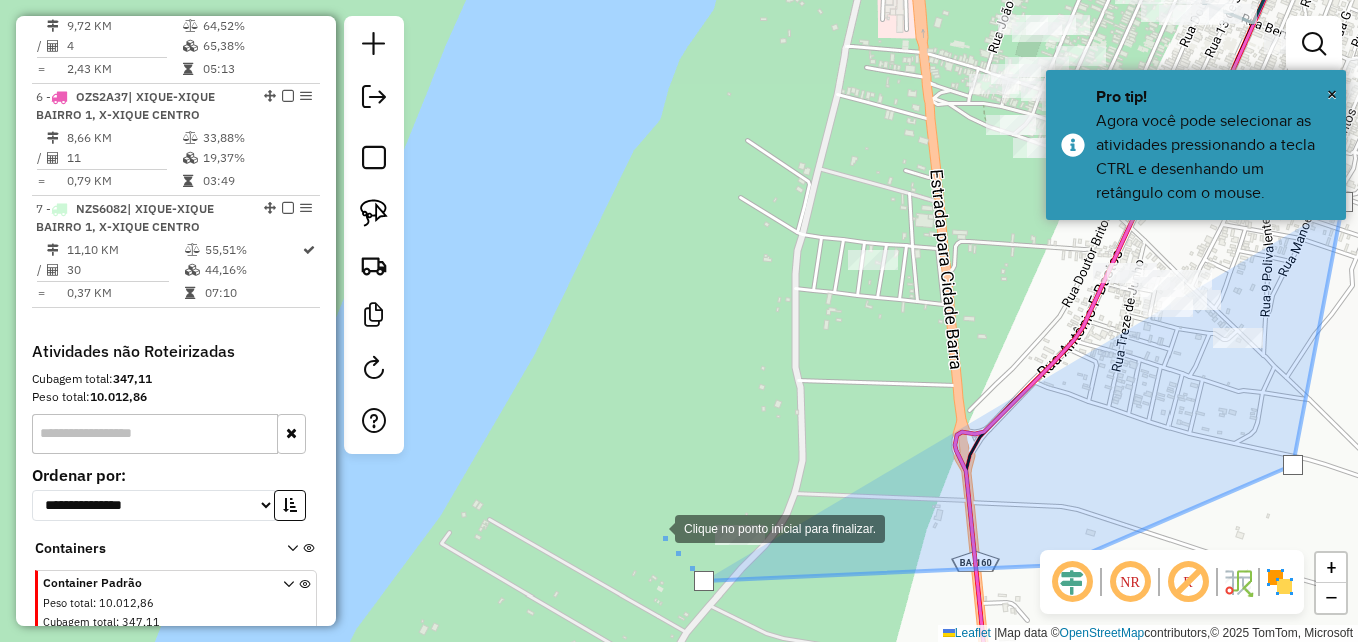 click 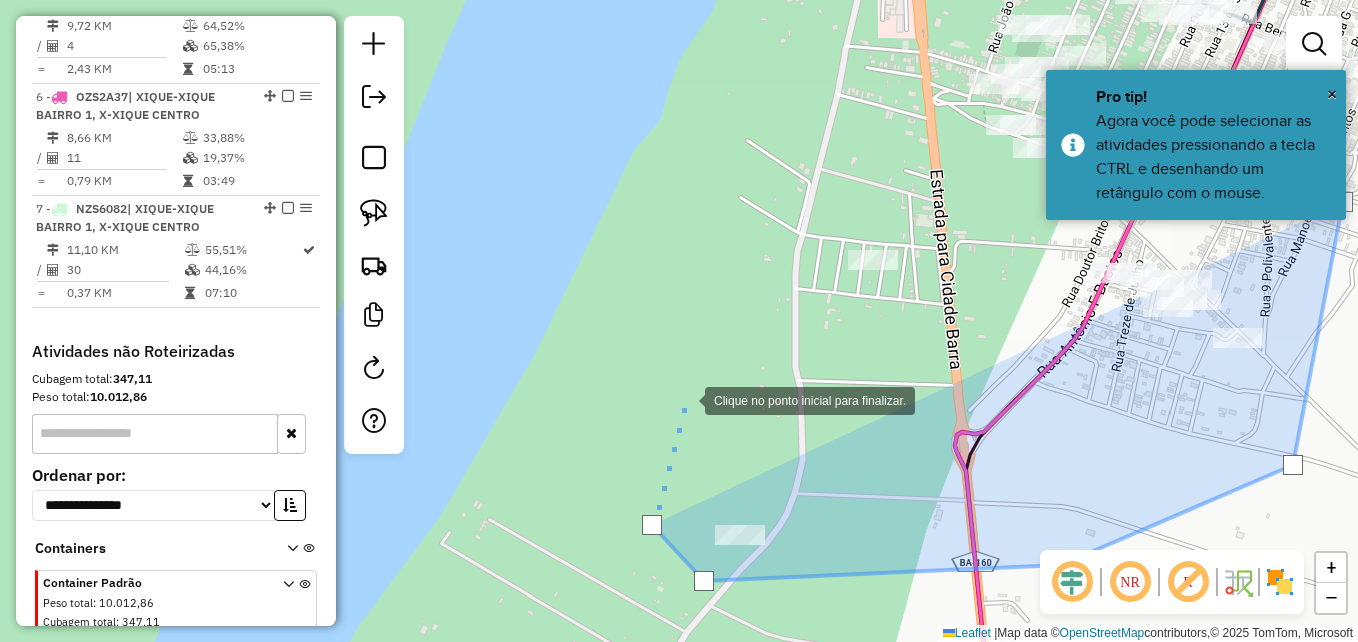 click 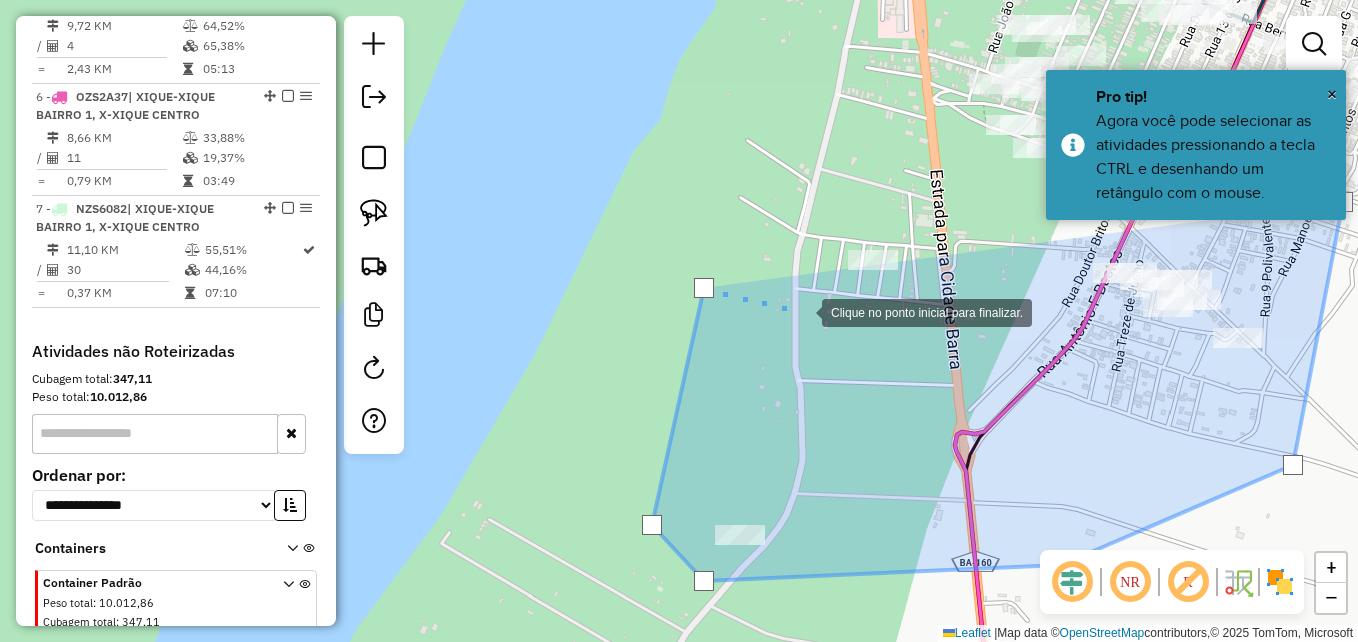 click 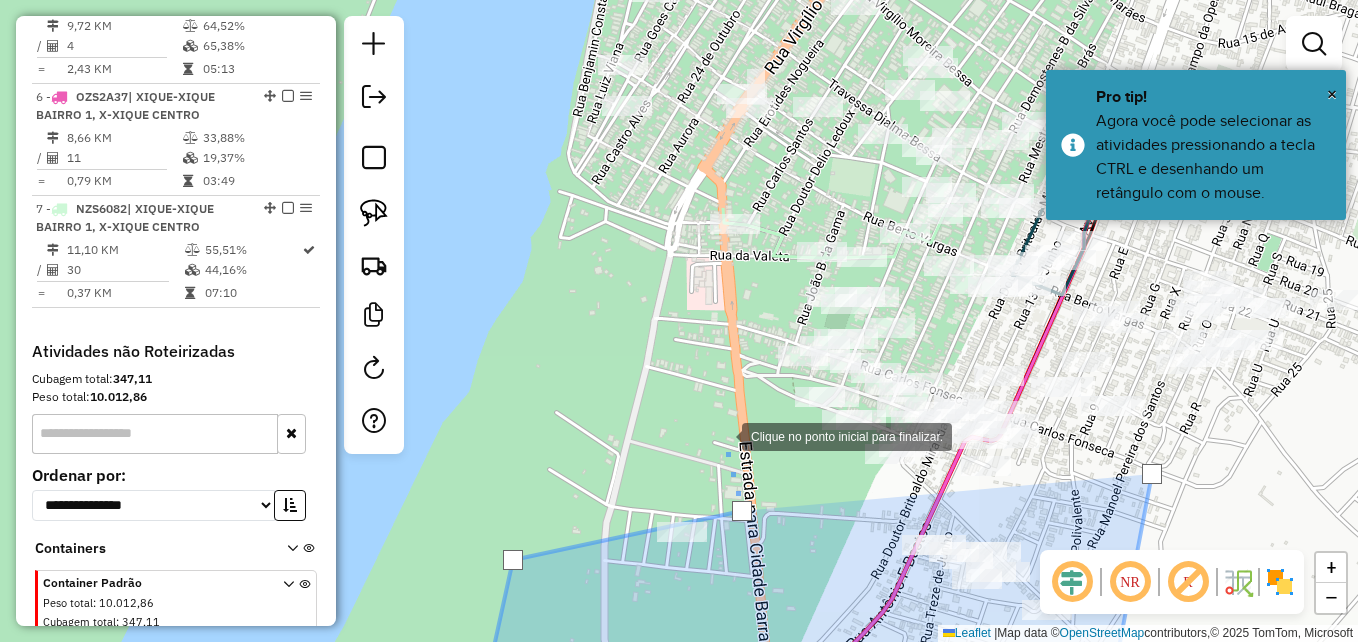 drag, startPoint x: 920, startPoint y: 154, endPoint x: 700, endPoint y: 396, distance: 327.0535 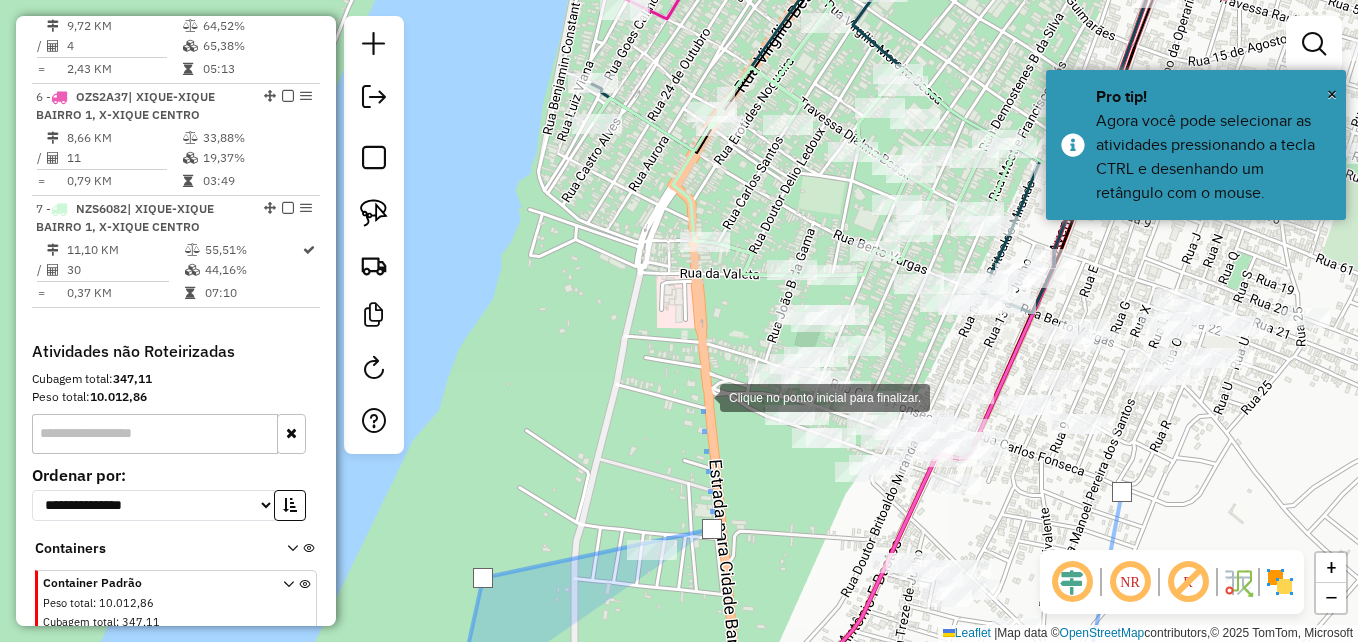click 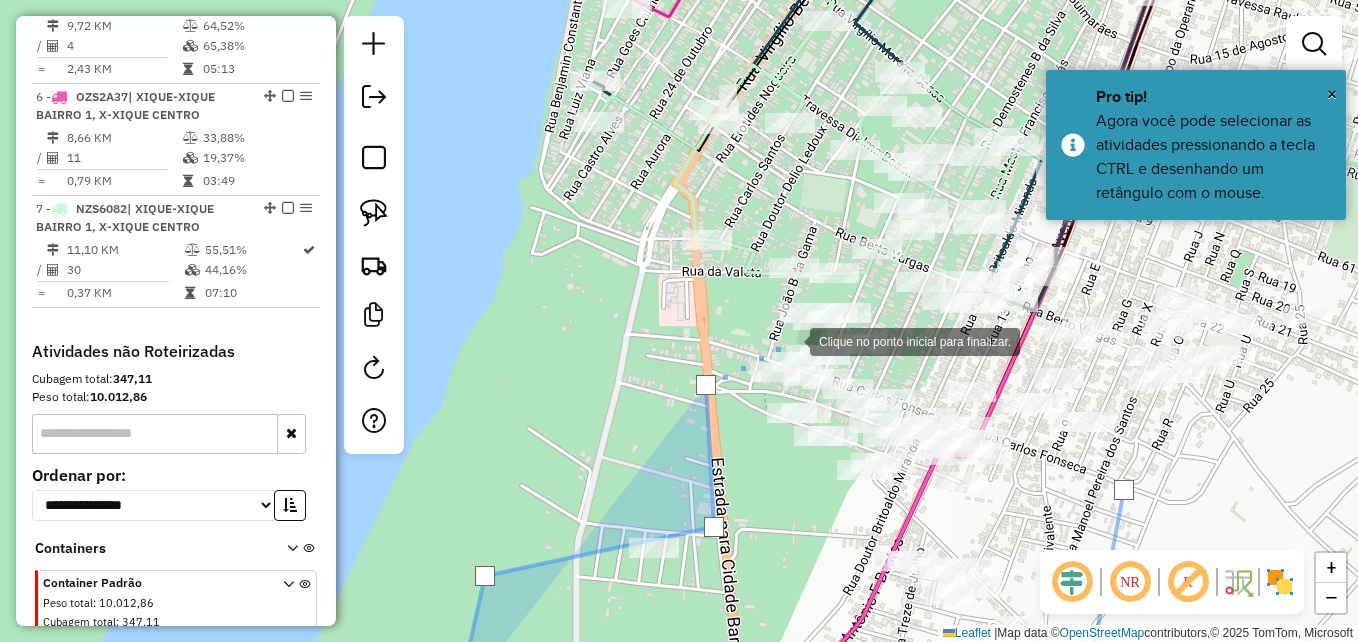 click 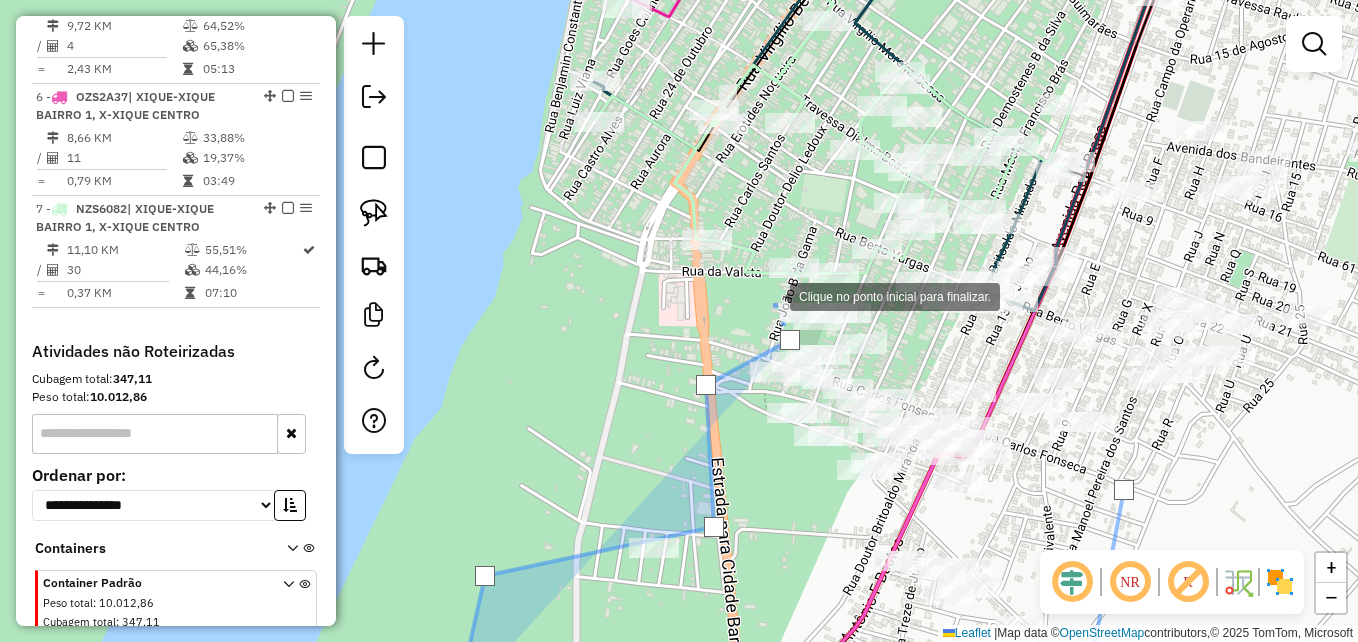 click 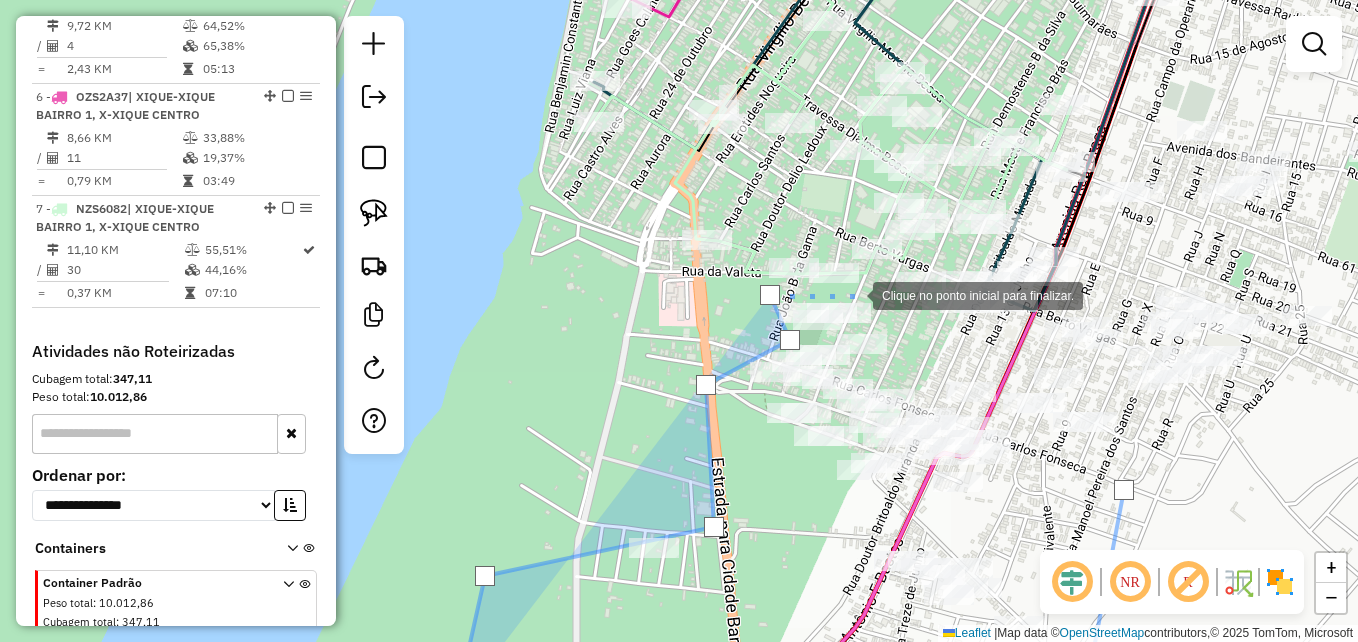 click 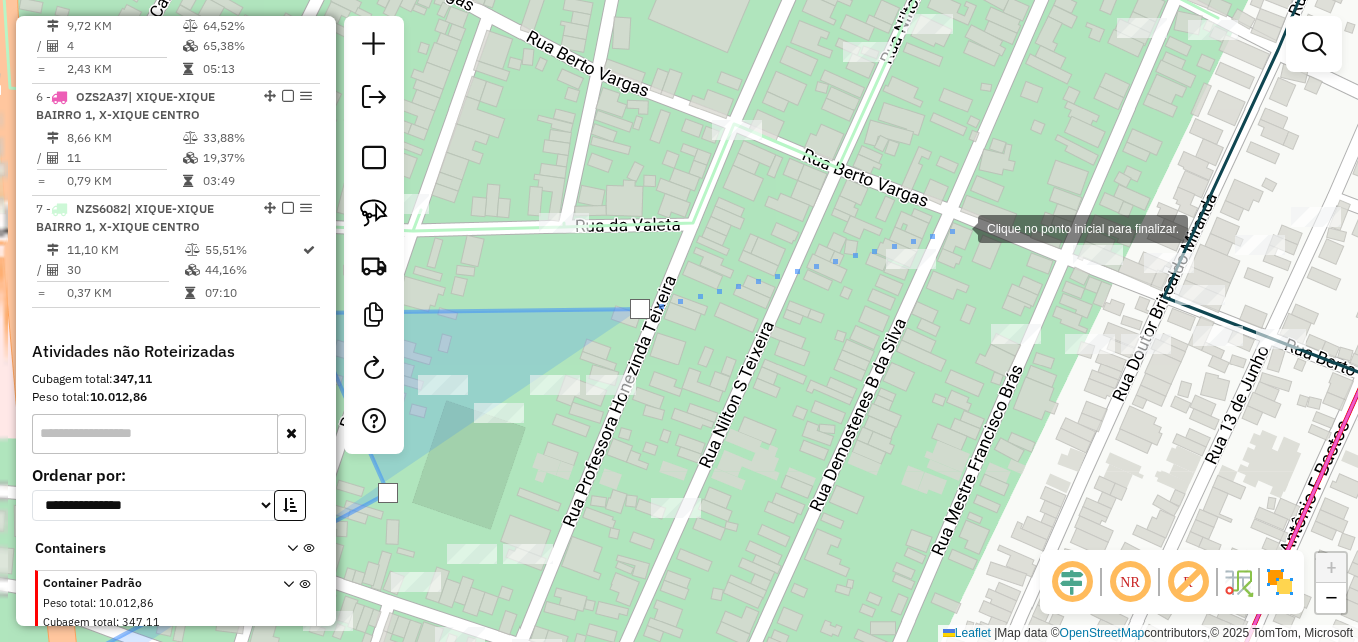click 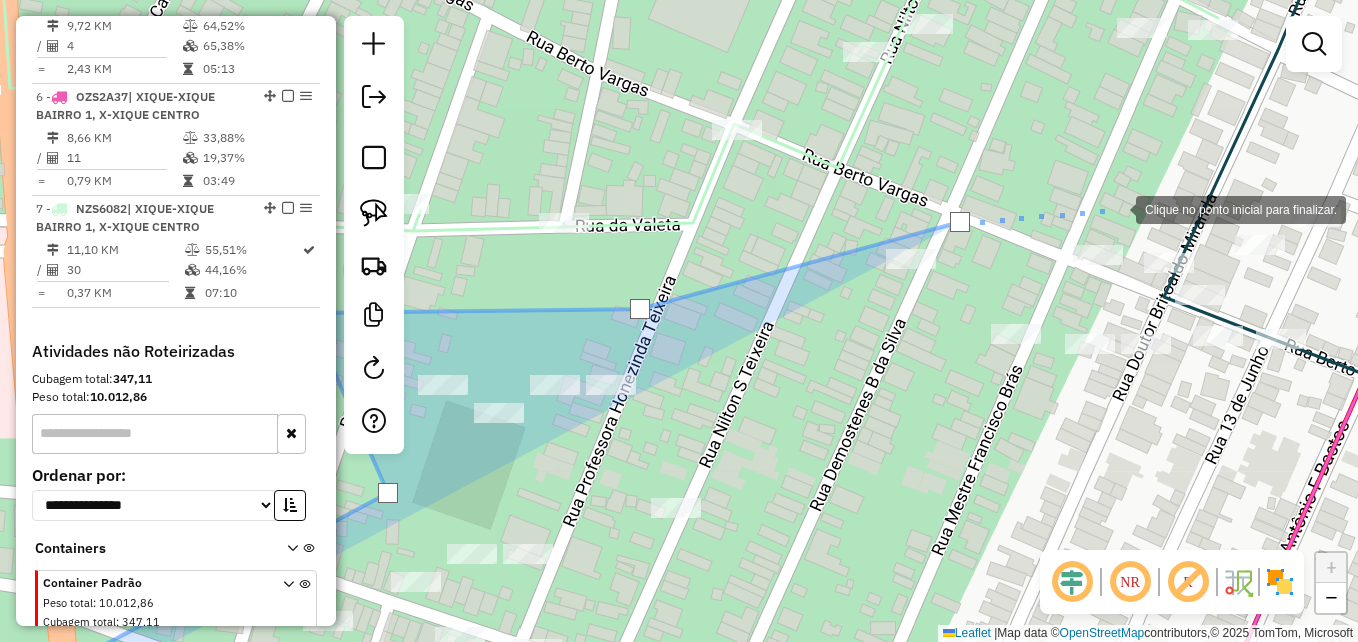 click 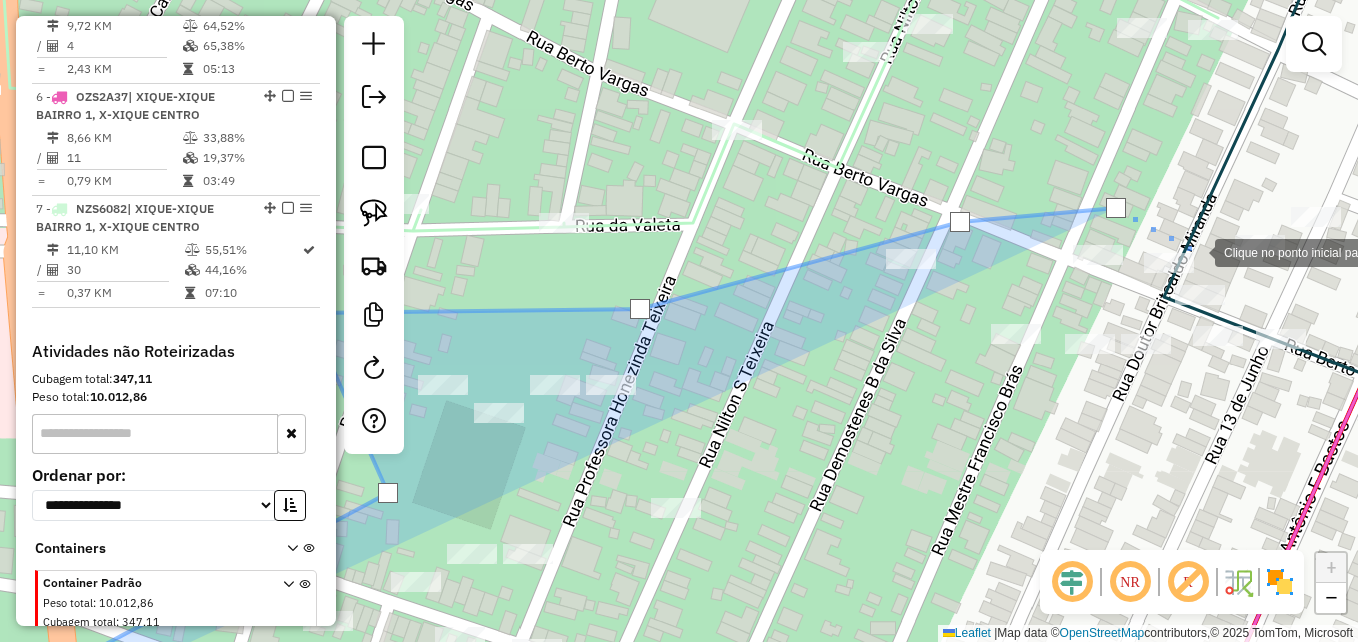 drag, startPoint x: 1200, startPoint y: 254, endPoint x: 1164, endPoint y: 284, distance: 46.8615 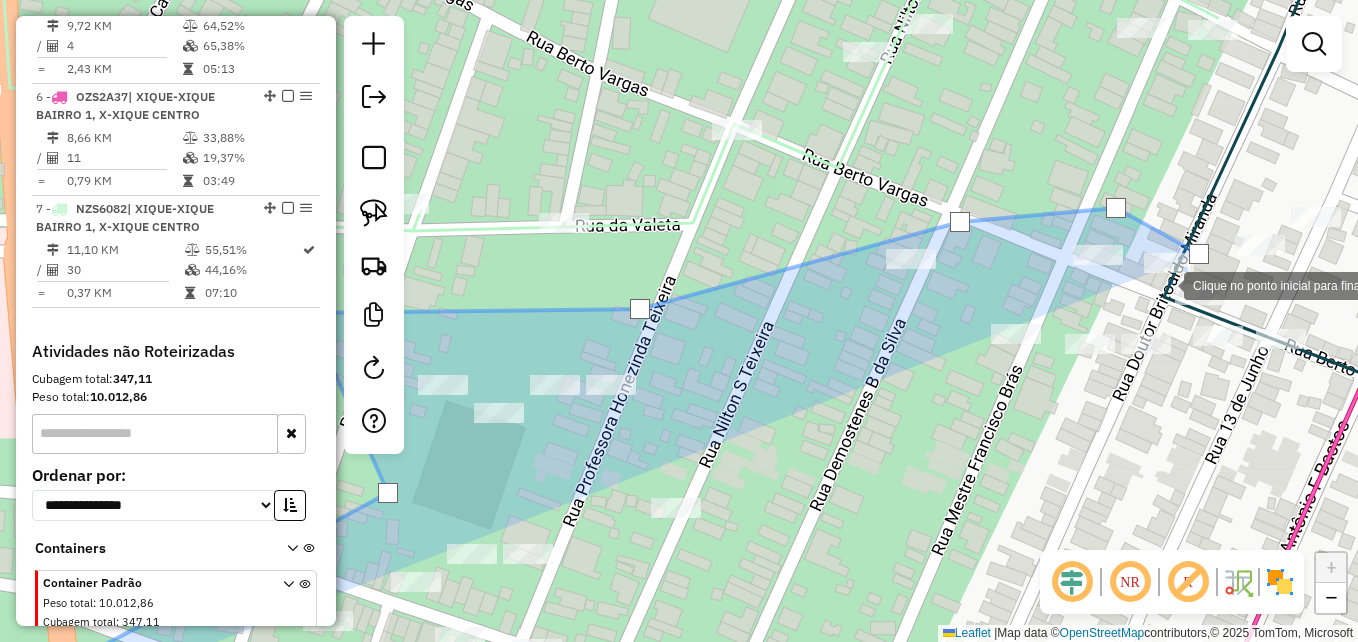 click 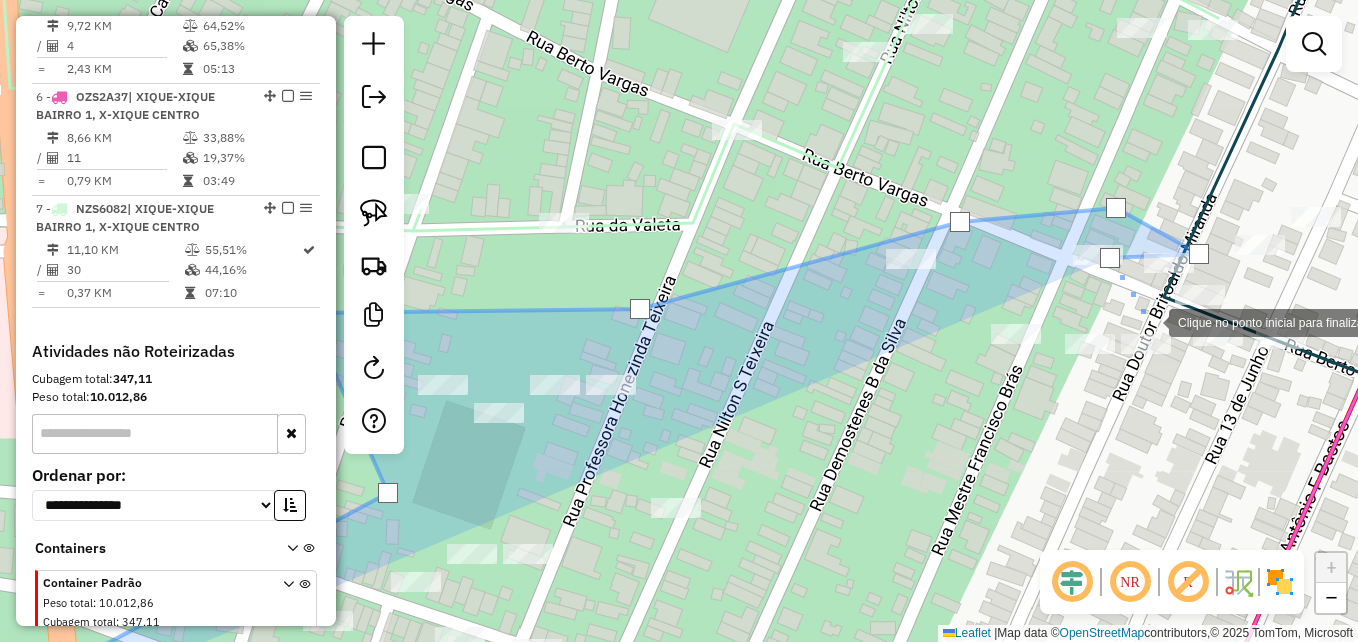 click 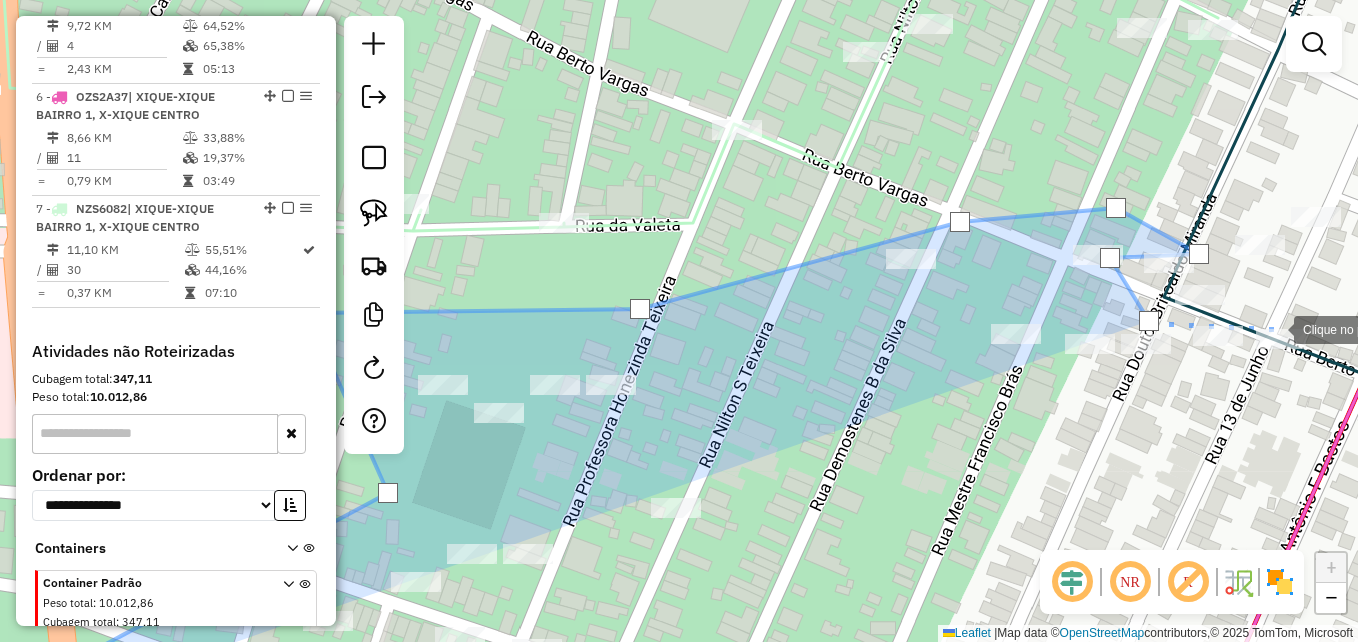 click 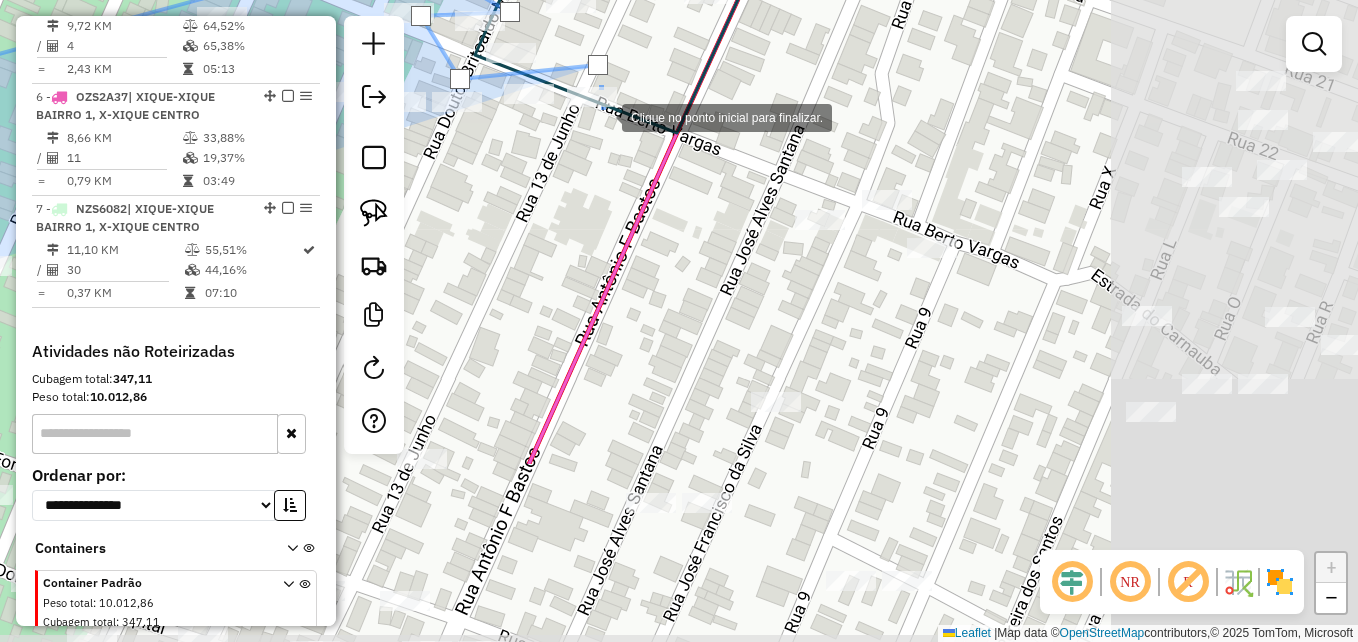 drag, startPoint x: 1292, startPoint y: 358, endPoint x: 605, endPoint y: 116, distance: 728.37695 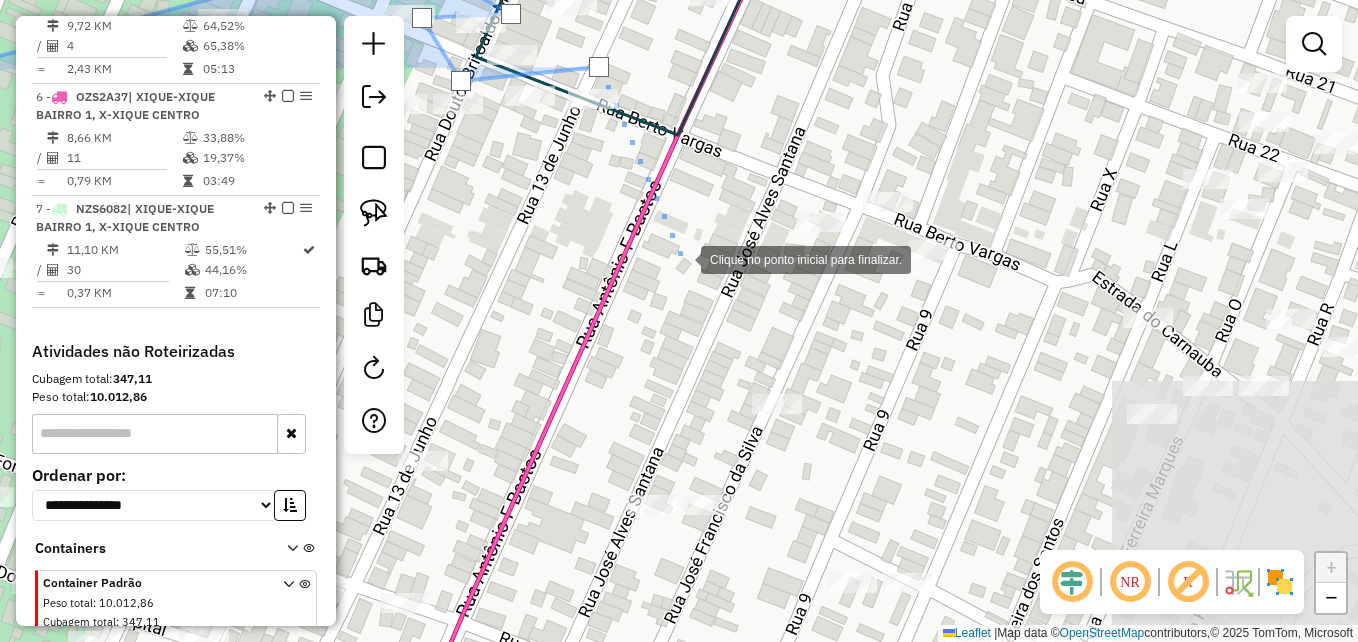 click 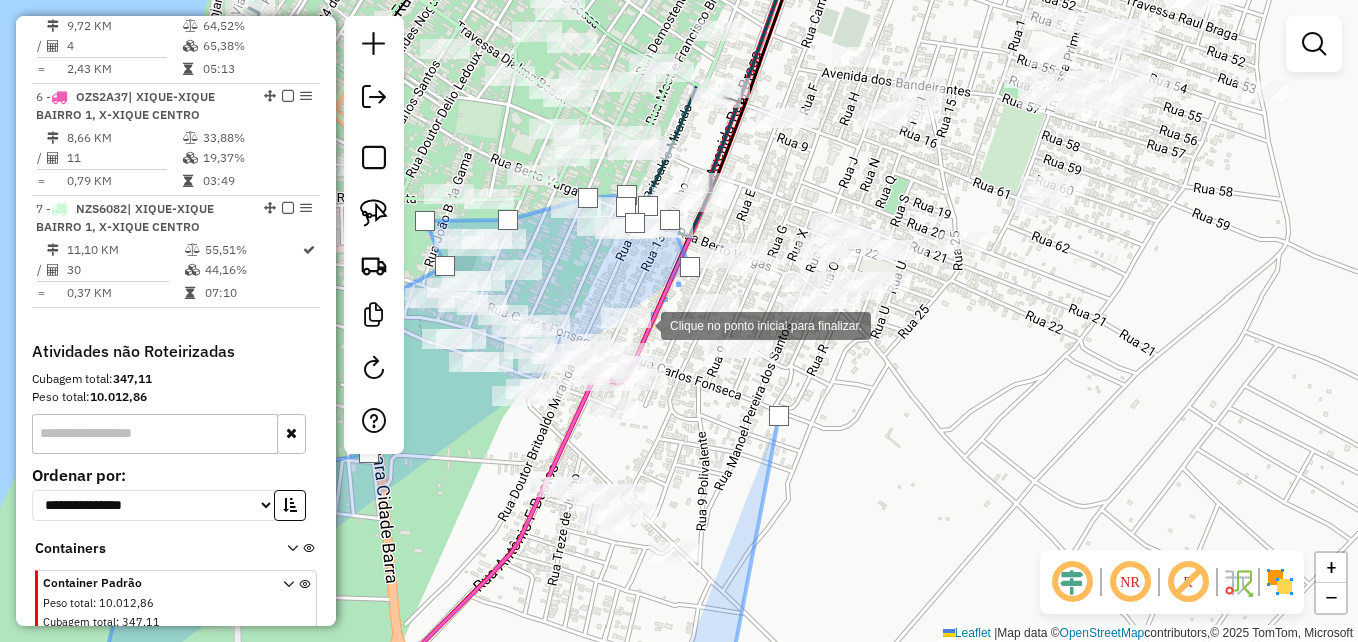 click 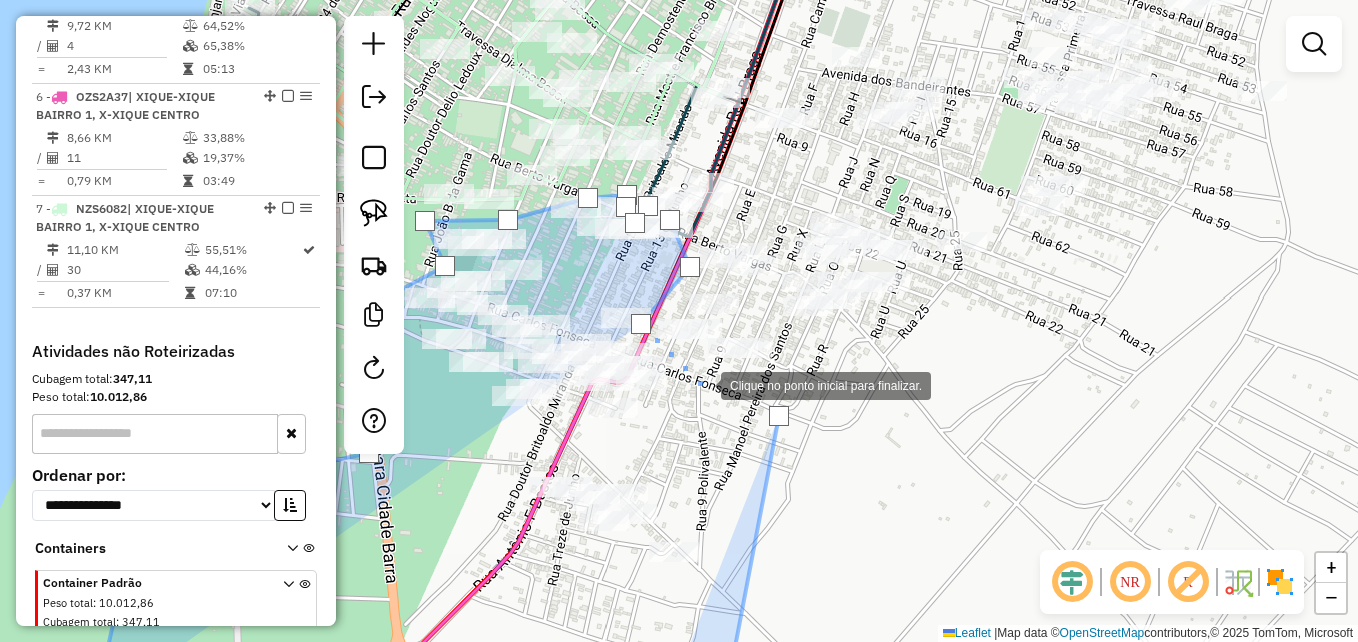 click 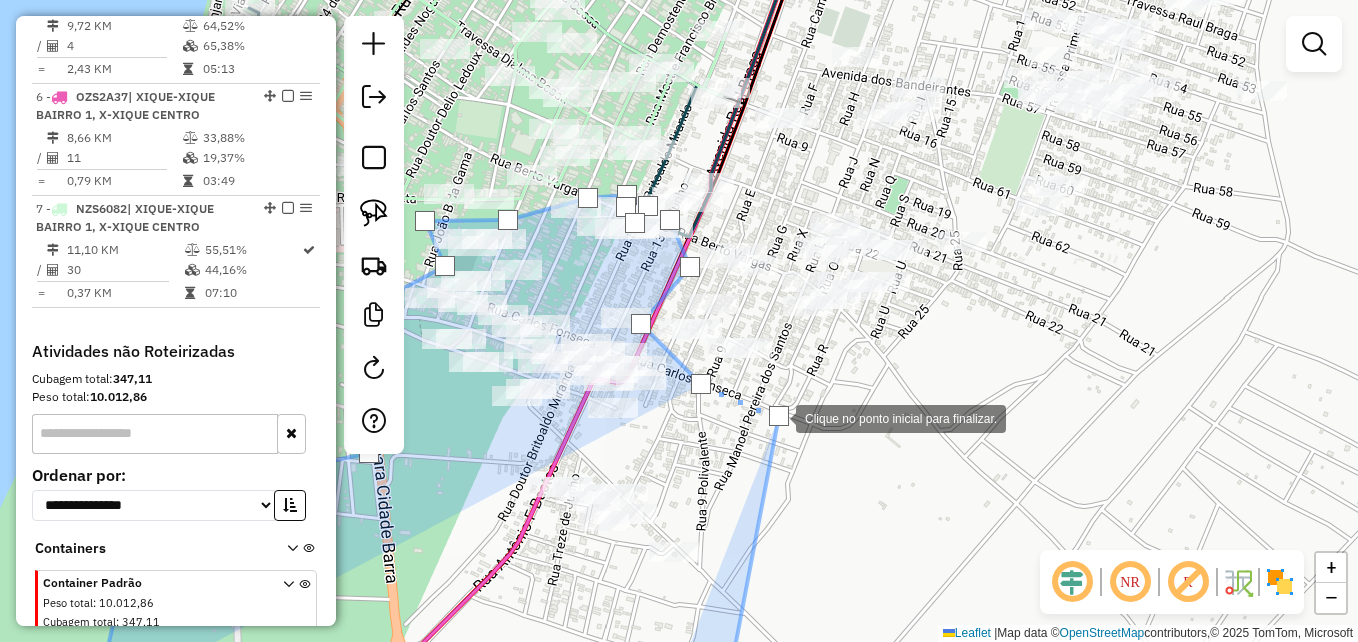 click 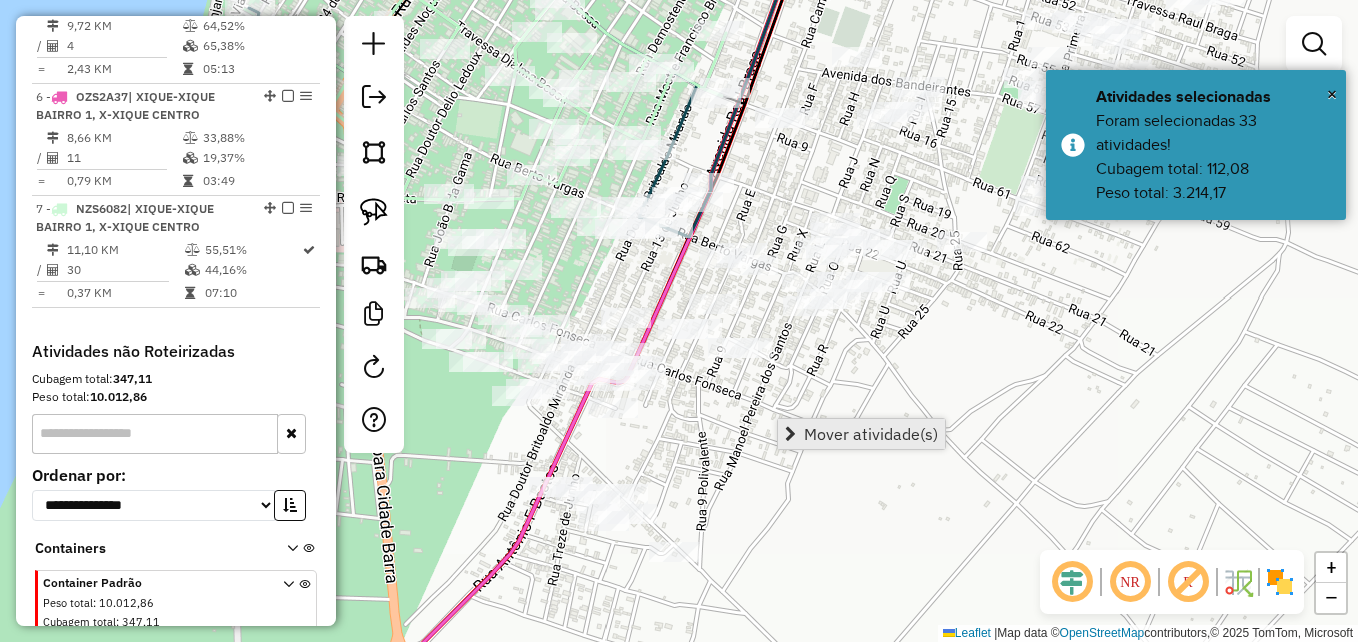 click on "Mover atividade(s)" at bounding box center [871, 434] 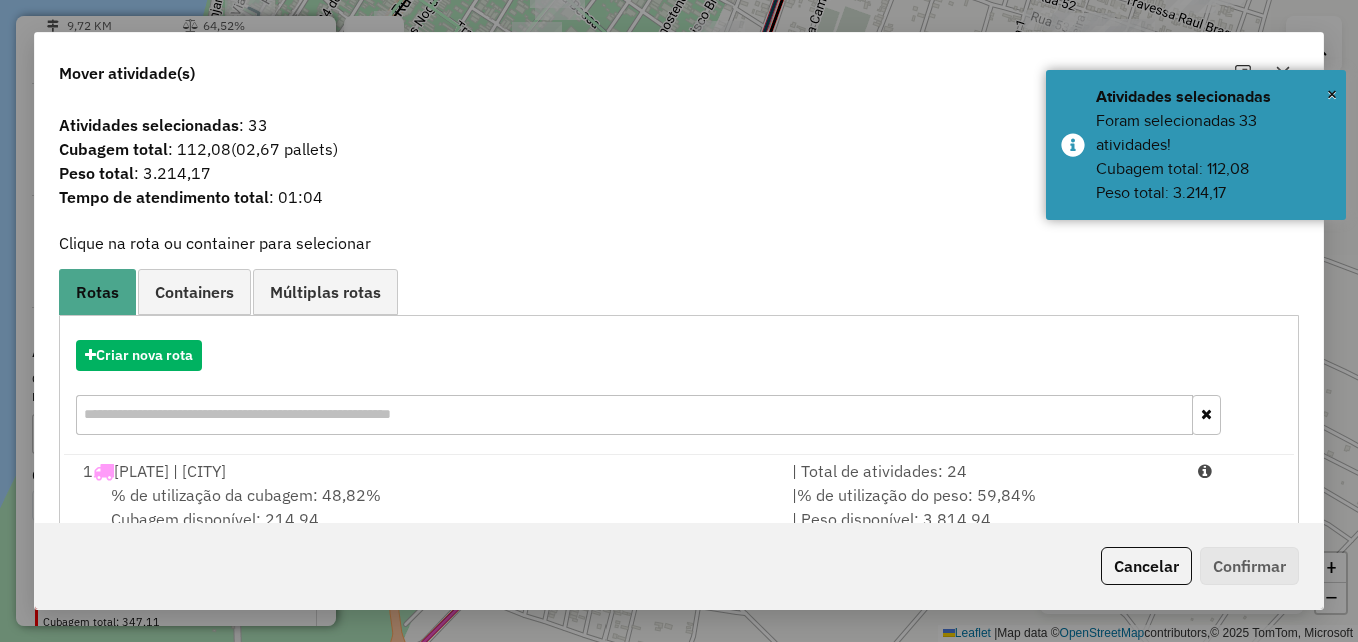 click on "Criar nova rota" at bounding box center [679, 355] 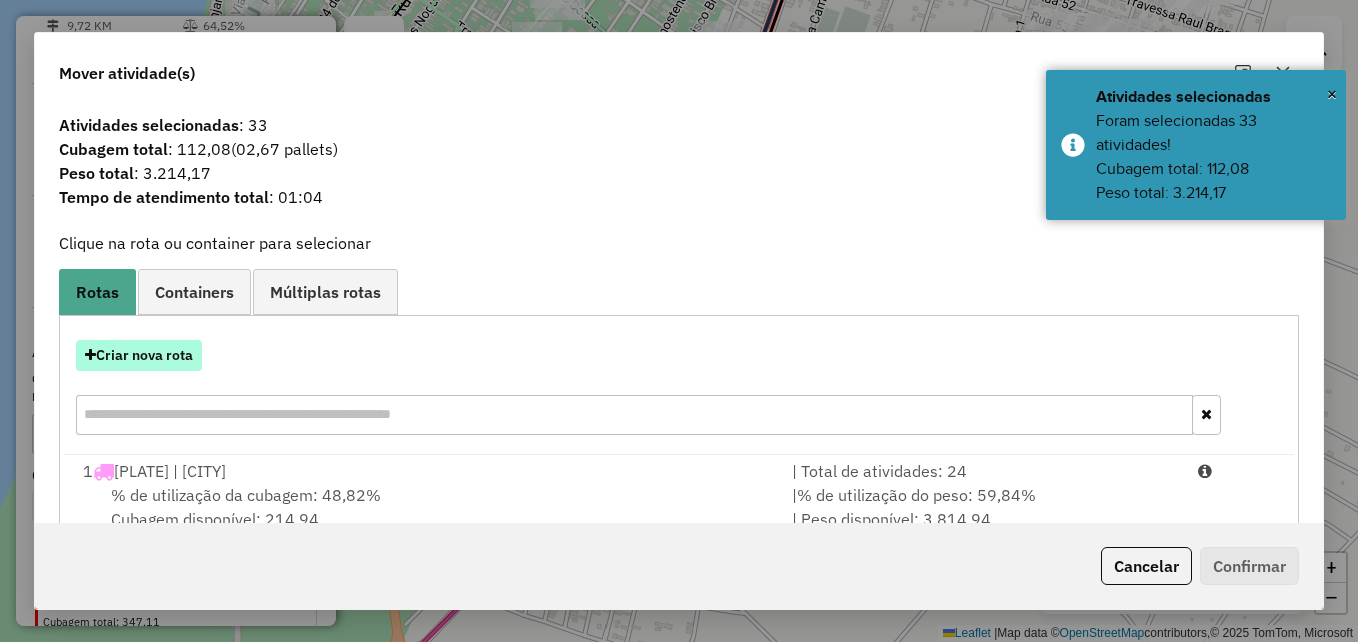 click on "Criar nova rota" at bounding box center (139, 355) 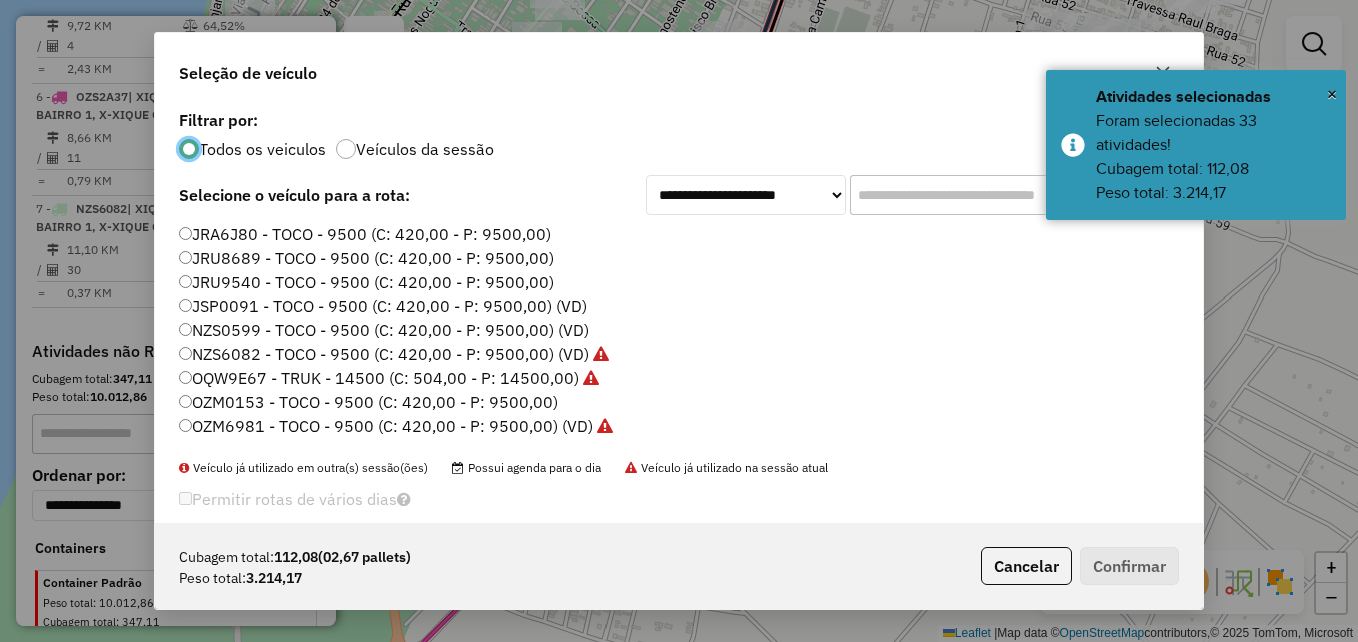 scroll, scrollTop: 11, scrollLeft: 6, axis: both 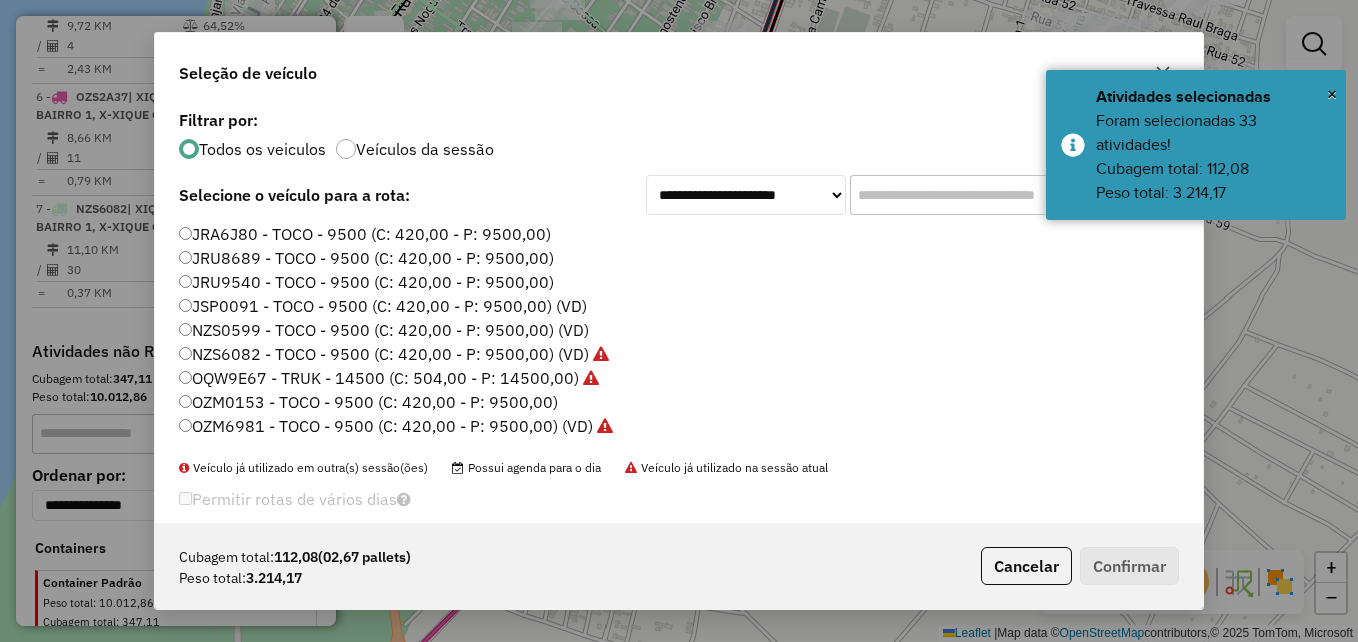 click on "JRA6J80 - TOCO - 9500 (C: 420,00 - P: 9500,00)" 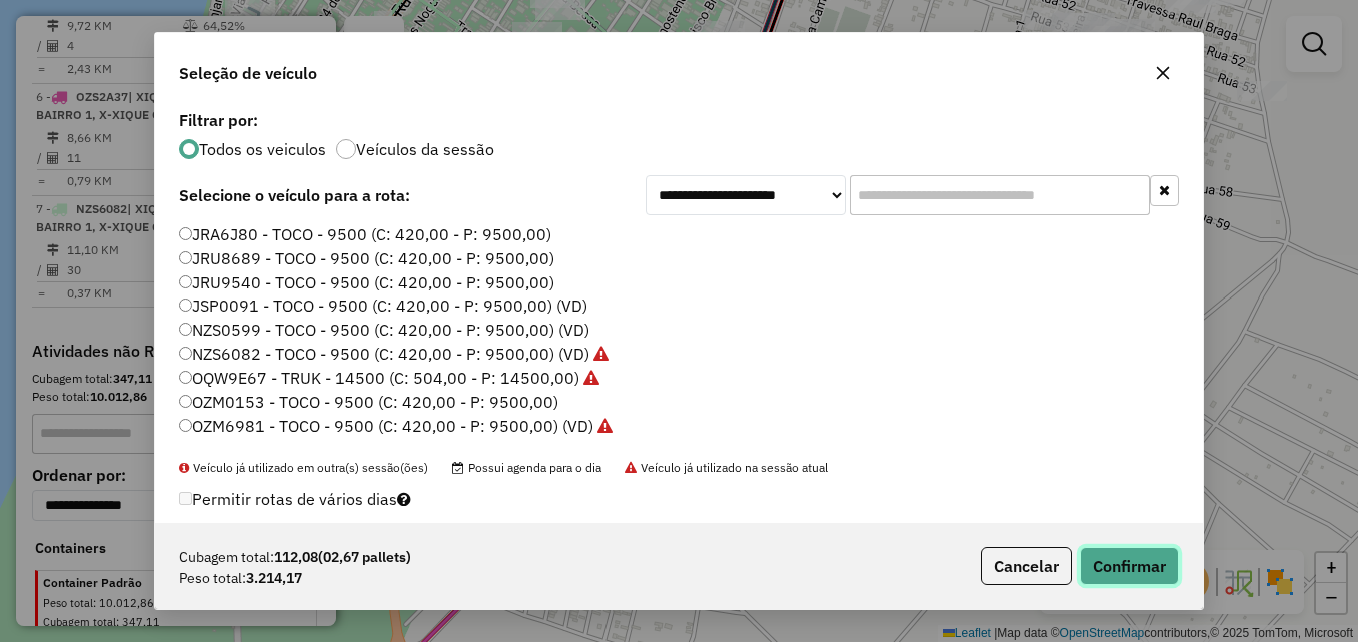 click on "Confirmar" 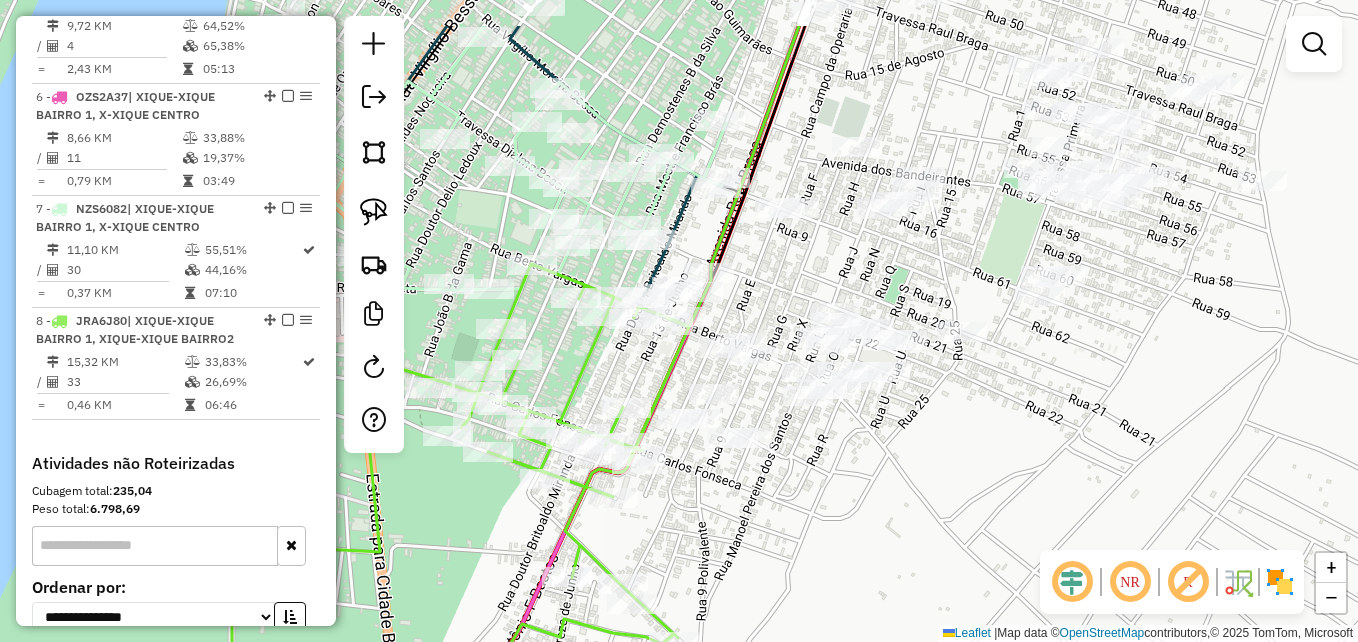 drag, startPoint x: 989, startPoint y: 310, endPoint x: 940, endPoint y: 414, distance: 114.96521 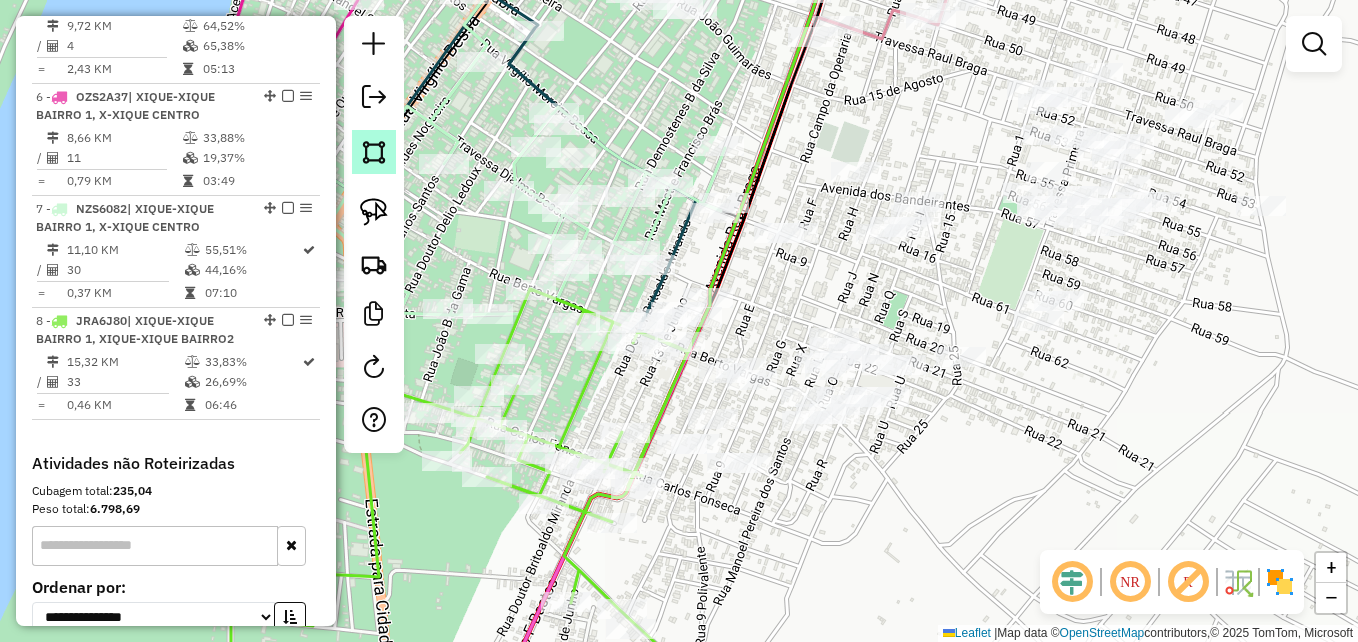 click 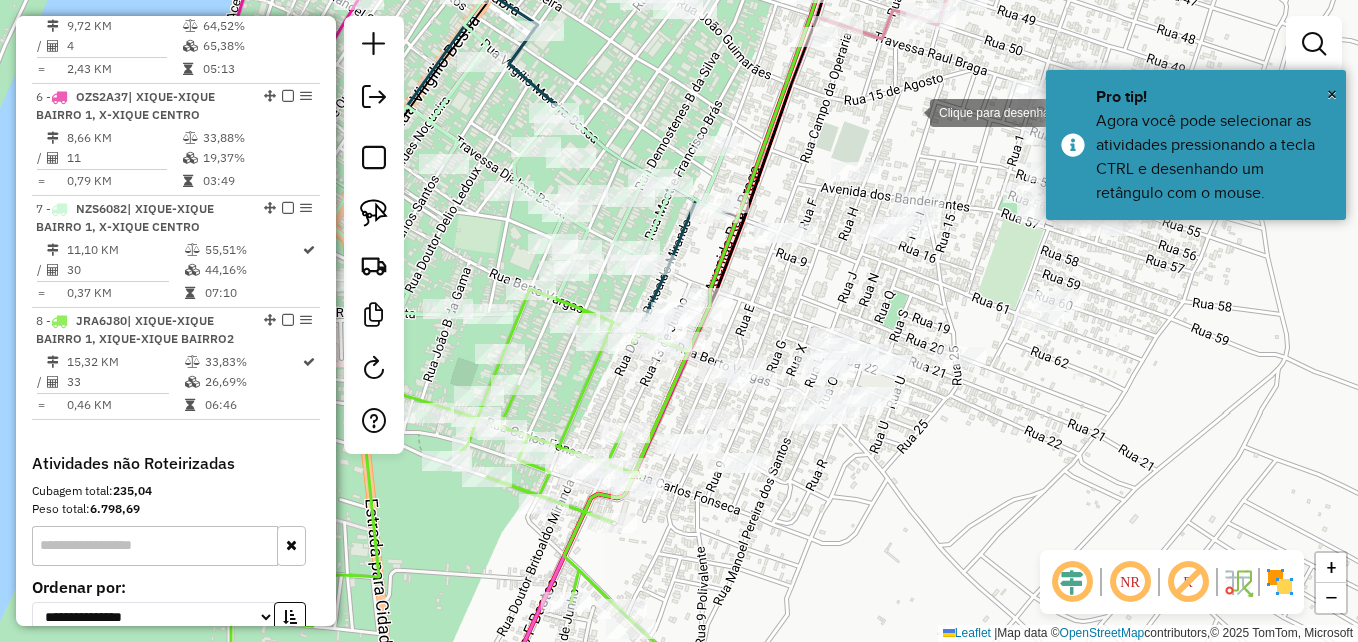 drag, startPoint x: 910, startPoint y: 111, endPoint x: 859, endPoint y: 161, distance: 71.42129 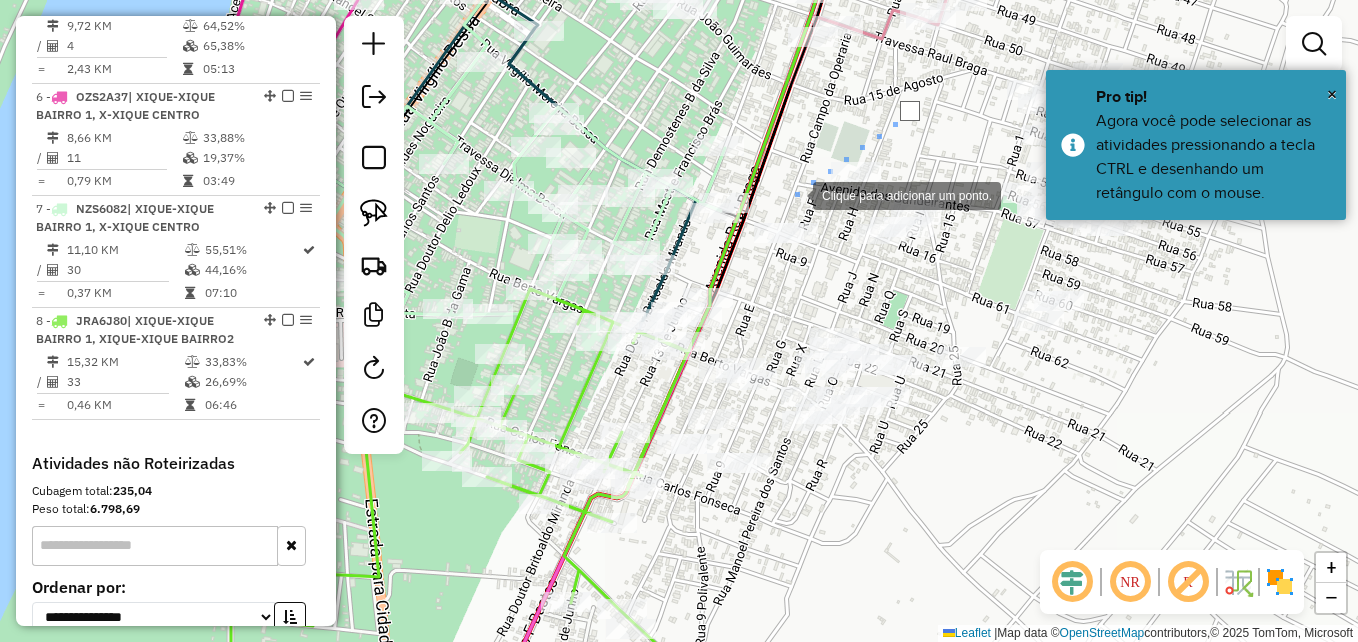 click 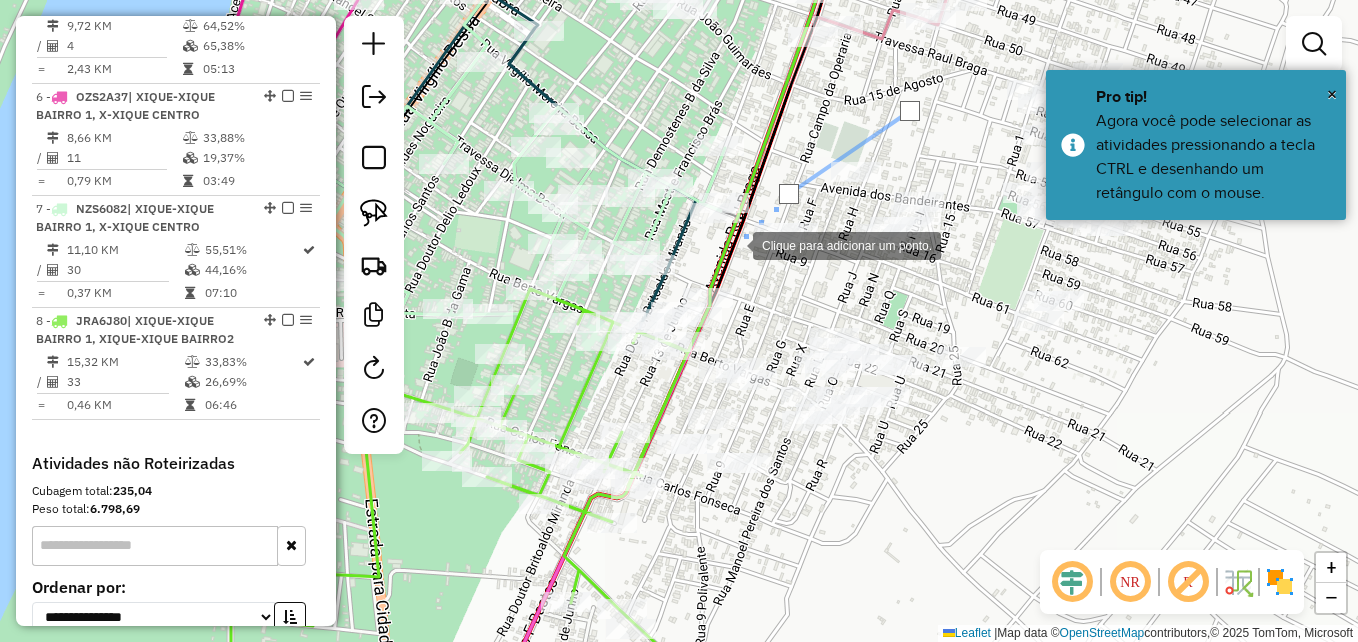 click 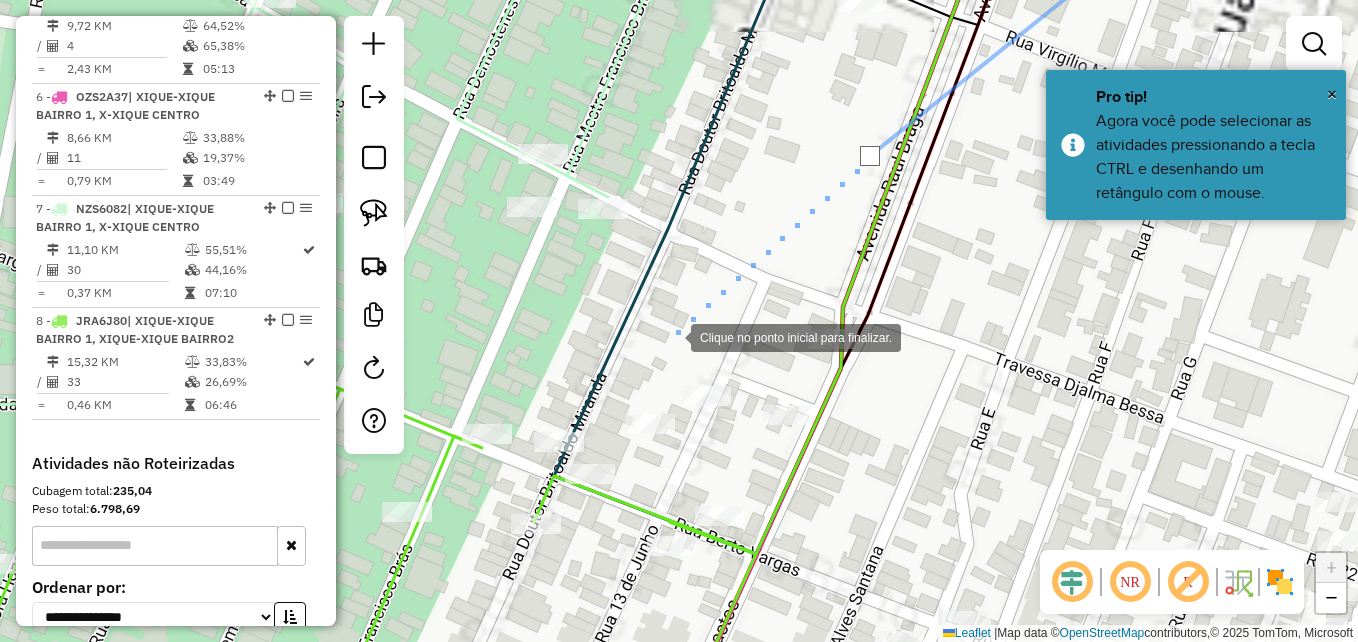 click 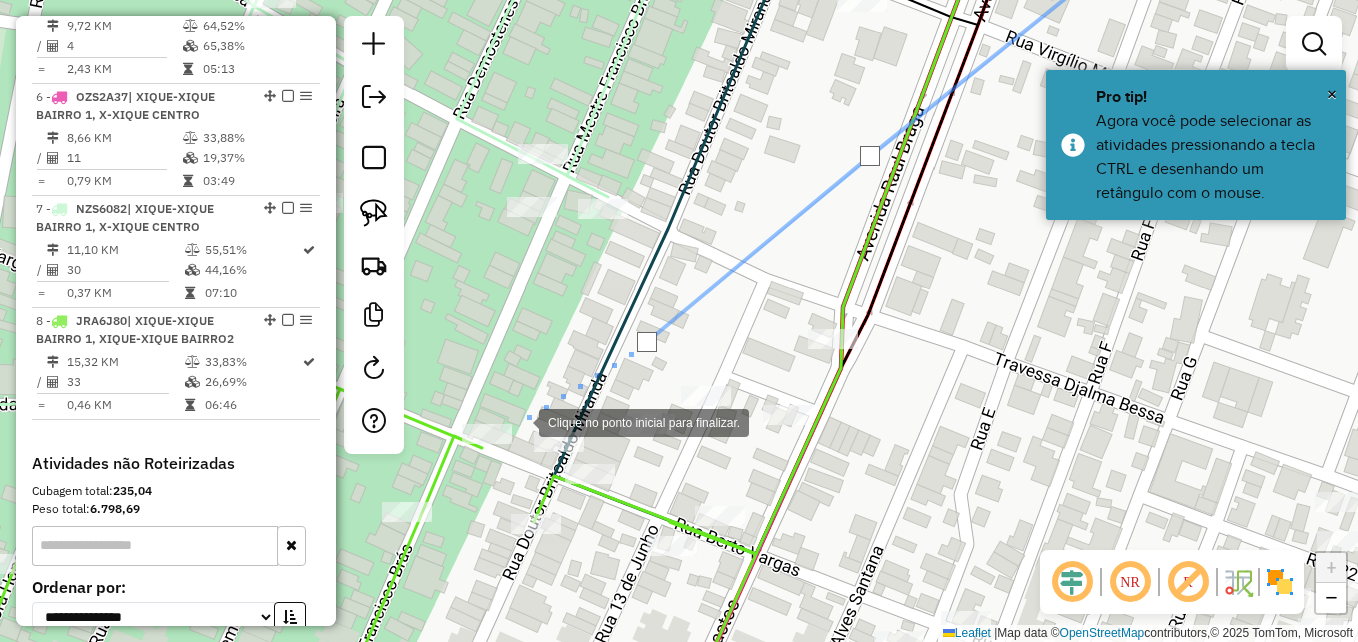 click 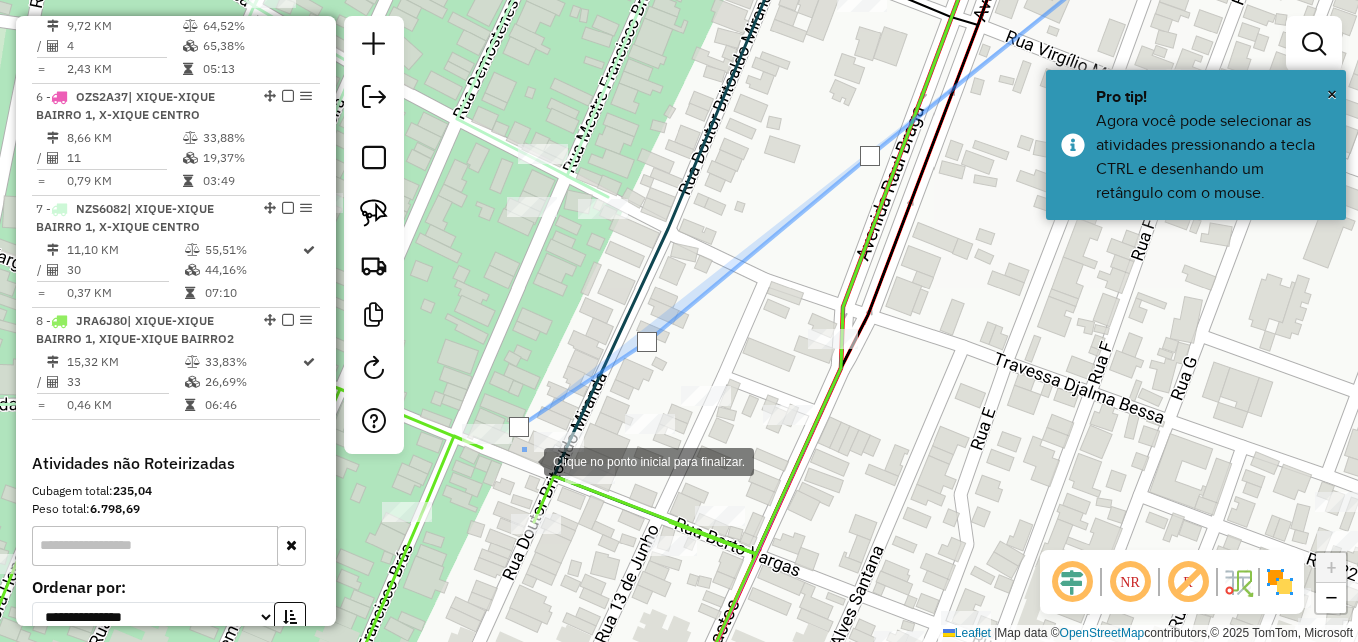 click 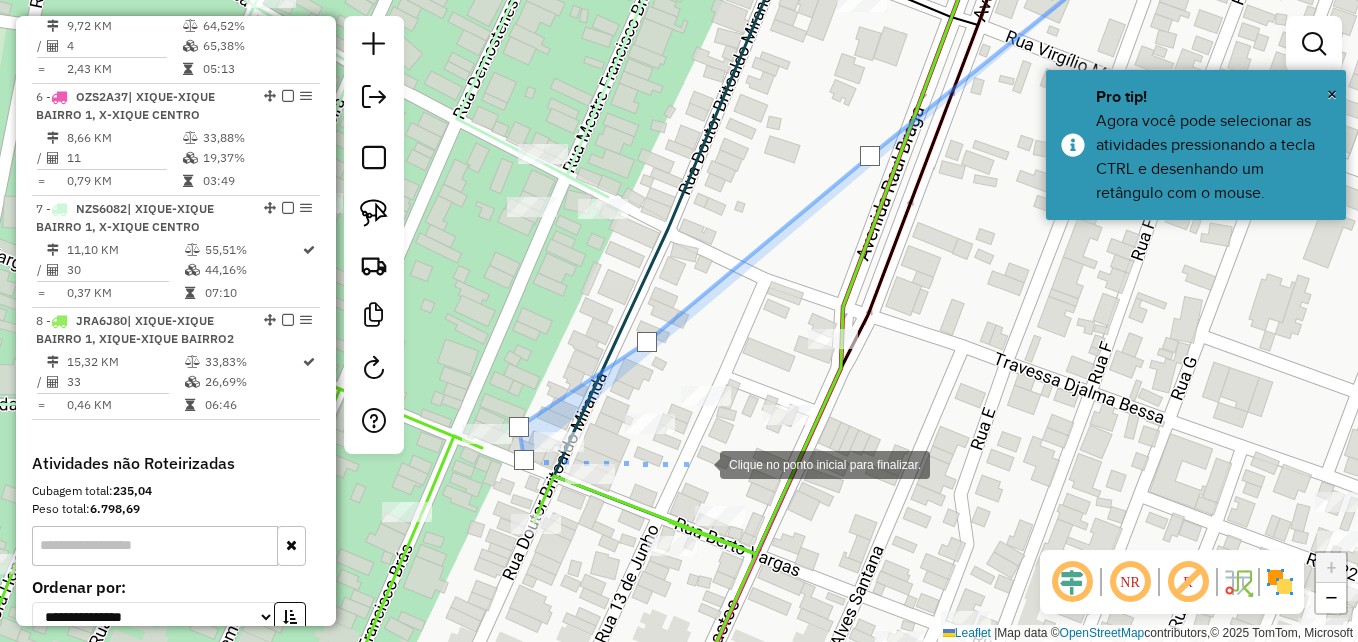click 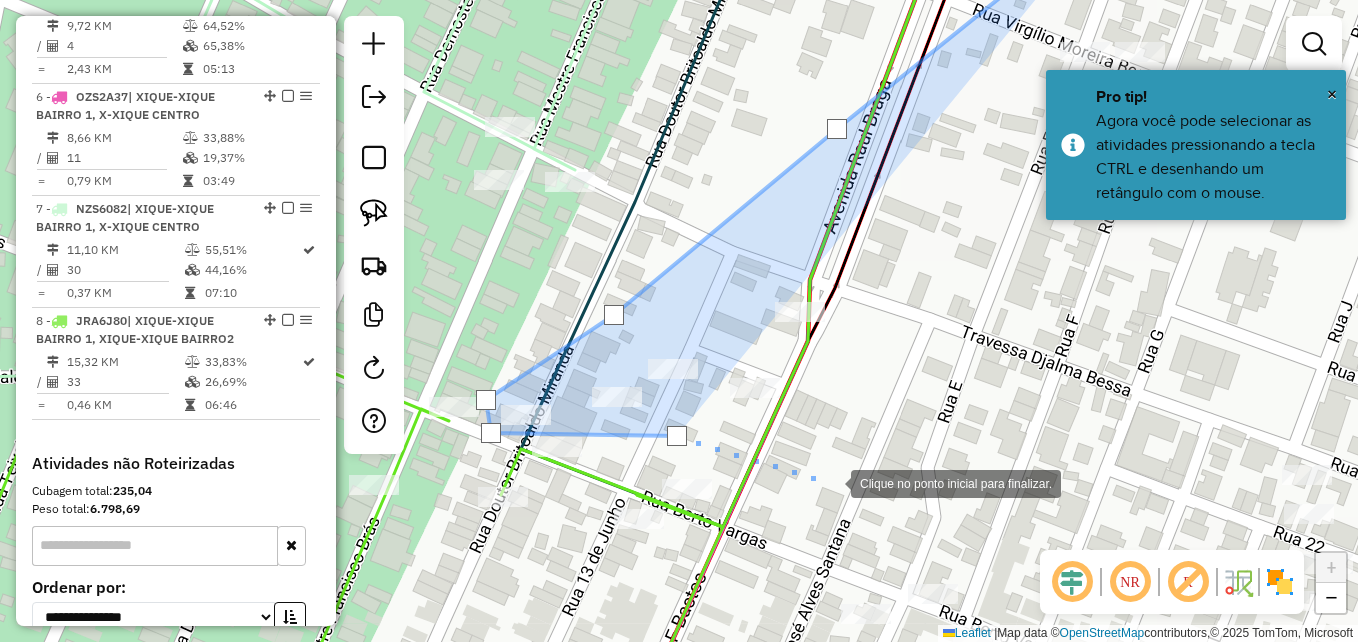 drag, startPoint x: 867, startPoint y: 511, endPoint x: 742, endPoint y: 299, distance: 246.1077 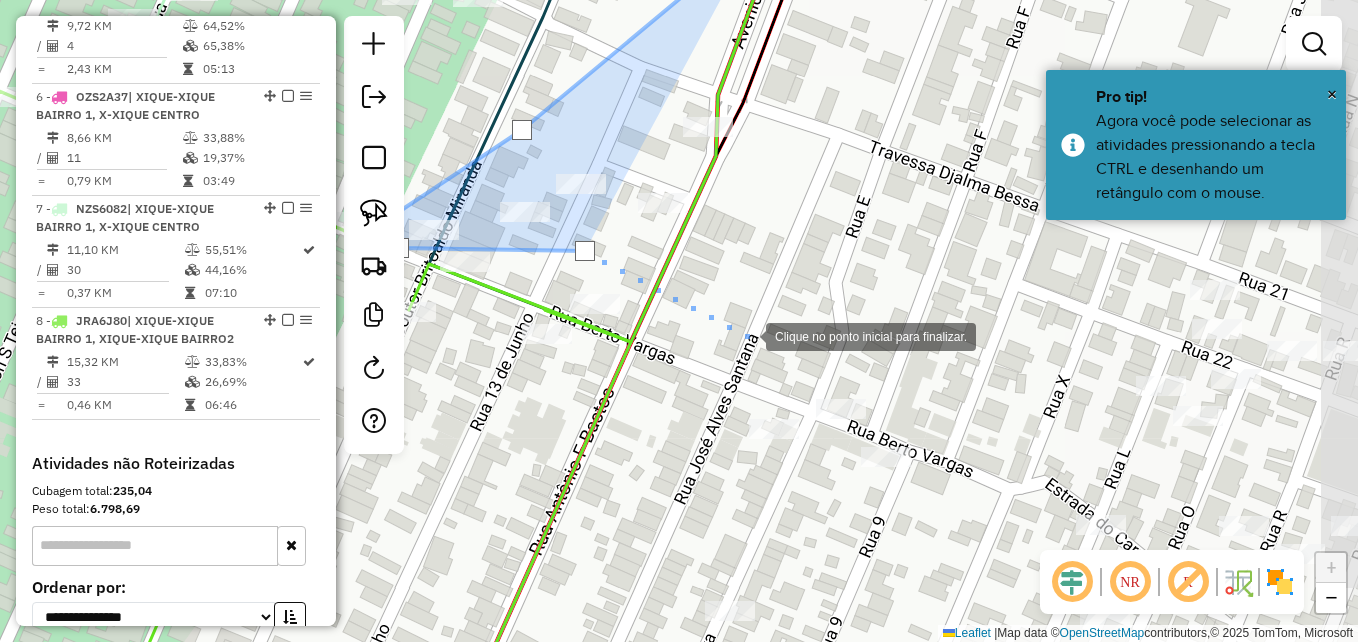 click 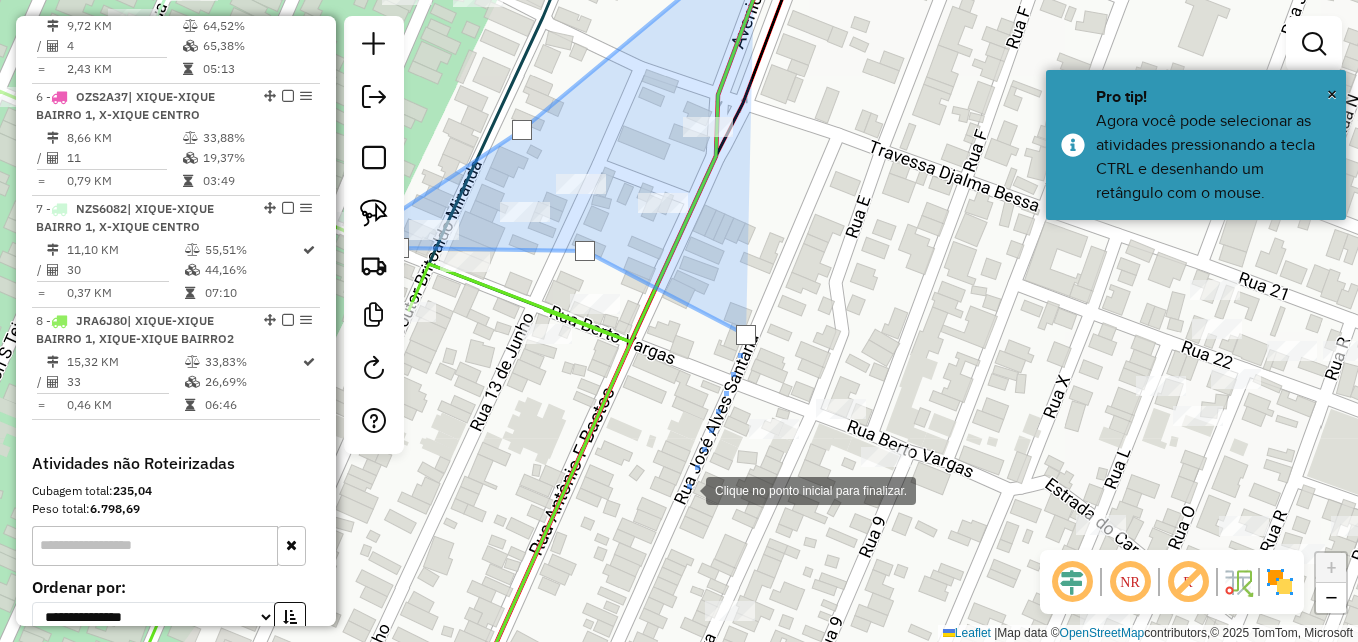 click 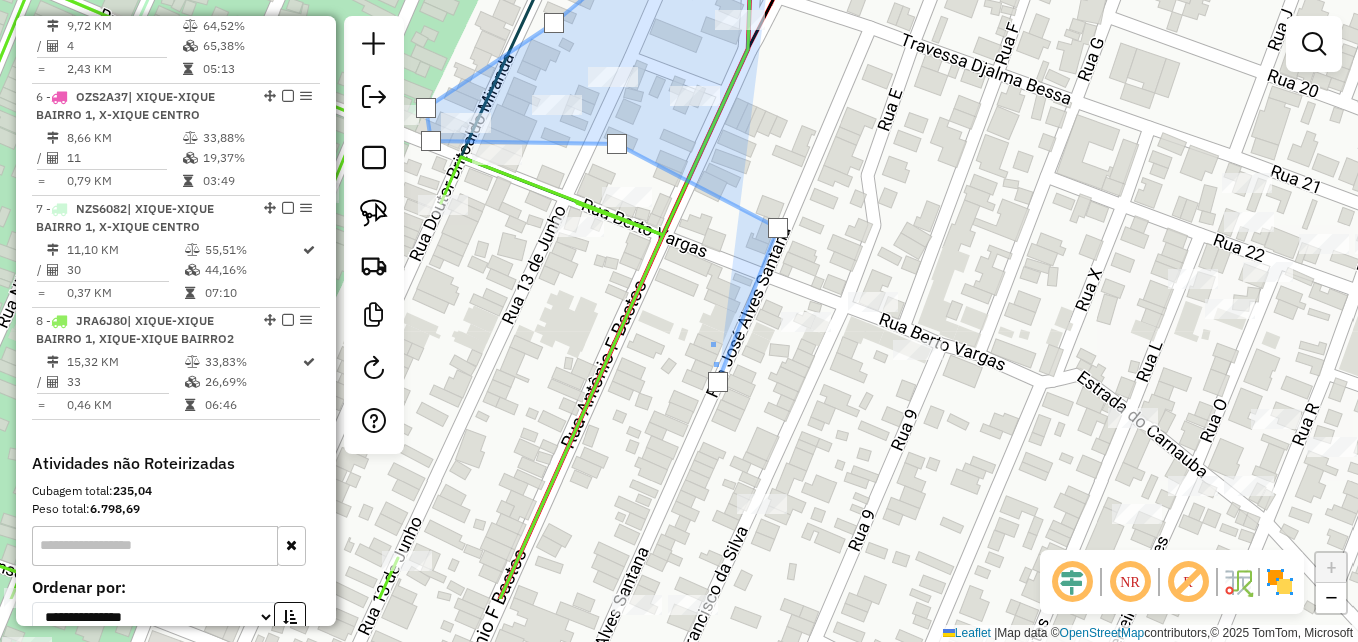 drag, startPoint x: 698, startPoint y: 409, endPoint x: 696, endPoint y: 224, distance: 185.0108 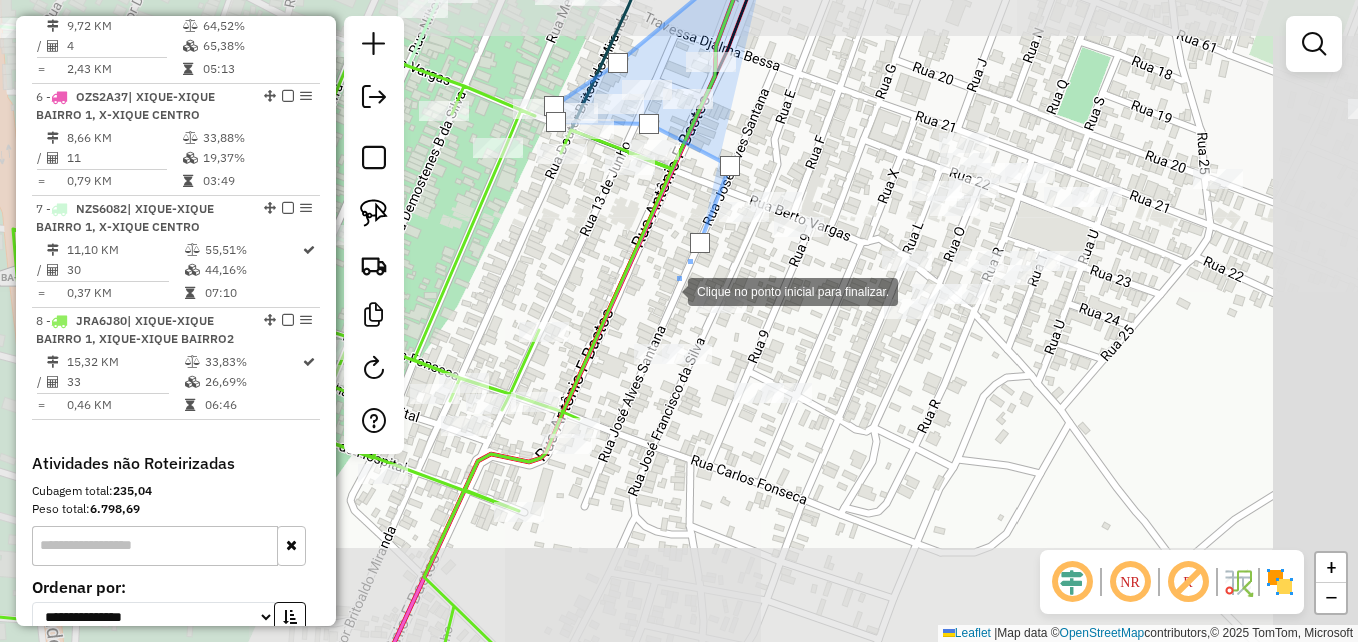 click 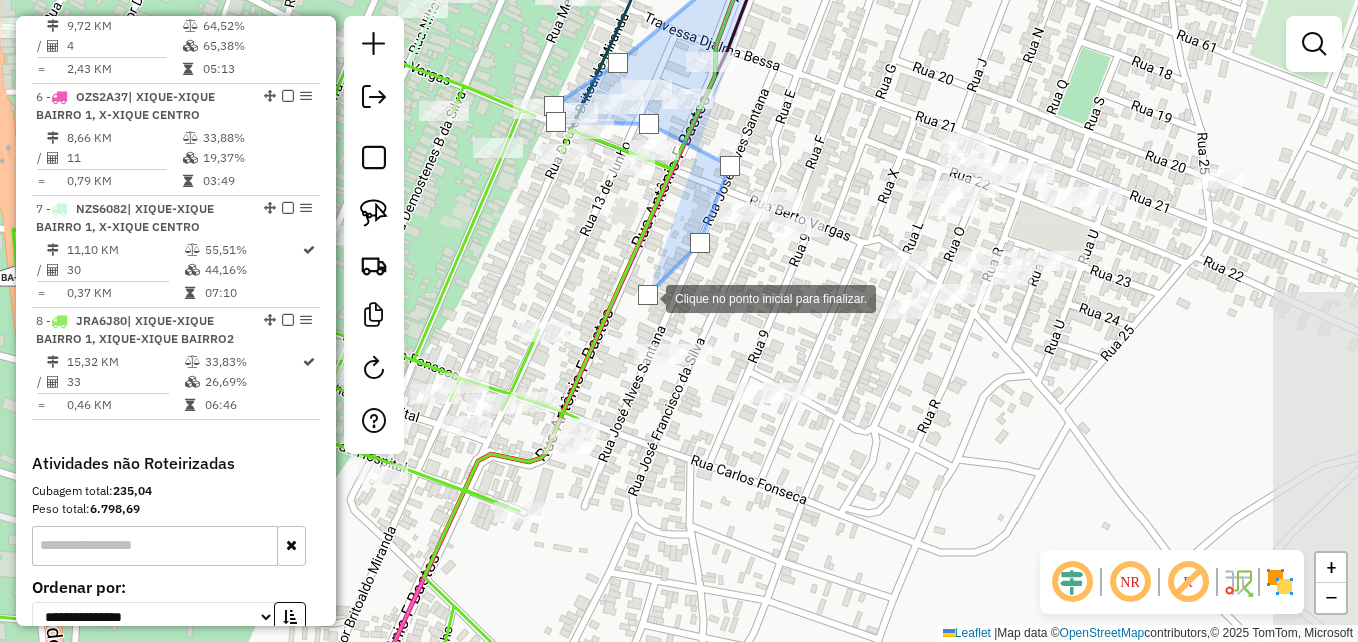 click 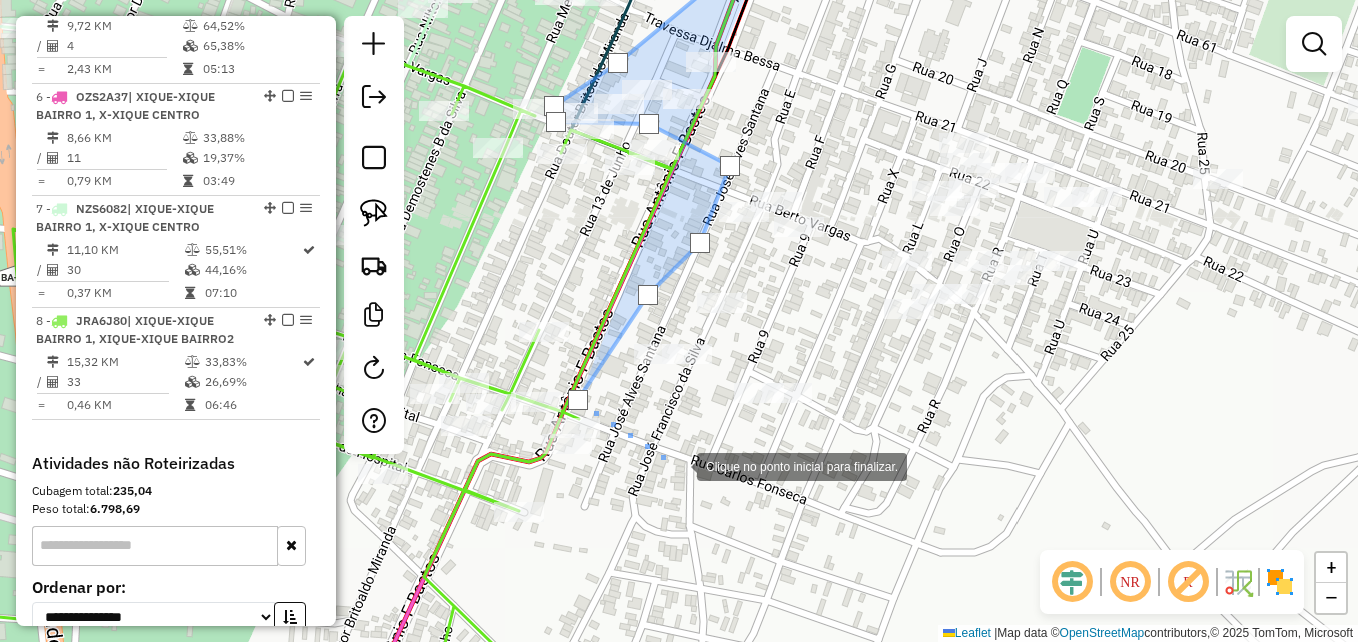 drag, startPoint x: 677, startPoint y: 465, endPoint x: 970, endPoint y: 518, distance: 297.75494 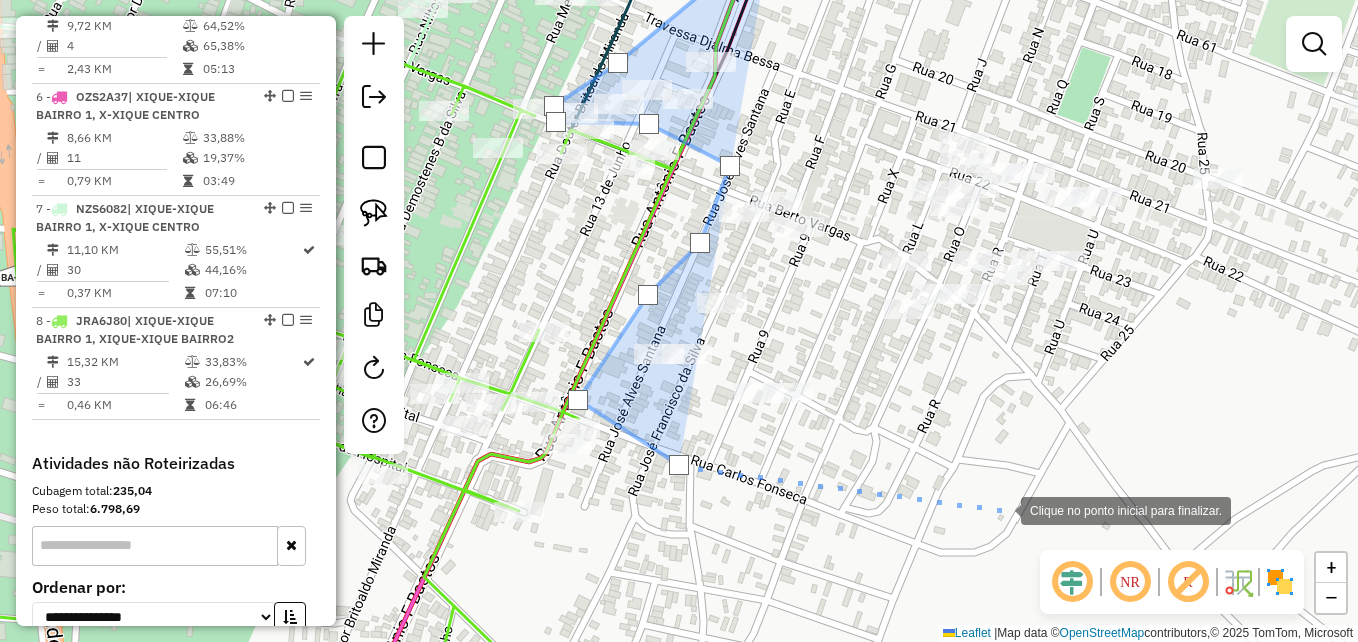 click 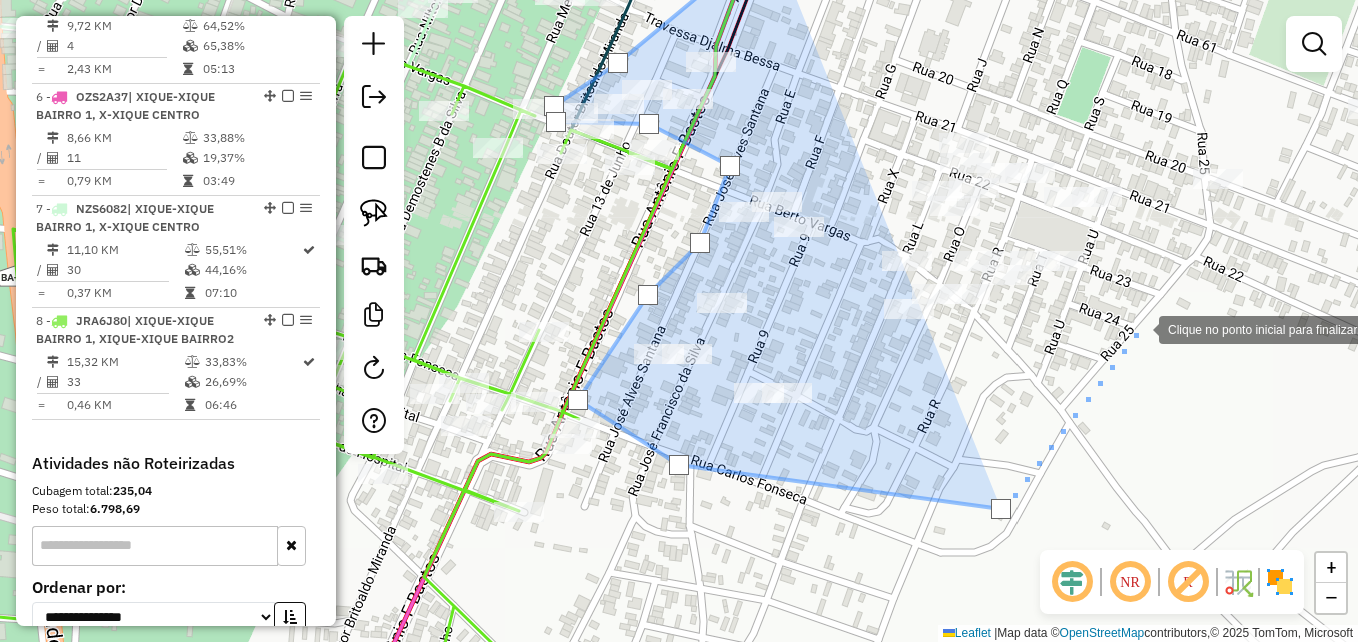 drag, startPoint x: 1139, startPoint y: 328, endPoint x: 1222, endPoint y: 214, distance: 141.01419 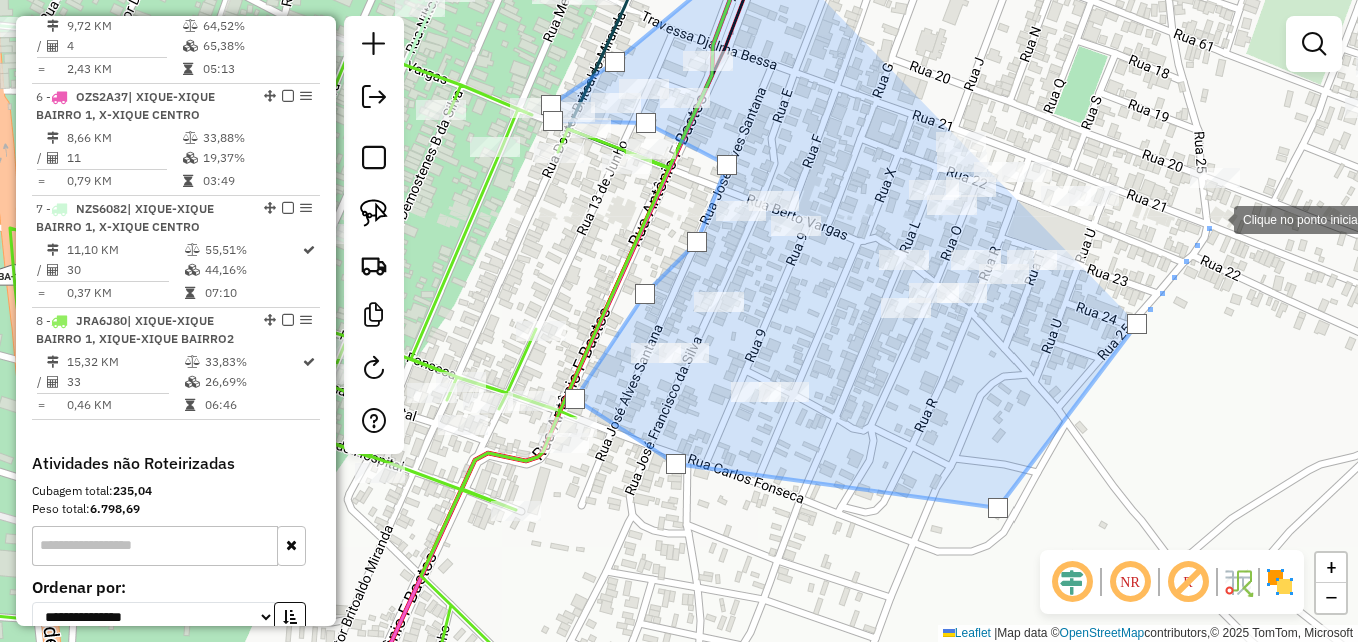 drag, startPoint x: 1222, startPoint y: 214, endPoint x: 883, endPoint y: 452, distance: 414.20407 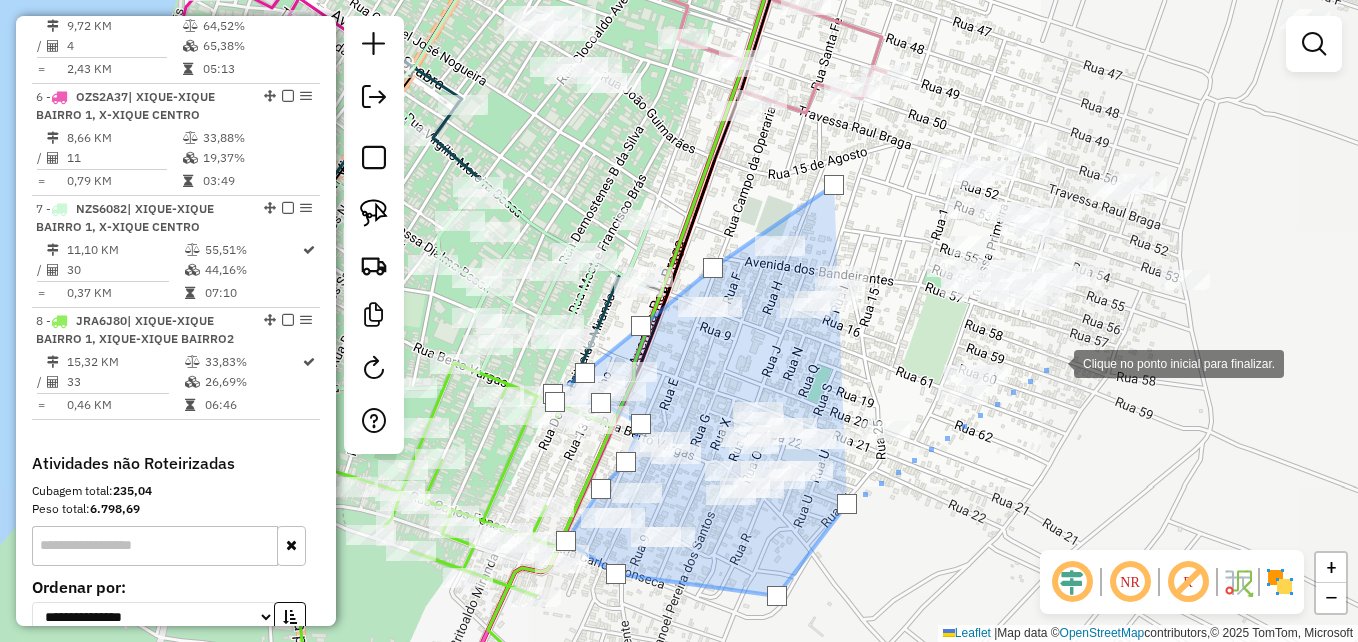 click 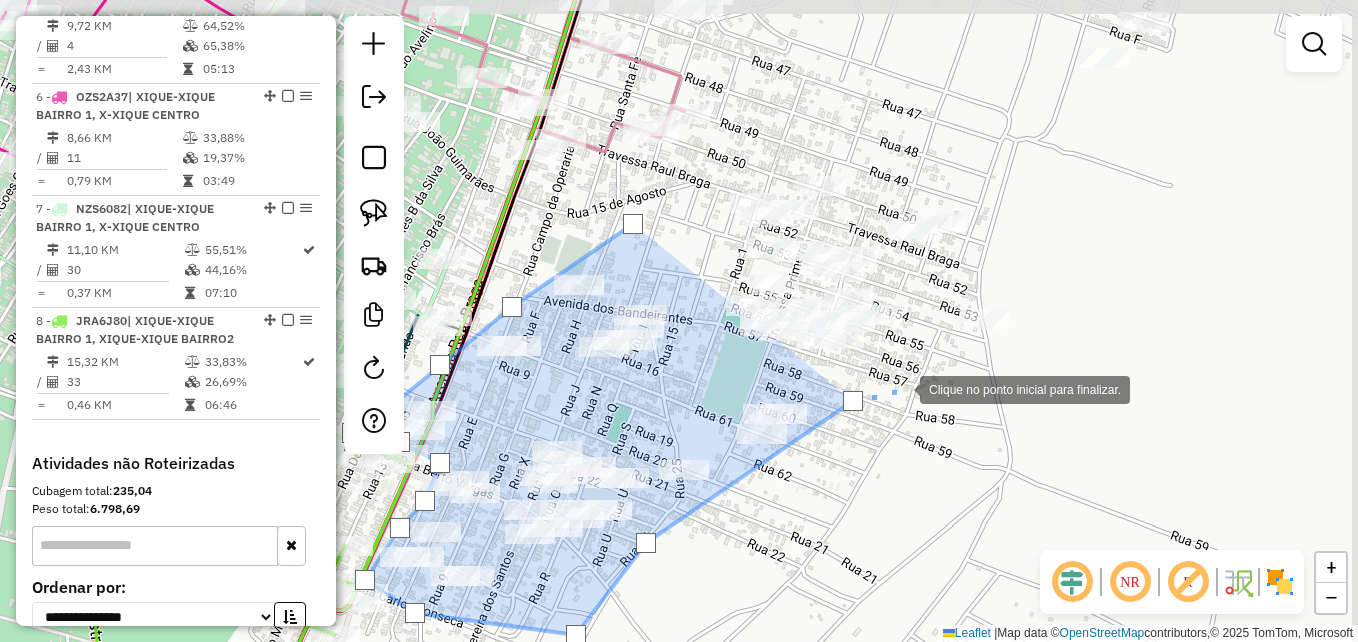 drag, startPoint x: 1076, startPoint y: 349, endPoint x: 903, endPoint y: 388, distance: 177.34148 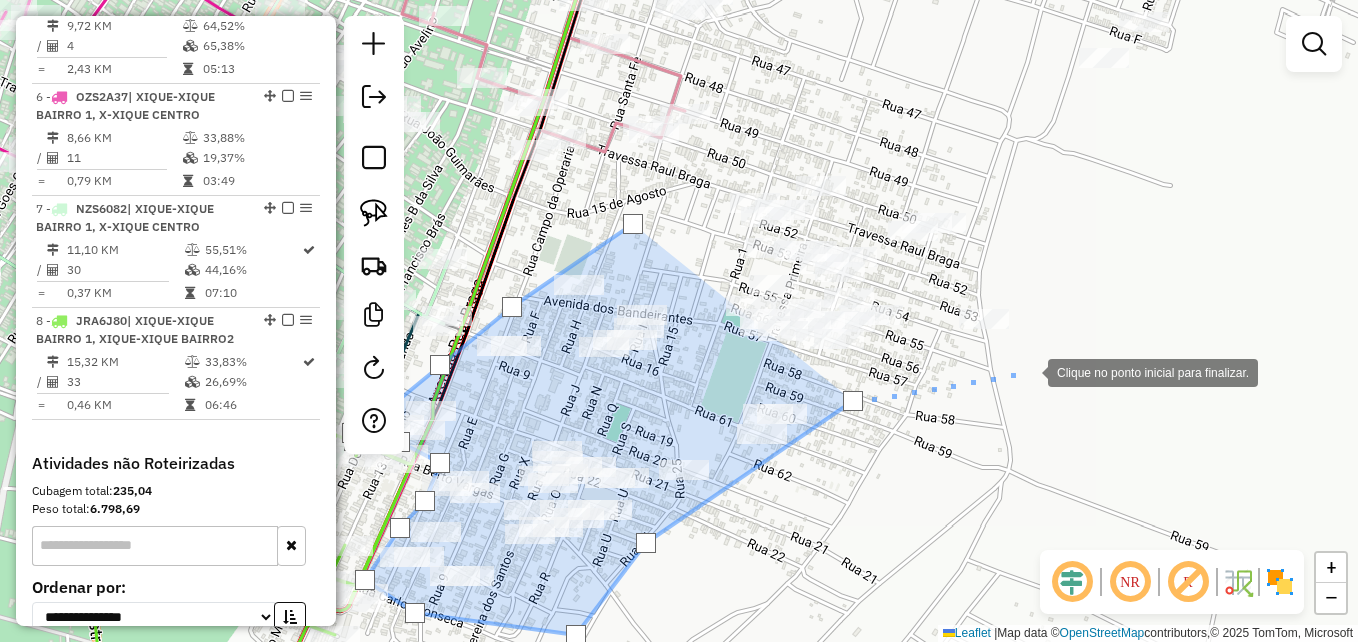 click 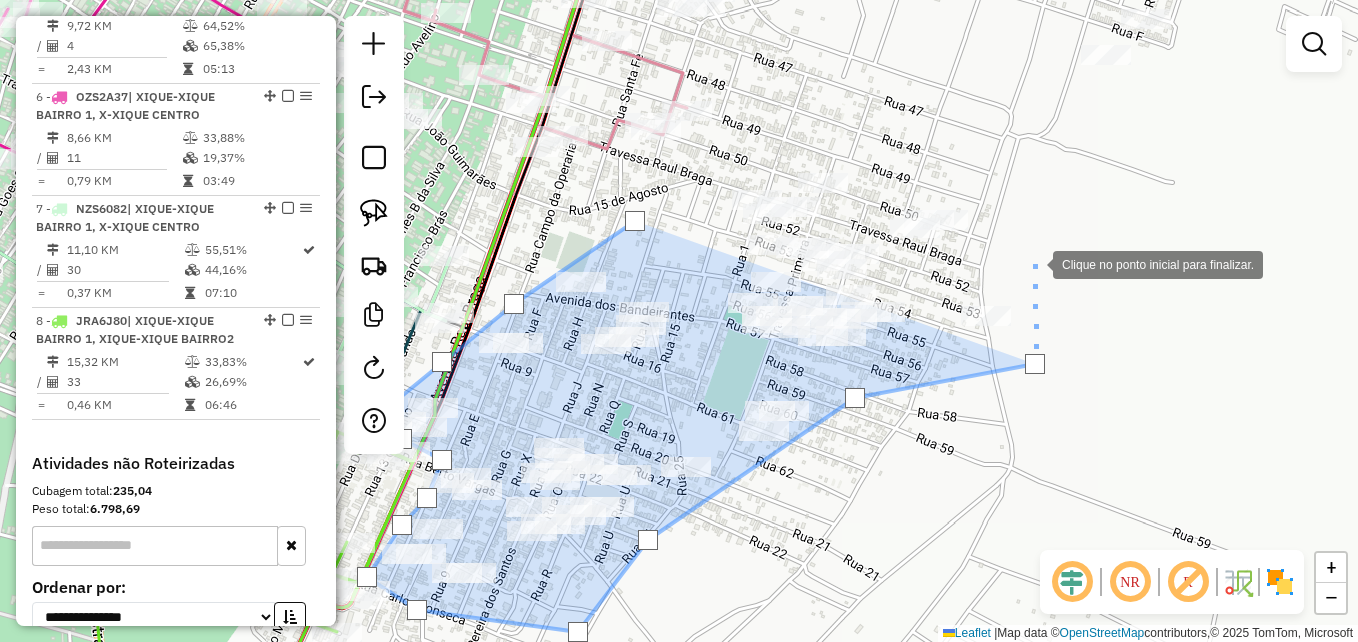 drag, startPoint x: 1033, startPoint y: 263, endPoint x: 976, endPoint y: 190, distance: 92.61749 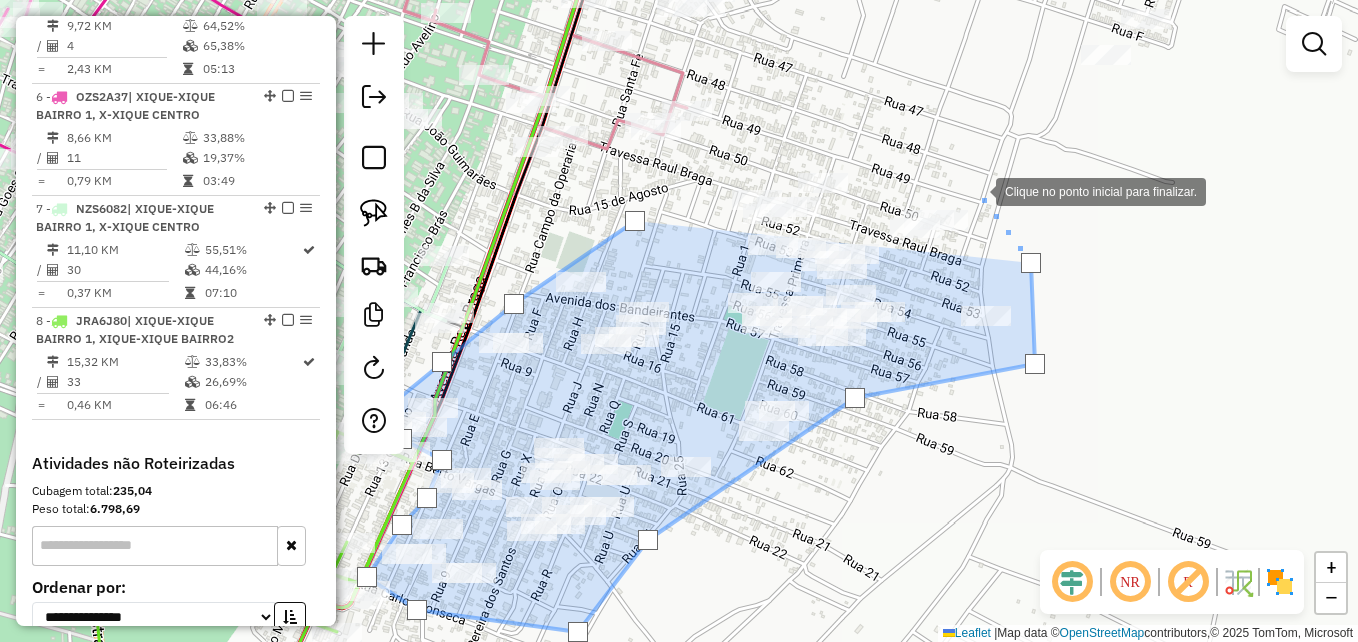 drag, startPoint x: 976, startPoint y: 190, endPoint x: 898, endPoint y: 157, distance: 84.693565 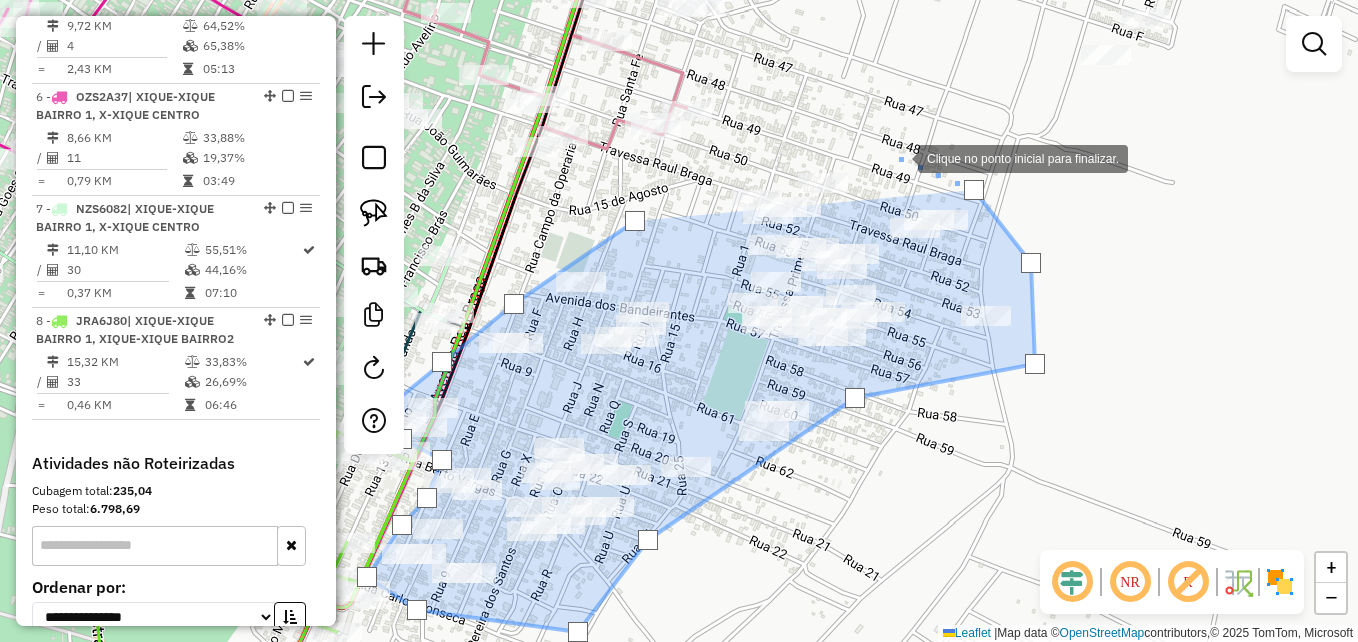 click 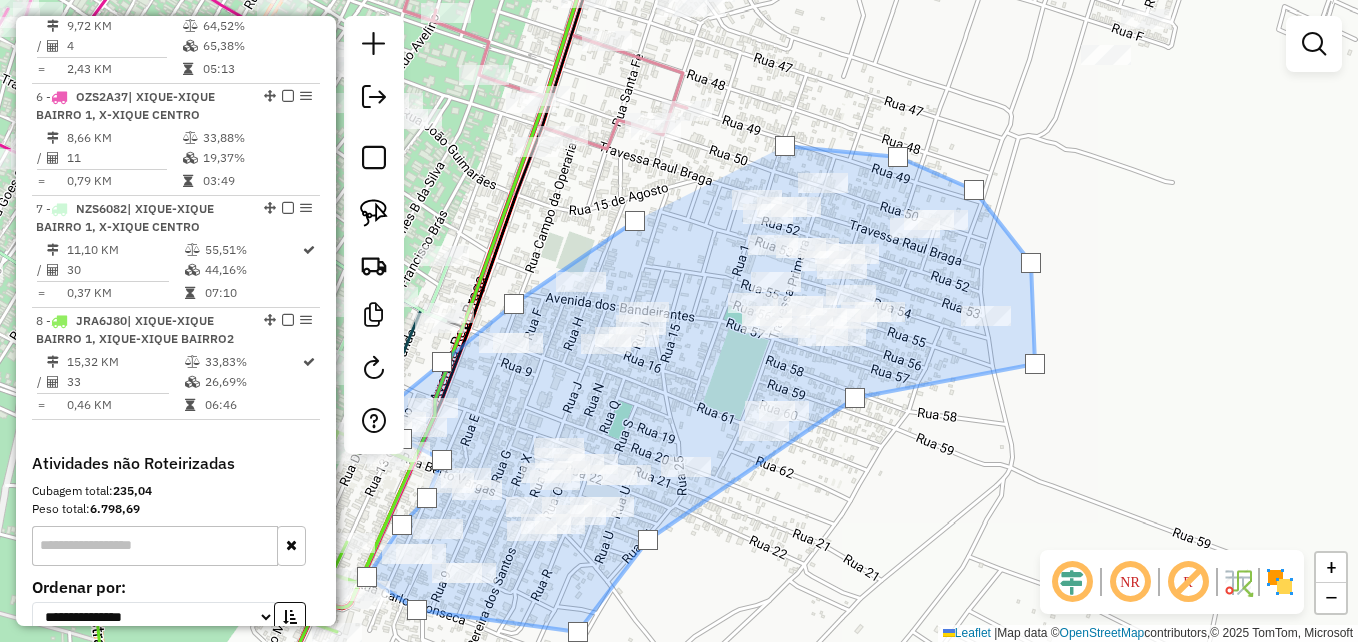 click 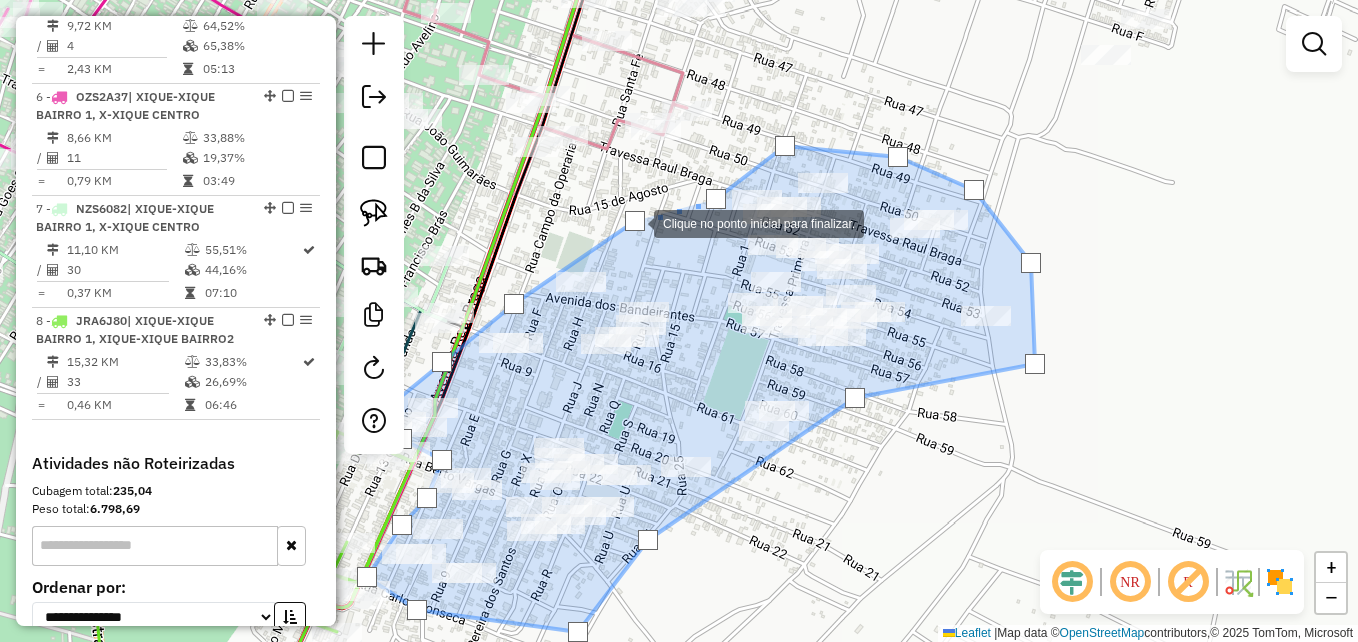 click 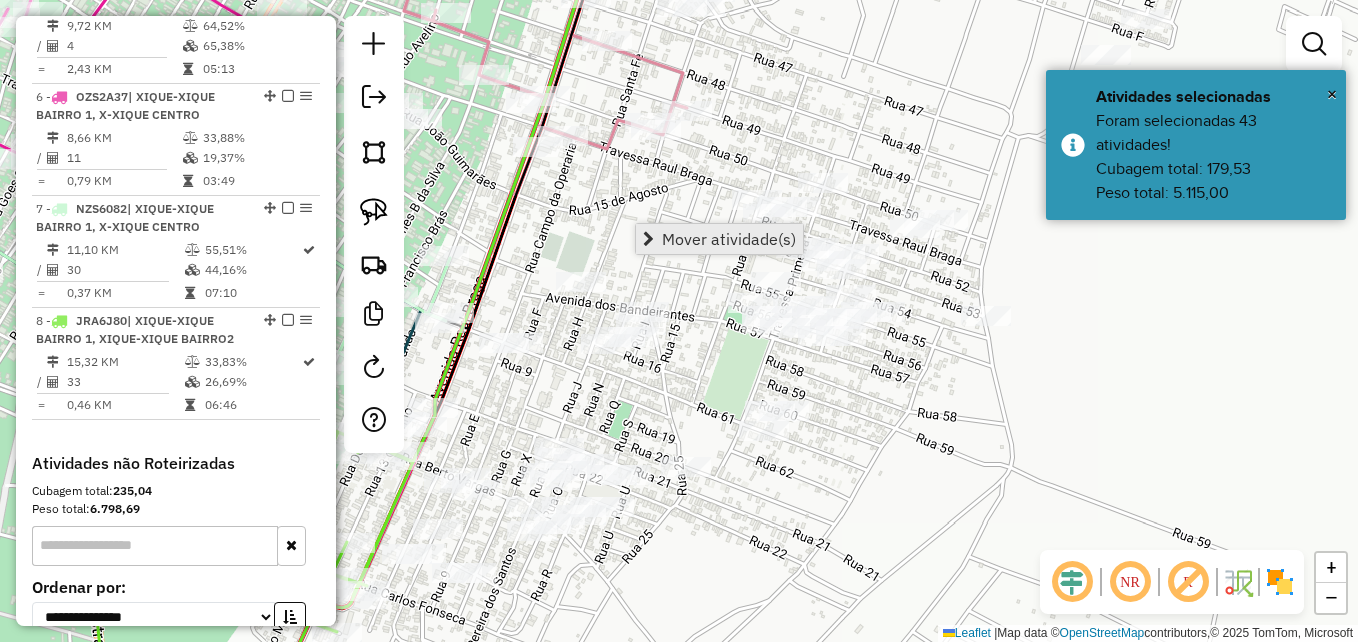 click on "Mover atividade(s)" at bounding box center [729, 239] 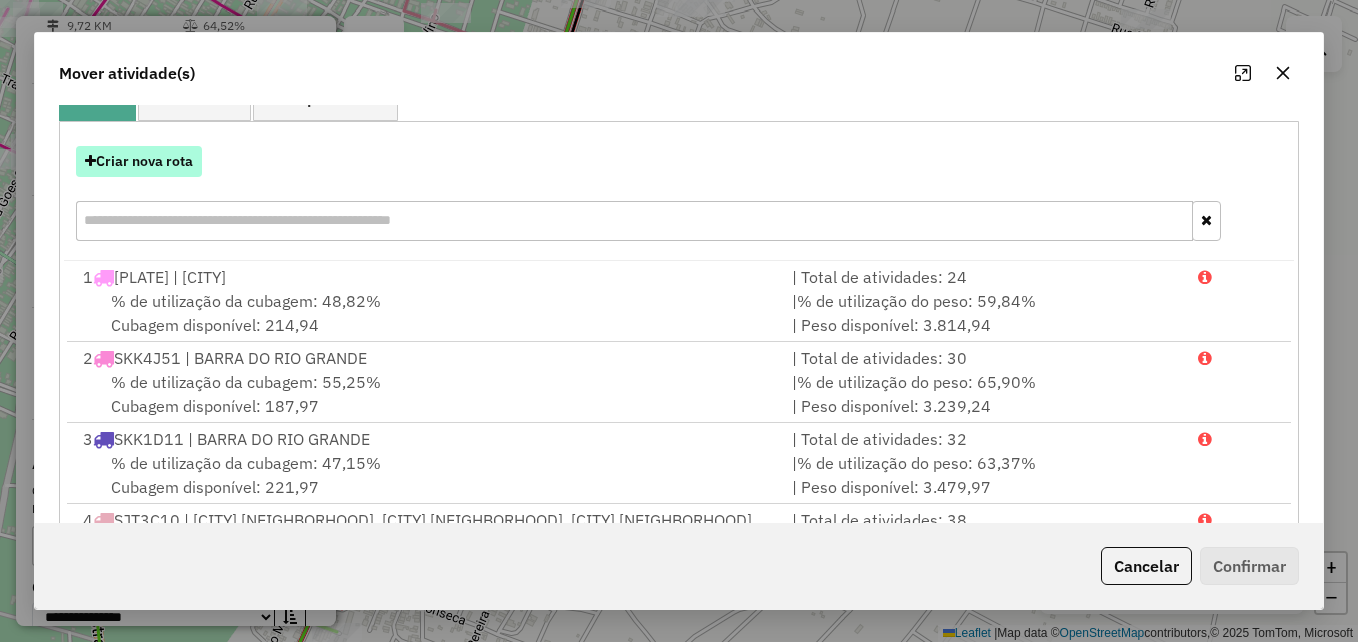 scroll, scrollTop: 66, scrollLeft: 0, axis: vertical 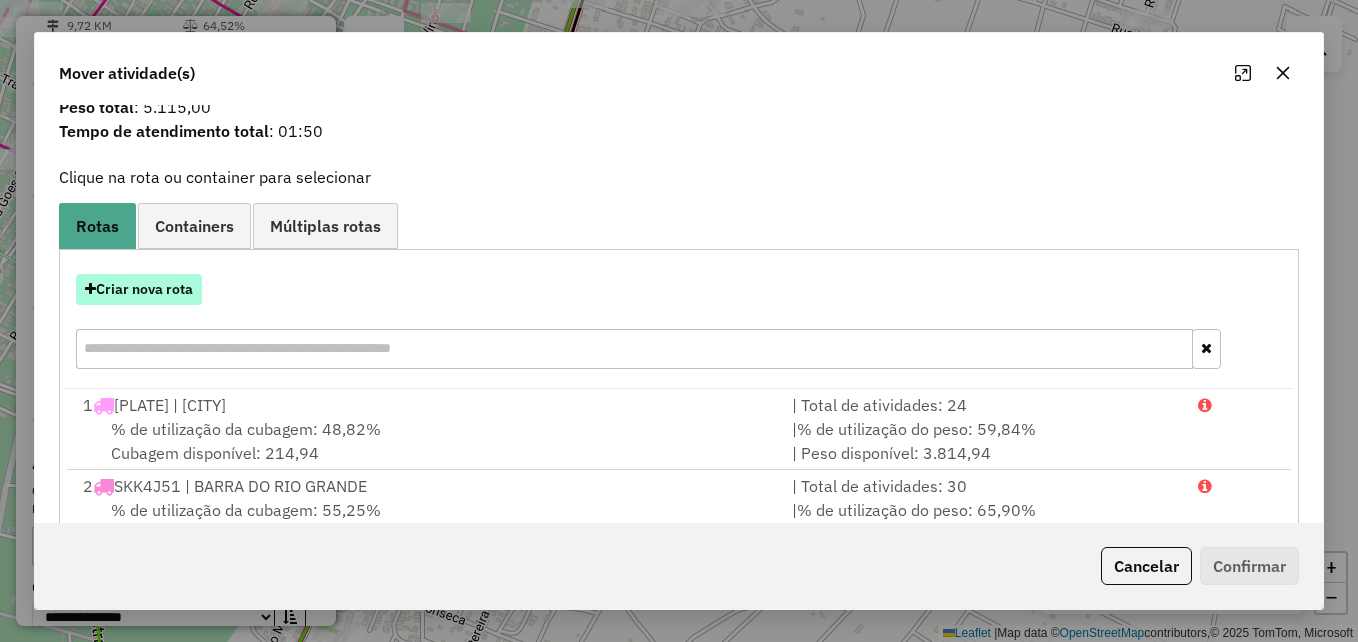 click on "Criar nova rota" at bounding box center (139, 289) 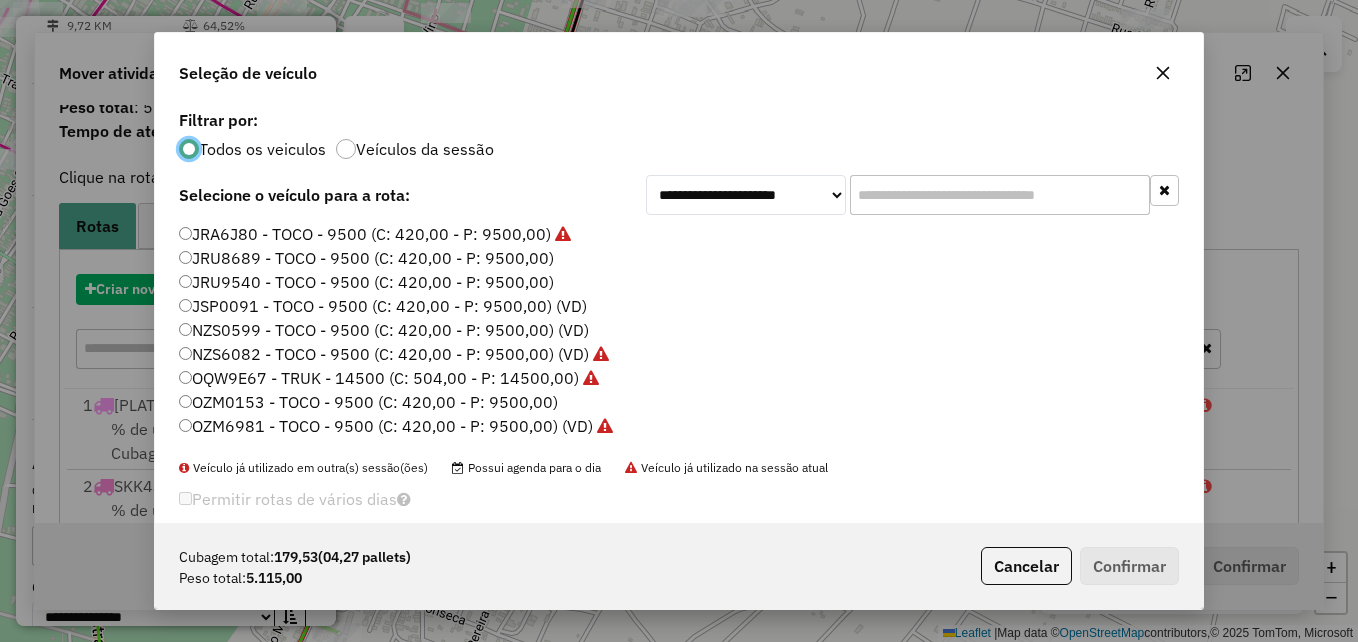 scroll, scrollTop: 11, scrollLeft: 6, axis: both 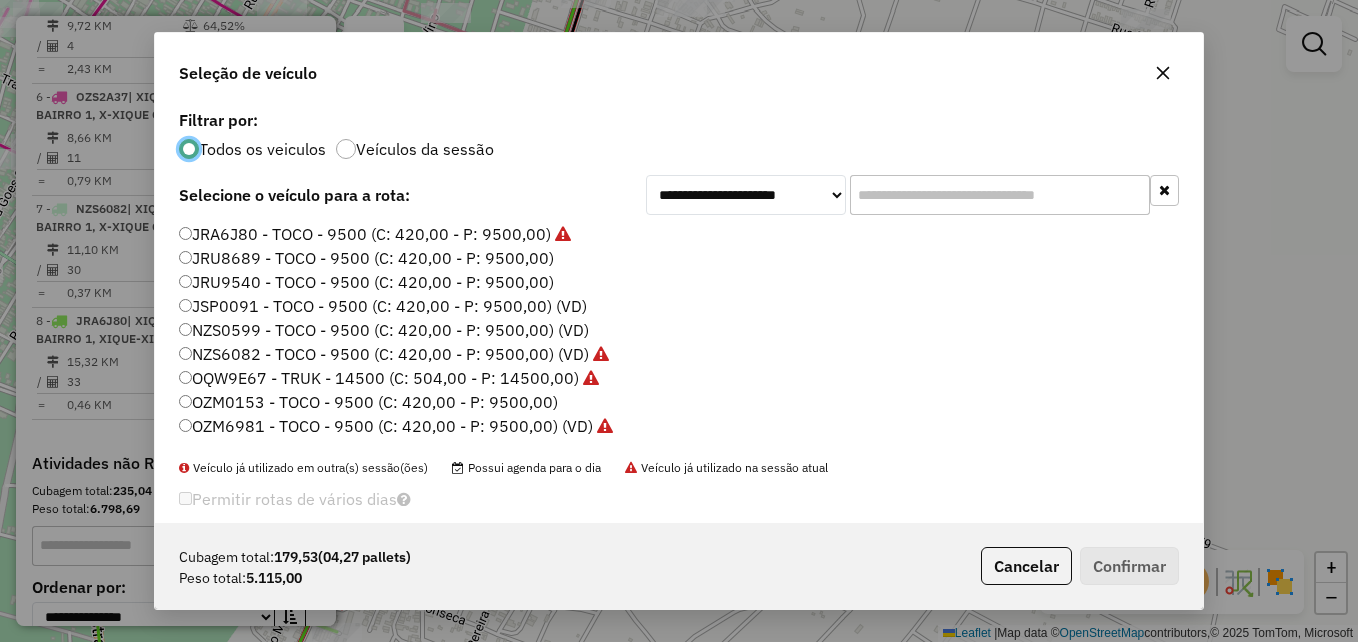 click on "NZS0599 - TOCO - 9500 (C: 420,00 - P: 9500,00) (VD)" 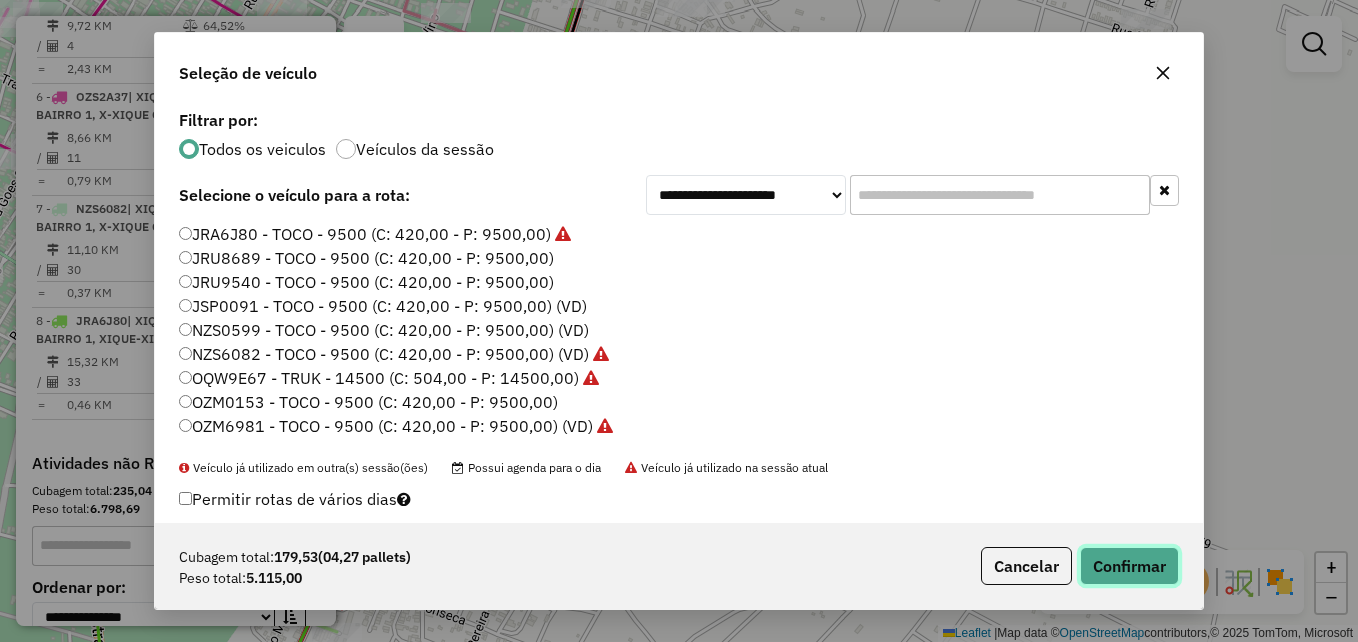 click on "Confirmar" 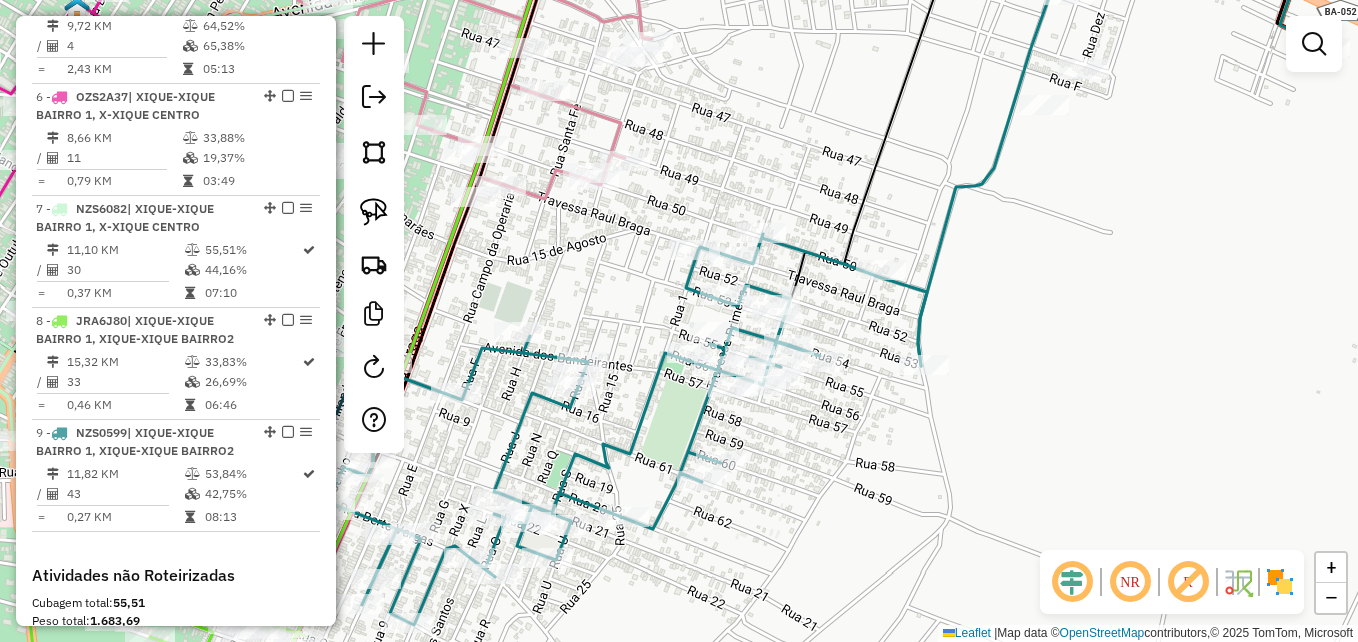 drag, startPoint x: 847, startPoint y: 164, endPoint x: 683, endPoint y: 461, distance: 339.27127 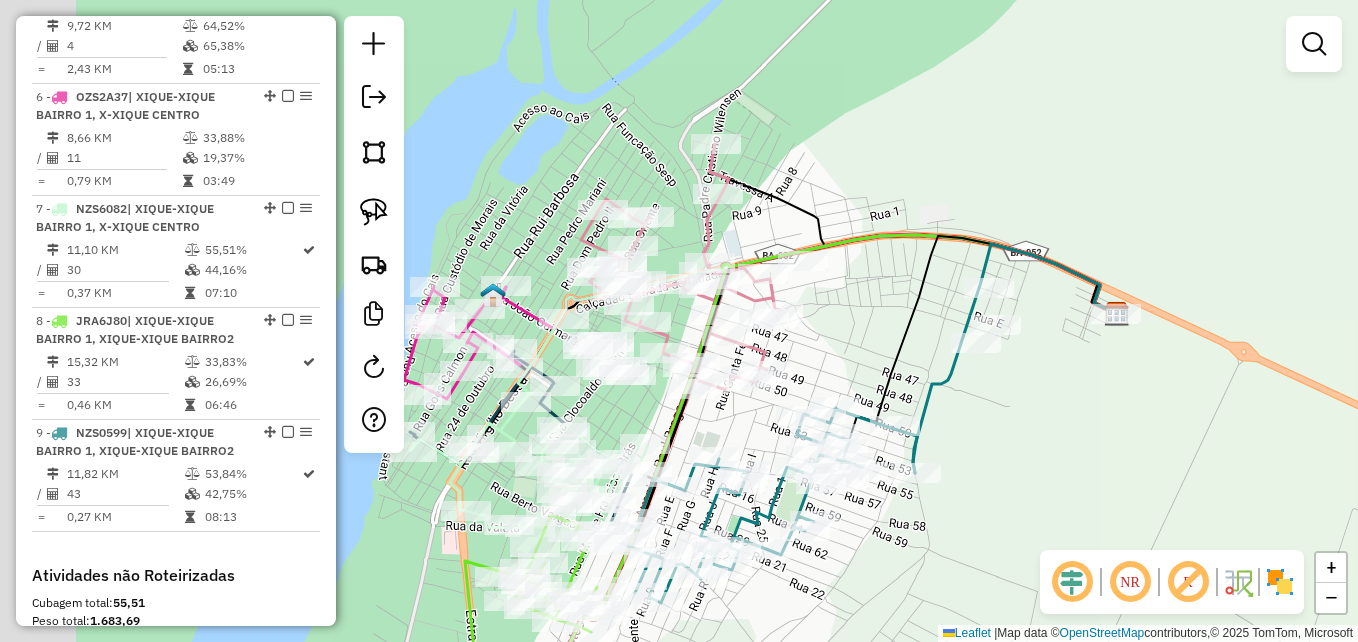 drag, startPoint x: 840, startPoint y: 366, endPoint x: 780, endPoint y: 335, distance: 67.53518 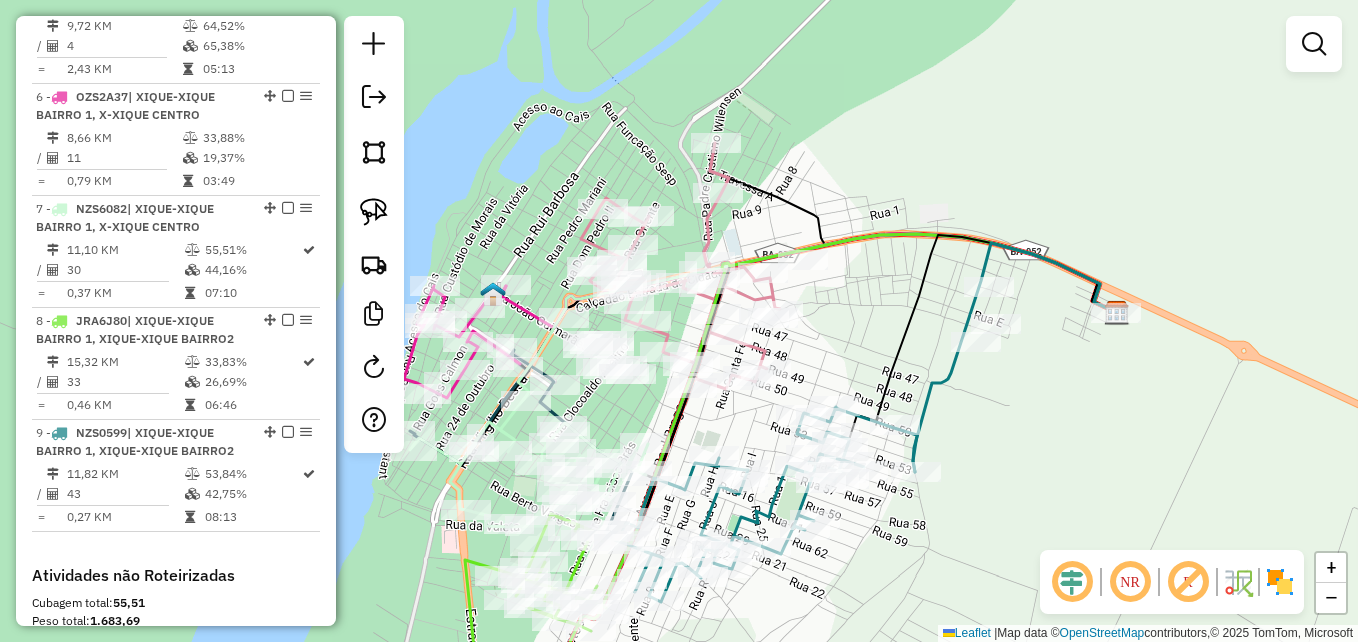 drag, startPoint x: 385, startPoint y: 207, endPoint x: 479, endPoint y: 251, distance: 103.788246 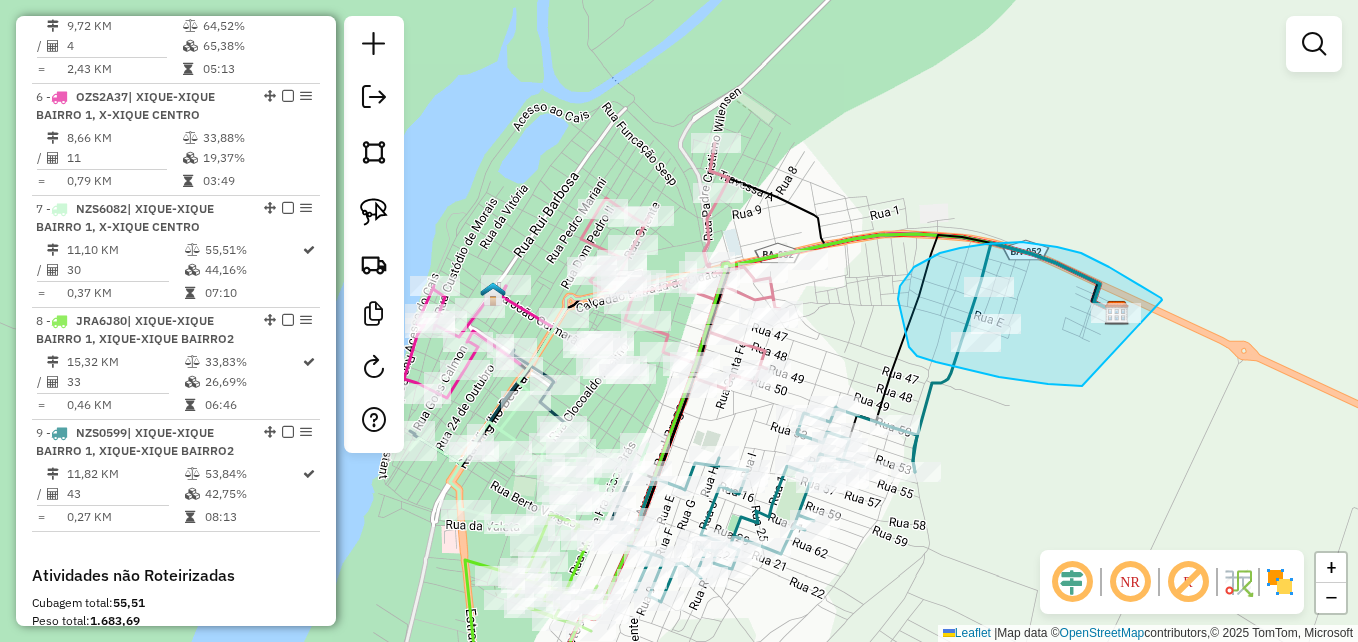 drag, startPoint x: 1082, startPoint y: 386, endPoint x: 1165, endPoint y: 307, distance: 114.58621 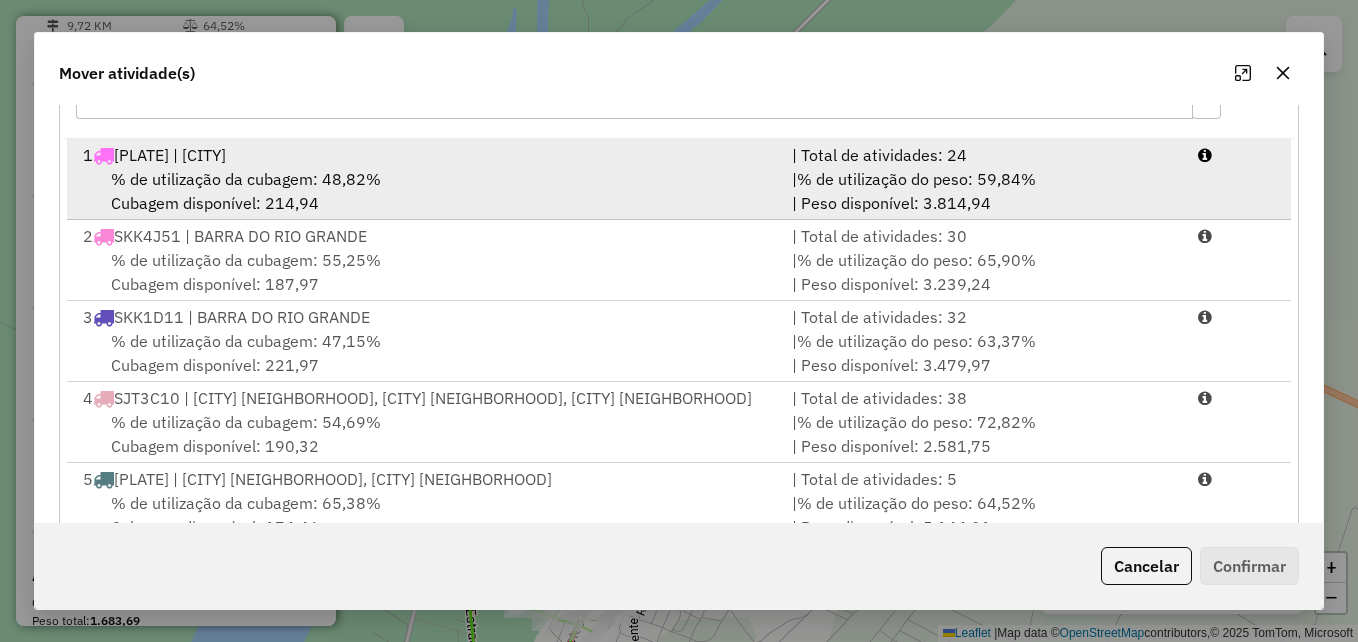 scroll, scrollTop: 366, scrollLeft: 0, axis: vertical 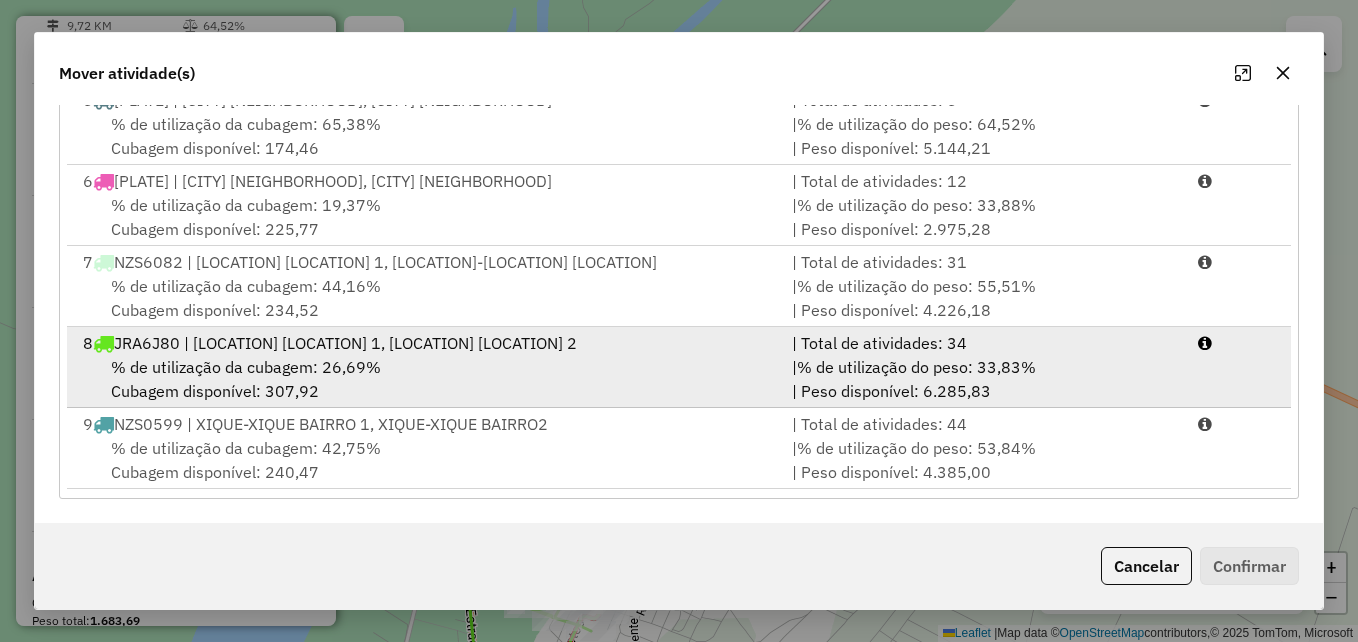 click on "% de utilização da cubagem: 26,69%  Cubagem disponível: 307,92" at bounding box center [425, 379] 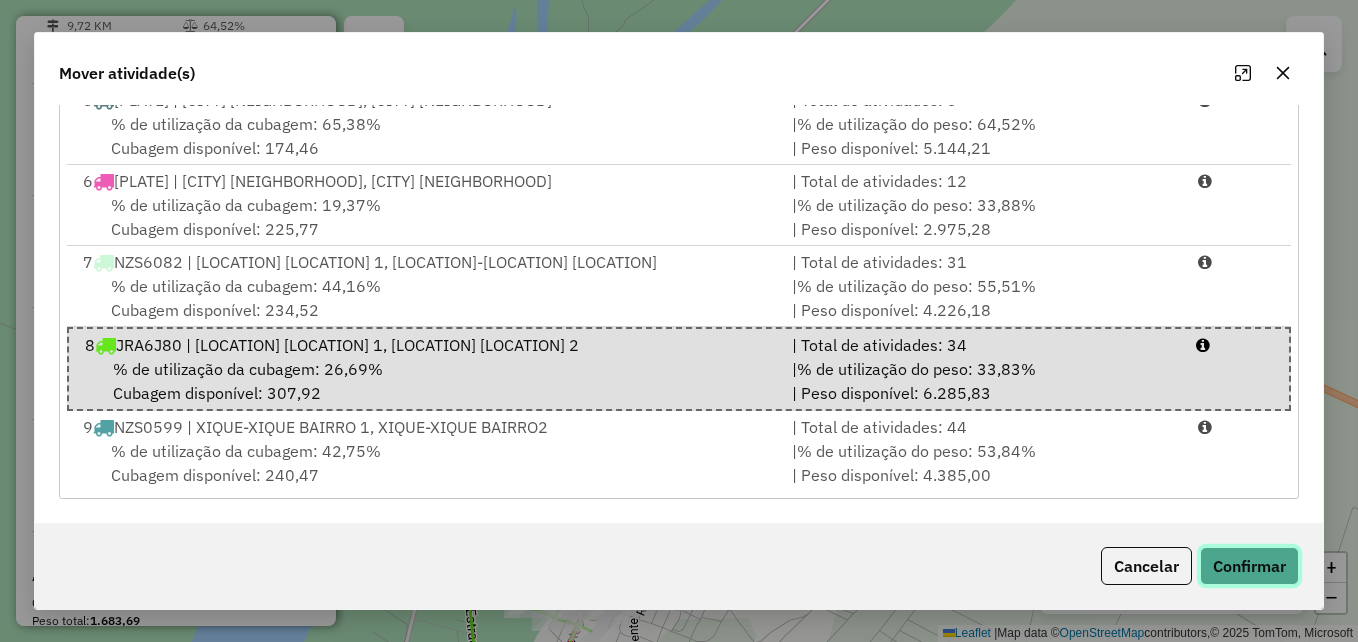 click on "Confirmar" 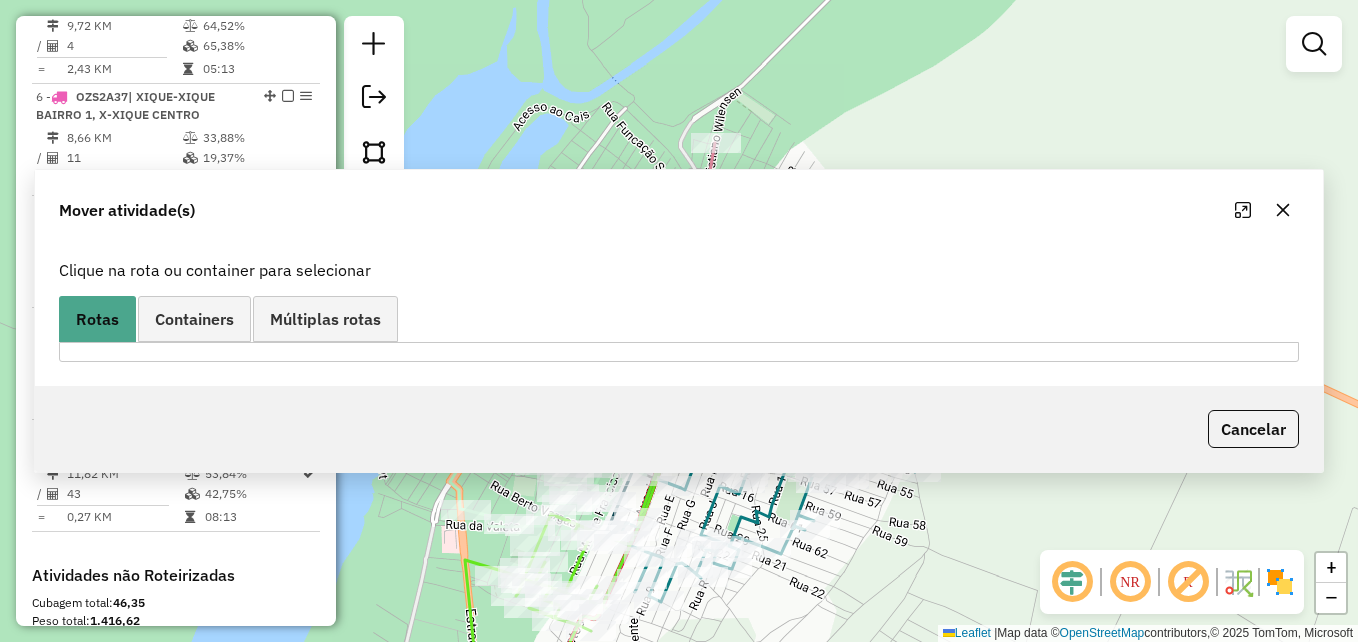 scroll, scrollTop: 0, scrollLeft: 0, axis: both 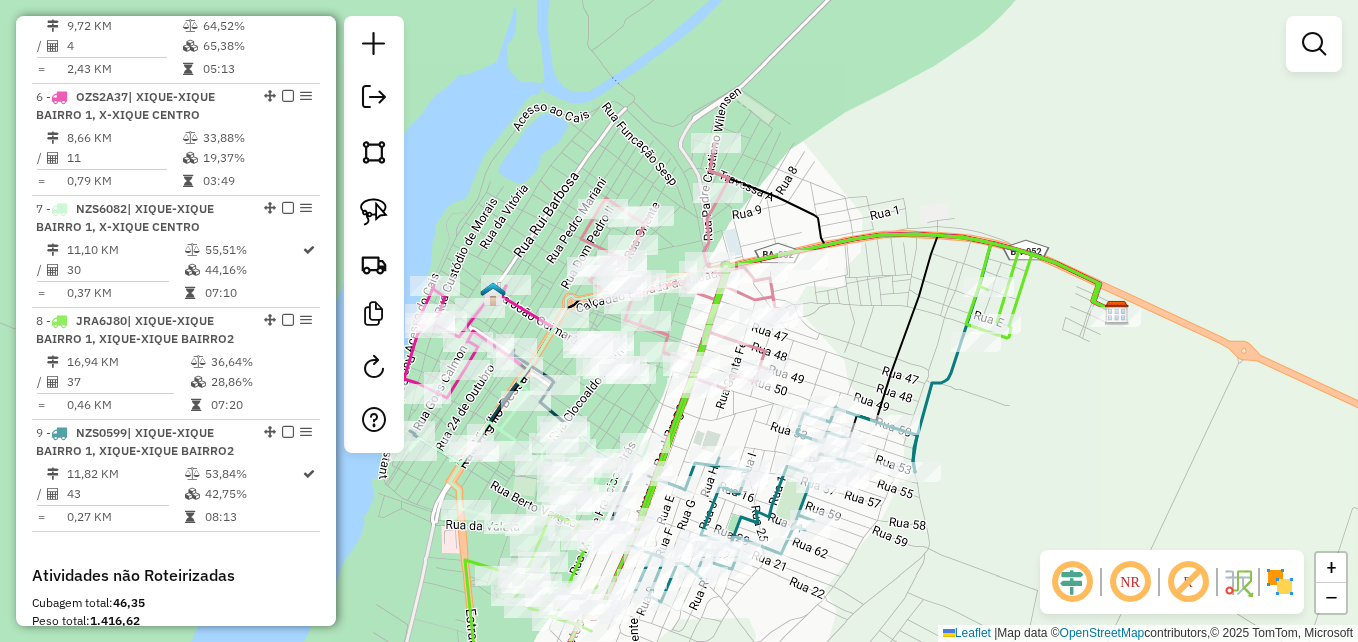 drag, startPoint x: 855, startPoint y: 326, endPoint x: 1059, endPoint y: 253, distance: 216.66795 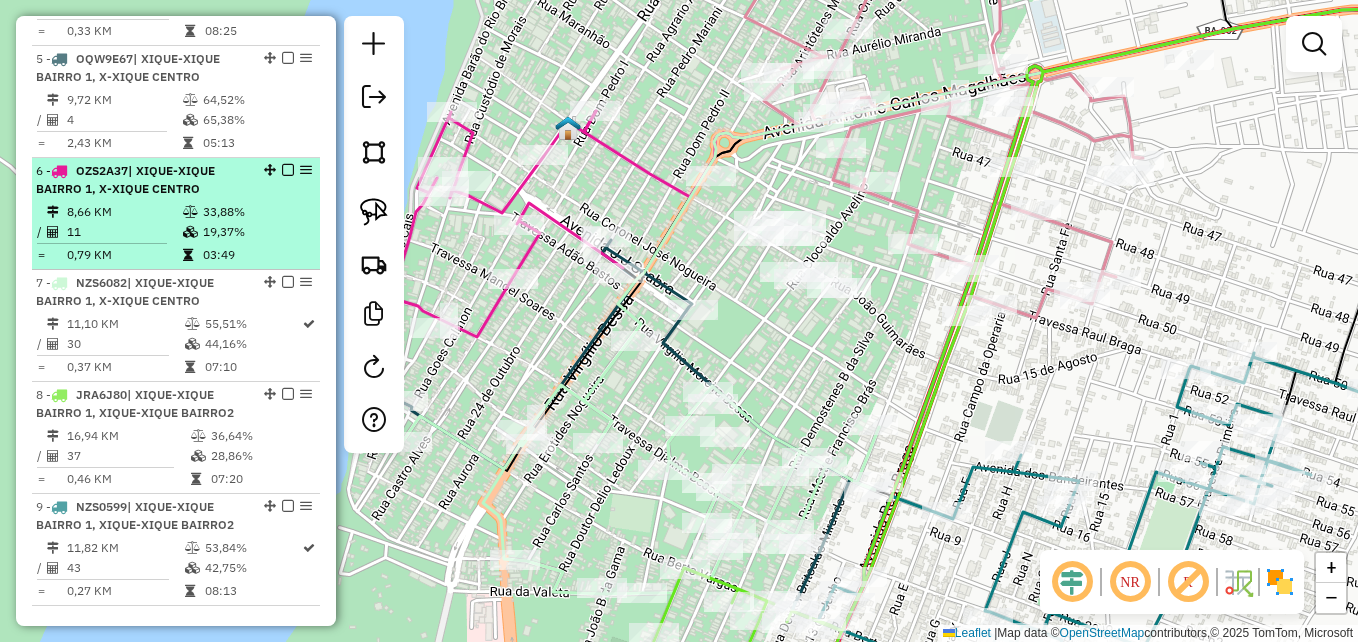 scroll, scrollTop: 1130, scrollLeft: 0, axis: vertical 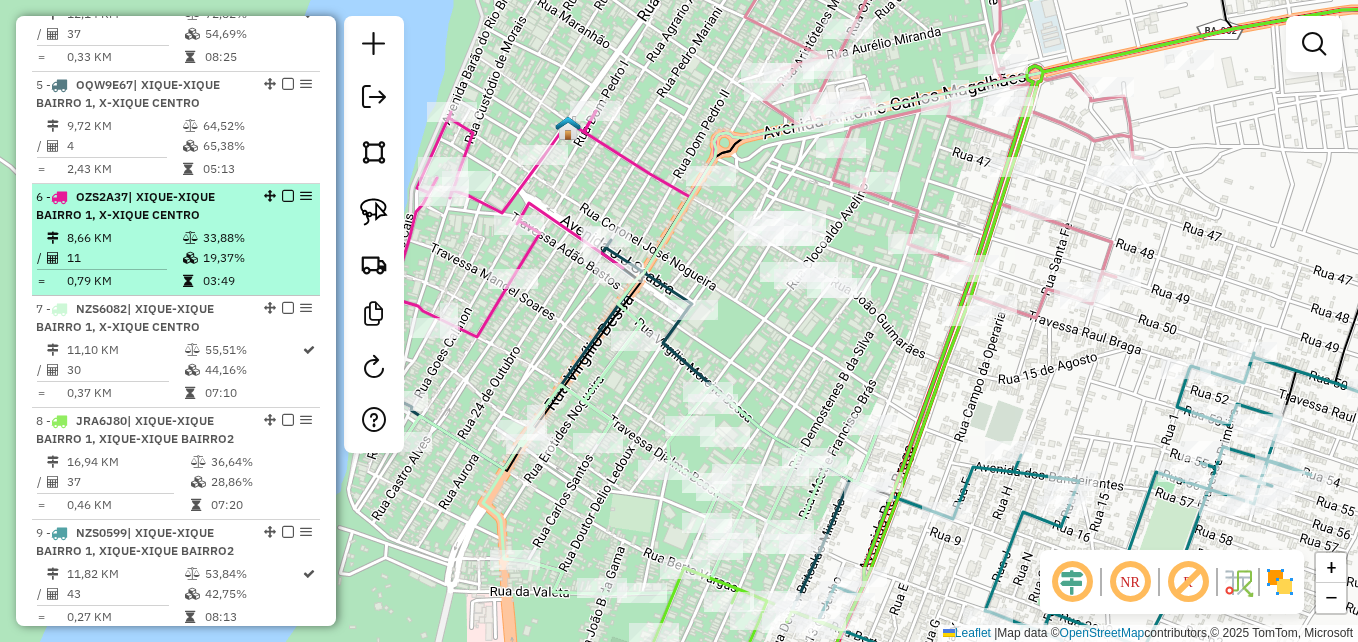 click on "| XIQUE-XIQUE BAIRRO 1, X-XIQUE CENTRO" at bounding box center (125, 205) 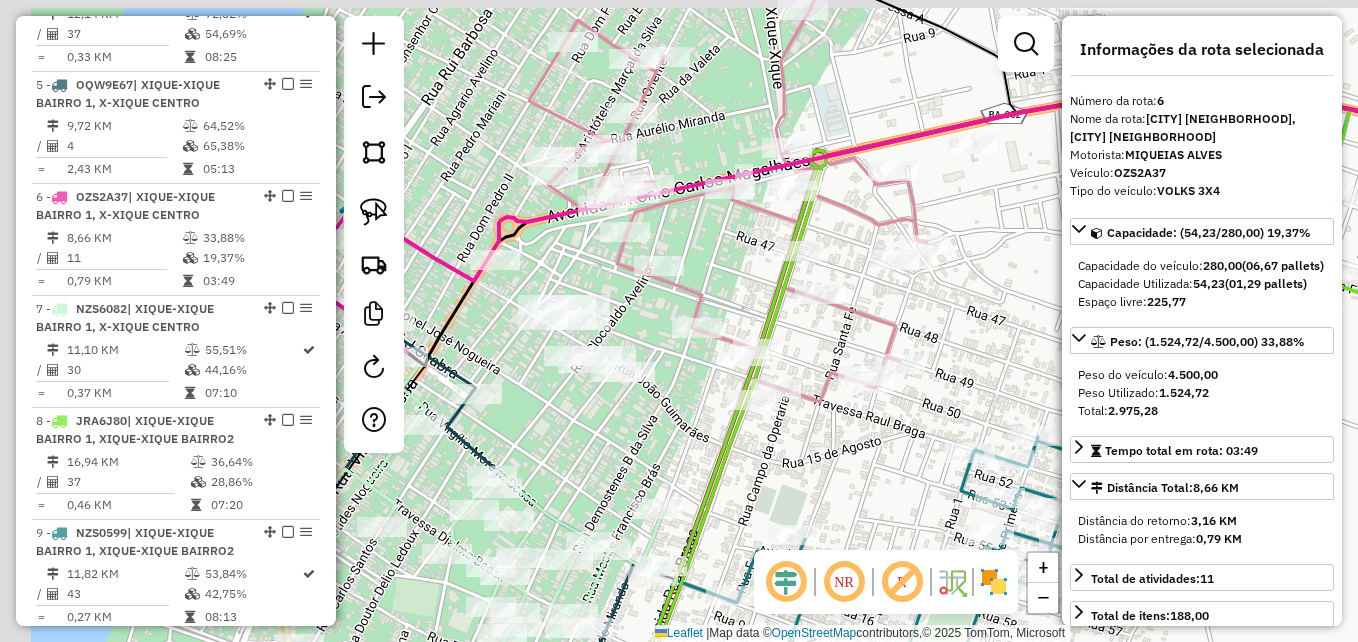 drag, startPoint x: 429, startPoint y: 305, endPoint x: 410, endPoint y: 259, distance: 49.76947 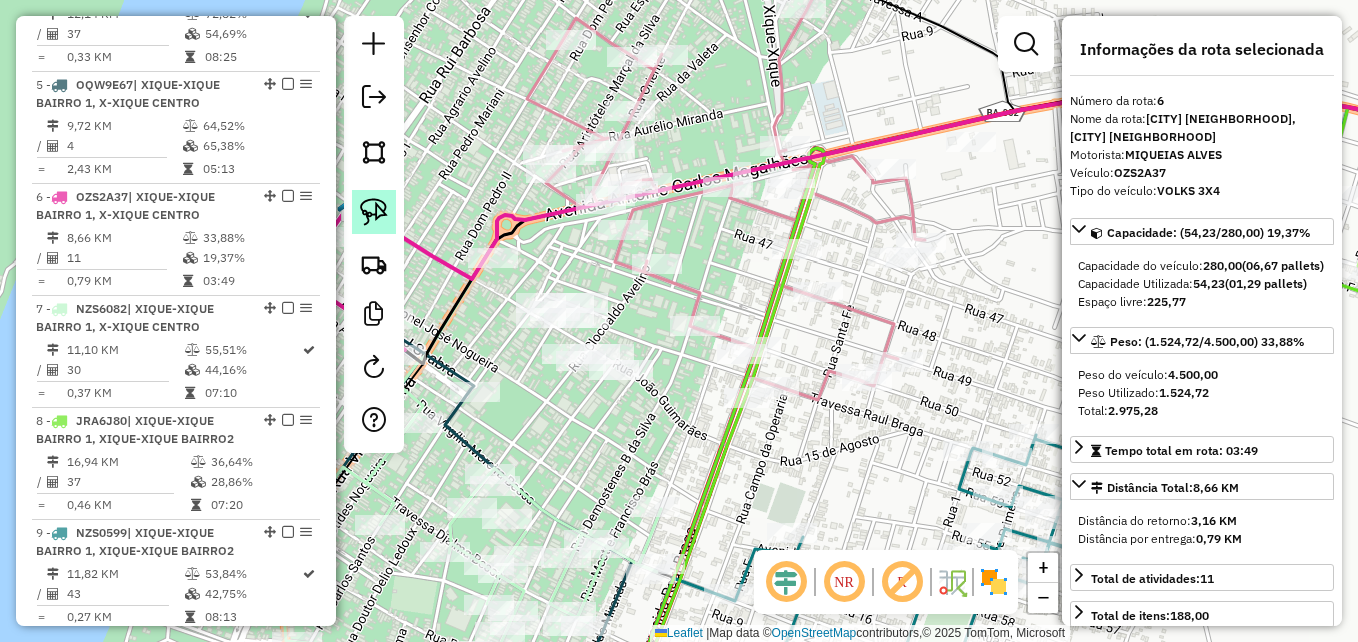 click 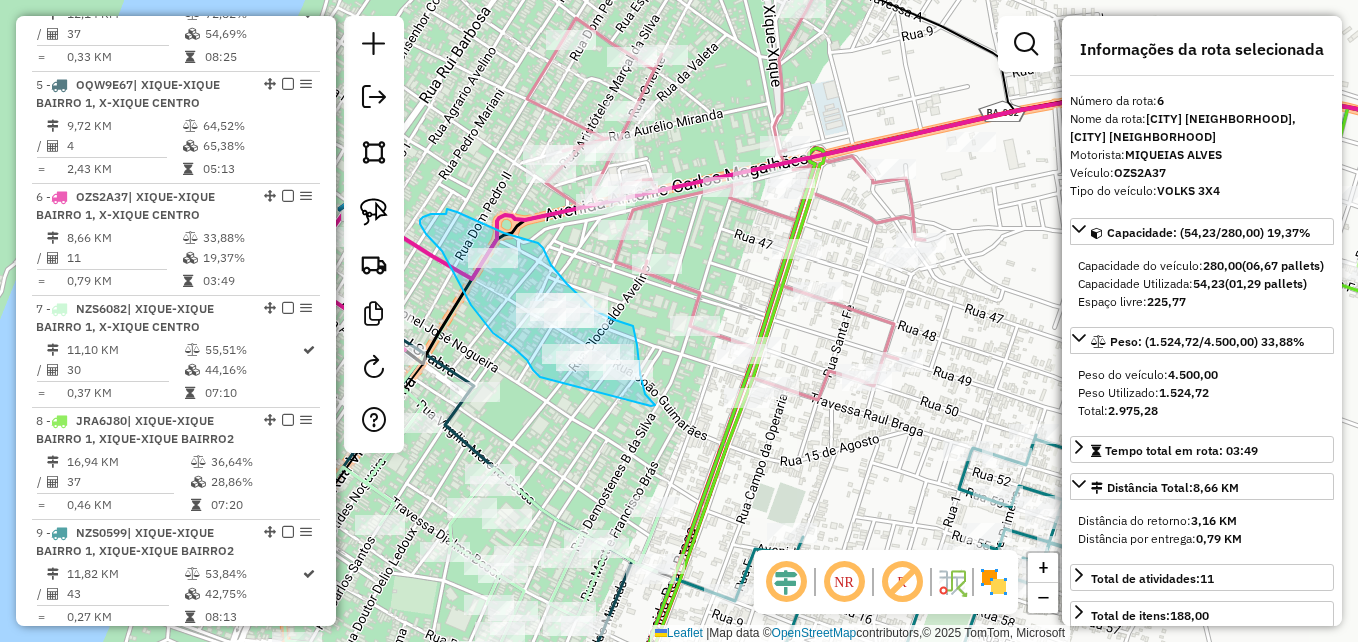 drag, startPoint x: 540, startPoint y: 377, endPoint x: 587, endPoint y: 379, distance: 47.042534 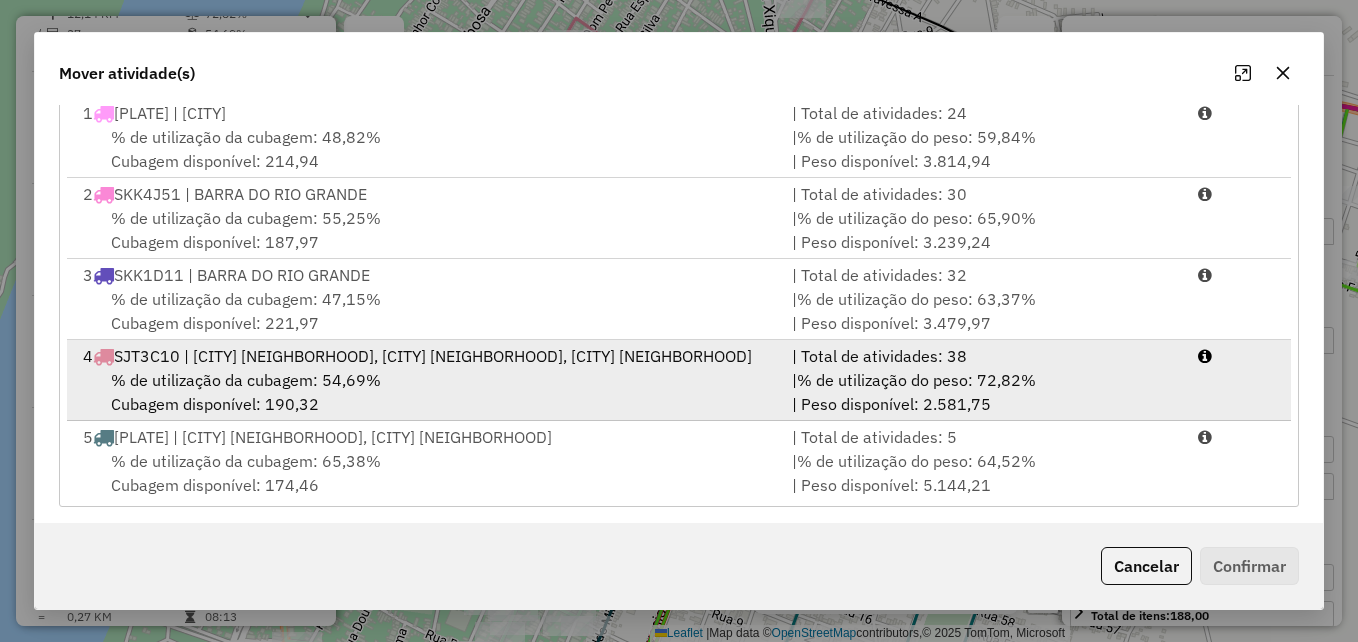 scroll, scrollTop: 366, scrollLeft: 0, axis: vertical 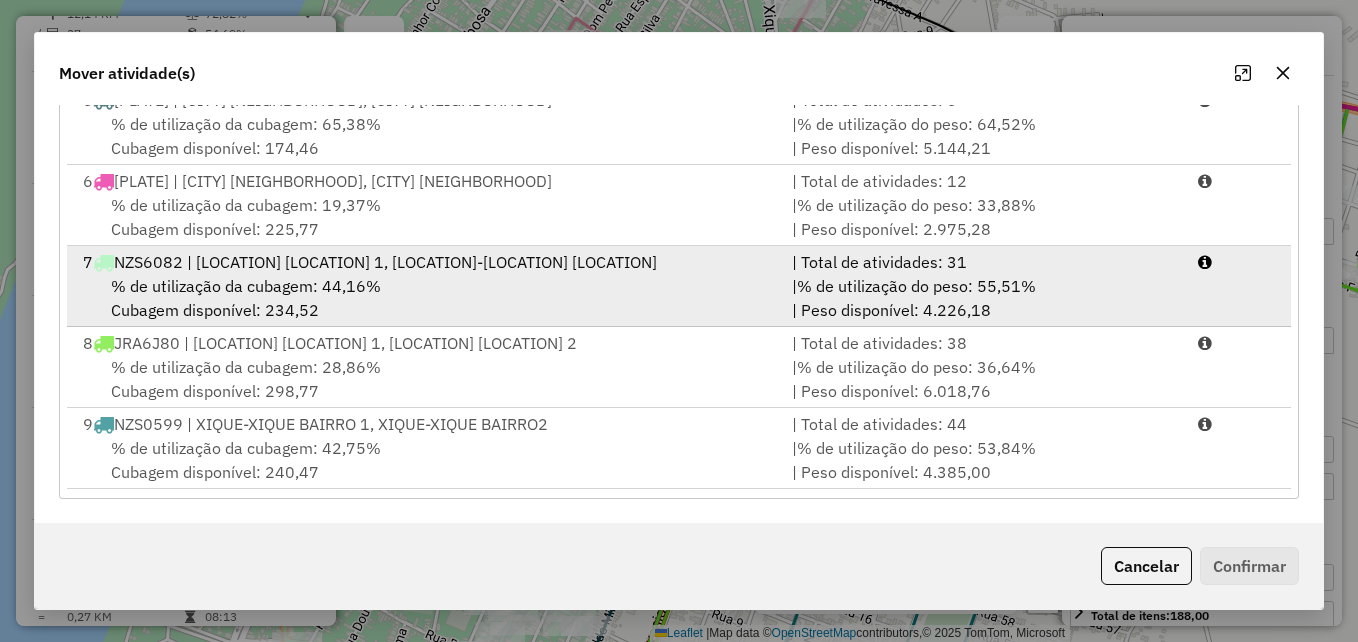 click on "% de utilização da cubagem: 19,37%  Cubagem disponível: 225,77" at bounding box center (425, 217) 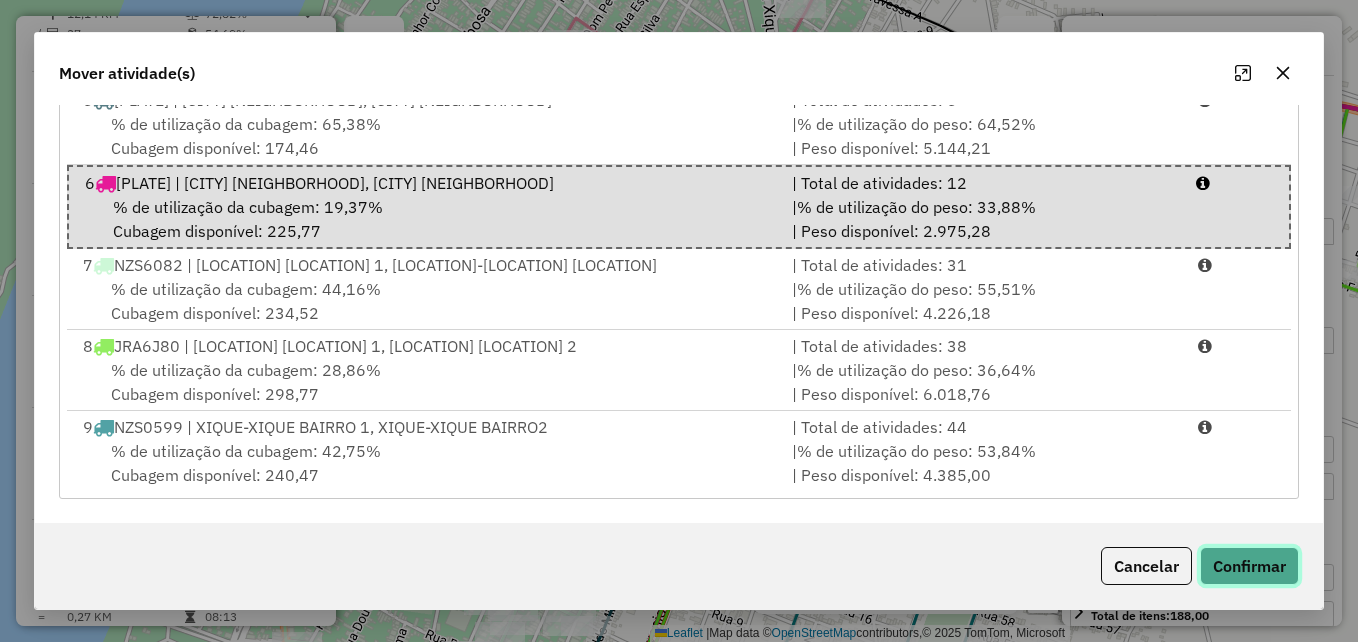 drag, startPoint x: 1236, startPoint y: 565, endPoint x: 1173, endPoint y: 545, distance: 66.09841 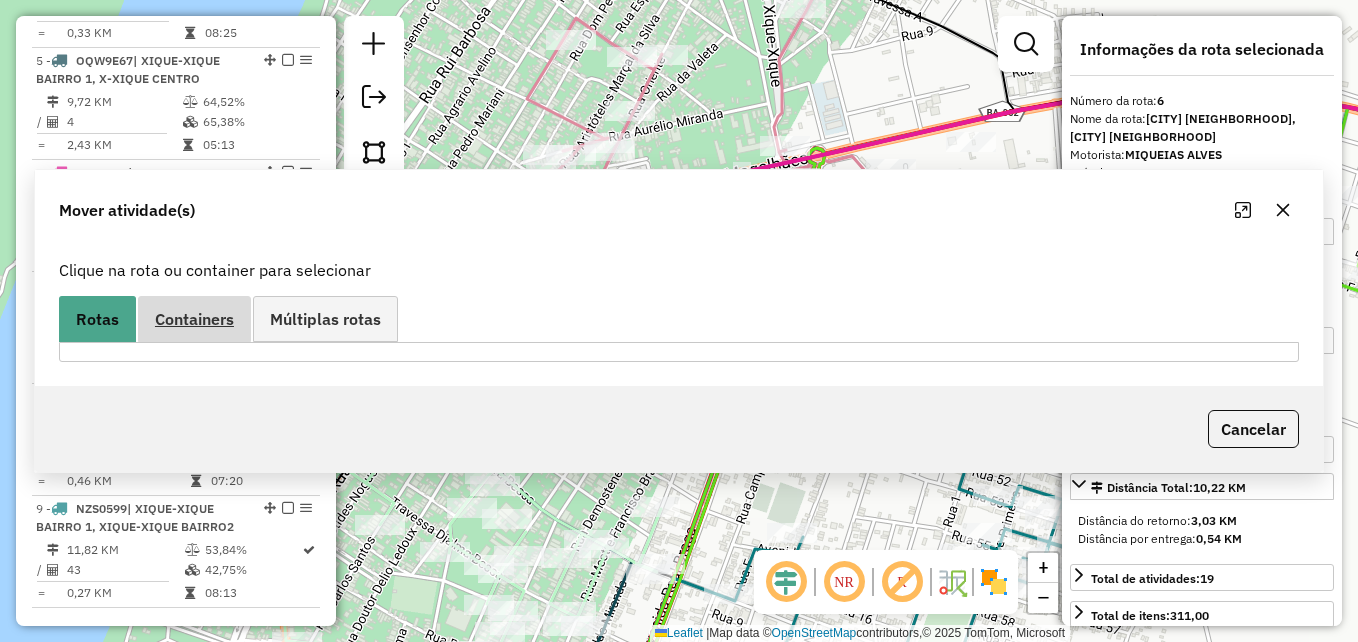 scroll, scrollTop: 0, scrollLeft: 0, axis: both 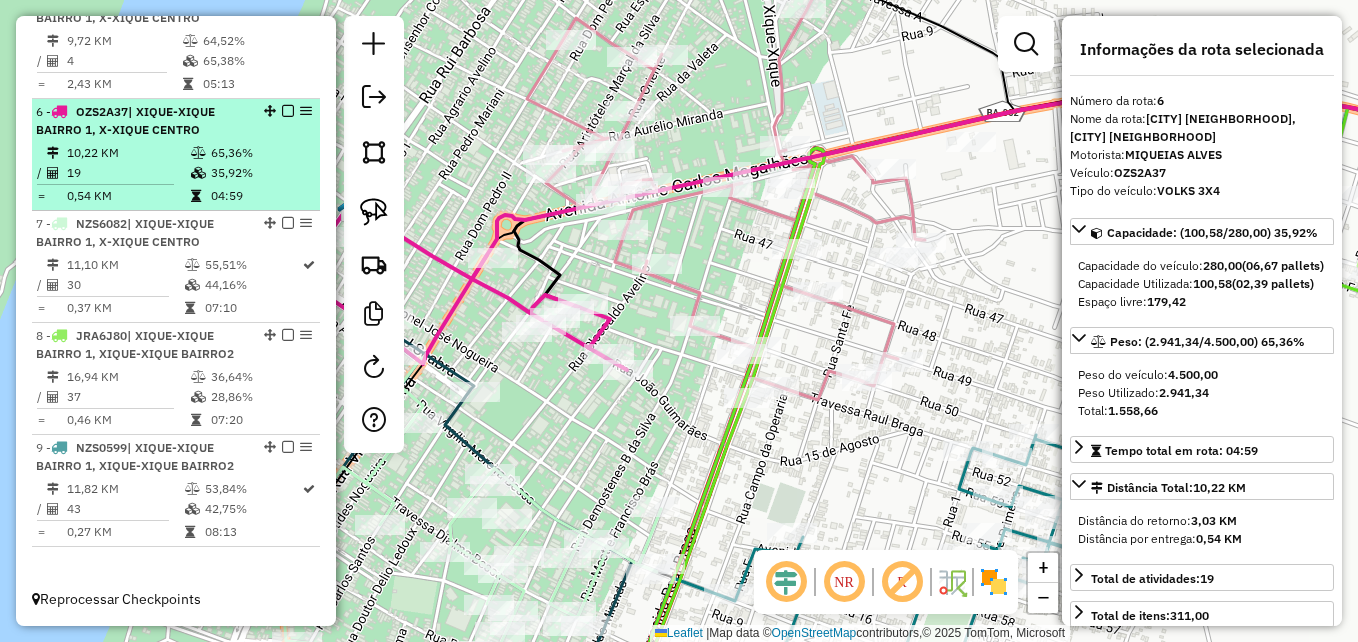 click on "10,22 KM" at bounding box center [128, 153] 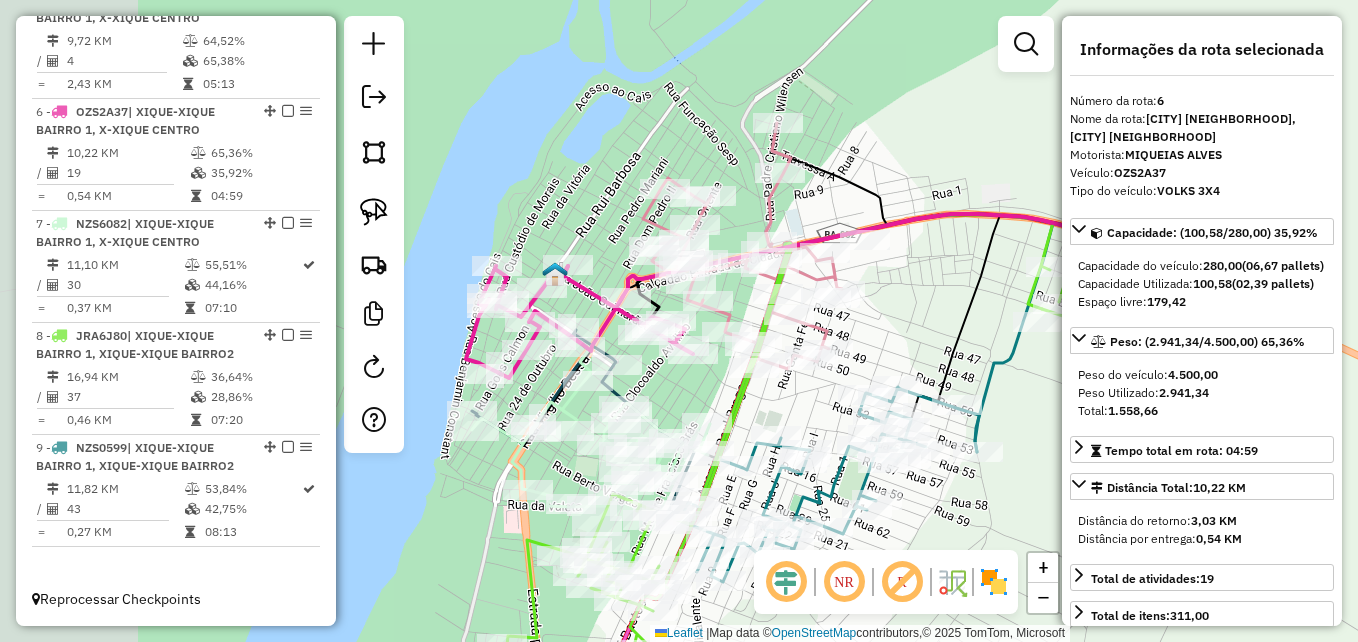 drag, startPoint x: 817, startPoint y: 355, endPoint x: 925, endPoint y: 327, distance: 111.5706 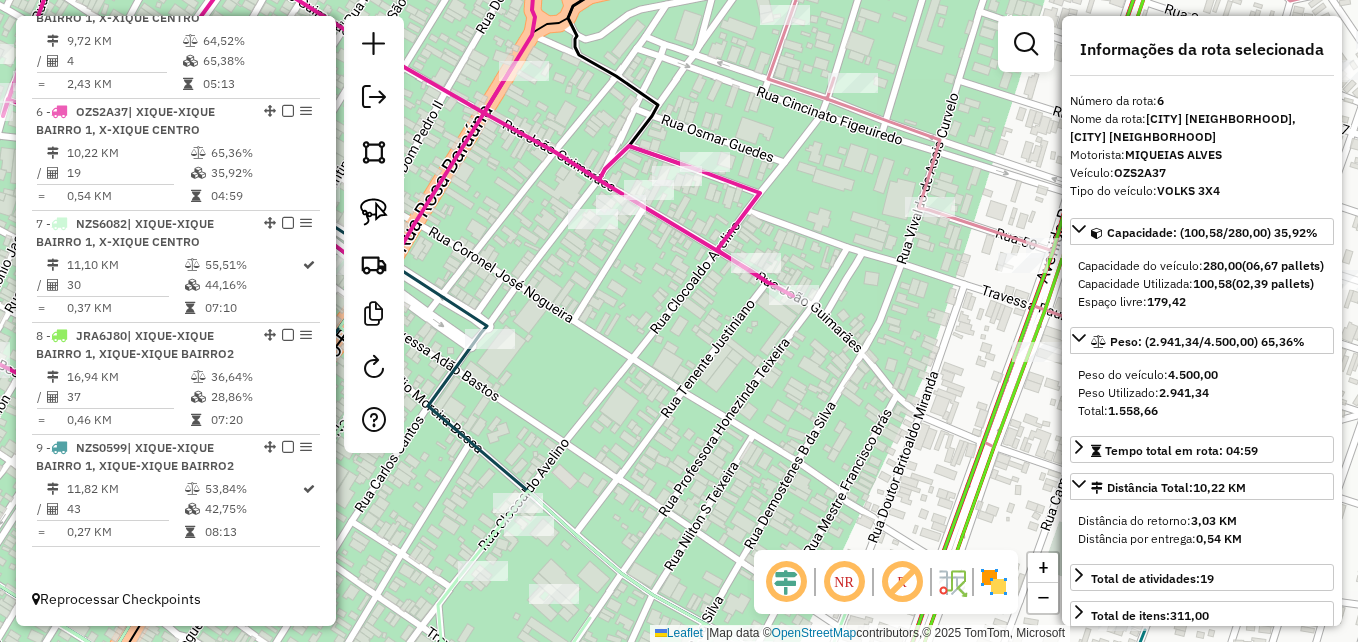 click 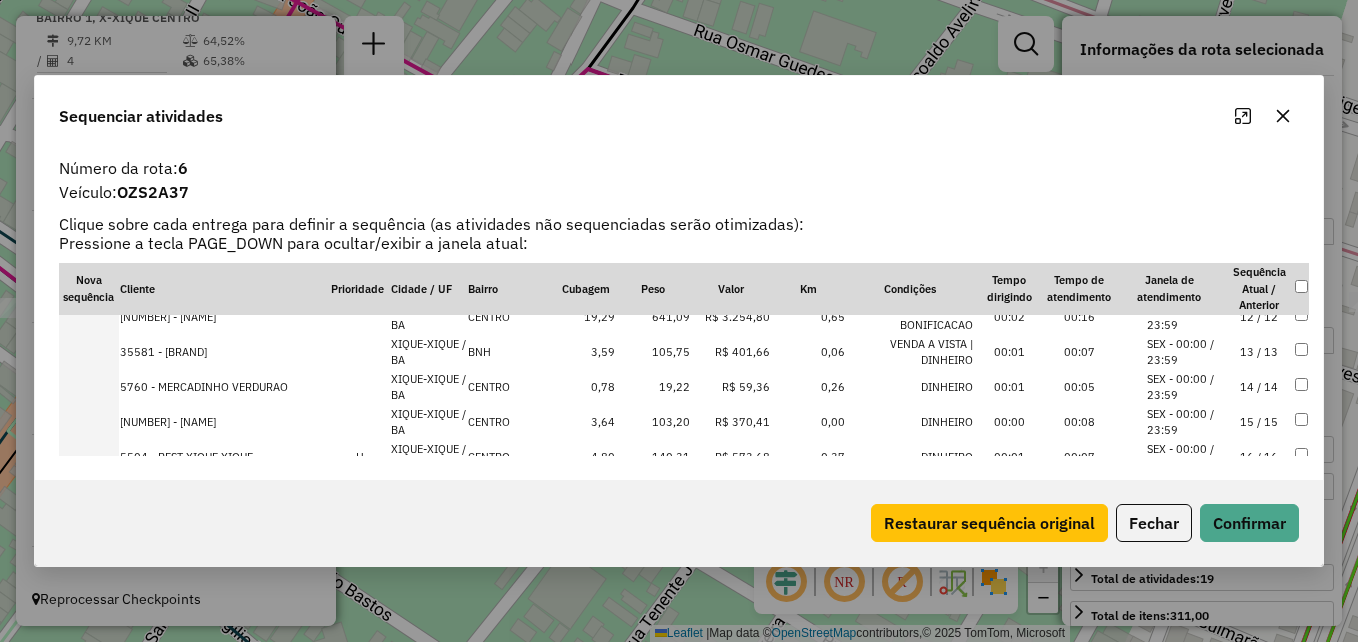 scroll, scrollTop: 300, scrollLeft: 0, axis: vertical 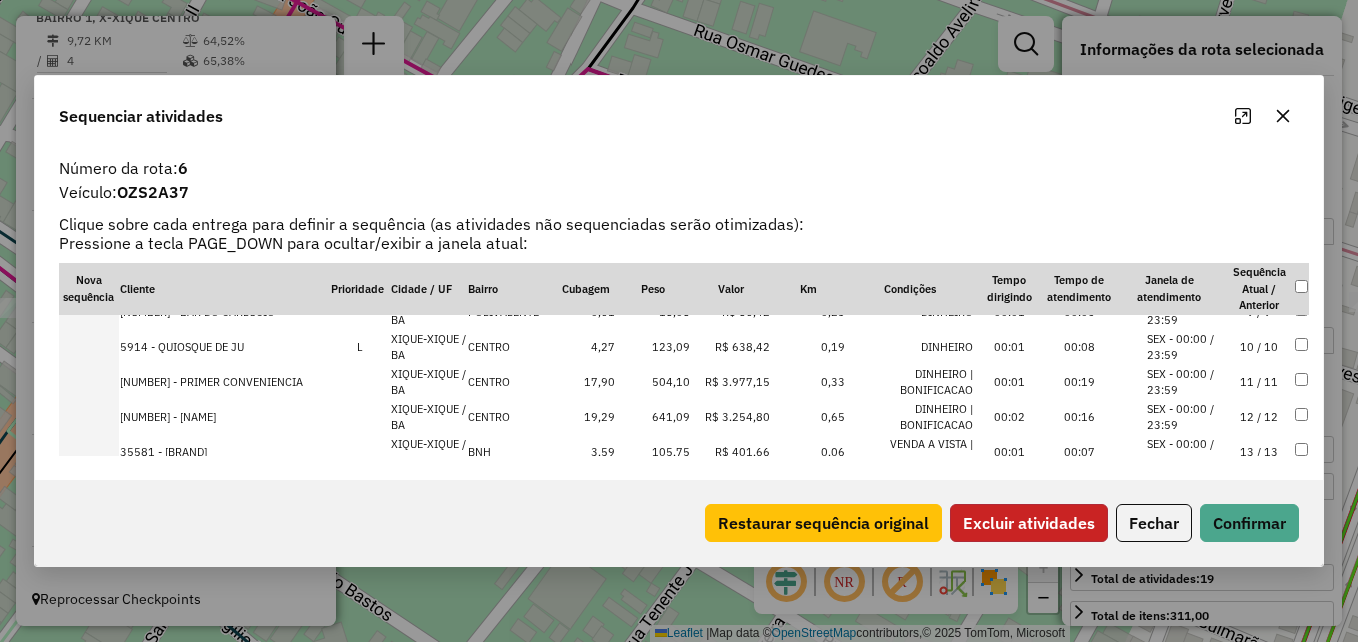 click on "Excluir atividades" 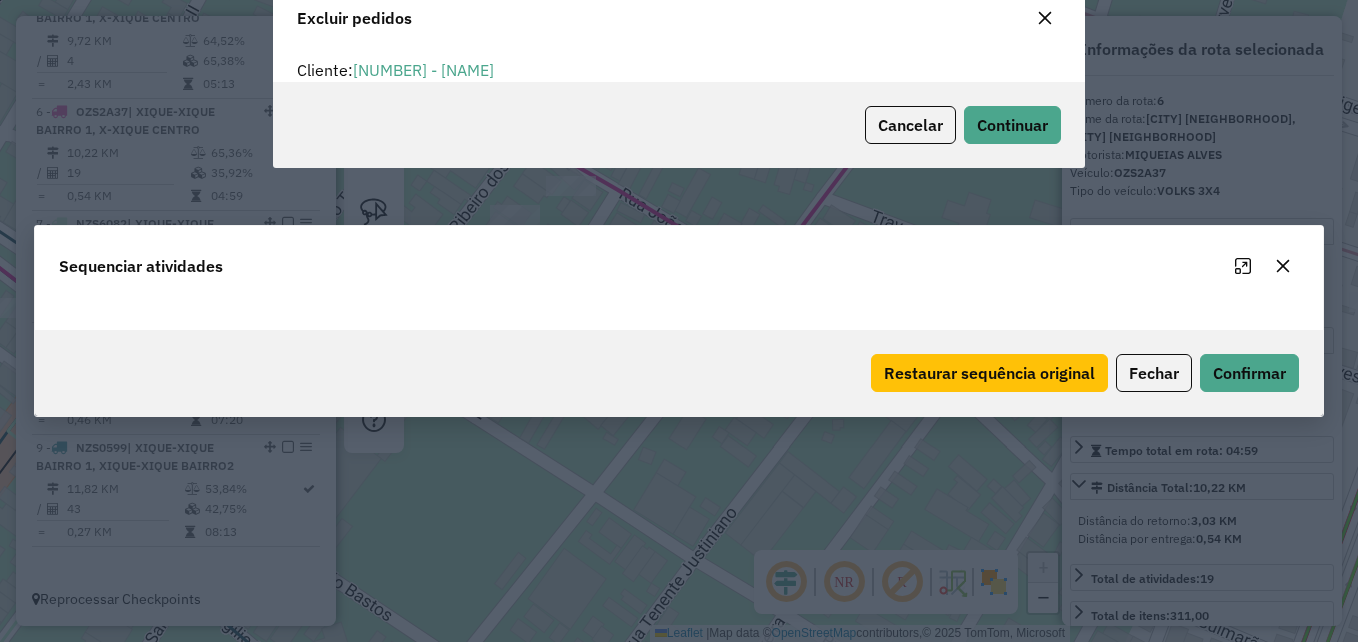 scroll, scrollTop: 82, scrollLeft: 0, axis: vertical 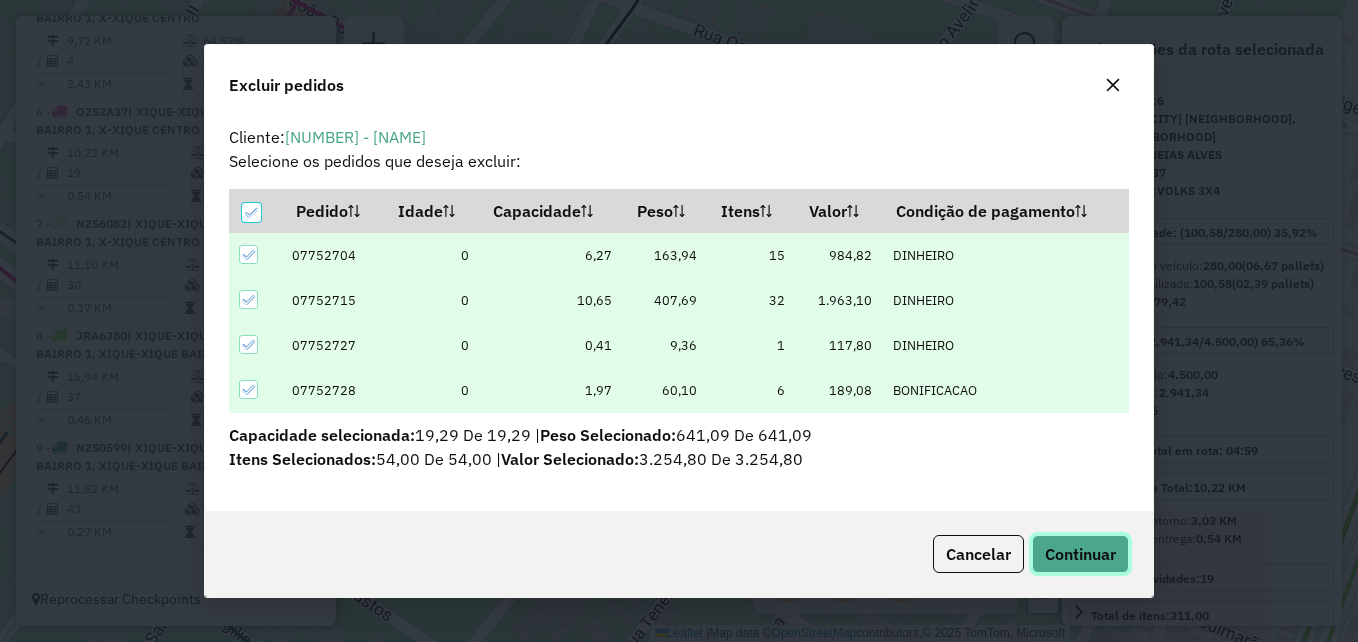 click on "Continuar" 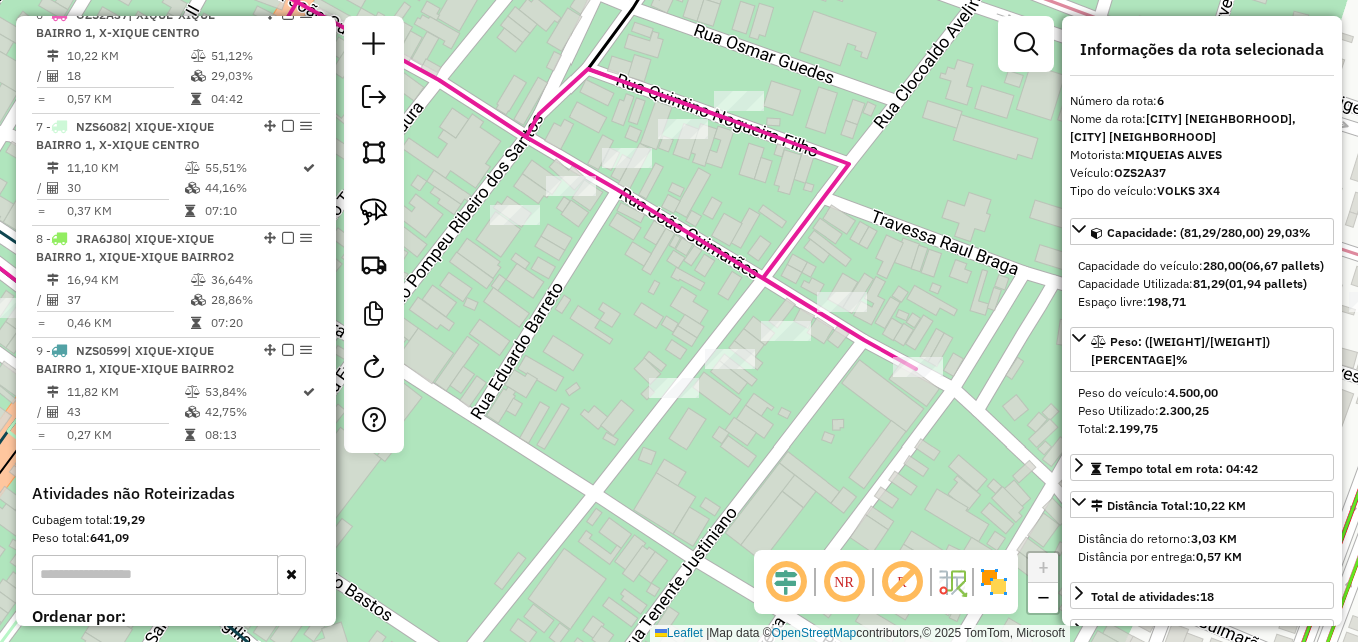 scroll, scrollTop: 1310, scrollLeft: 0, axis: vertical 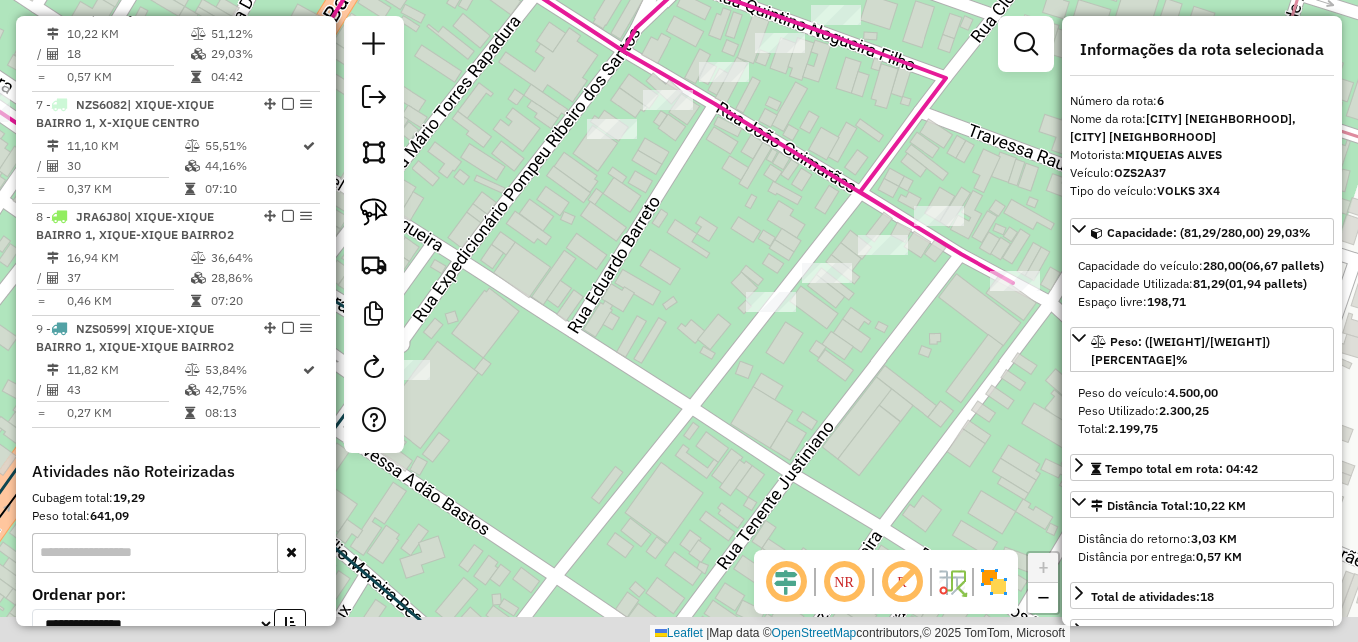 drag, startPoint x: 592, startPoint y: 391, endPoint x: 723, endPoint y: 258, distance: 186.68155 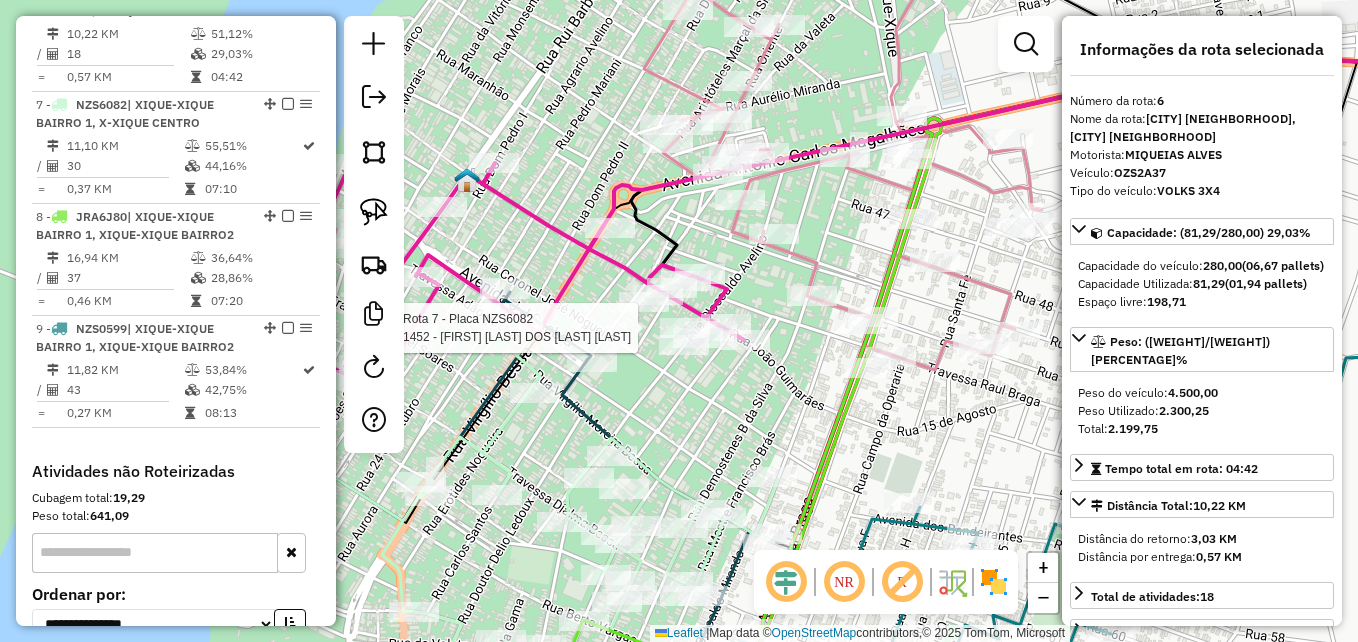 click on "Rota 7 - Placa NZS6082  1452 - VILMAR MARTINS DOS SANTOS JUNIOR" 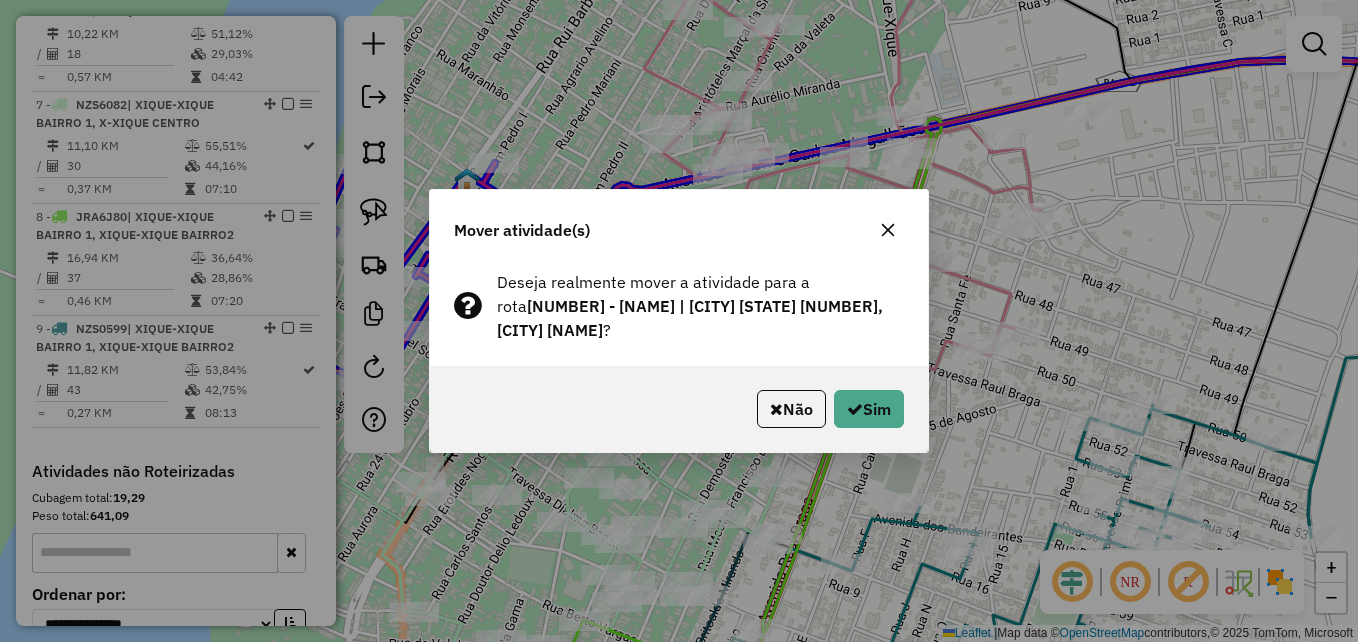 click 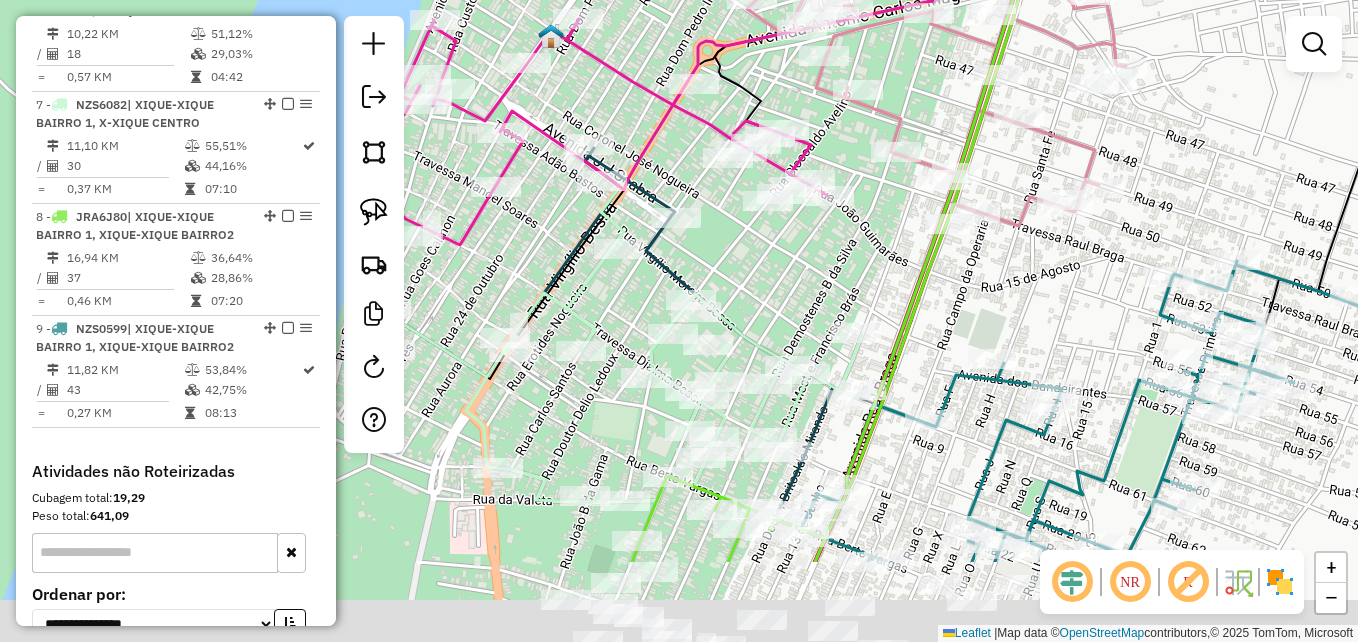 drag, startPoint x: 825, startPoint y: 272, endPoint x: 911, endPoint y: 156, distance: 144.40222 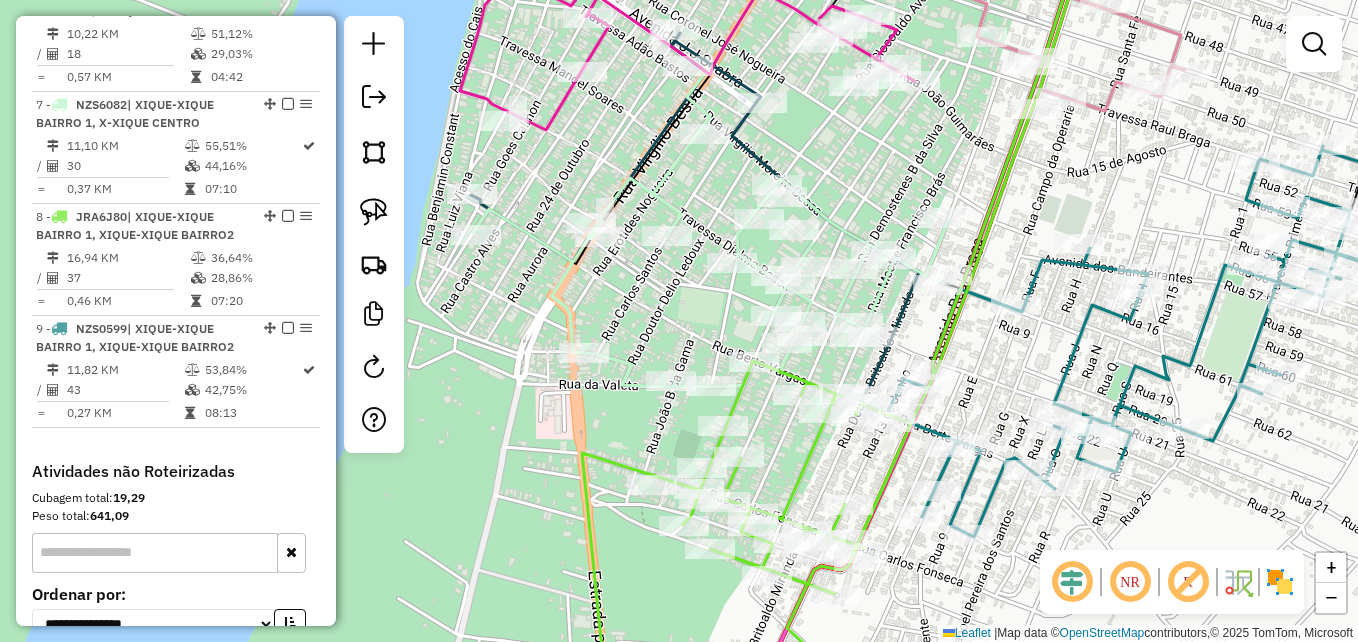 drag, startPoint x: 861, startPoint y: 143, endPoint x: 838, endPoint y: 163, distance: 30.479502 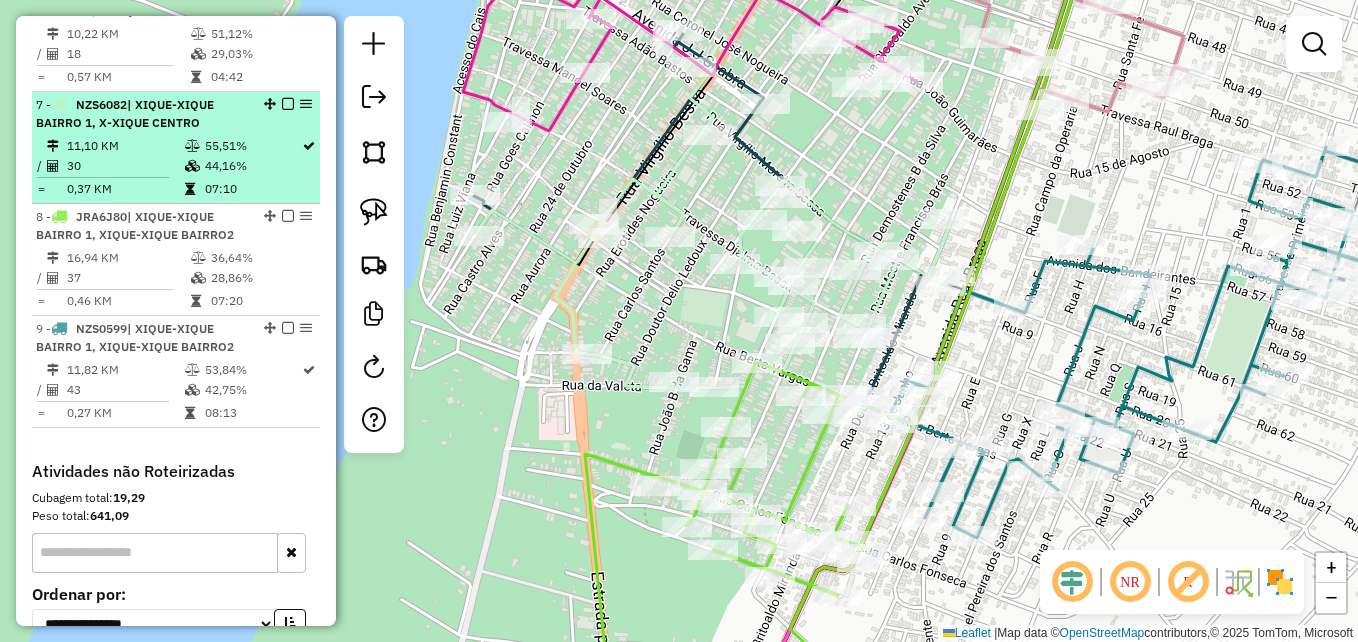 click at bounding box center (190, 189) 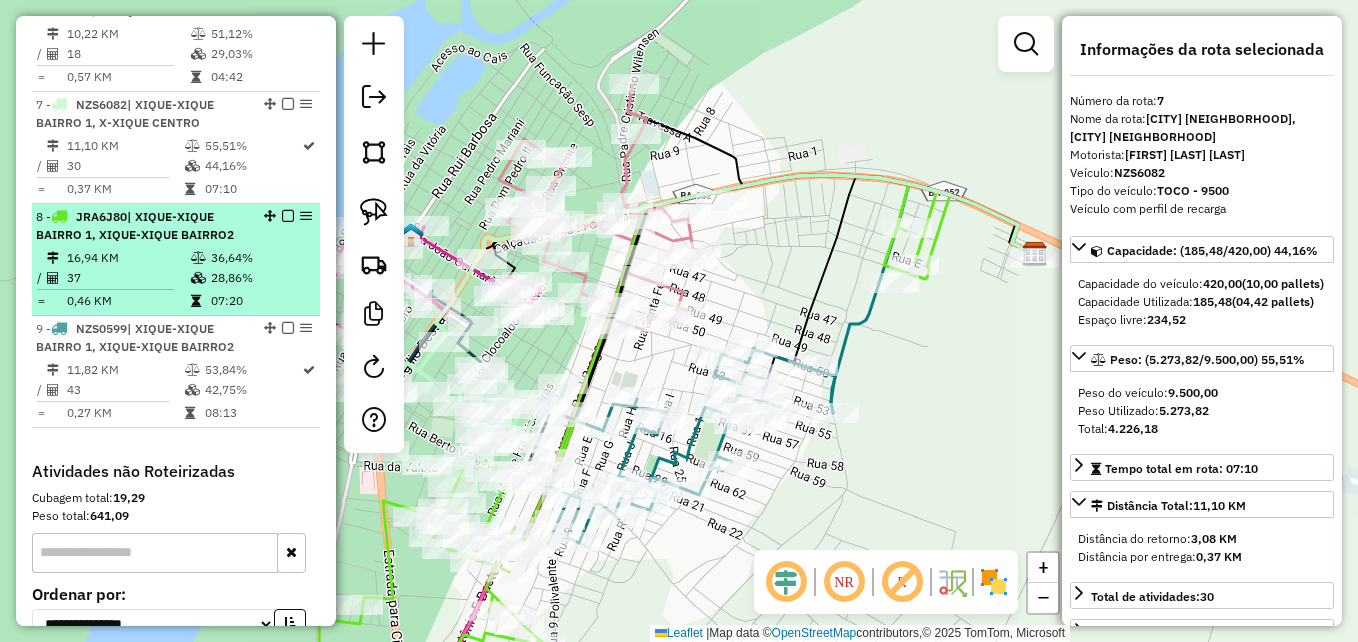 click on "16,94 KM" at bounding box center (128, 258) 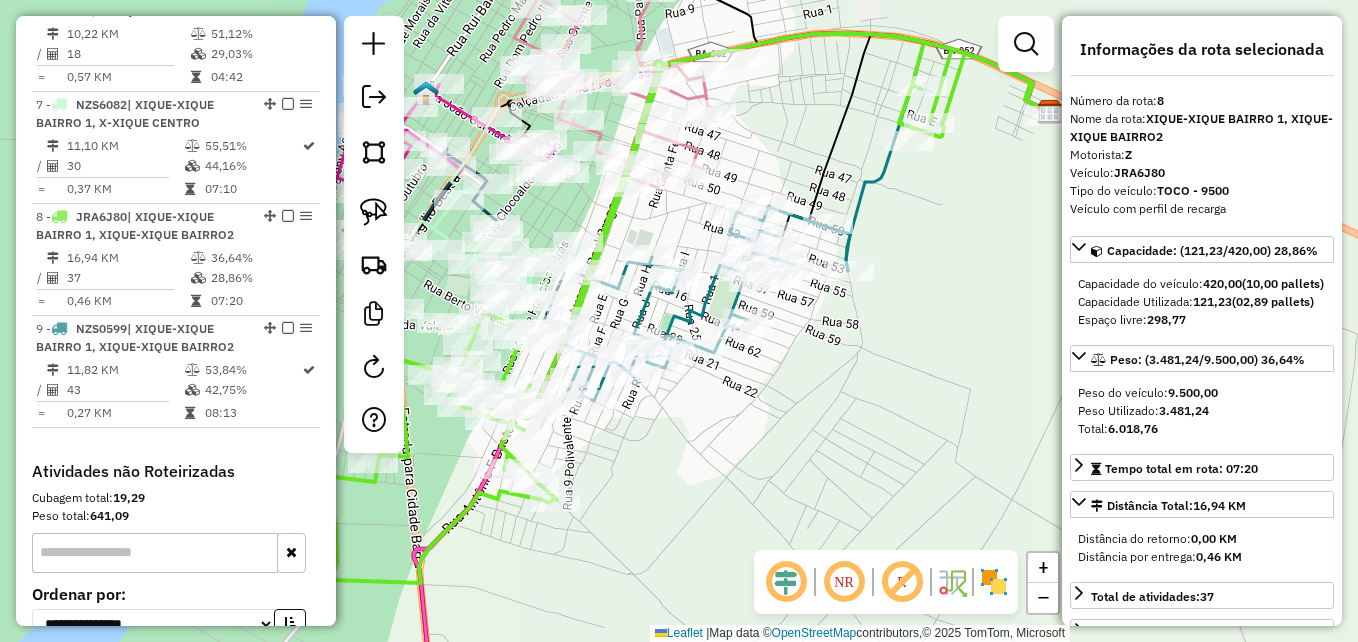 drag, startPoint x: 550, startPoint y: 208, endPoint x: 651, endPoint y: 326, distance: 155.32225 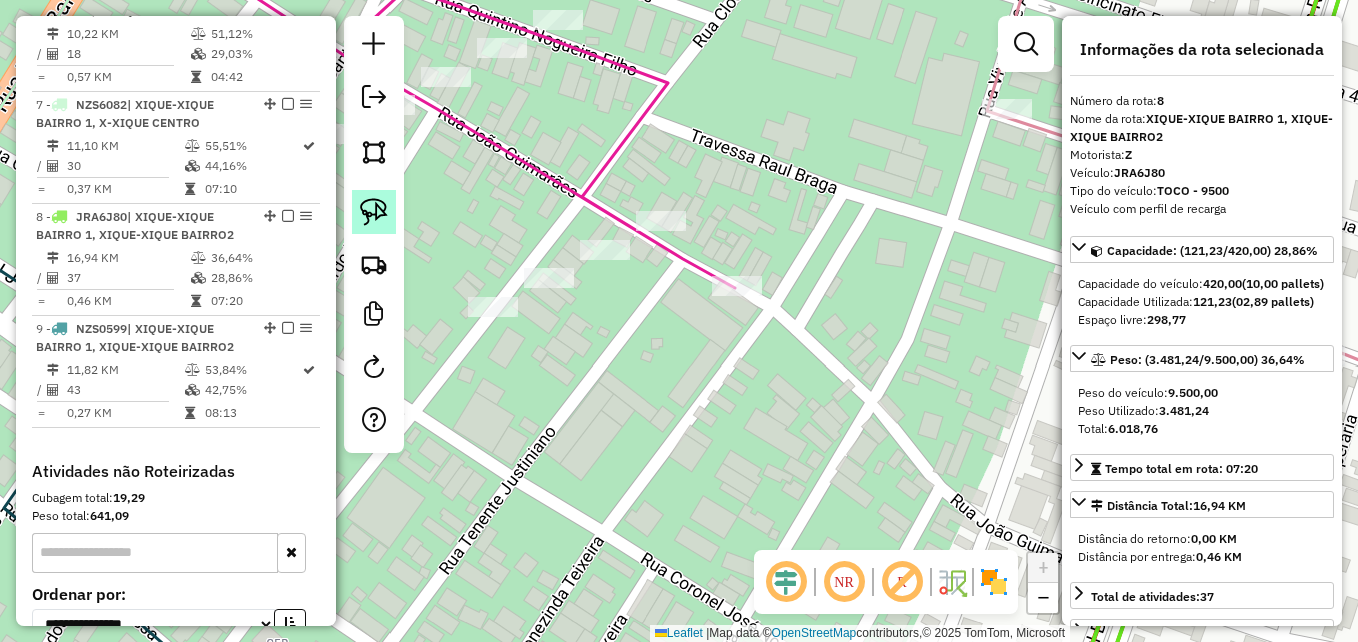 click 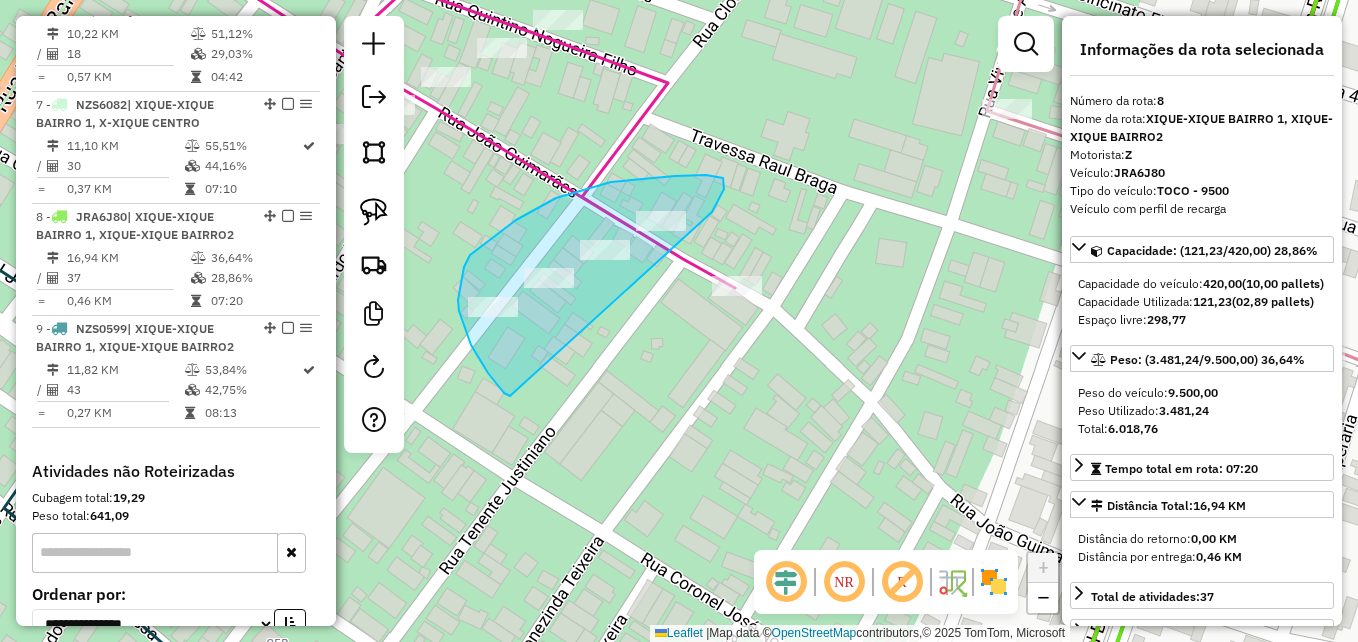 drag, startPoint x: 501, startPoint y: 389, endPoint x: 632, endPoint y: 275, distance: 173.65771 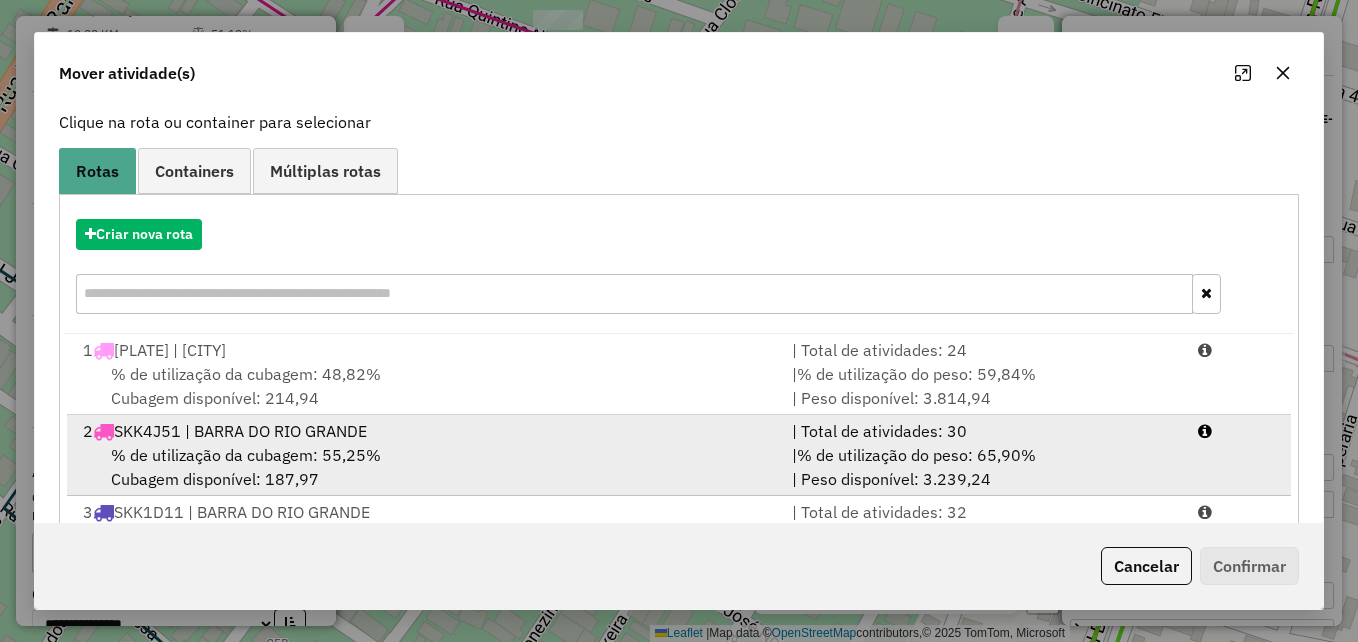 scroll, scrollTop: 200, scrollLeft: 0, axis: vertical 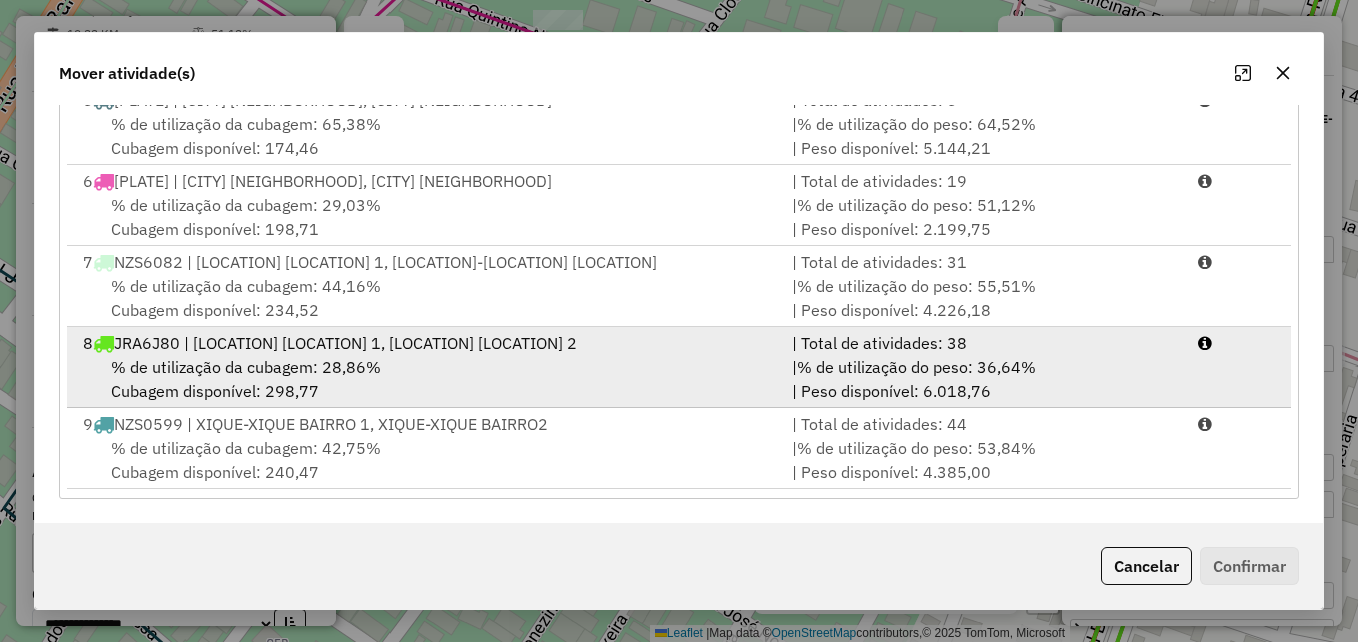 click on "% de utilização da cubagem: 28,86%  Cubagem disponível: 298,77" at bounding box center [425, 379] 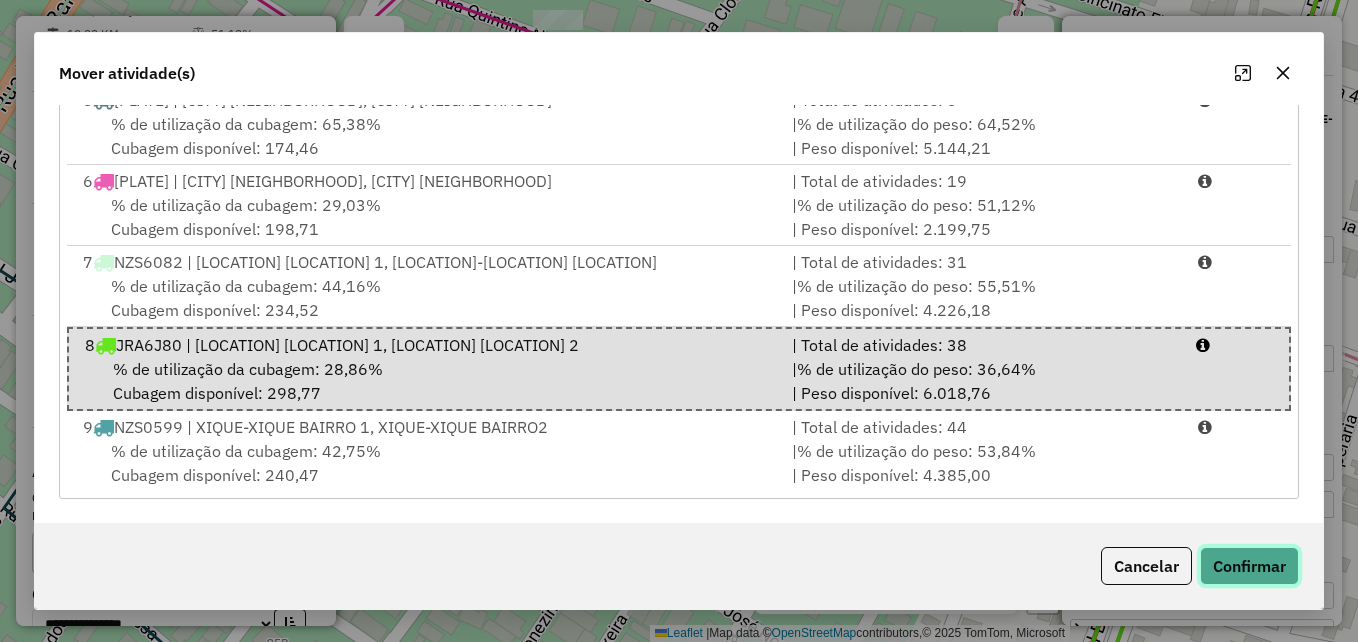 click on "Confirmar" 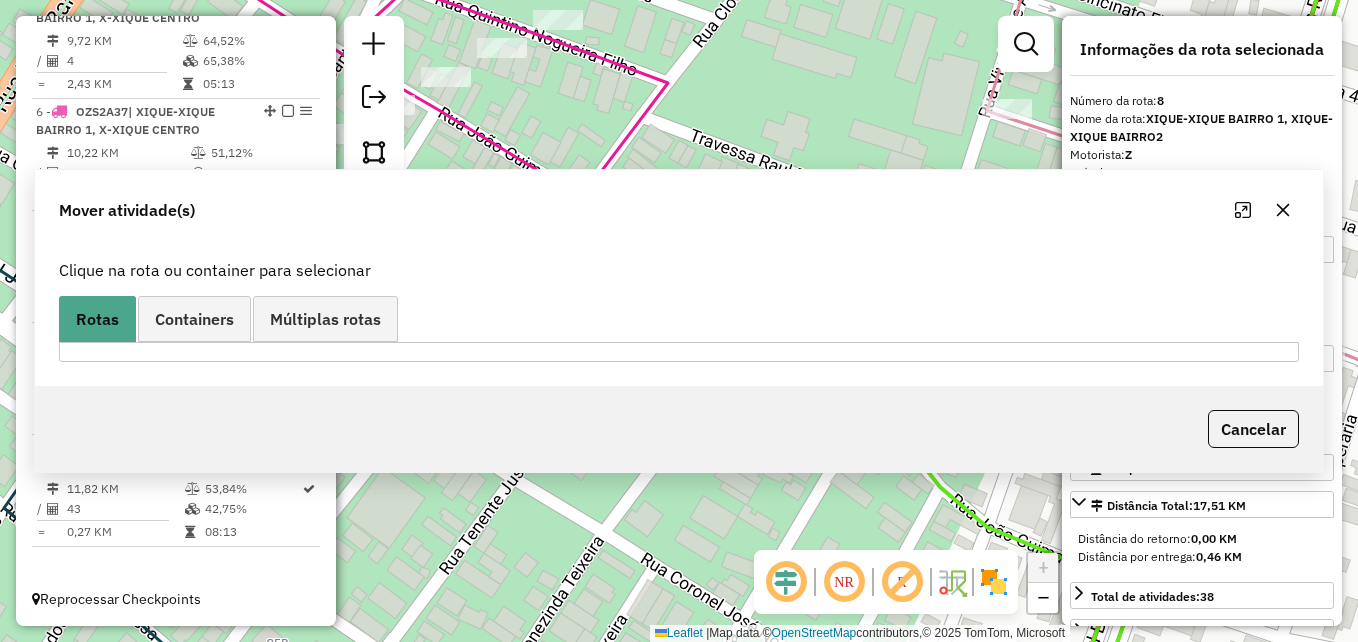 scroll, scrollTop: 1227, scrollLeft: 0, axis: vertical 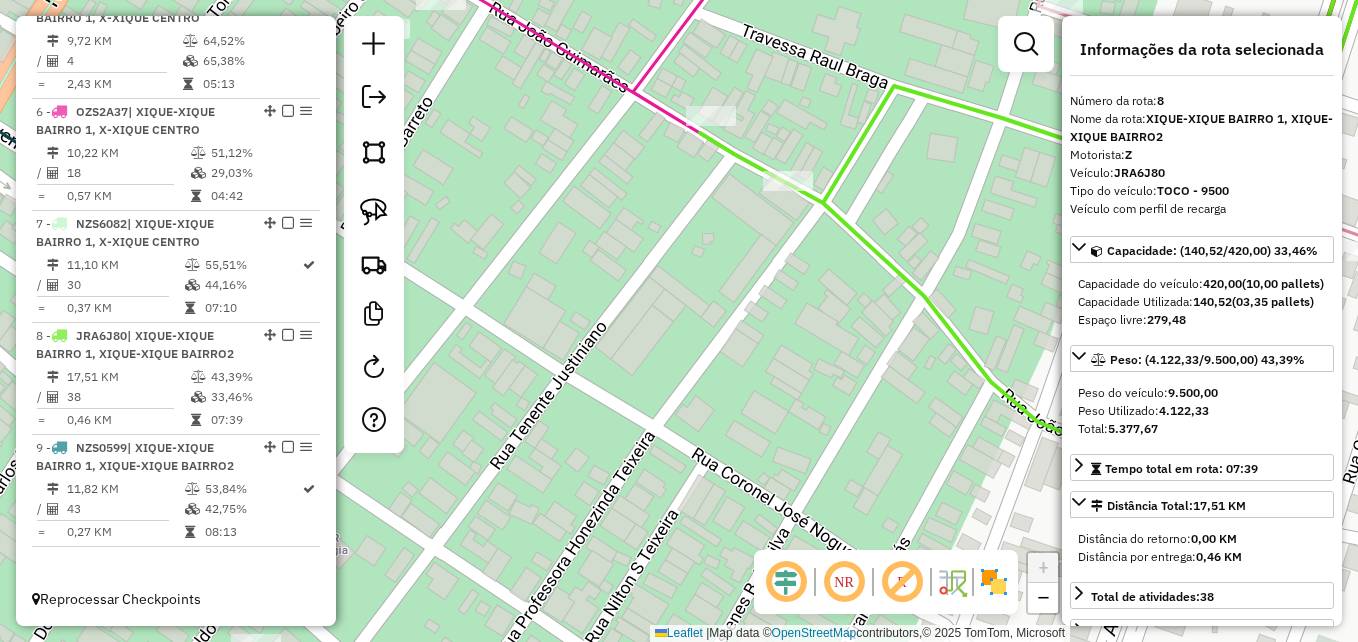 drag, startPoint x: 654, startPoint y: 237, endPoint x: 598, endPoint y: 220, distance: 58.5235 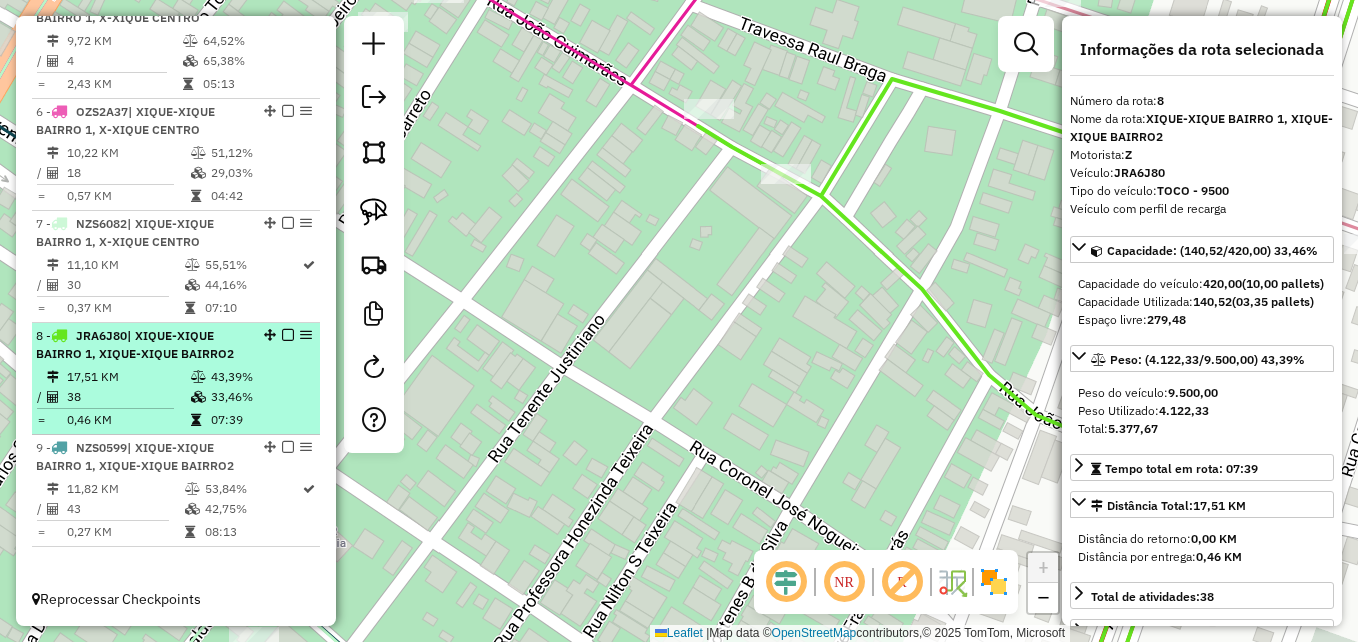 click on "| XIQUE-XIQUE BAIRRO 1, XIQUE-XIQUE BAIRRO2" at bounding box center [135, 344] 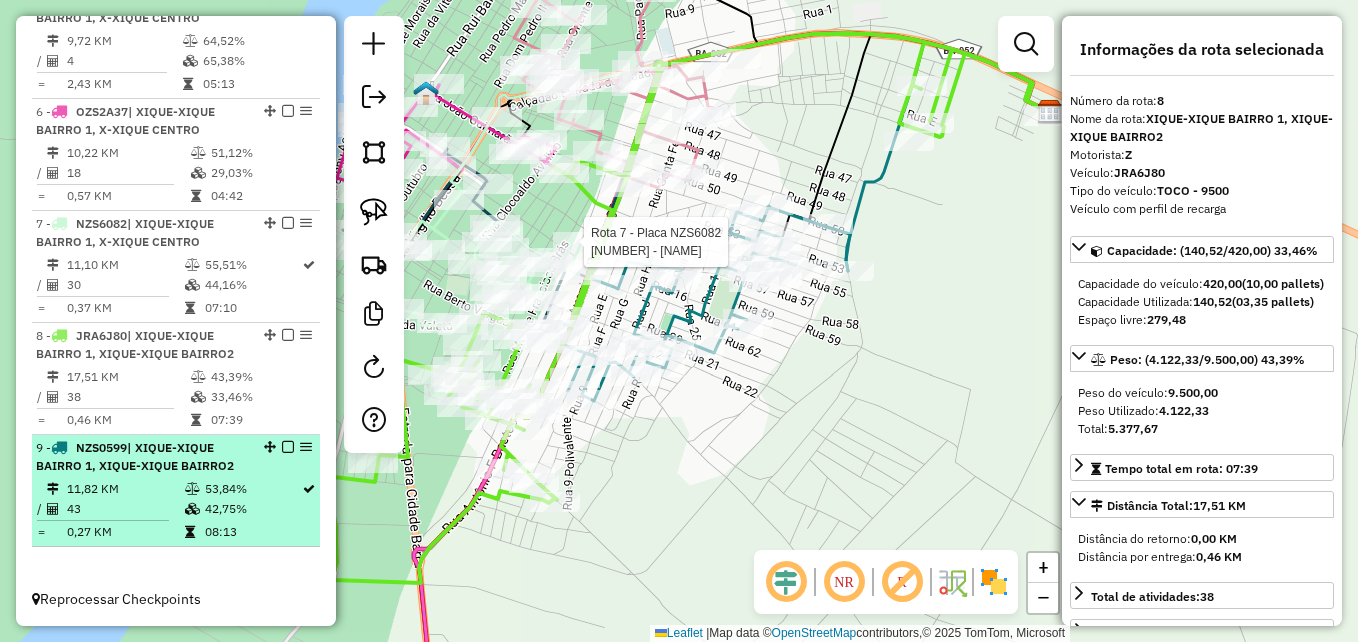 click on "| XIQUE-XIQUE BAIRRO 1, XIQUE-XIQUE BAIRRO2" at bounding box center (135, 456) 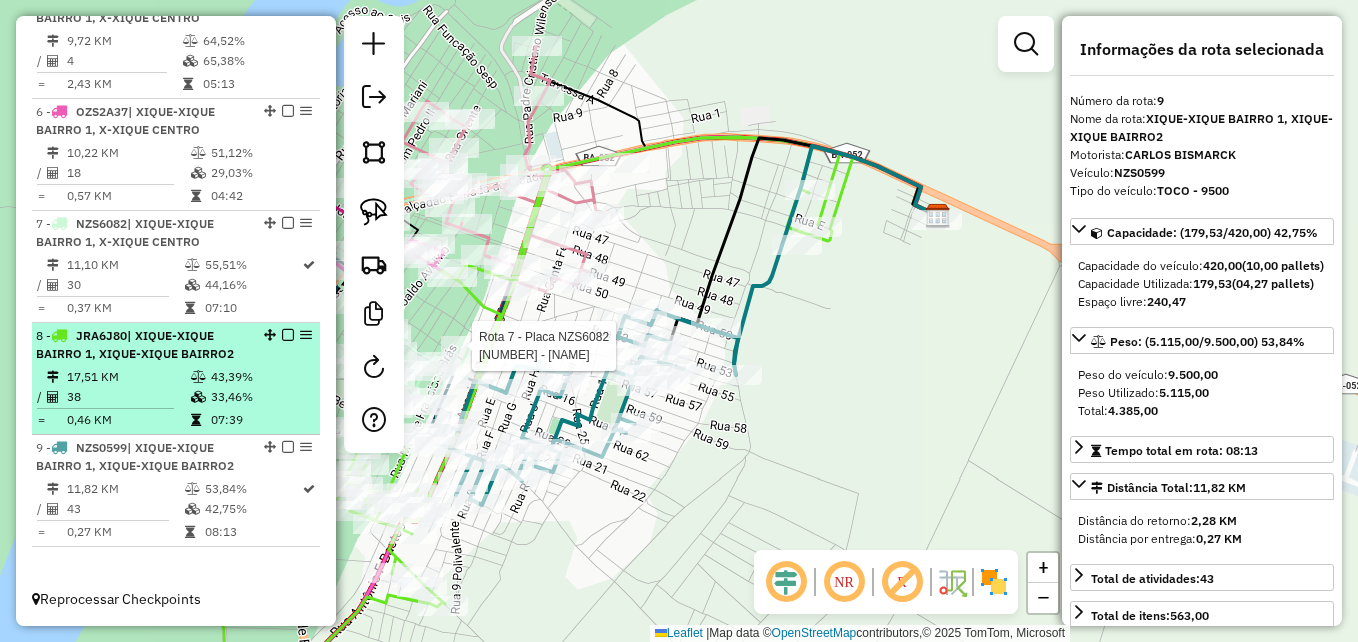 click on "17,51 KM" at bounding box center (128, 377) 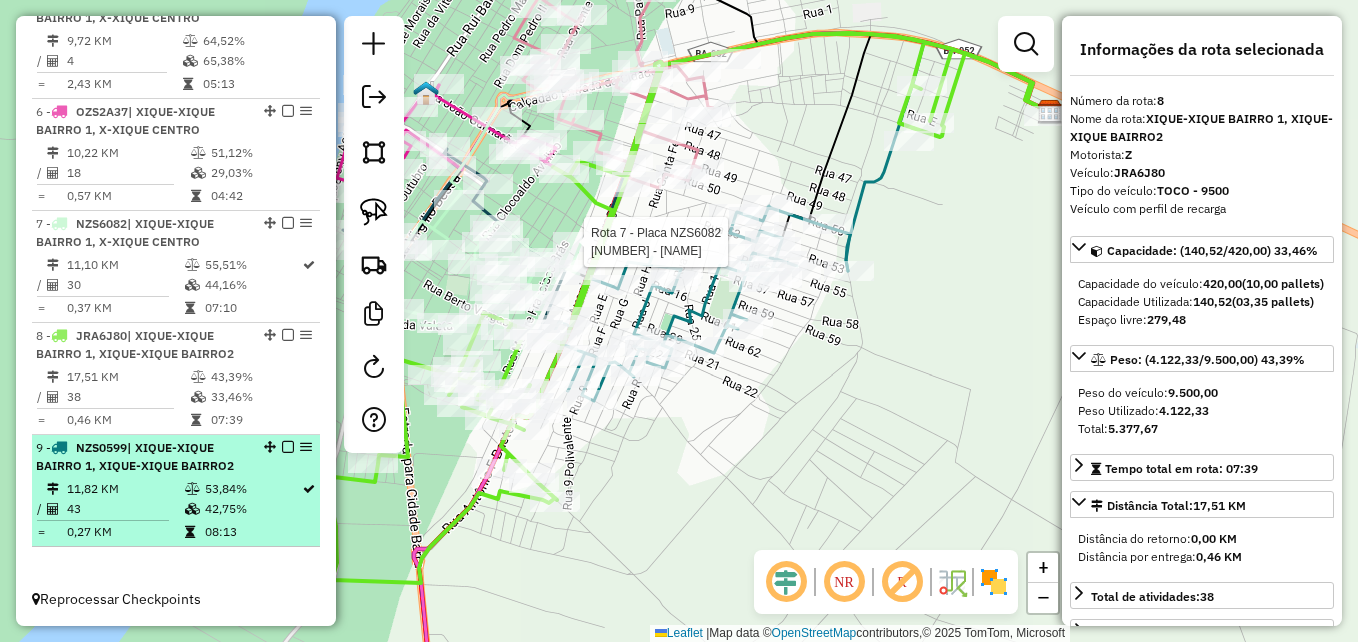 click on "| XIQUE-XIQUE BAIRRO 1, XIQUE-XIQUE BAIRRO2" at bounding box center (135, 456) 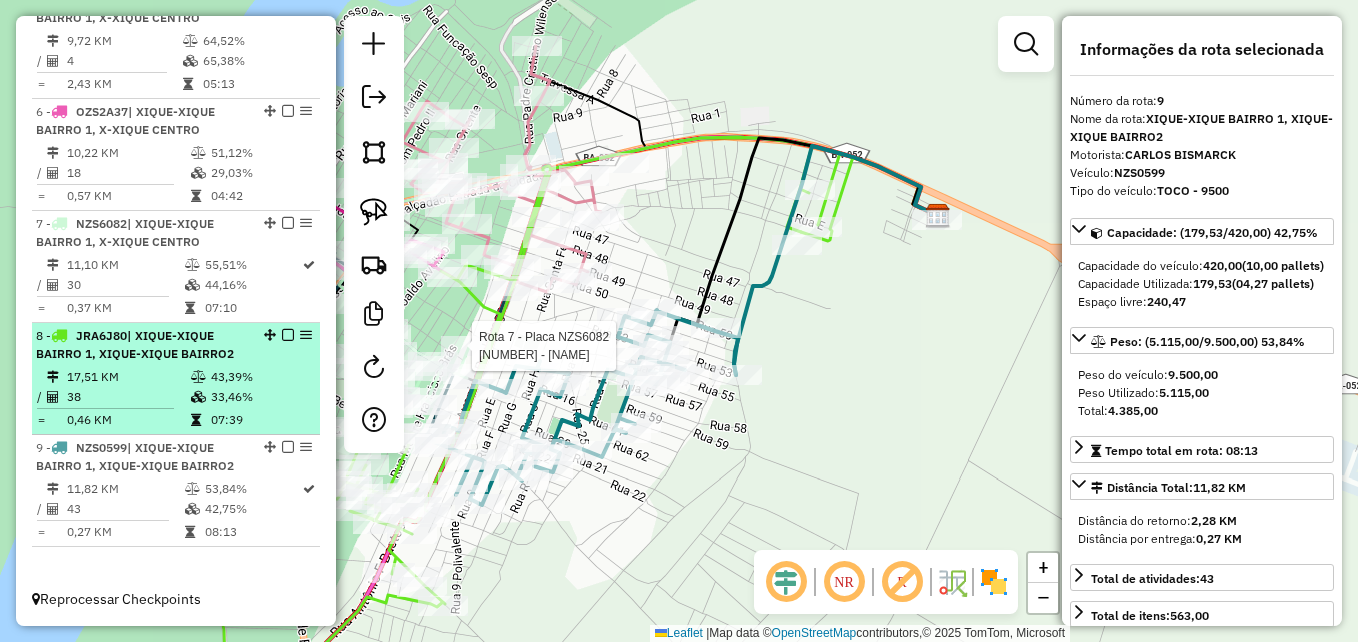 click on "| XIQUE-XIQUE BAIRRO 1, XIQUE-XIQUE BAIRRO2" at bounding box center (135, 344) 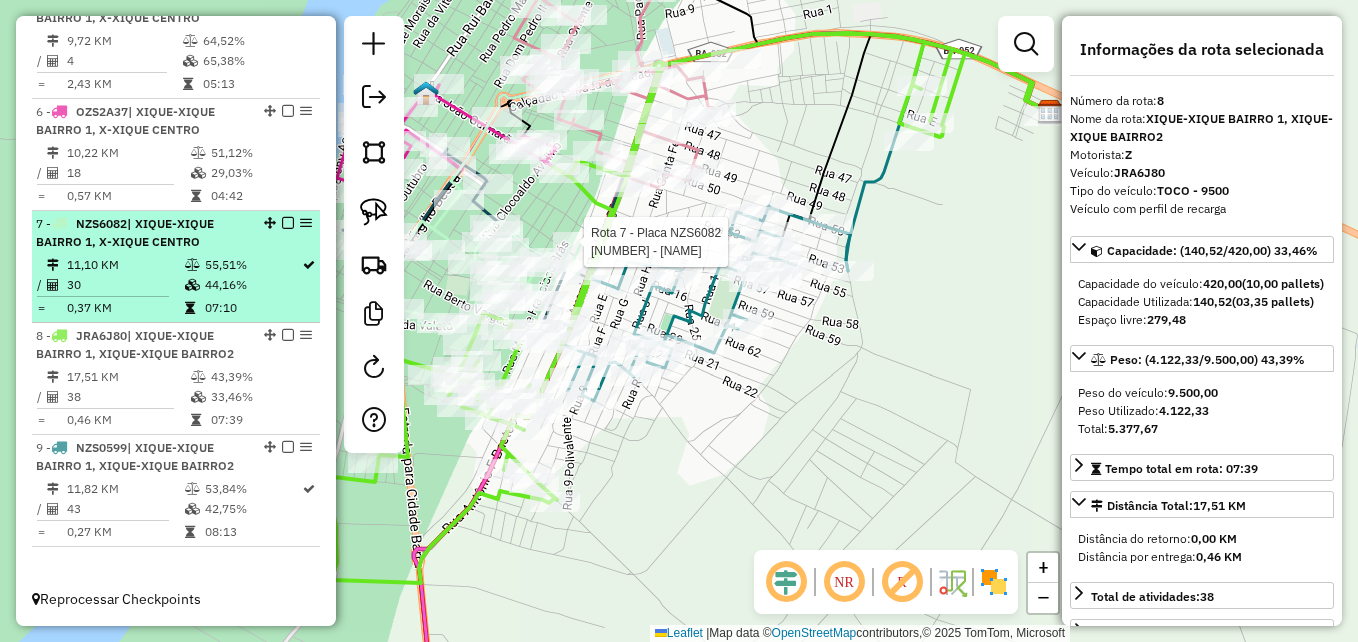 click on "30" at bounding box center (125, 285) 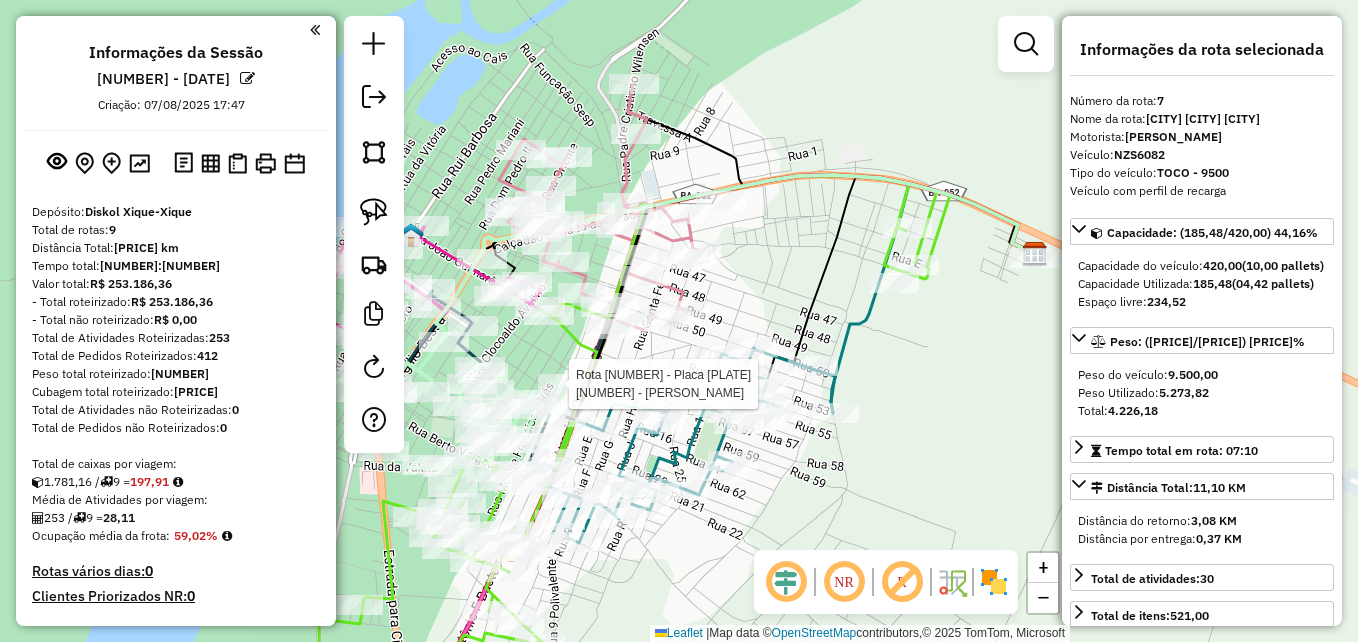 select on "**********" 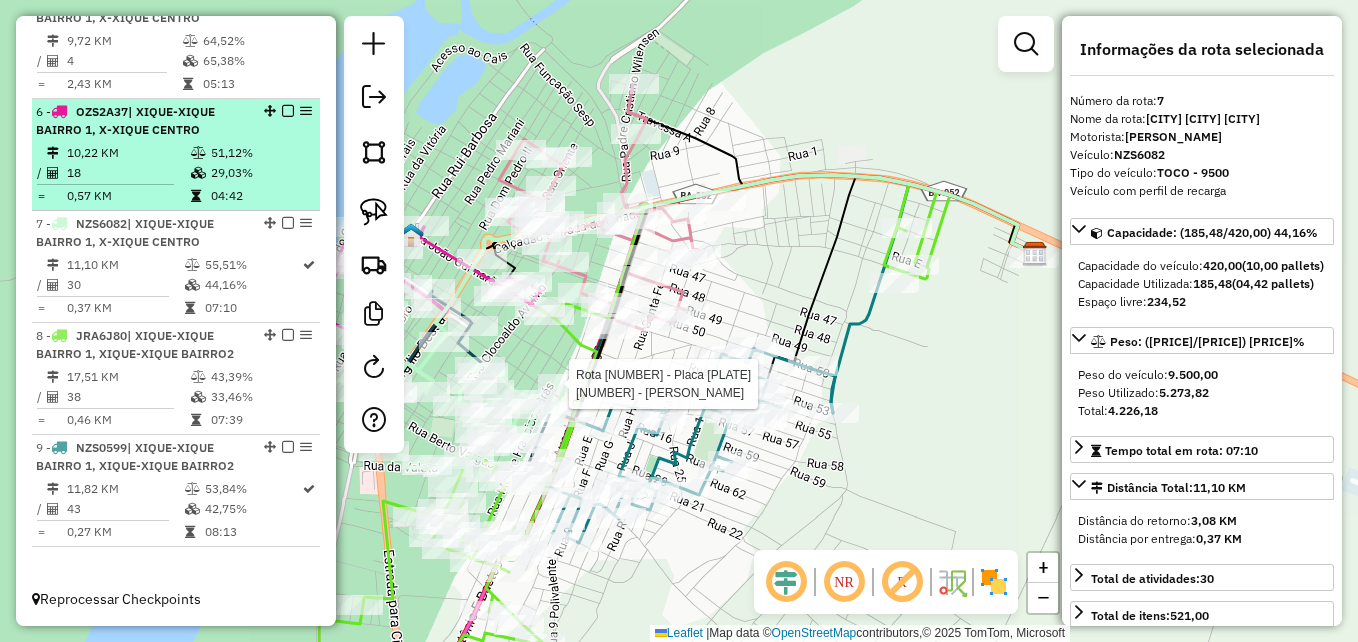 click on "18" at bounding box center (128, 173) 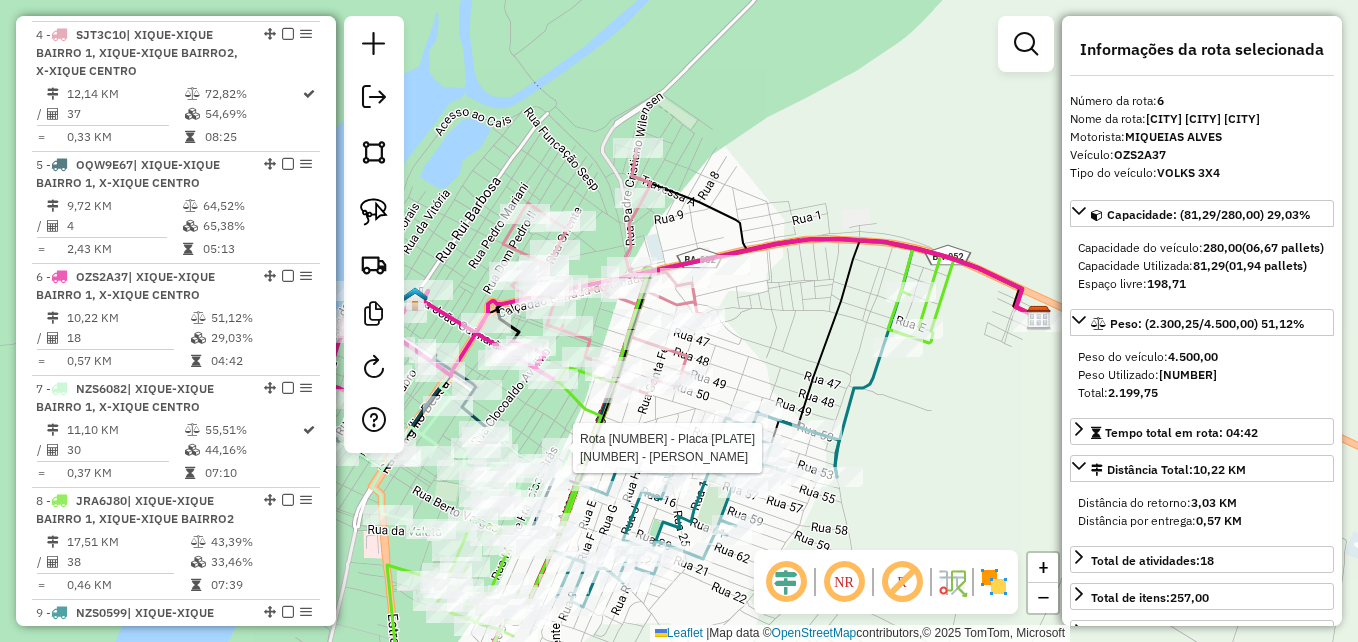 scroll, scrollTop: 1027, scrollLeft: 0, axis: vertical 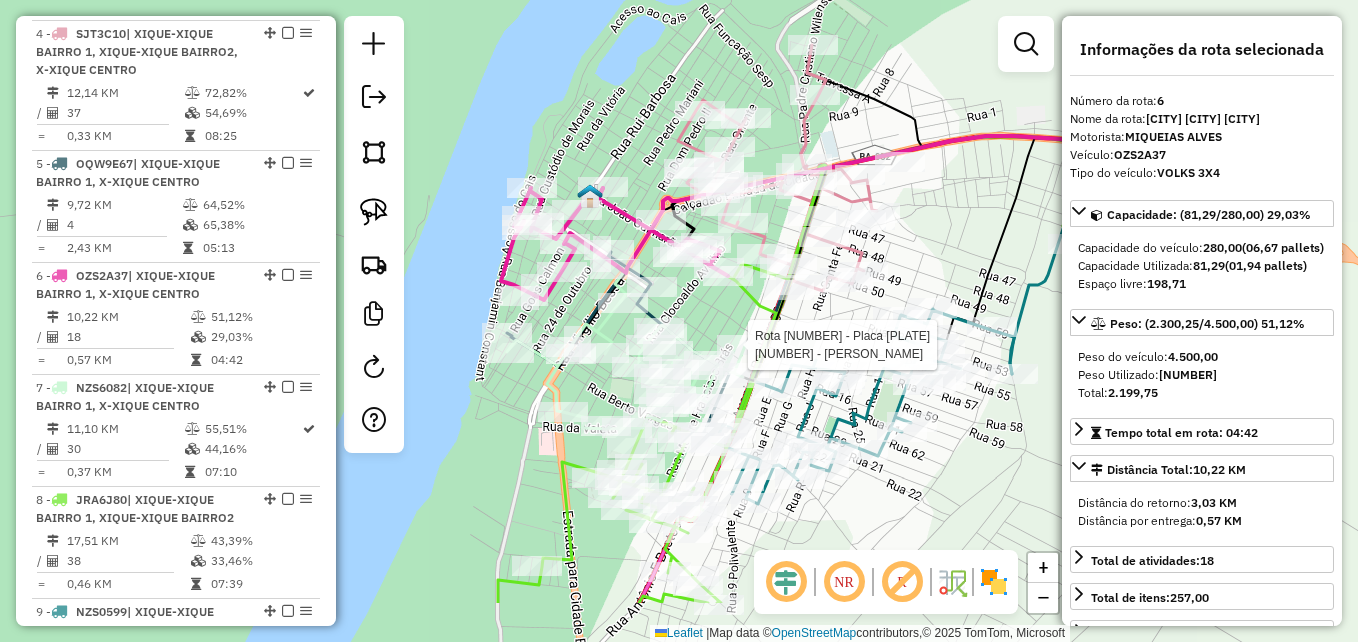 drag, startPoint x: 533, startPoint y: 424, endPoint x: 679, endPoint y: 321, distance: 178.67569 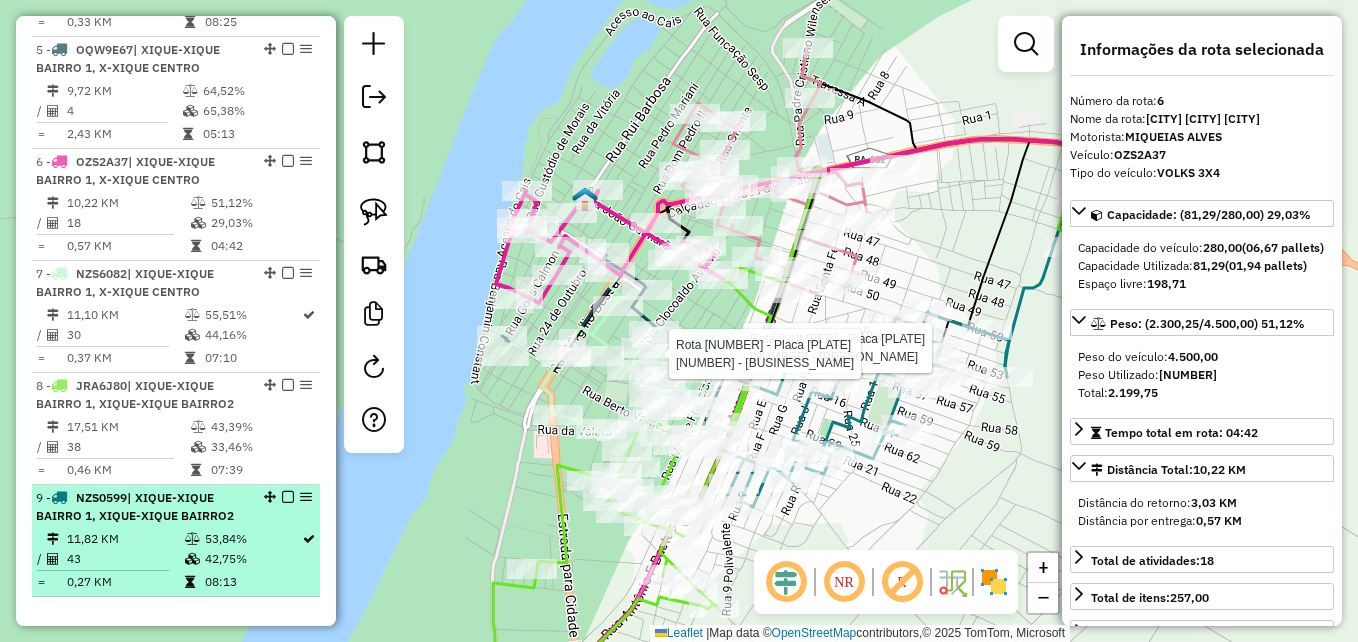 scroll, scrollTop: 1227, scrollLeft: 0, axis: vertical 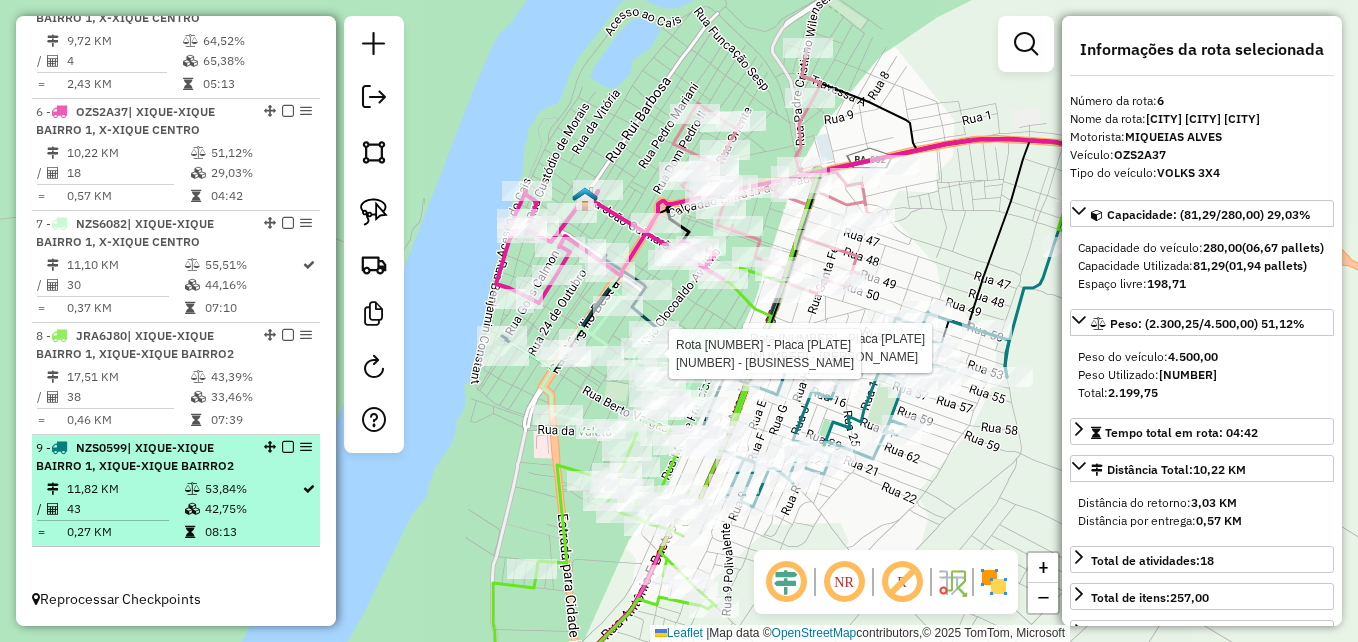 click at bounding box center (194, 489) 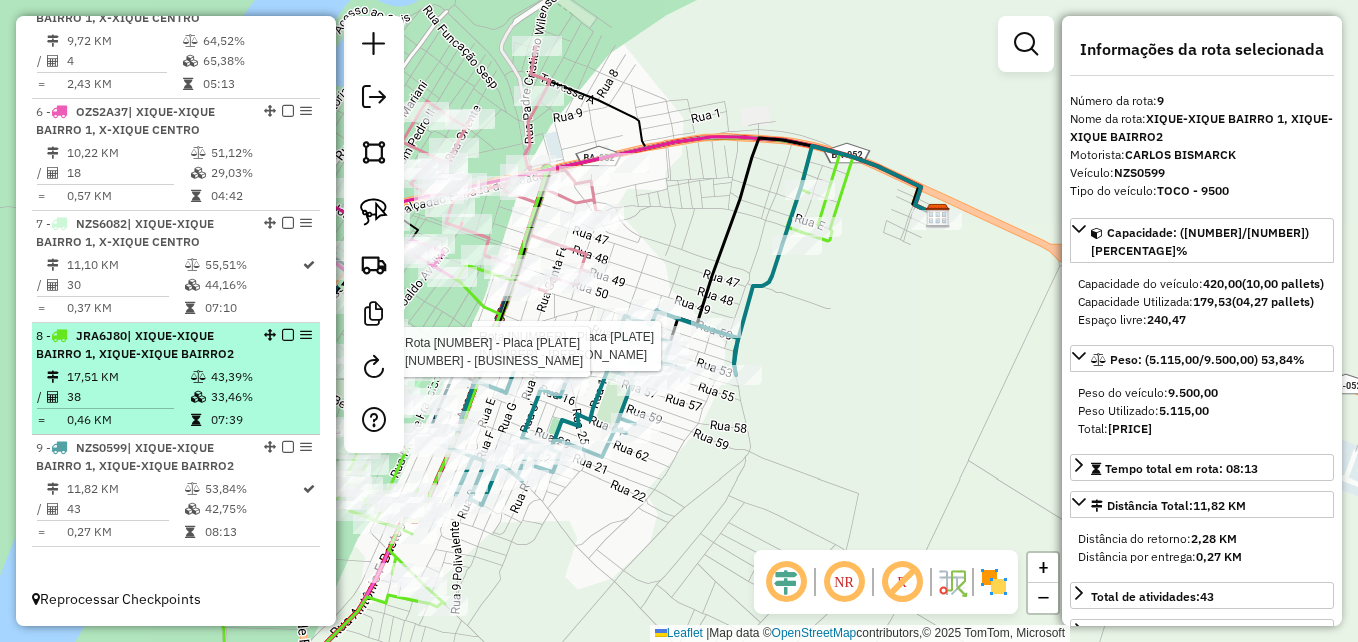 click on "| XIQUE-XIQUE BAIRRO 1, XIQUE-XIQUE BAIRRO2" at bounding box center [135, 344] 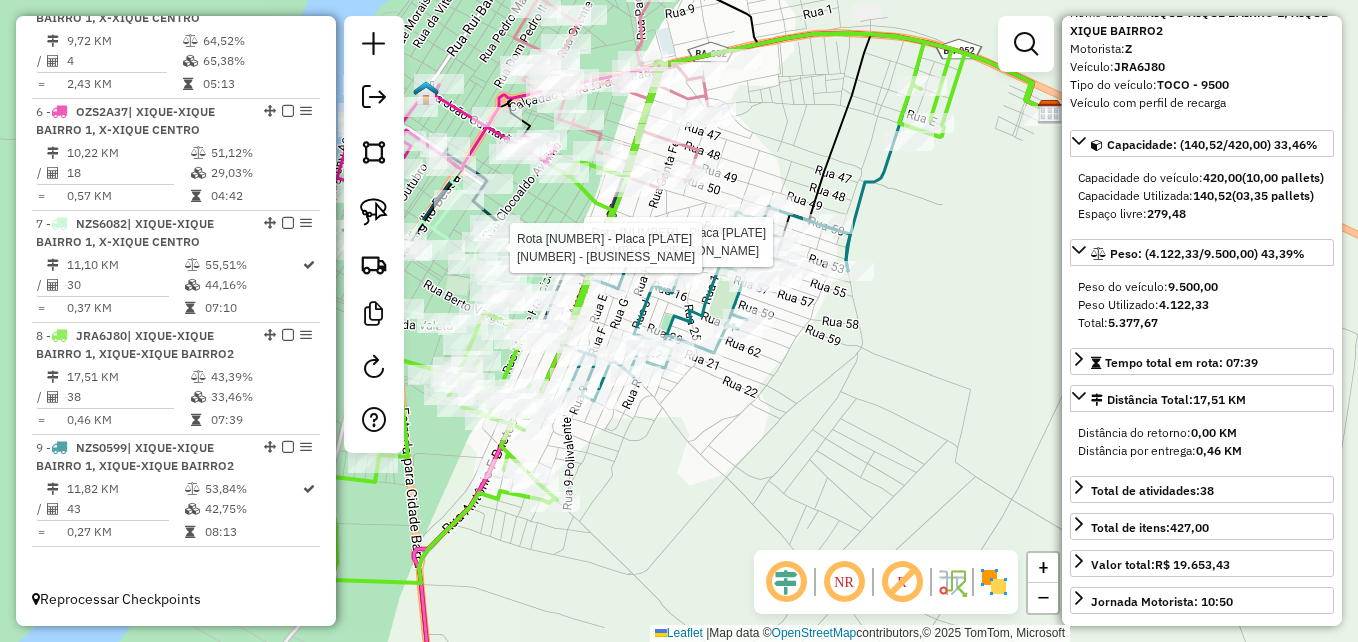 scroll, scrollTop: 200, scrollLeft: 0, axis: vertical 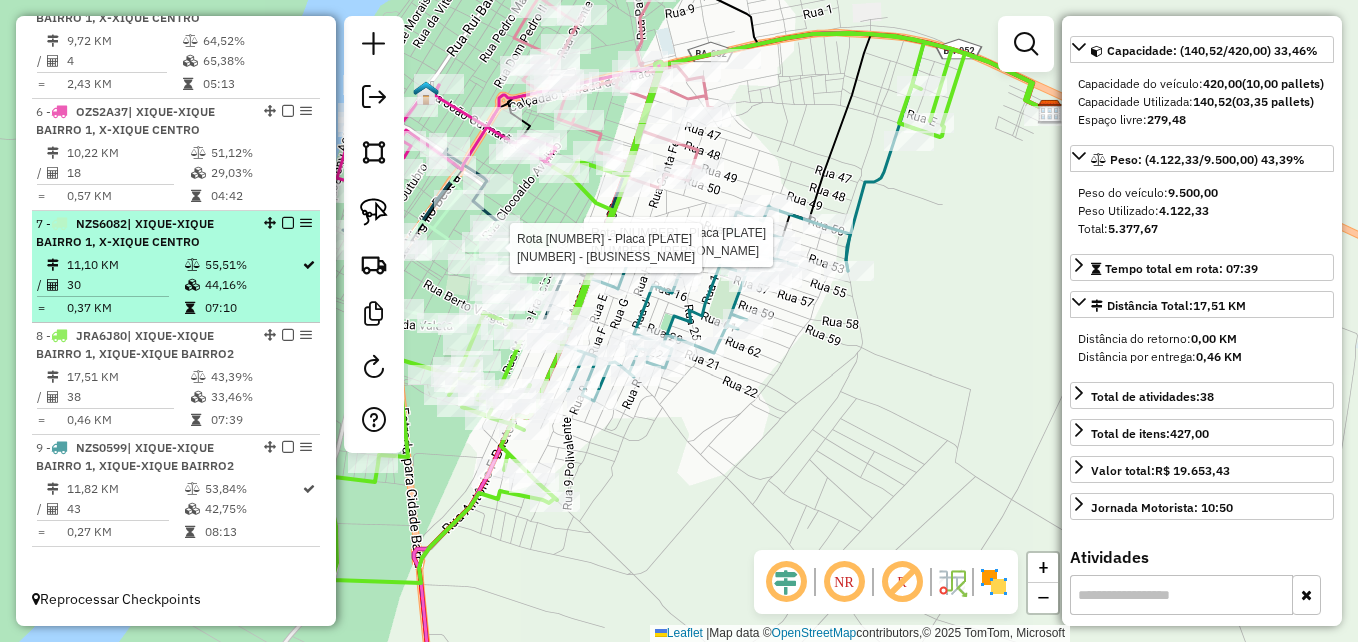 click on "44,16%" at bounding box center (252, 285) 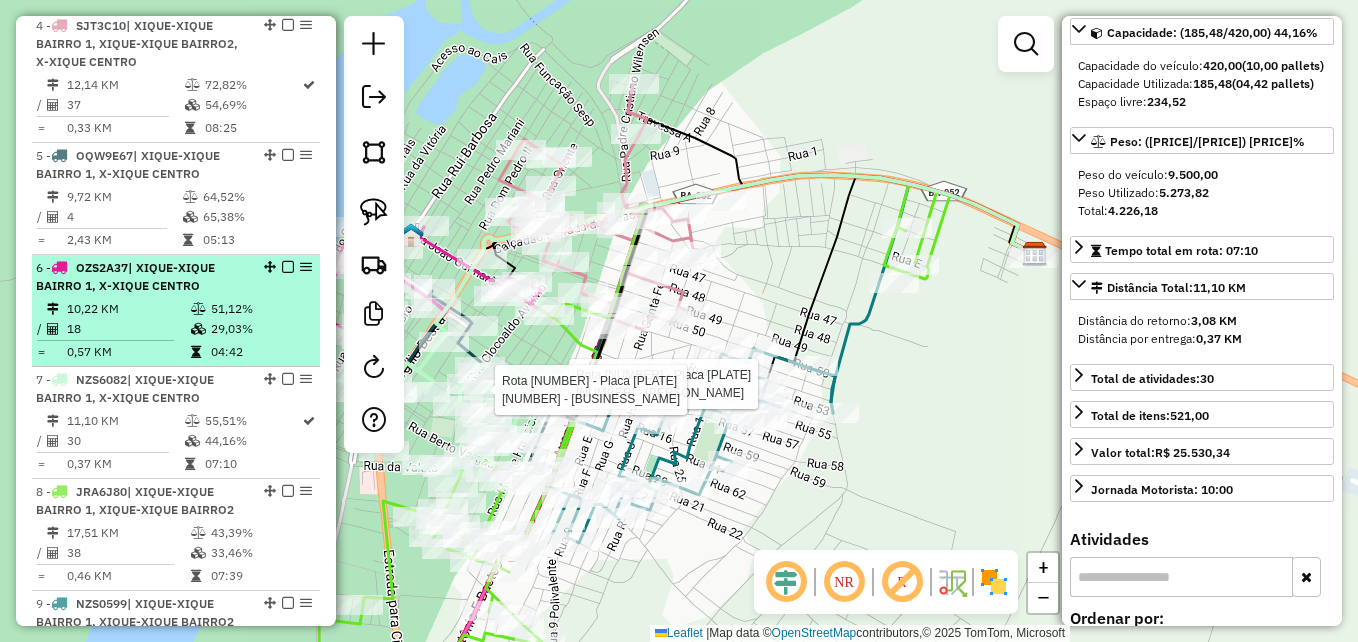 scroll, scrollTop: 1027, scrollLeft: 0, axis: vertical 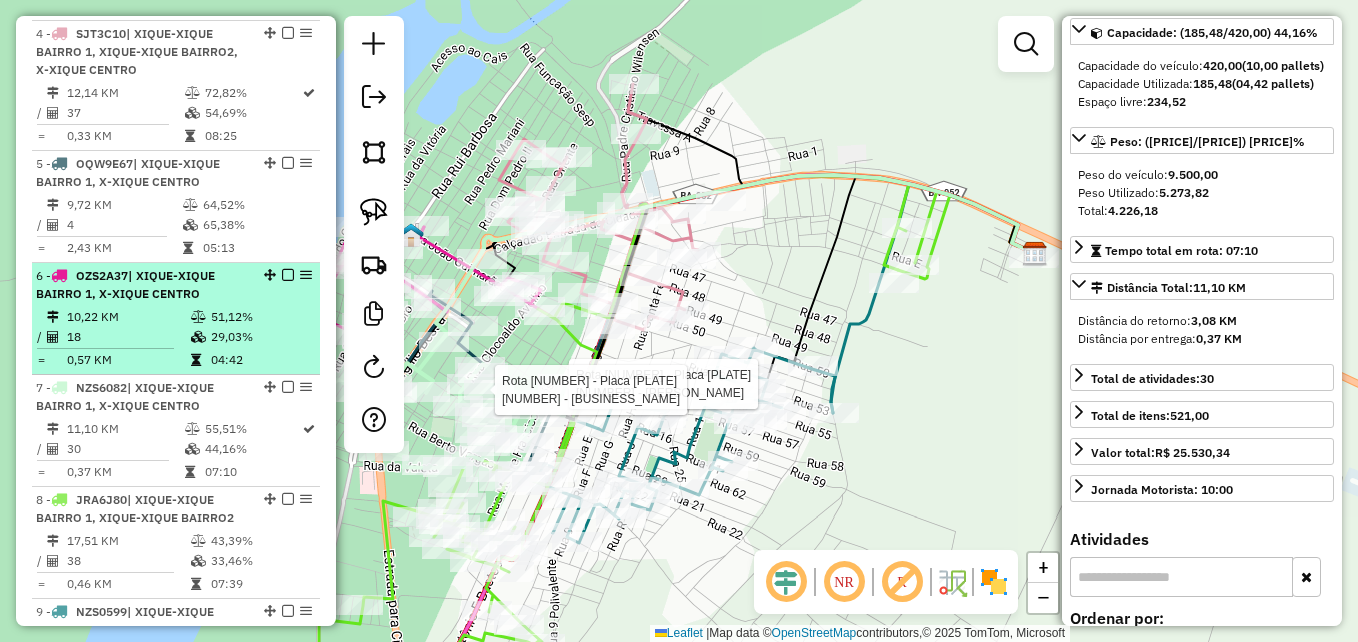click on "10,22 KM" at bounding box center [128, 317] 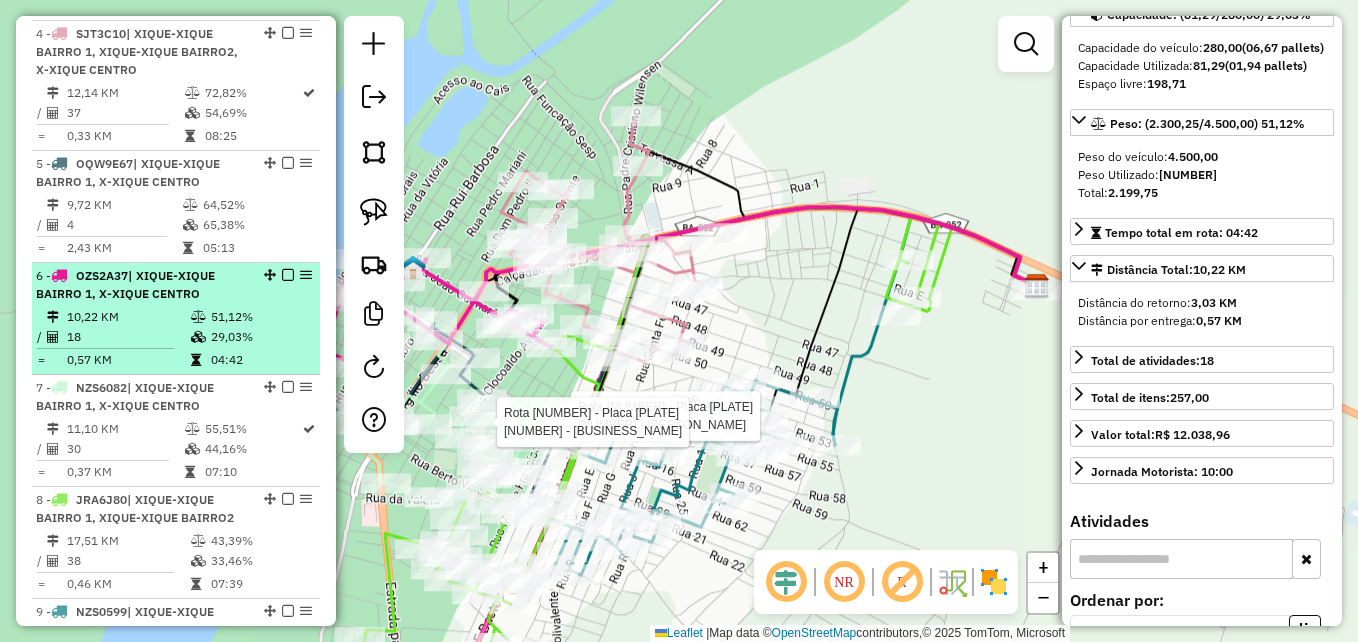 scroll, scrollTop: 182, scrollLeft: 0, axis: vertical 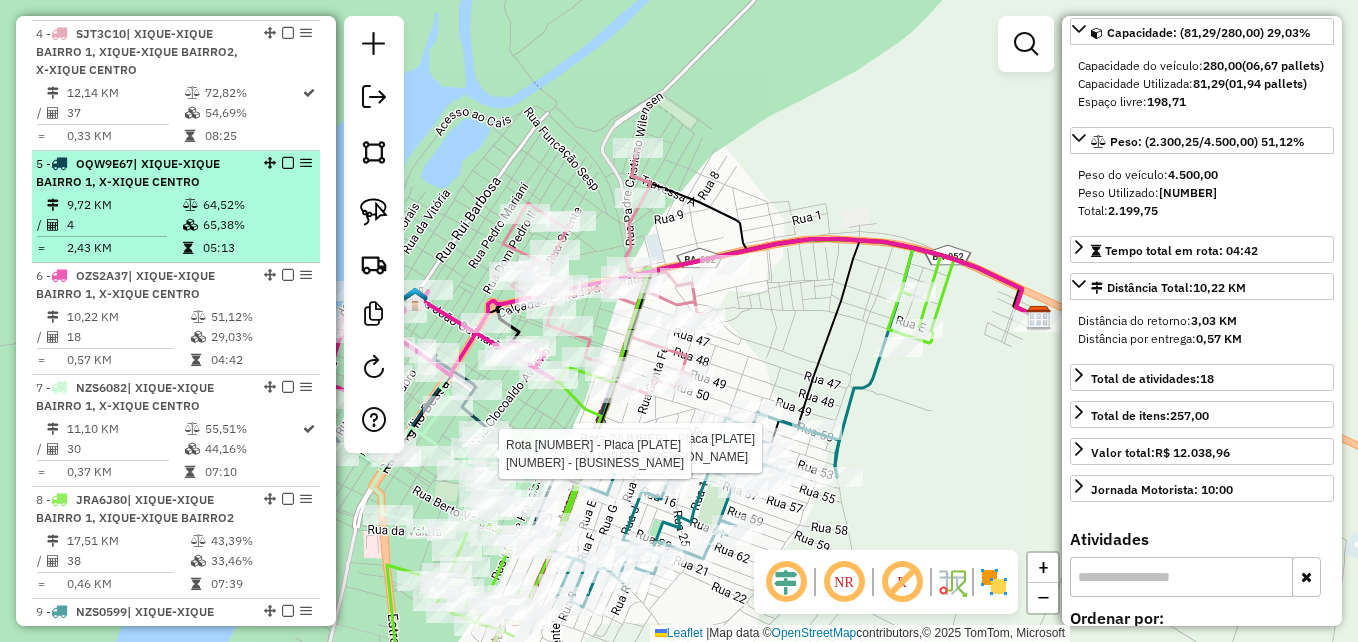 click on "4" at bounding box center (124, 225) 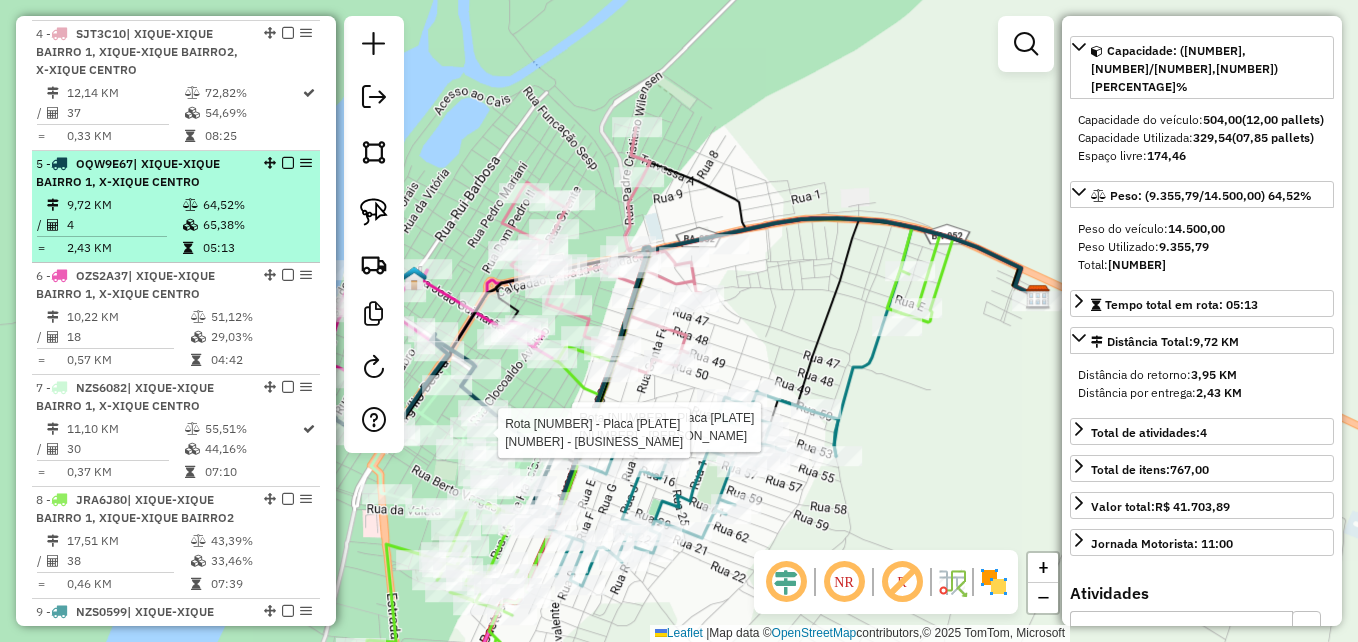 scroll, scrollTop: 200, scrollLeft: 0, axis: vertical 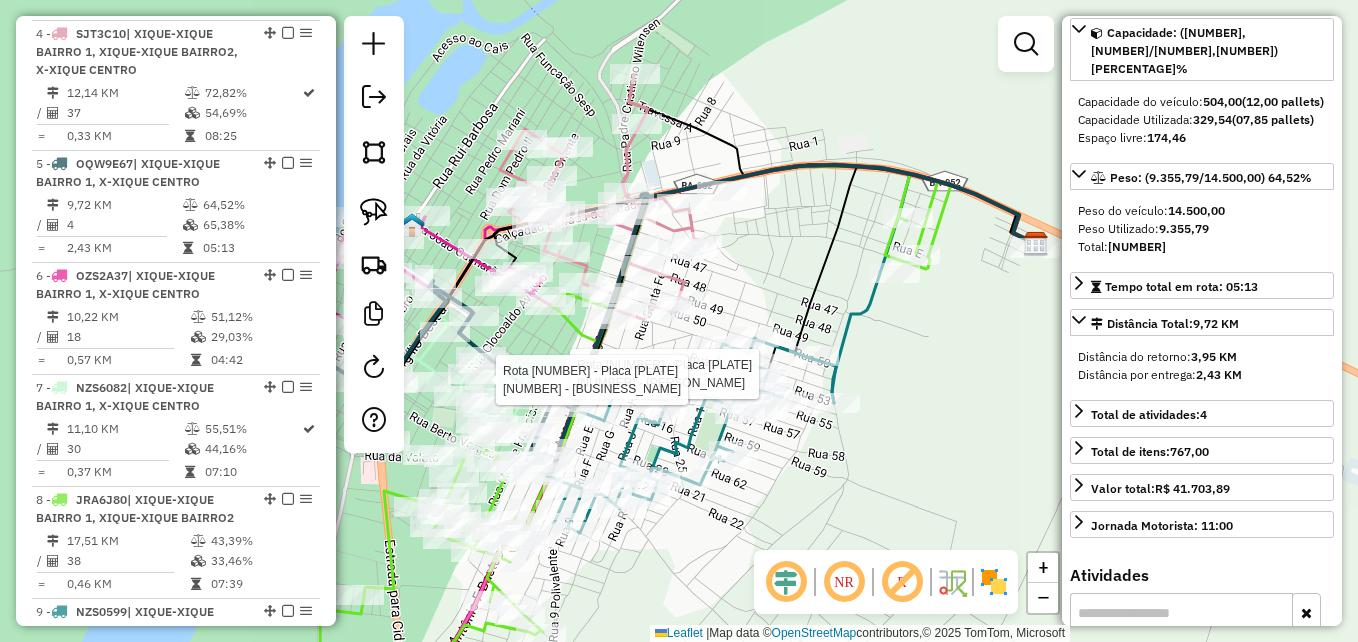 click on "Rota [NUMBER] - Placa [PLATE]  [NUMBER] - [PERSON_NAME] Rota [NUMBER] - Placa [PLATE]  [NUMBER] - [BUSINESS_NAME] Rota [NUMBER] - Placa [PLATE]  [NUMBER] - [BUSINESS_NAME] Janela de atendimento Grade de atendimento Capacidade Transportadoras Veículos Cliente Pedidos  Rotas Selecione os dias de semana para filtrar as janelas de atendimento  Seg   Ter   Qua   Qui   Sex   Sáb   Dom  Informe o período da janela de atendimento: De: Até:  Filtrar exatamente a janela do cliente  Considerar janela de atendimento padrão  Selecione os dias de semana para filtrar as grades de atendimento  Seg   Ter   Qua   Qui   Sex   Sáb   Dom   Considerar clientes sem dia de atendimento cadastrado  Clientes fora do dia de atendimento selecionado Filtrar as atividades entre os valores definidos abaixo:  Peso mínimo:   Peso máximo:   Cubagem mínima:   Cubagem máxima:   De:   Até:  Filtrar as atividades entre o tempo de atendimento definido abaixo:  De:   Até:   Considerar capacidade total dos clientes não roteirizados Transportadora: Selecione um ou mais itens Tipo de veículo: Veículo: +" 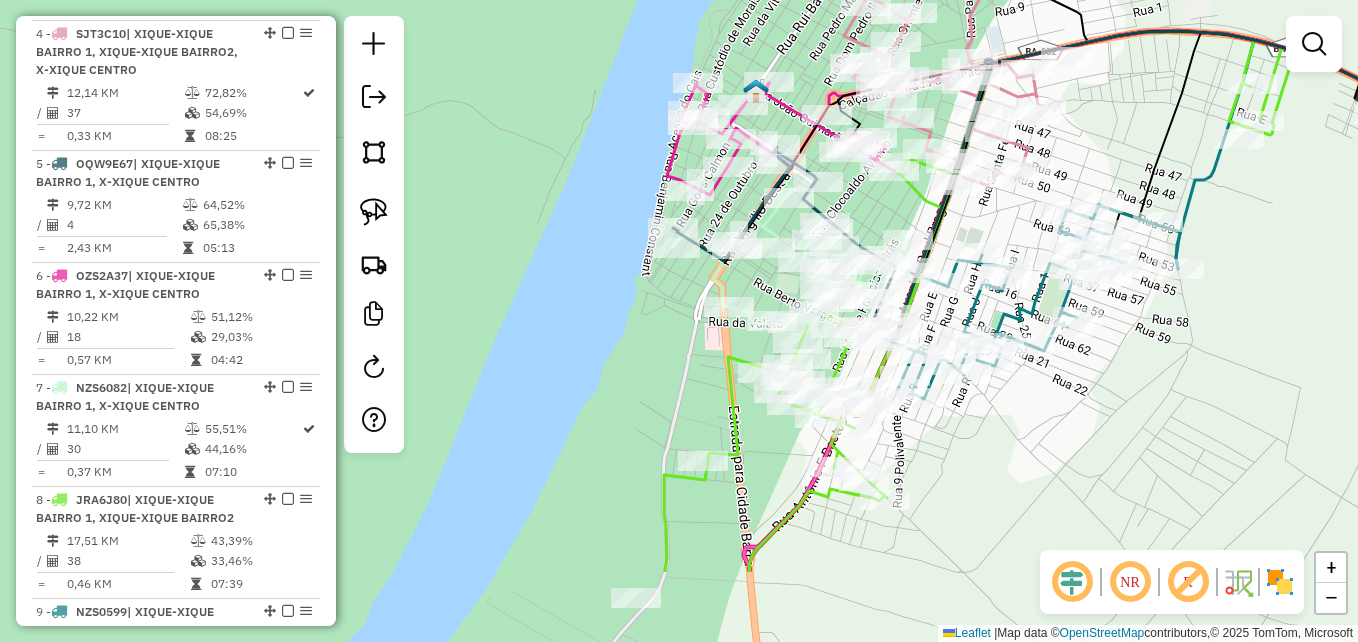 drag, startPoint x: 525, startPoint y: 338, endPoint x: 867, endPoint y: 204, distance: 367.31458 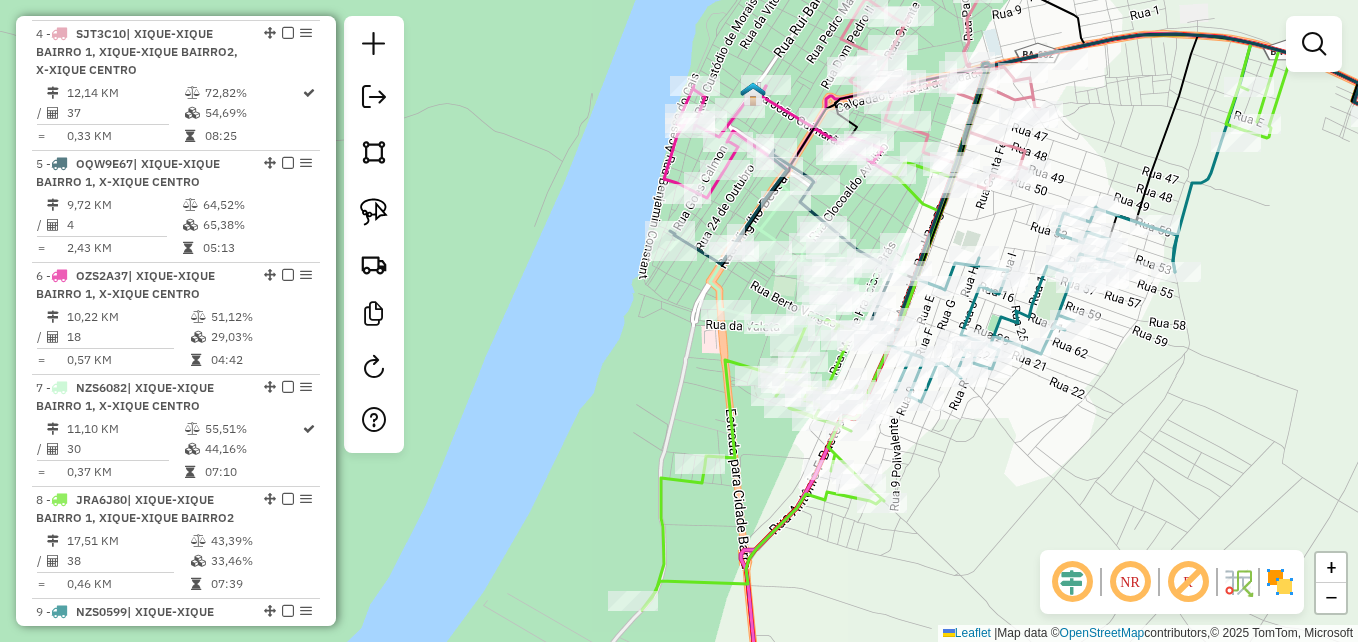 drag, startPoint x: 871, startPoint y: 203, endPoint x: 800, endPoint y: 153, distance: 86.83893 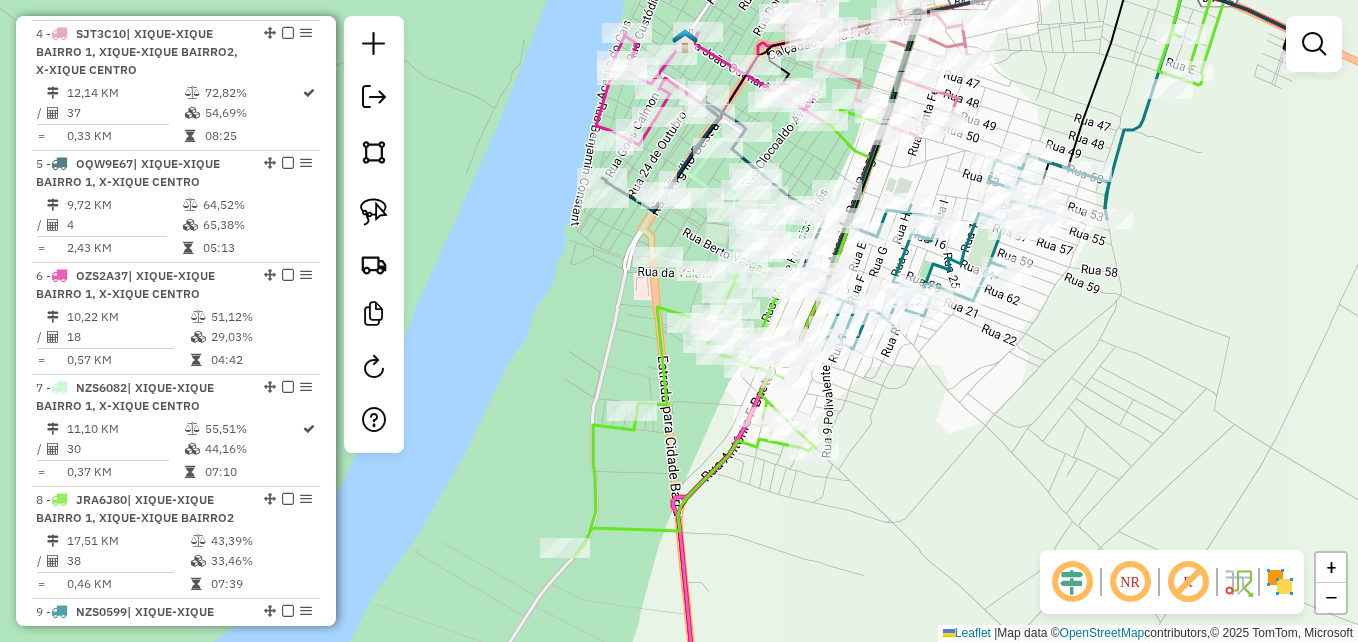 click 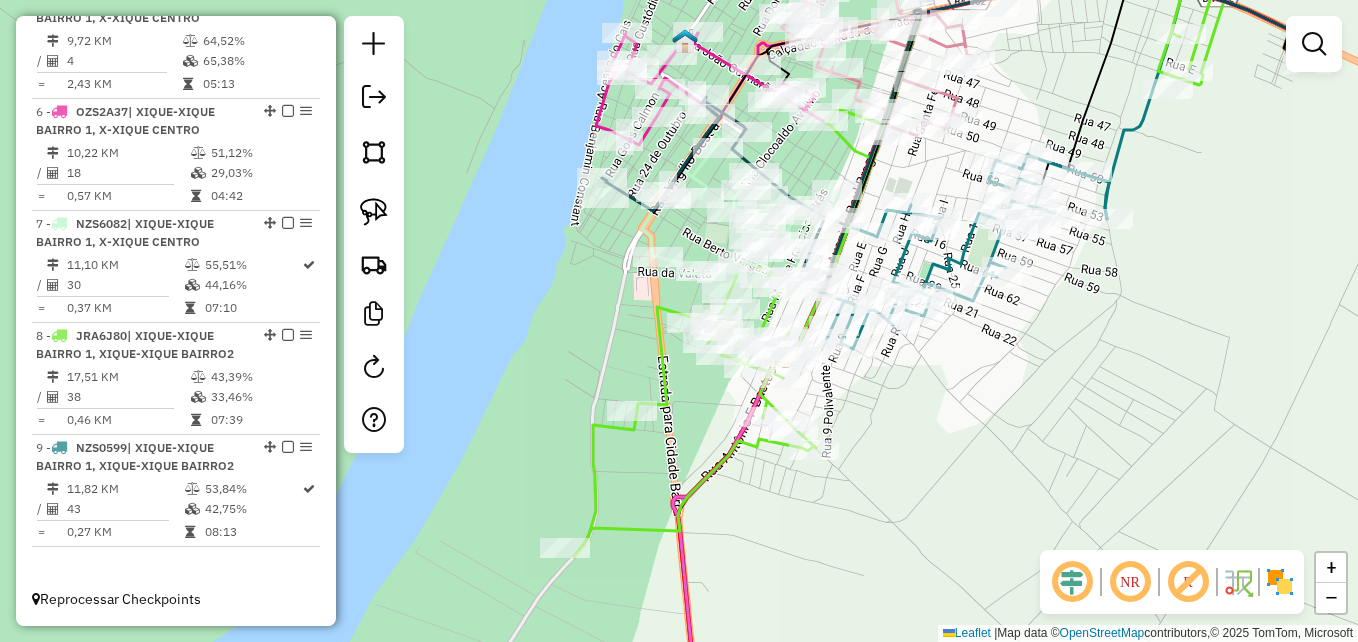 select on "**********" 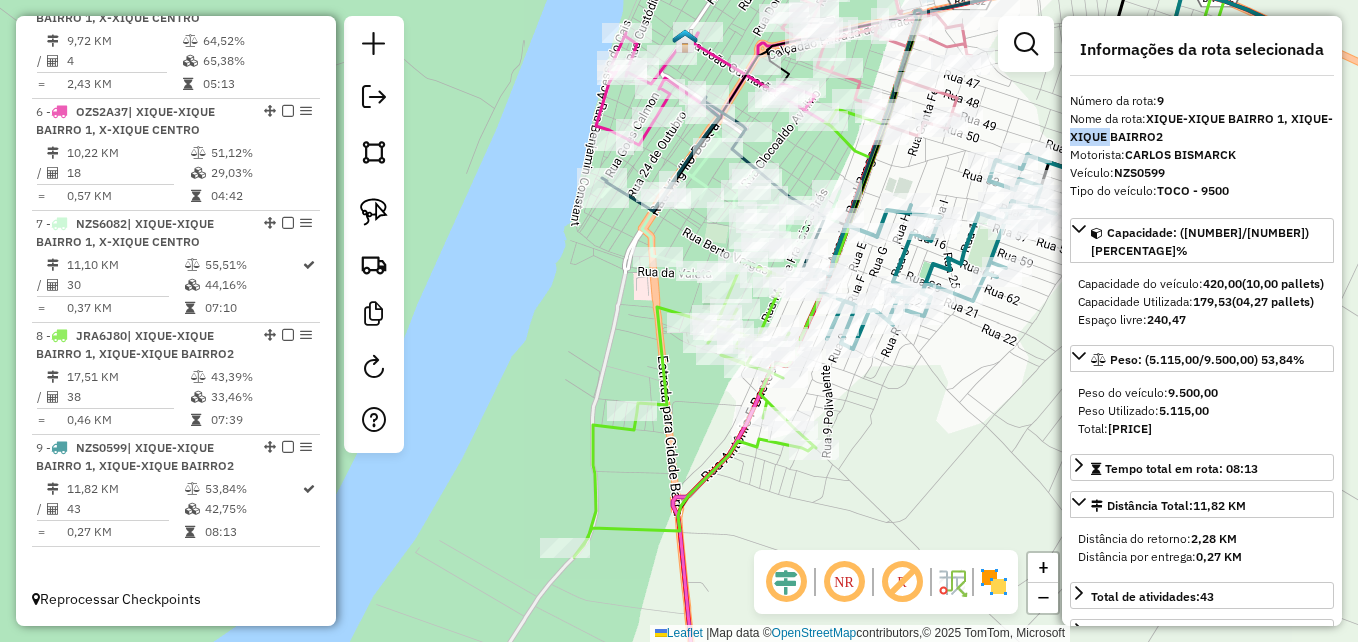 drag, startPoint x: 1119, startPoint y: 140, endPoint x: 994, endPoint y: 439, distance: 324.07715 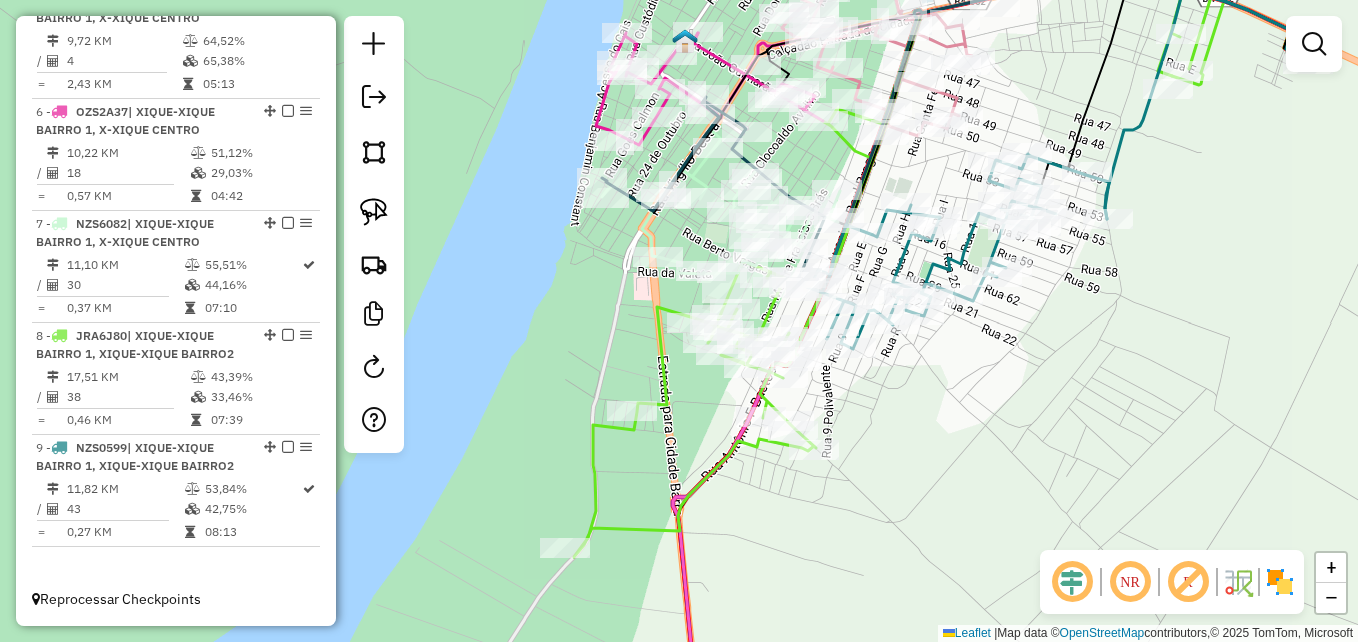 drag, startPoint x: 1023, startPoint y: 370, endPoint x: 1027, endPoint y: 447, distance: 77.10383 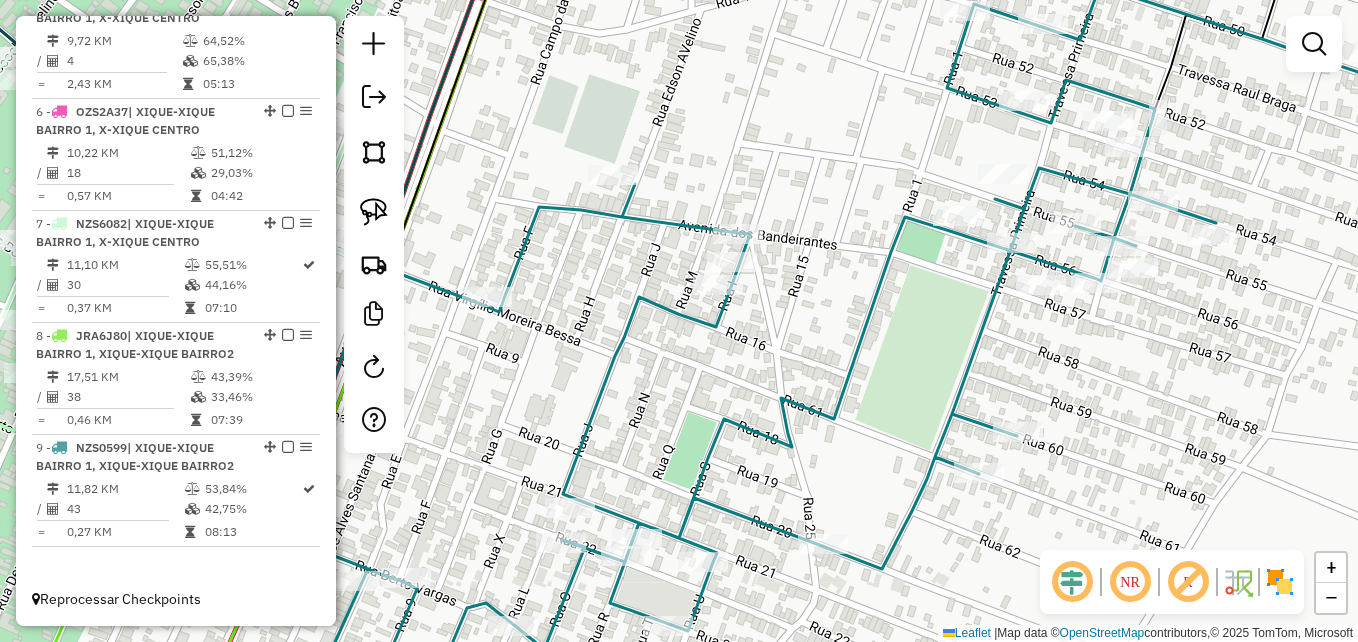 click 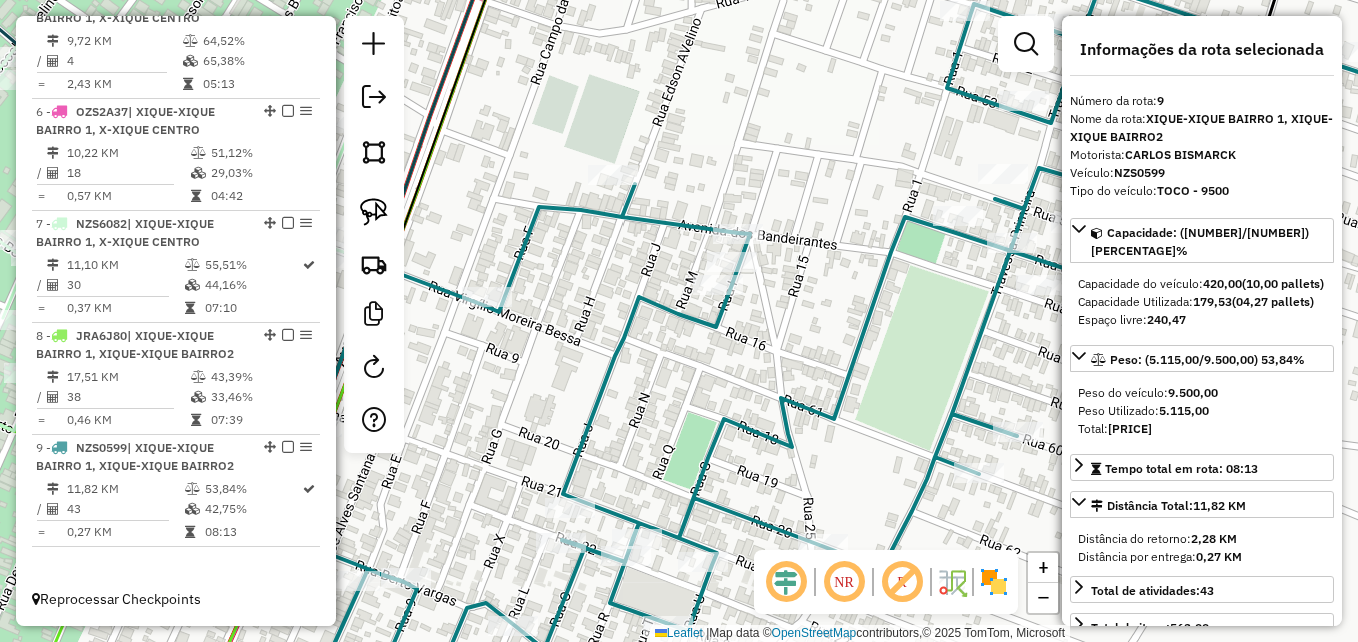 click 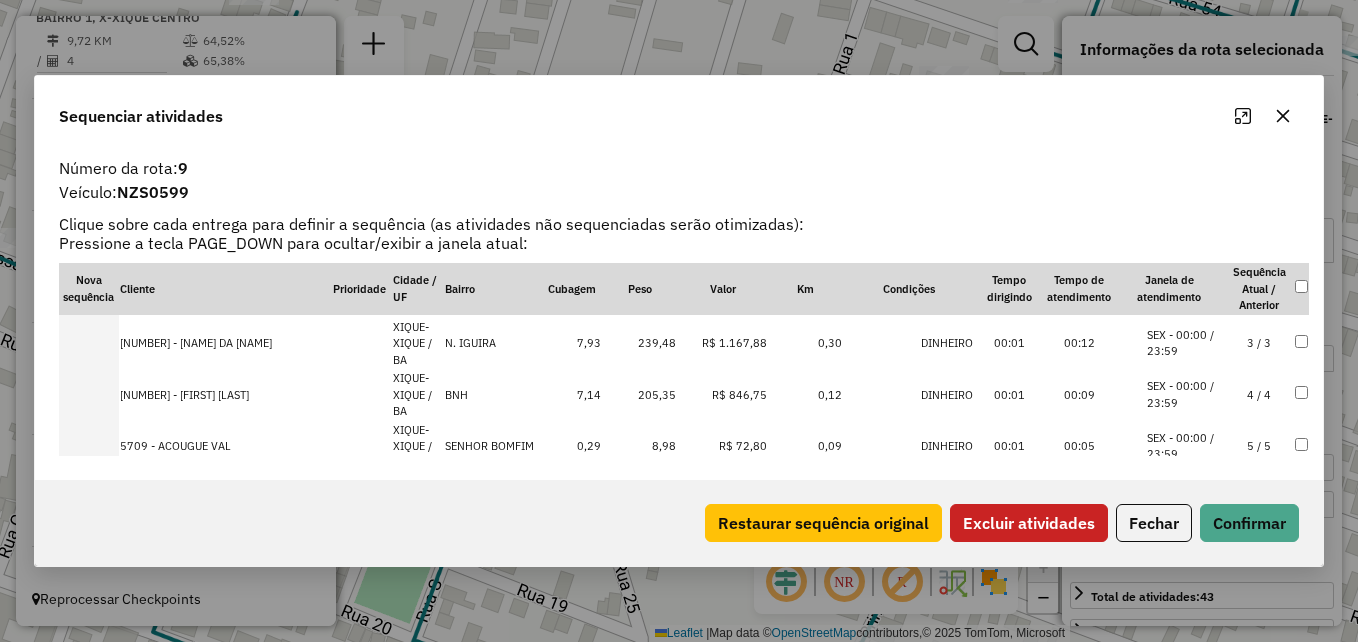 scroll, scrollTop: 200, scrollLeft: 0, axis: vertical 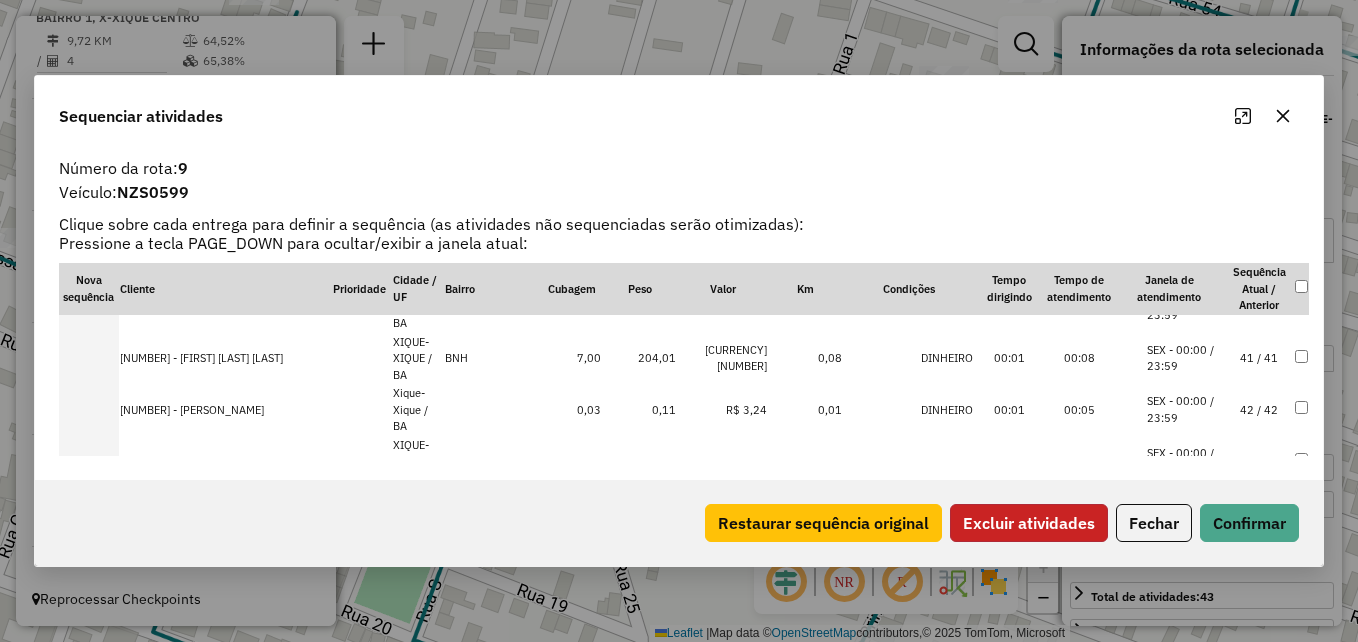 click on "Excluir atividades" 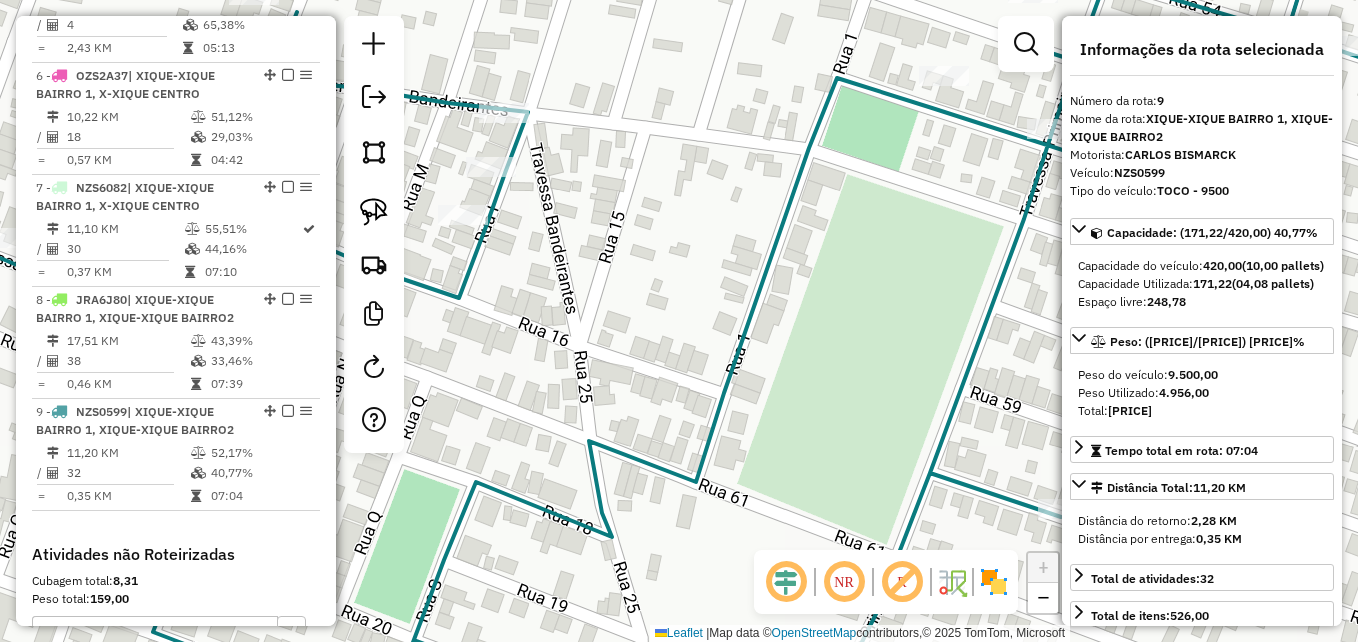scroll, scrollTop: 1541, scrollLeft: 0, axis: vertical 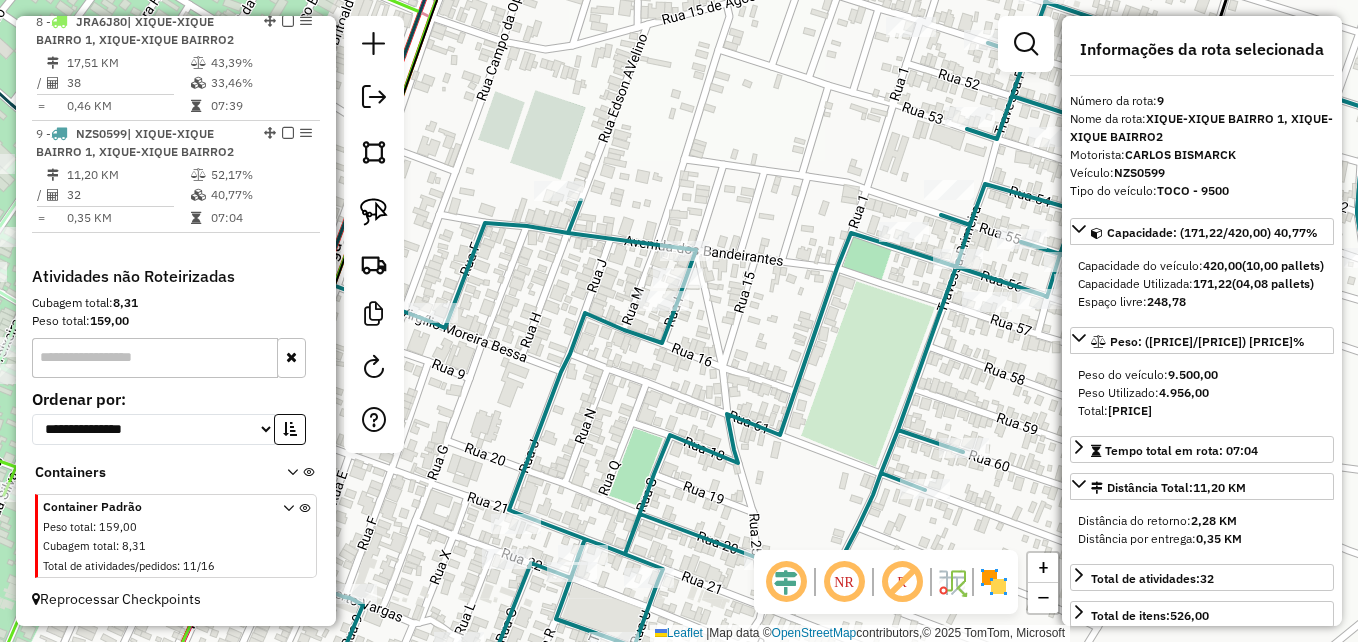 drag, startPoint x: 801, startPoint y: 415, endPoint x: 854, endPoint y: 290, distance: 135.77187 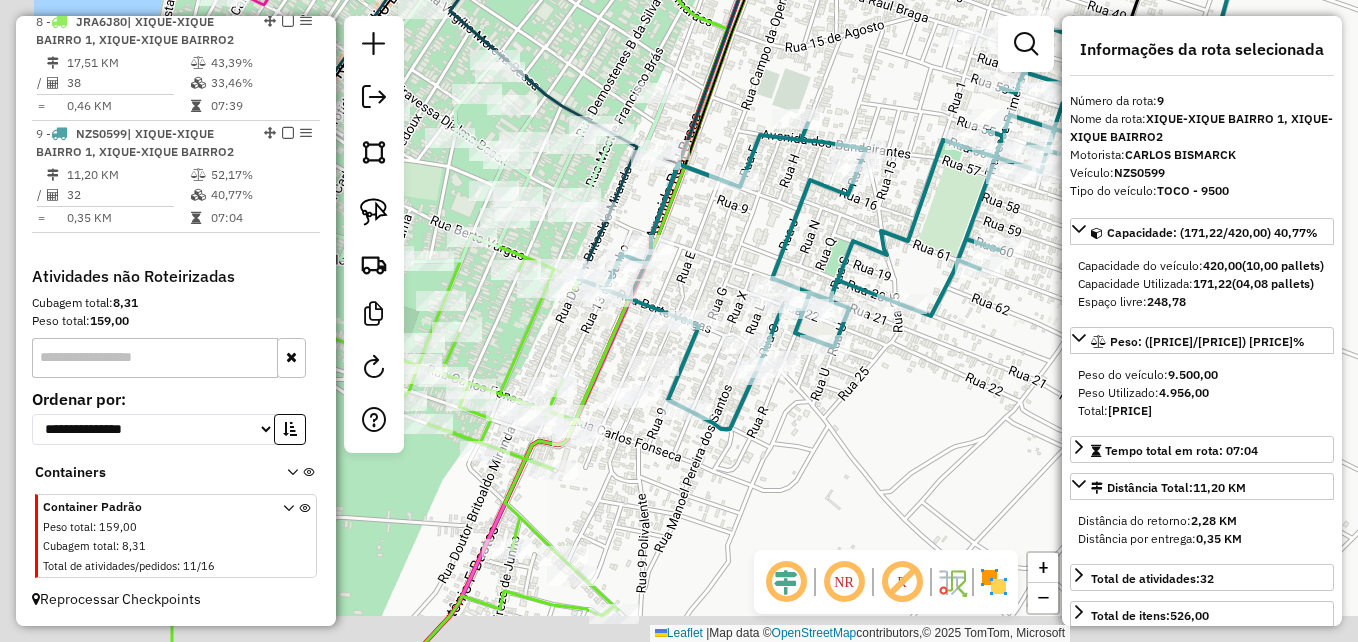 drag, startPoint x: 867, startPoint y: 404, endPoint x: 882, endPoint y: 366, distance: 40.853397 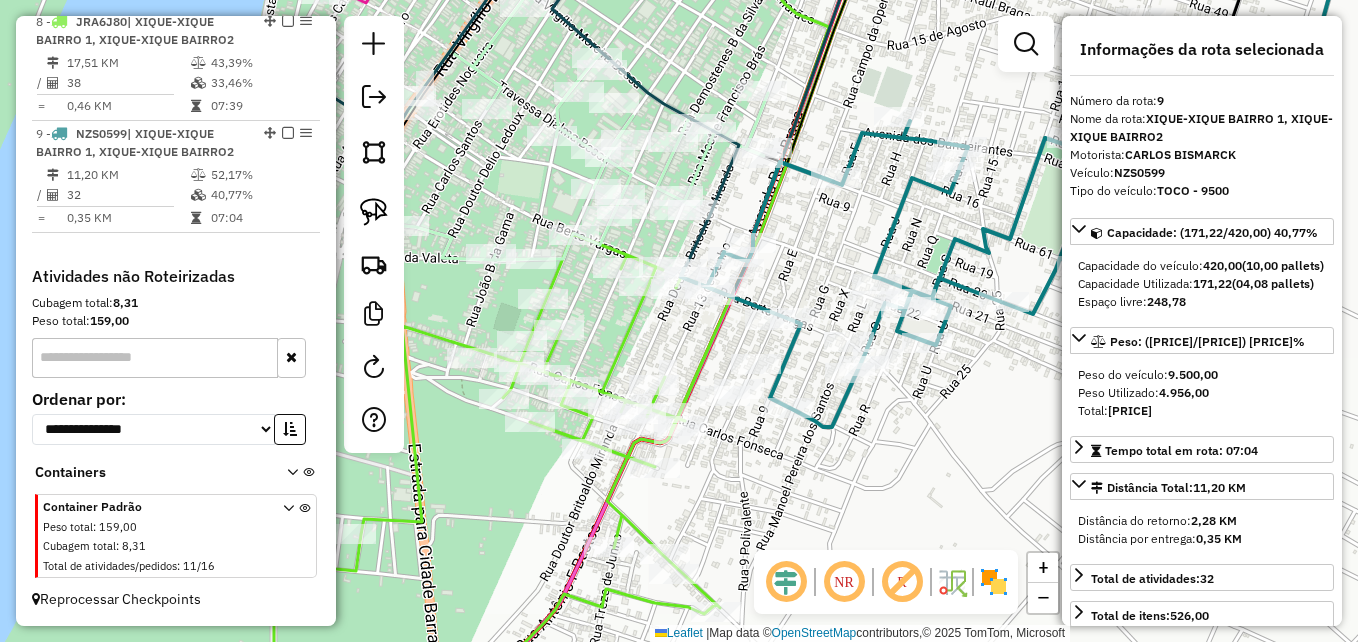 drag, startPoint x: 801, startPoint y: 456, endPoint x: 838, endPoint y: 461, distance: 37.336308 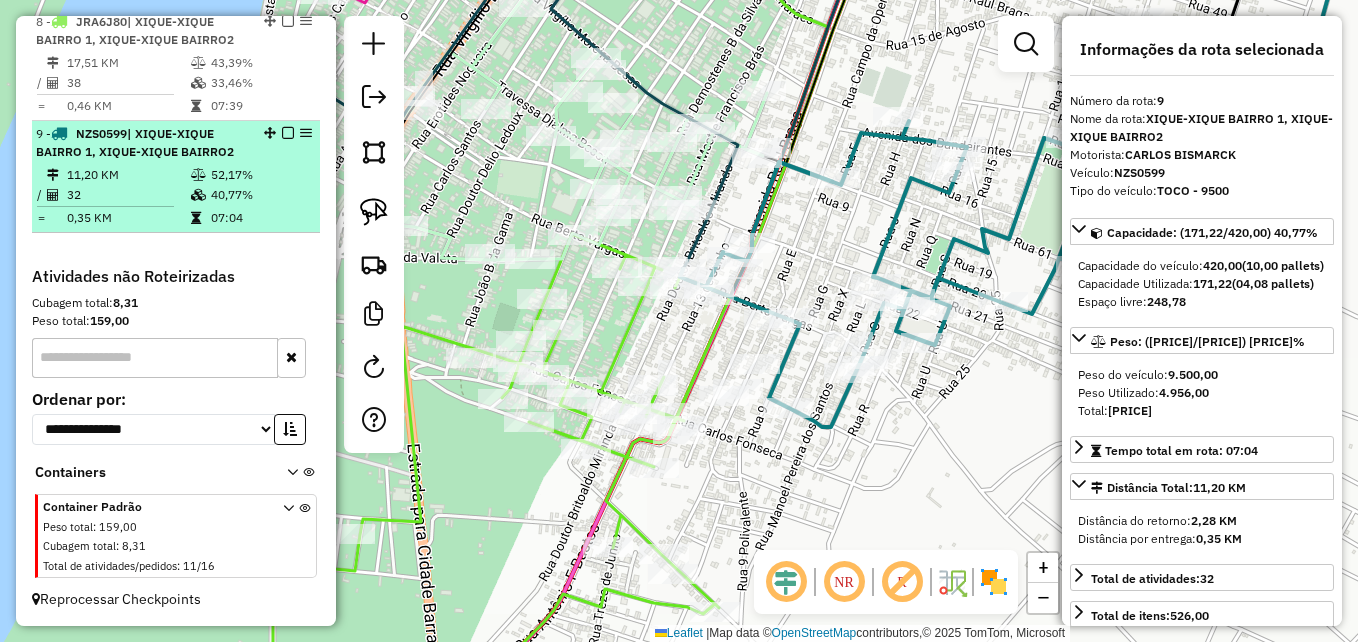 click on "11,20 KM" at bounding box center [128, 175] 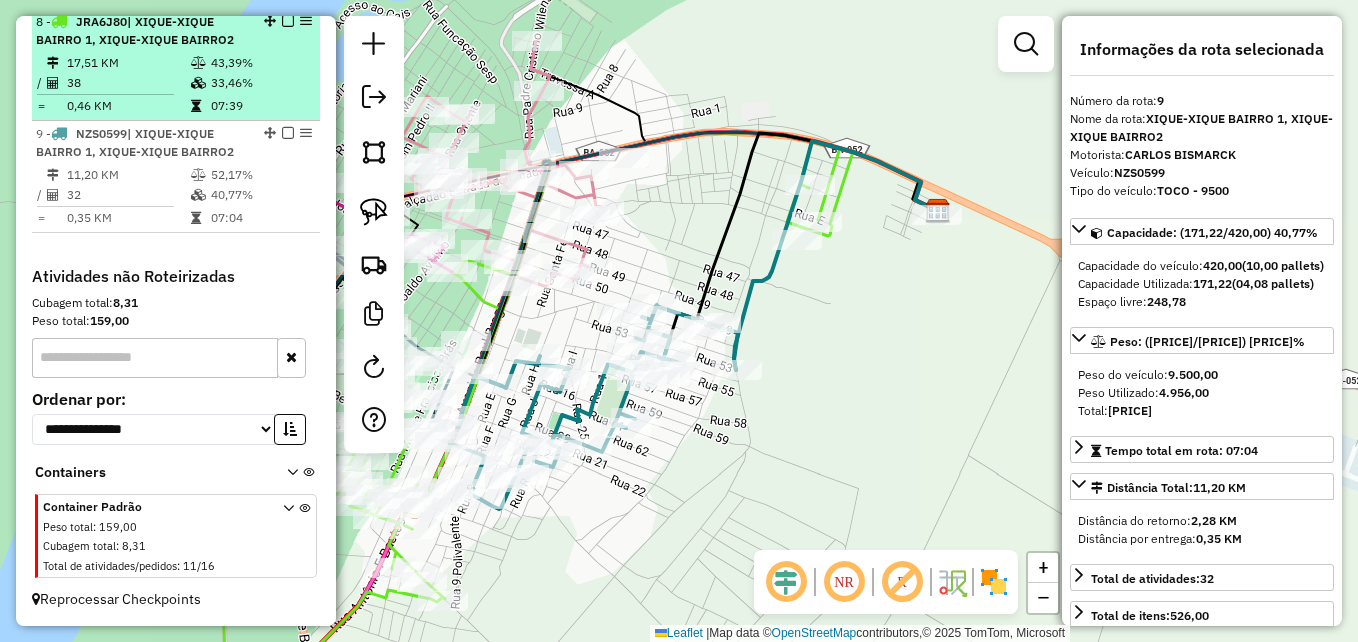 click on "0,46 KM" at bounding box center [128, 106] 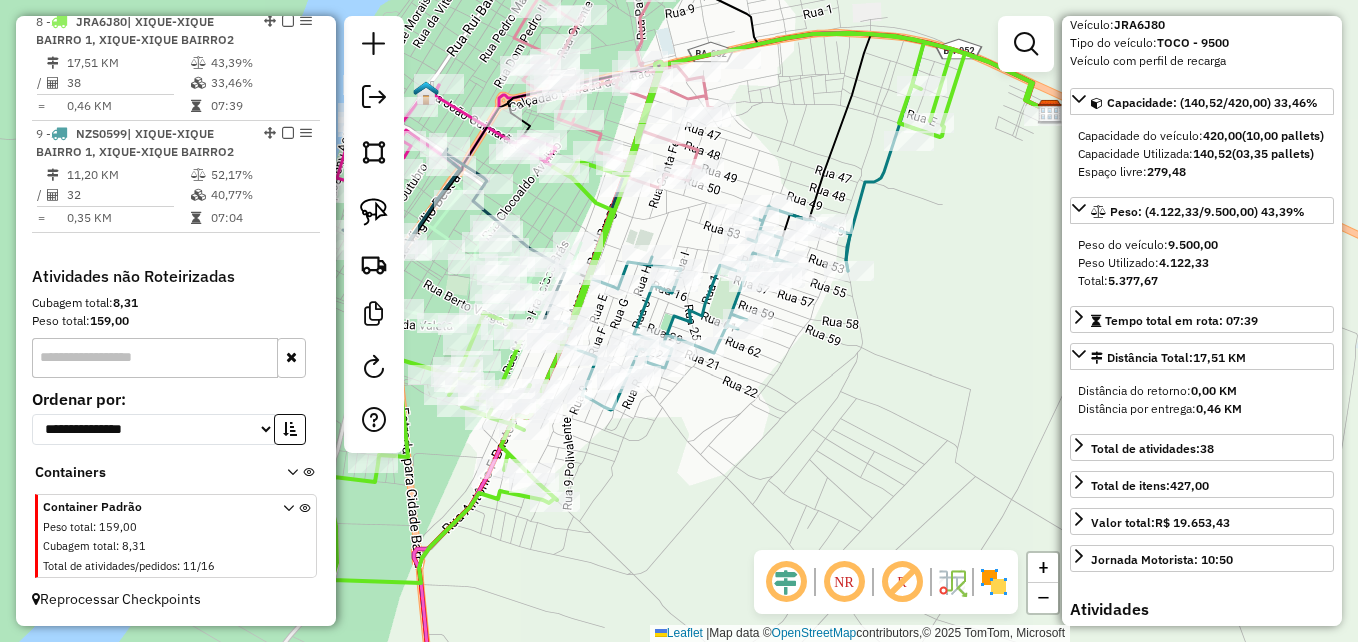scroll, scrollTop: 200, scrollLeft: 0, axis: vertical 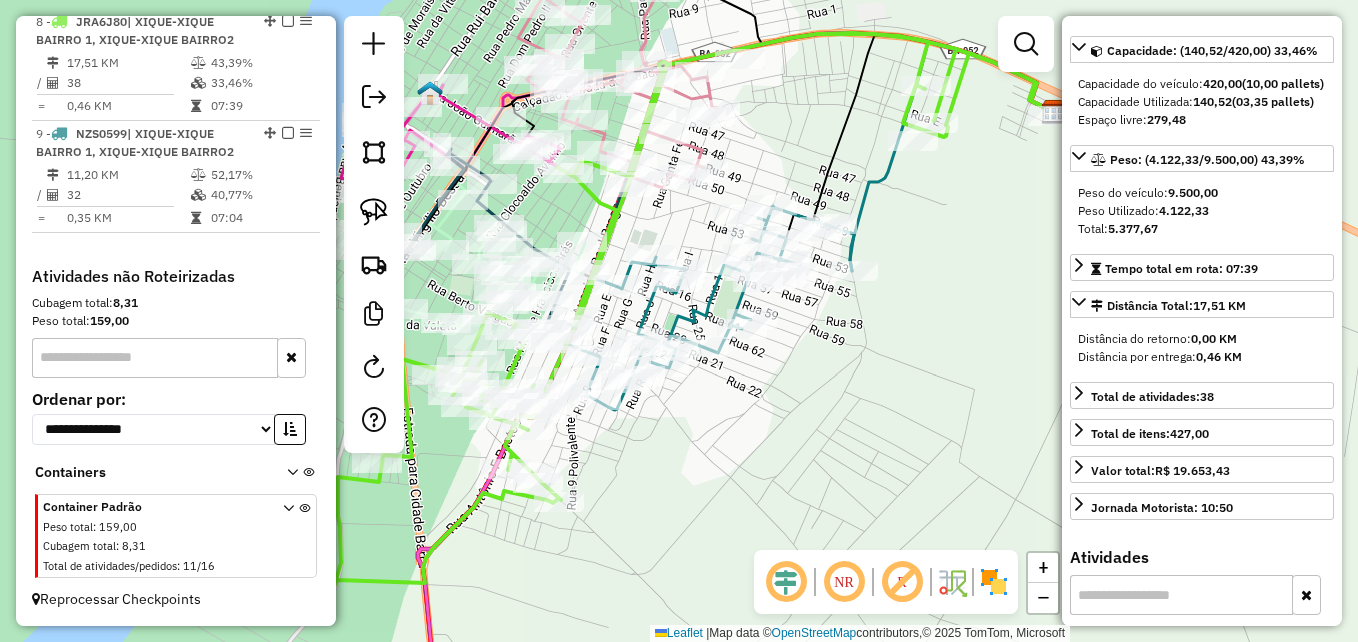 drag, startPoint x: 629, startPoint y: 240, endPoint x: 820, endPoint y: 269, distance: 193.18903 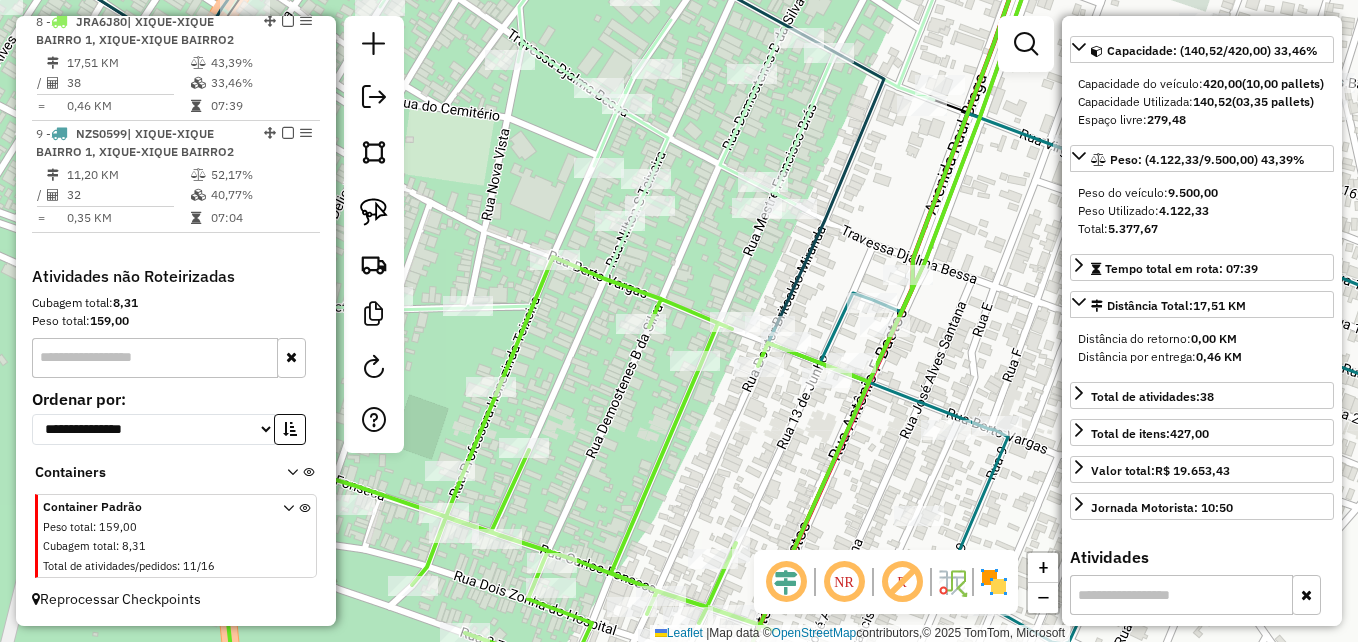 click 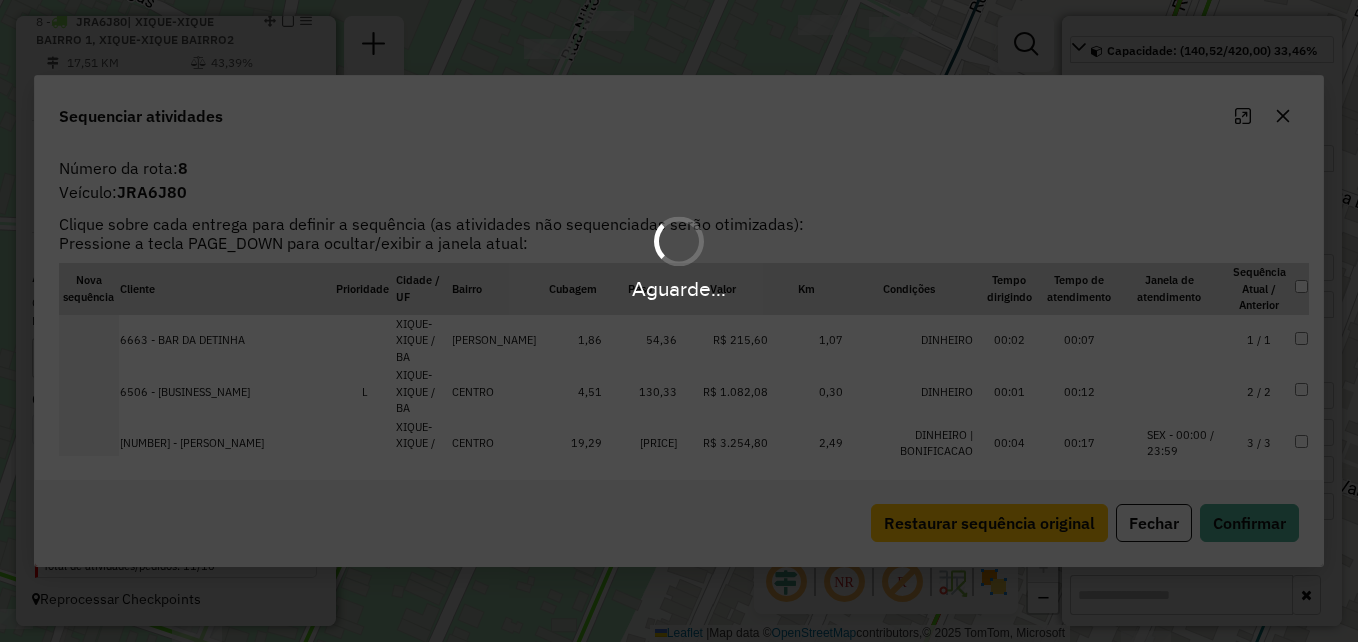 scroll, scrollTop: 1534, scrollLeft: 0, axis: vertical 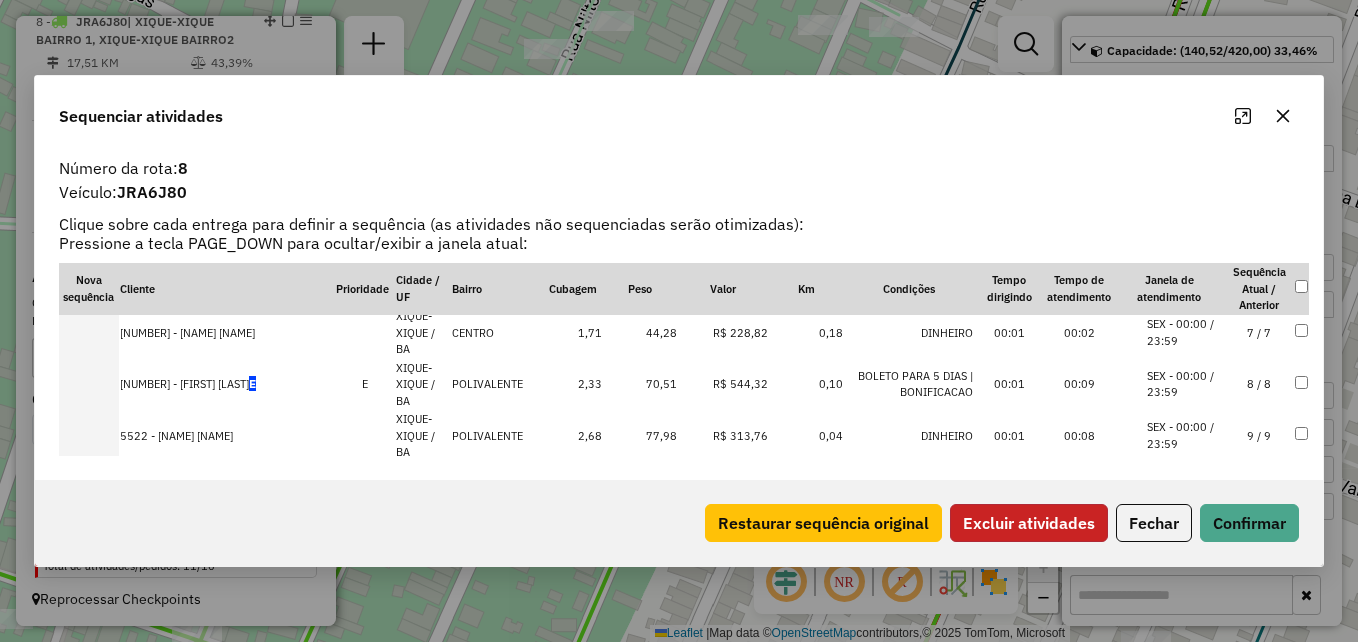 click on "Excluir atividades" 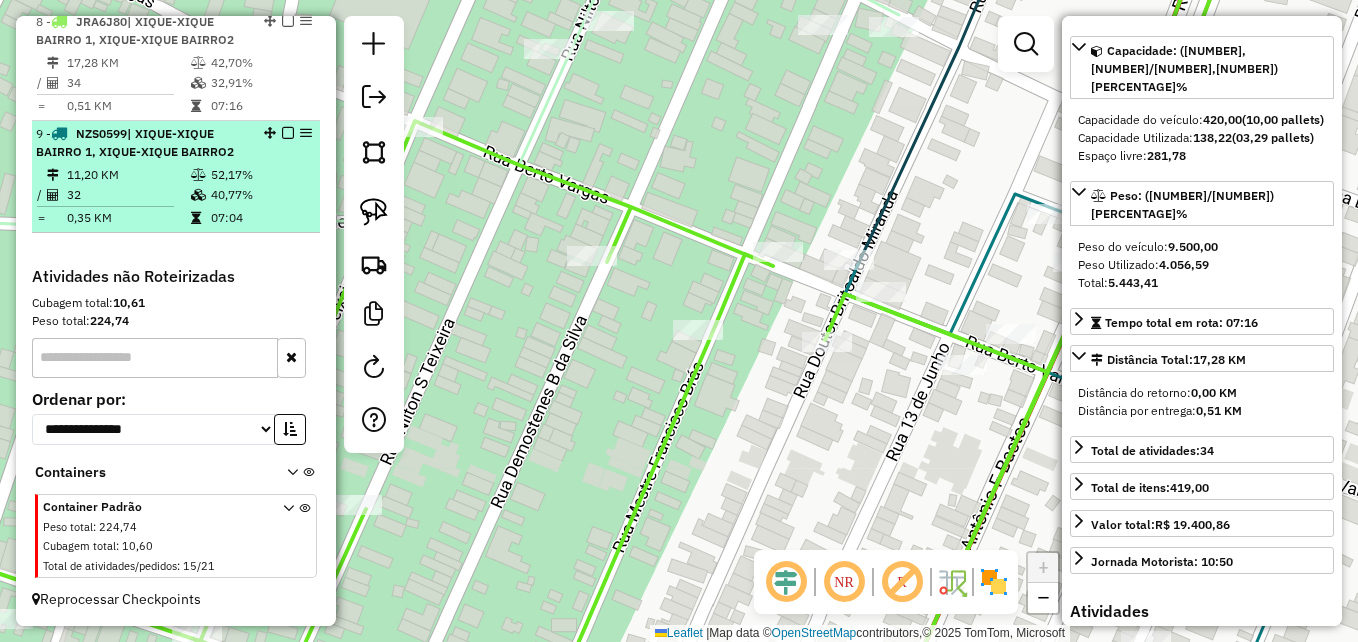 click on "0,35 KM" at bounding box center [128, 218] 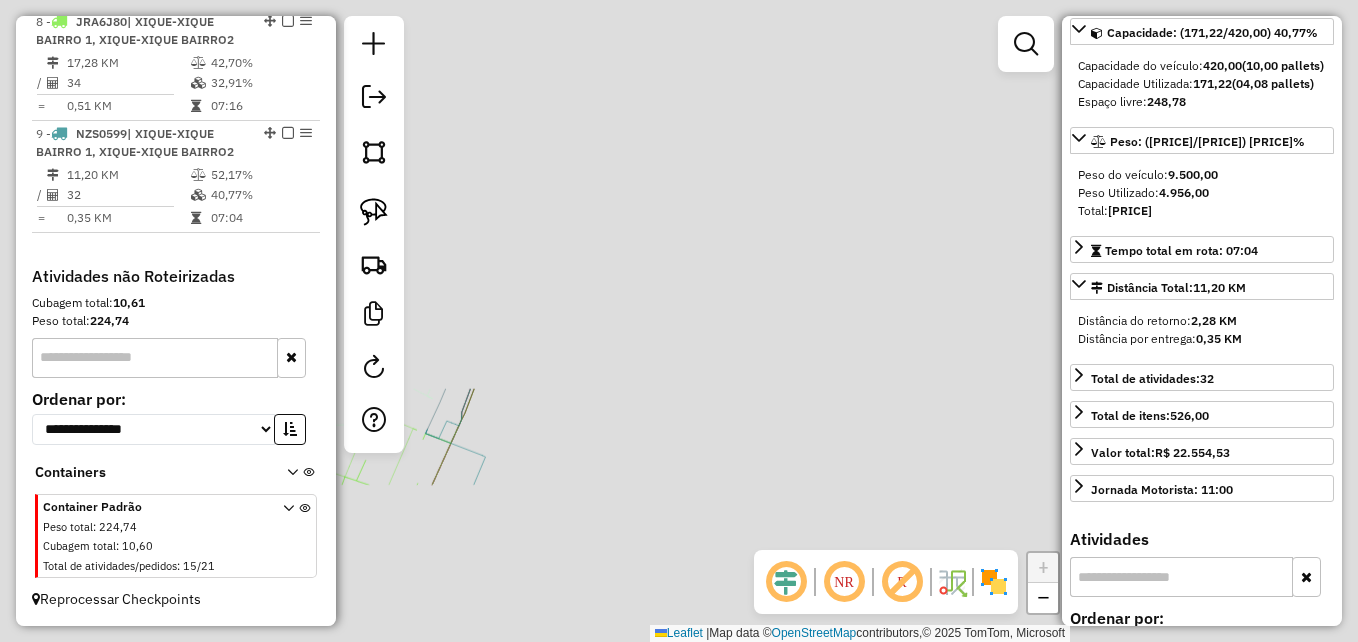 scroll, scrollTop: 182, scrollLeft: 0, axis: vertical 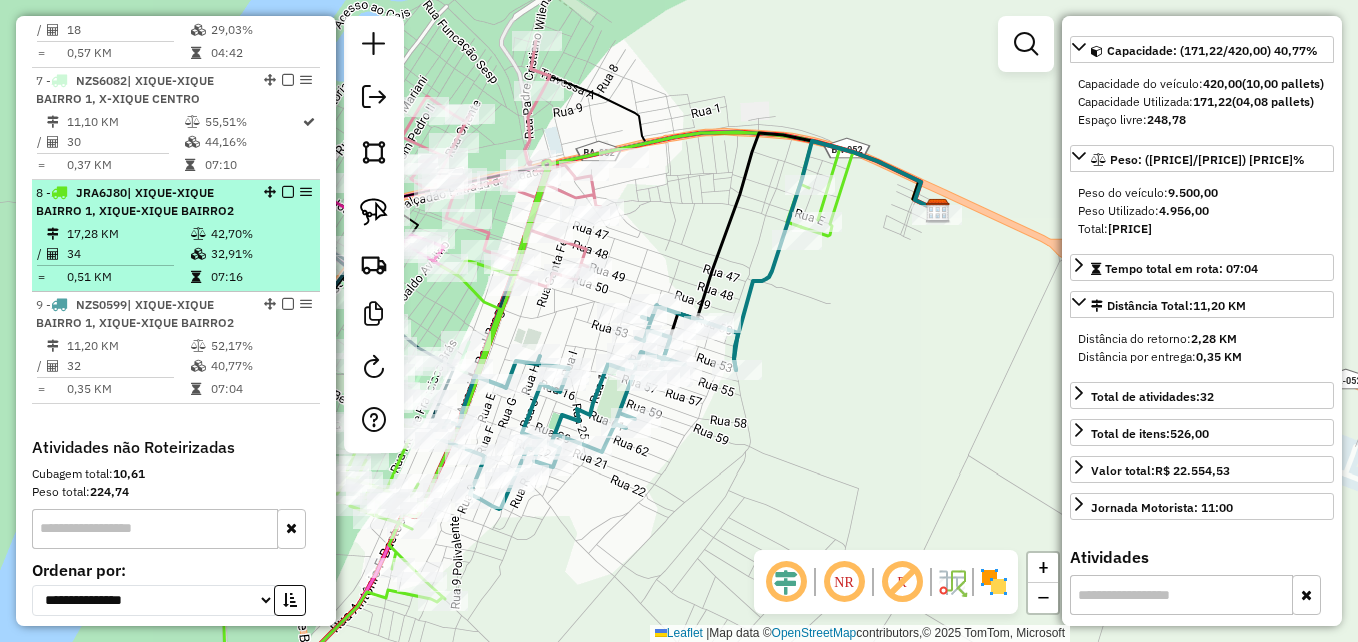 click on "17,28 KM" at bounding box center (128, 234) 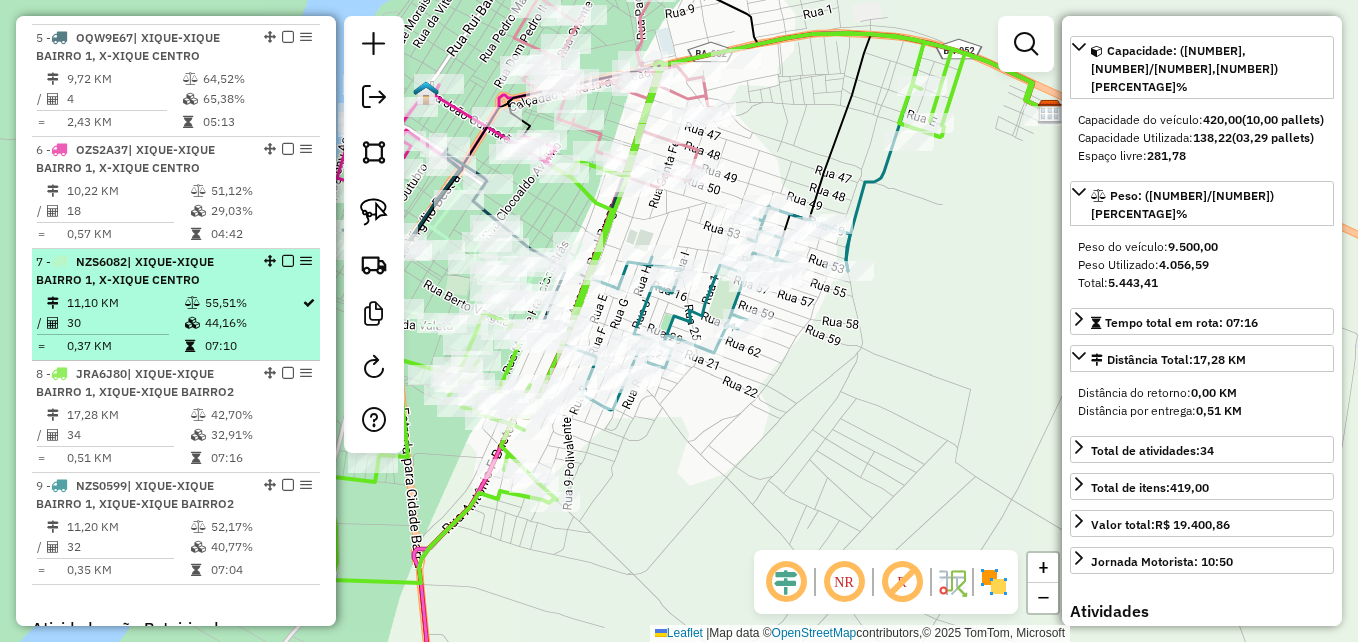 scroll, scrollTop: 1134, scrollLeft: 0, axis: vertical 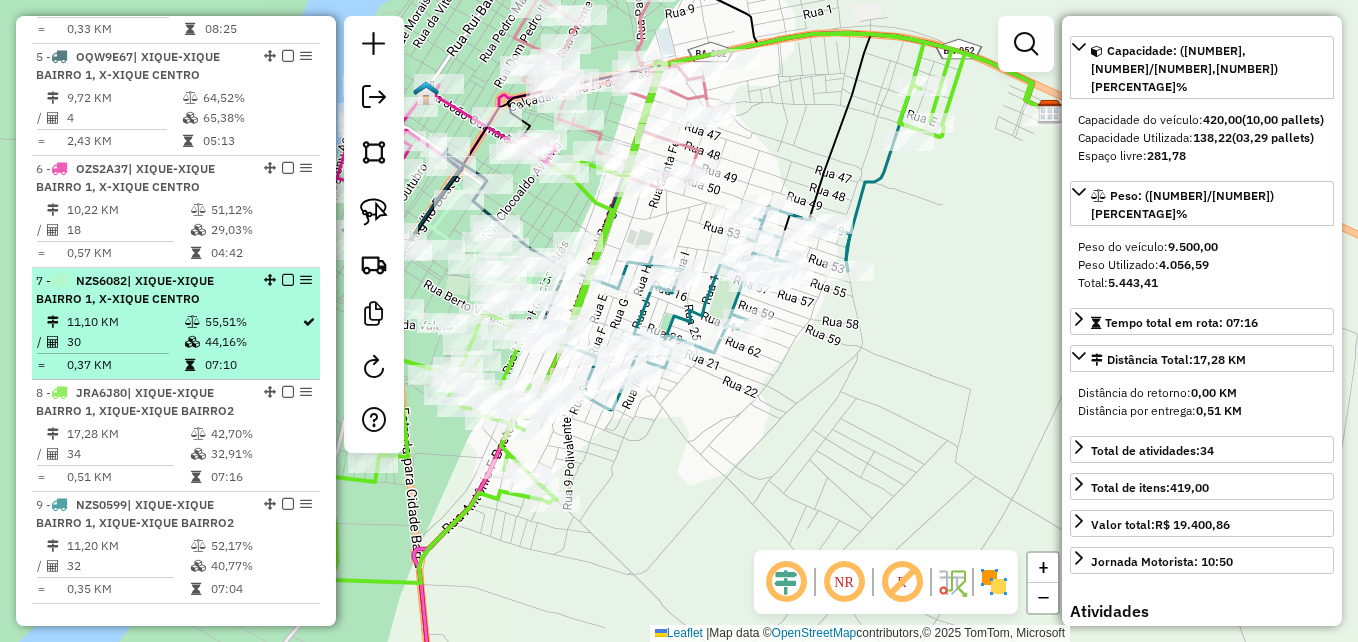 click on "11,10 KM" at bounding box center [125, 322] 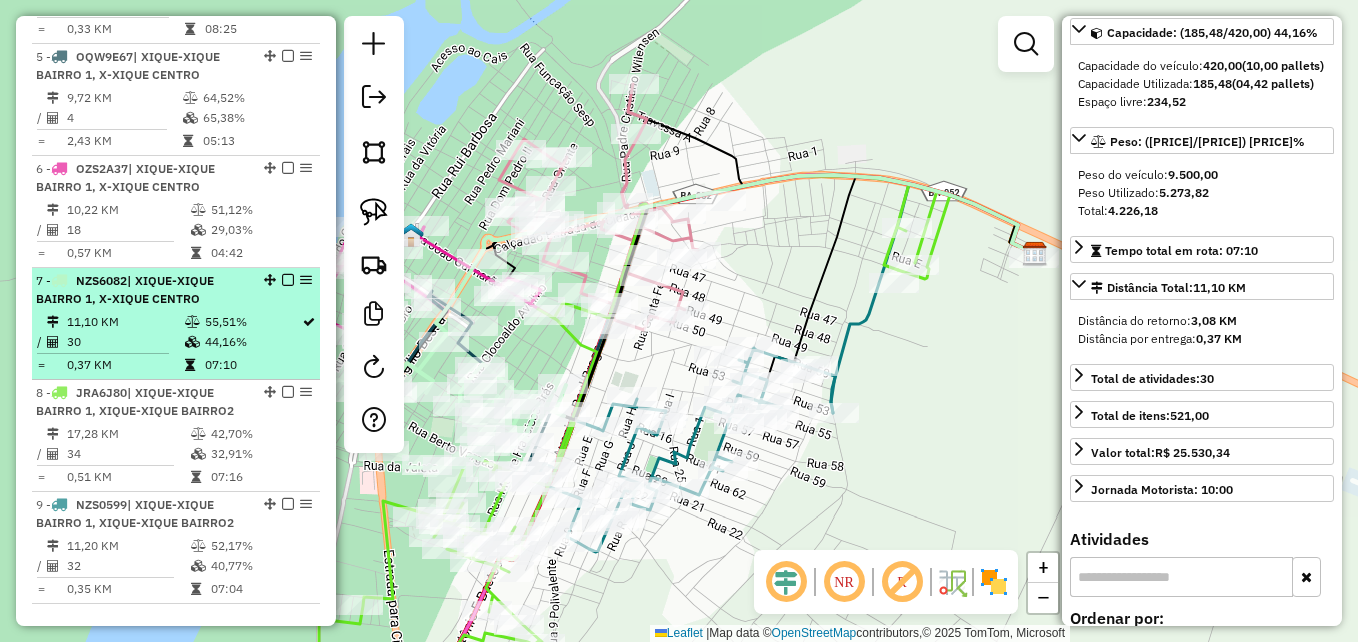 scroll, scrollTop: 1034, scrollLeft: 0, axis: vertical 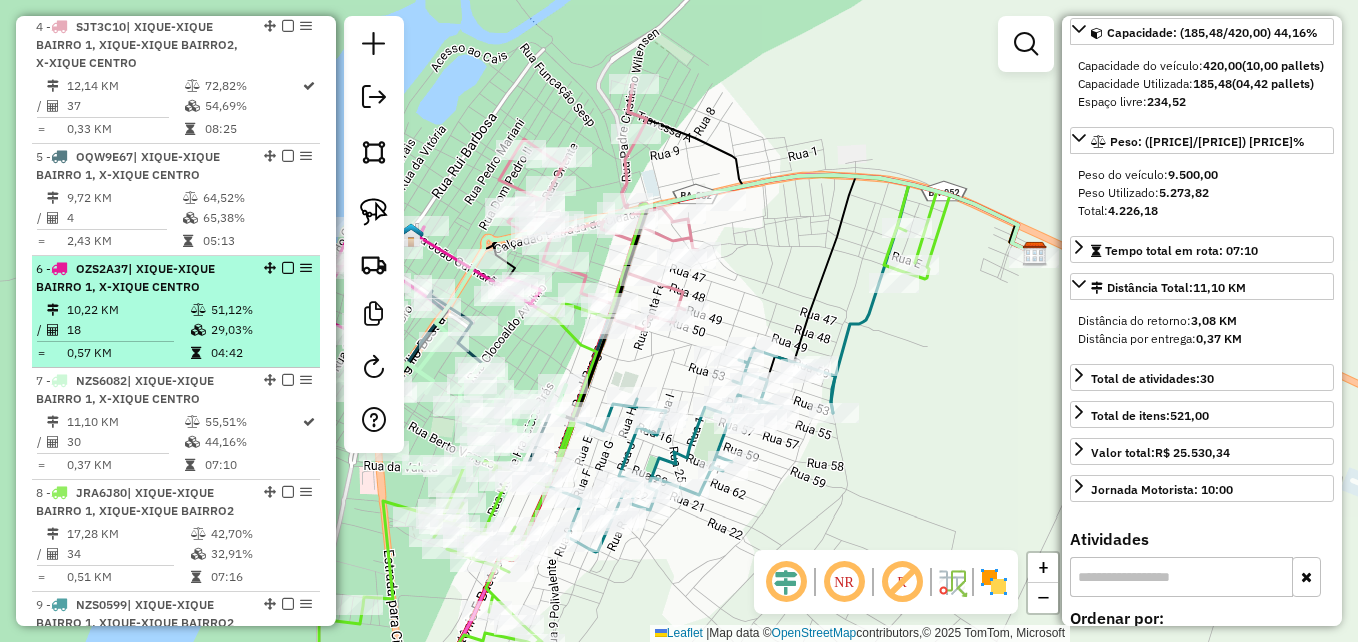 click on "18" at bounding box center (128, 330) 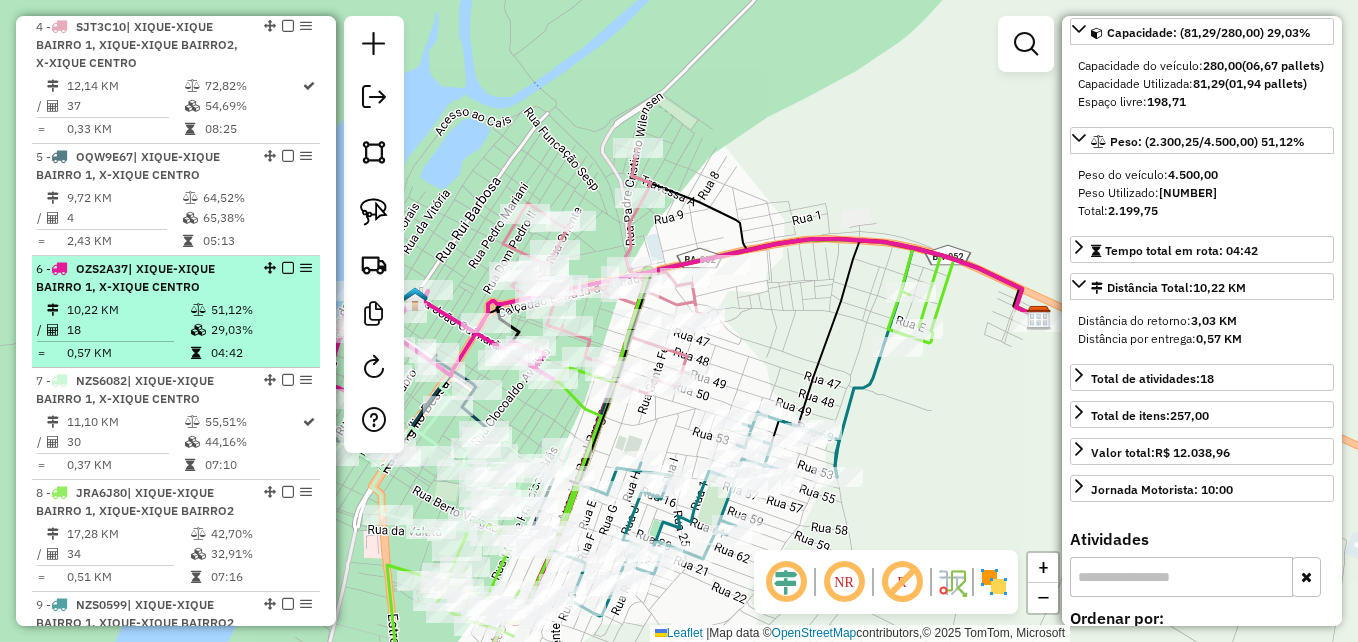 scroll, scrollTop: 934, scrollLeft: 0, axis: vertical 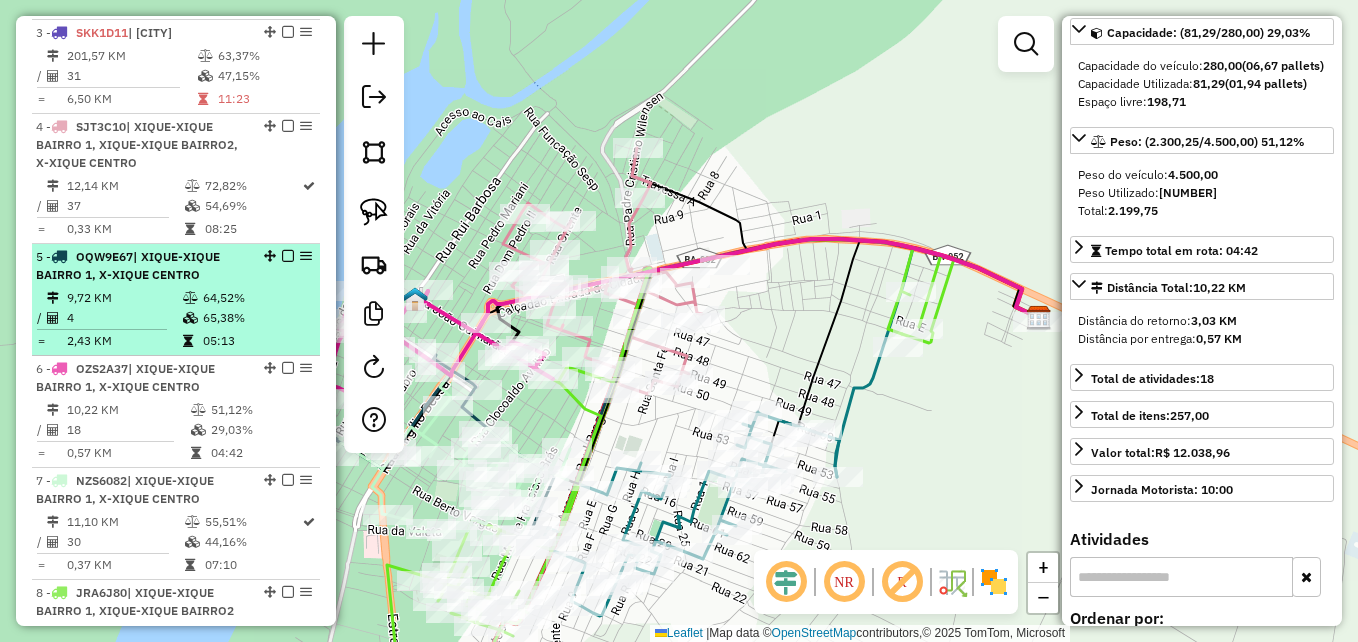 click on "4" at bounding box center (124, 318) 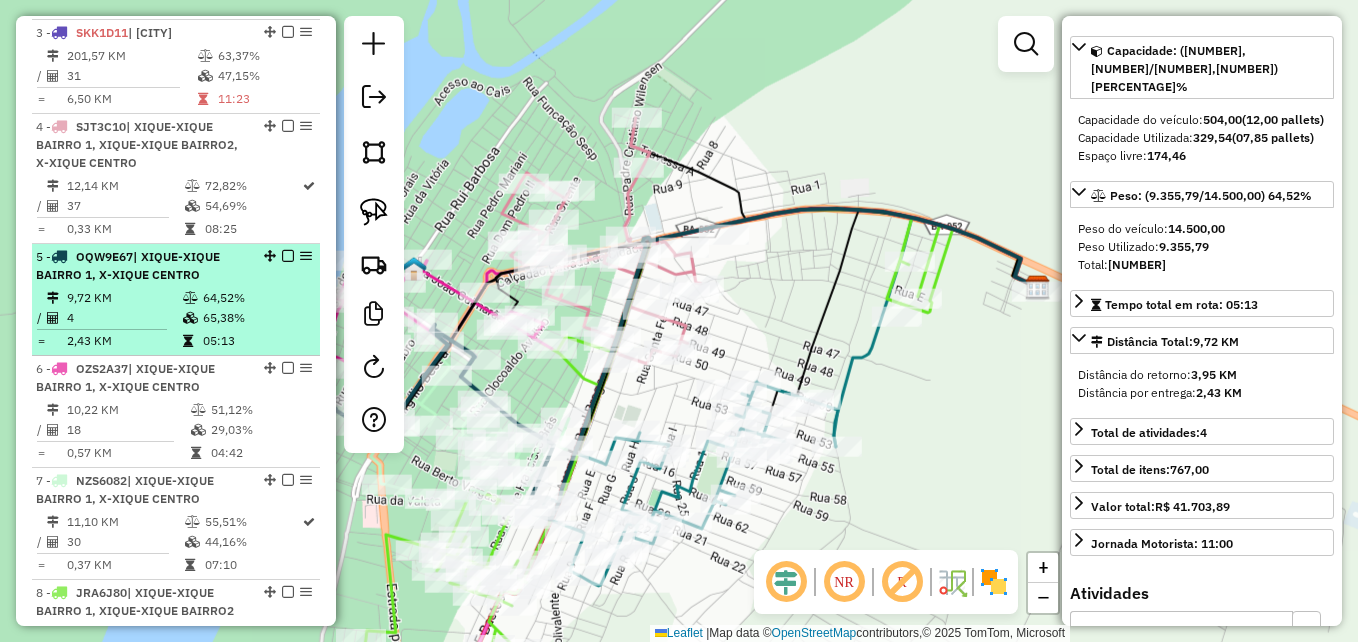 scroll, scrollTop: 200, scrollLeft: 0, axis: vertical 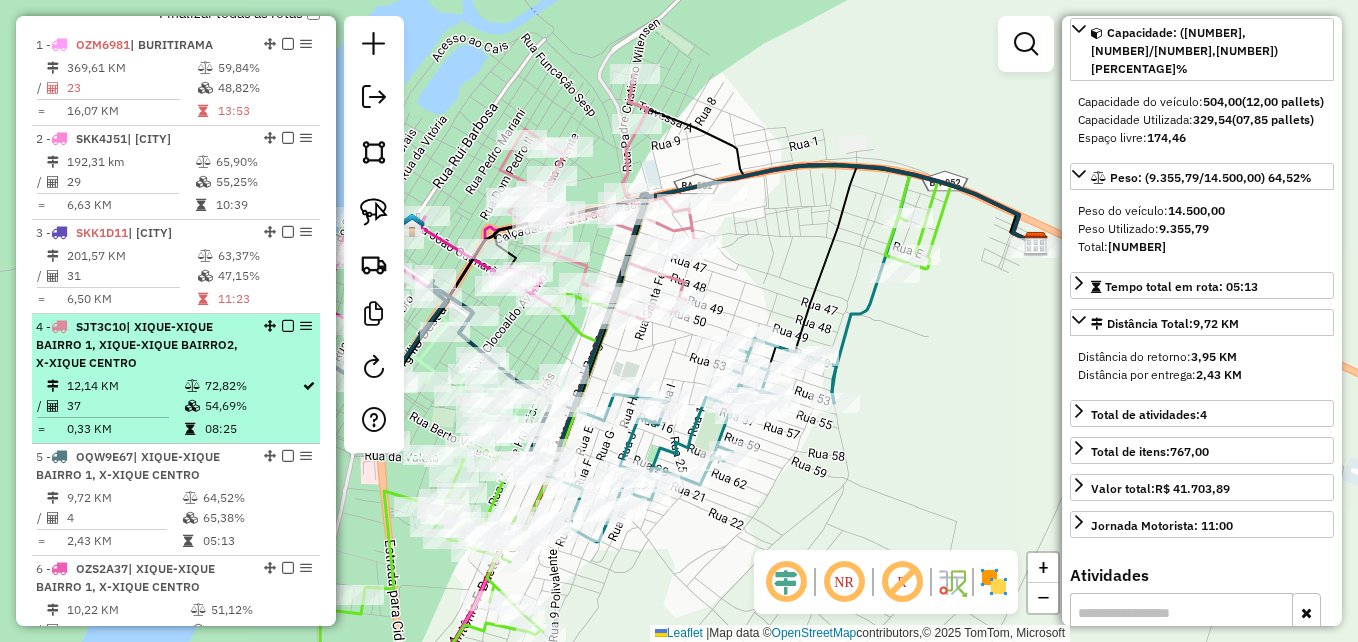 click on "| XIQUE-XIQUE BAIRRO 1, XIQUE-XIQUE BAIRRO2, X-XIQUE CENTRO" at bounding box center [137, 344] 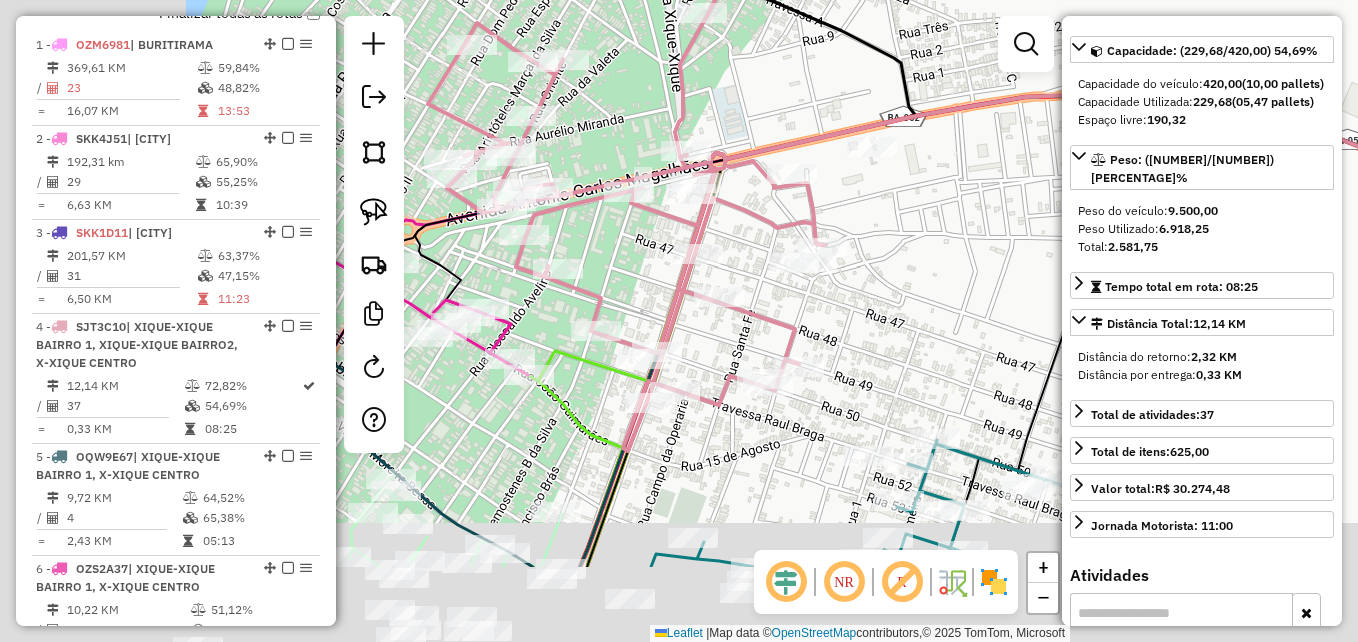 drag, startPoint x: 834, startPoint y: 252, endPoint x: 859, endPoint y: 245, distance: 25.96151 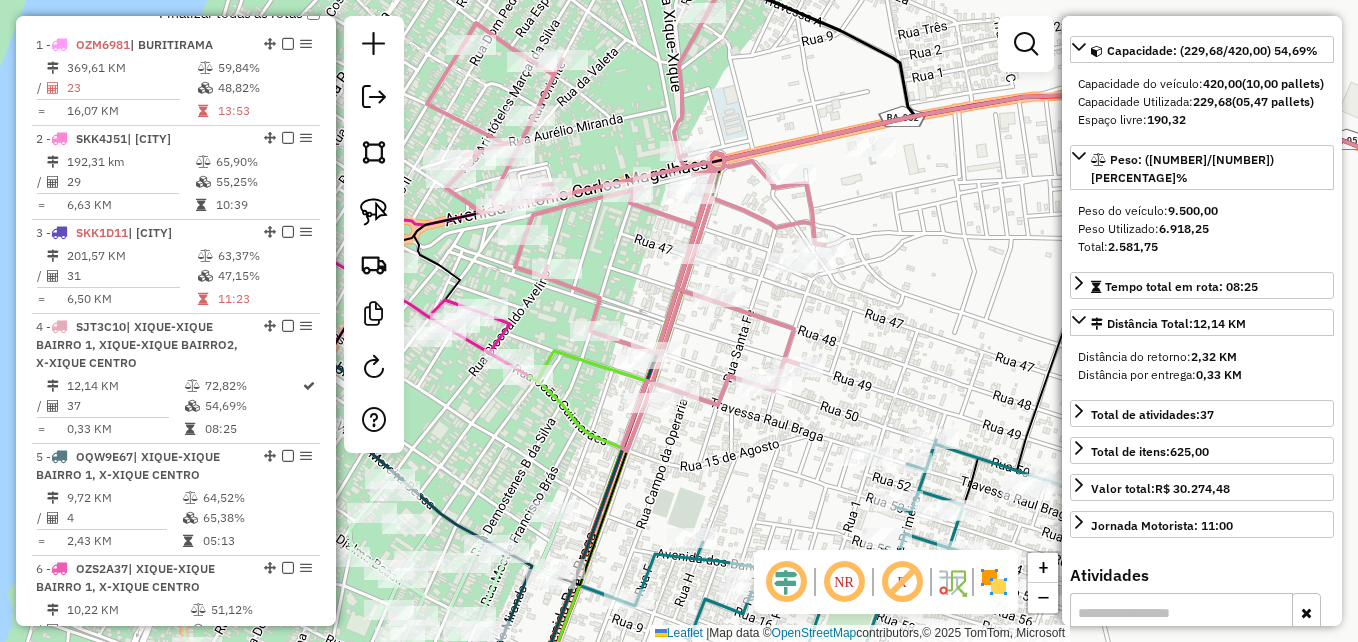 click 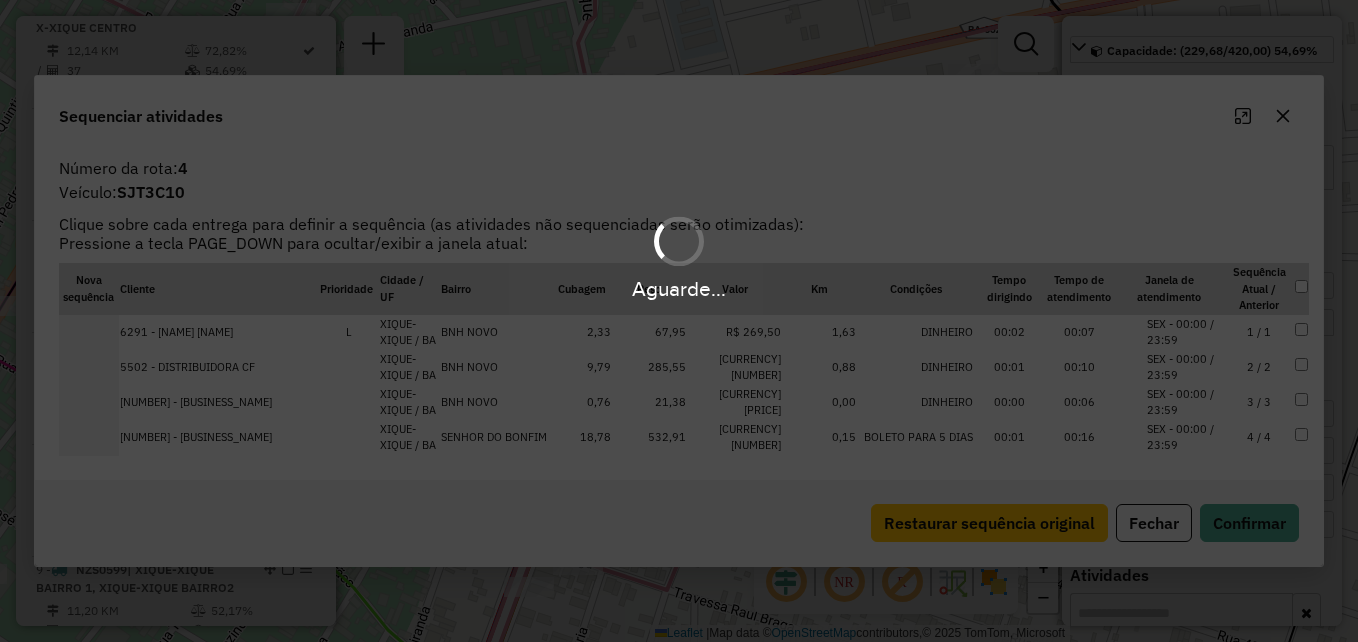 scroll, scrollTop: 1068, scrollLeft: 0, axis: vertical 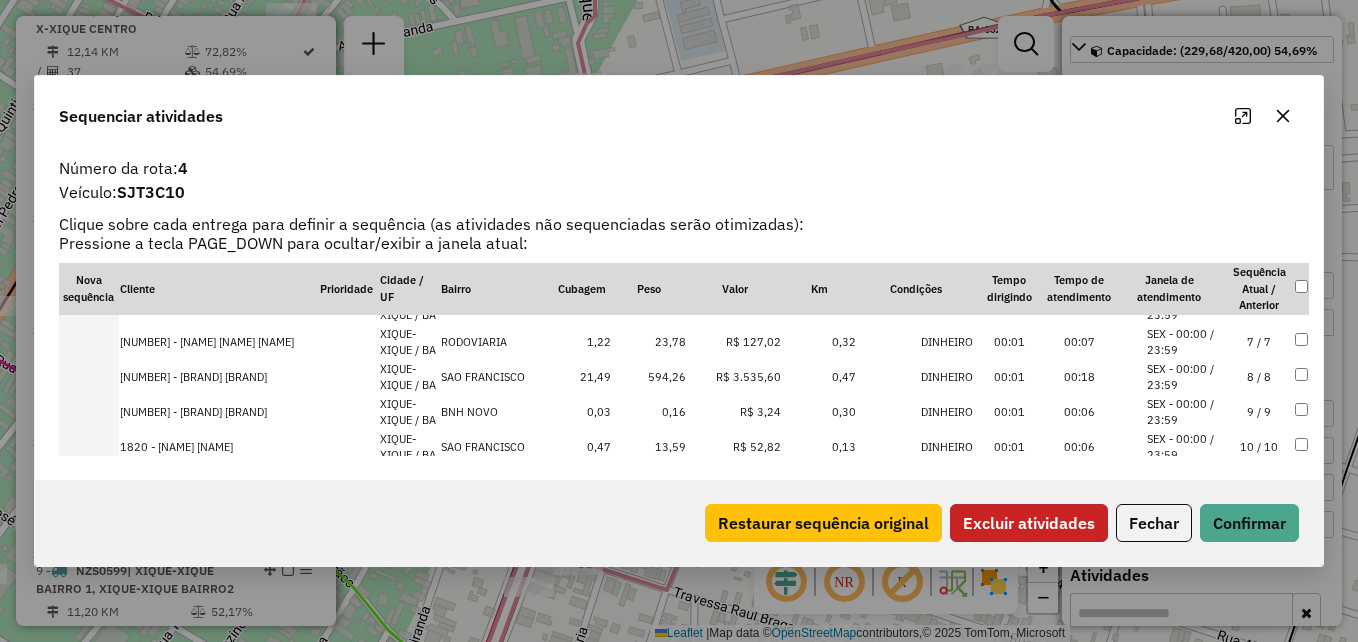 click on "Excluir atividades" 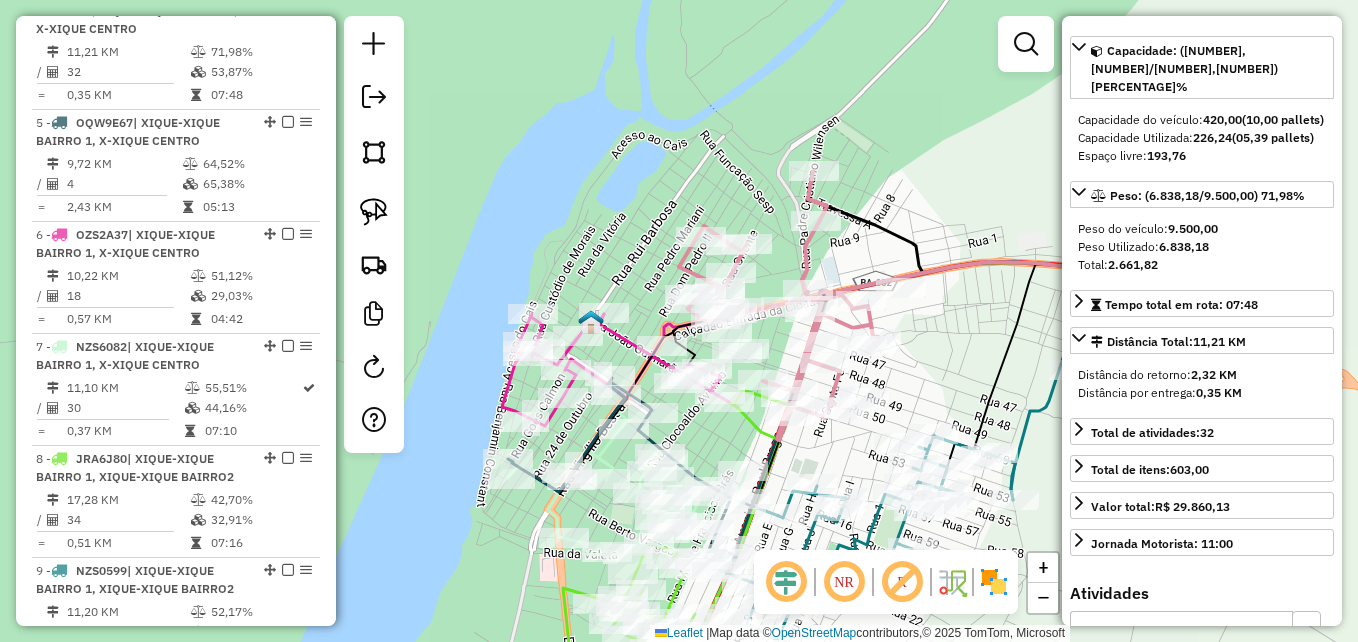 drag, startPoint x: 884, startPoint y: 412, endPoint x: 918, endPoint y: 282, distance: 134.37262 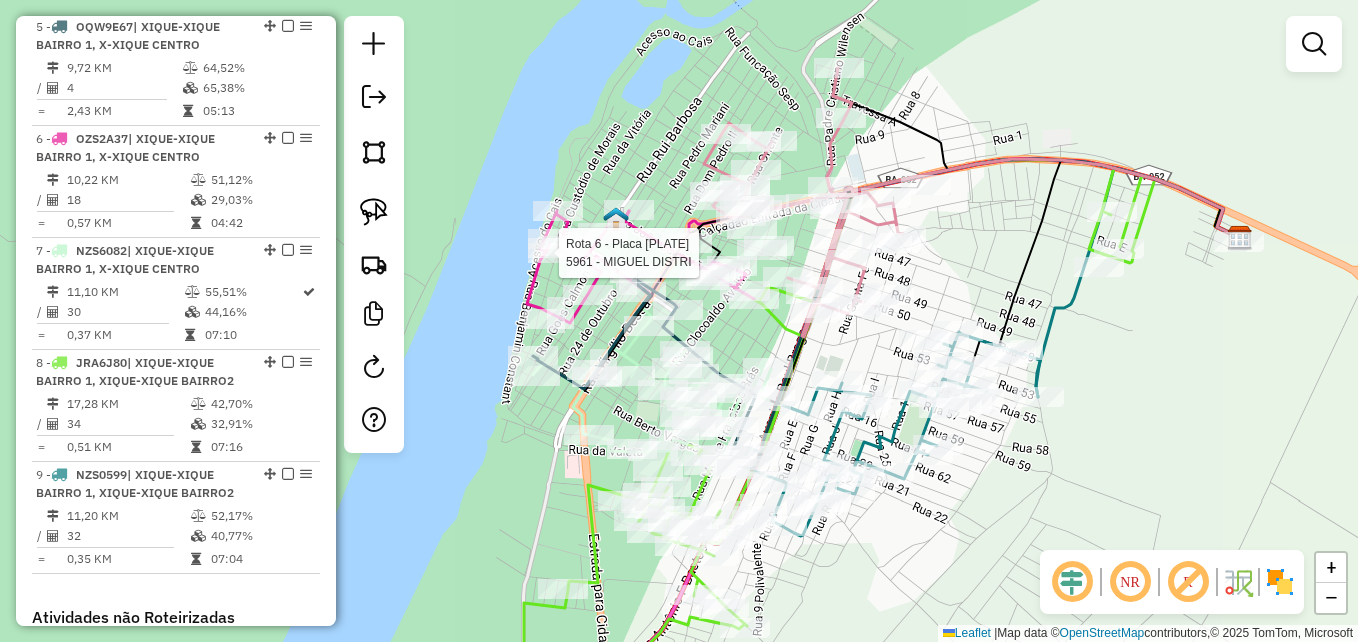 select on "**********" 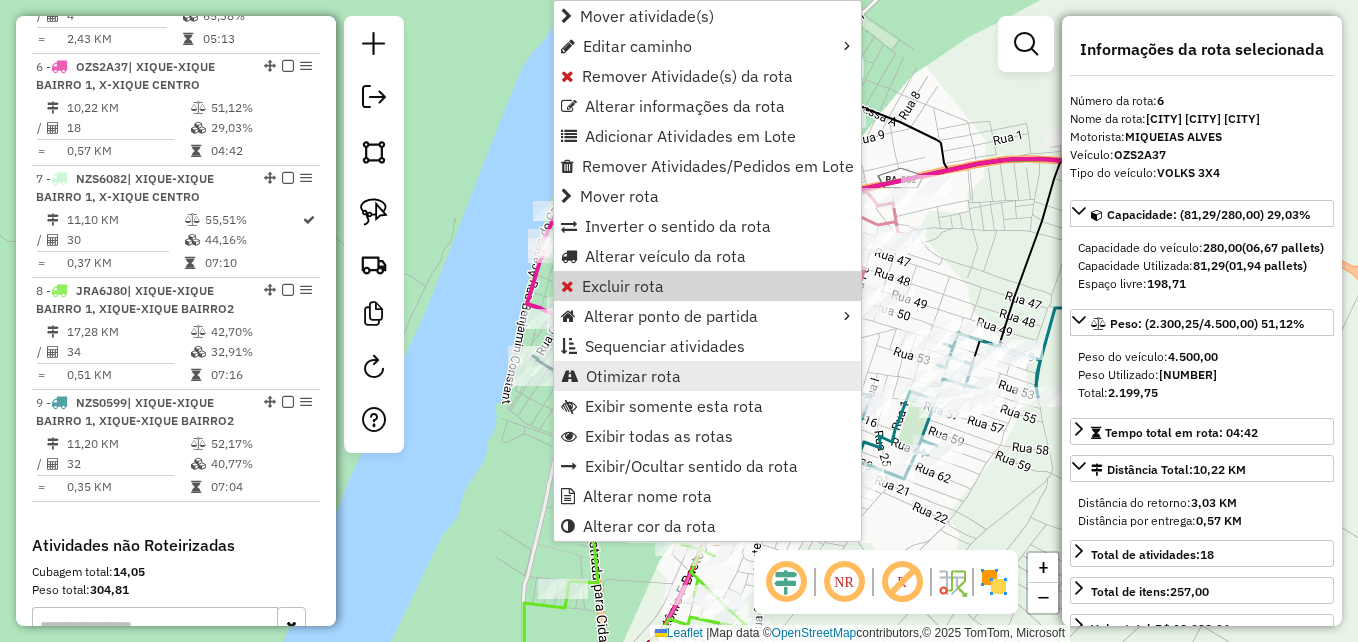 scroll, scrollTop: 1310, scrollLeft: 0, axis: vertical 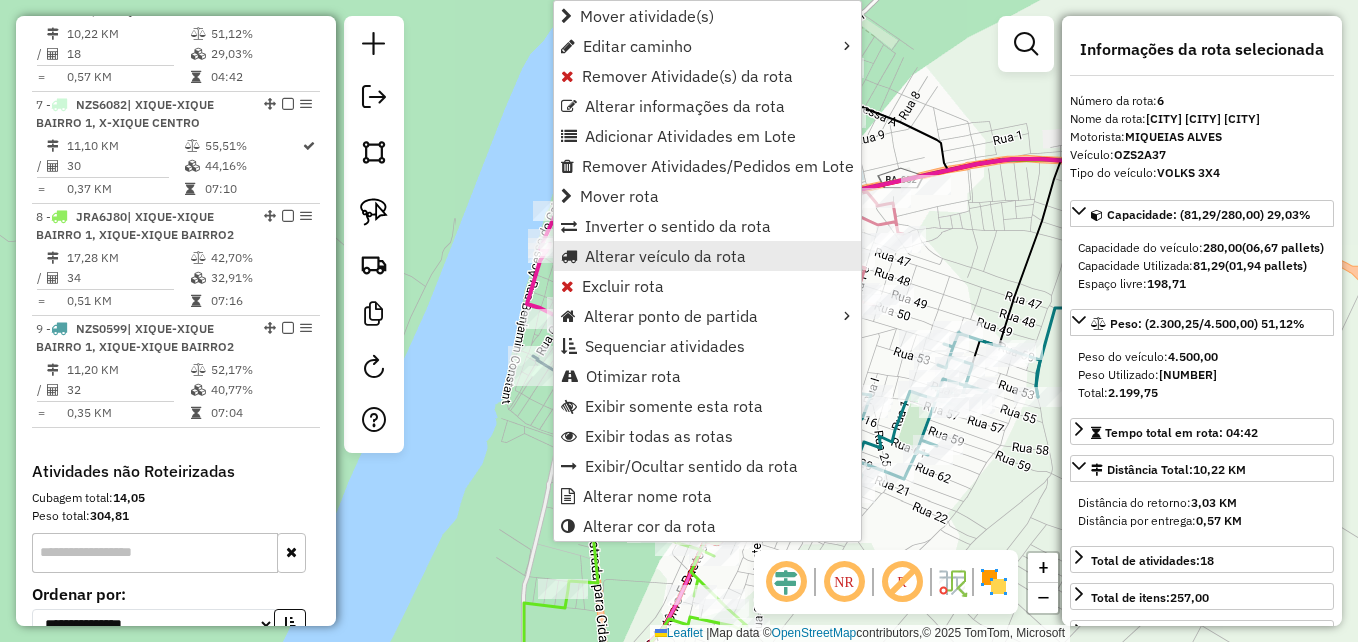 click on "Alterar veículo da rota" at bounding box center (665, 256) 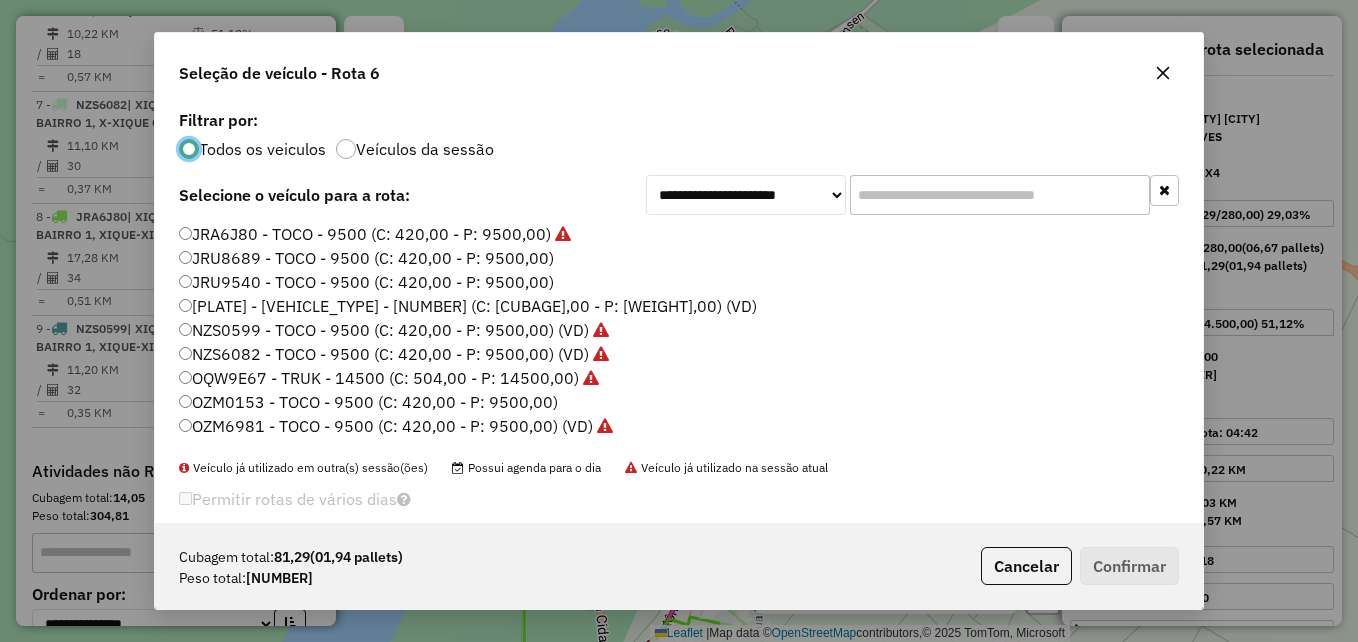 scroll, scrollTop: 11, scrollLeft: 6, axis: both 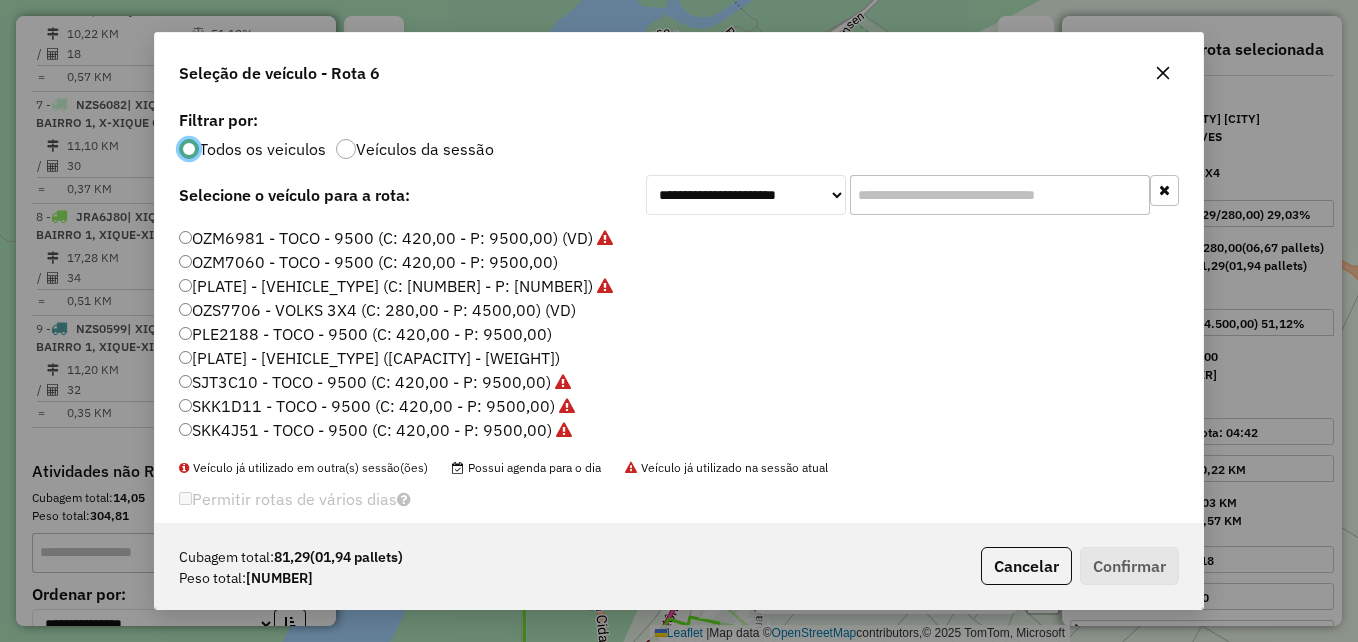 click on "[PLATE] - [VEHICLE_TYPE] ([CAPACITY] - [WEIGHT])" 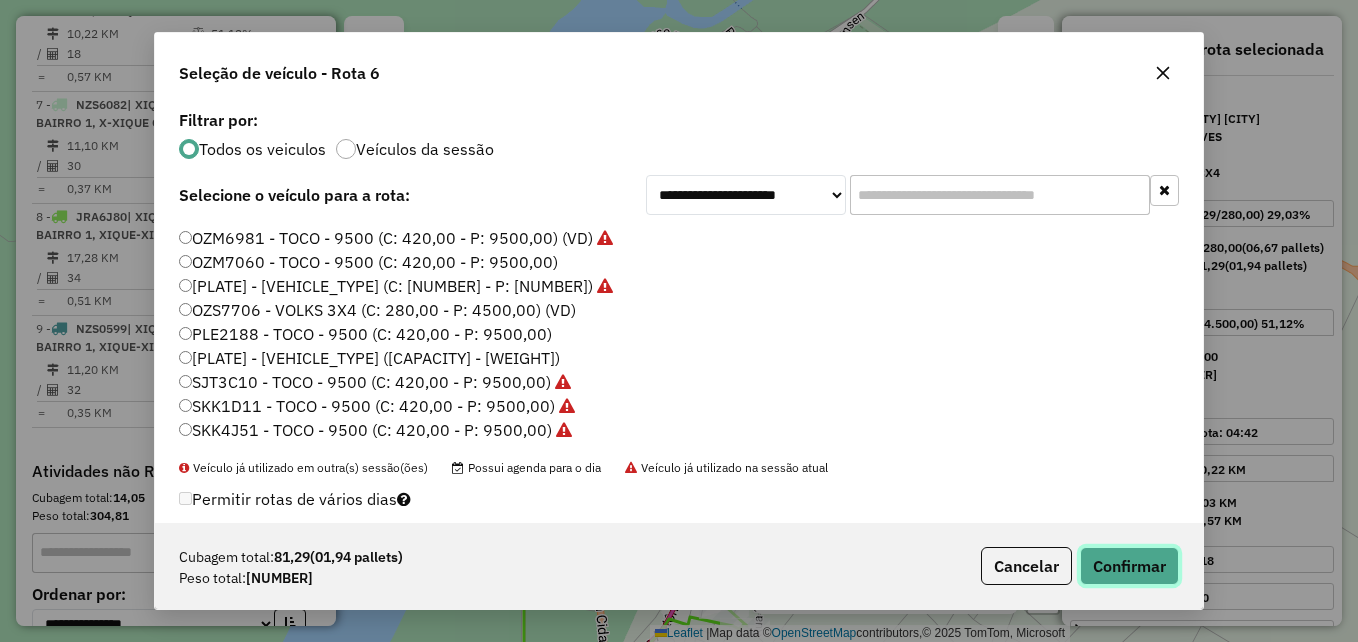 click on "Confirmar" 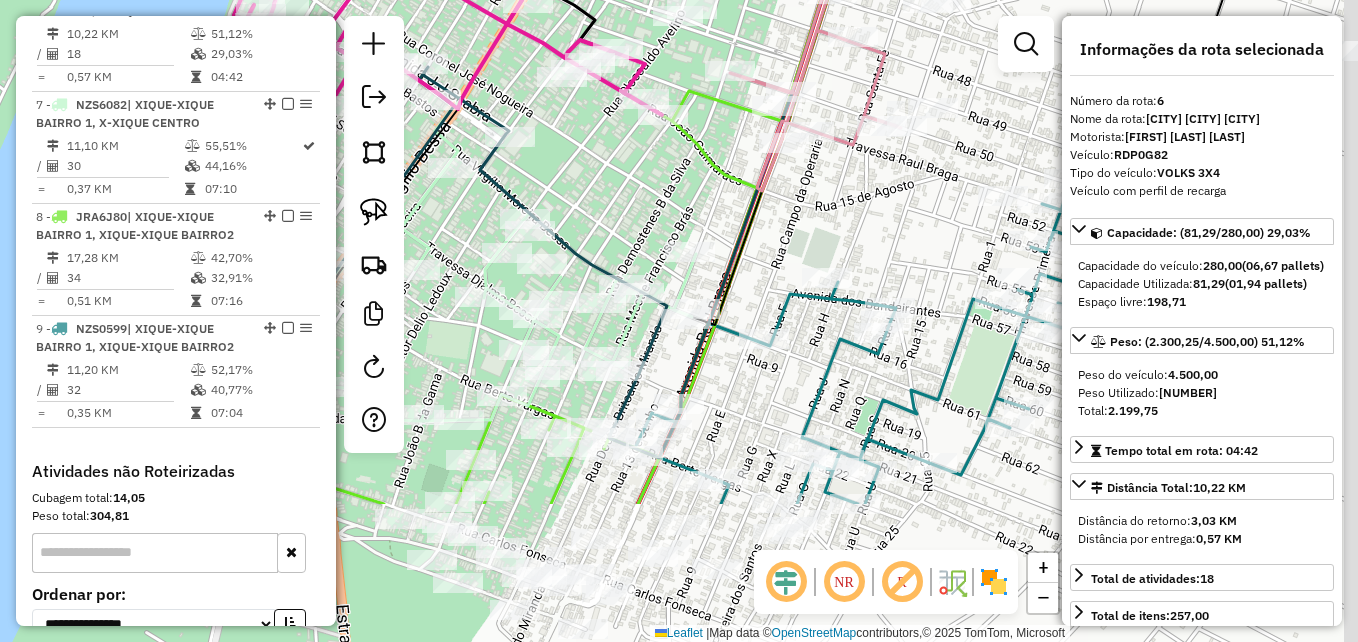 drag, startPoint x: 858, startPoint y: 373, endPoint x: 589, endPoint y: 107, distance: 378.30807 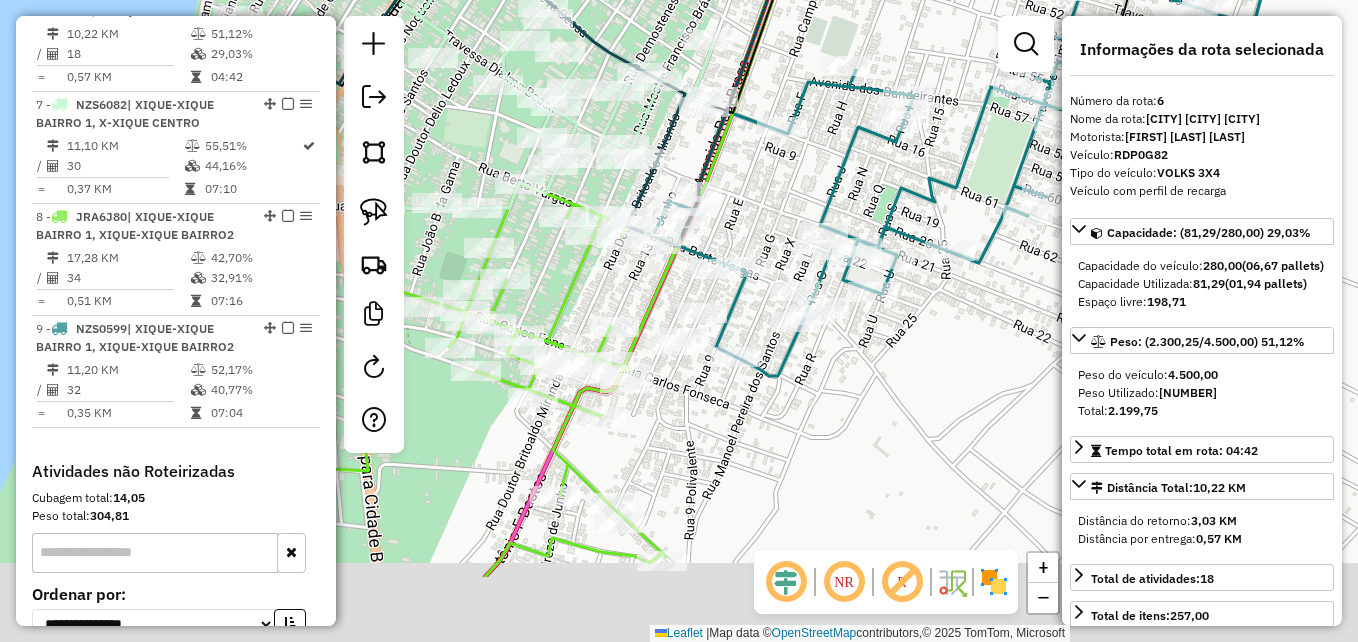 drag, startPoint x: 767, startPoint y: 249, endPoint x: 836, endPoint y: 167, distance: 107.16809 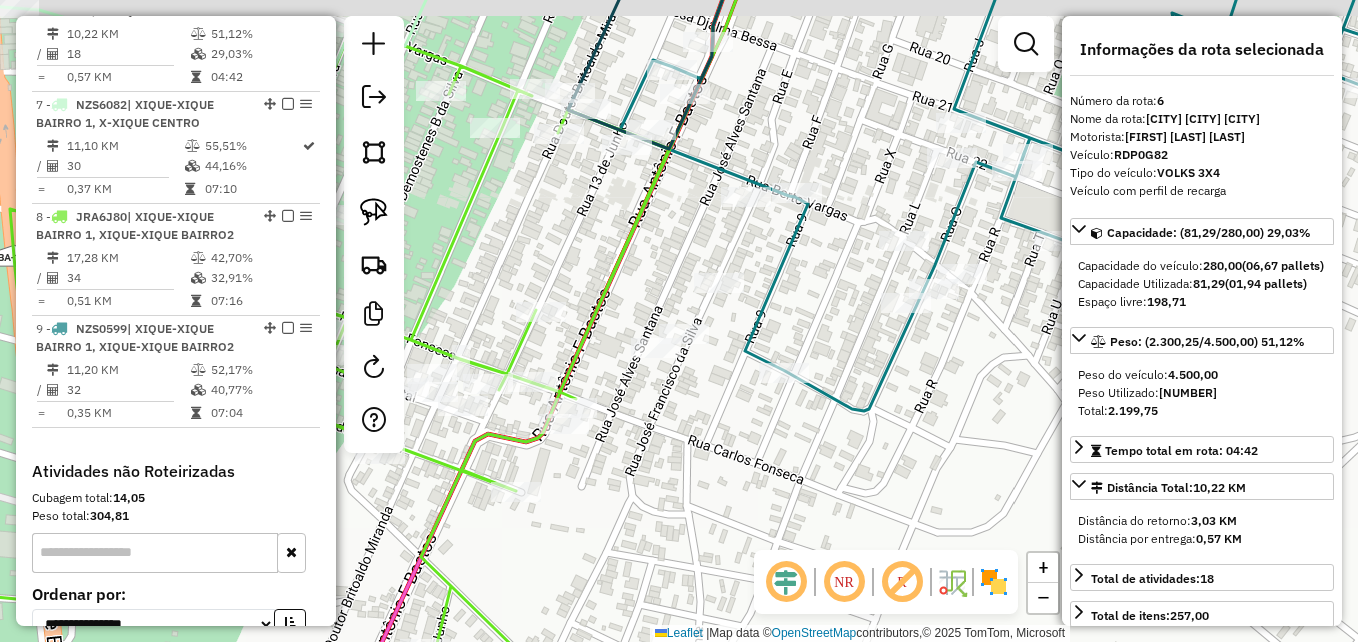 drag, startPoint x: 820, startPoint y: 312, endPoint x: 786, endPoint y: 362, distance: 60.464867 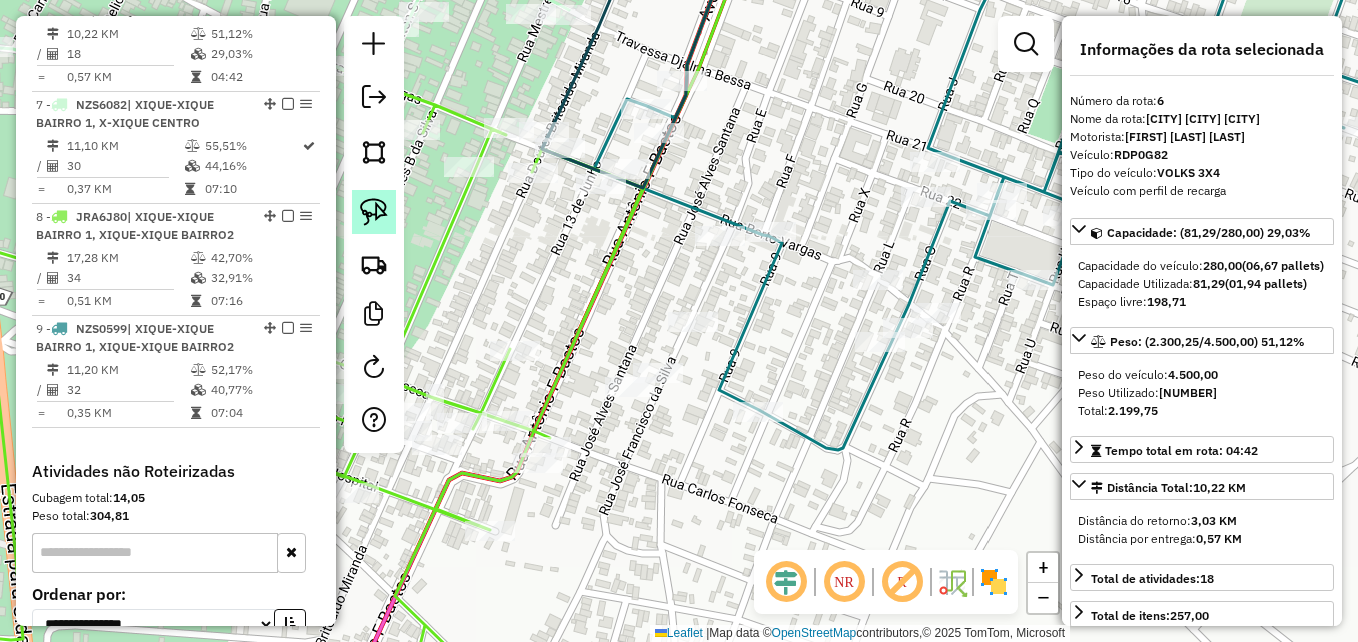 click 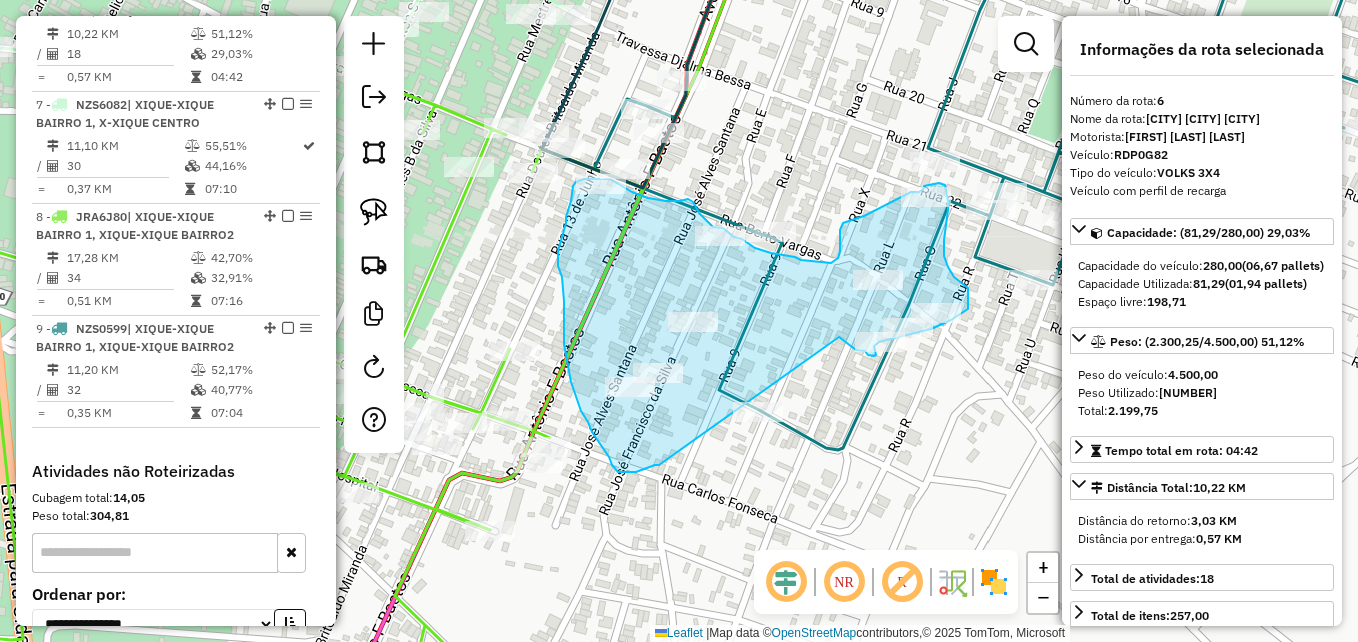 drag, startPoint x: 655, startPoint y: 465, endPoint x: 829, endPoint y: 325, distance: 223.32935 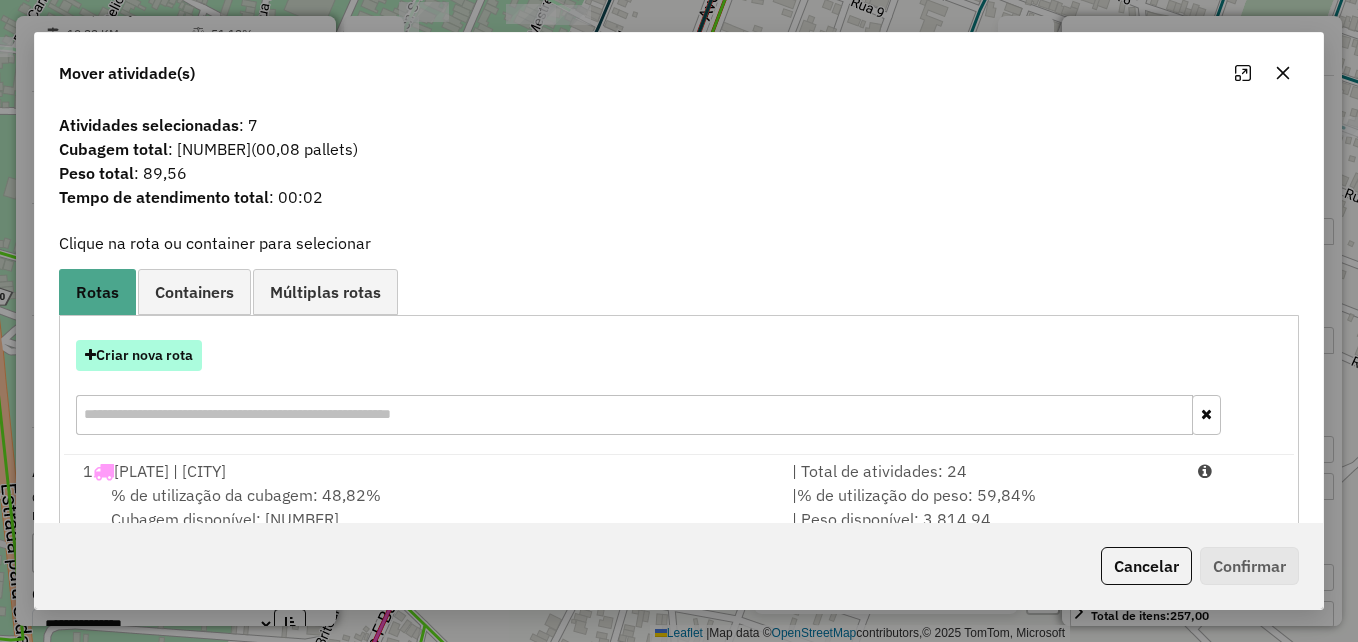 click on "Criar nova rota" at bounding box center [139, 355] 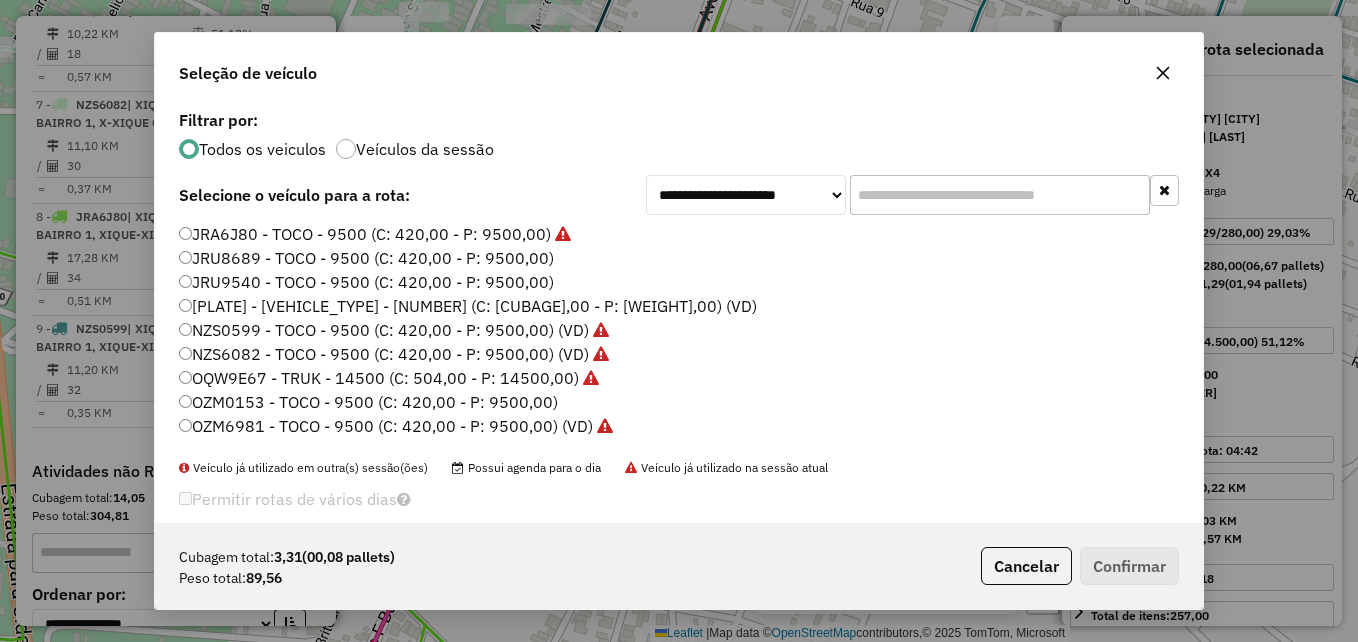 scroll, scrollTop: 11, scrollLeft: 6, axis: both 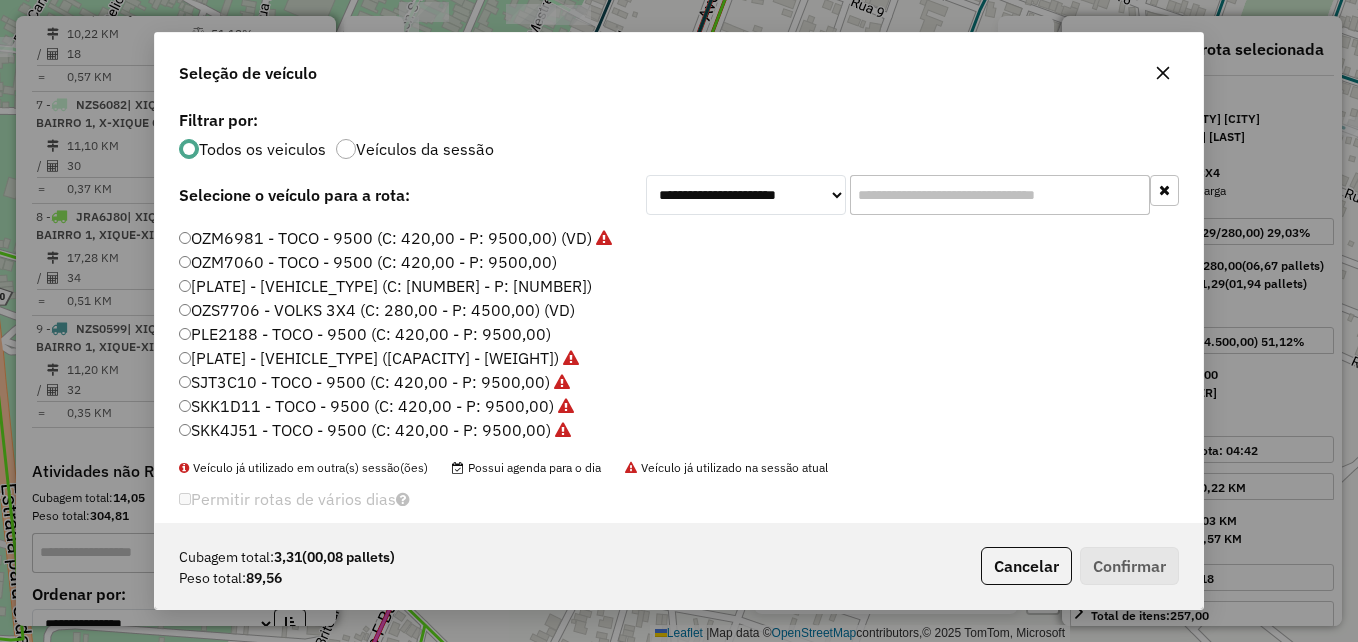 click on "[PLATE] - [VEHICLE_TYPE] (C: [NUMBER] - P: [NUMBER])" 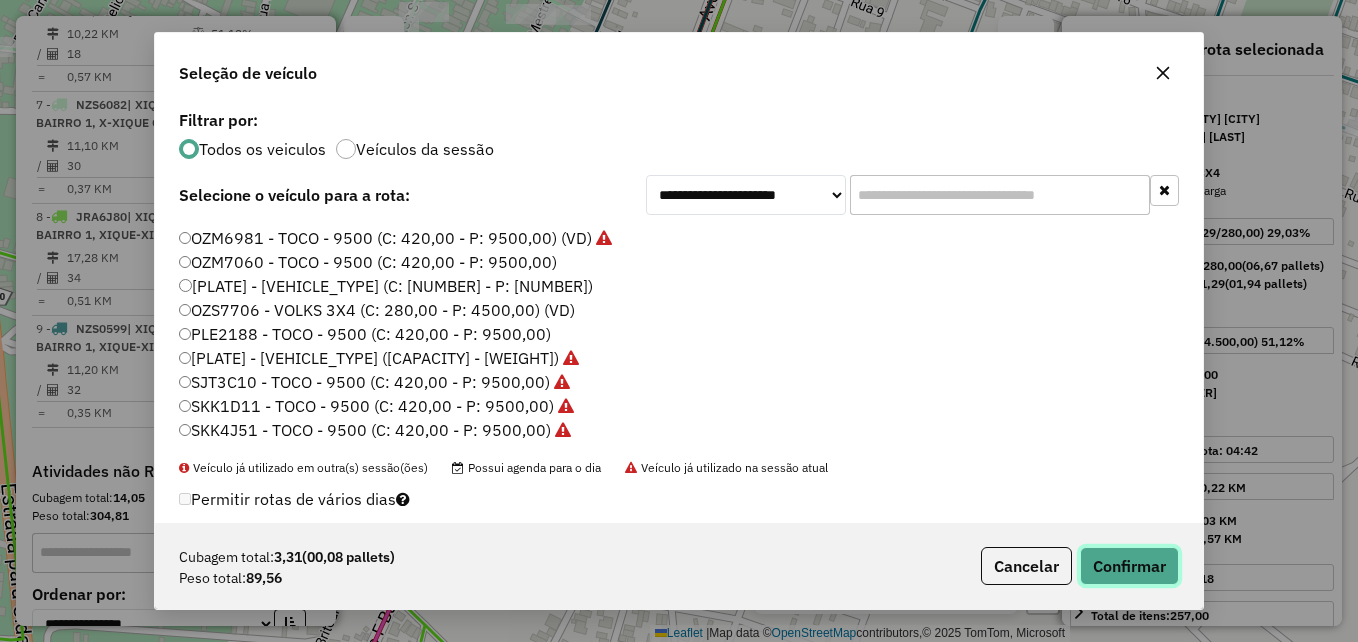 click on "Confirmar" 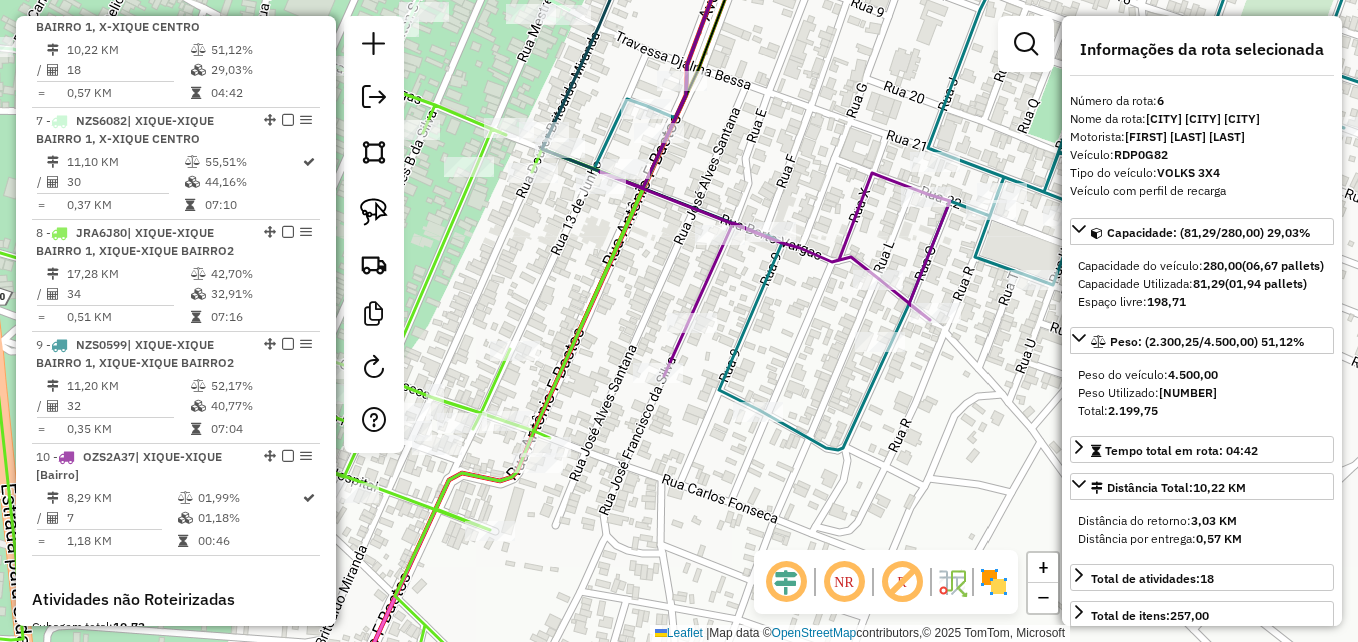 scroll, scrollTop: 1310, scrollLeft: 0, axis: vertical 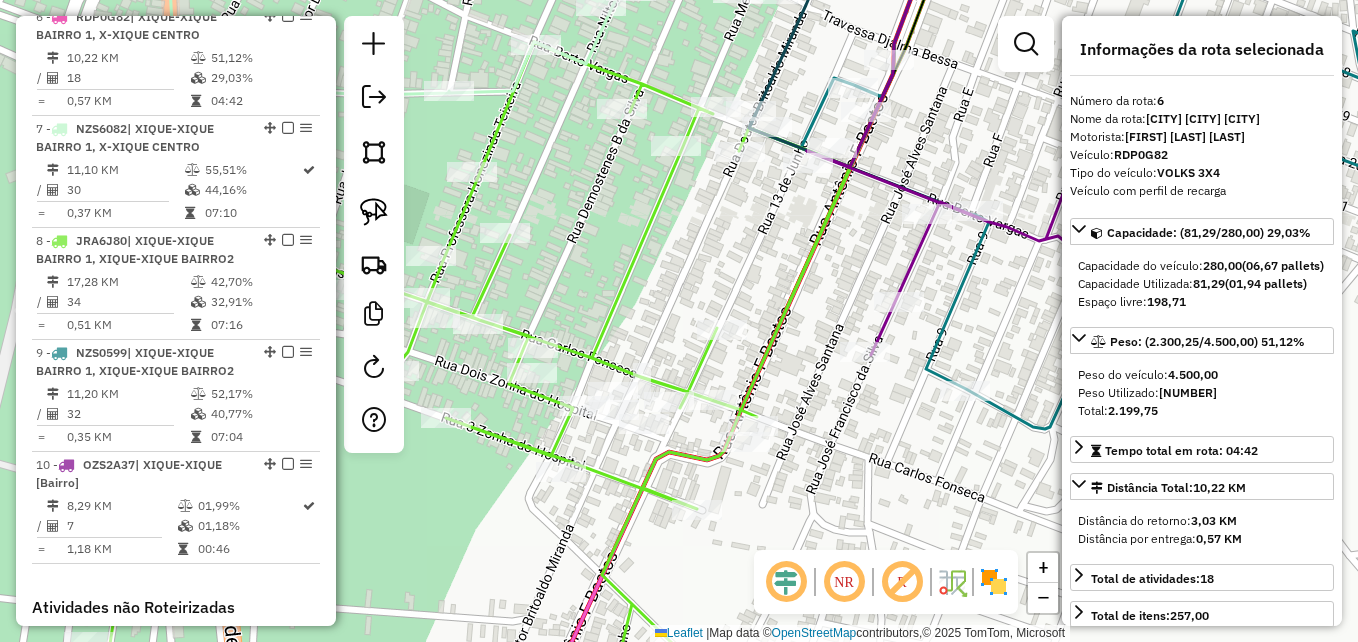 drag, startPoint x: 488, startPoint y: 284, endPoint x: 708, endPoint y: 225, distance: 227.77402 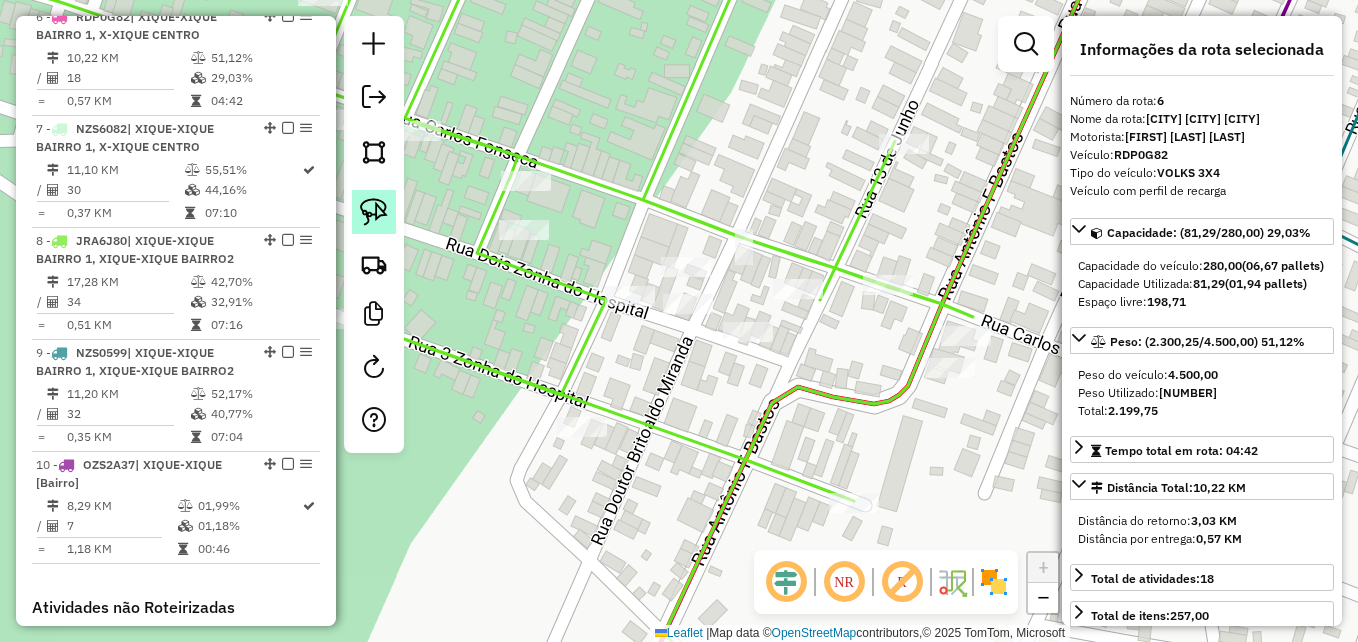 drag, startPoint x: 376, startPoint y: 215, endPoint x: 386, endPoint y: 221, distance: 11.661903 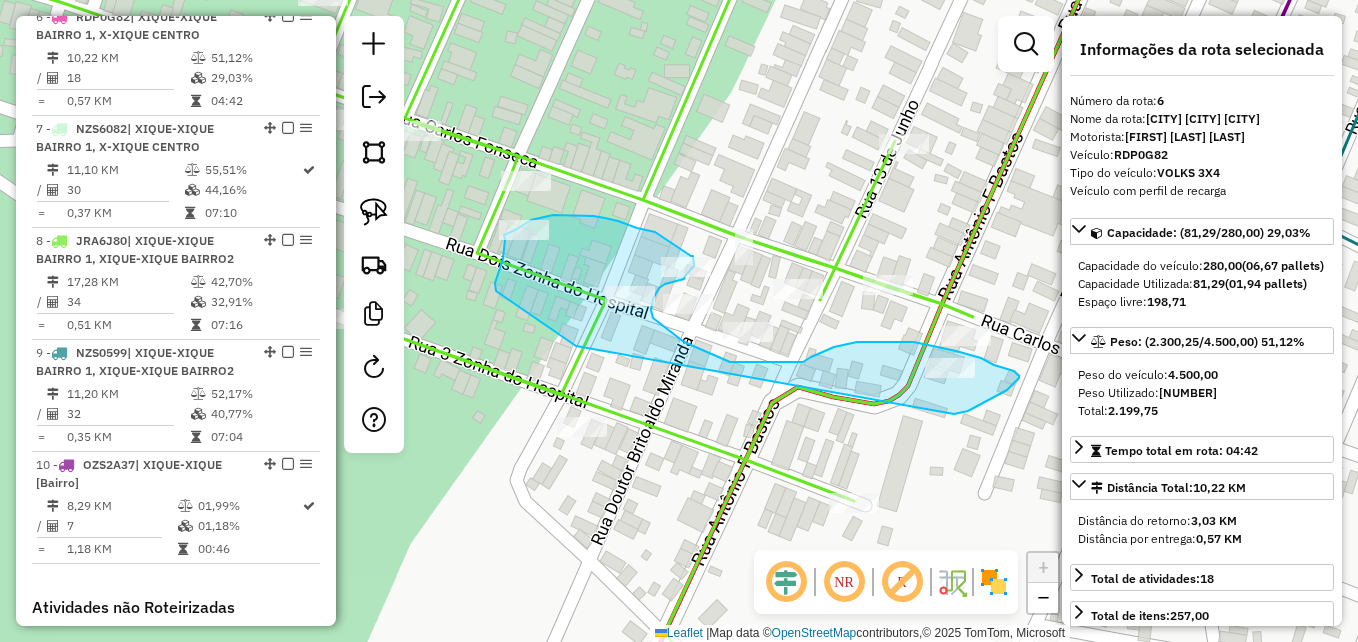 drag, startPoint x: 576, startPoint y: 346, endPoint x: 841, endPoint y: 372, distance: 266.27243 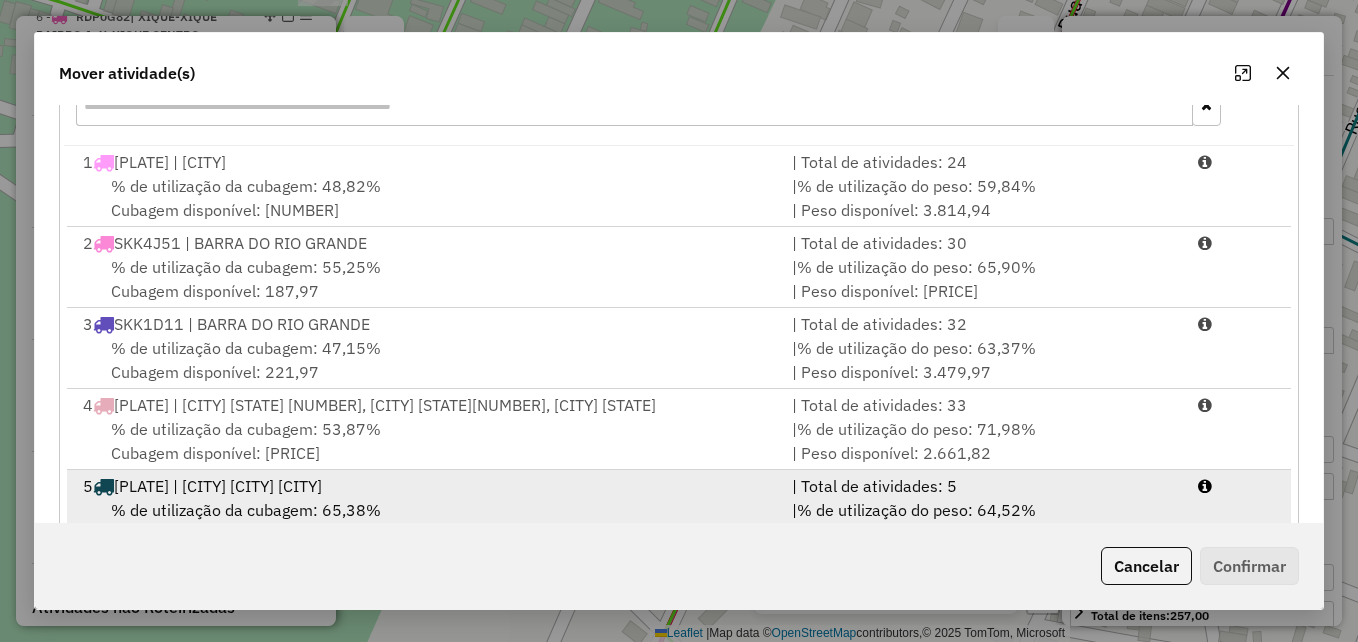 scroll, scrollTop: 366, scrollLeft: 0, axis: vertical 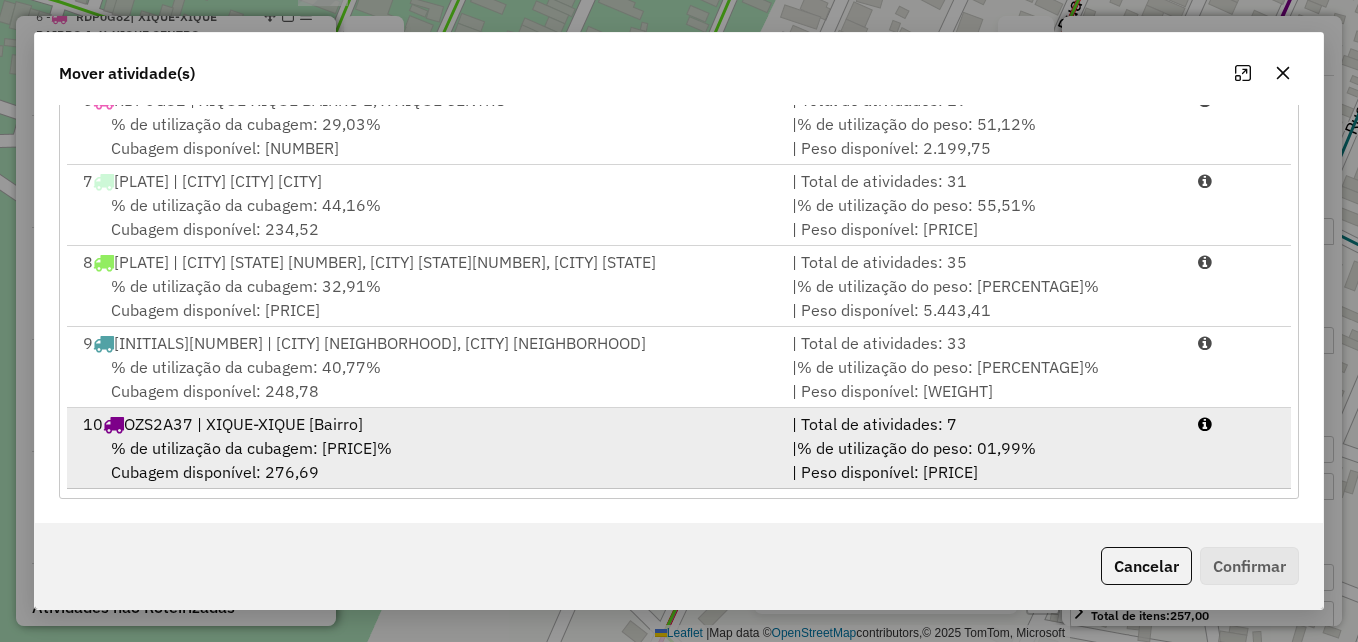 click on "% de utilização da cubagem: 01,18%  Cubagem disponível: 276,69" at bounding box center [425, 460] 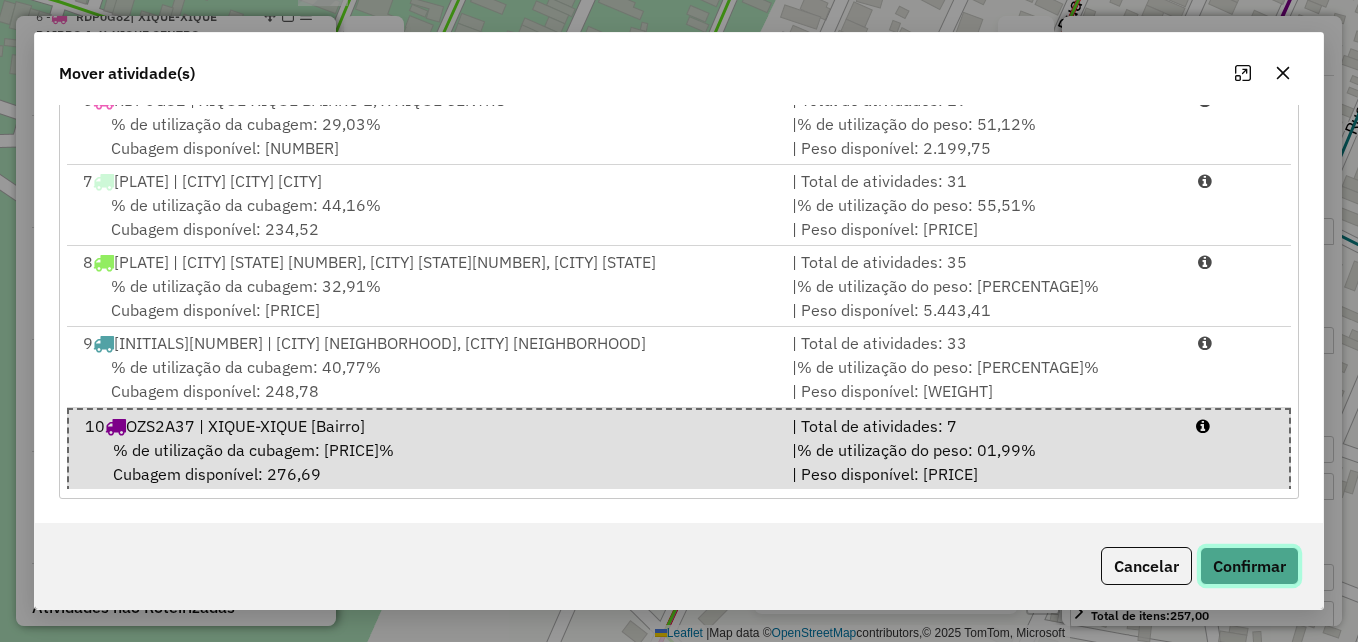 click on "Confirmar" 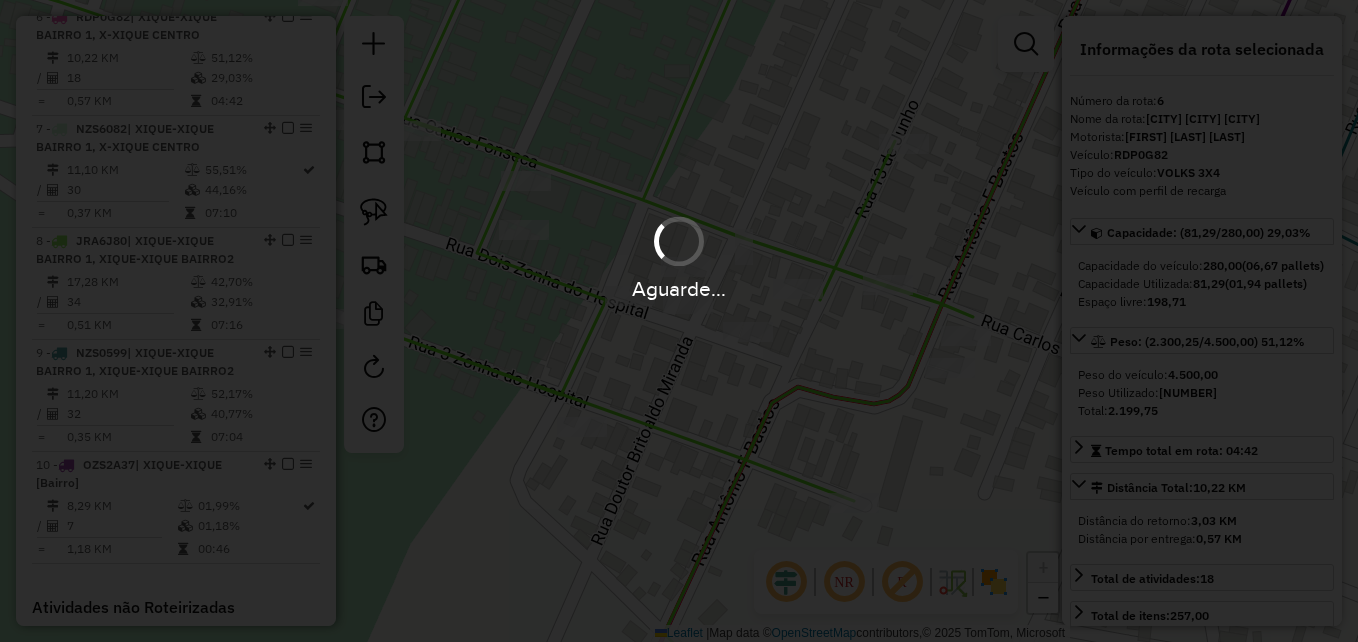 scroll, scrollTop: 0, scrollLeft: 0, axis: both 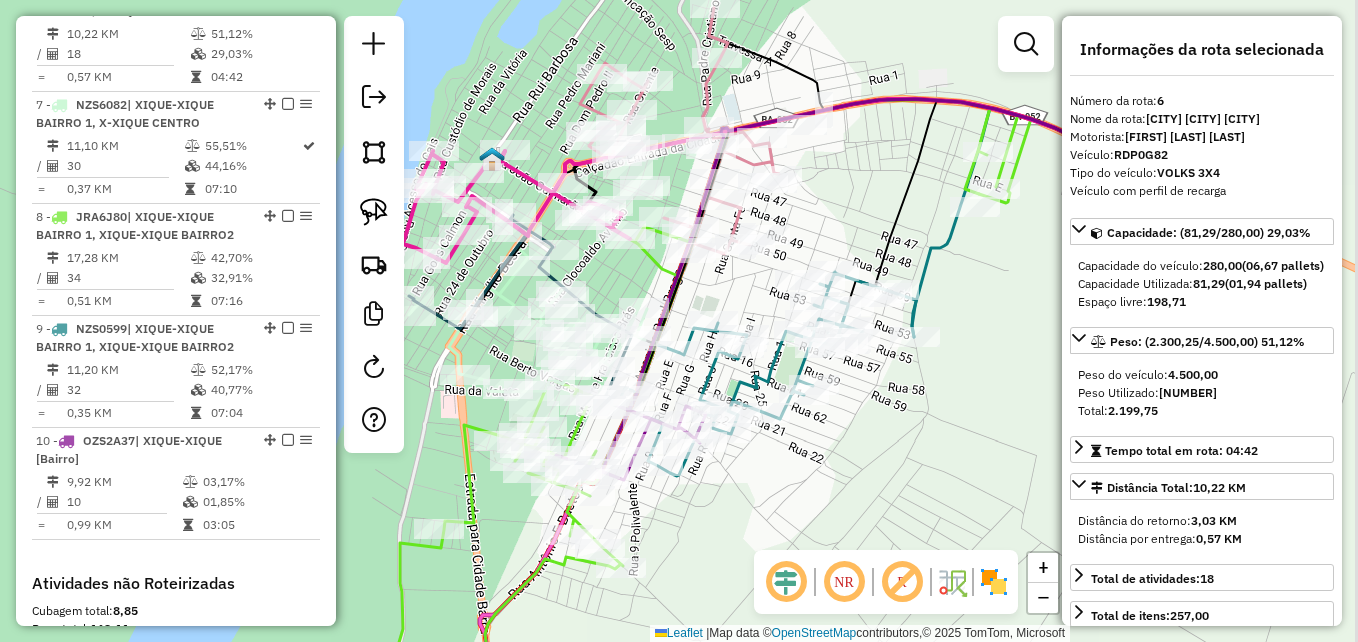 drag, startPoint x: 875, startPoint y: 410, endPoint x: 608, endPoint y: 512, distance: 285.8199 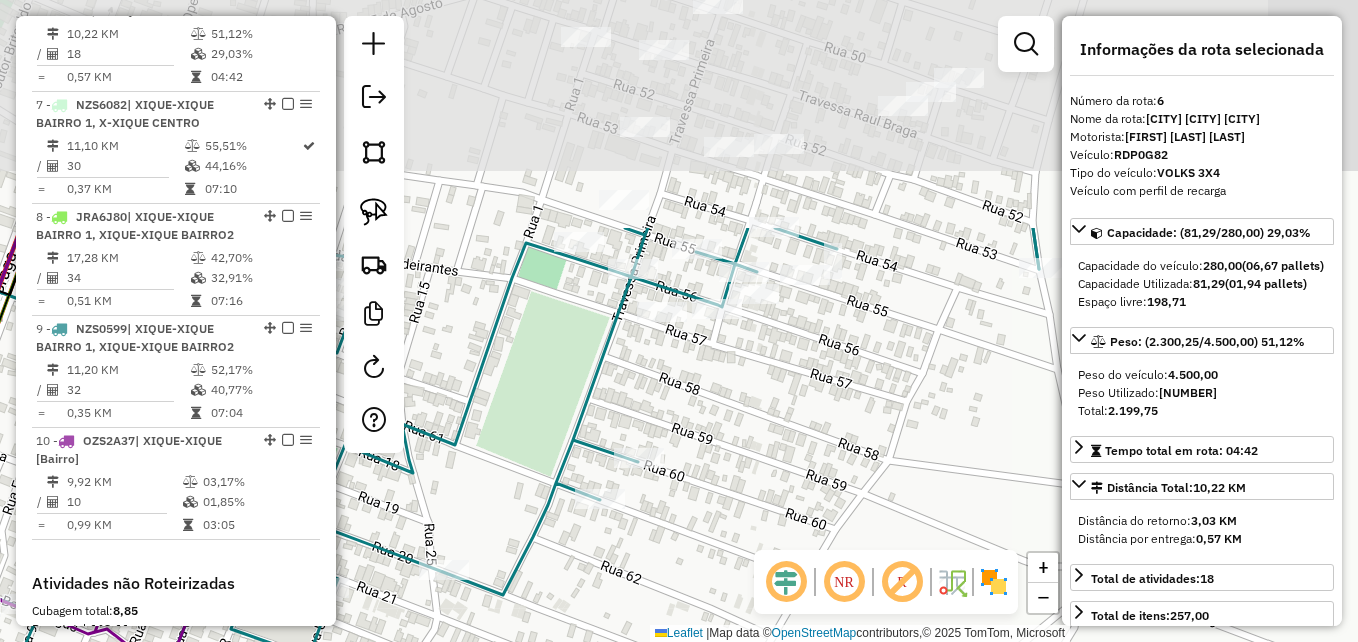 drag, startPoint x: 682, startPoint y: 331, endPoint x: 677, endPoint y: 623, distance: 292.04282 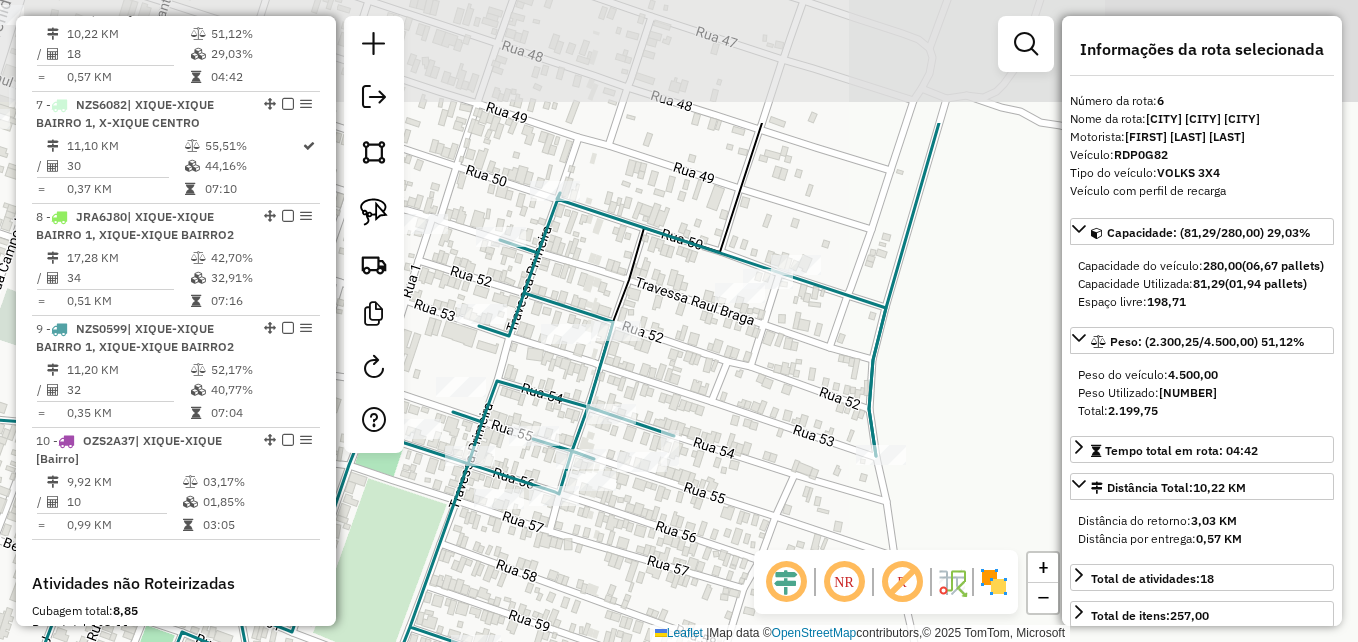 drag, startPoint x: 821, startPoint y: 351, endPoint x: 658, endPoint y: 538, distance: 248.06854 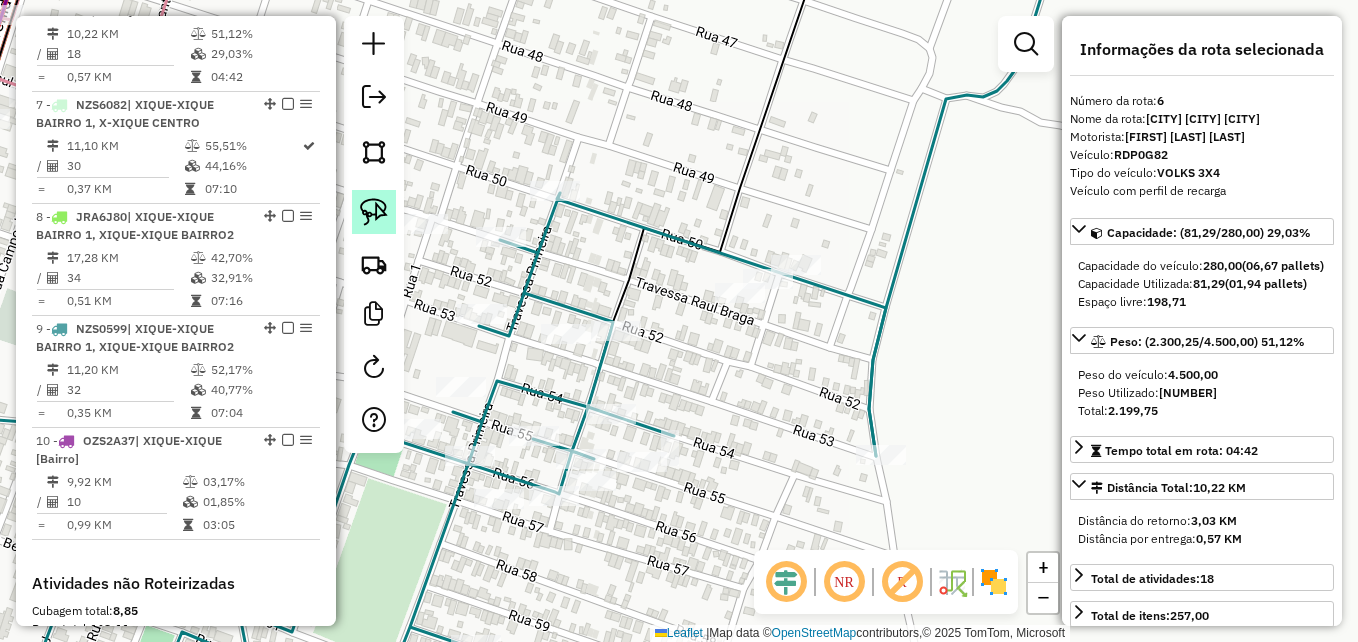 click 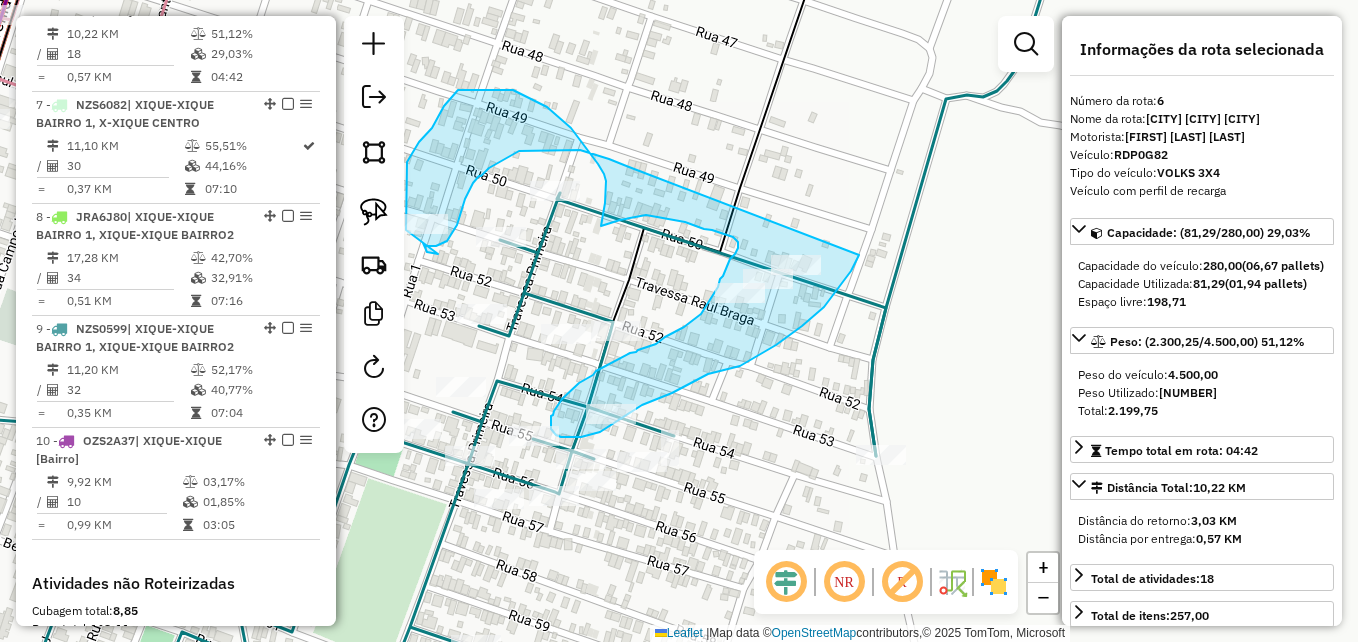 drag, startPoint x: 851, startPoint y: 271, endPoint x: 629, endPoint y: 167, distance: 245.15302 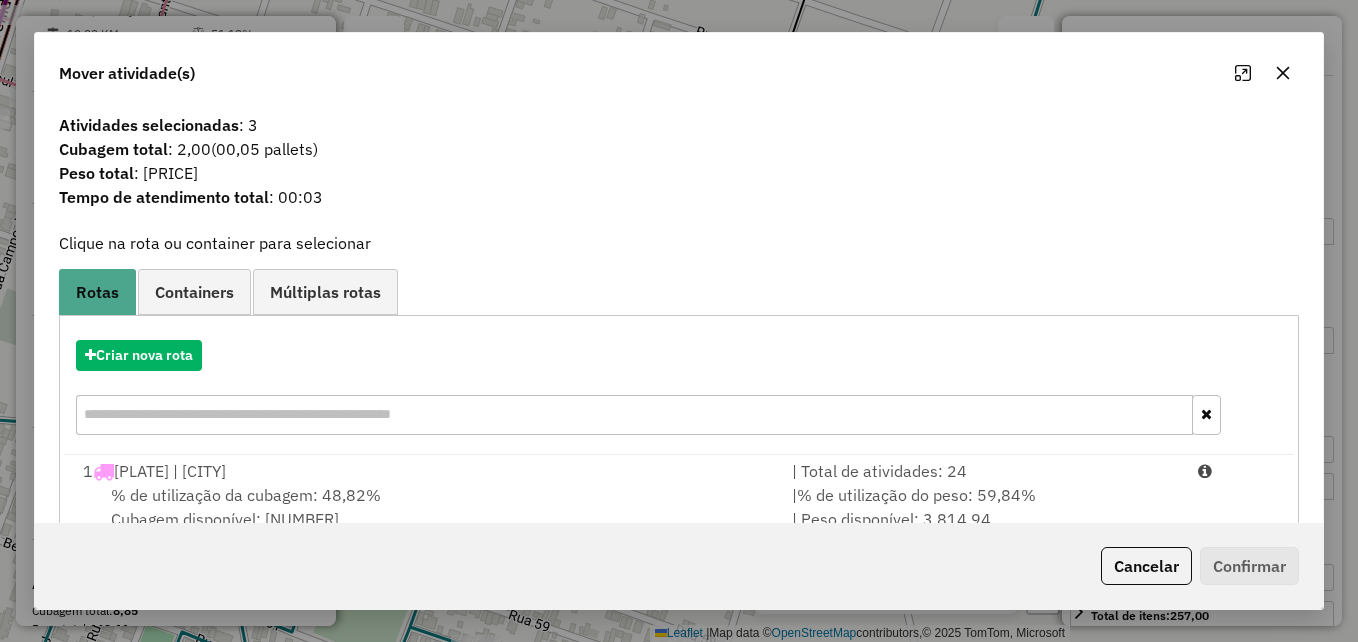 scroll, scrollTop: 410, scrollLeft: 0, axis: vertical 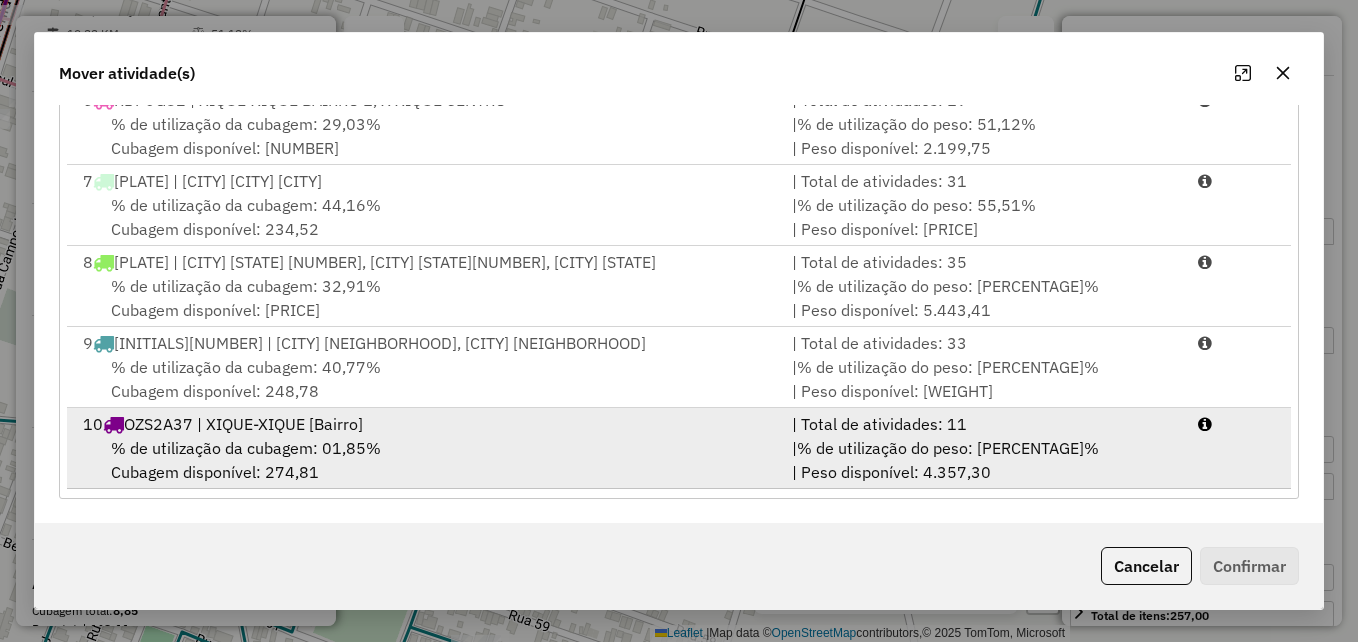 click on "[NUMBER] OZS2A37 | [CITY] [STATE]" at bounding box center [425, 424] 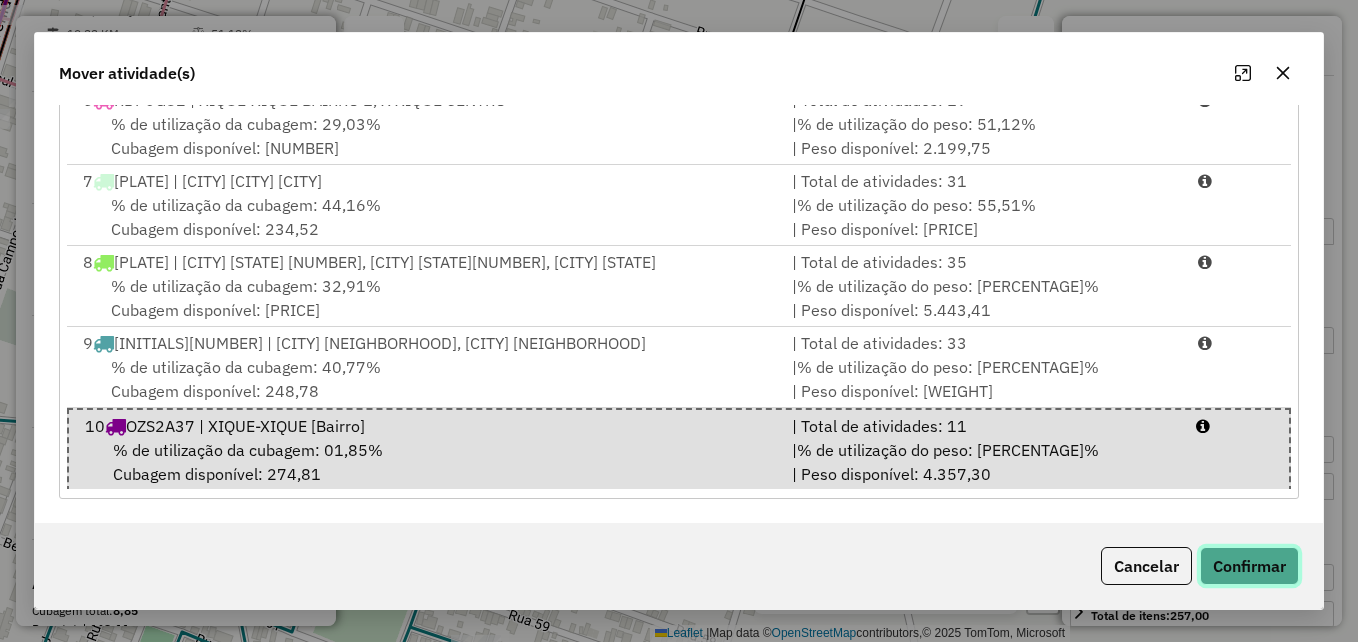 click on "Confirmar" 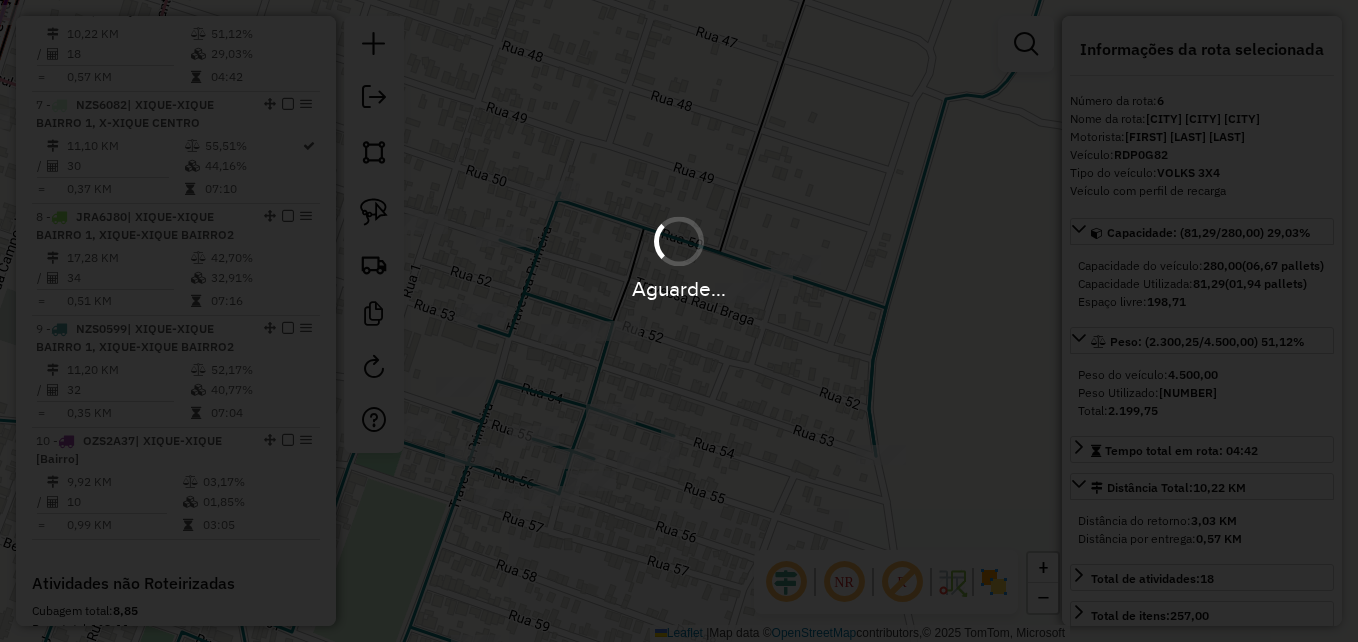 scroll, scrollTop: 0, scrollLeft: 0, axis: both 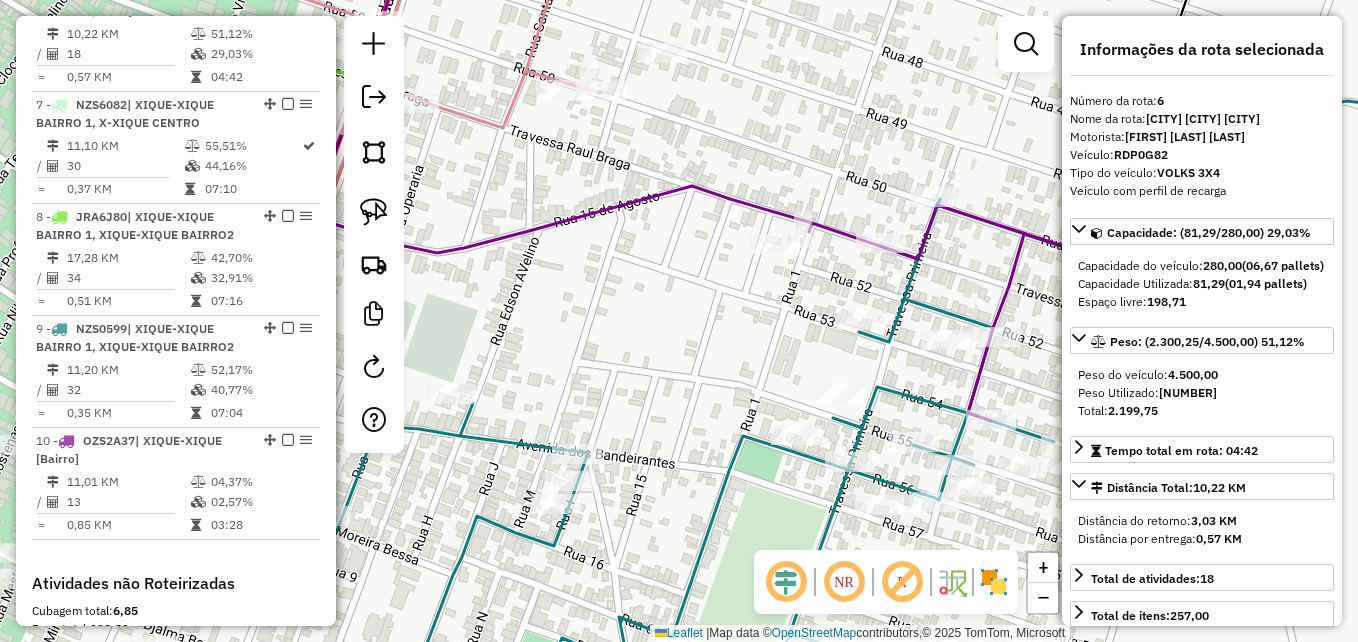 drag, startPoint x: 624, startPoint y: 532, endPoint x: 989, endPoint y: 520, distance: 365.1972 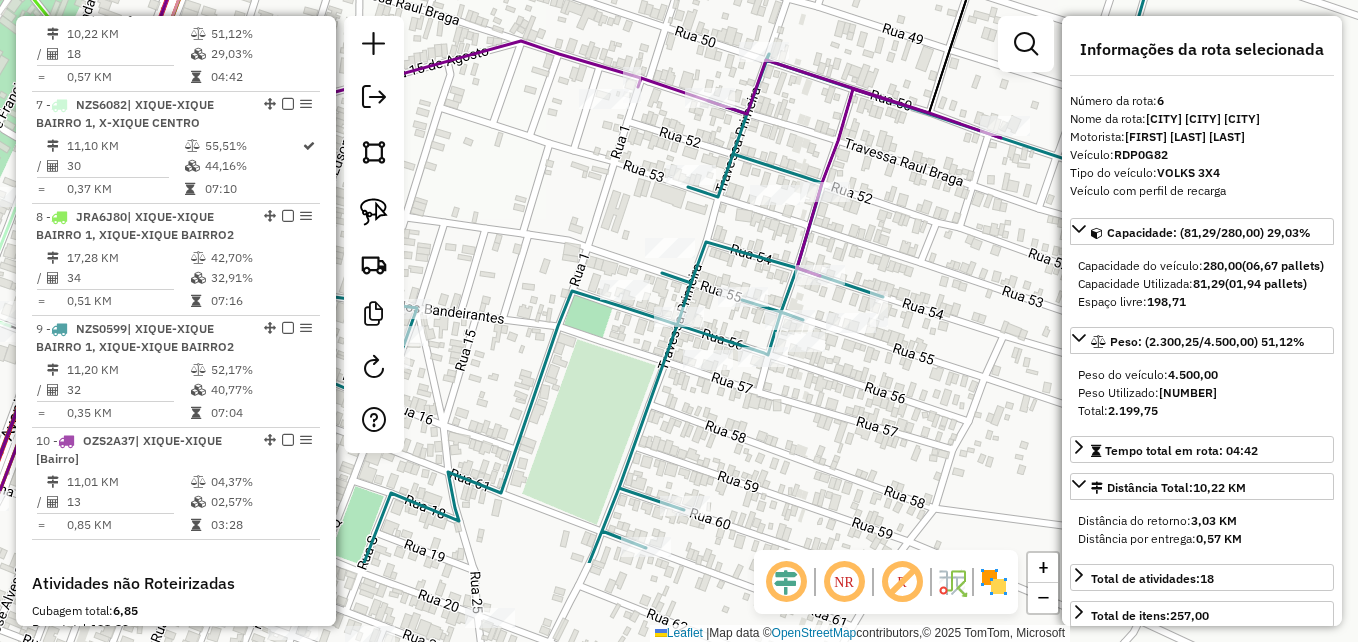 drag, startPoint x: 746, startPoint y: 503, endPoint x: 556, endPoint y: 374, distance: 229.65408 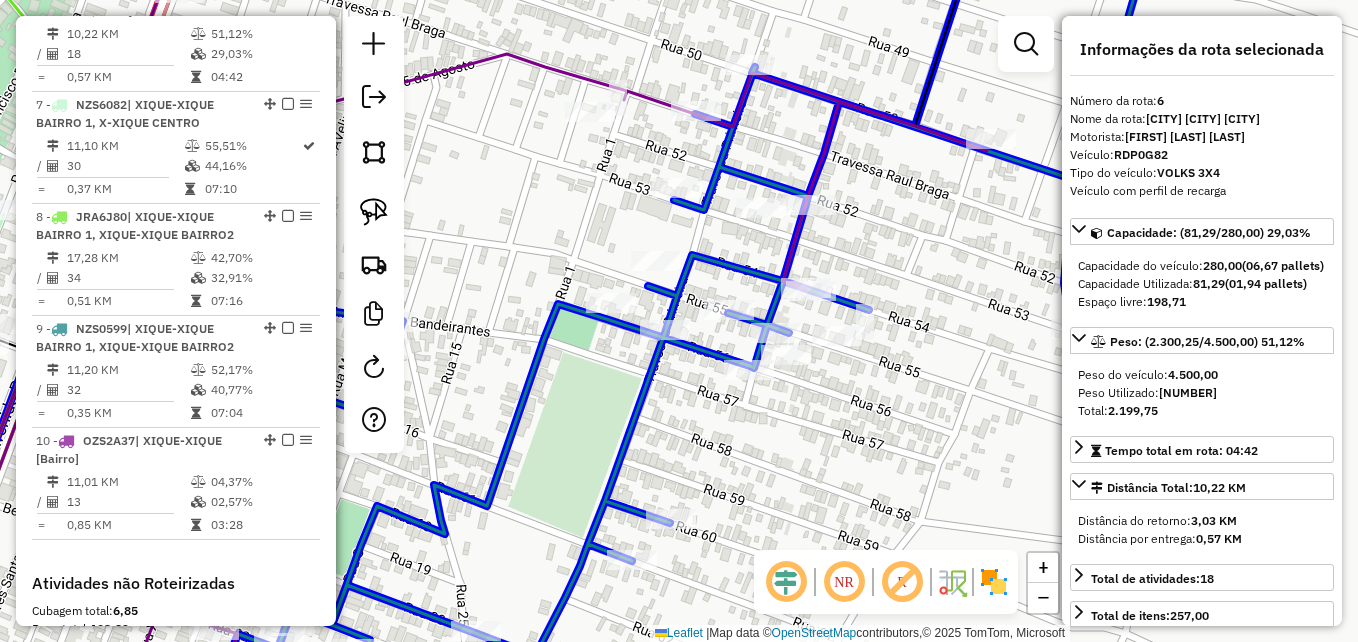 click 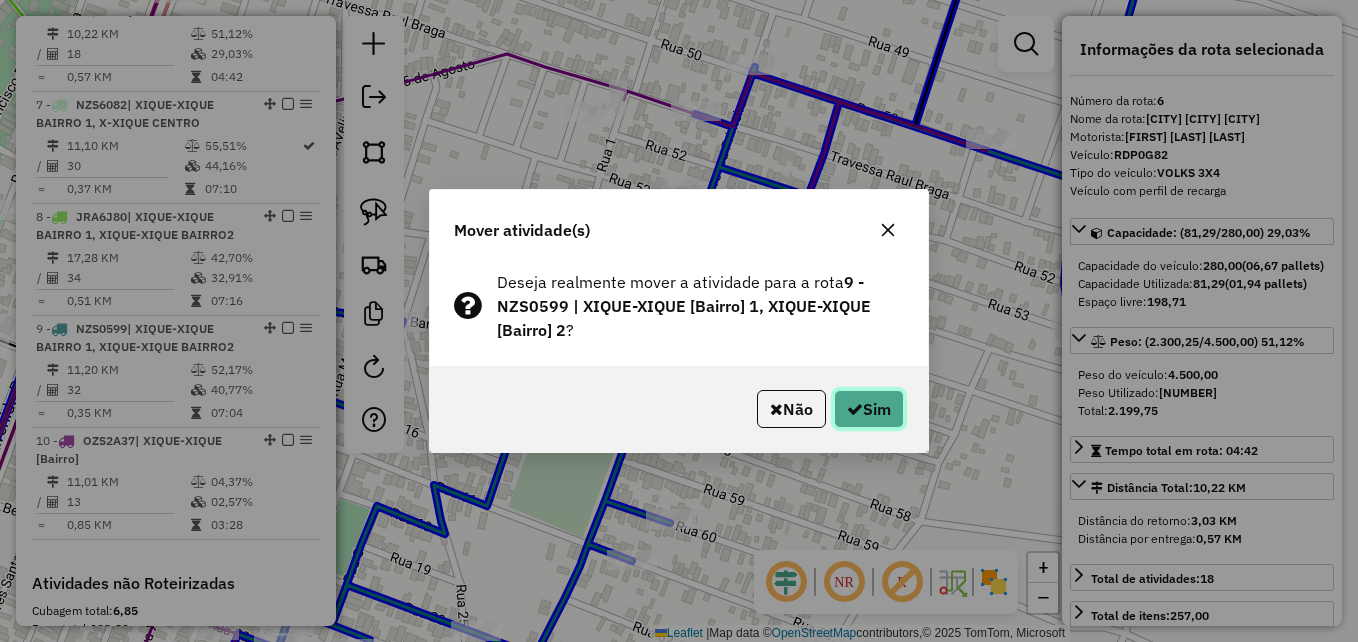 click on "Sim" 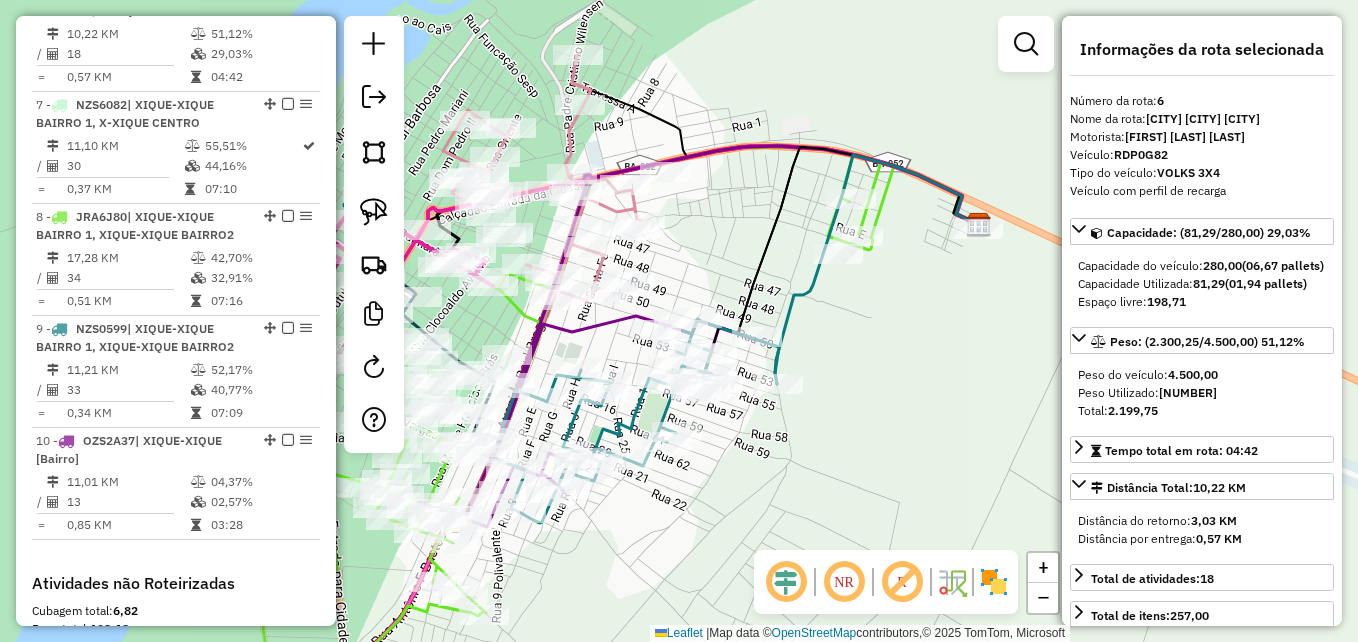 drag, startPoint x: 664, startPoint y: 537, endPoint x: 770, endPoint y: 521, distance: 107.200745 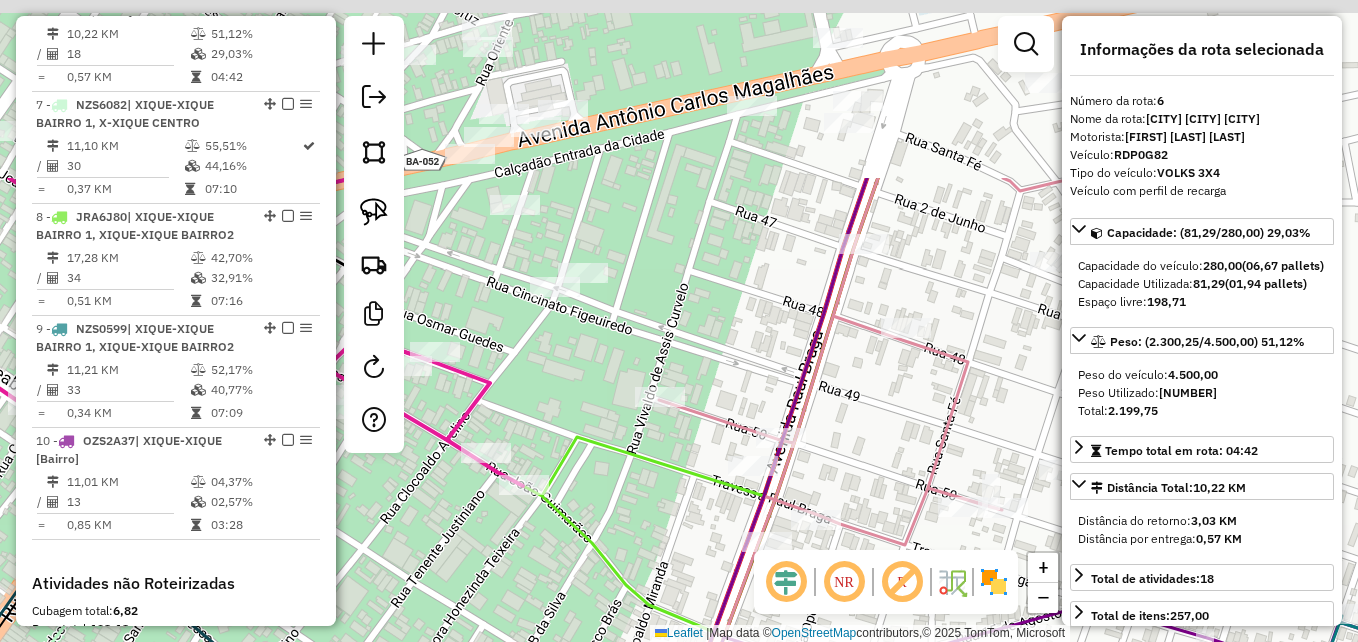 drag, startPoint x: 675, startPoint y: 76, endPoint x: 681, endPoint y: 323, distance: 247.07286 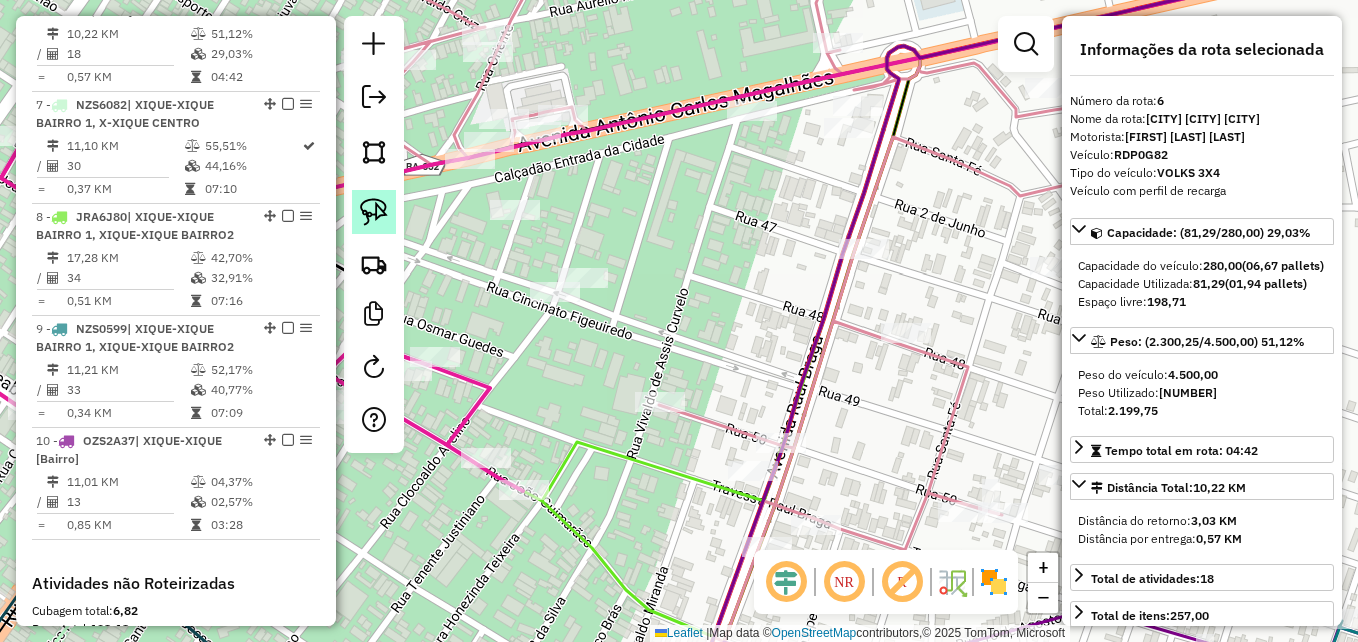 click 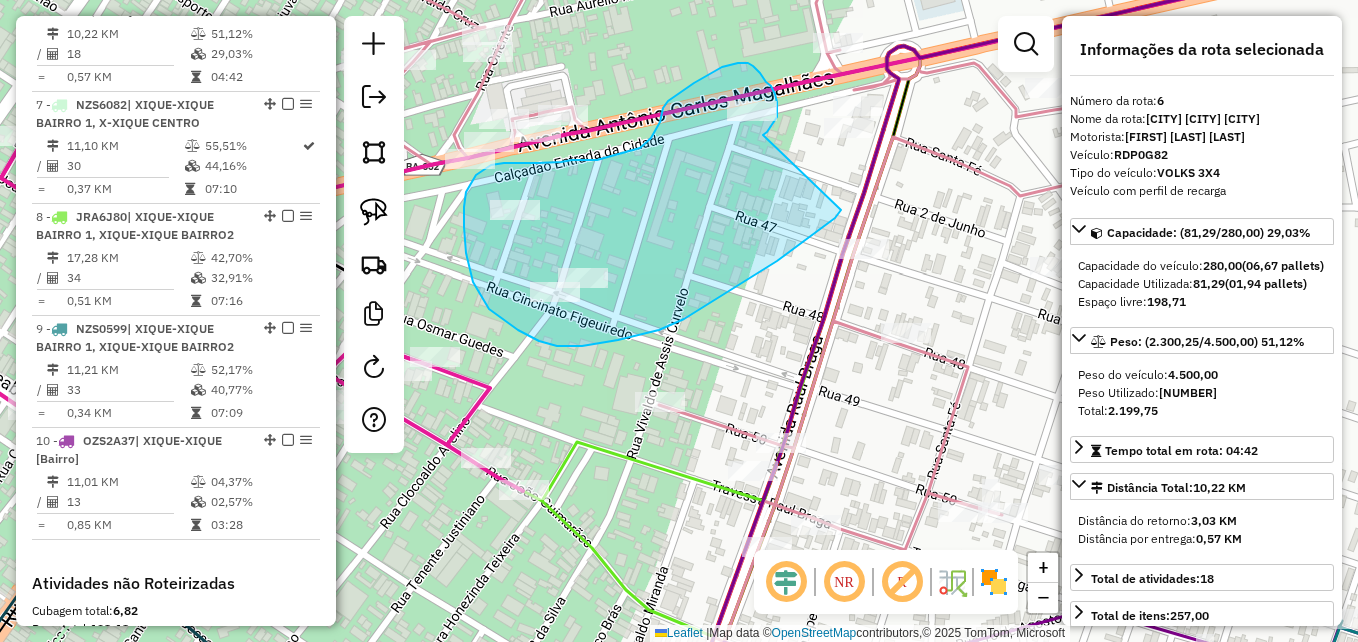 drag, startPoint x: 841, startPoint y: 210, endPoint x: 761, endPoint y: 136, distance: 108.97706 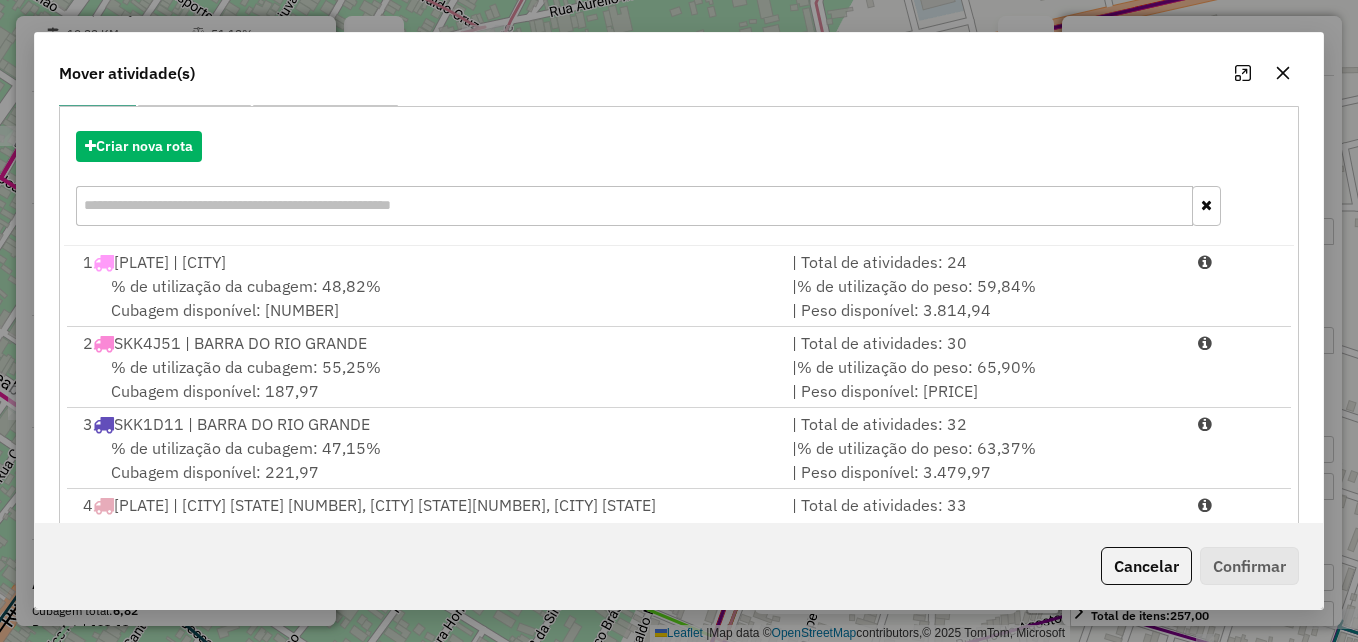 scroll, scrollTop: 366, scrollLeft: 0, axis: vertical 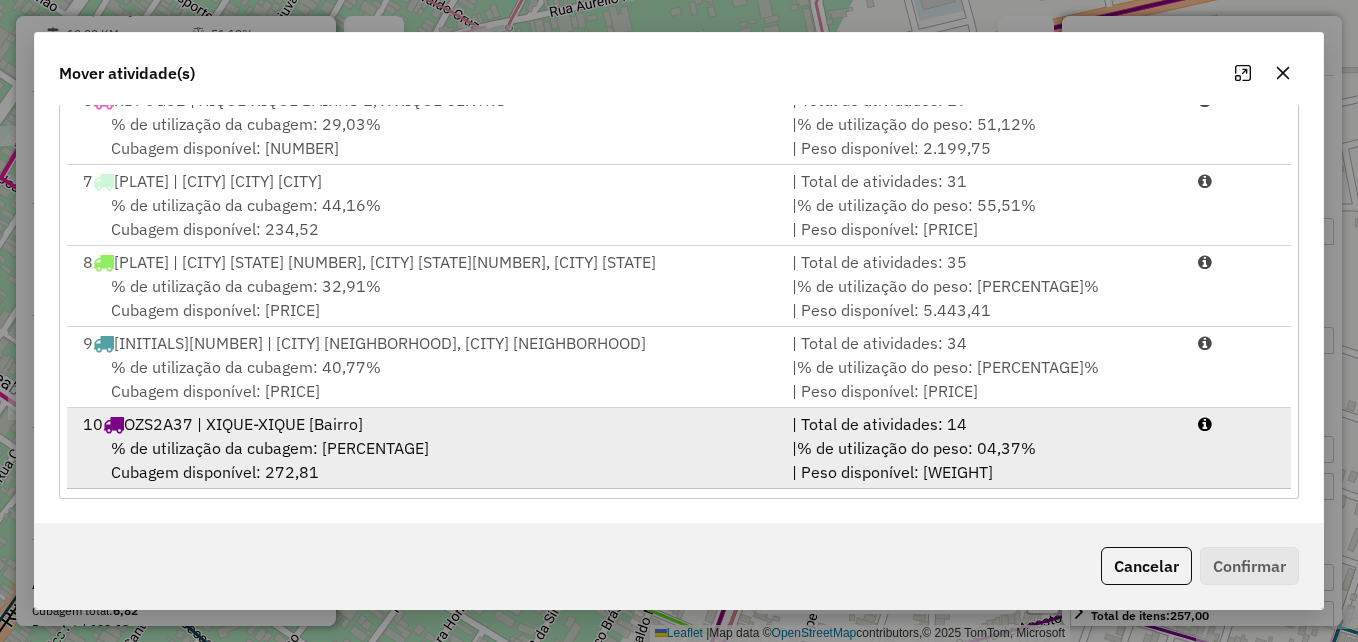 click on "% de utilização da cubagem: [PERCENTAGE] Cubagem disponível: [PRICE]" at bounding box center (425, 460) 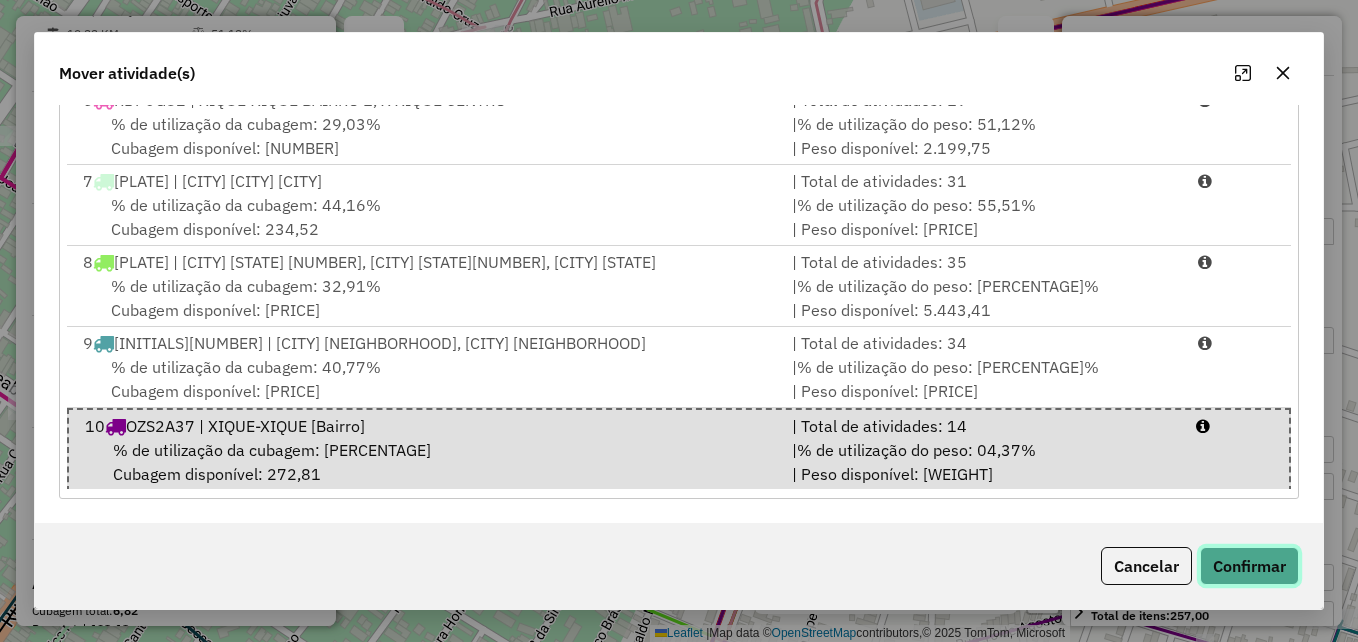 click on "Confirmar" 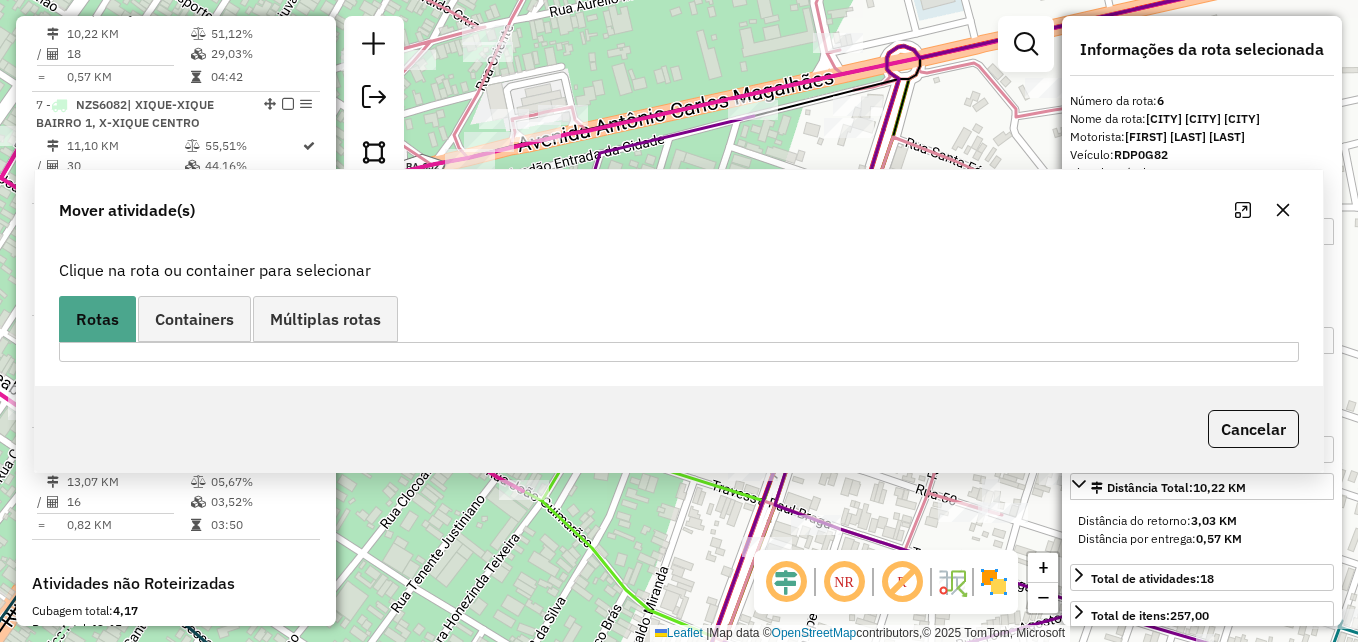 scroll, scrollTop: 0, scrollLeft: 0, axis: both 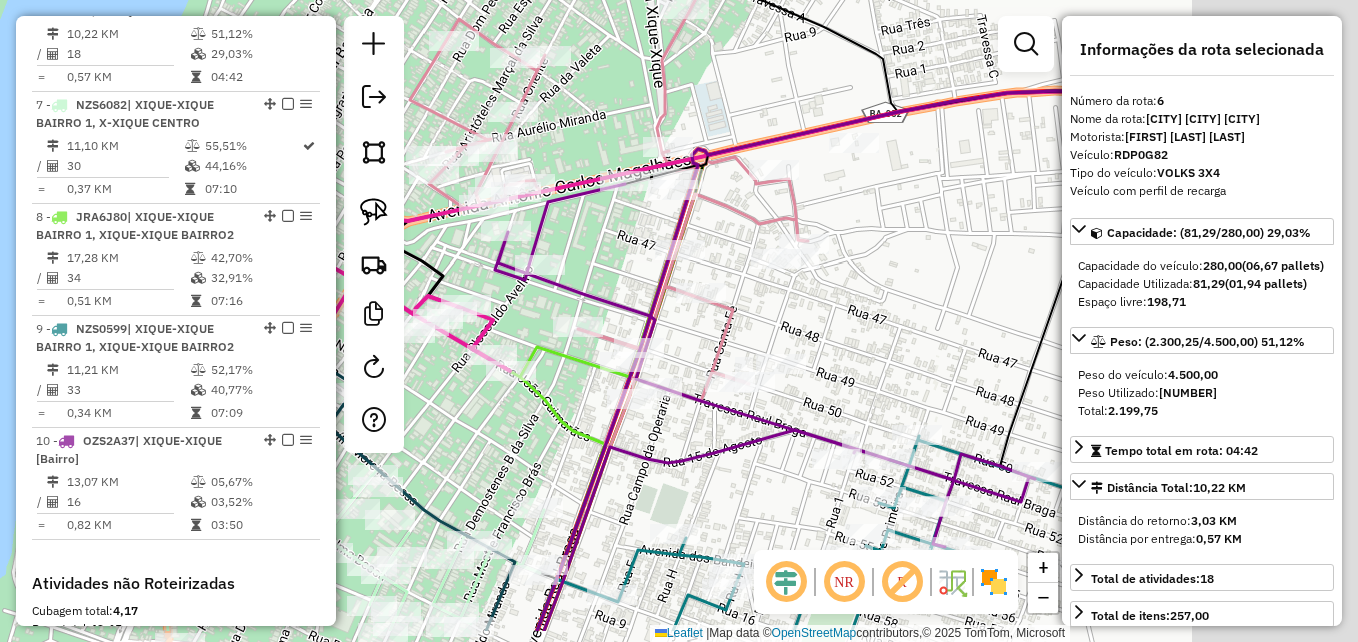 drag, startPoint x: 946, startPoint y: 417, endPoint x: 713, endPoint y: 330, distance: 248.71269 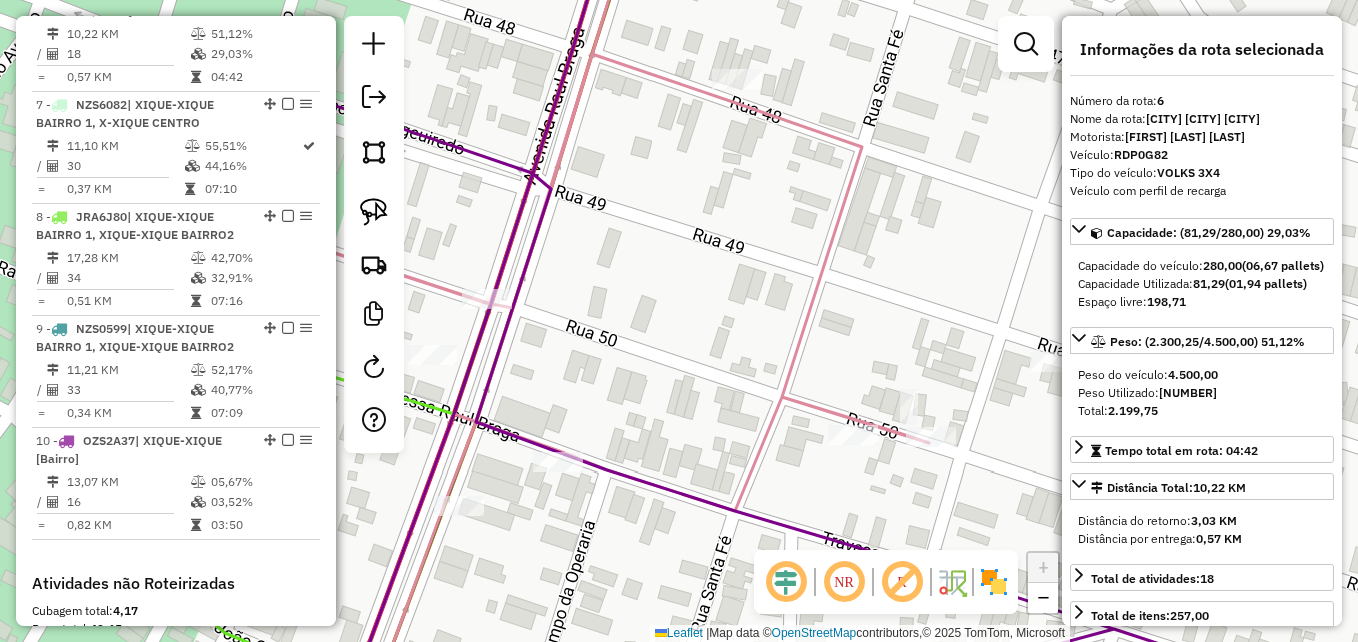 drag, startPoint x: 619, startPoint y: 375, endPoint x: 925, endPoint y: 321, distance: 310.72818 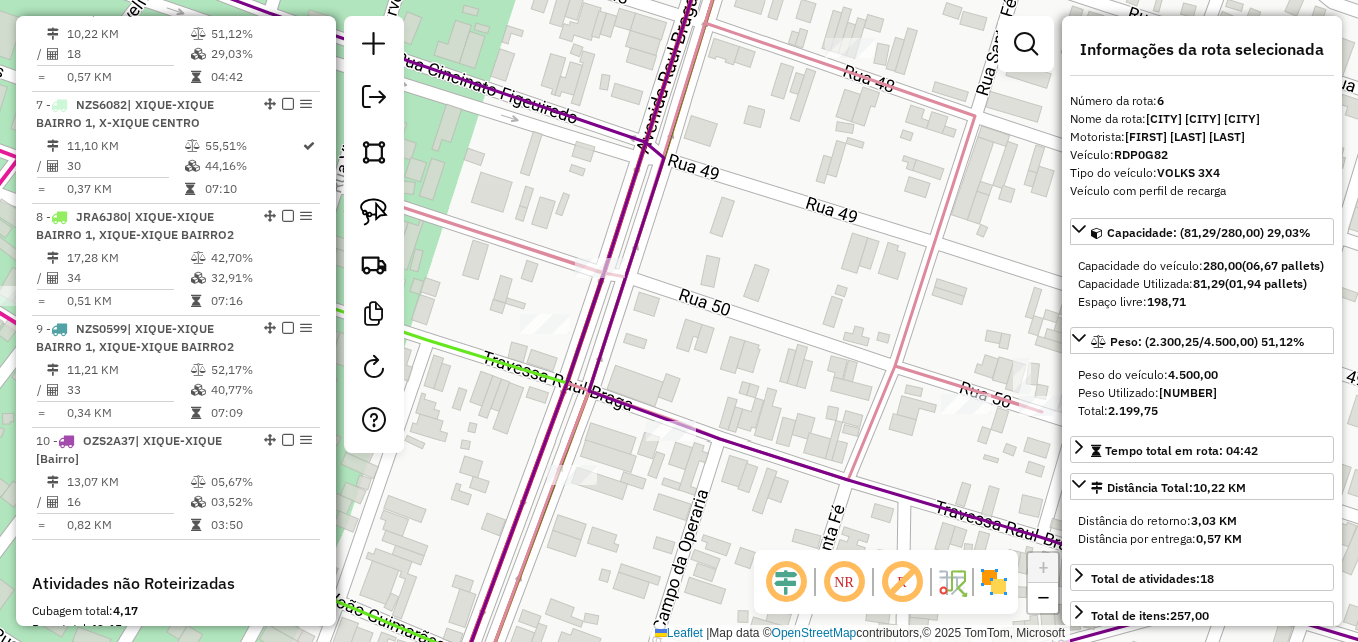 drag, startPoint x: 751, startPoint y: 348, endPoint x: 864, endPoint y: 317, distance: 117.17508 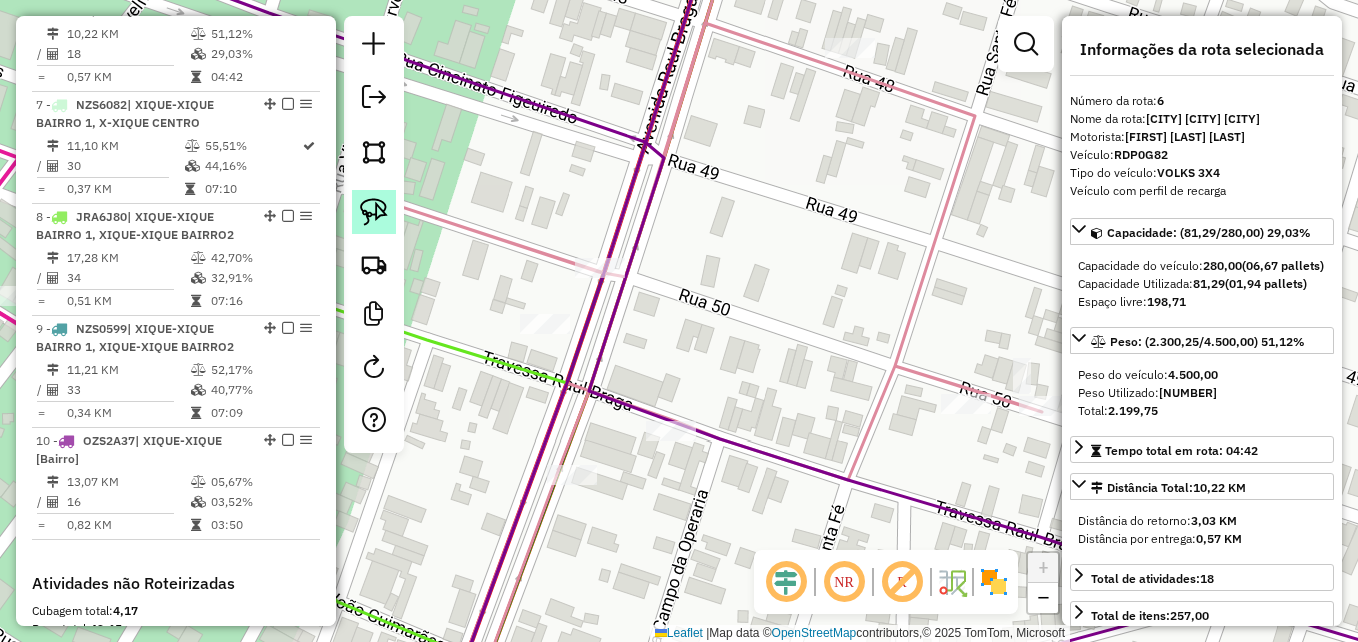 click 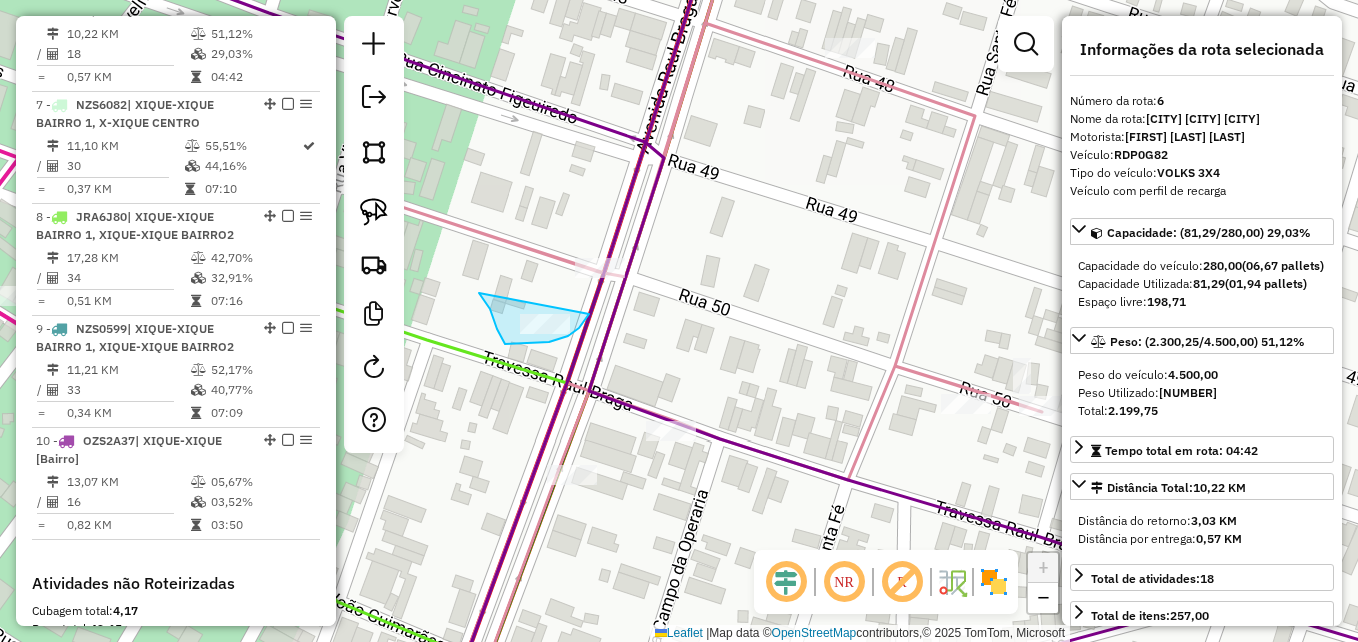 drag, startPoint x: 479, startPoint y: 293, endPoint x: 592, endPoint y: 302, distance: 113.35784 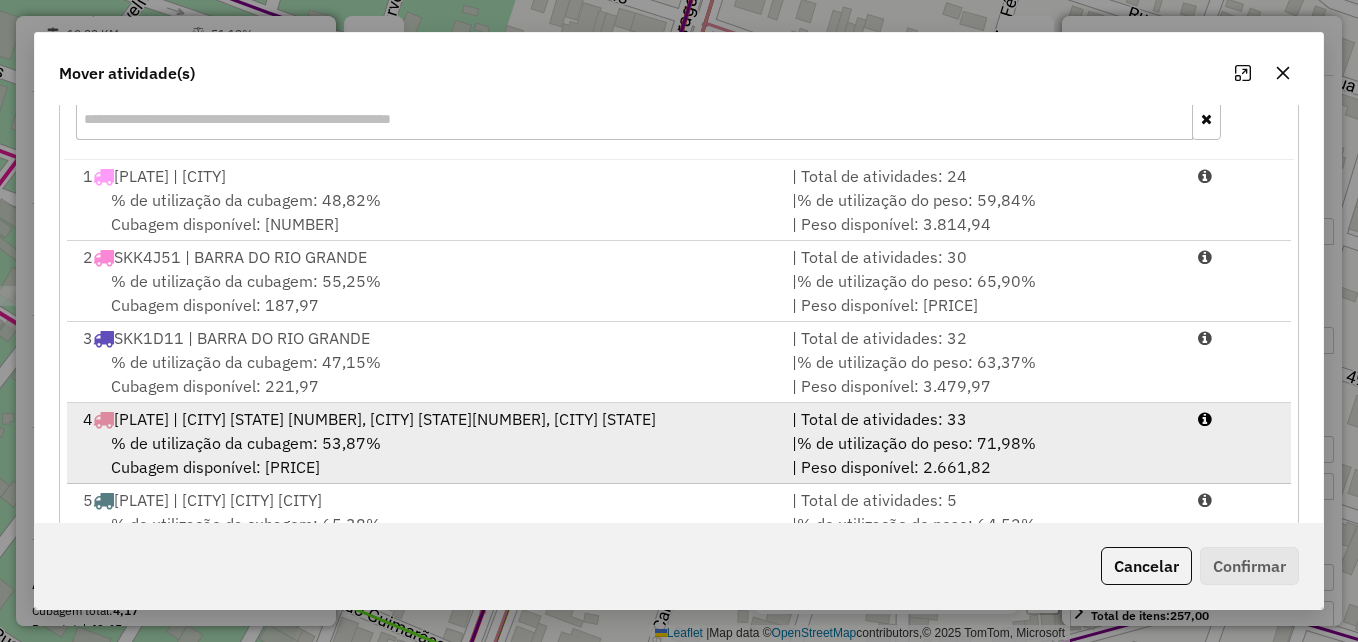 scroll, scrollTop: 366, scrollLeft: 0, axis: vertical 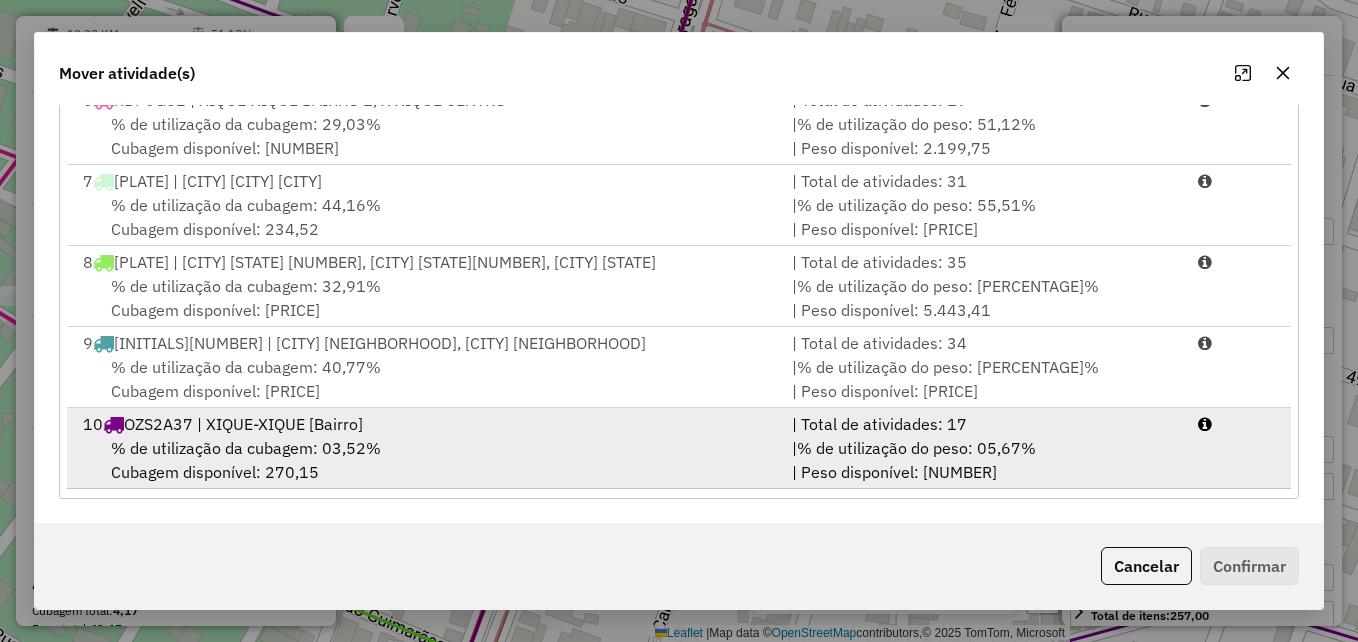 click on "[NUMBER] OZS2A37 | [CITY] [STATE]" at bounding box center [425, 424] 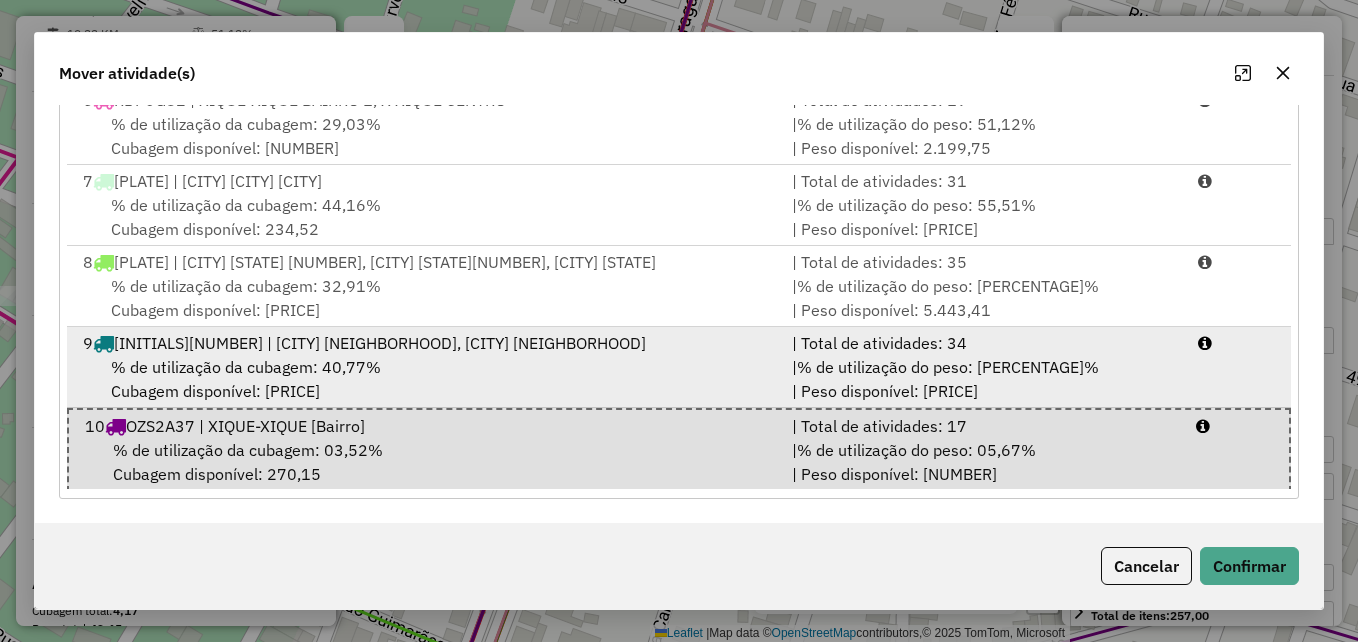 scroll, scrollTop: 413, scrollLeft: 0, axis: vertical 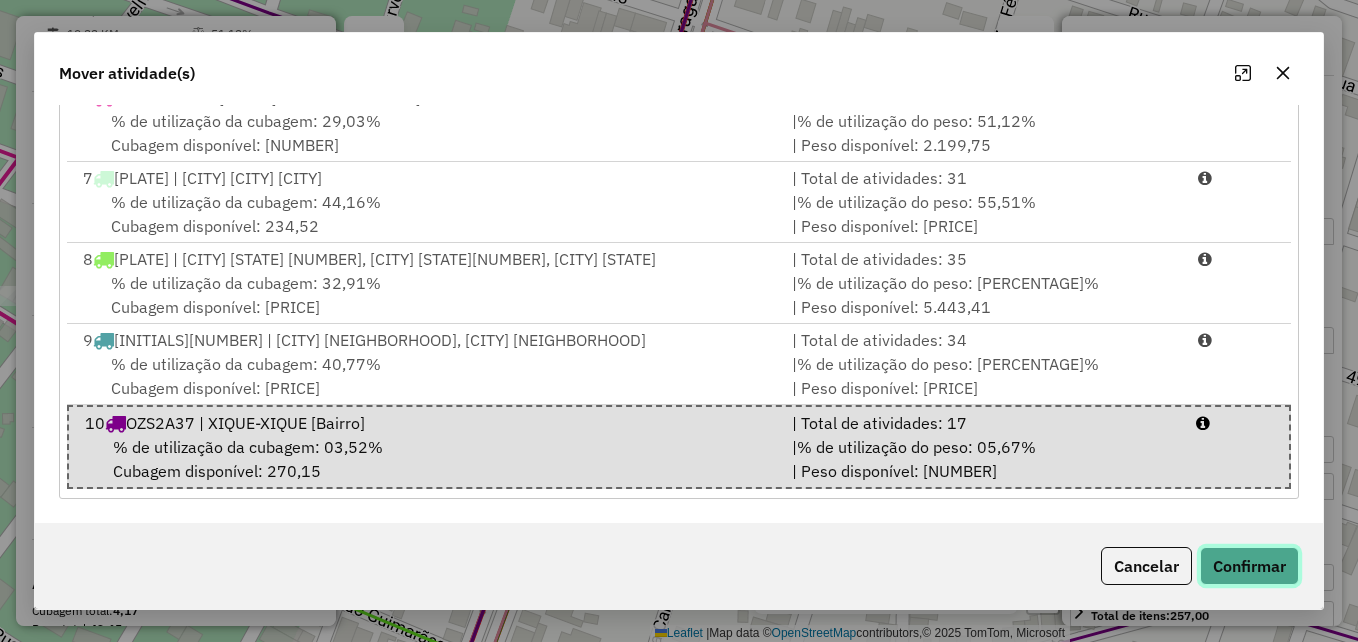 click on "Confirmar" 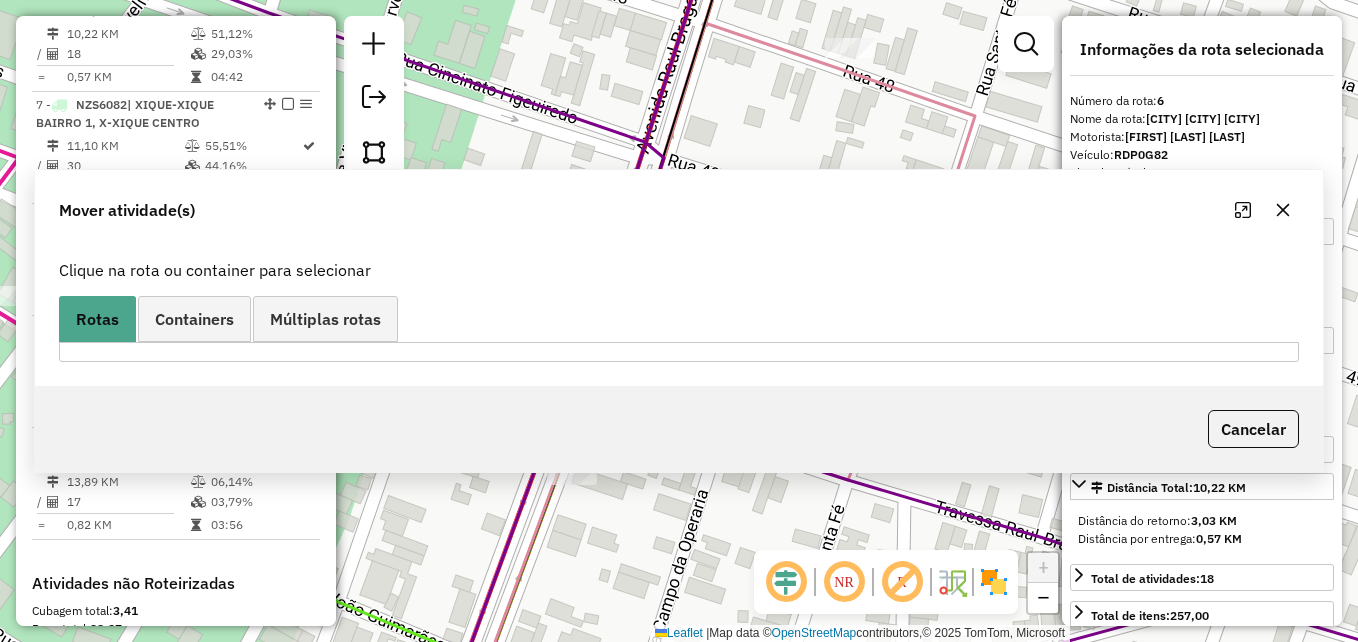 scroll, scrollTop: 0, scrollLeft: 0, axis: both 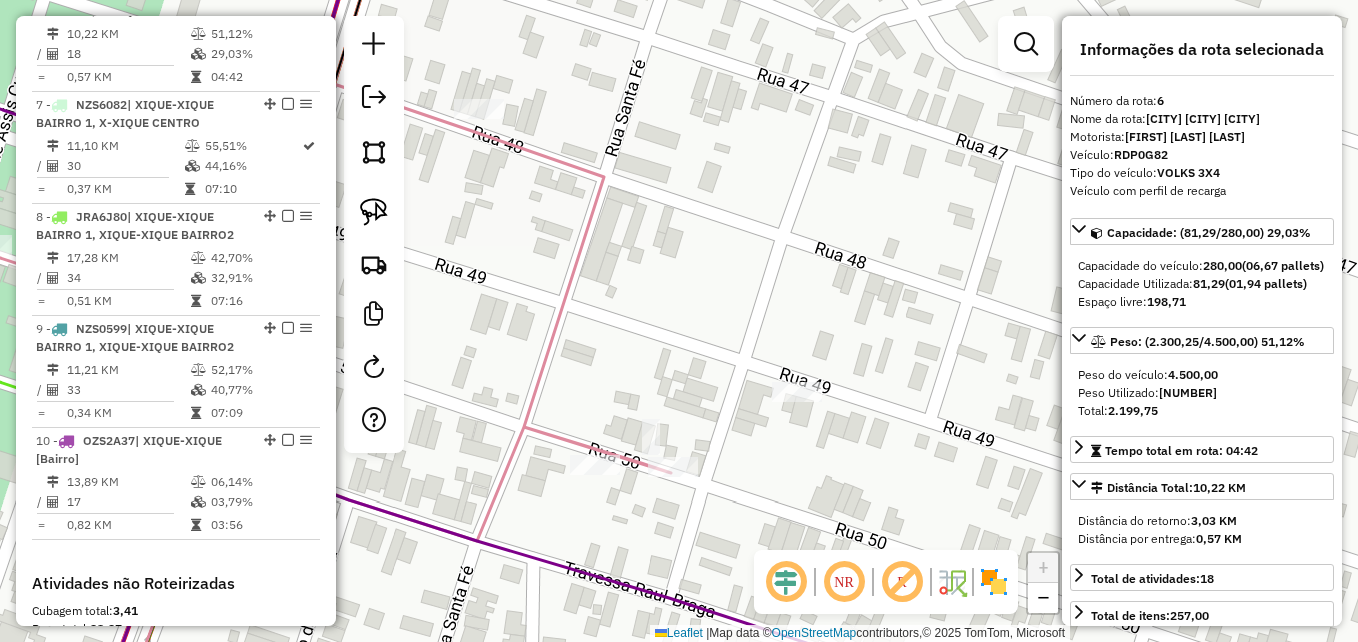 drag, startPoint x: 954, startPoint y: 350, endPoint x: 562, endPoint y: 410, distance: 396.56525 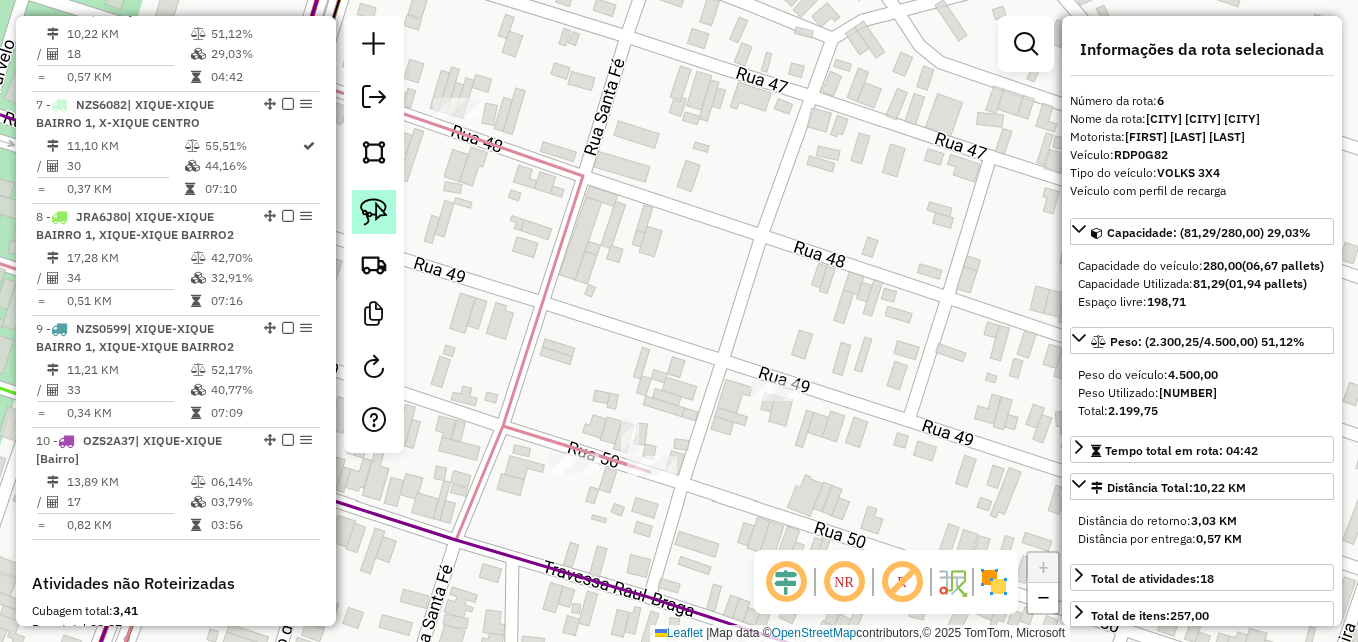 click 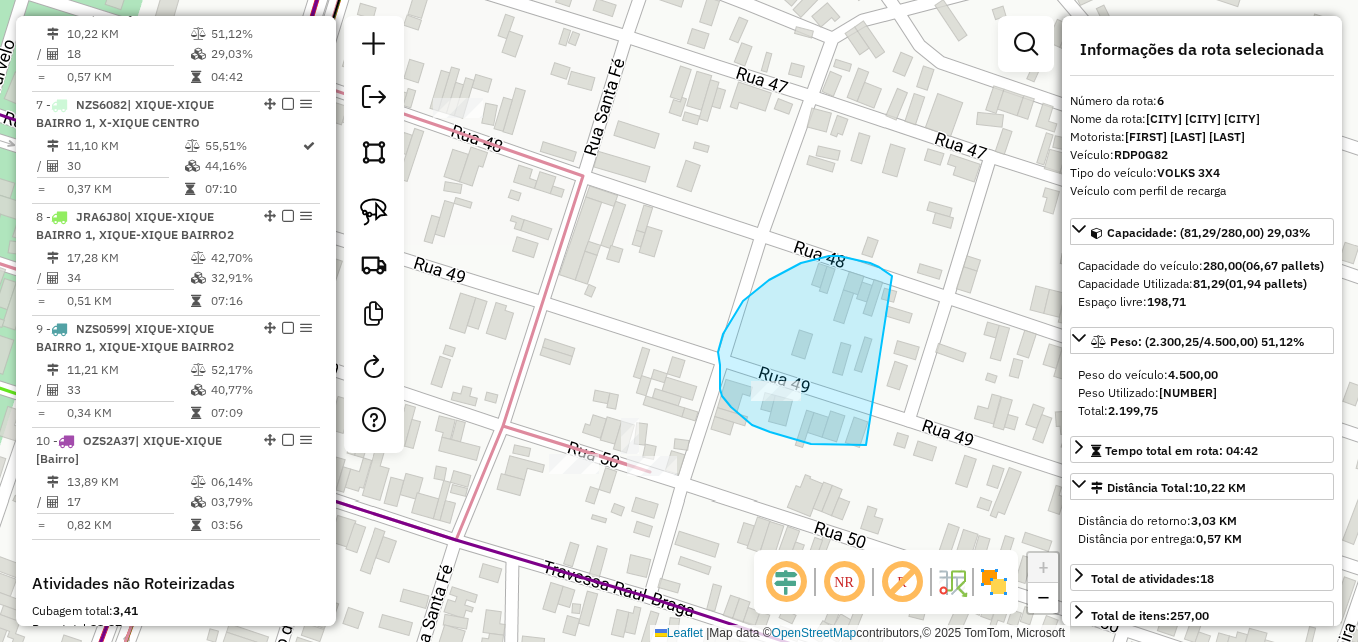 drag, startPoint x: 866, startPoint y: 445, endPoint x: 906, endPoint y: 289, distance: 161.04657 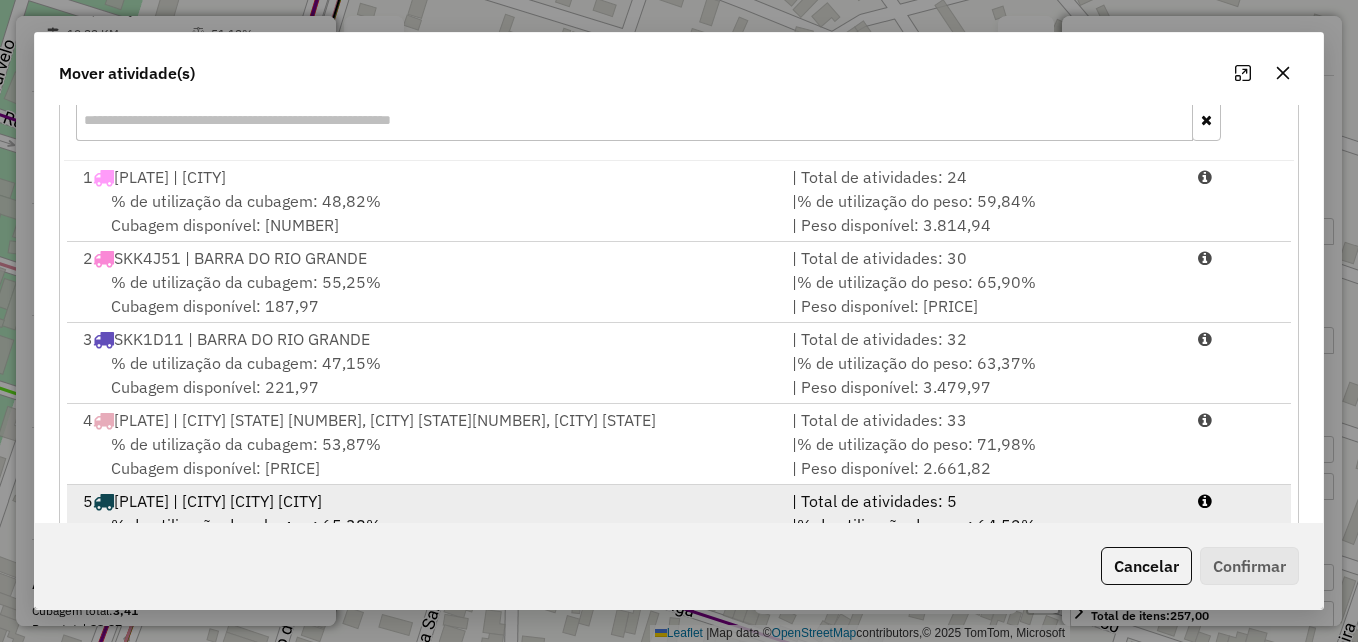 scroll, scrollTop: 366, scrollLeft: 0, axis: vertical 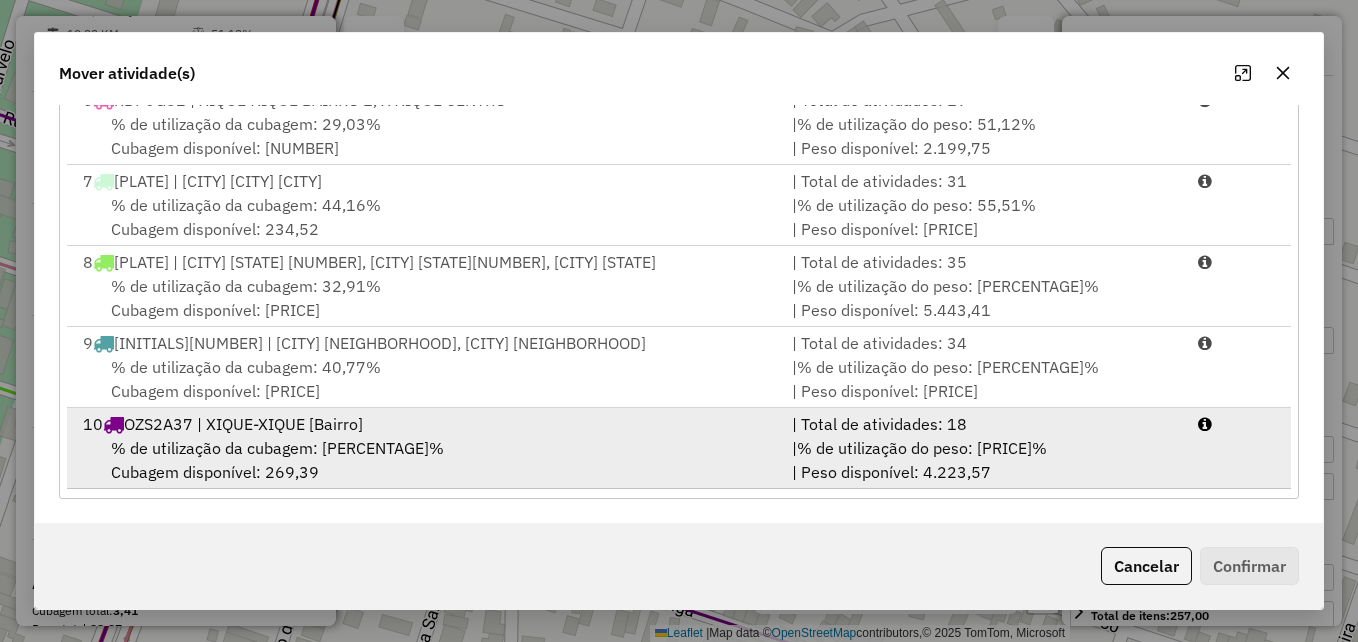 click on "[NUMBER] OZS2A37 | [CITY] [STATE]" at bounding box center [425, 424] 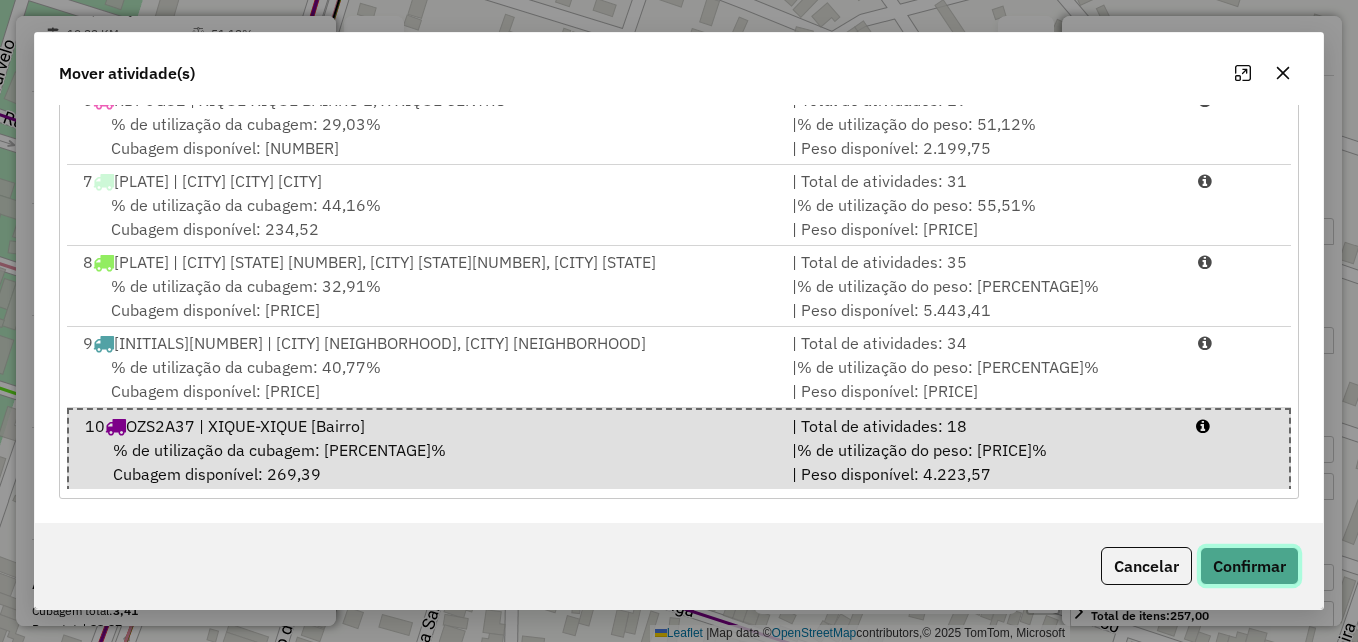 click on "Confirmar" 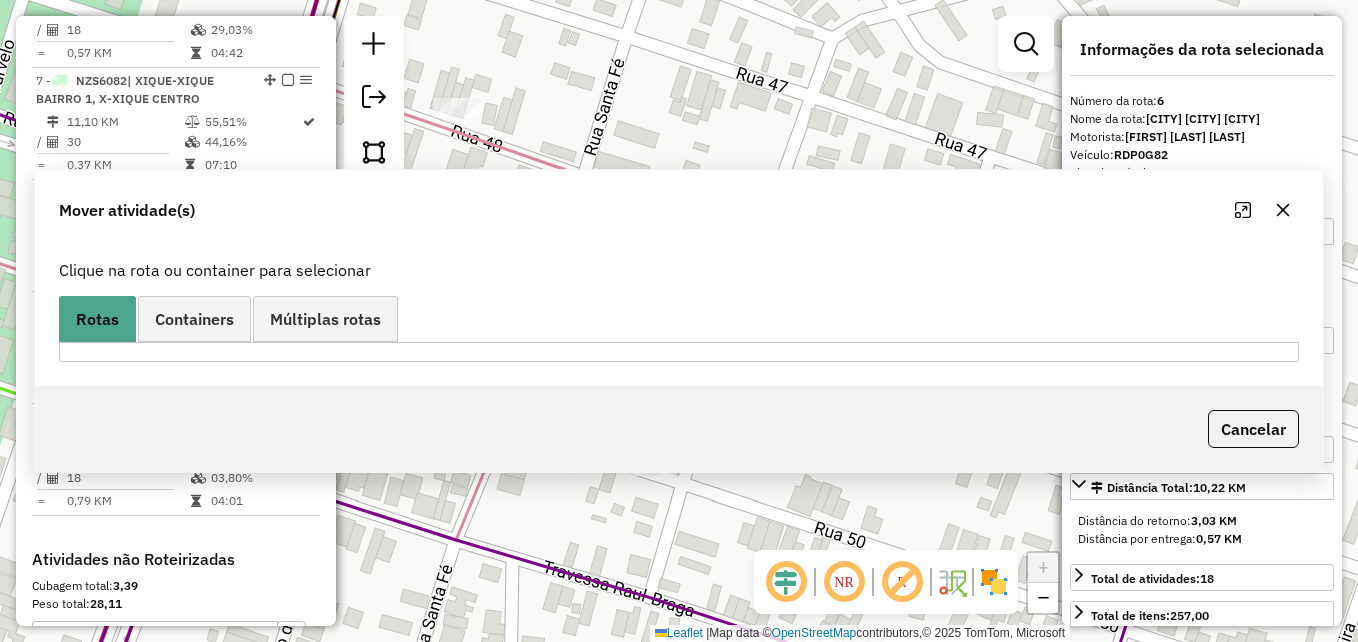 scroll, scrollTop: 0, scrollLeft: 0, axis: both 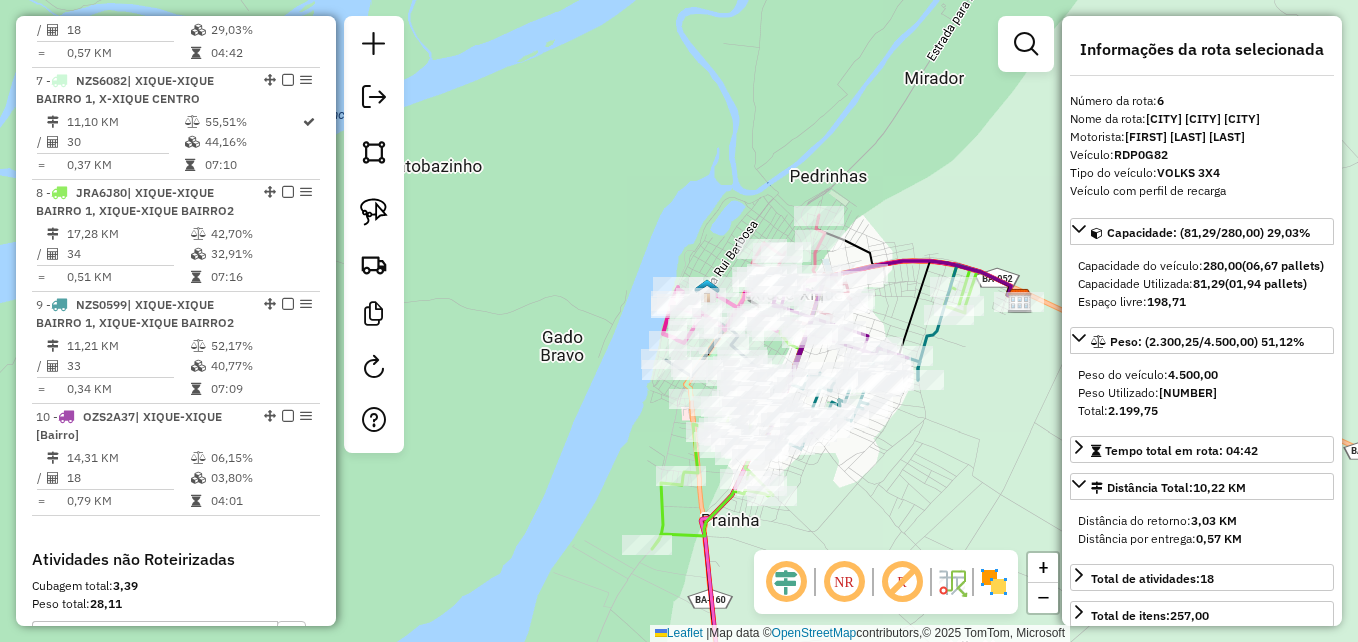 drag, startPoint x: 883, startPoint y: 470, endPoint x: 828, endPoint y: 411, distance: 80.65978 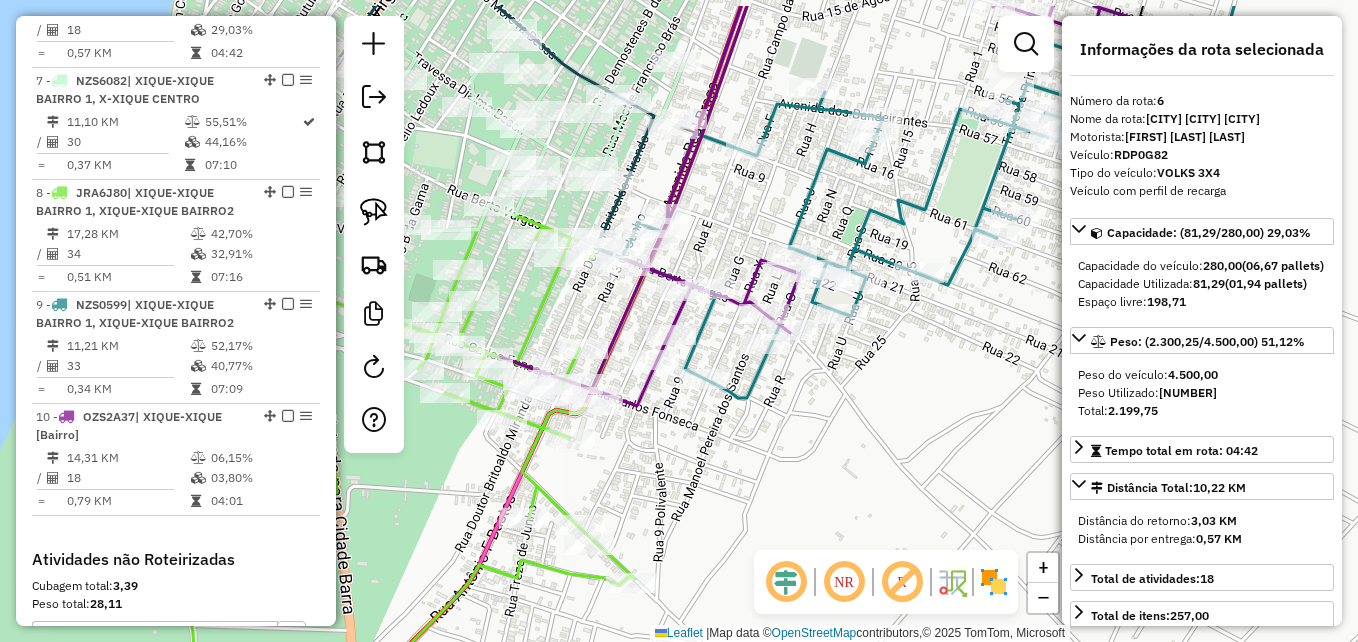 drag, startPoint x: 864, startPoint y: 423, endPoint x: 952, endPoint y: 412, distance: 88.68484 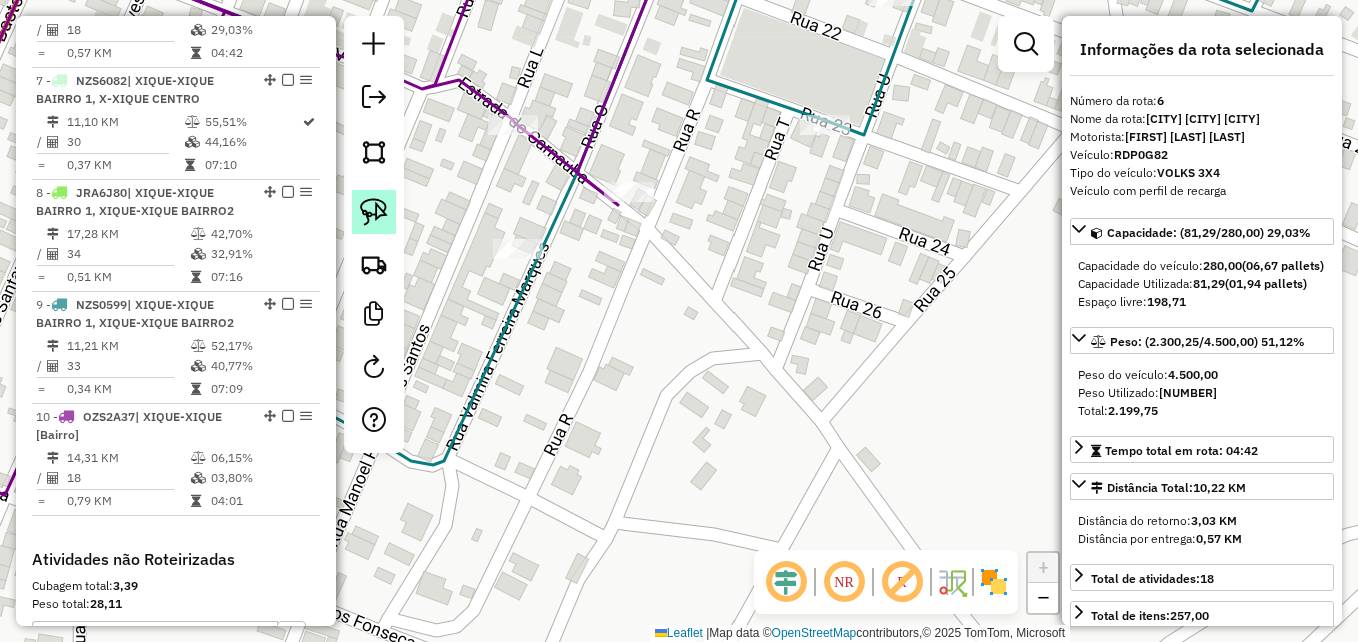 click 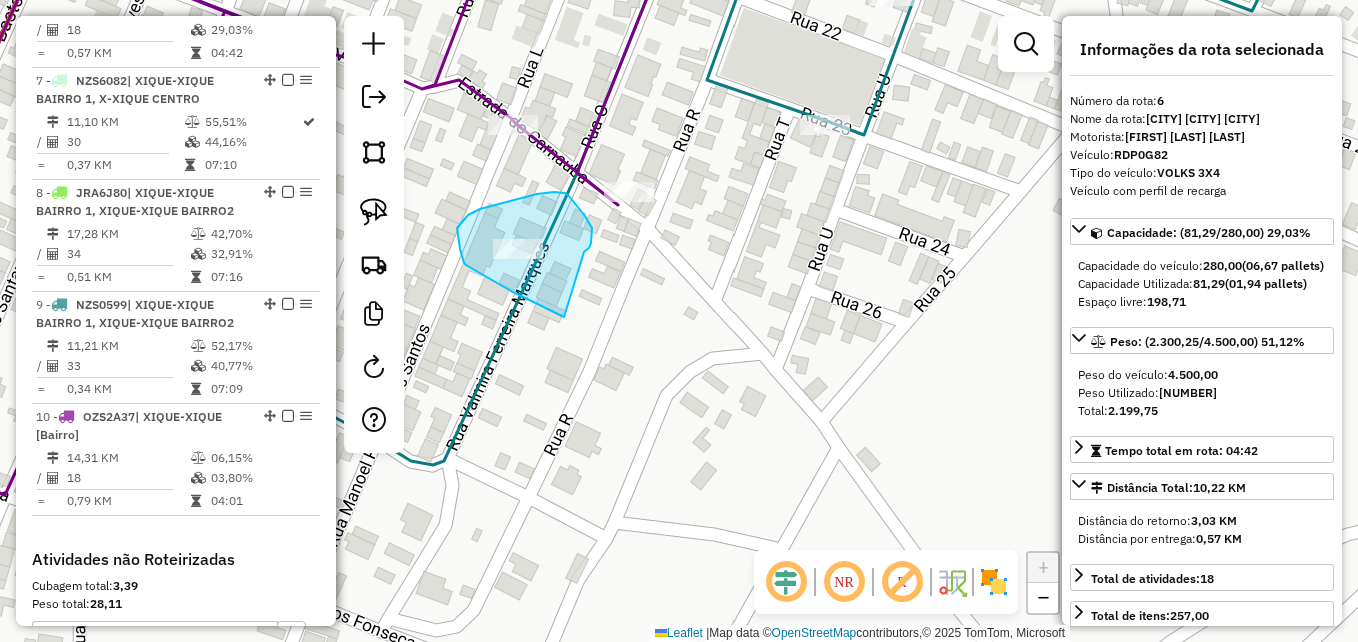drag, startPoint x: 564, startPoint y: 317, endPoint x: 581, endPoint y: 263, distance: 56.61272 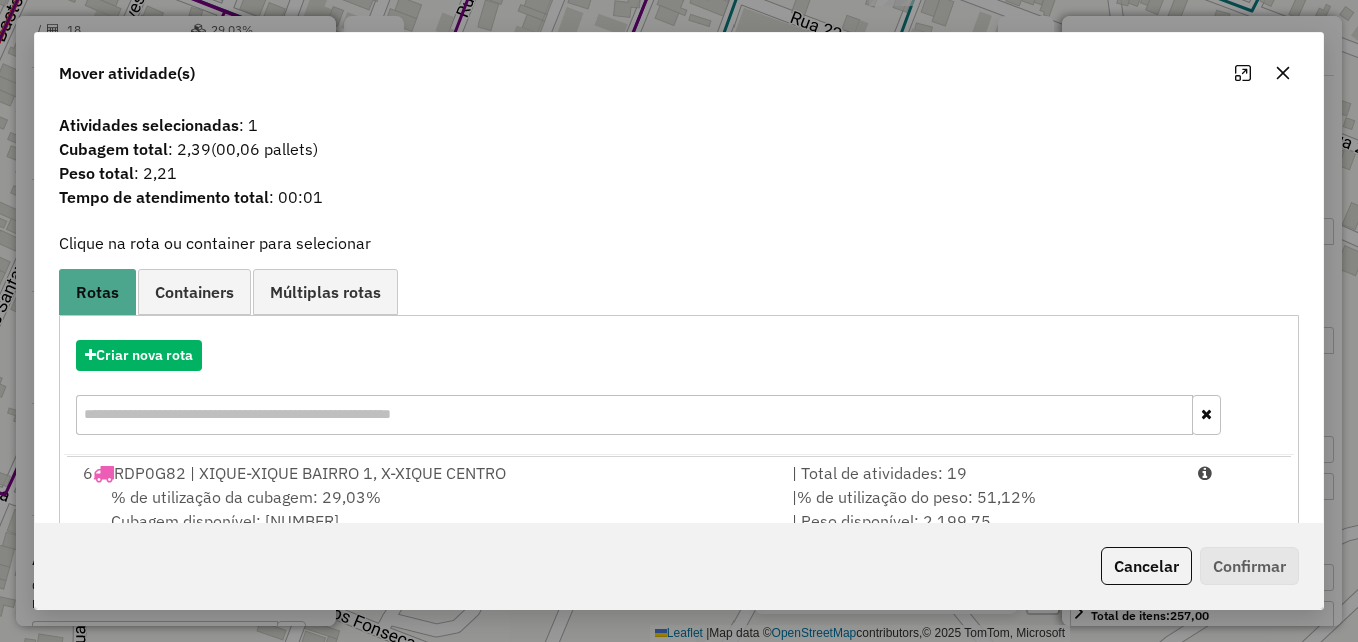 scroll, scrollTop: 410, scrollLeft: 0, axis: vertical 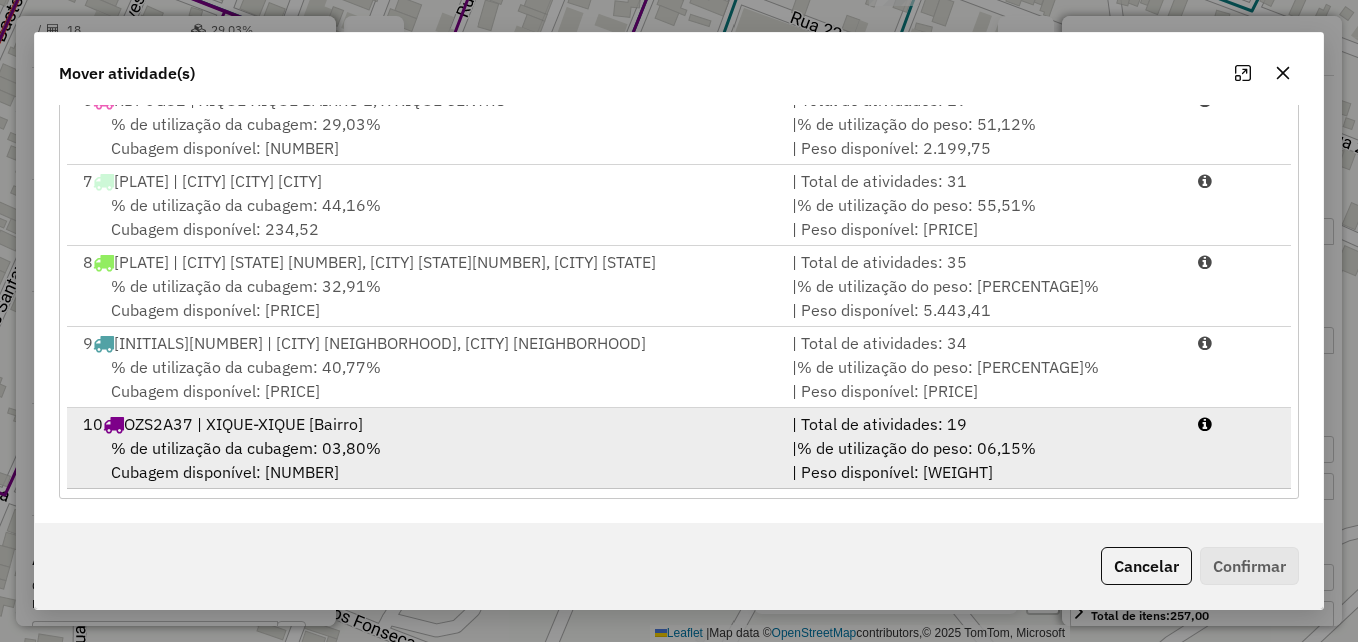 click on "% de utilização da cubagem: 03,80%  Cubagem disponível: 269,37" at bounding box center (425, 460) 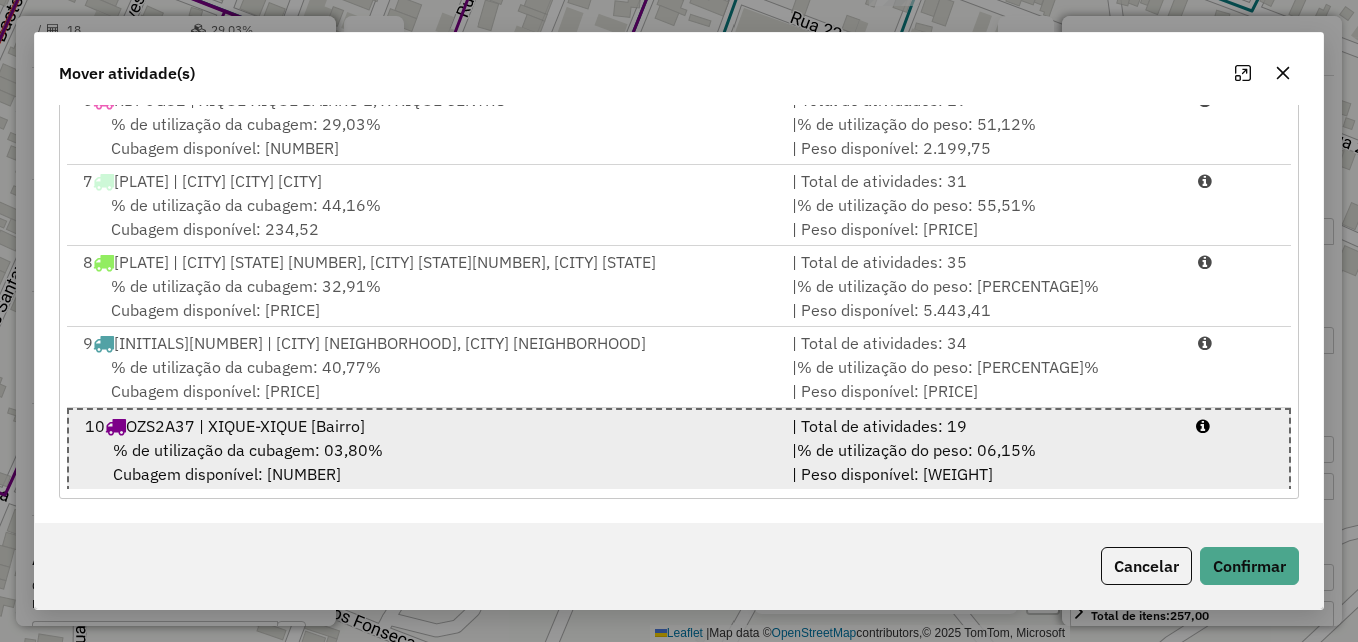 scroll, scrollTop: 413, scrollLeft: 0, axis: vertical 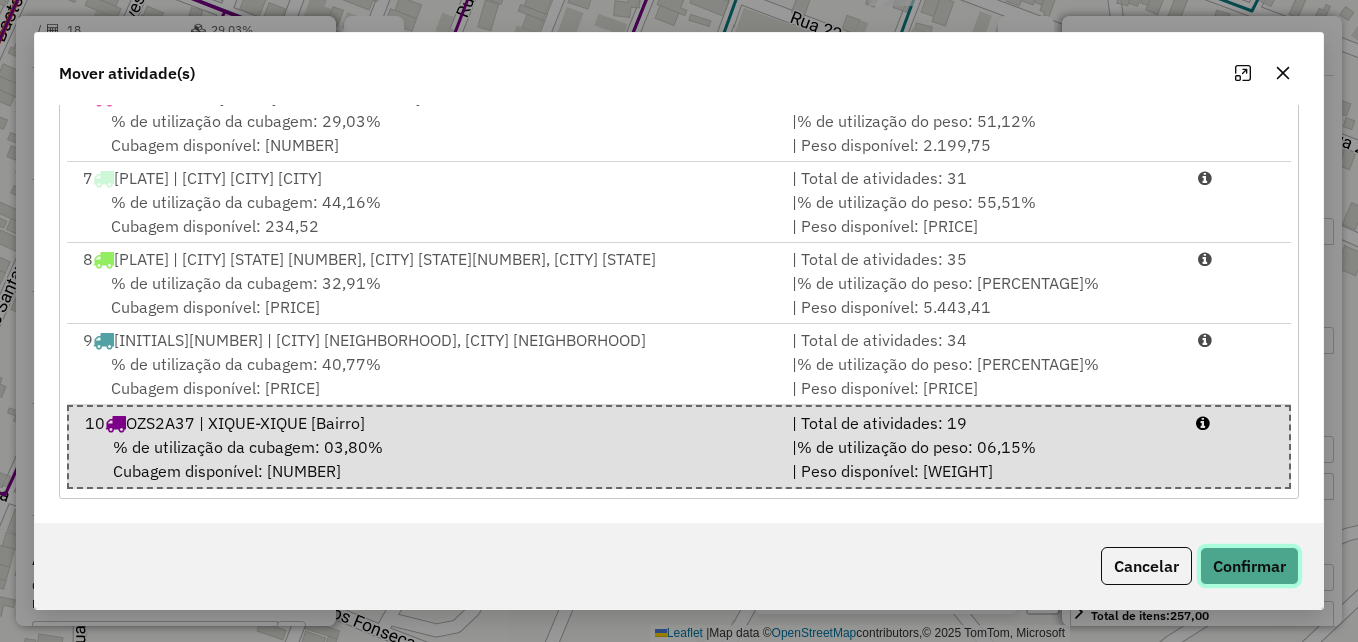 click on "Confirmar" 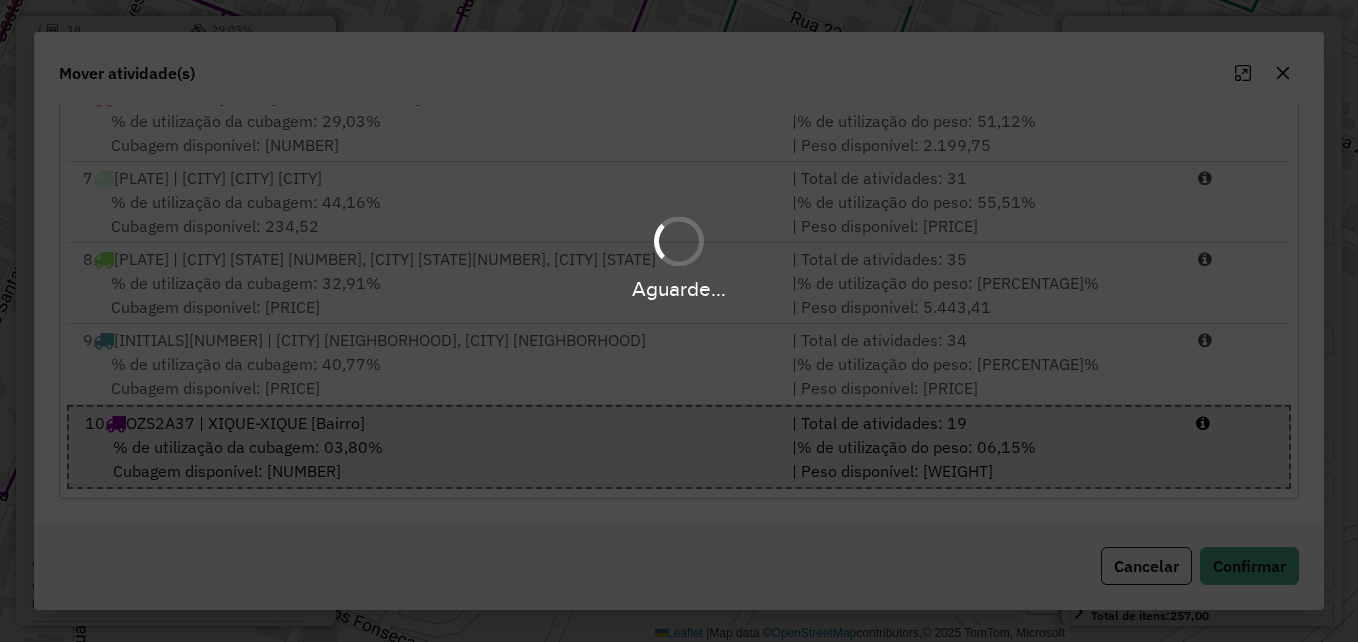 scroll, scrollTop: 0, scrollLeft: 0, axis: both 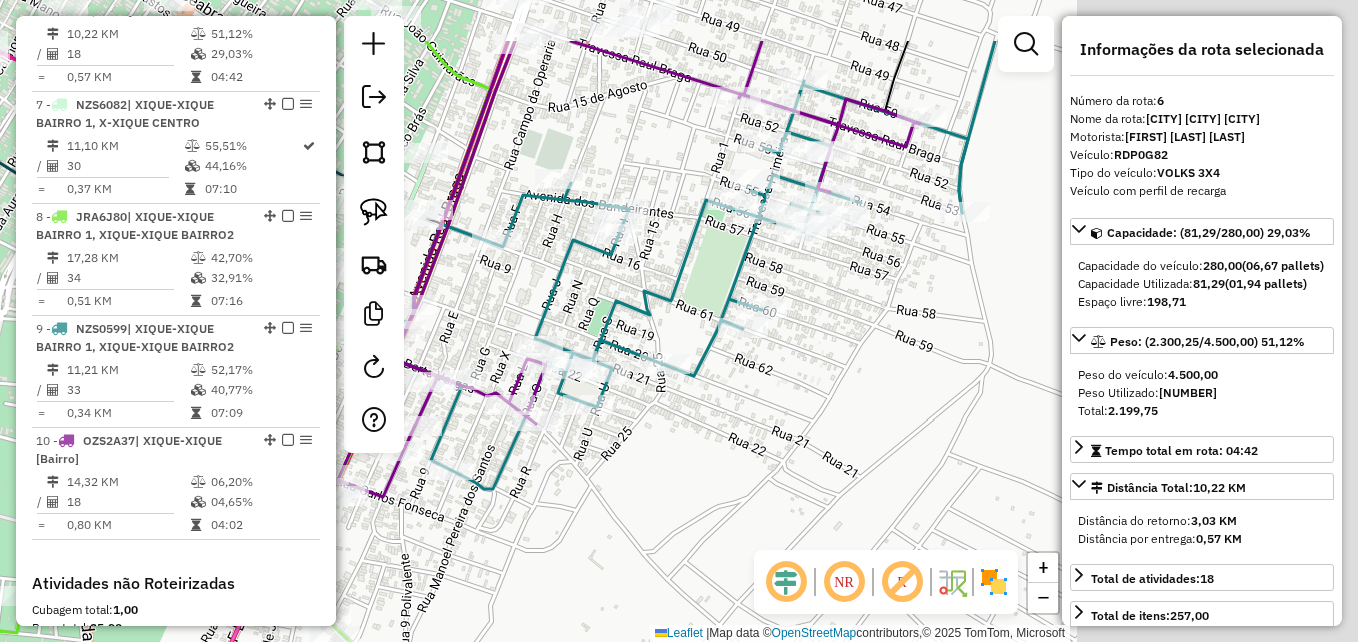 drag, startPoint x: 905, startPoint y: 375, endPoint x: 602, endPoint y: 464, distance: 315.80057 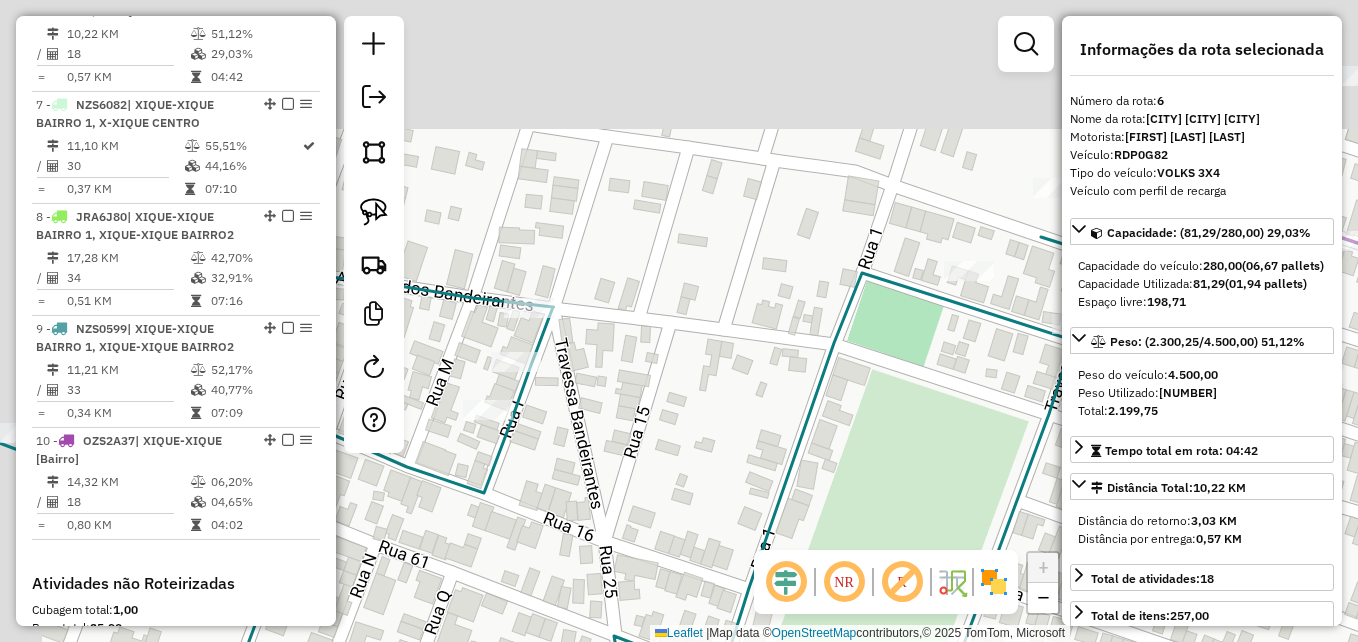 drag, startPoint x: 656, startPoint y: 265, endPoint x: 694, endPoint y: 412, distance: 151.83214 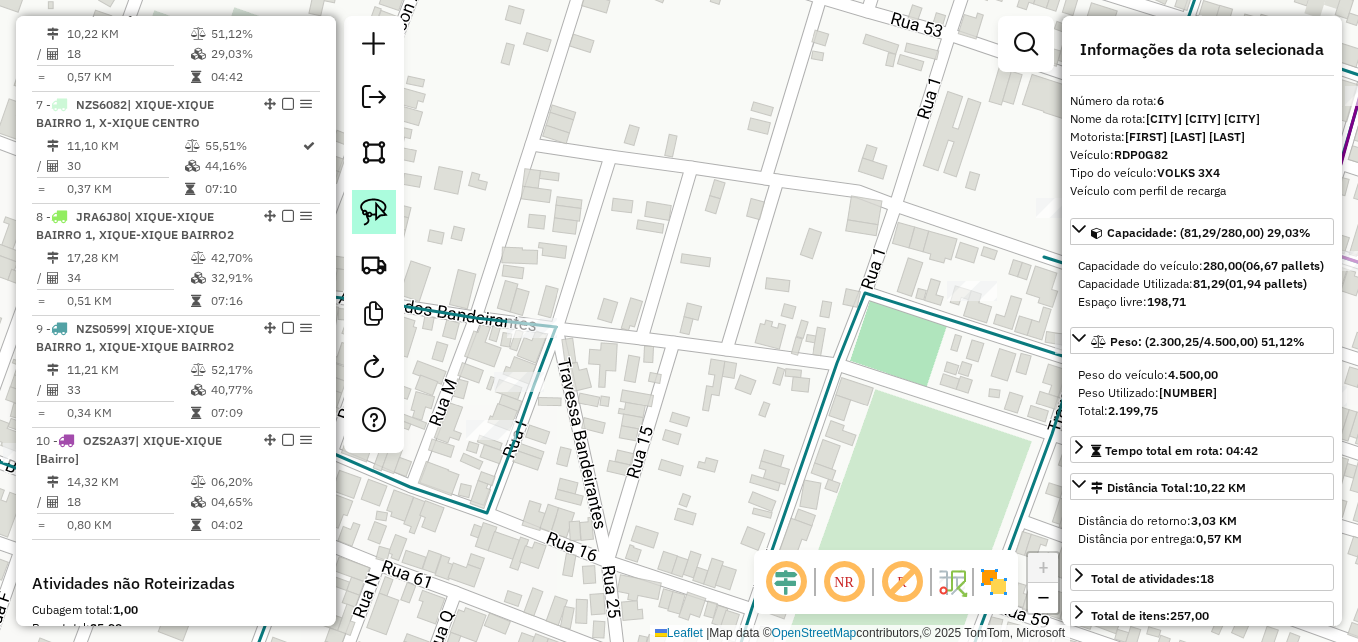 click 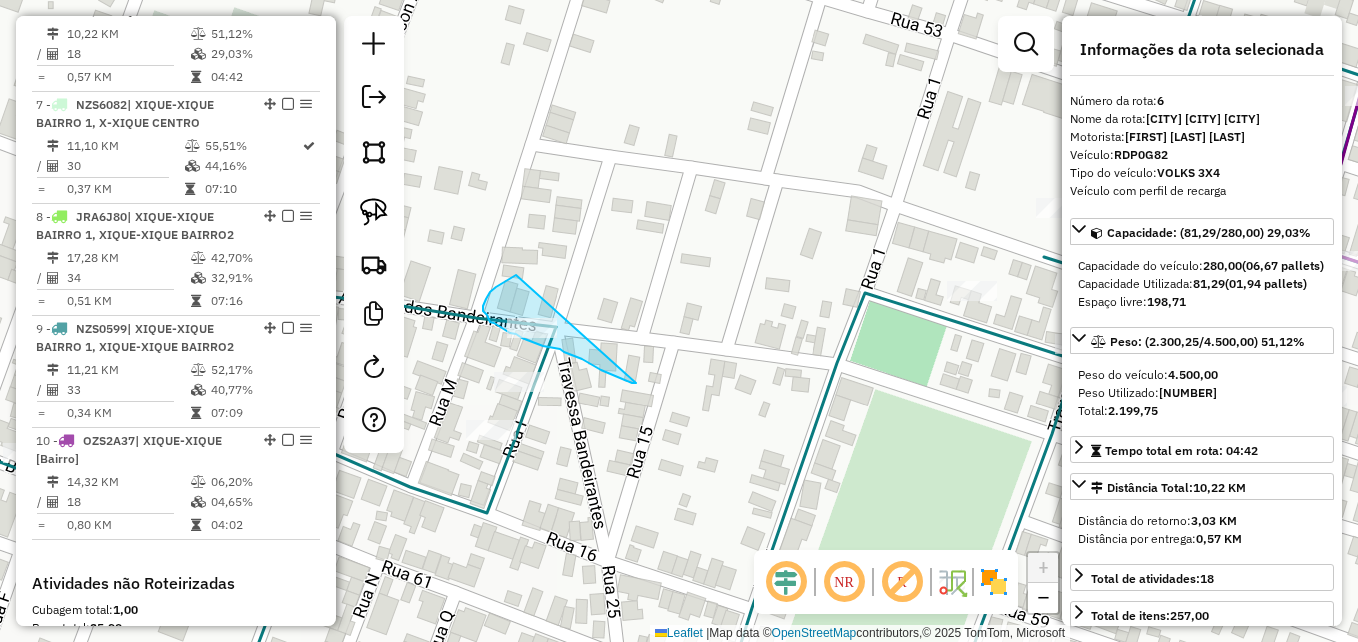 drag, startPoint x: 636, startPoint y: 383, endPoint x: 606, endPoint y: 262, distance: 124.66354 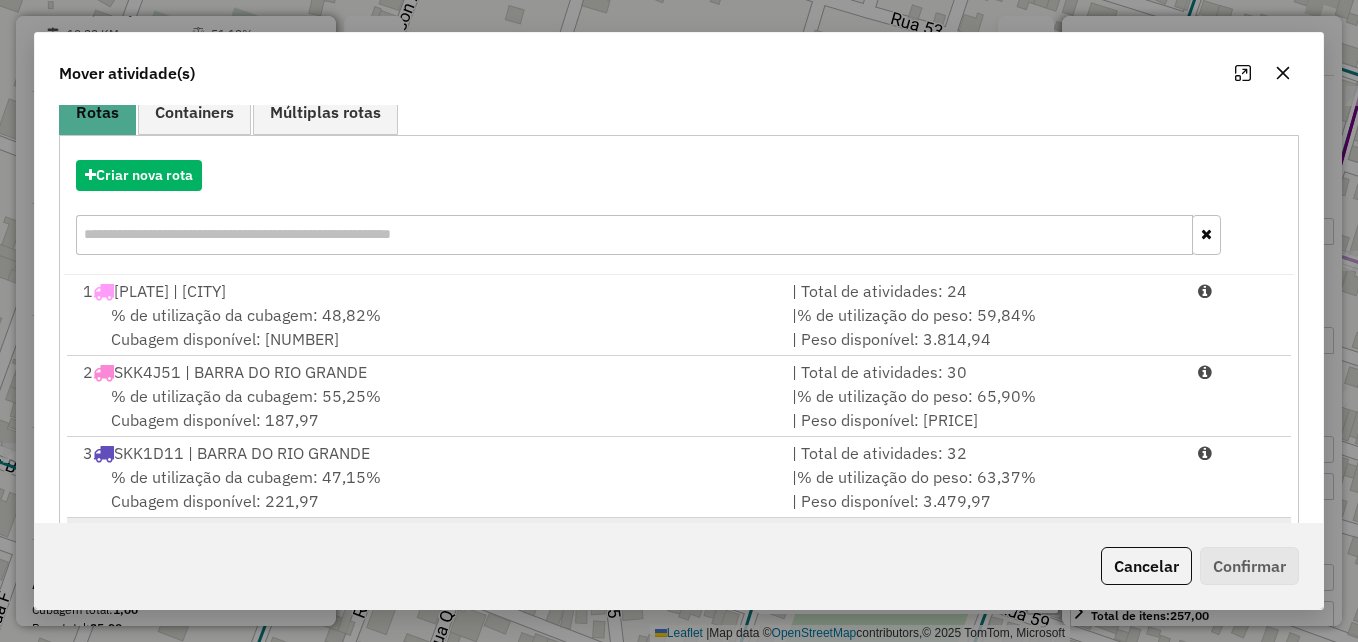 scroll, scrollTop: 366, scrollLeft: 0, axis: vertical 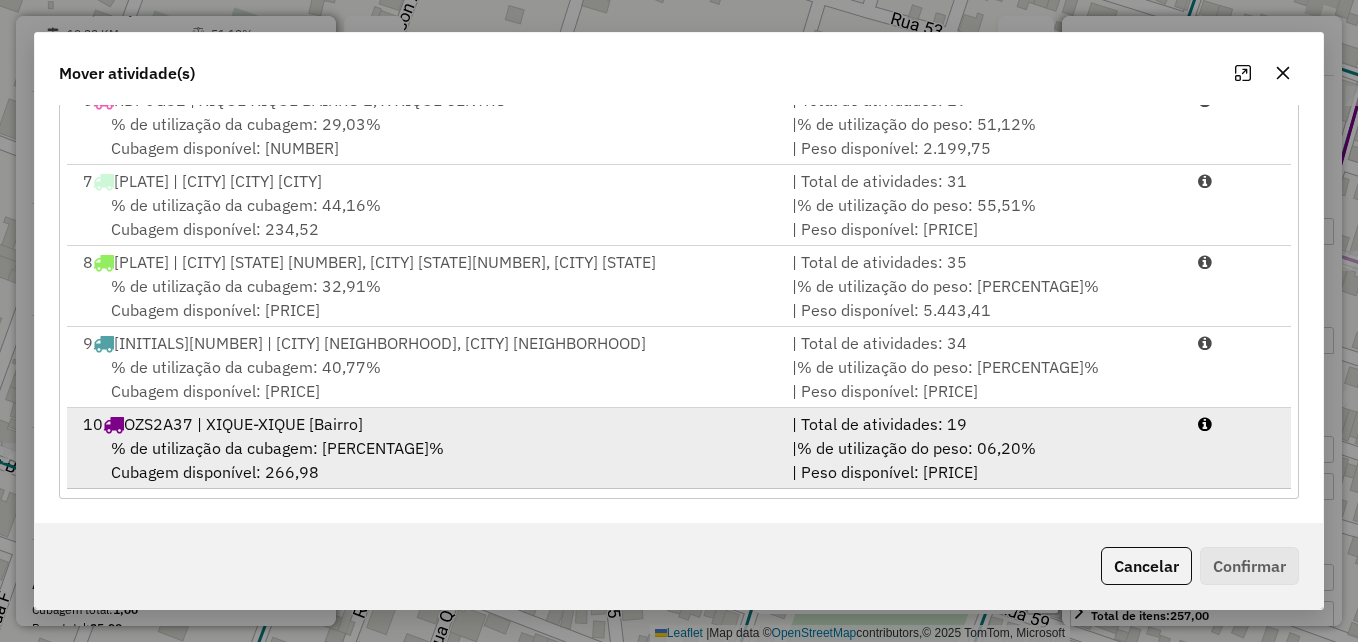 click on "% de utilização da cubagem: [PERCENTAGE]% Cubagem disponível: [NUMBER]" at bounding box center (425, 460) 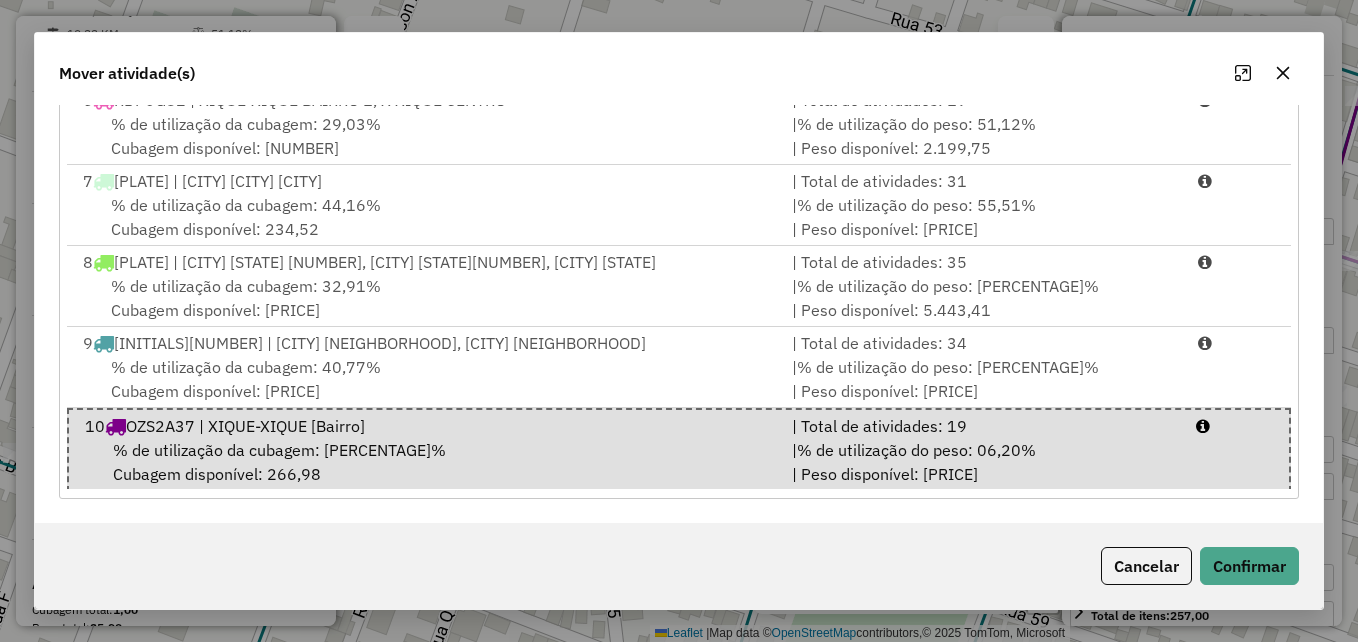 scroll, scrollTop: 413, scrollLeft: 0, axis: vertical 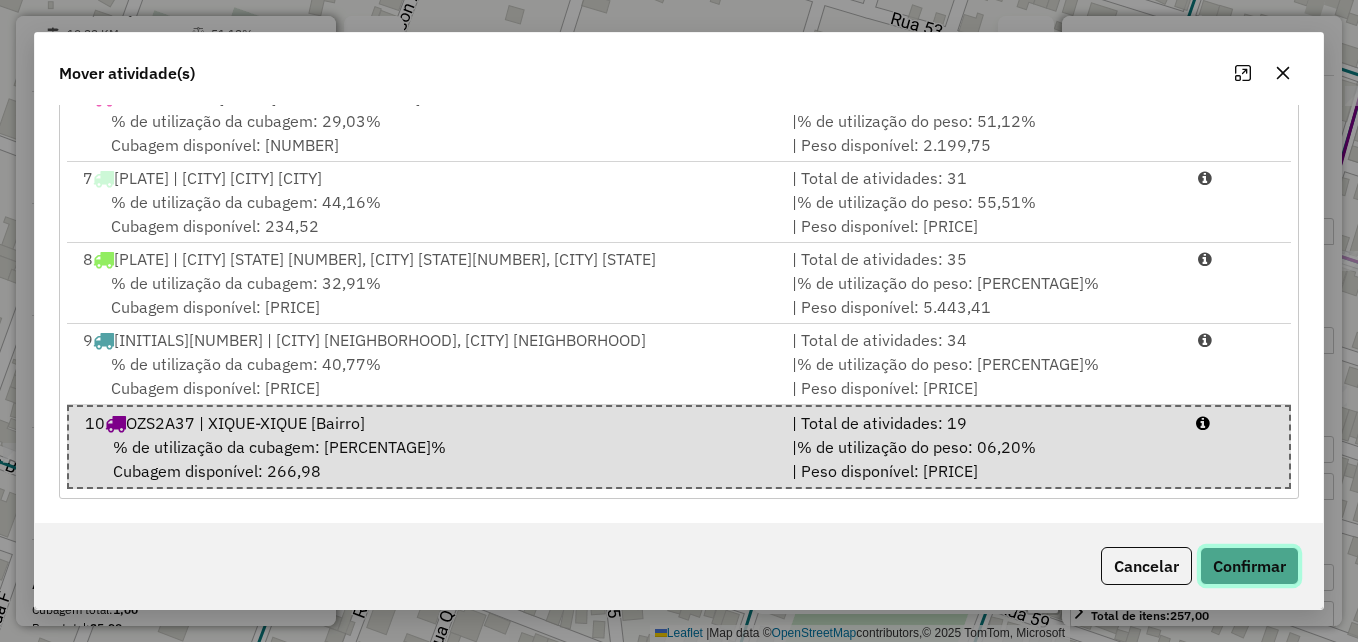 click on "Confirmar" 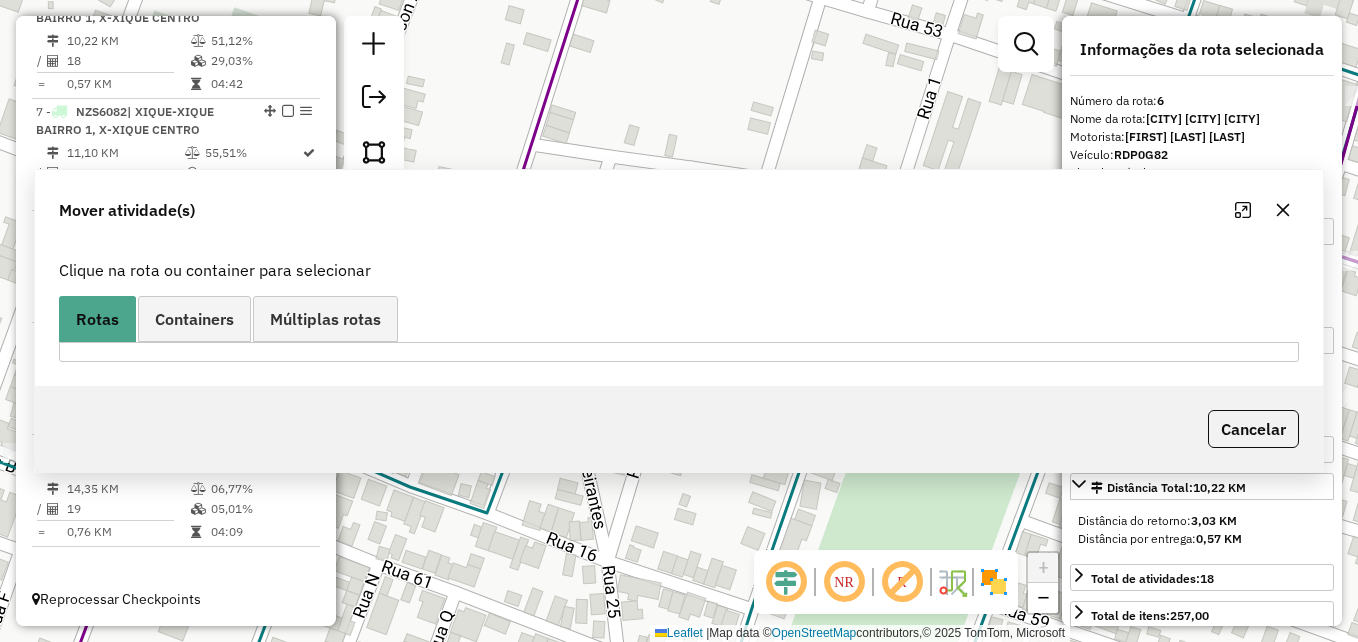 scroll, scrollTop: 0, scrollLeft: 0, axis: both 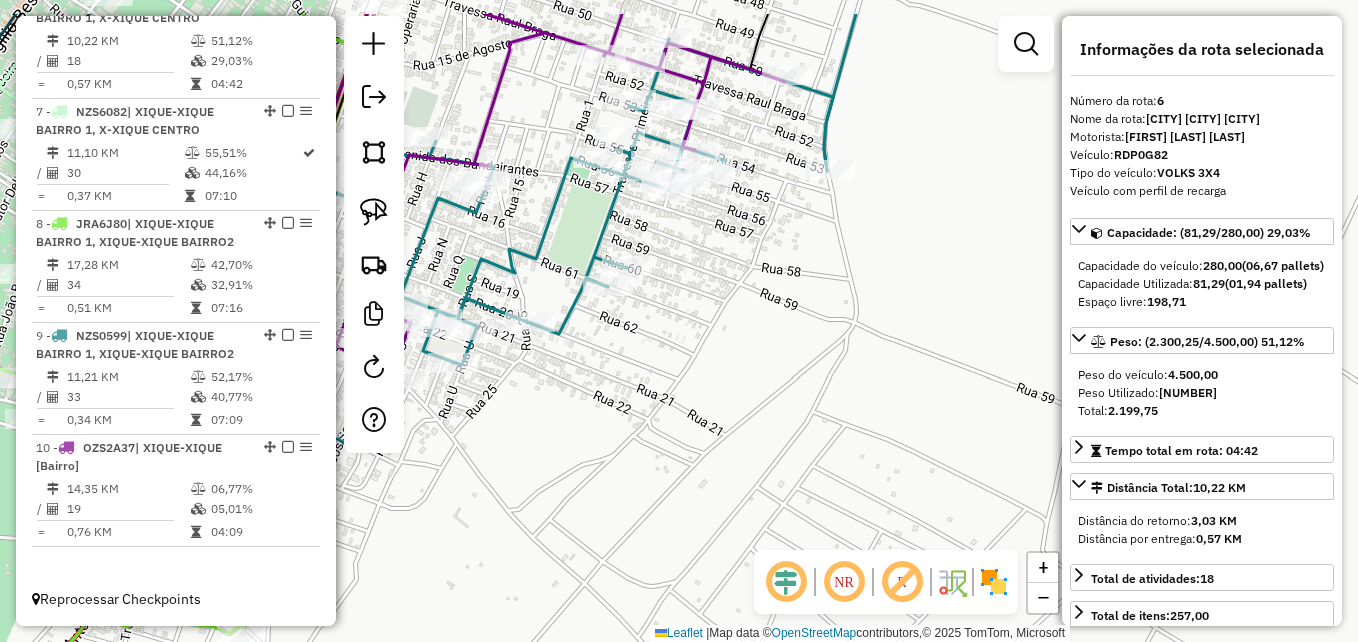 drag, startPoint x: 736, startPoint y: 334, endPoint x: 918, endPoint y: 533, distance: 269.67572 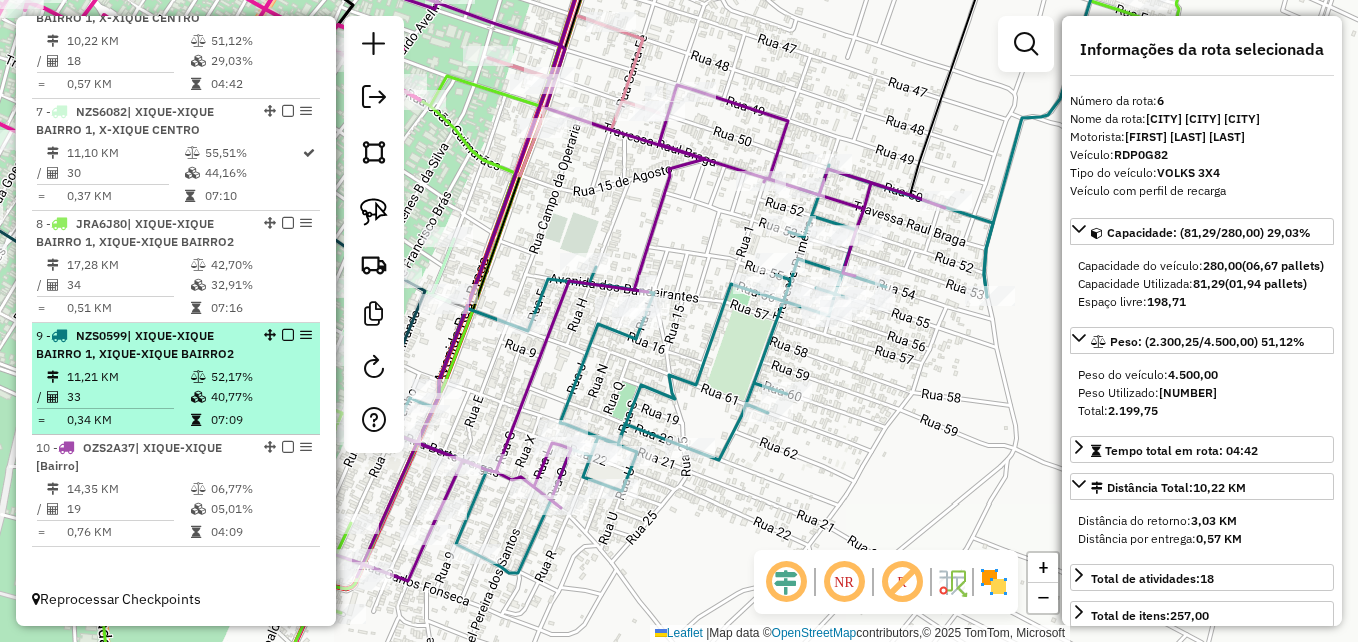 scroll, scrollTop: 1339, scrollLeft: 0, axis: vertical 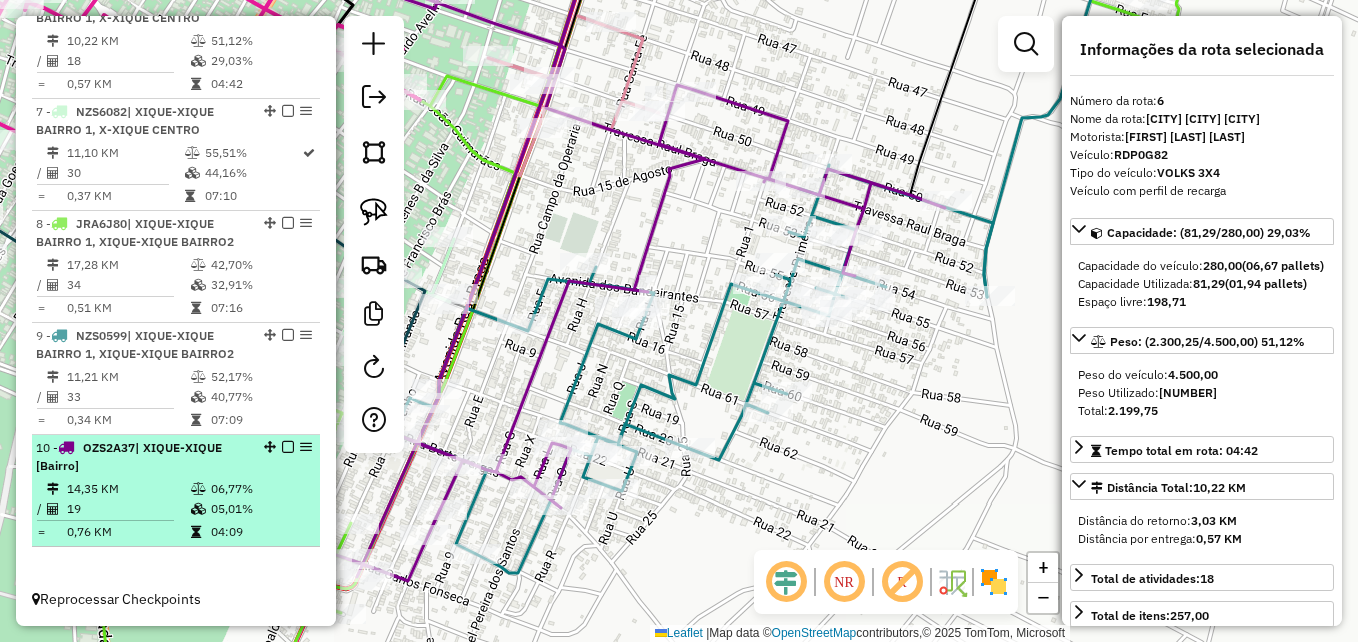 click on "06,77%" at bounding box center (260, 489) 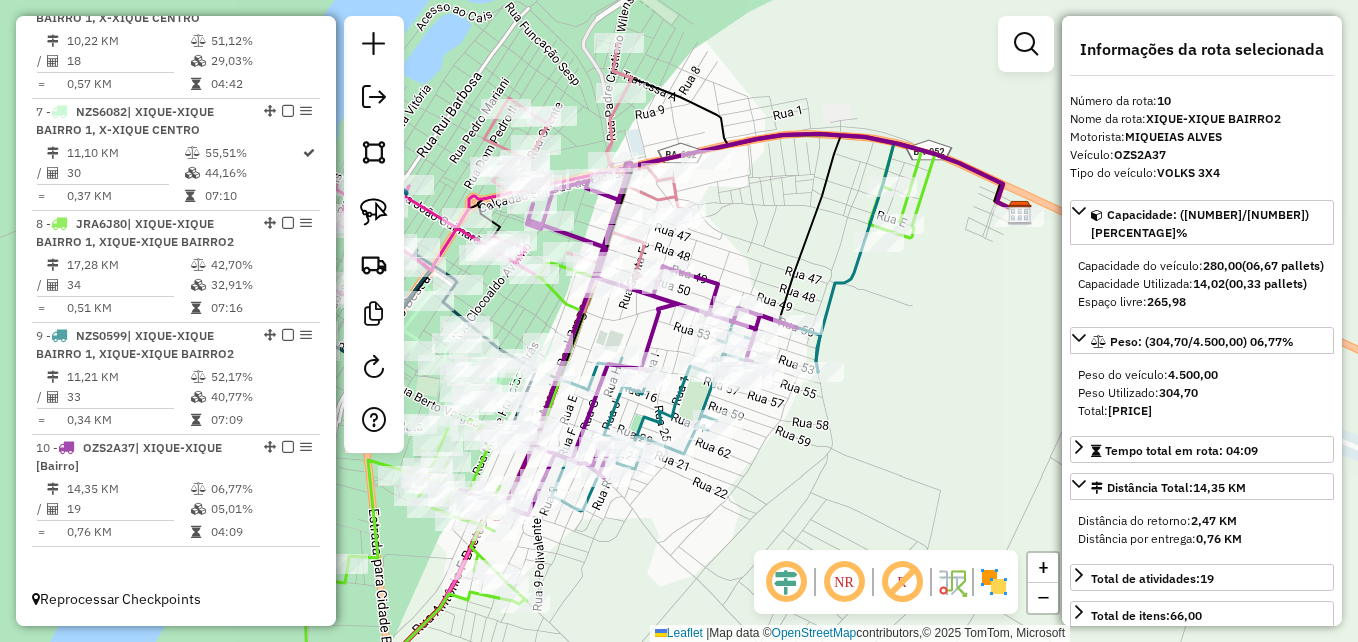drag, startPoint x: 450, startPoint y: 313, endPoint x: 671, endPoint y: 312, distance: 221.00226 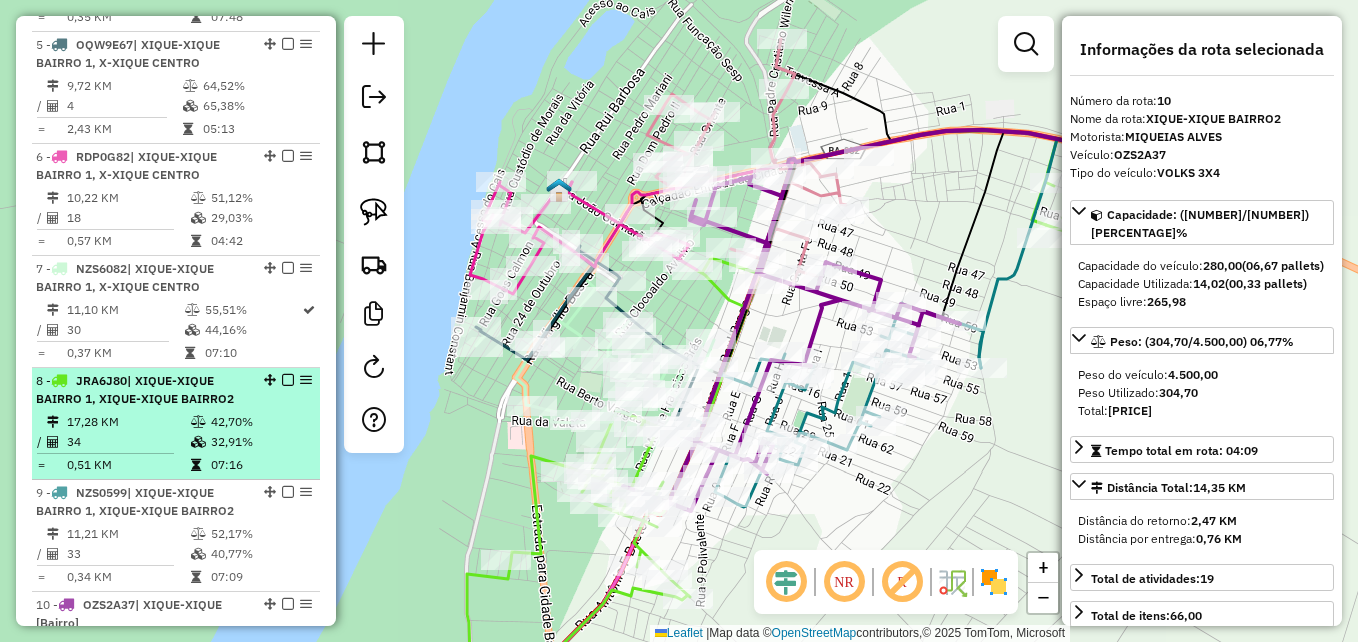 scroll, scrollTop: 1139, scrollLeft: 0, axis: vertical 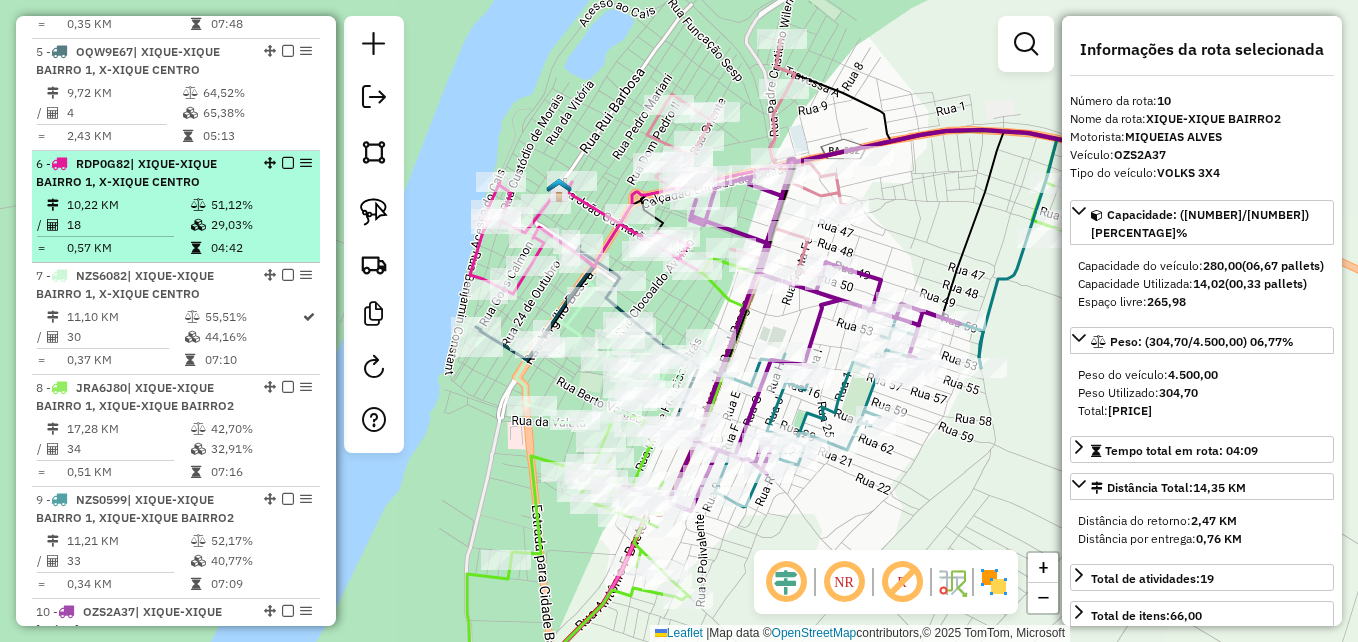 click on "10,22 KM" at bounding box center (128, 205) 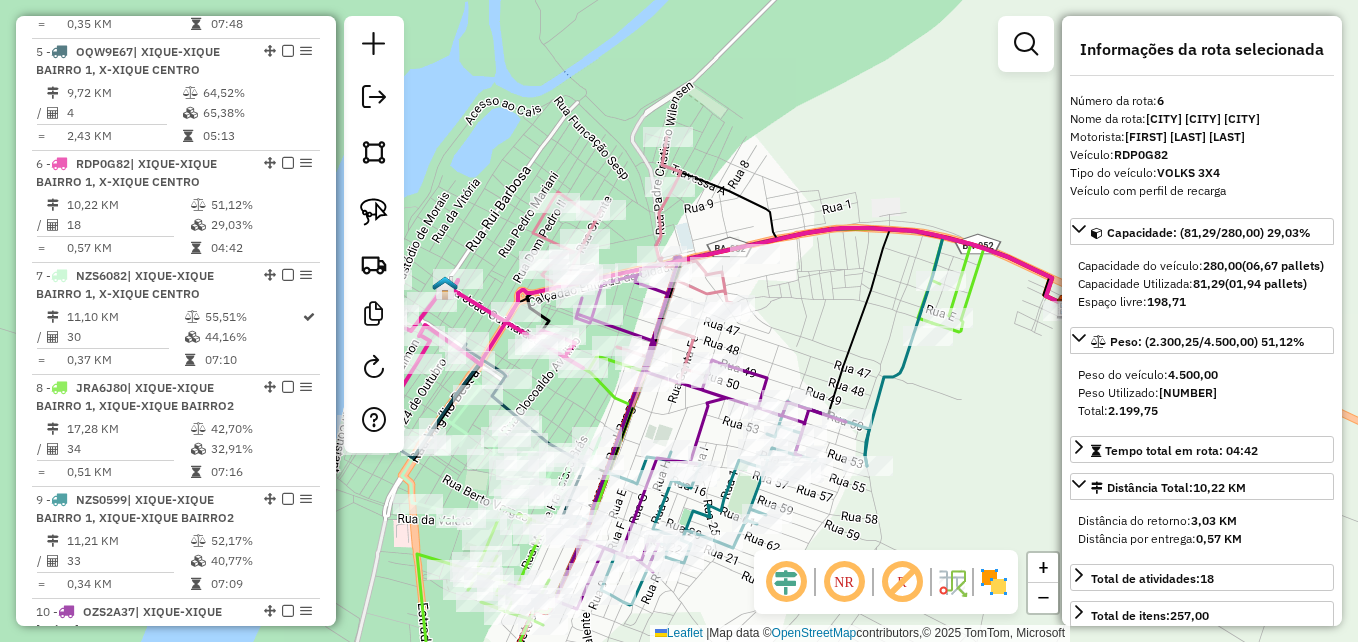 drag, startPoint x: 778, startPoint y: 353, endPoint x: 917, endPoint y: 272, distance: 160.87883 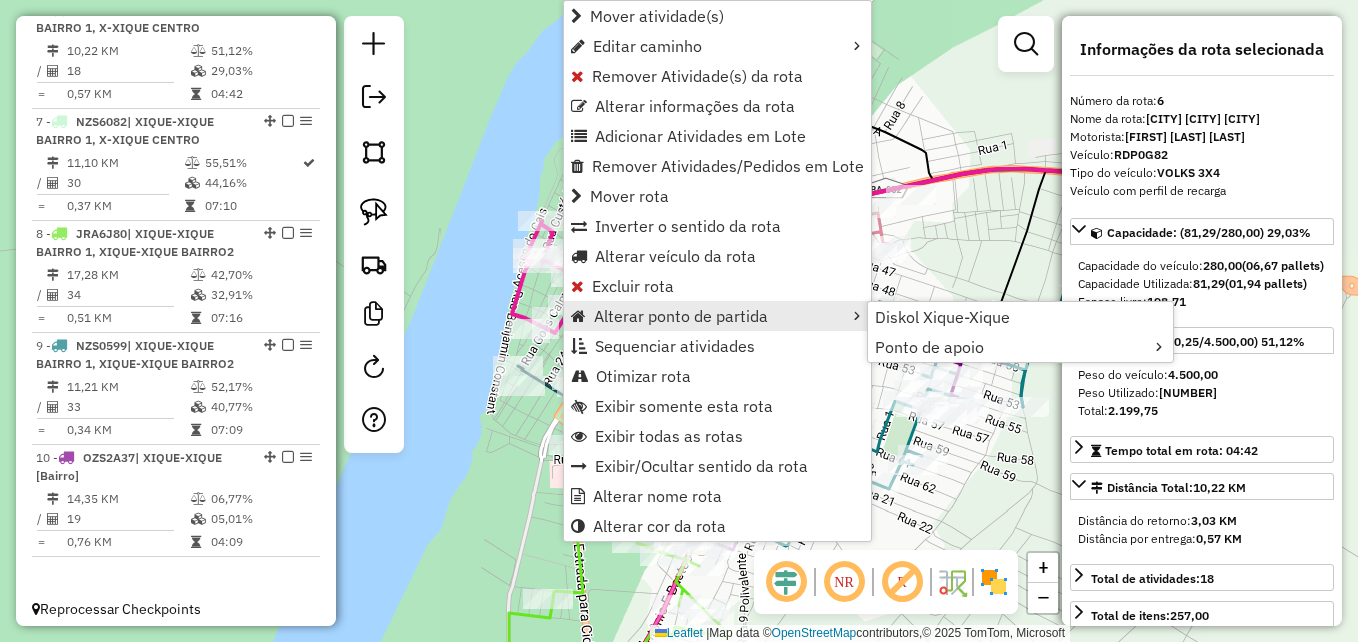 scroll, scrollTop: 1310, scrollLeft: 0, axis: vertical 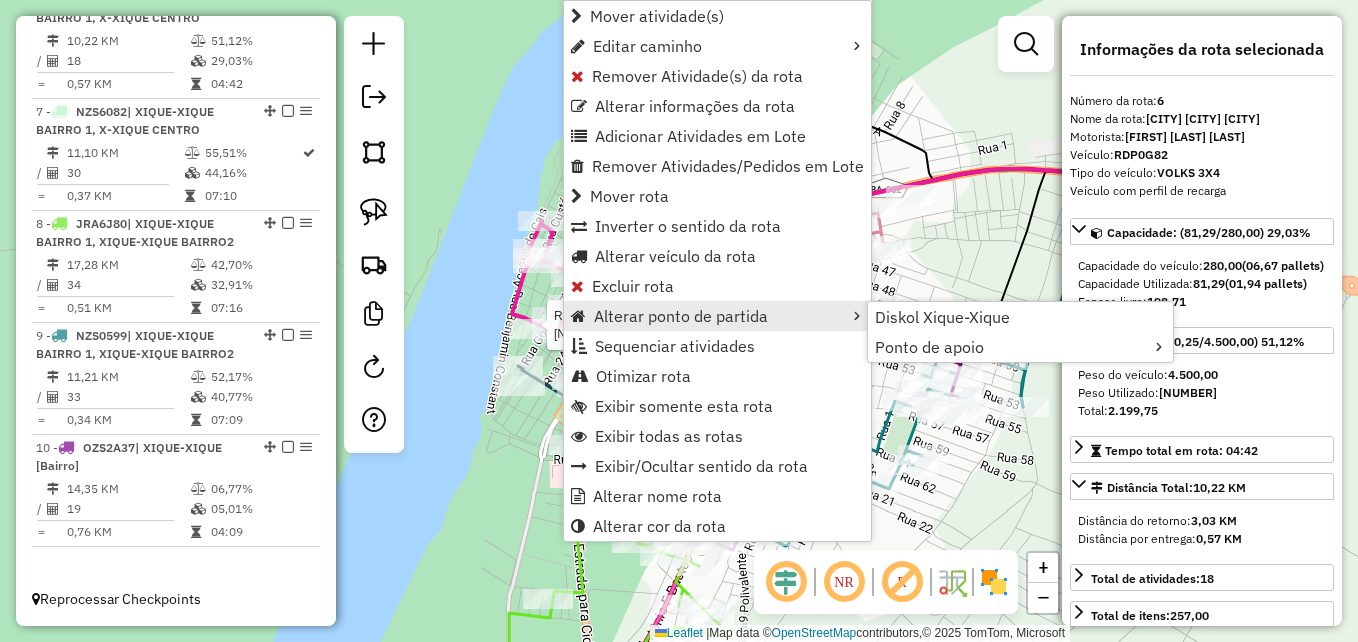 click 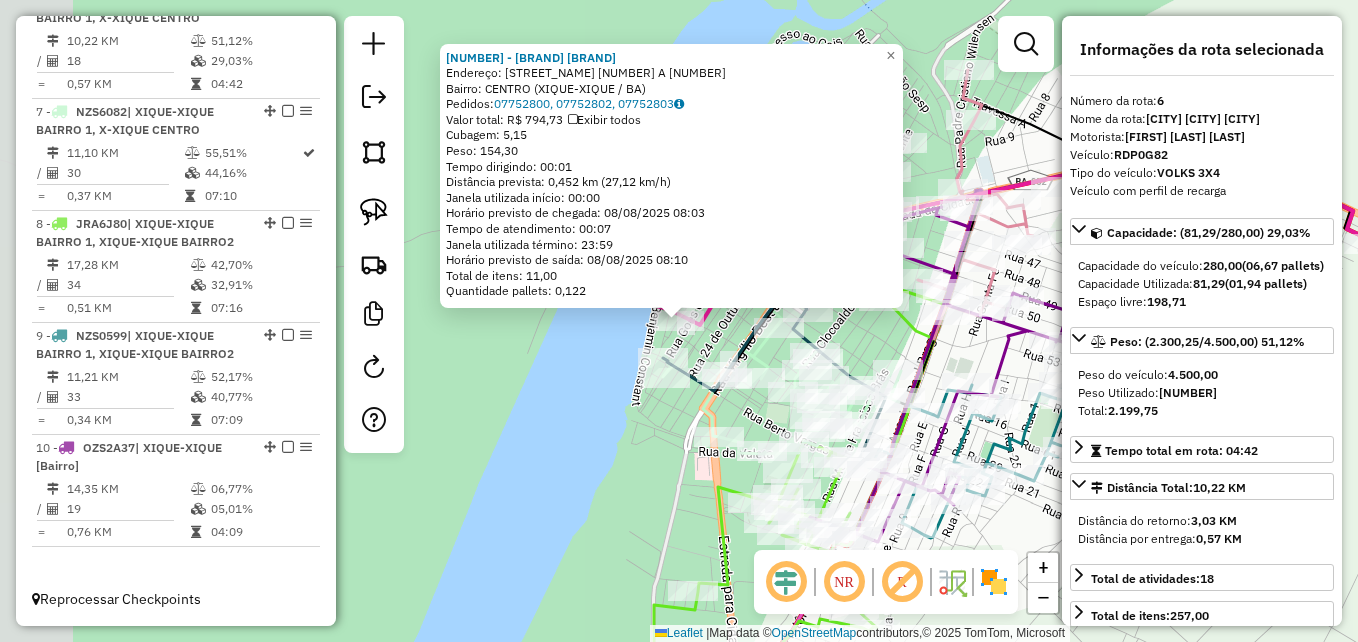 click on "Rota 6 - Placa [PLATE] [NUMBER] - [BRAND] [BRAND] [NUMBER] - [BRAND] [BRAND]  Endereço:  [LAST] [LAST] [NUMBER] A [NUMBER]   Bairro: [NEIGHBORHOOD] ([CITY] / [STATE])   Pedidos:  [NUMBER], [NUMBER], [NUMBER]   Valor total: [CURRENCY] [PRICE]   Exibir todos   Cubagem: [PRICE]  Peso: [PRICE]  Tempo dirigindo: [TIME]   Distância prevista: [PRICE] km ([PRICE] km/h)   Janela utilizada início: [TIME]   Horário previsto de chegada: [DATE] [TIME]   Tempo de atendimento: [TIME]   Janela utilizada término: [TIME]   Horário previsto de saída: [DATE] [TIME]   Total de itens: [PRICE]   Quantidade pallets: [PRICE]  × Janela de atendimento Grade de atendimento Capacidade Transportadoras Veículos Cliente Pedidos  Rotas Selecione os dias de semana para filtrar as janelas de atendimento  Seg   Ter   Qua   Qui   Sex   Sáb   Dom  Informe o período da janela de atendimento: De: Até:  Filtrar exatamente a janela do cliente  Considerar janela de atendimento padrão  Selecione os dias de semana para filtrar as grades de atendimento  Seg   Ter   Qua   Qui   Sex   Sáb   Dom   Considerar clientes sem dia de atendimento cadastrado  Clientes fora do dia de atendimento selecionado Filtrar as atividades entre os valores definidos abaixo:  Peso mínimo:   Peso máximo:   Cubagem mínima:   Cubagem máxima:   De:   Até:  Filtrar as atividades entre o tempo de atendimento definido abaixo:  De:   Até:   Considerar capacidade total dos clientes não roteirizados Transportadora: Selecione um ou mais itens Tipo de veículo: Selecione um ou mais itens Veículo: Selecione um ou mais itens Nome: De:" 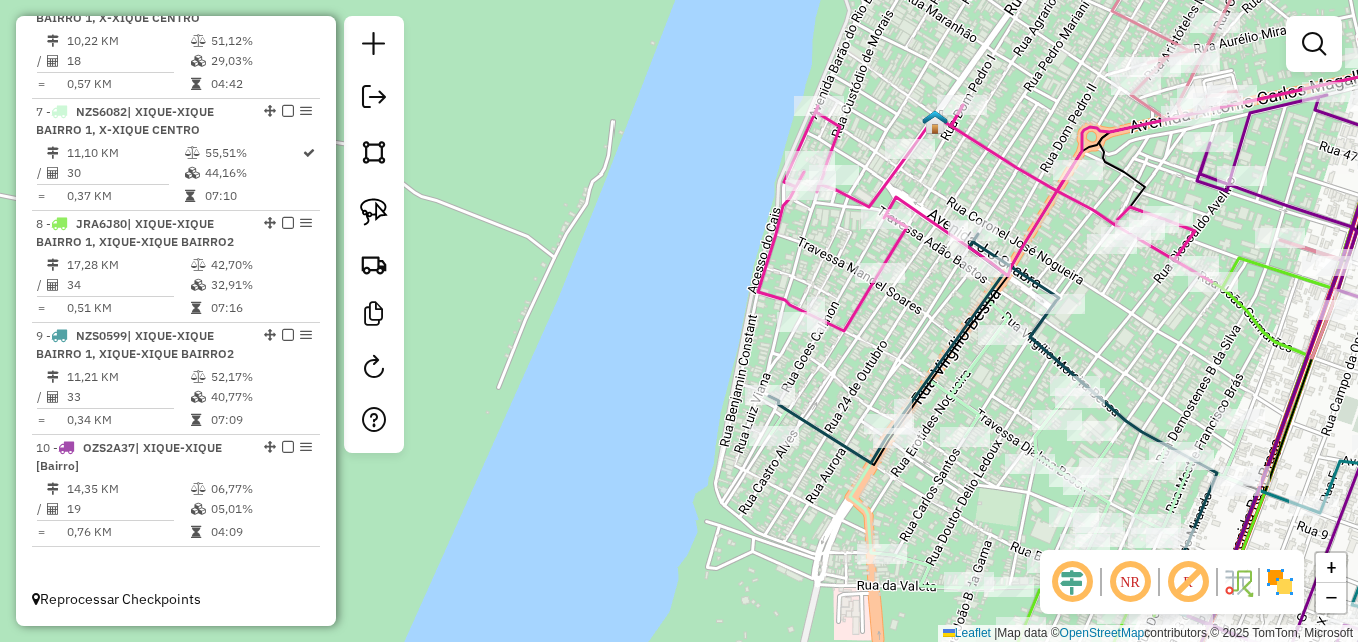 drag, startPoint x: 570, startPoint y: 309, endPoint x: 476, endPoint y: 327, distance: 95.707886 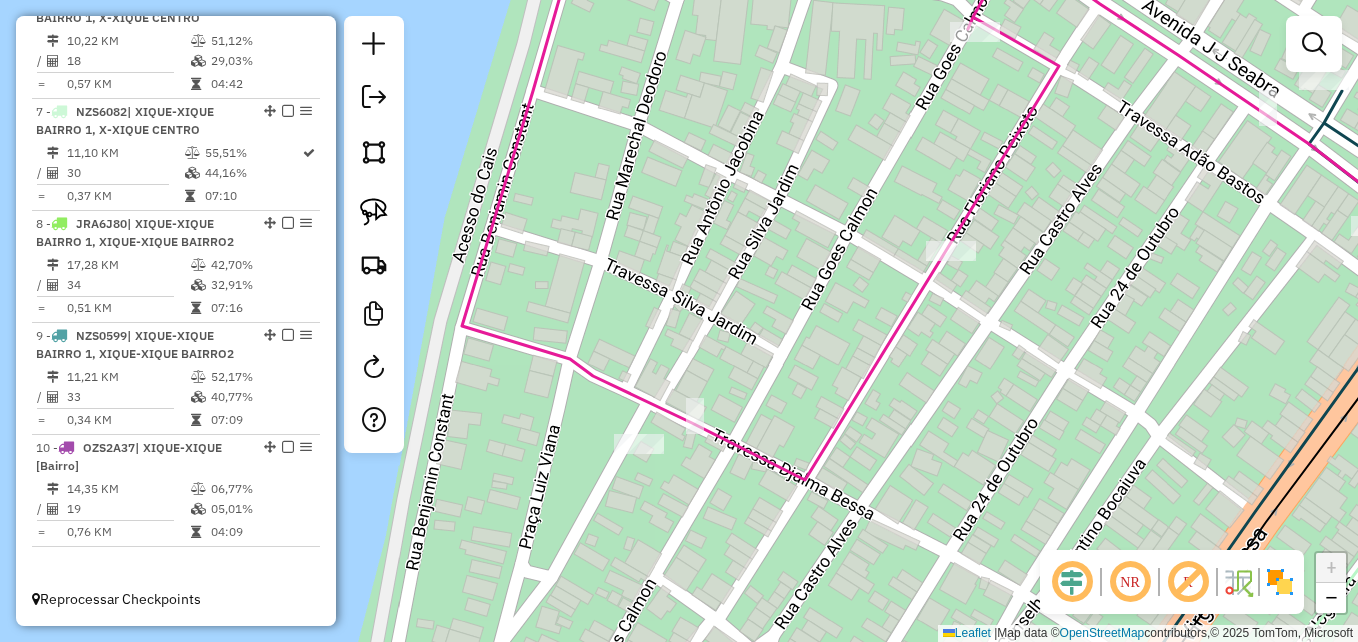 click 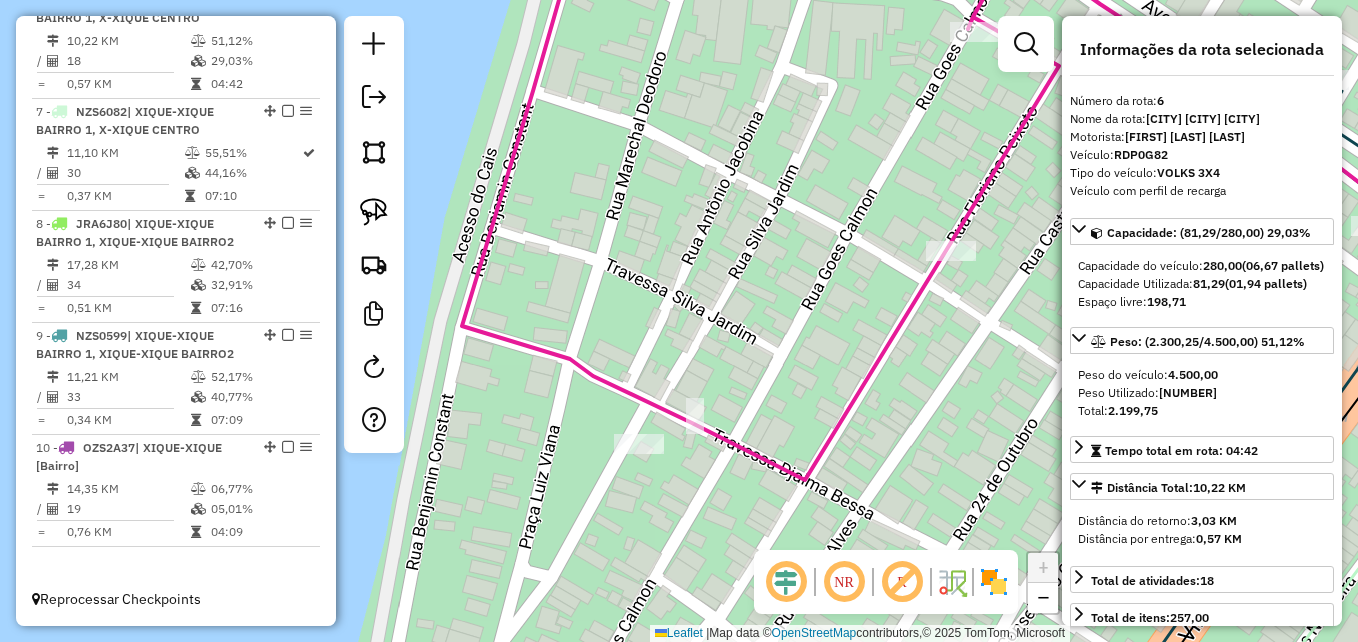 click 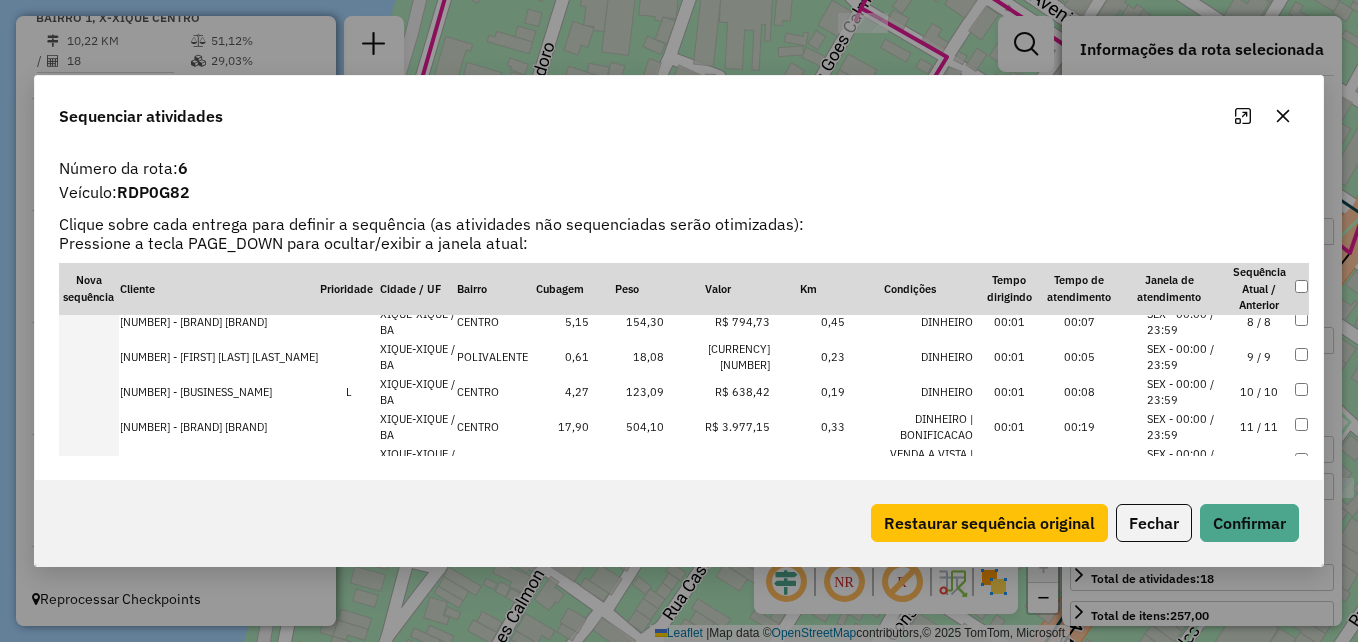 scroll, scrollTop: 300, scrollLeft: 0, axis: vertical 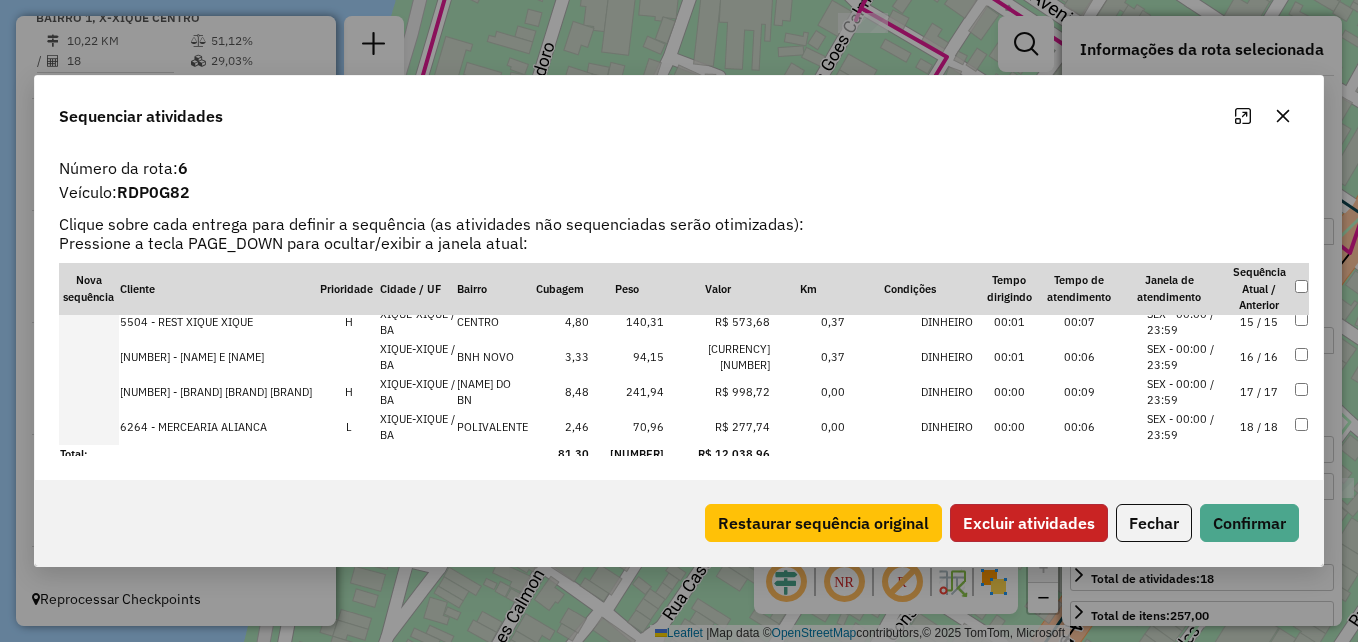 click on "Excluir atividades" 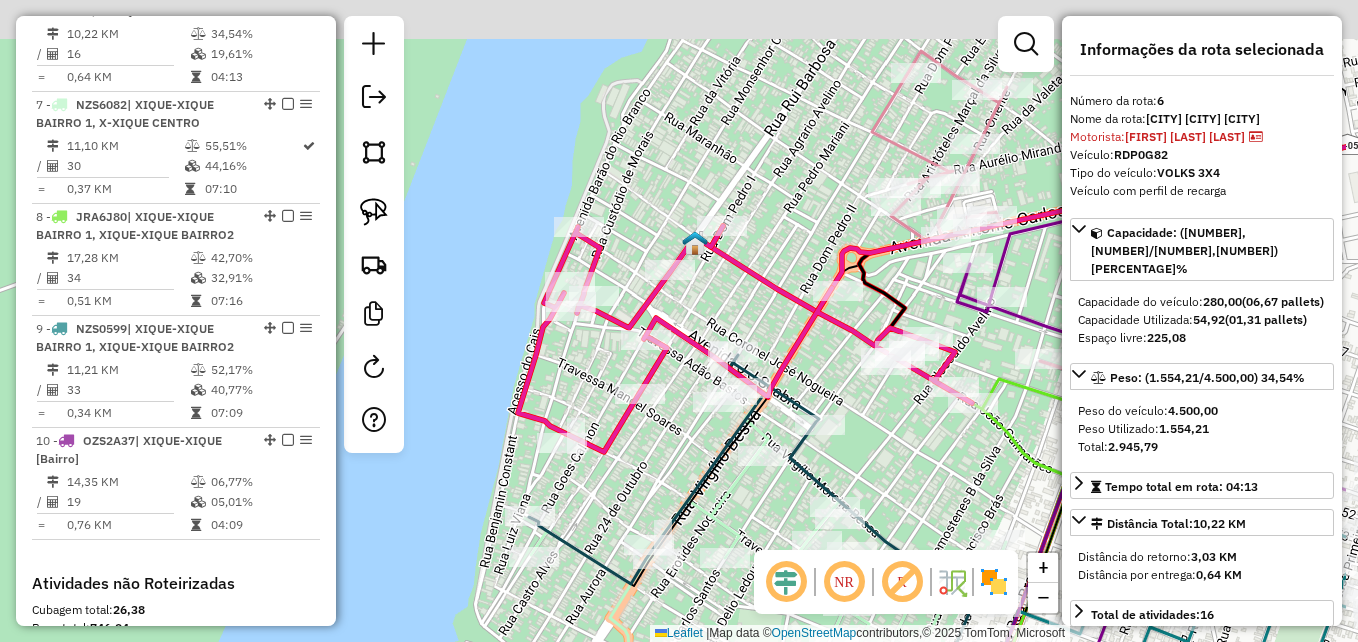 drag, startPoint x: 972, startPoint y: 301, endPoint x: 793, endPoint y: 404, distance: 206.51877 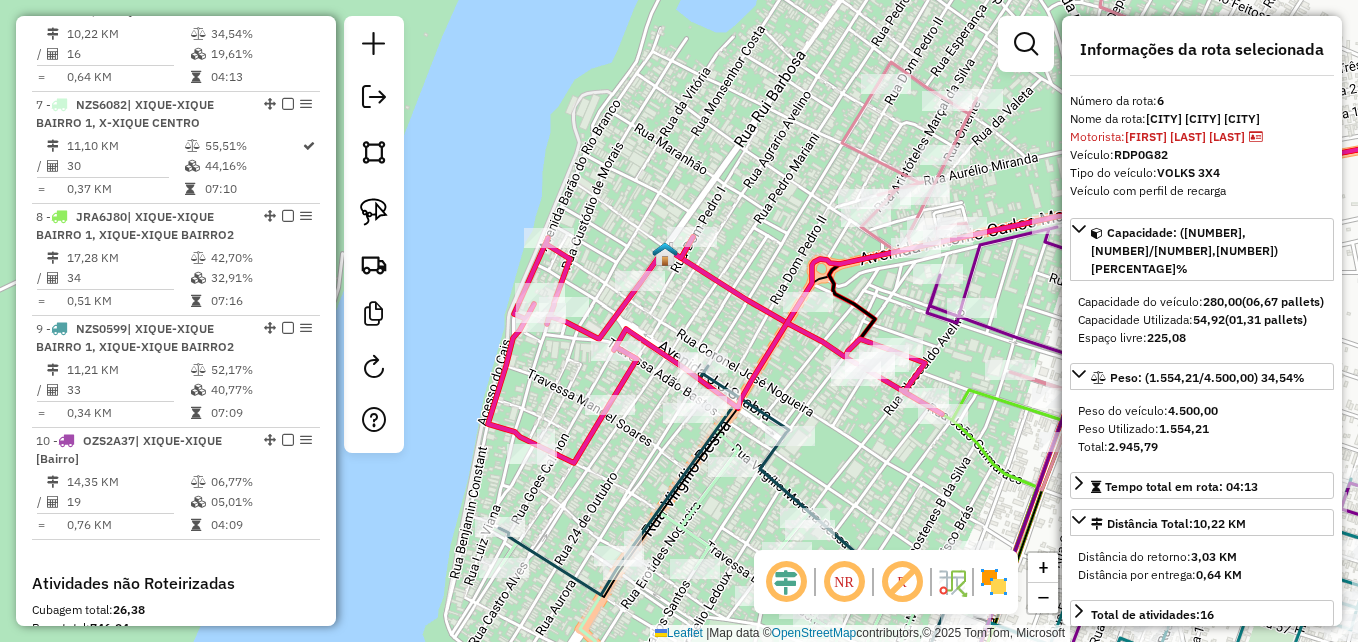 drag, startPoint x: 379, startPoint y: 200, endPoint x: 512, endPoint y: 328, distance: 184.58873 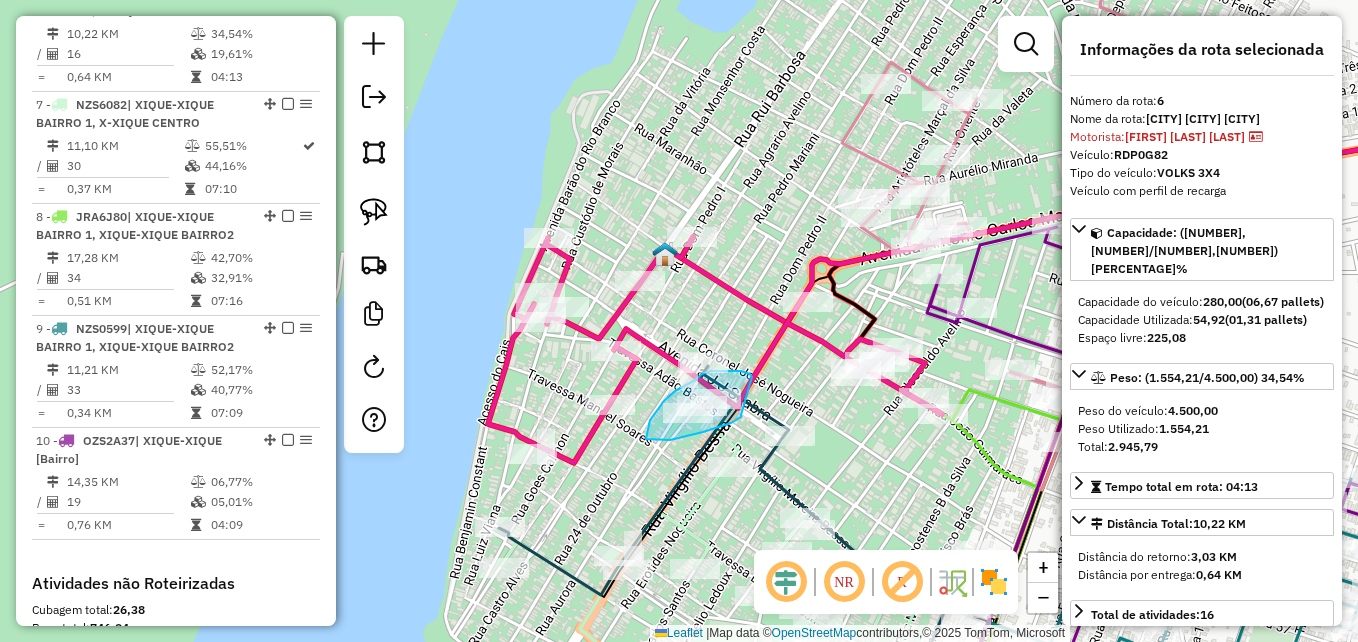 drag, startPoint x: 741, startPoint y: 415, endPoint x: 752, endPoint y: 377, distance: 39.56008 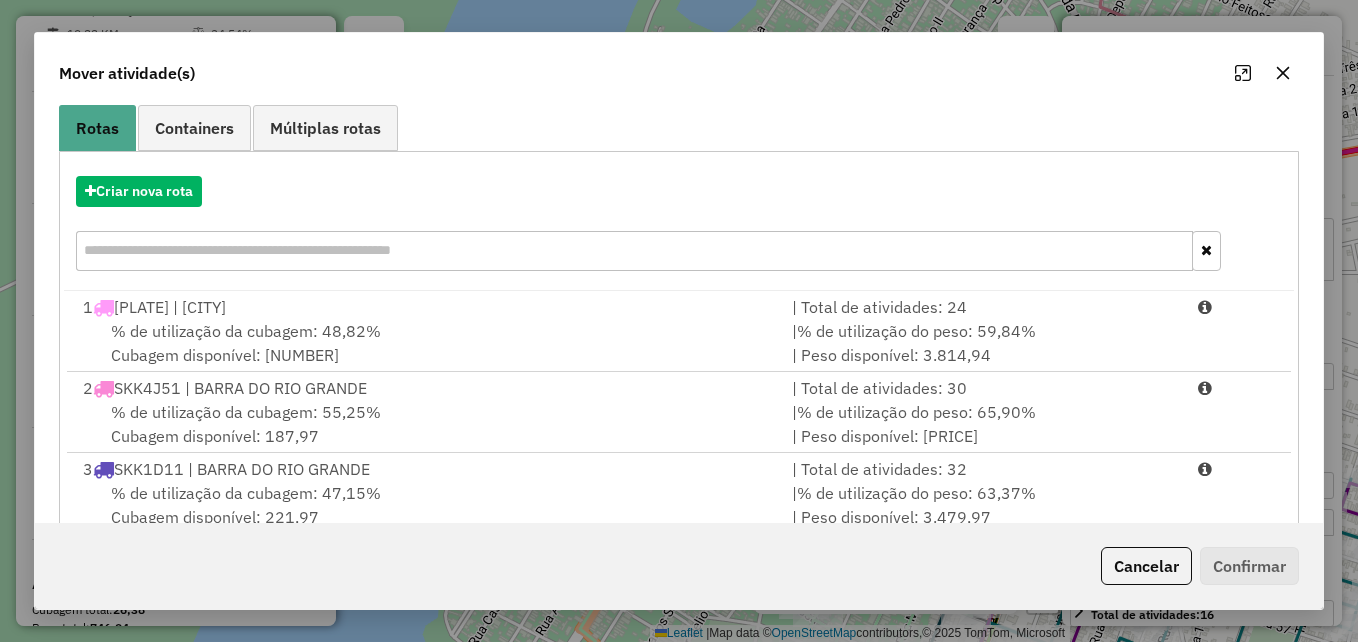 scroll, scrollTop: 366, scrollLeft: 0, axis: vertical 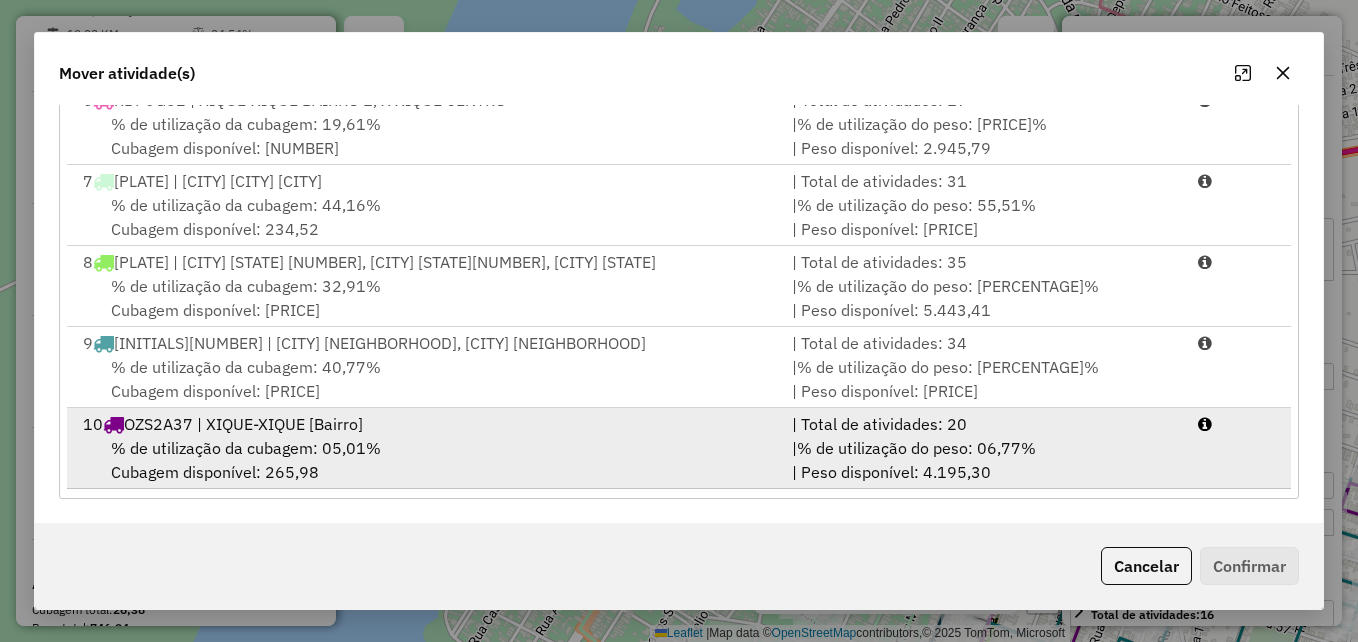 click on "[NUMBER] OZS2A37 | [CITY] [STATE]" at bounding box center [425, 424] 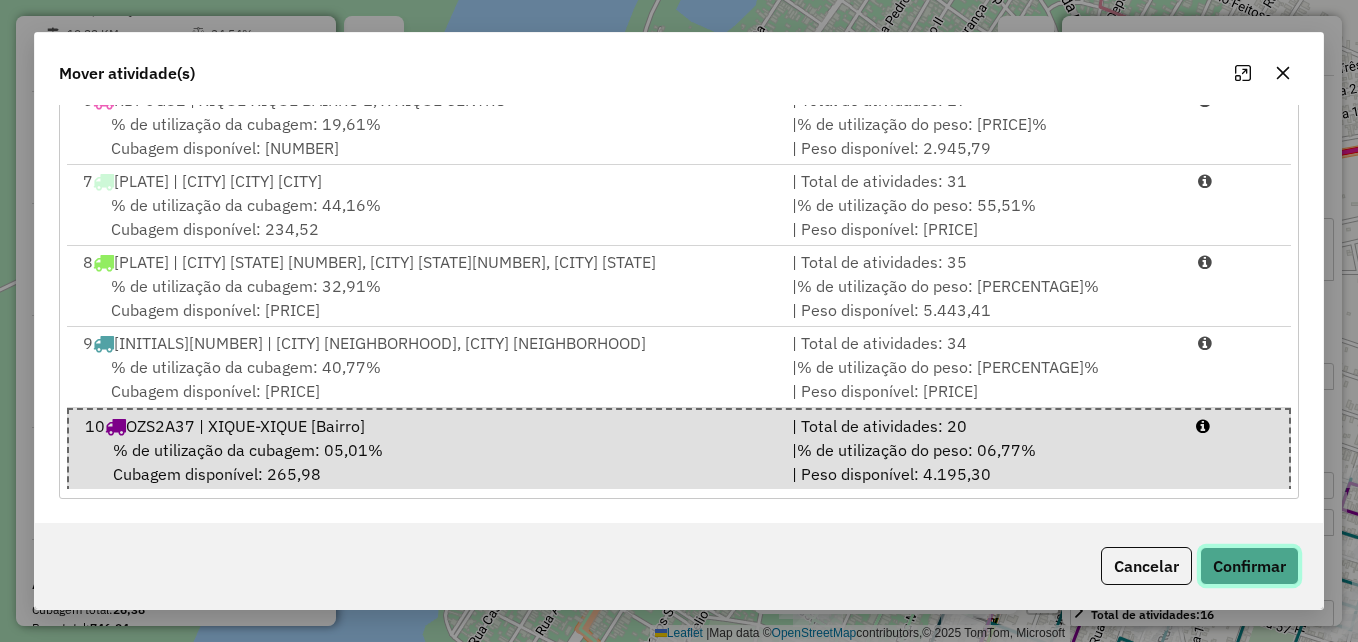 click on "Confirmar" 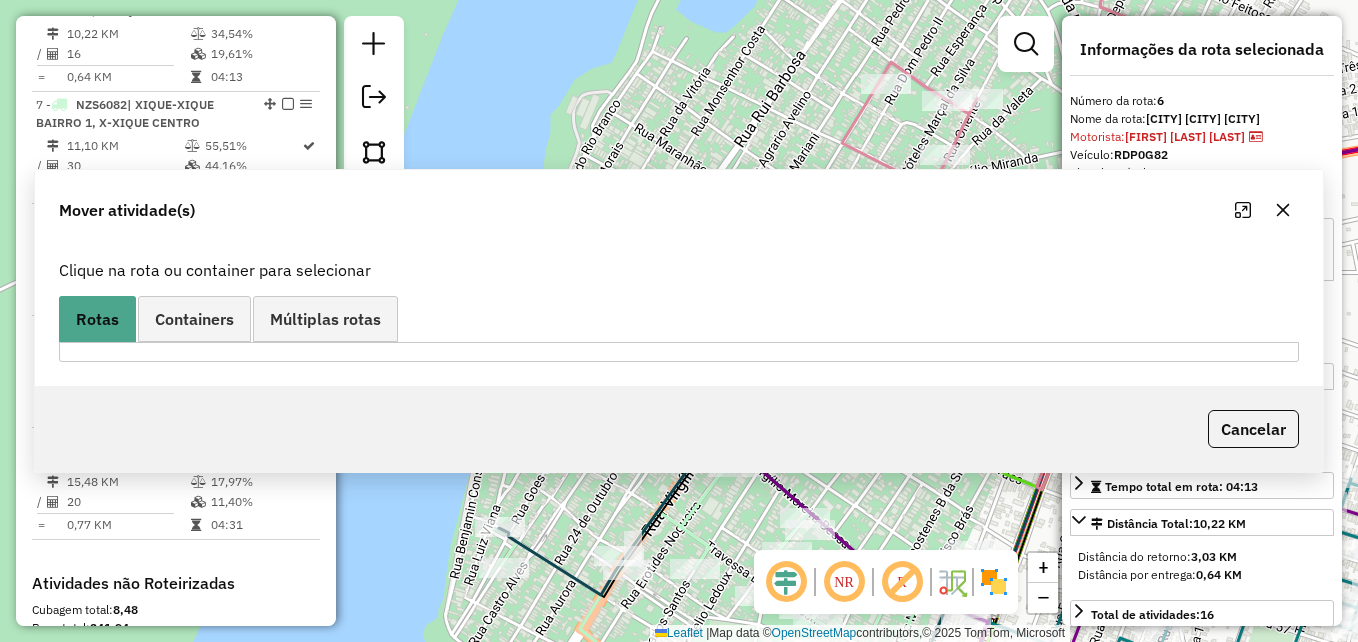 scroll, scrollTop: 0, scrollLeft: 0, axis: both 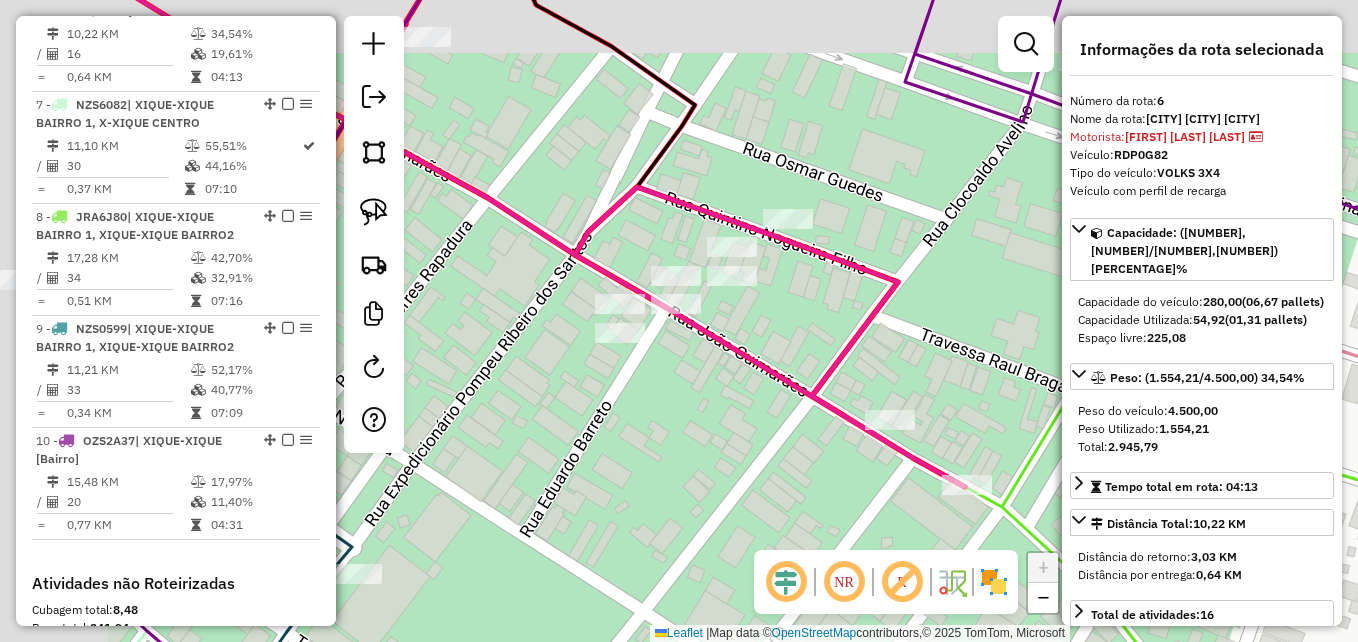 drag, startPoint x: 792, startPoint y: 337, endPoint x: 883, endPoint y: 346, distance: 91.44397 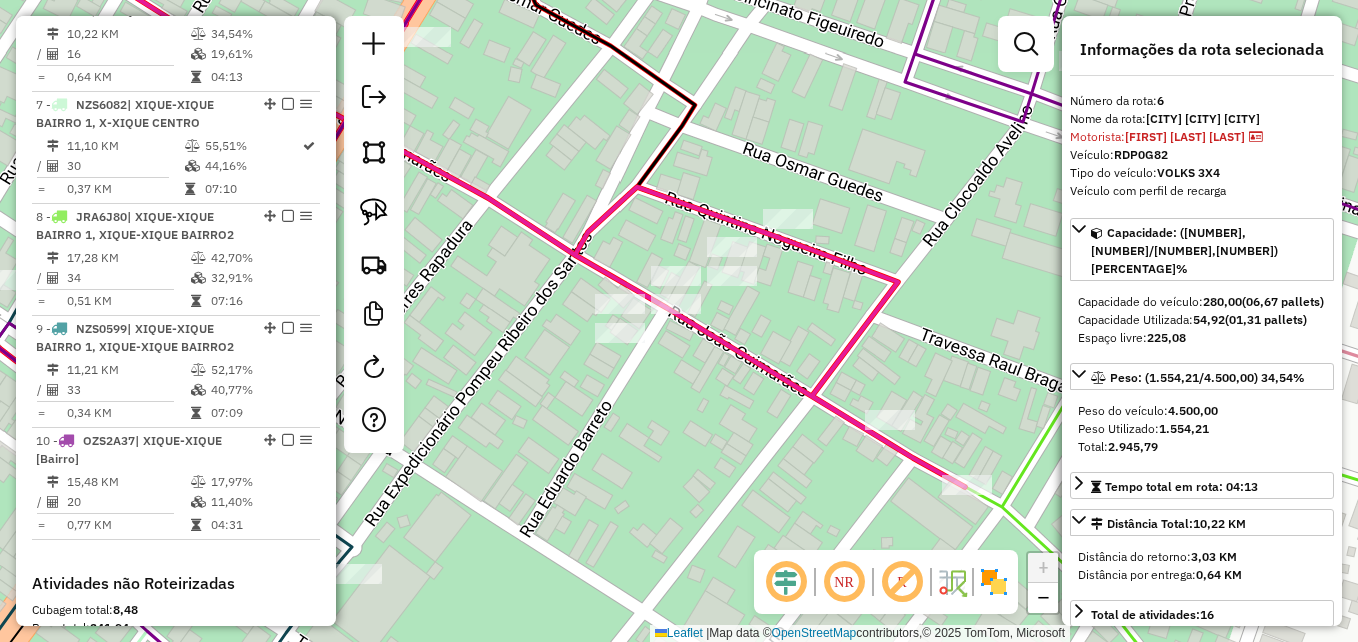 click 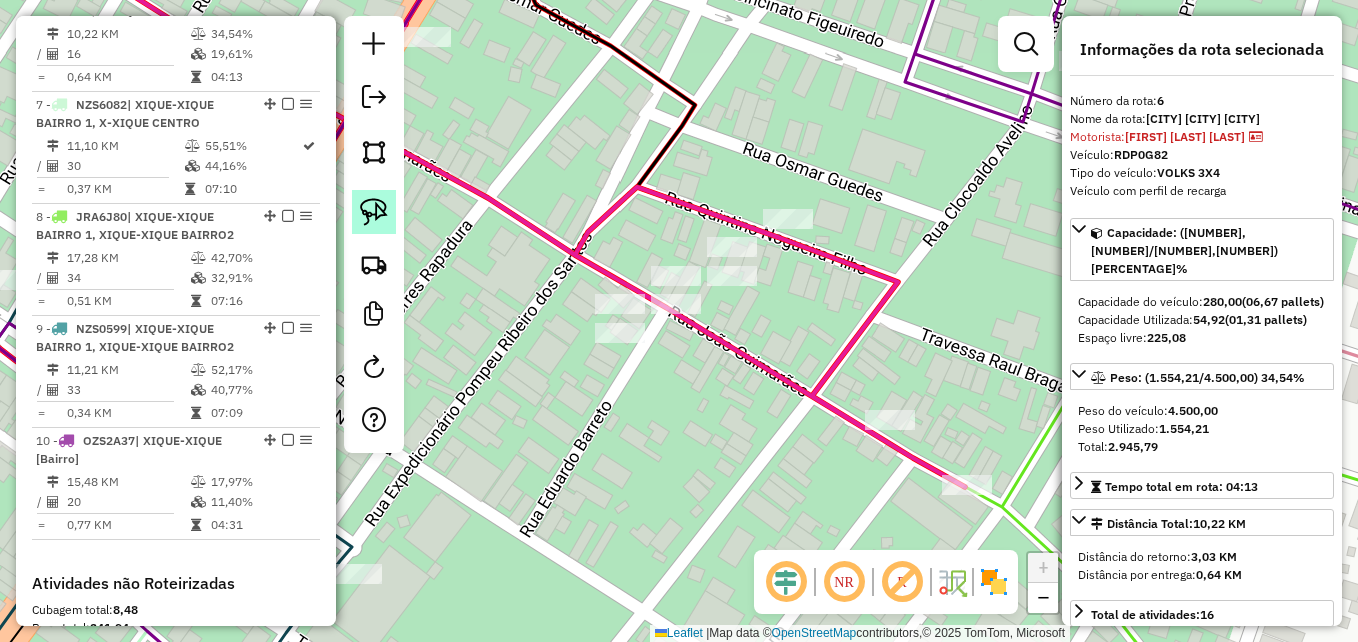 click 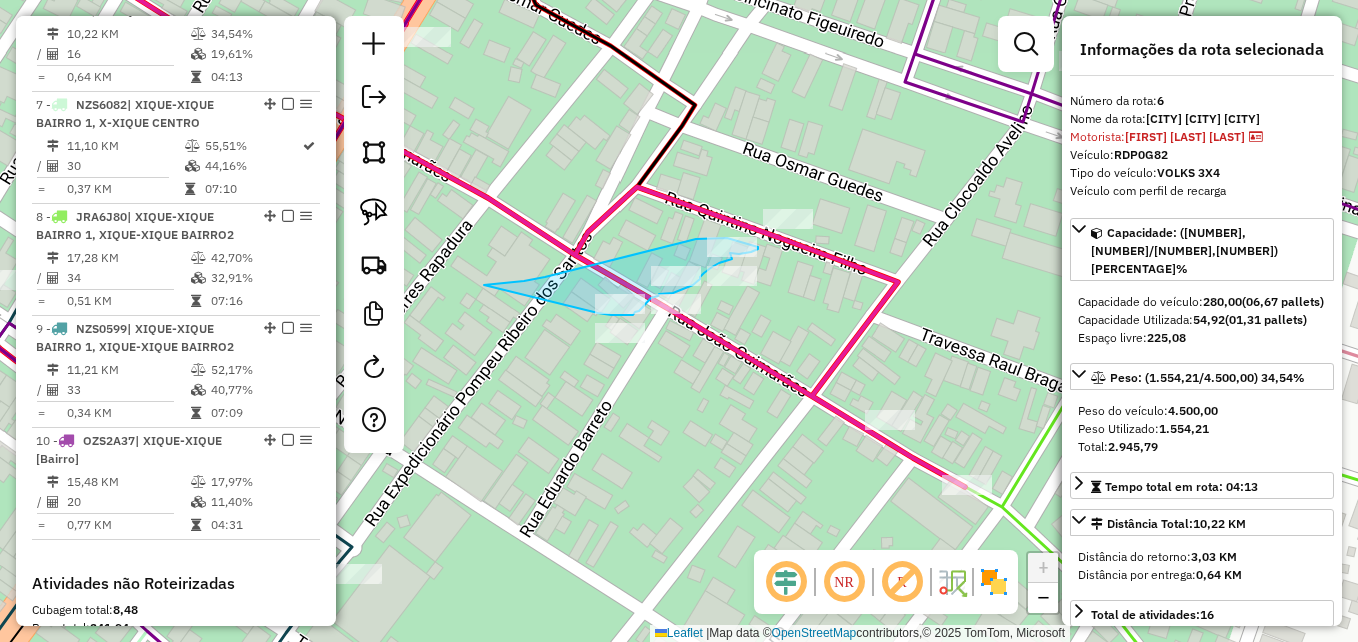 drag, startPoint x: 490, startPoint y: 285, endPoint x: 554, endPoint y: 303, distance: 66.48308 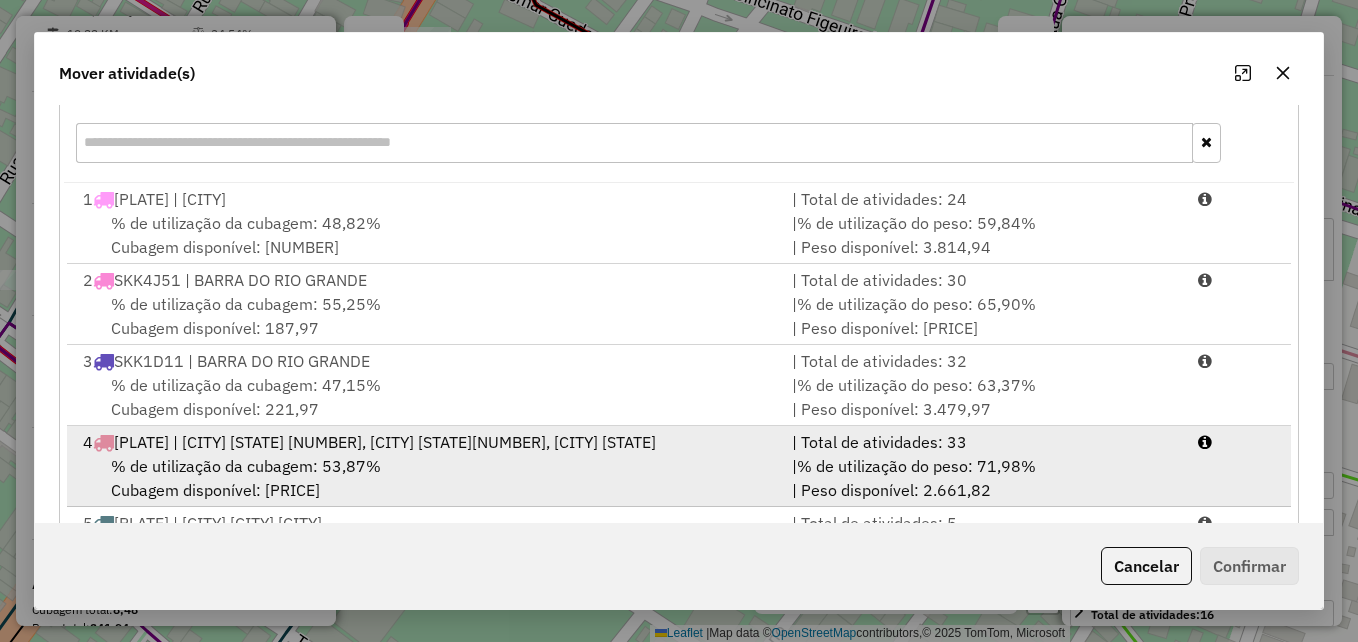 scroll, scrollTop: 366, scrollLeft: 0, axis: vertical 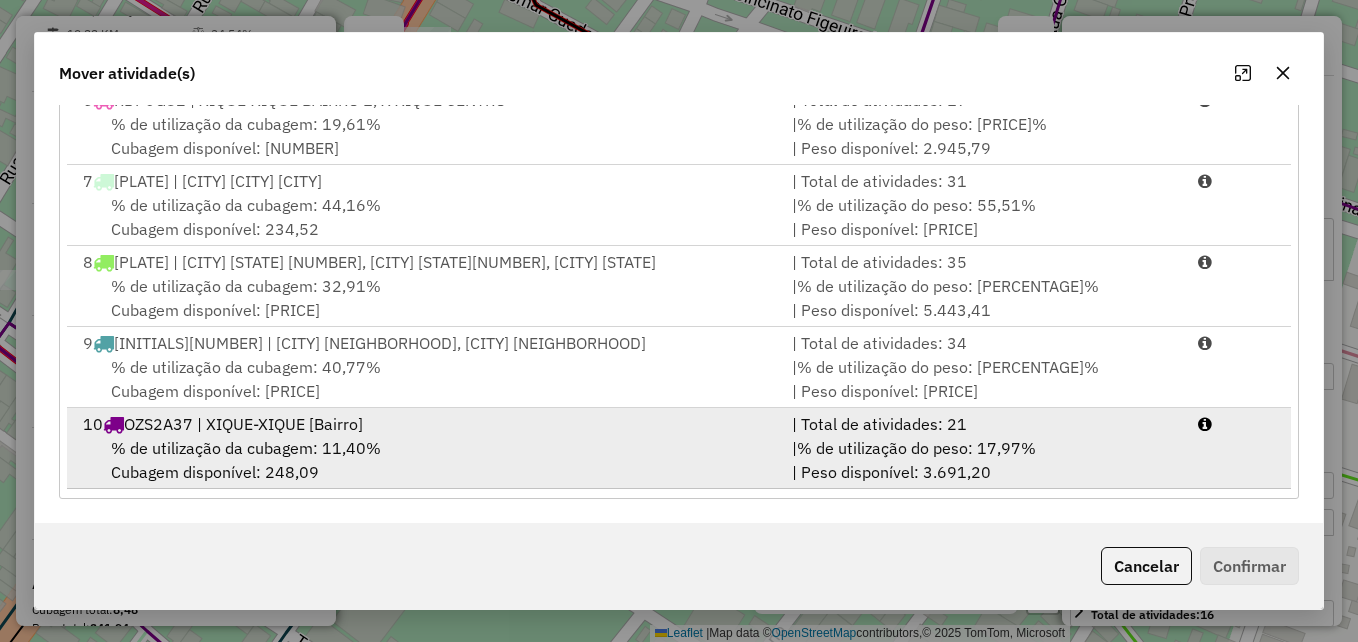 click on "% de utilização da cubagem: 11,40%  Cubagem disponível: 248,09" at bounding box center (425, 460) 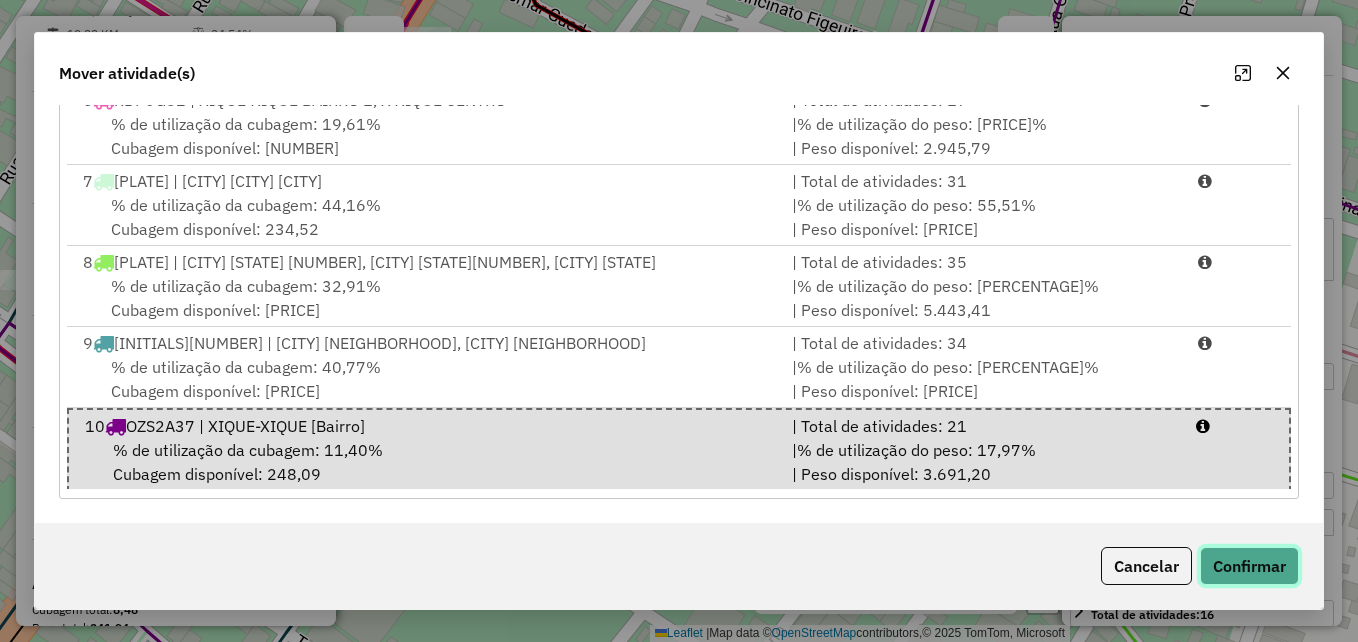 click on "Confirmar" 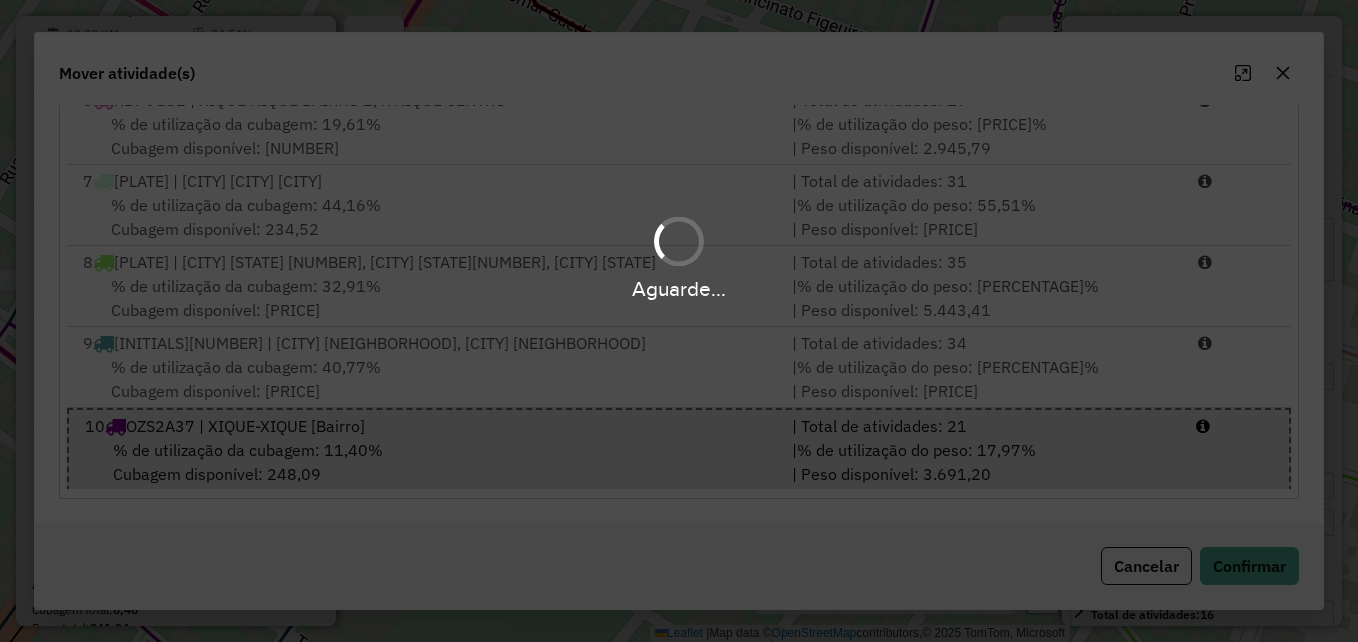 scroll, scrollTop: 0, scrollLeft: 0, axis: both 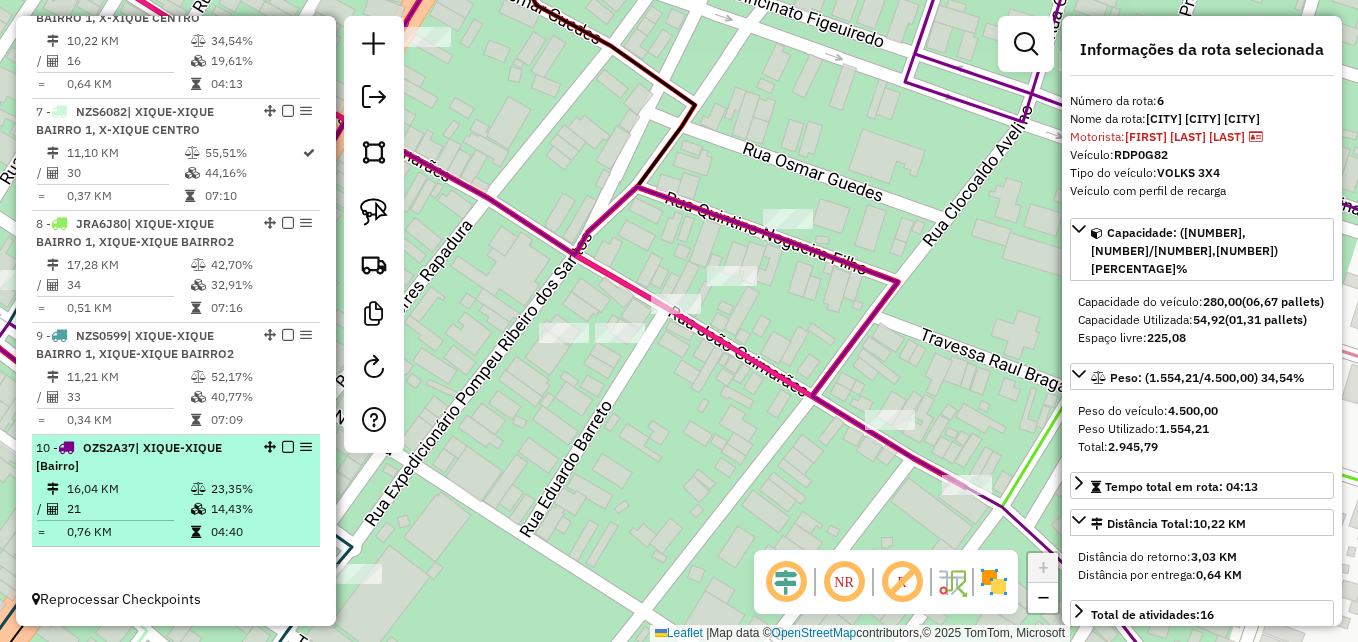 click on "23,35%" at bounding box center [260, 489] 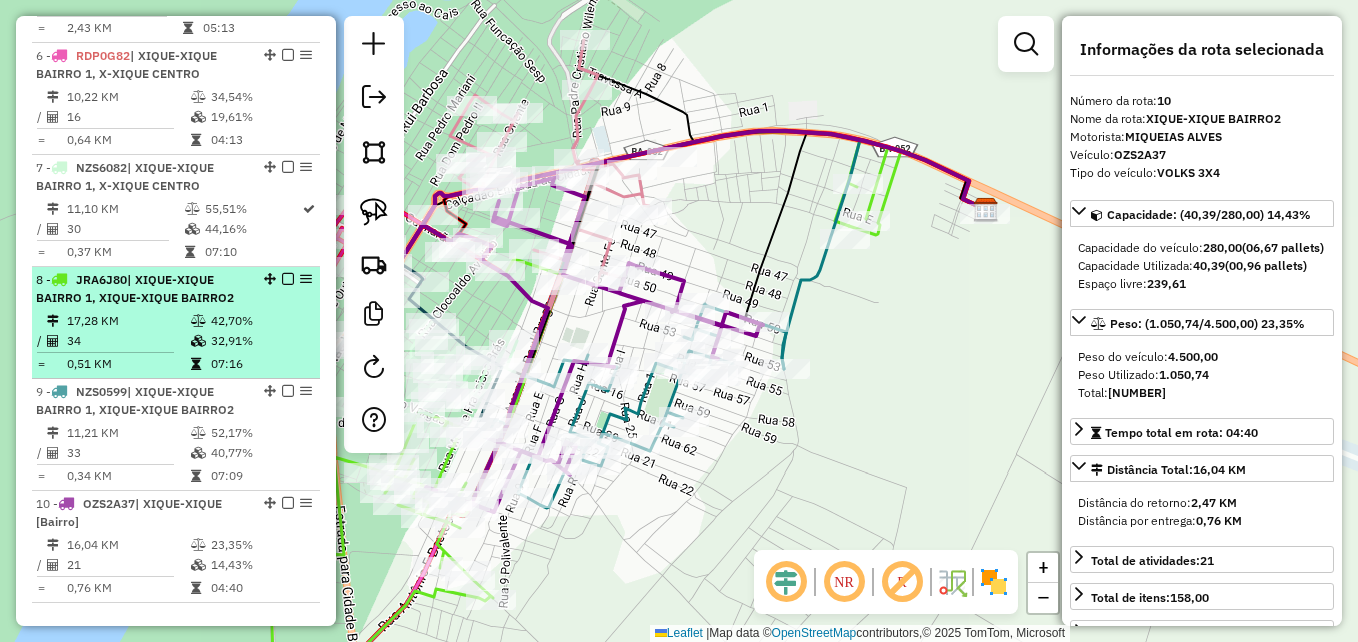 scroll, scrollTop: 1139, scrollLeft: 0, axis: vertical 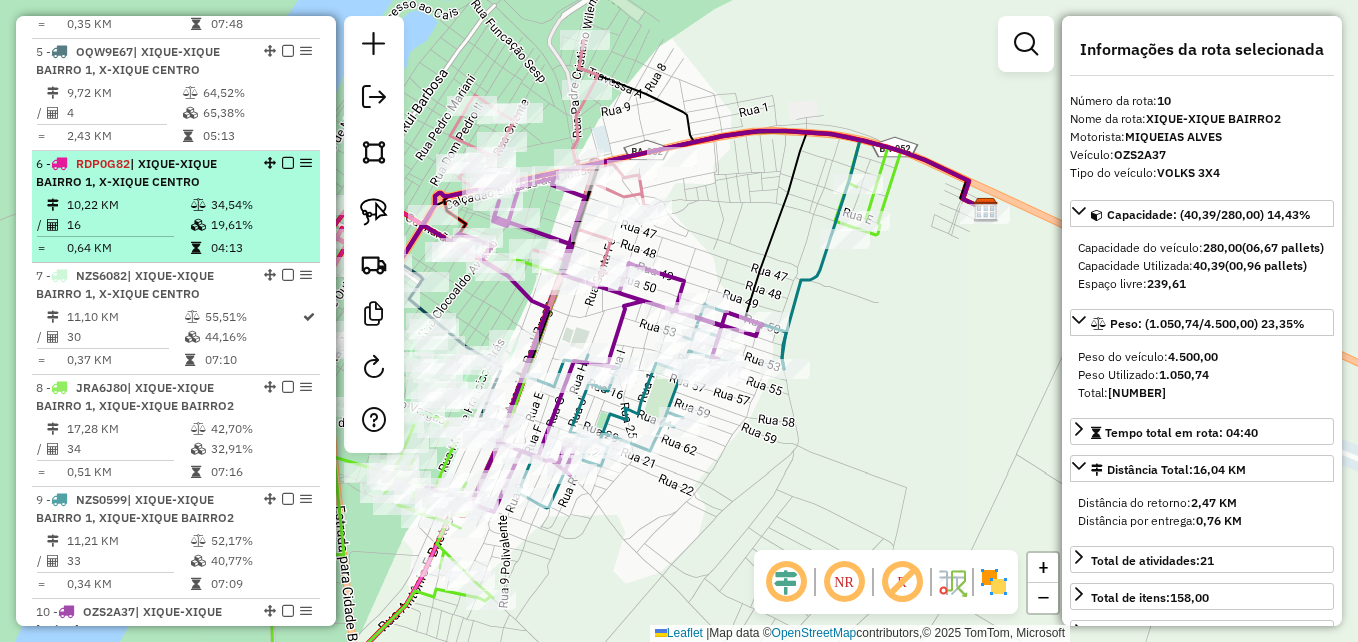 click on "10,22 KM" at bounding box center [128, 205] 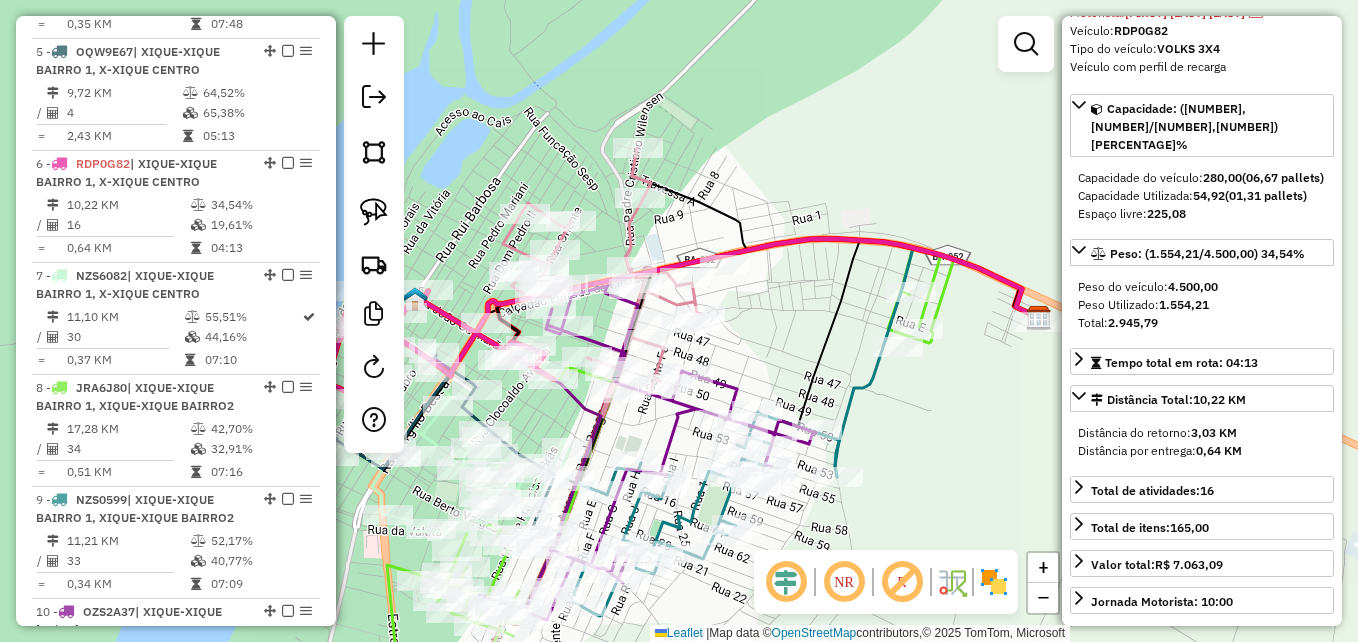 scroll, scrollTop: 200, scrollLeft: 0, axis: vertical 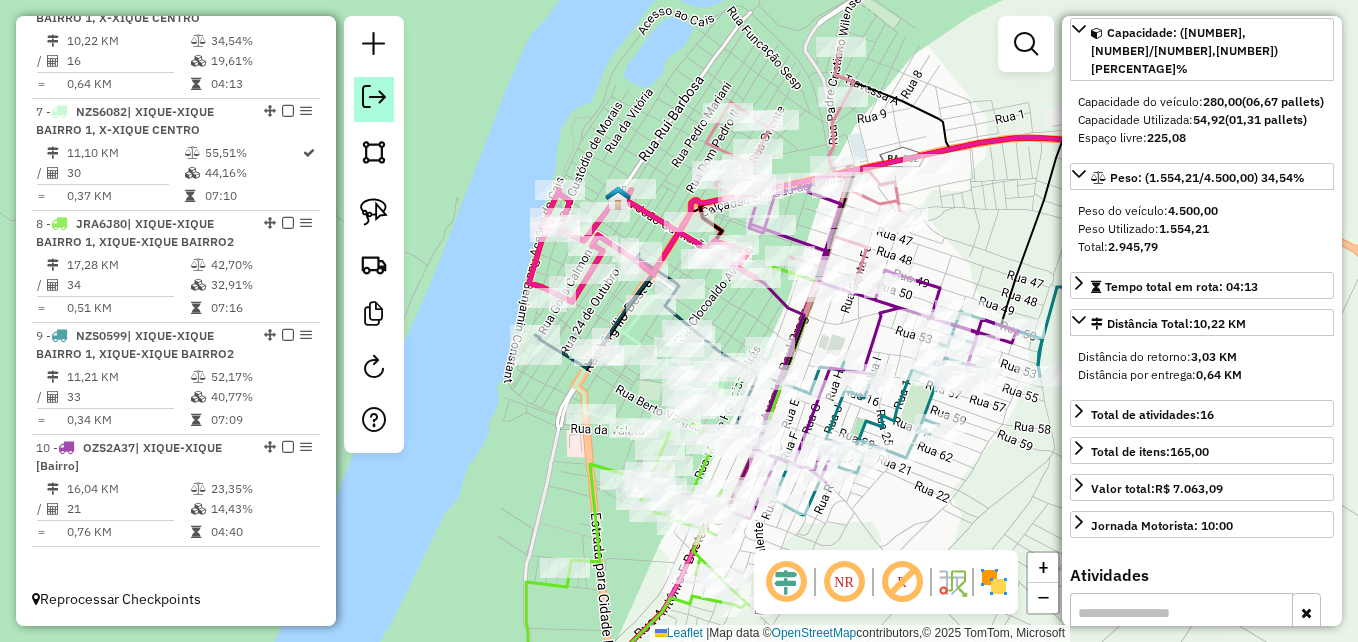 click 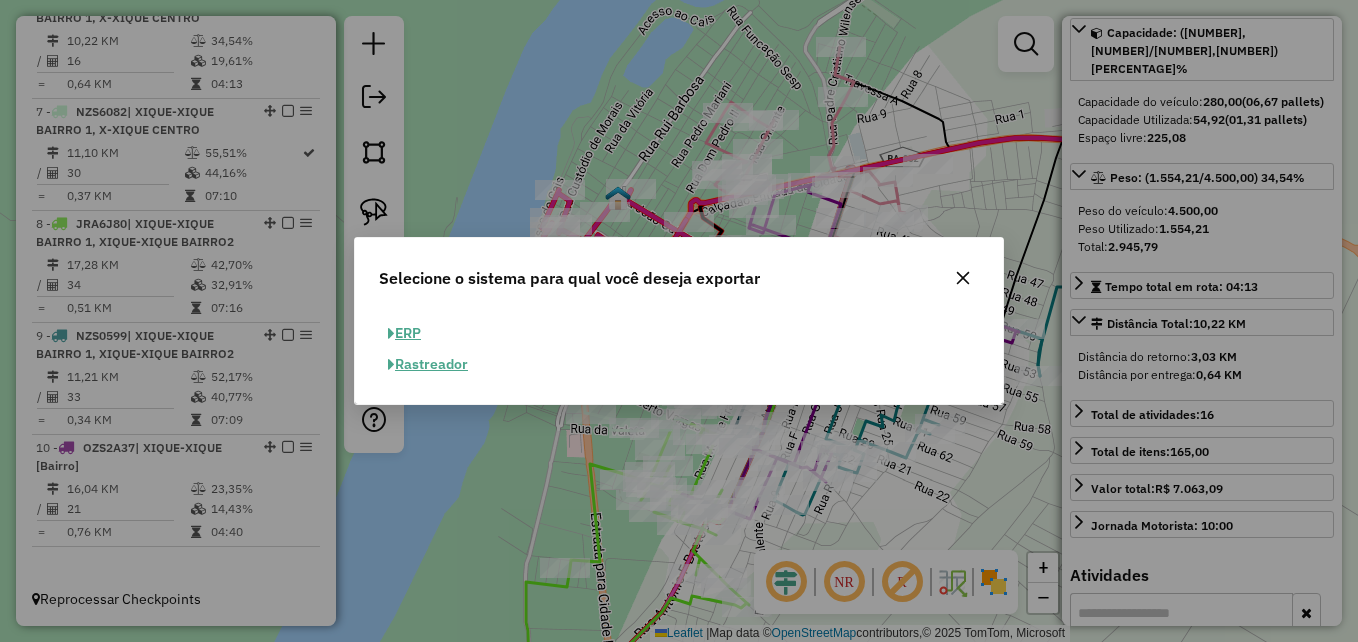 click on "ERP" 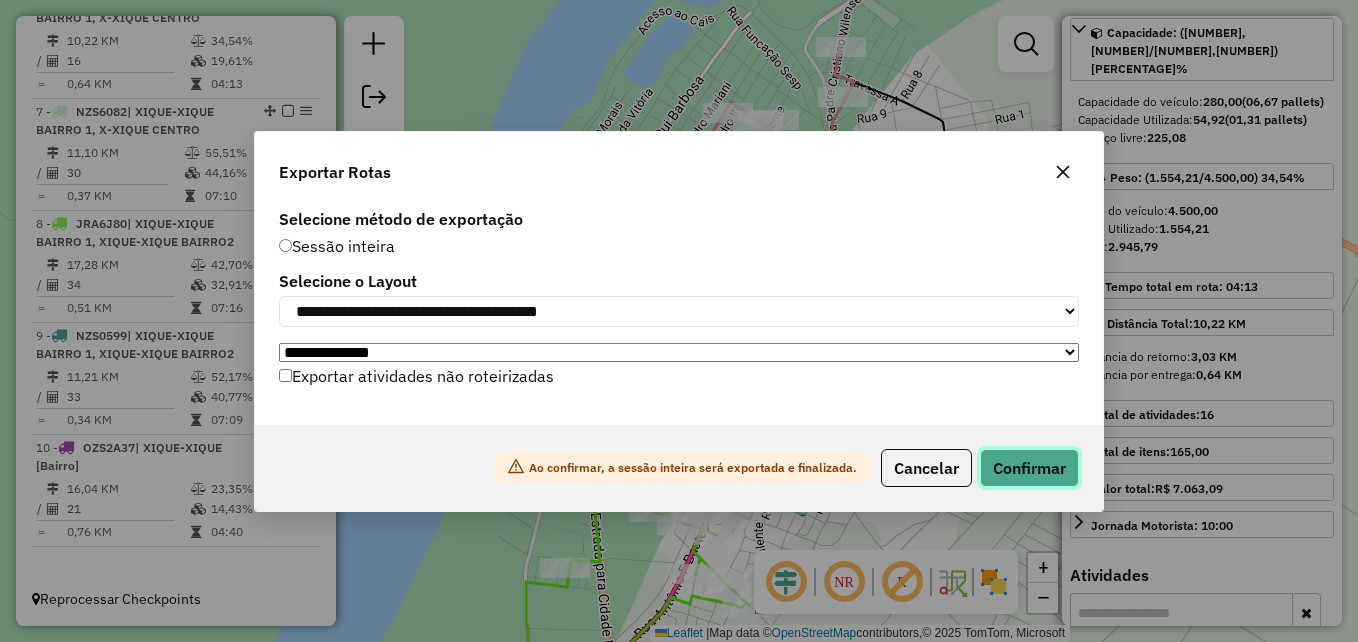 click on "Confirmar" 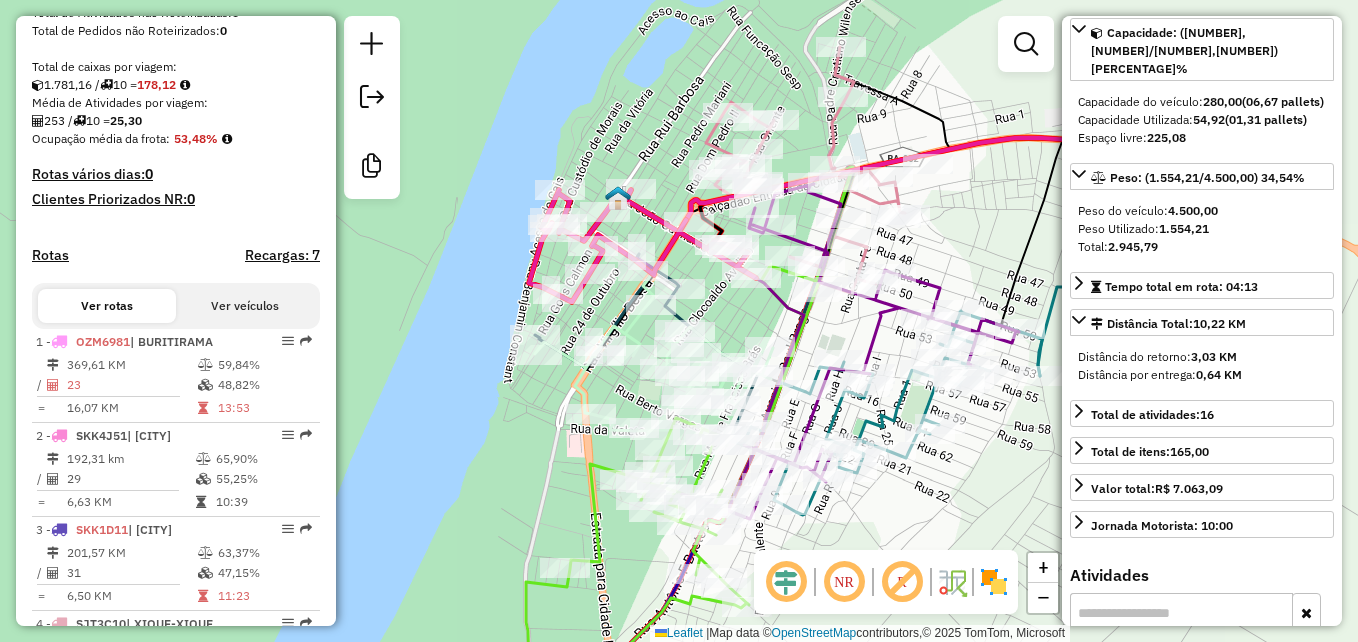 scroll, scrollTop: 600, scrollLeft: 0, axis: vertical 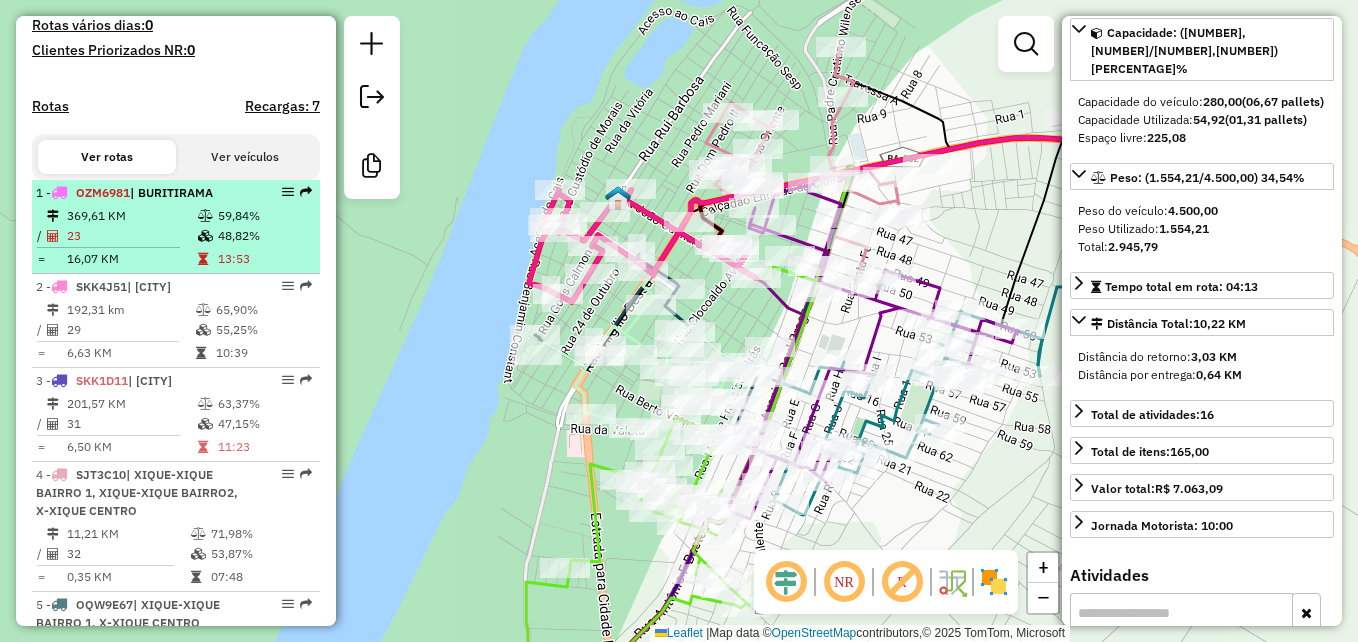 click on "23" at bounding box center [131, 236] 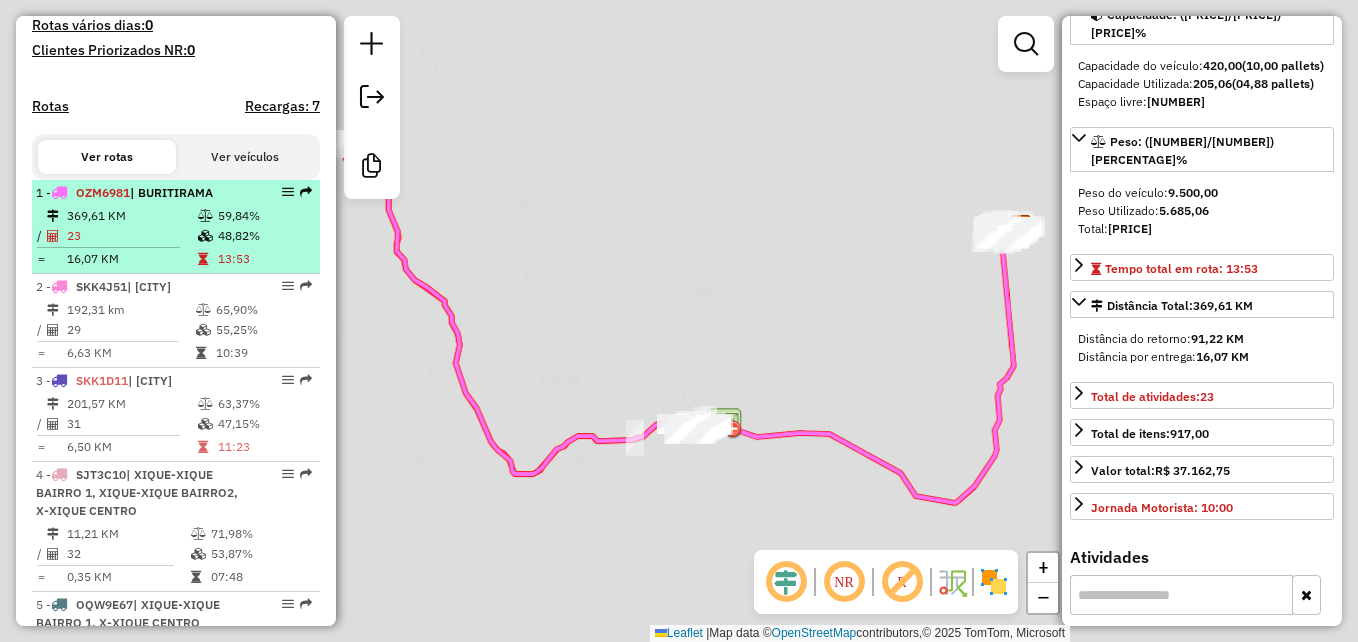 scroll, scrollTop: 164, scrollLeft: 0, axis: vertical 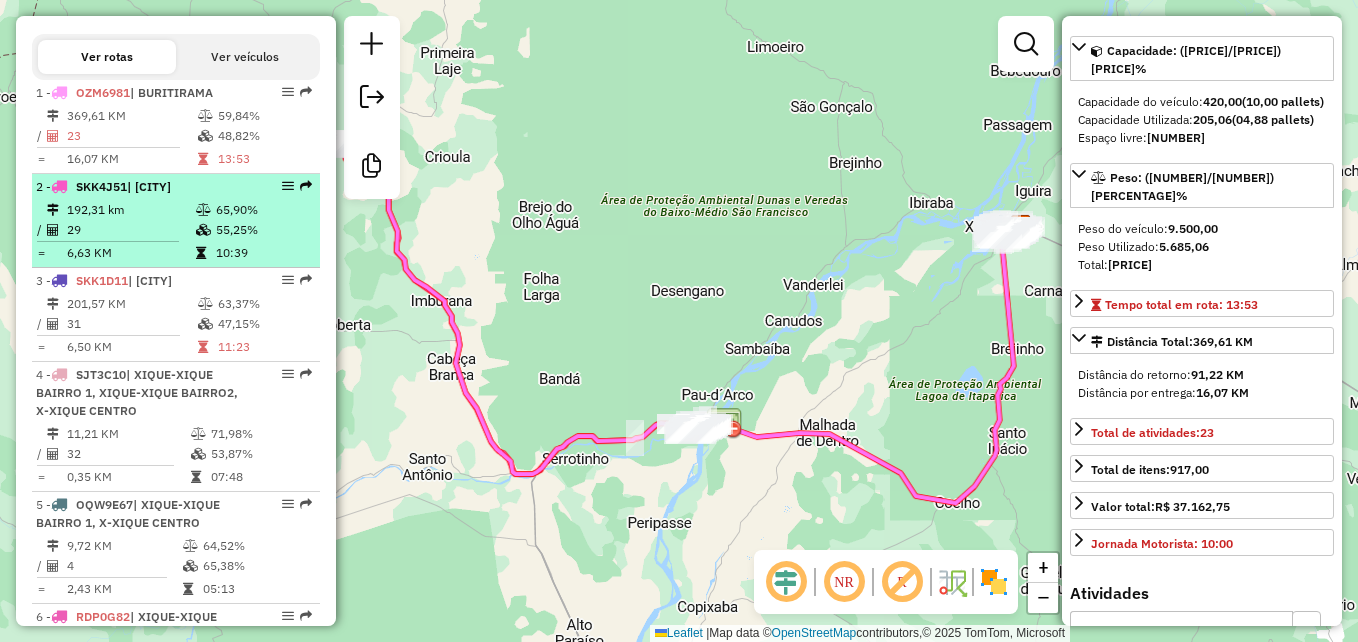 click on "192,31 km" at bounding box center [130, 210] 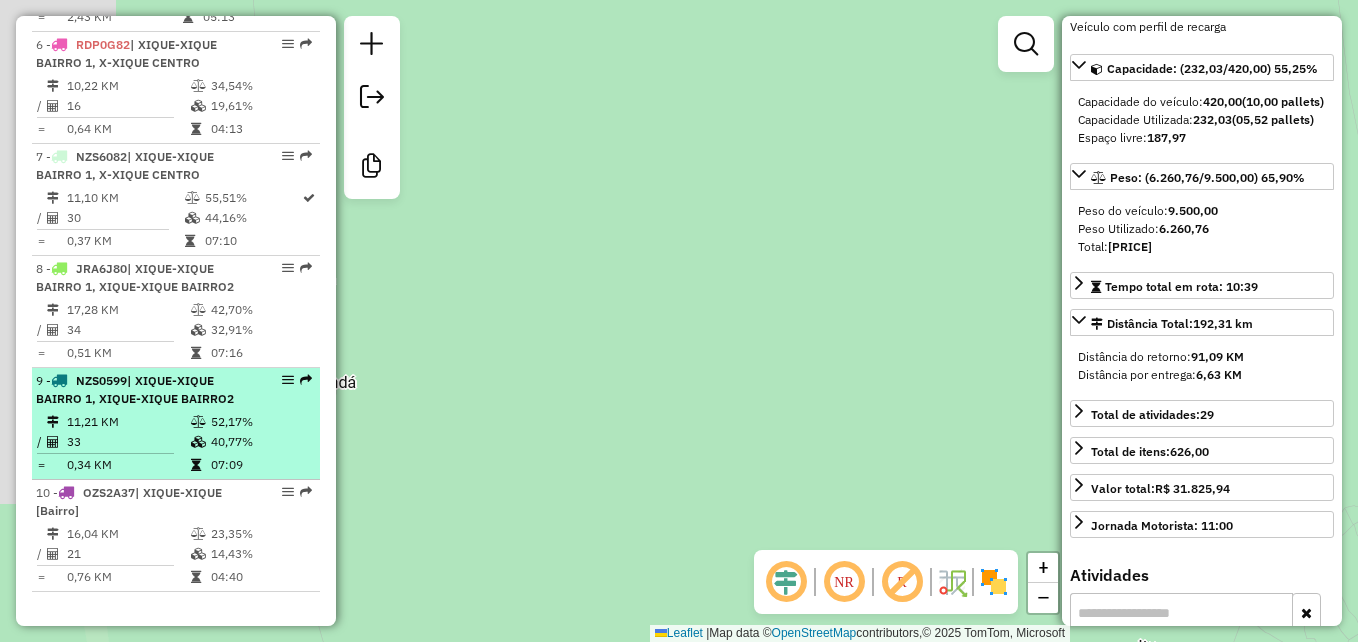 scroll, scrollTop: 1308, scrollLeft: 0, axis: vertical 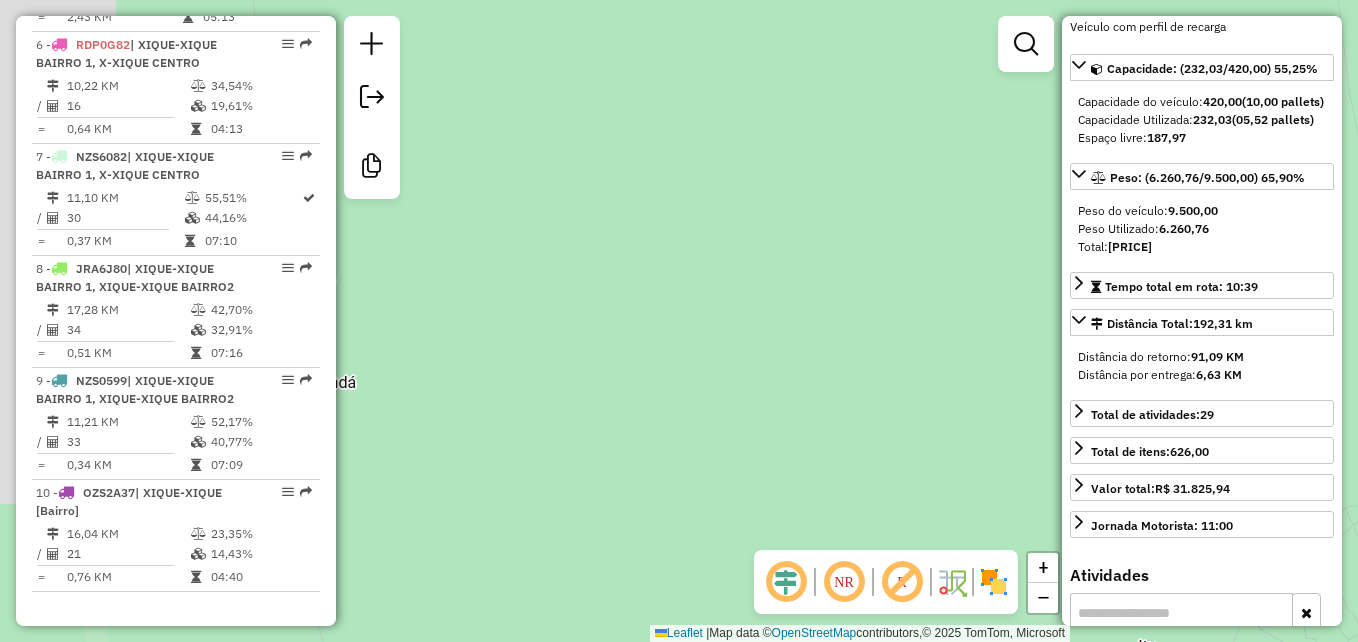 click on "Janela de atendimento Grade de atendimento Capacidade Transportadoras Veículos Cliente Pedidos  Rotas Selecione os dias de semana para filtrar as janelas de atendimento  Seg   Ter   Qua   Qui   Sex   Sáb   Dom  Informe o período da janela de atendimento: De: Até:  Filtrar exatamente a janela do cliente  Considerar janela de atendimento padrão  Selecione os dias de semana para filtrar as grades de atendimento  Seg   Ter   Qua   Qui   Sex   Sáb   Dom   Considerar clientes sem dia de atendimento cadastrado  Clientes fora do dia de atendimento selecionado Filtrar as atividades entre os valores definidos abaixo:  Peso mínimo:   Peso máximo:   Cubagem mínima:   Cubagem máxima:   De:   Até:  Filtrar as atividades entre o tempo de atendimento definido abaixo:  De:   Até:   Considerar capacidade total dos clientes não roteirizados Transportadora: Selecione um ou mais itens Tipo de veículo: Selecione um ou mais itens Veículo: Selecione um ou mais itens Motorista: Selecione um ou mais itens Nome: Rótulo:" 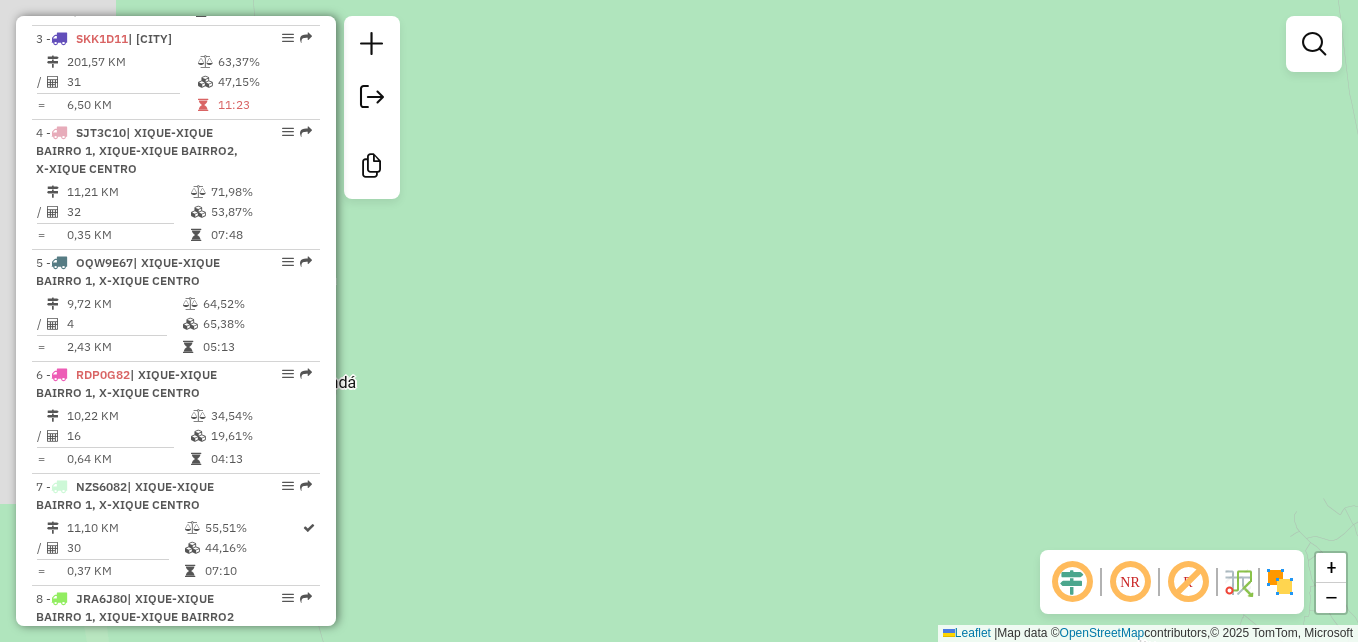 scroll, scrollTop: 708, scrollLeft: 0, axis: vertical 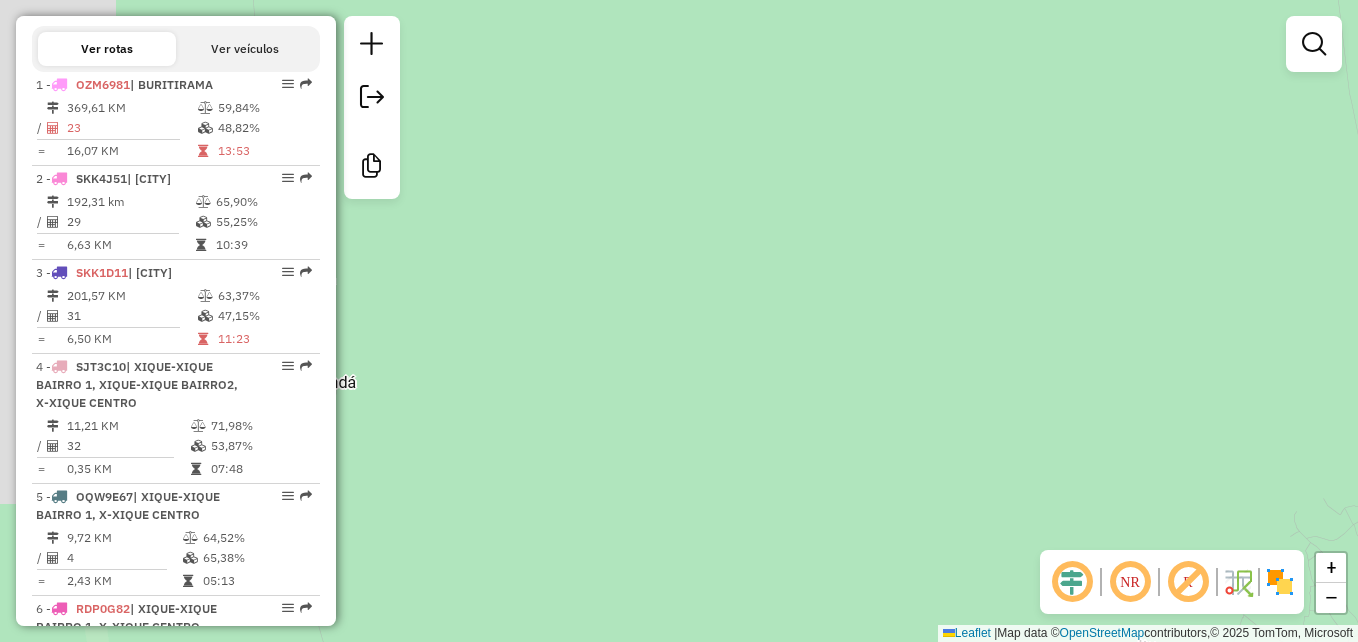 click on "Janela de atendimento Grade de atendimento Capacidade Transportadoras Veículos Cliente Pedidos  Rotas Selecione os dias de semana para filtrar as janelas de atendimento  Seg   Ter   Qua   Qui   Sex   Sáb   Dom  Informe o período da janela de atendimento: De: Até:  Filtrar exatamente a janela do cliente  Considerar janela de atendimento padrão  Selecione os dias de semana para filtrar as grades de atendimento  Seg   Ter   Qua   Qui   Sex   Sáb   Dom   Considerar clientes sem dia de atendimento cadastrado  Clientes fora do dia de atendimento selecionado Filtrar as atividades entre os valores definidos abaixo:  Peso mínimo:   Peso máximo:   Cubagem mínima:   Cubagem máxima:   De:   Até:  Filtrar as atividades entre o tempo de atendimento definido abaixo:  De:   Até:   Considerar capacidade total dos clientes não roteirizados Transportadora: Selecione um ou mais itens Tipo de veículo: Selecione um ou mais itens Veículo: Selecione um ou mais itens Motorista: Selecione um ou mais itens Nome: Rótulo:" 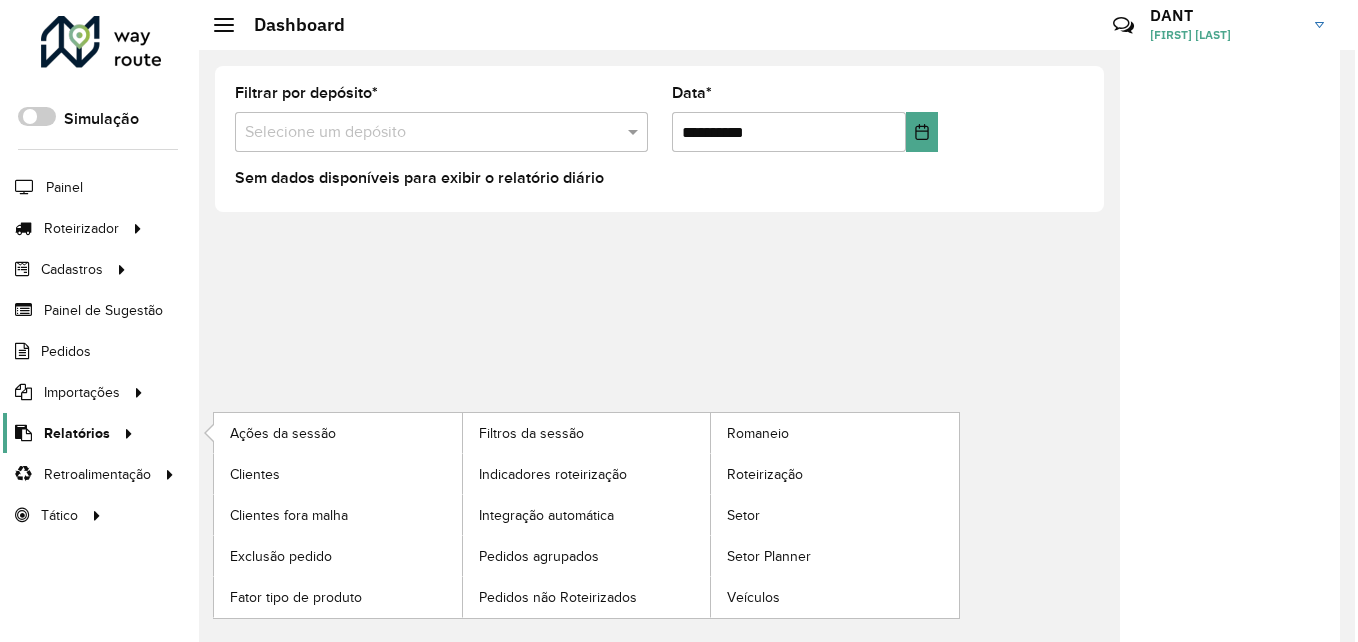 scroll, scrollTop: 0, scrollLeft: 0, axis: both 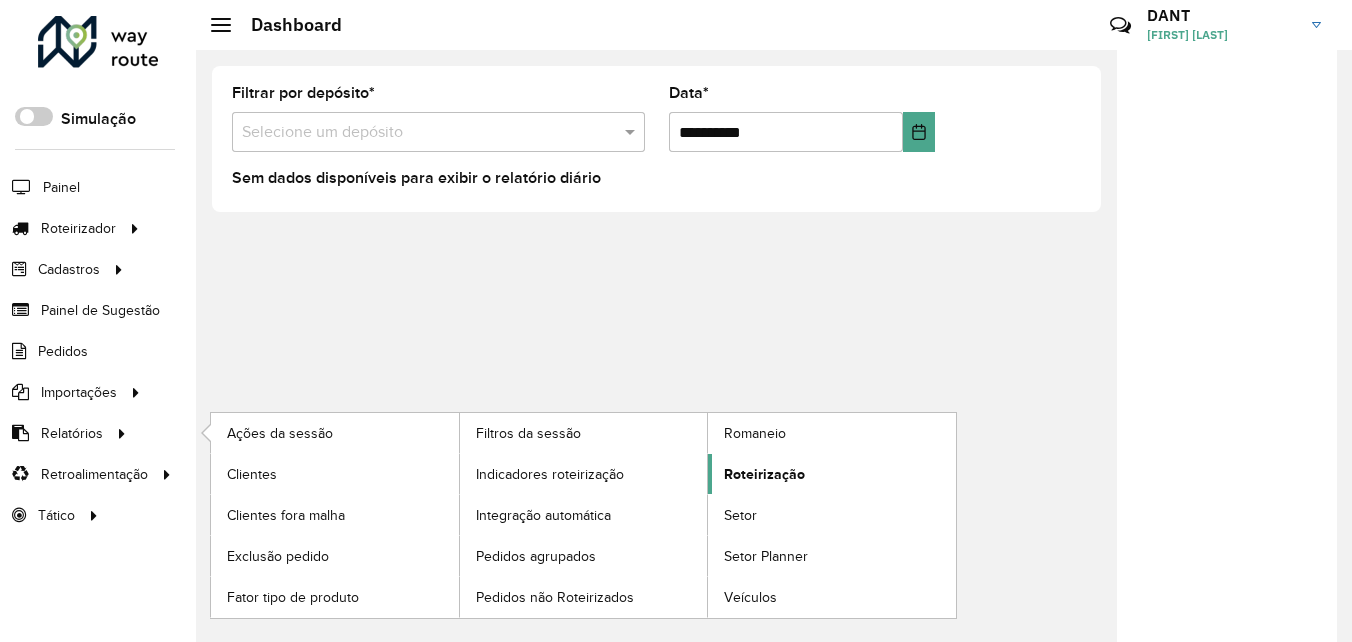 click on "Roteirização" 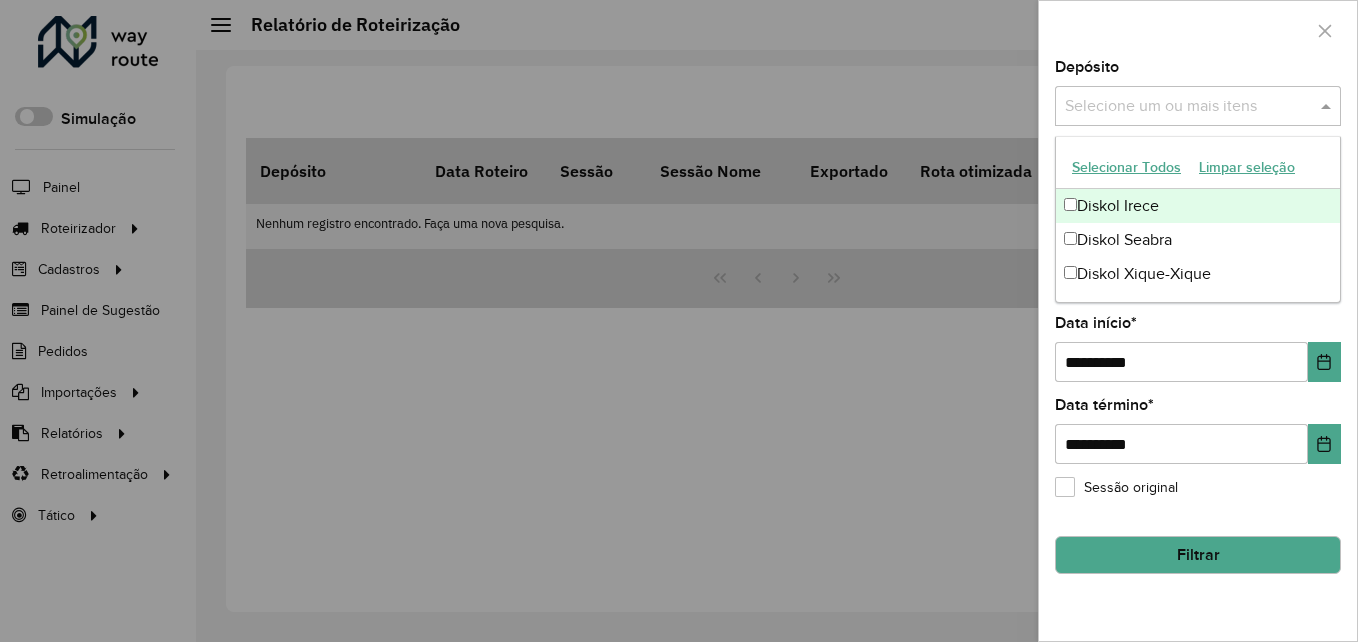 click at bounding box center [1328, 106] 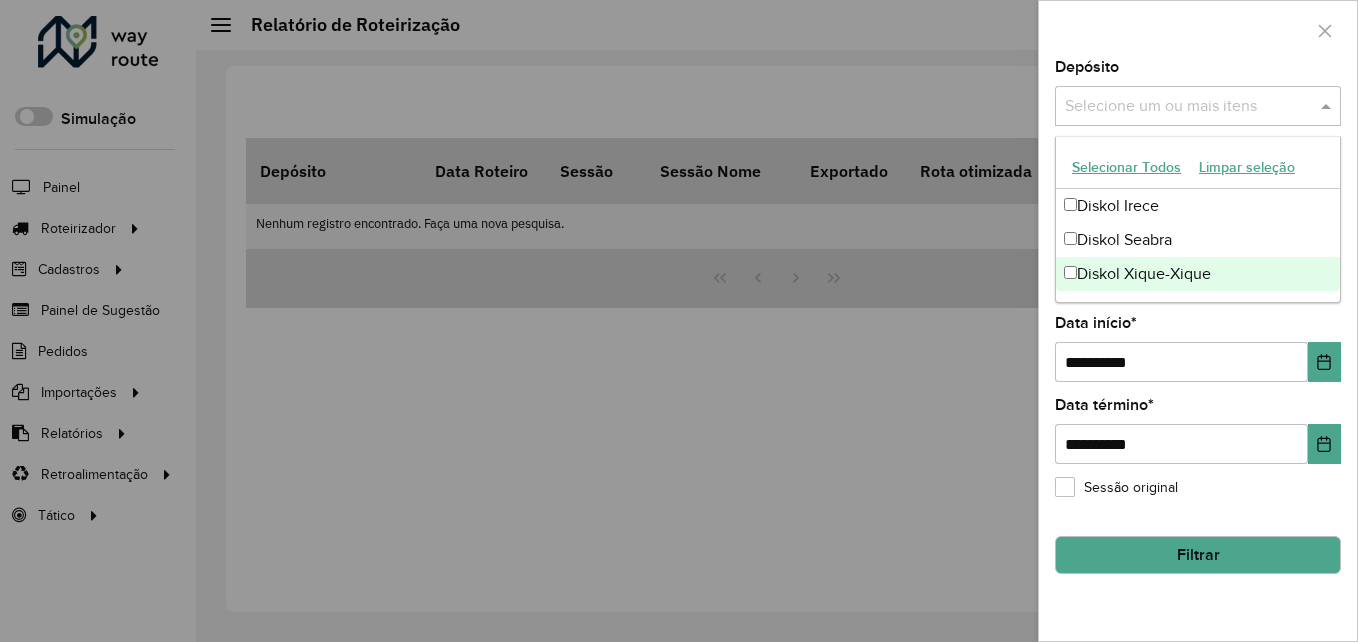 click on "Diskol Xique-Xique" at bounding box center [1198, 274] 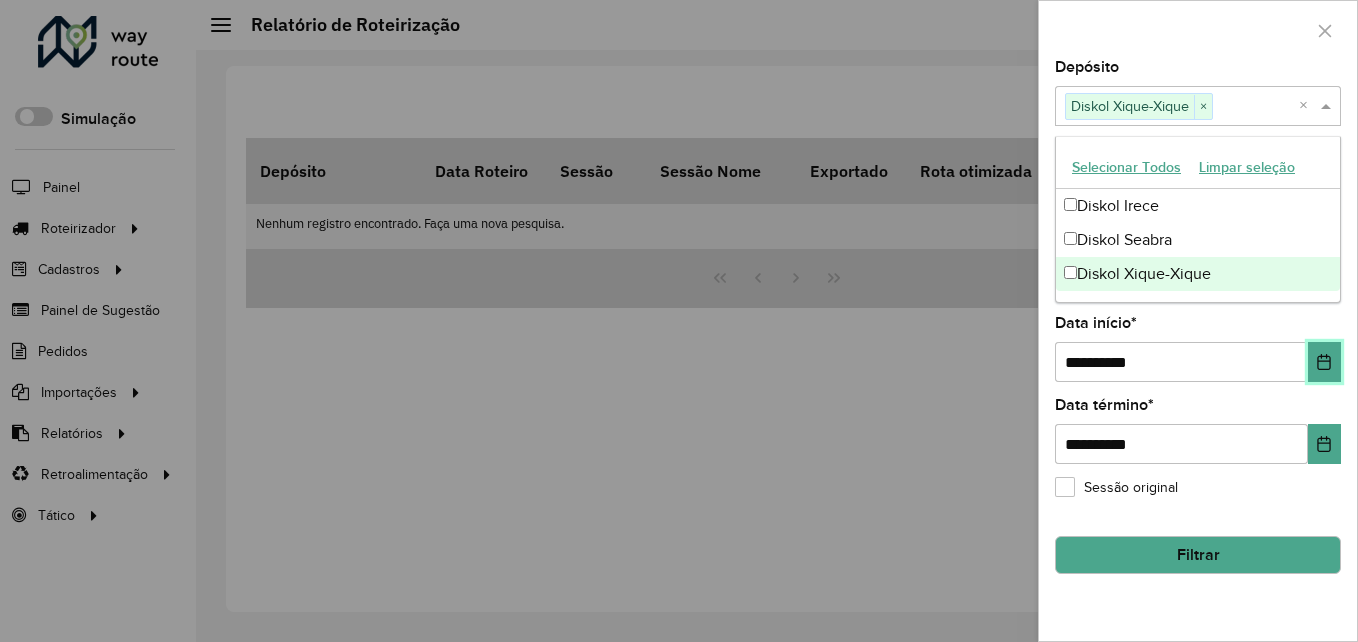 click 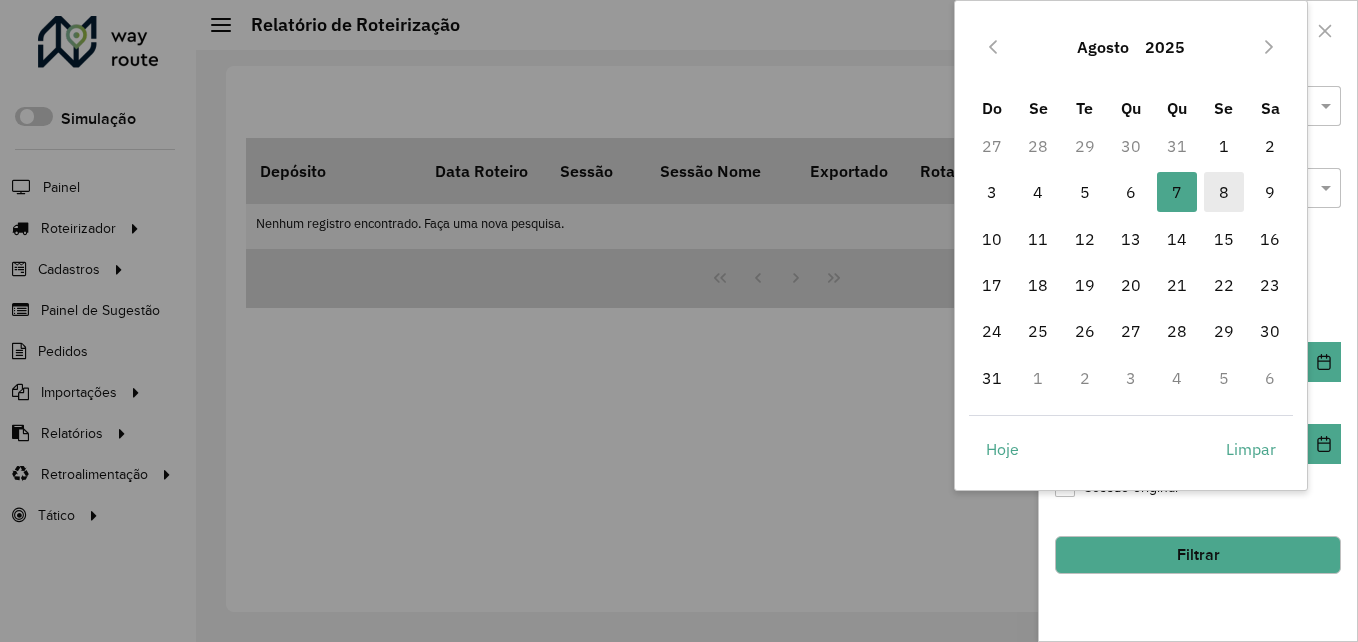 click on "8" at bounding box center (1224, 192) 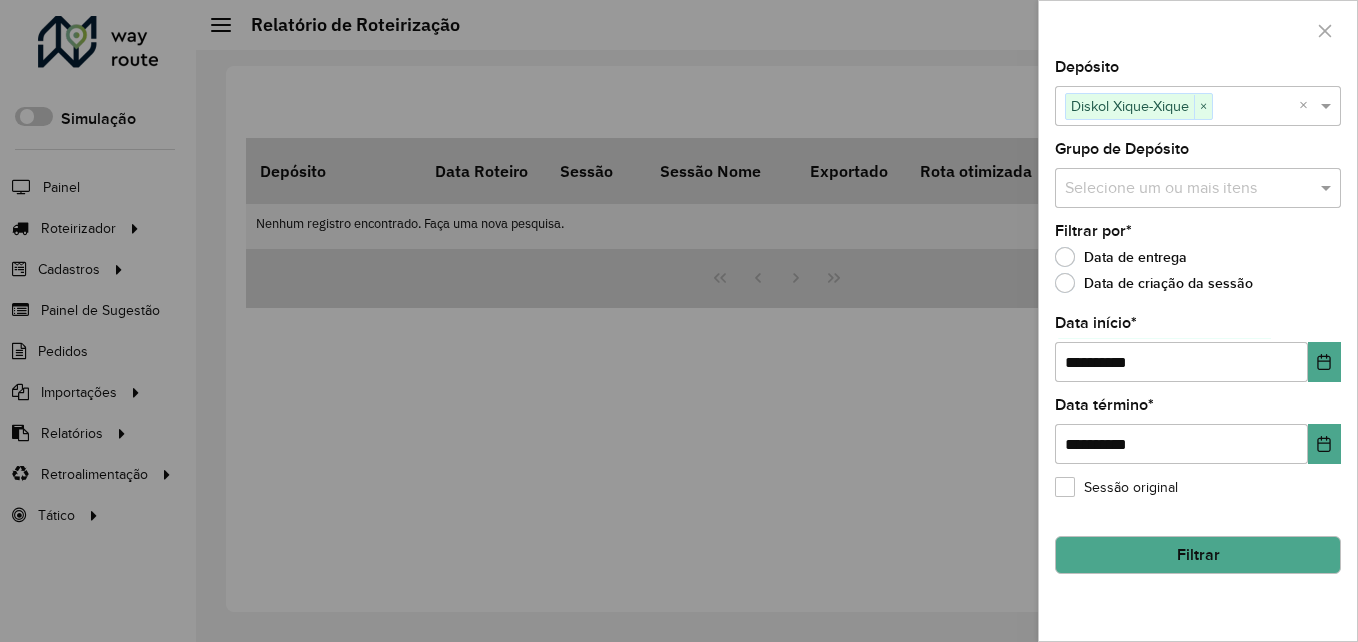 click on "Filtrar" 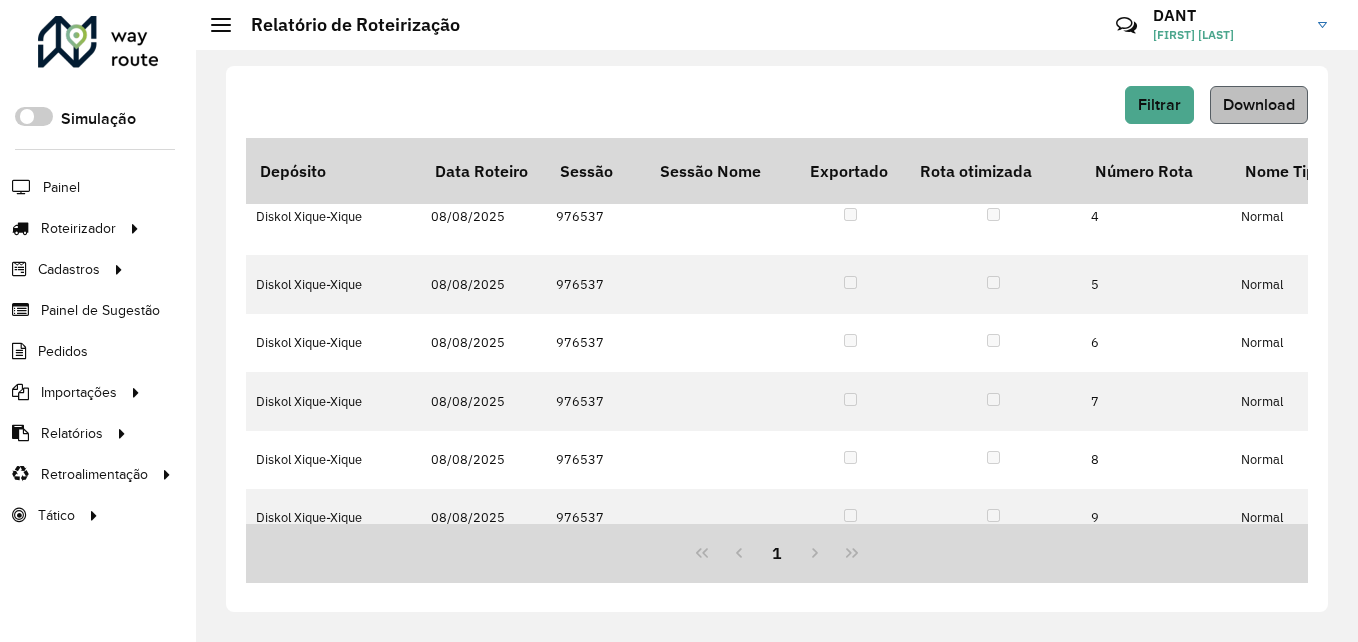 scroll, scrollTop: 0, scrollLeft: 0, axis: both 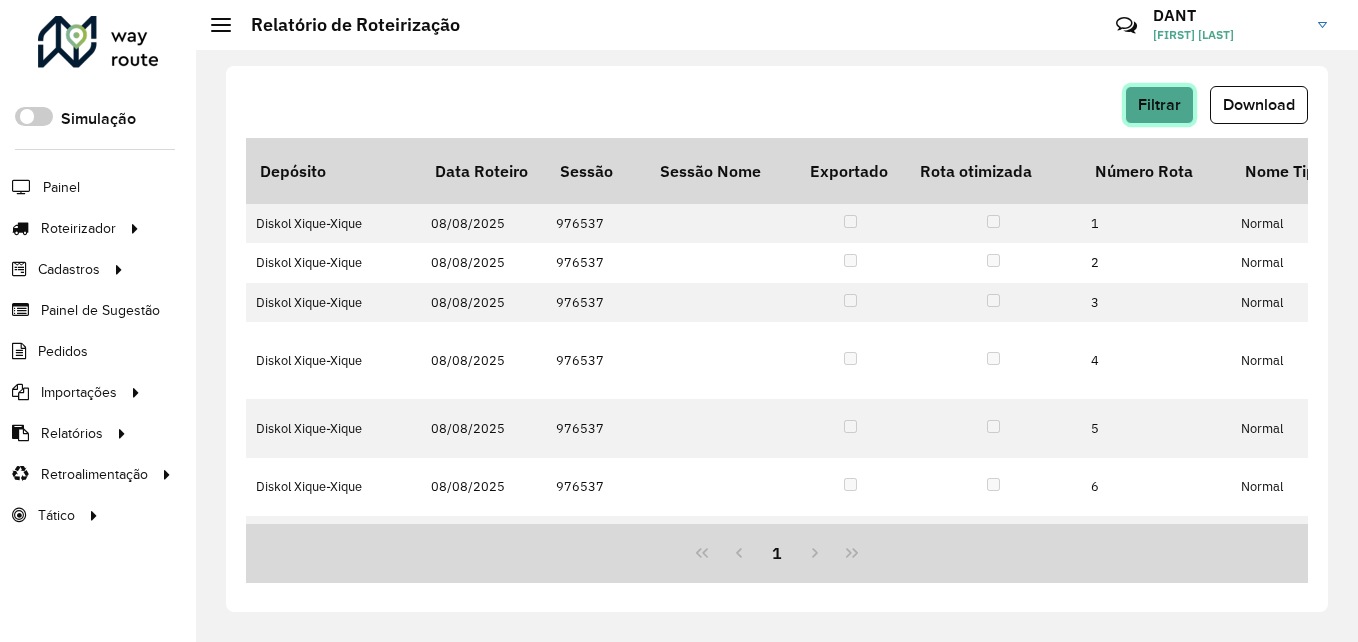 click on "Filtrar" 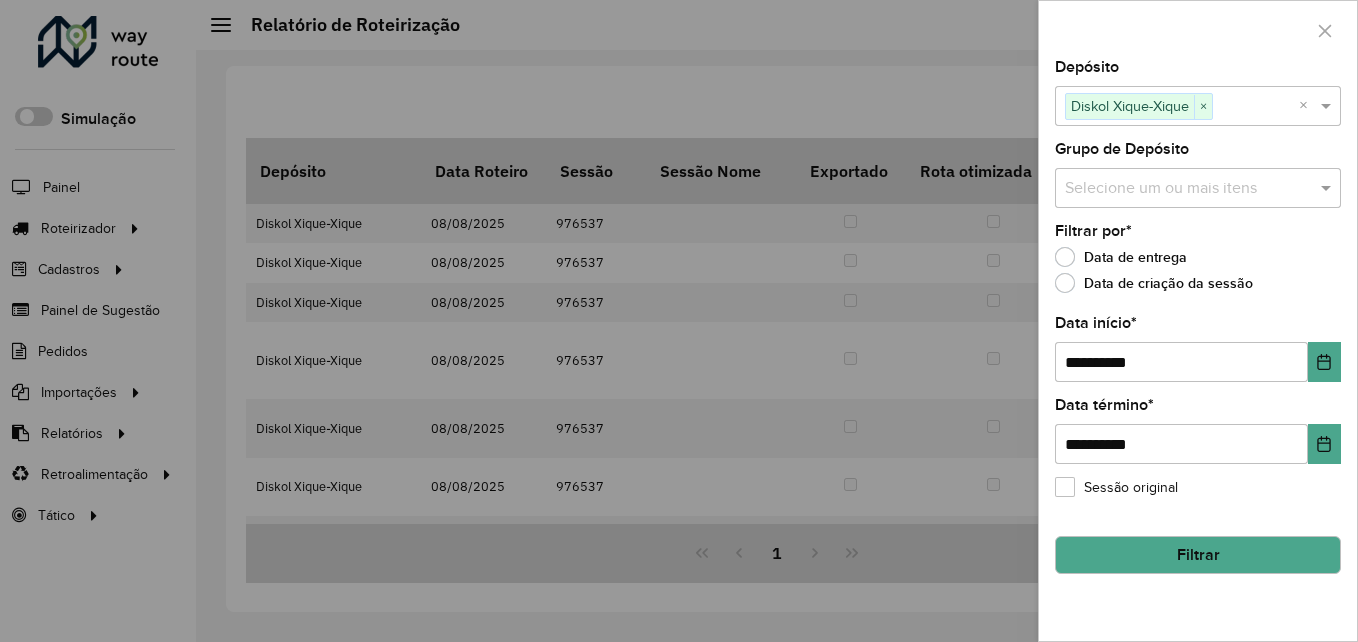 click on "Filtrar" 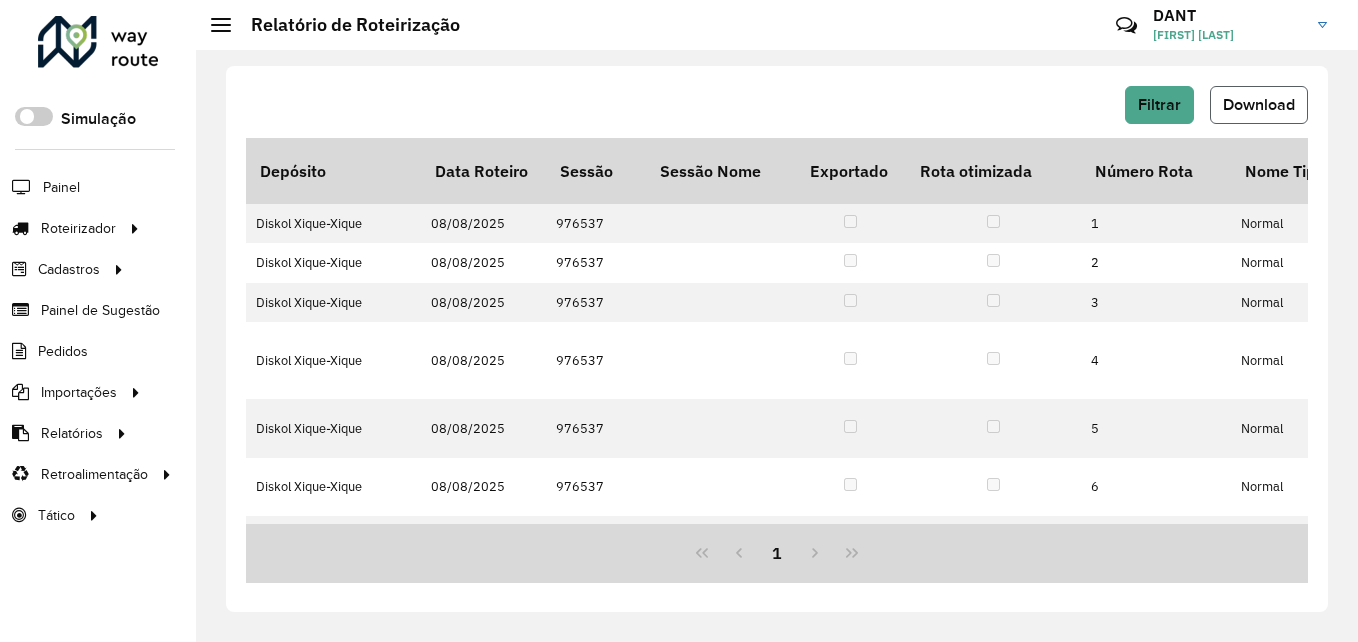 click on "Download" 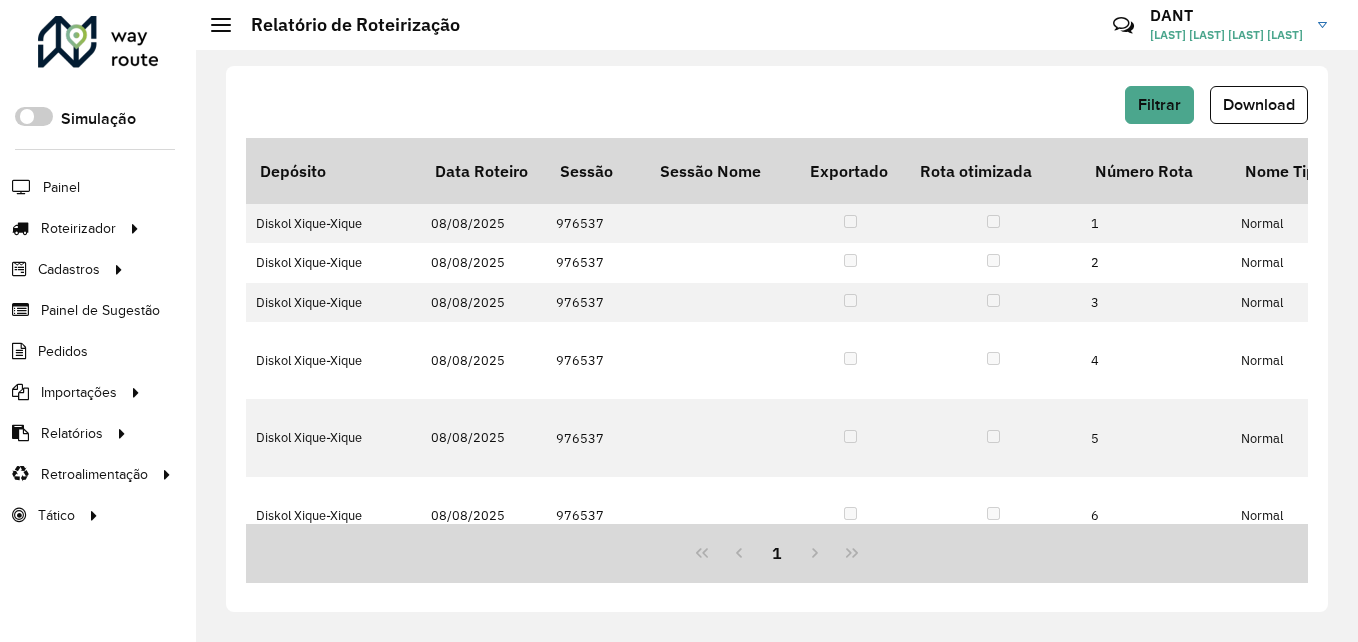 scroll, scrollTop: 0, scrollLeft: 0, axis: both 